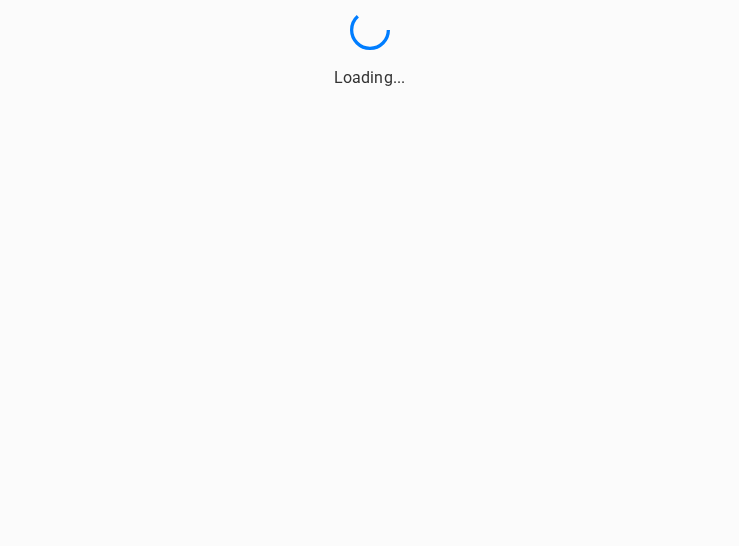 scroll, scrollTop: 0, scrollLeft: 0, axis: both 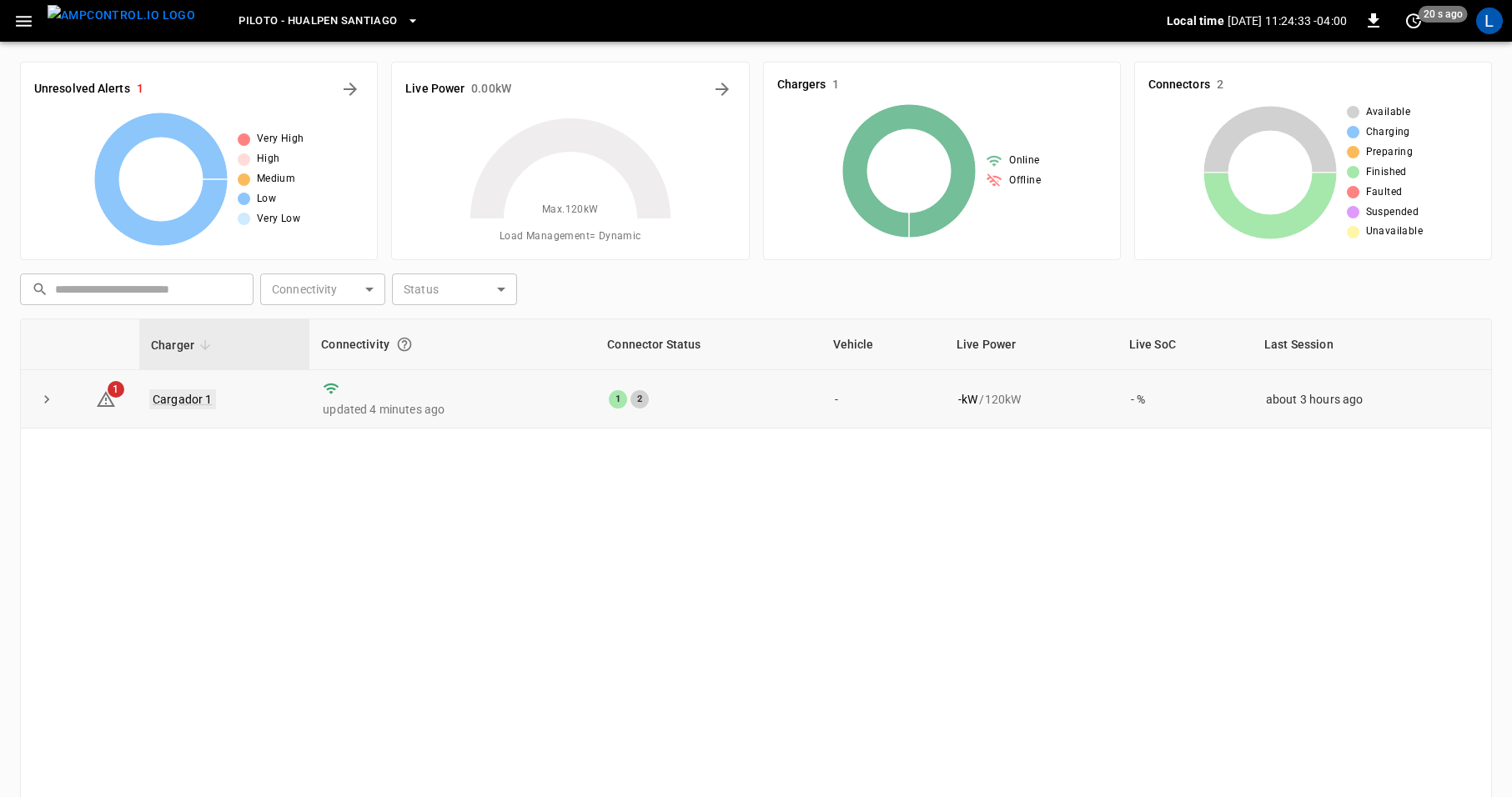 click on "Cargador 1" at bounding box center (183, 399) 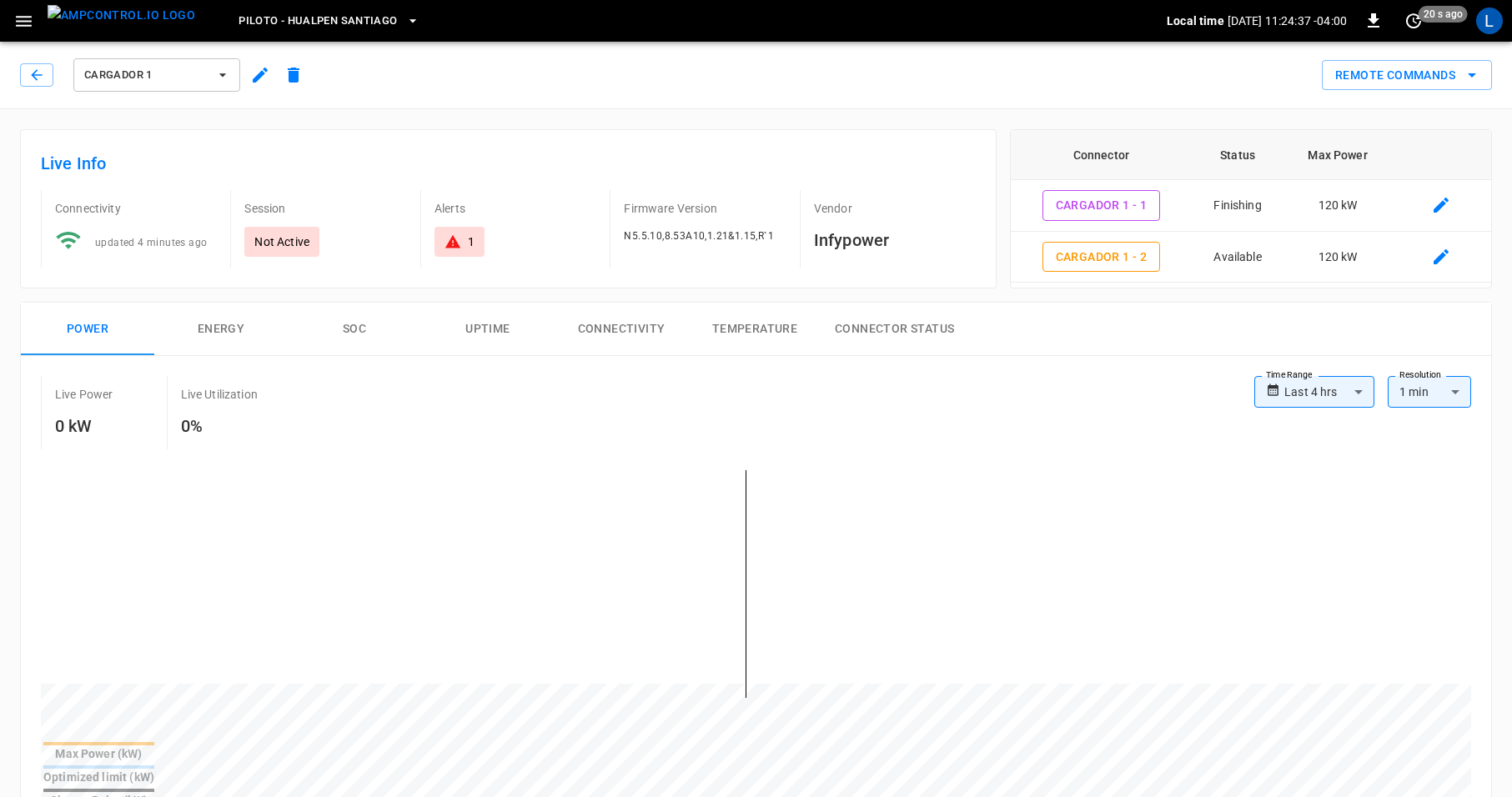 click on "**********" at bounding box center [756, 839] 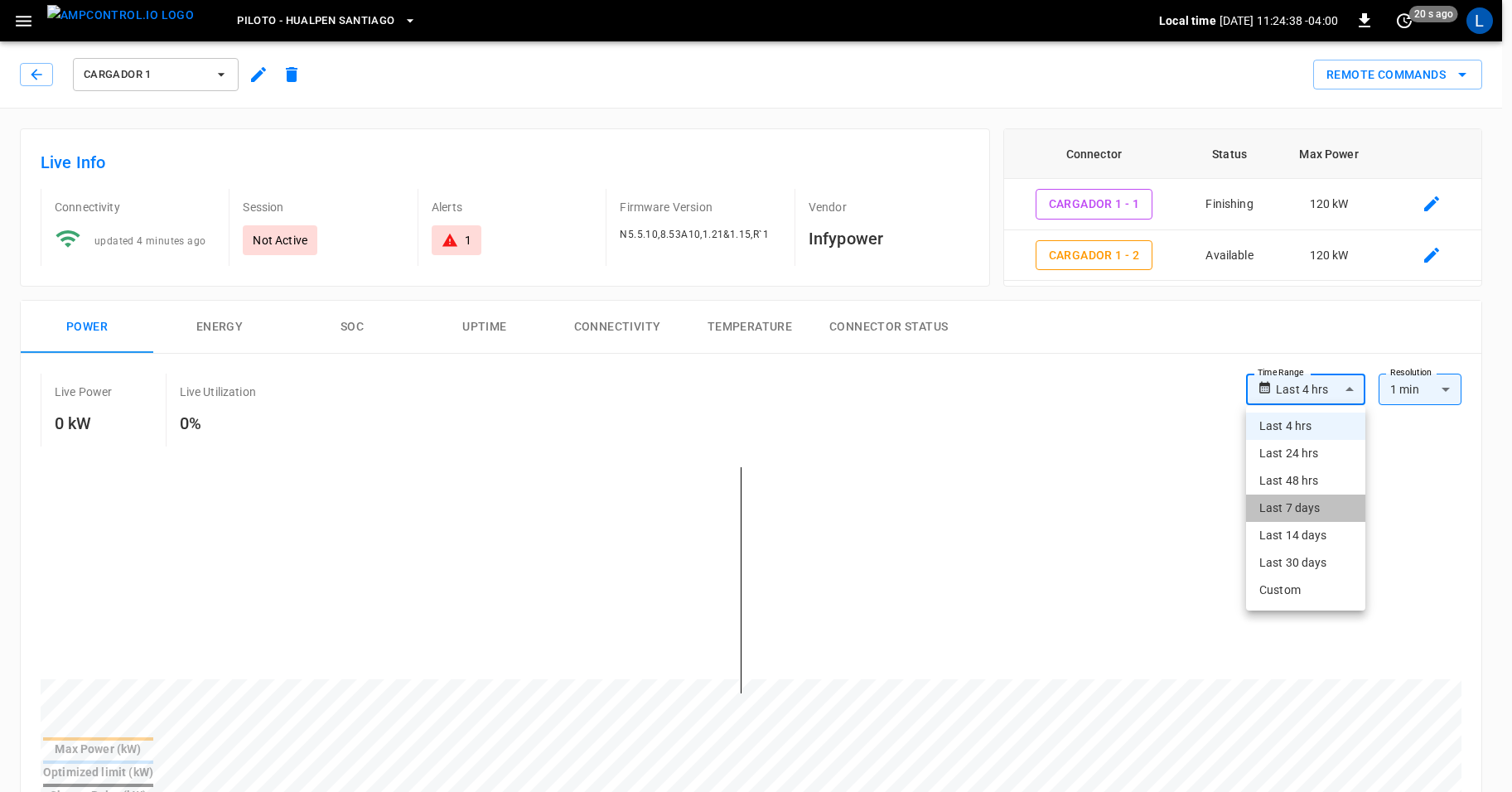 click on "Last 7 days" at bounding box center [1306, 508] 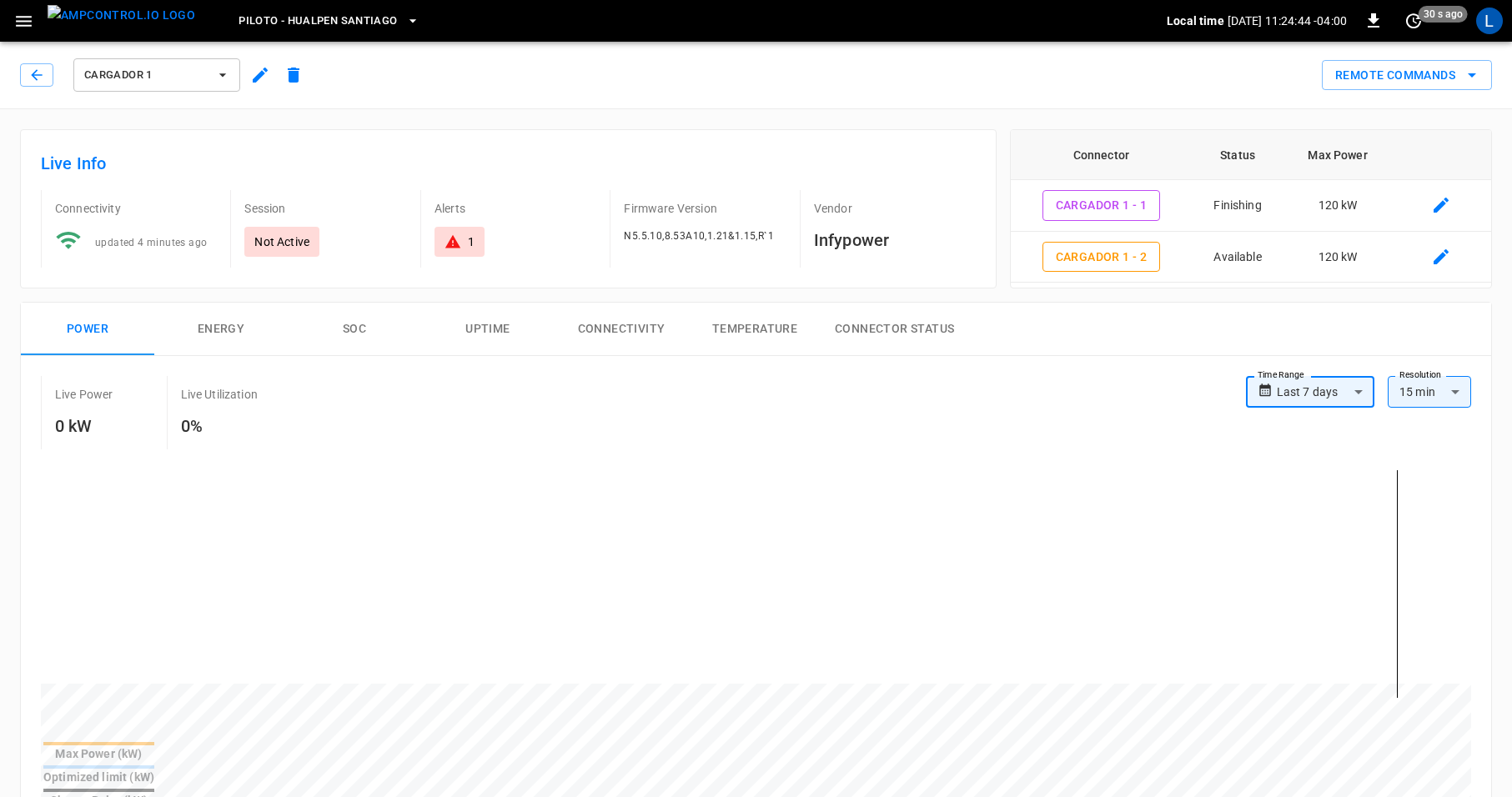 click 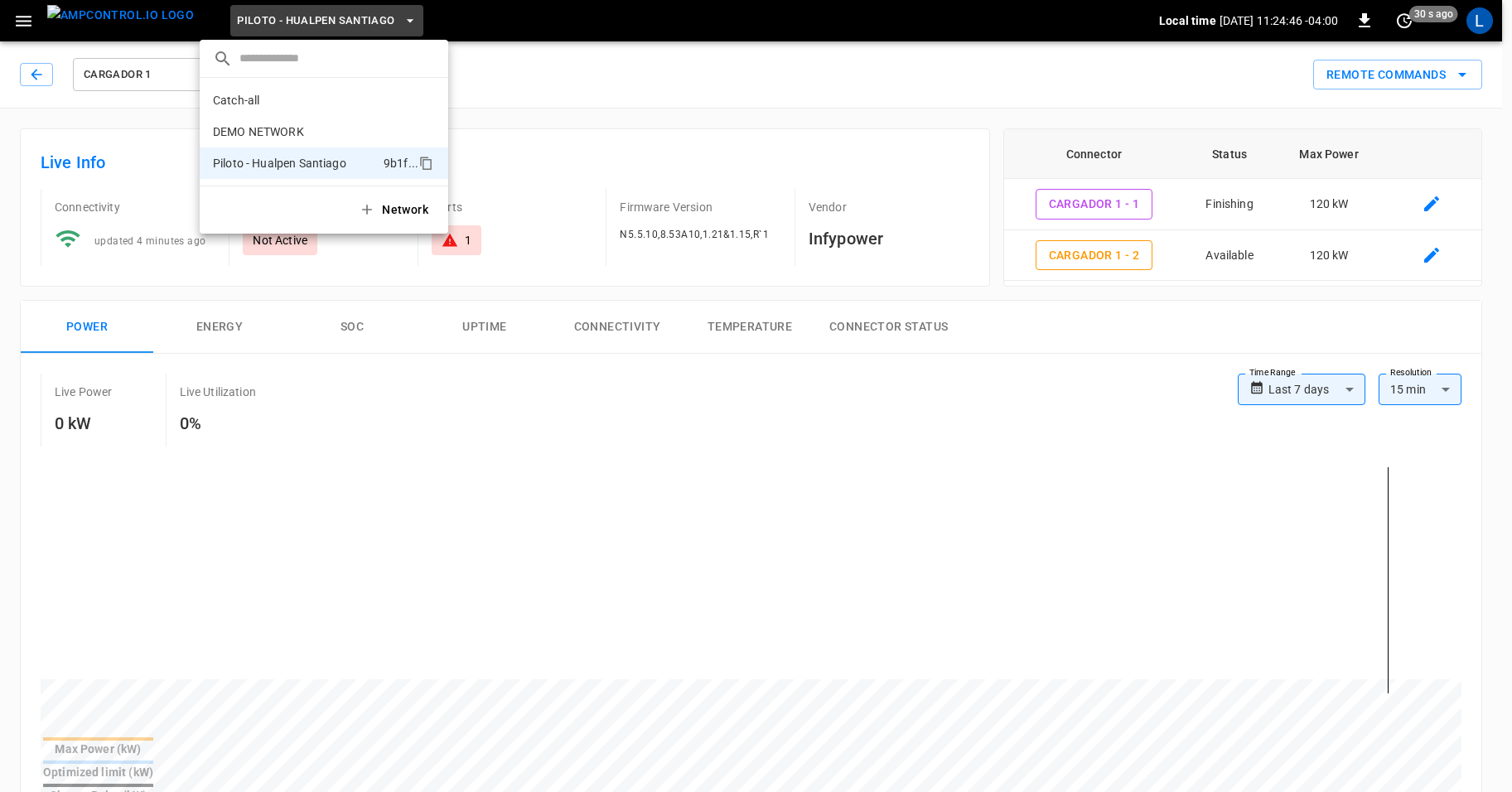 click at bounding box center (756, 396) 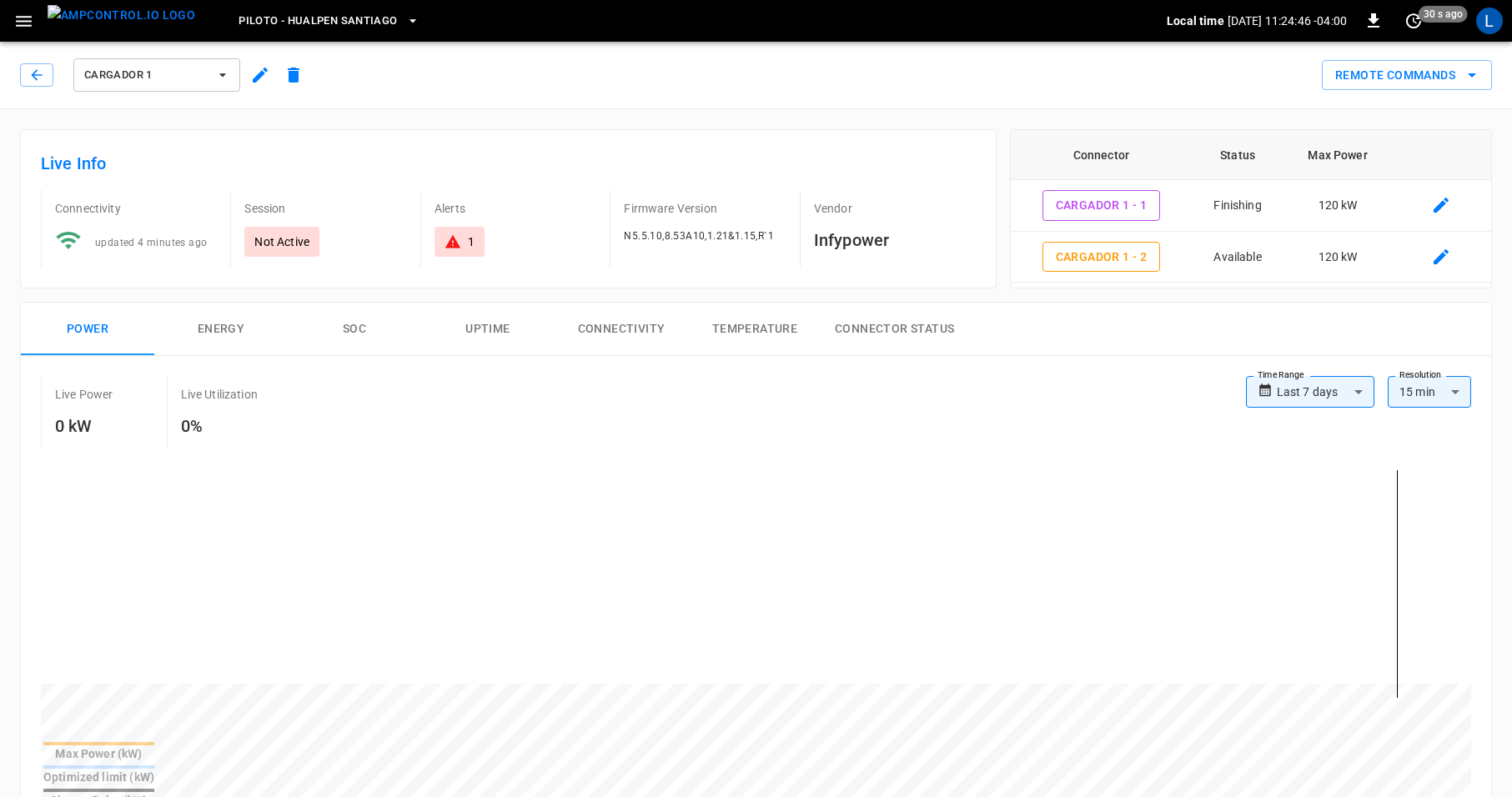 click 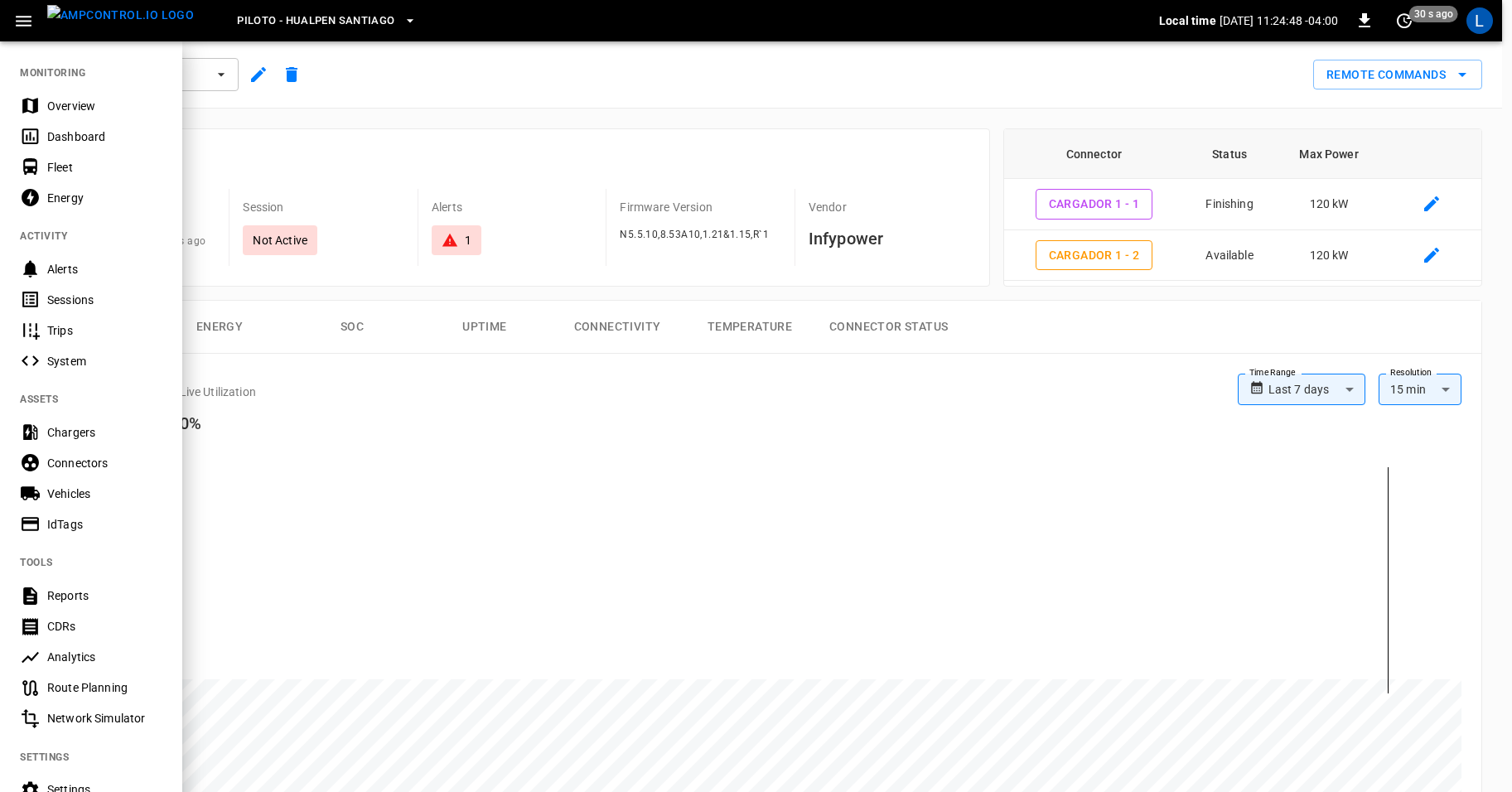click on "Settings" at bounding box center [104, 790] 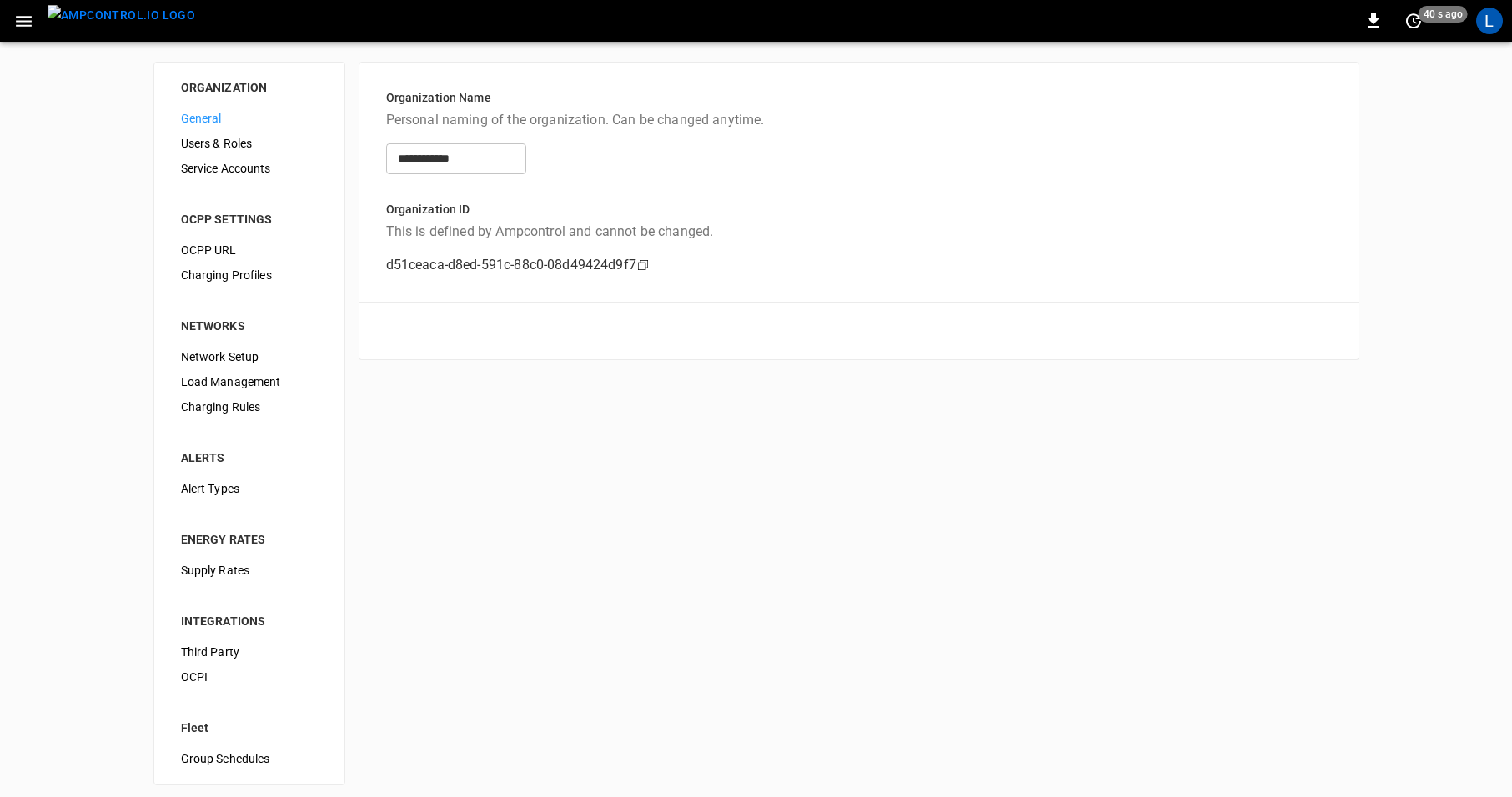 click on "Network Setup" at bounding box center (249, 357) 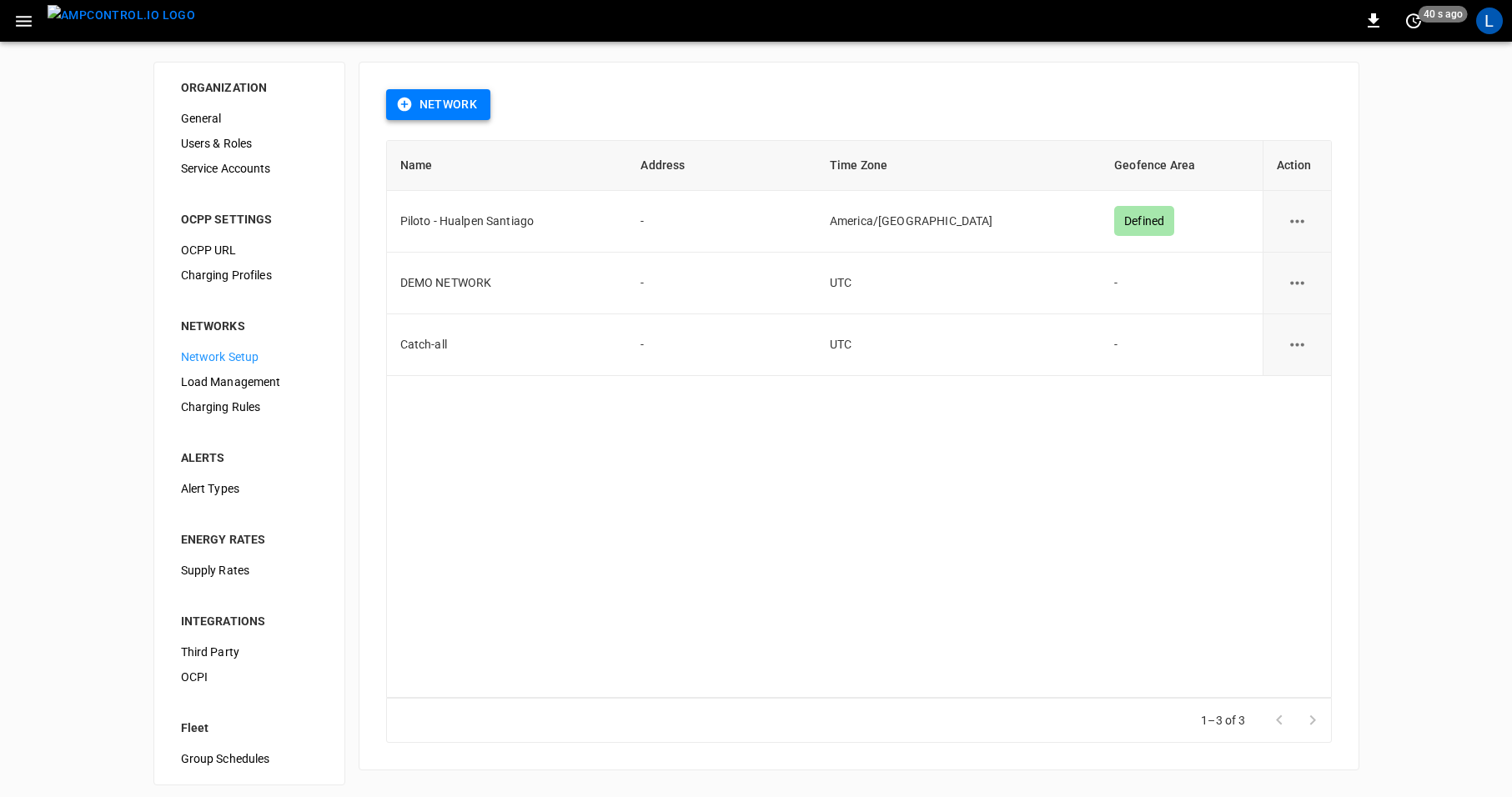 click on "Network" at bounding box center (439, 104) 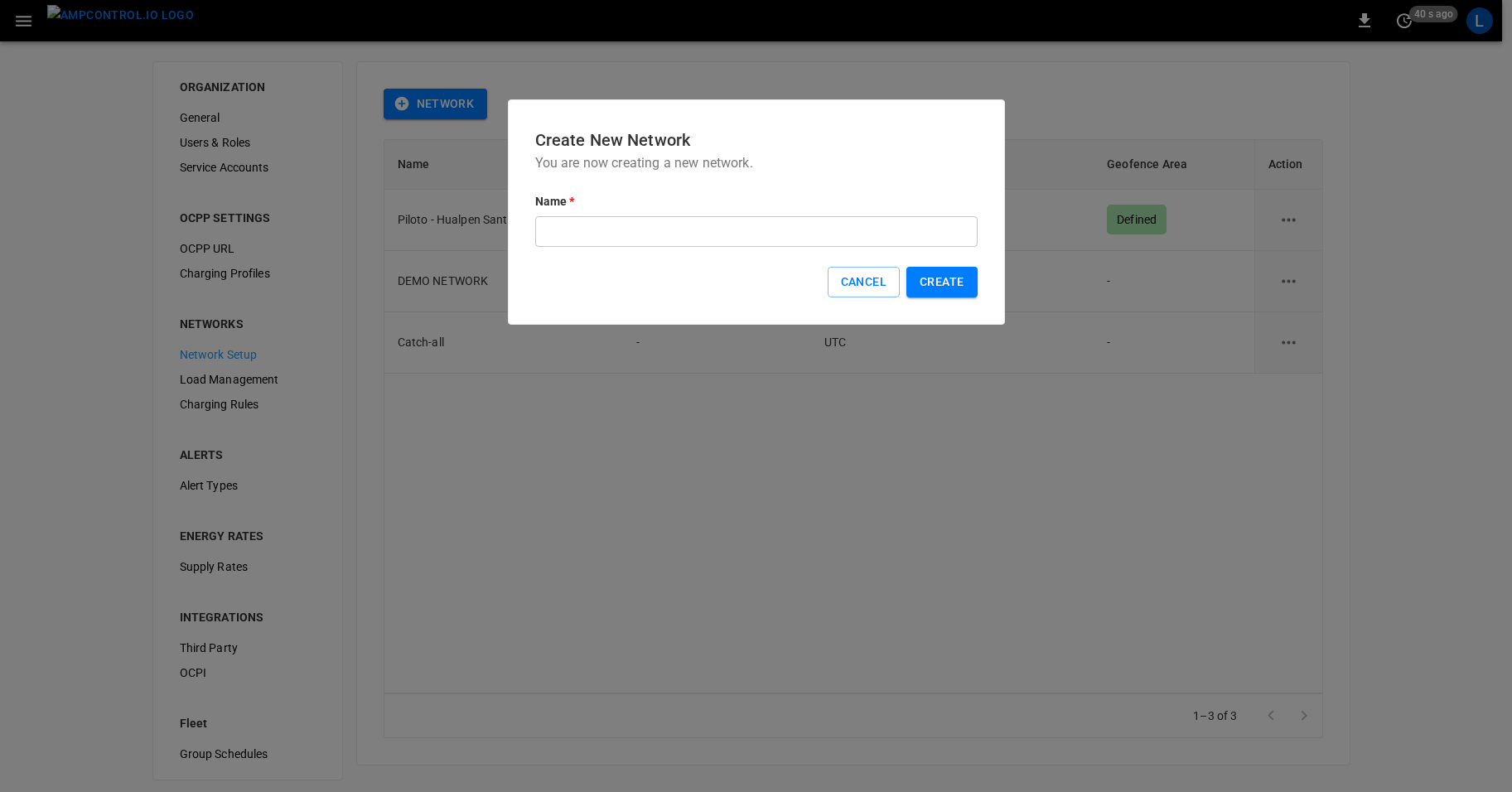 click at bounding box center [756, 231] 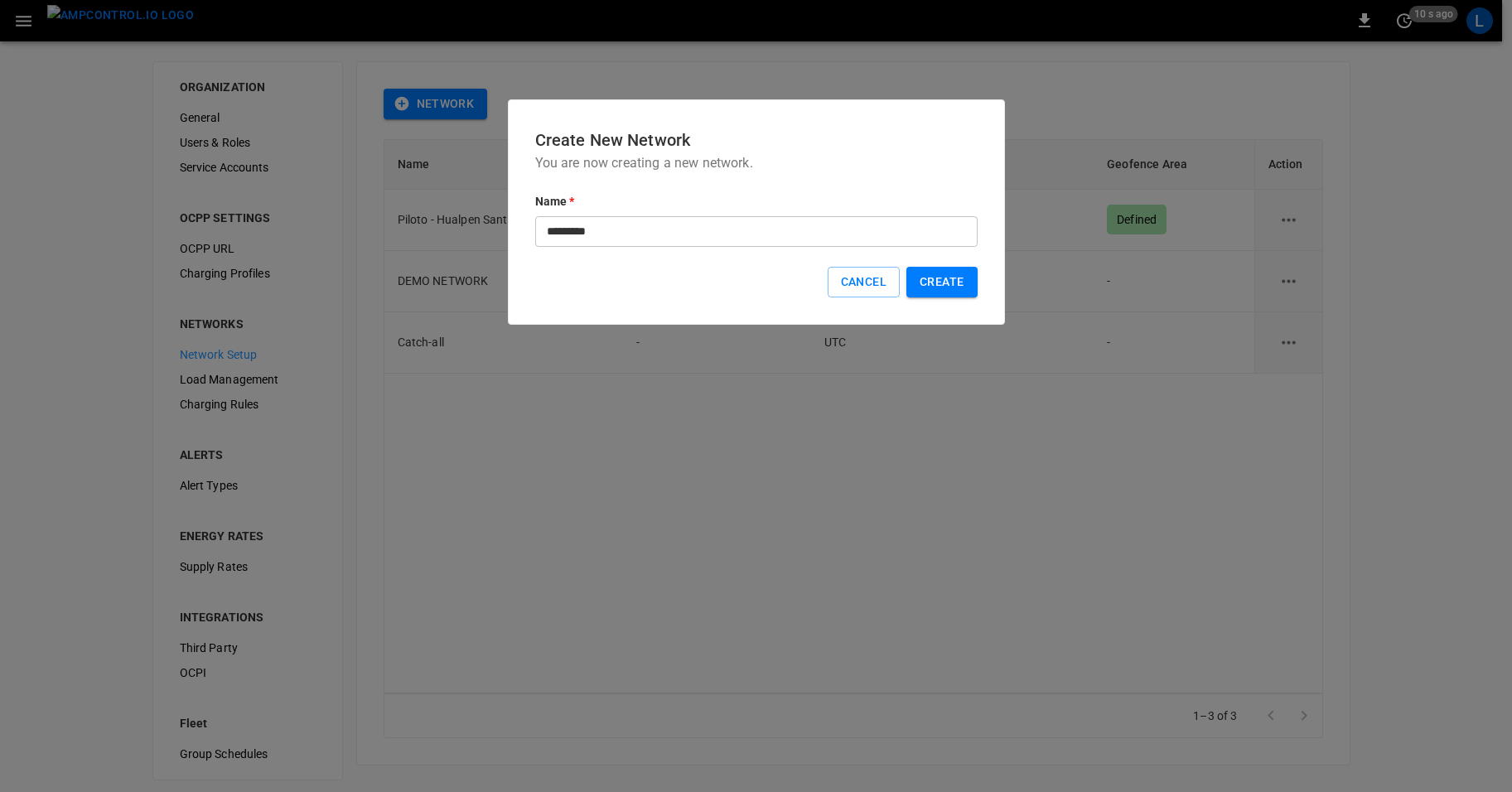 click on "********" at bounding box center (756, 231) 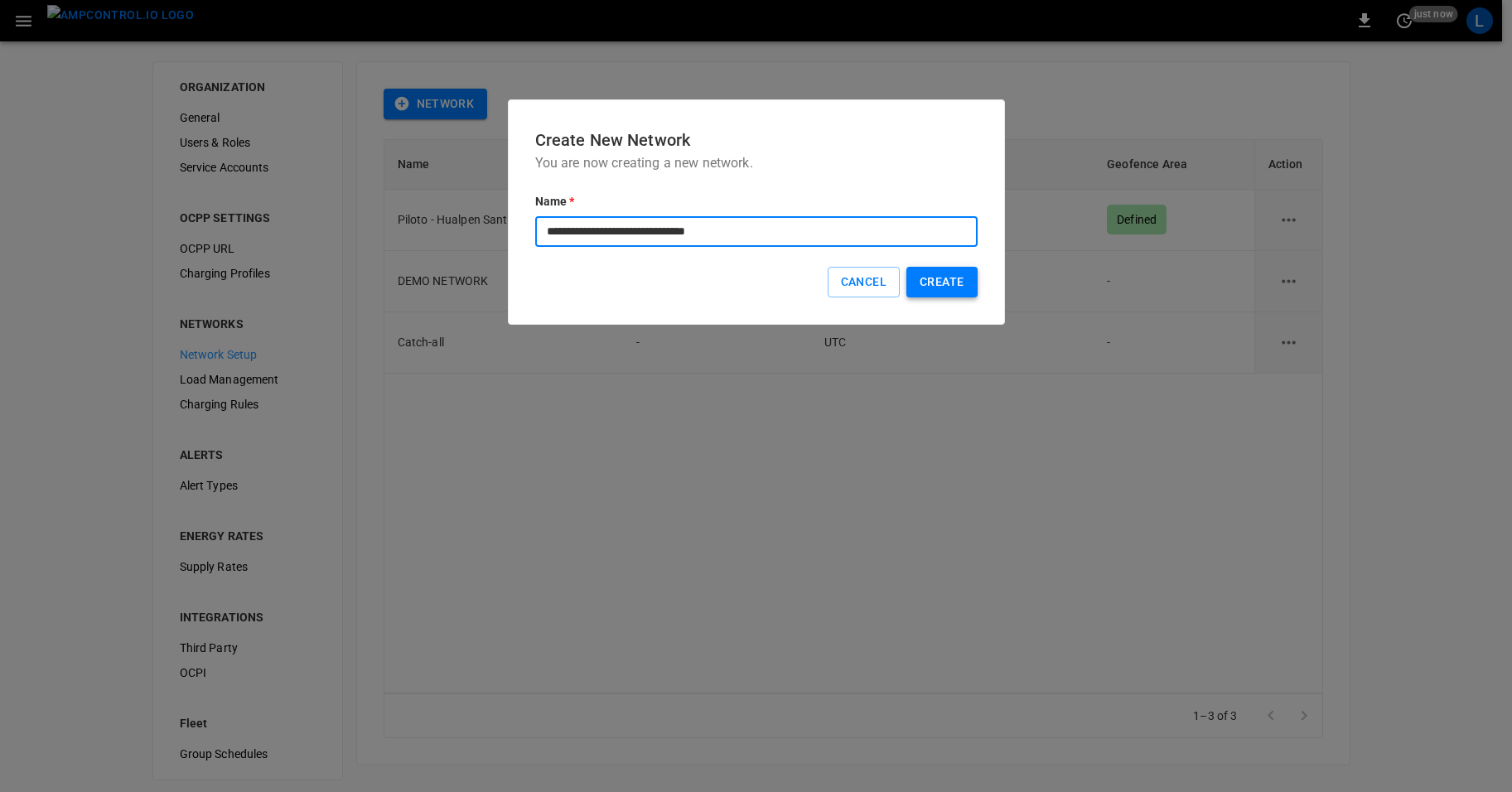 type on "**********" 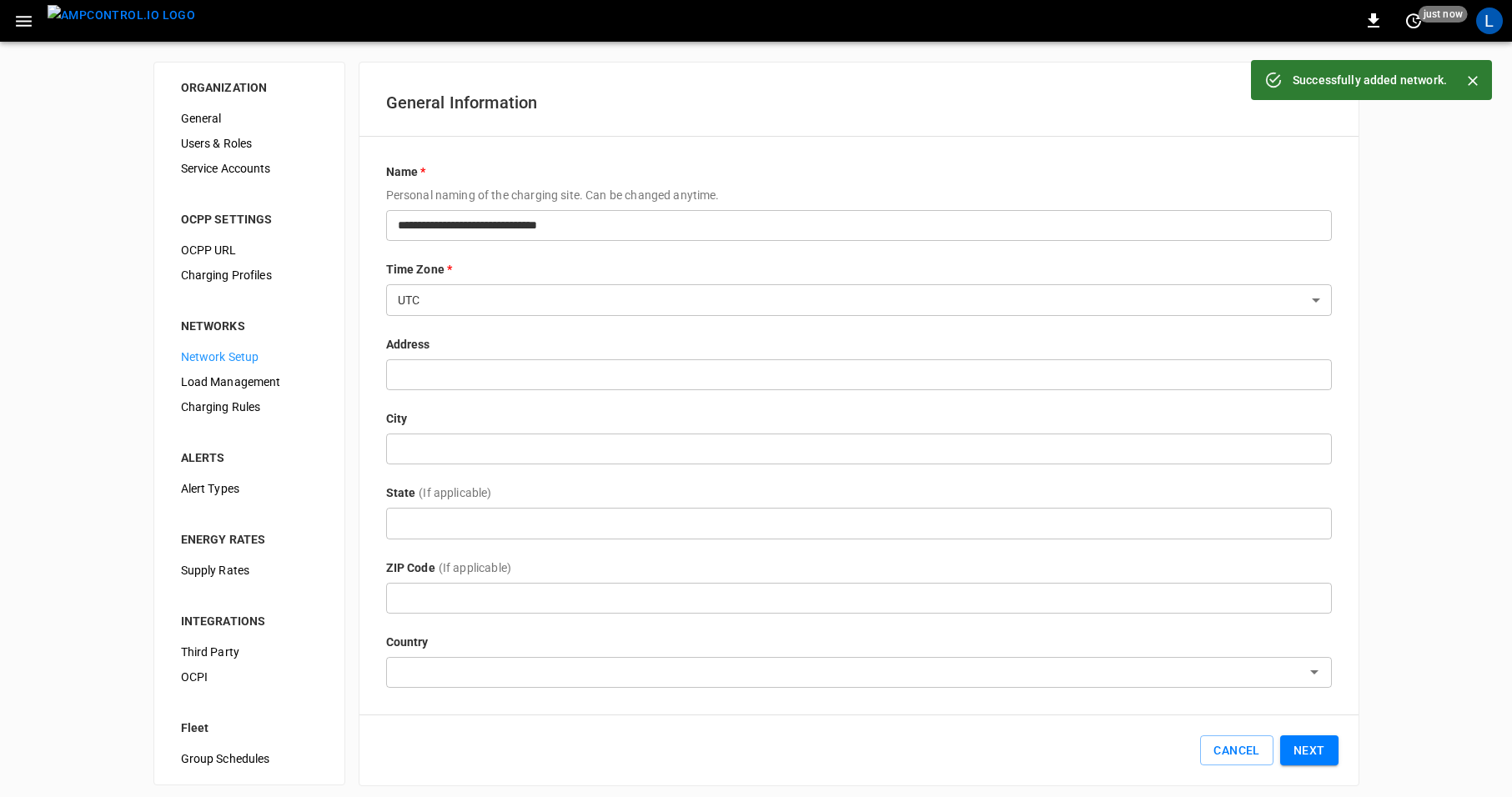 click on "**********" at bounding box center [756, 403] 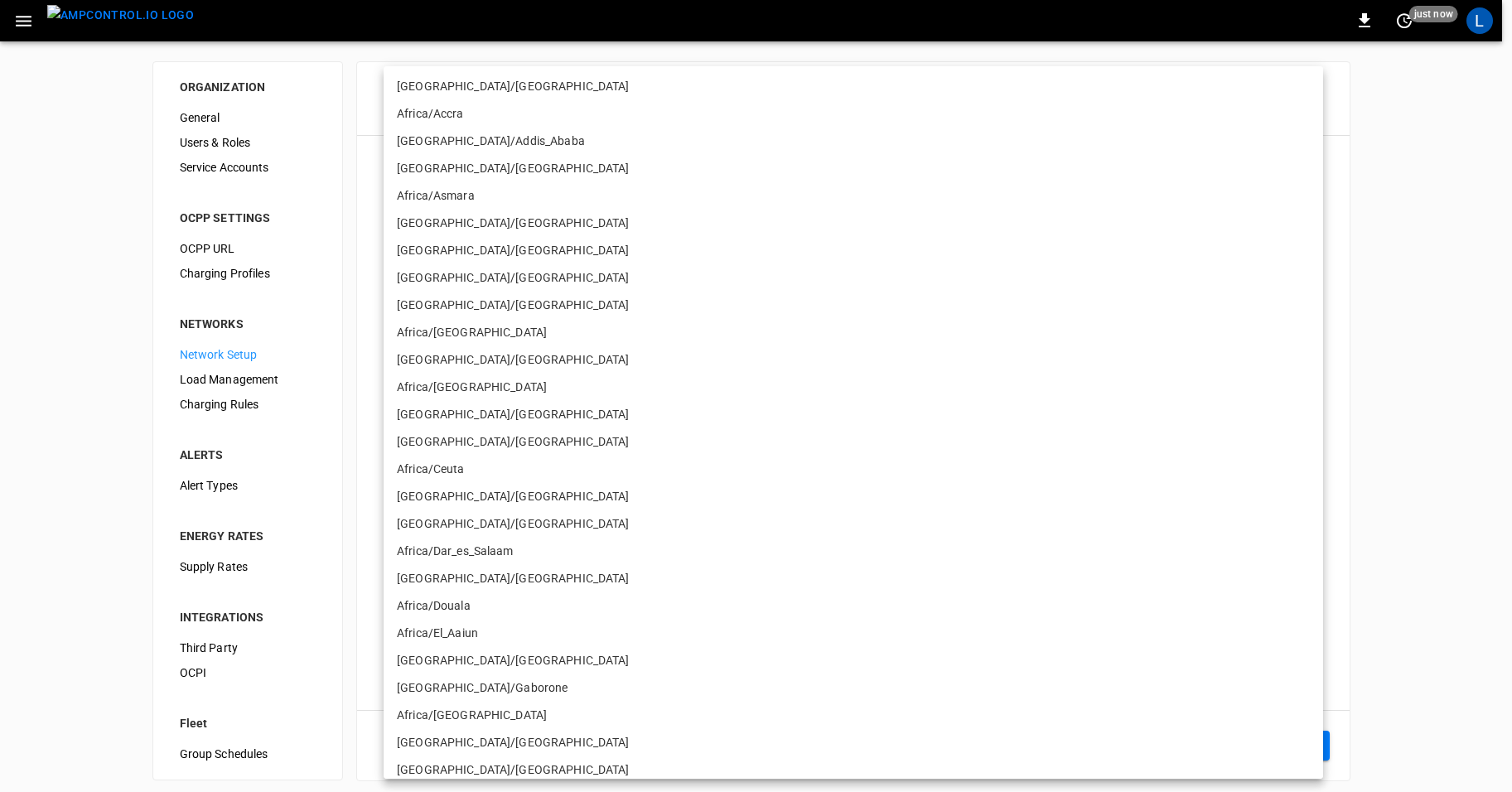 scroll, scrollTop: 11139, scrollLeft: 0, axis: vertical 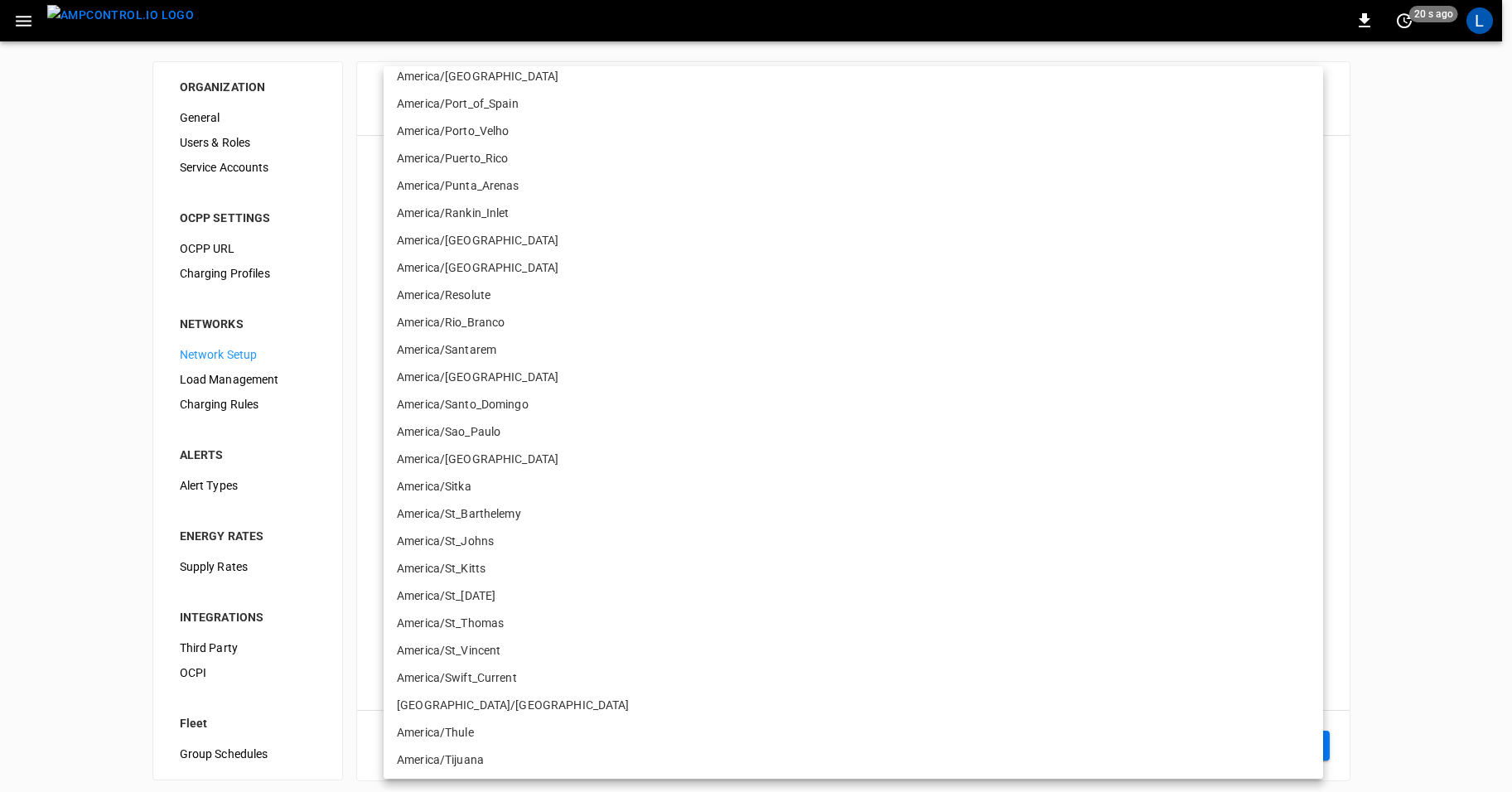 click on "America/Santiago" at bounding box center (853, 377) 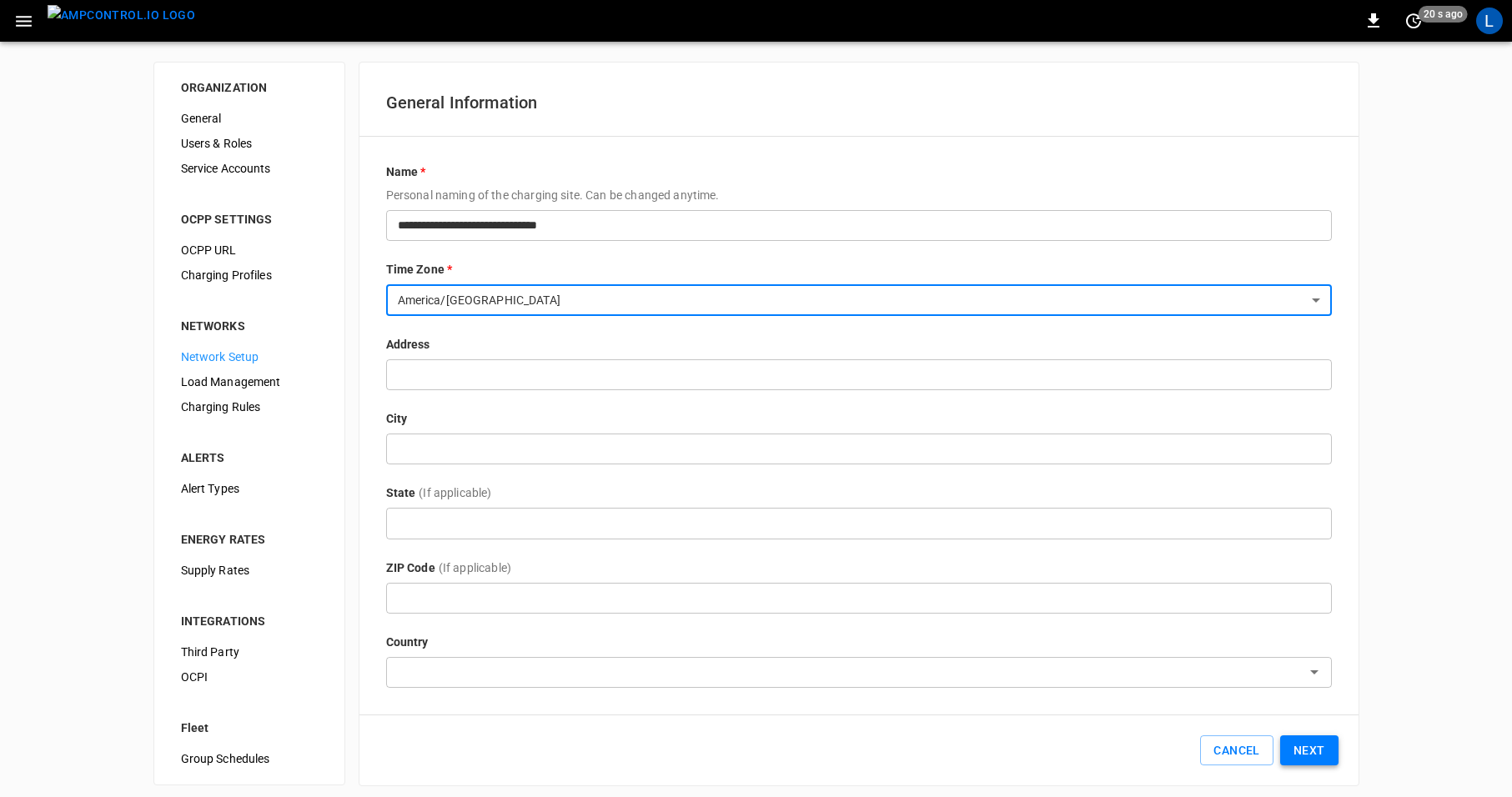 click on "Next" at bounding box center [1309, 750] 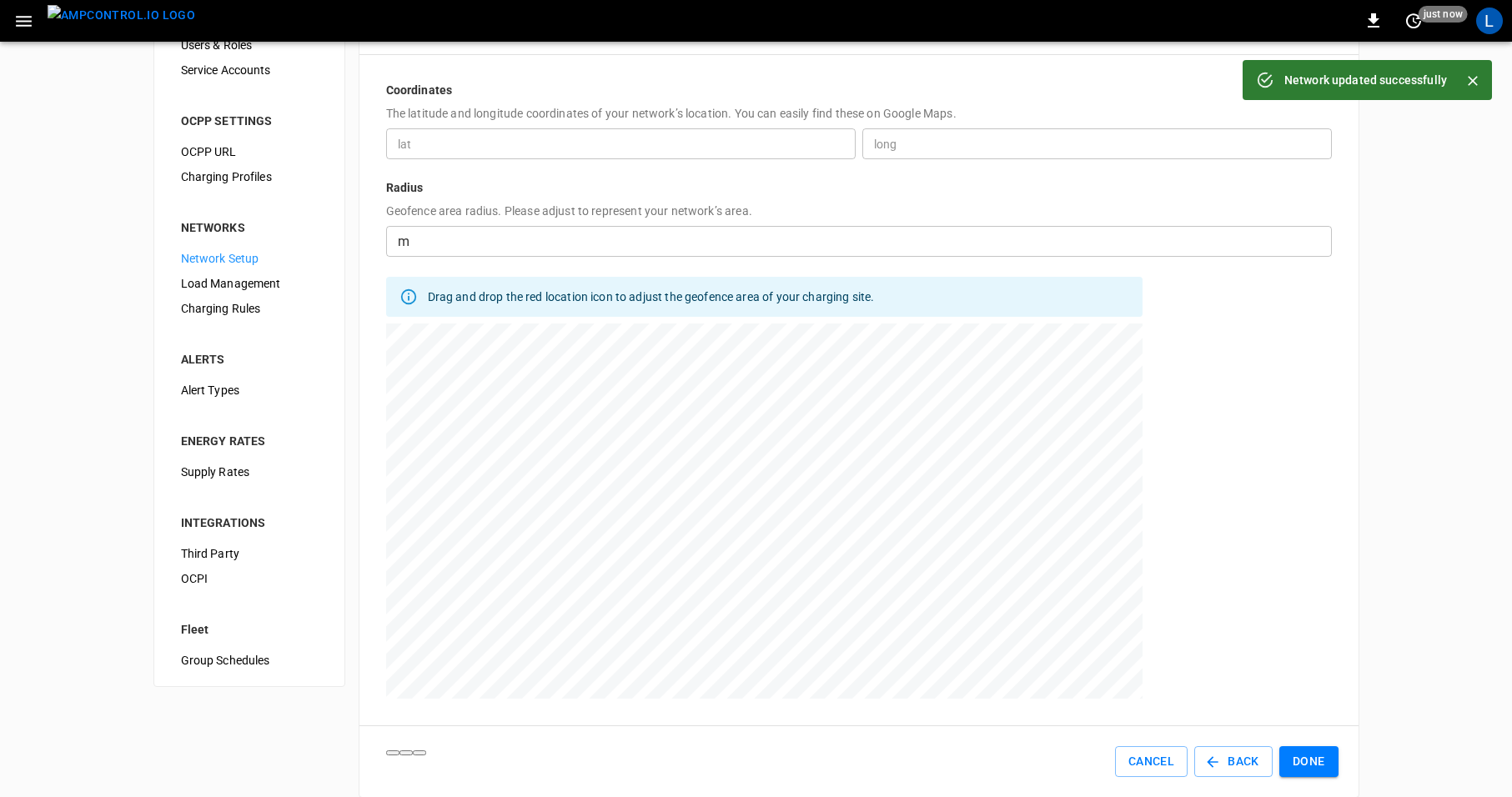 scroll, scrollTop: 119, scrollLeft: 0, axis: vertical 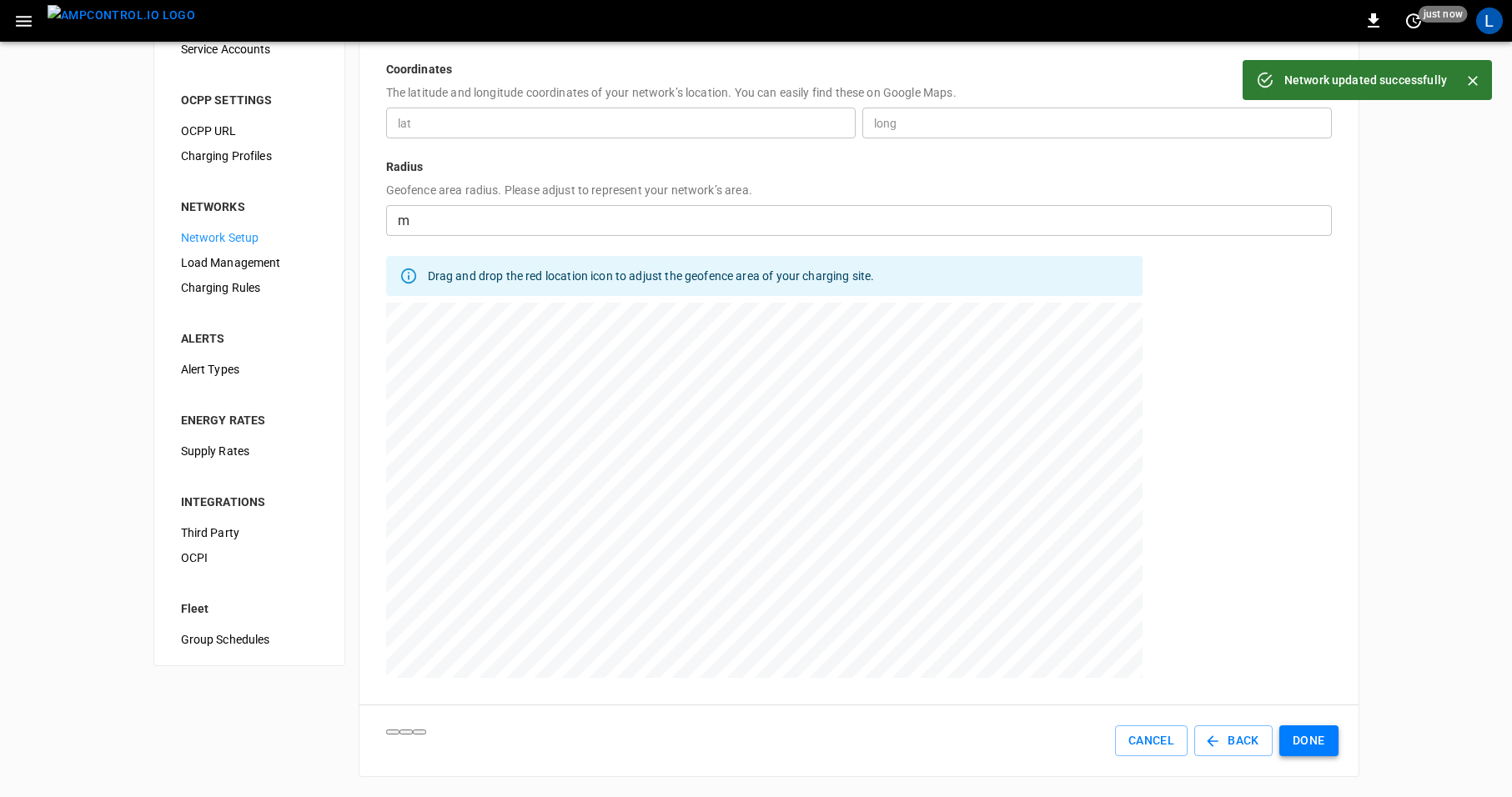 click on "Done" at bounding box center (1309, 740) 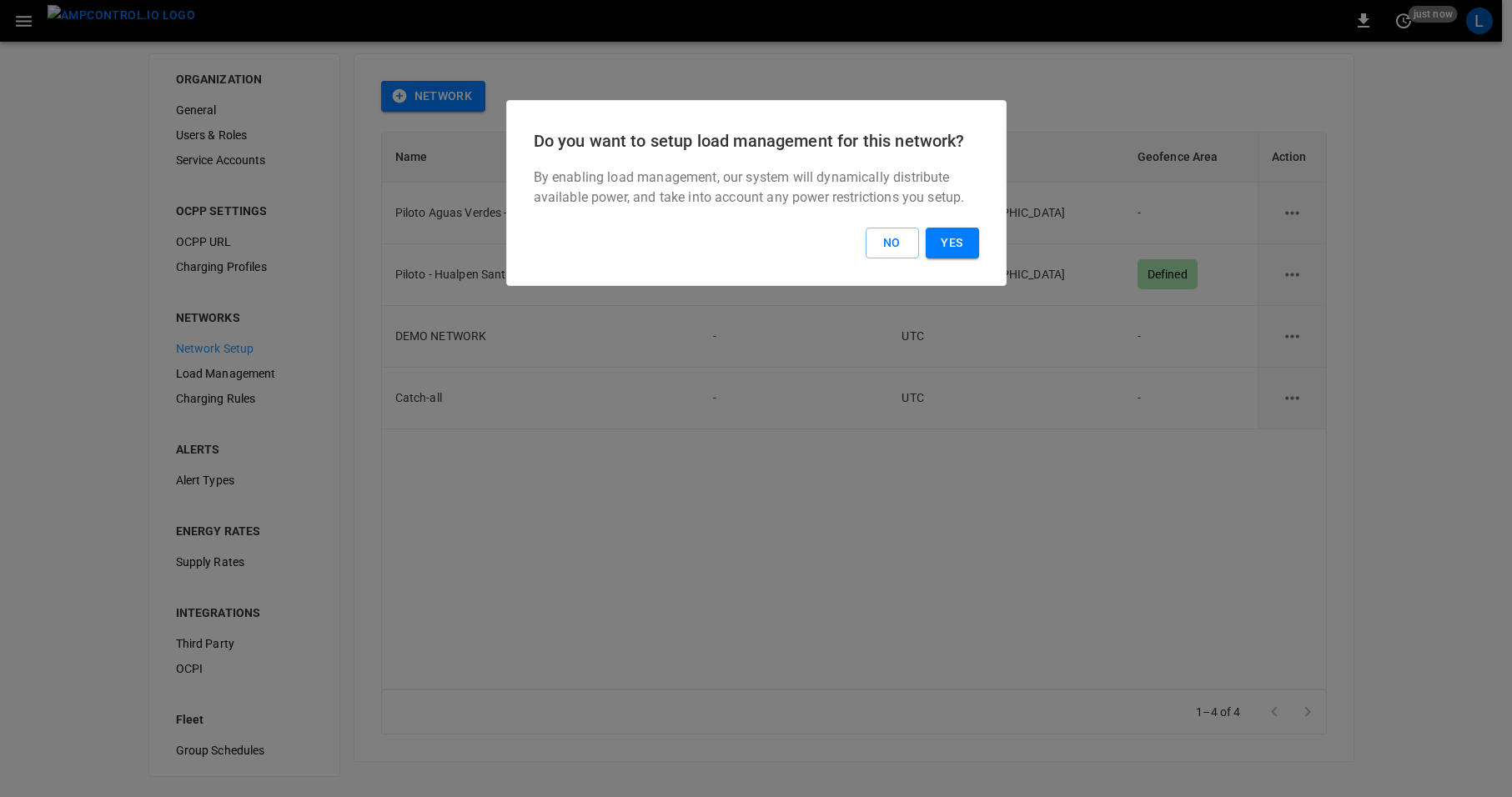 scroll, scrollTop: 0, scrollLeft: 0, axis: both 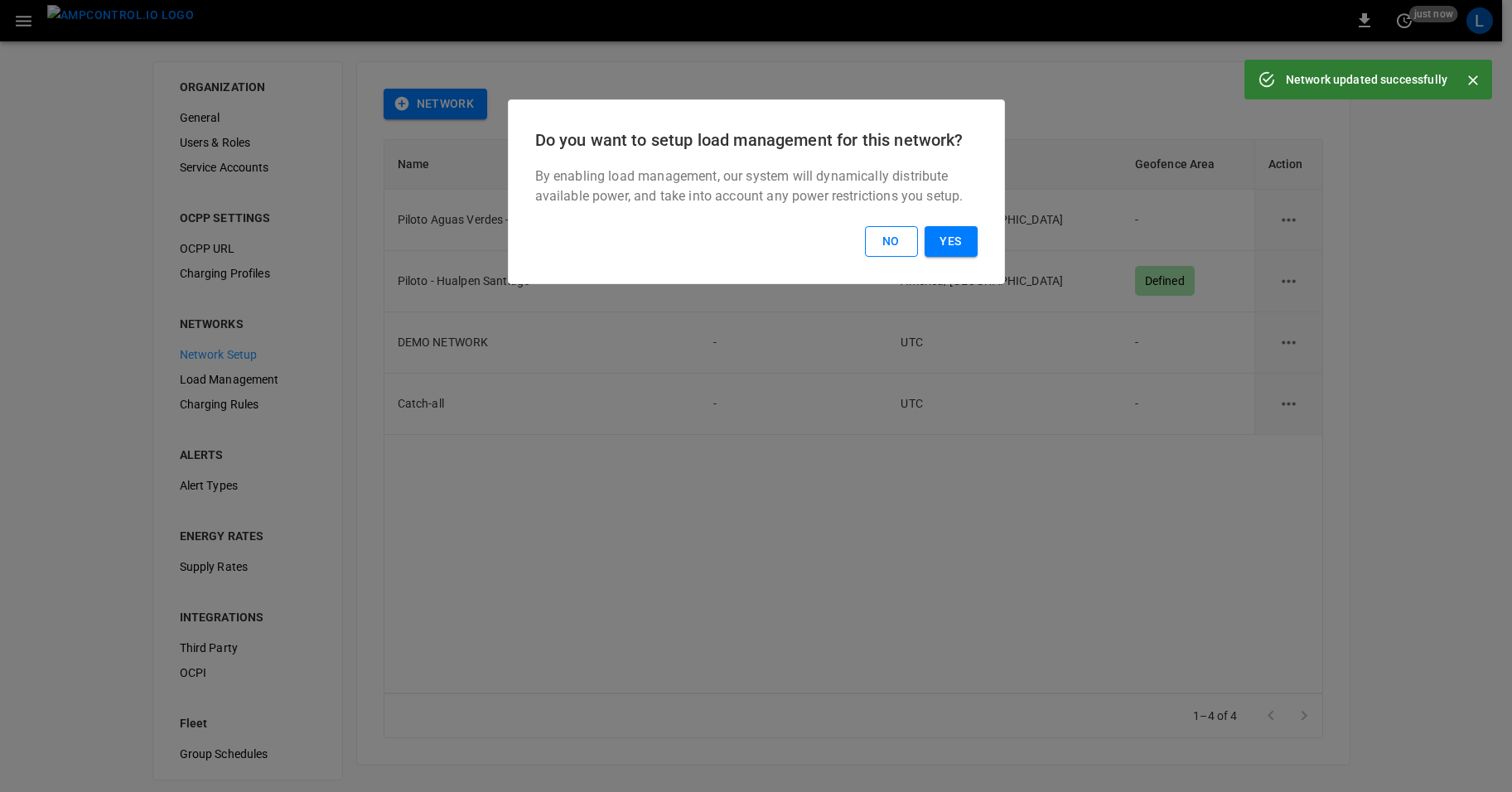 click on "No" at bounding box center (891, 241) 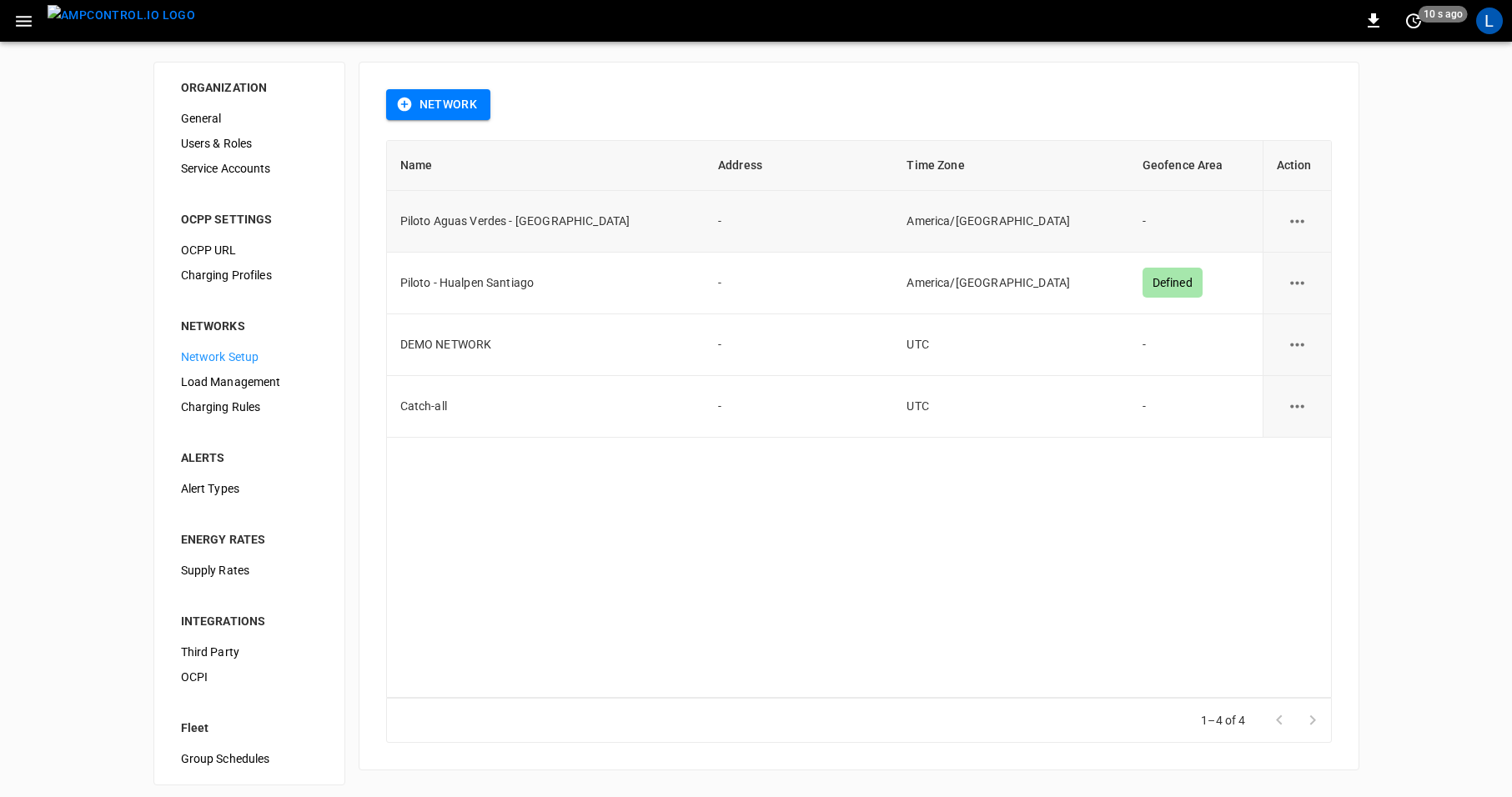 click 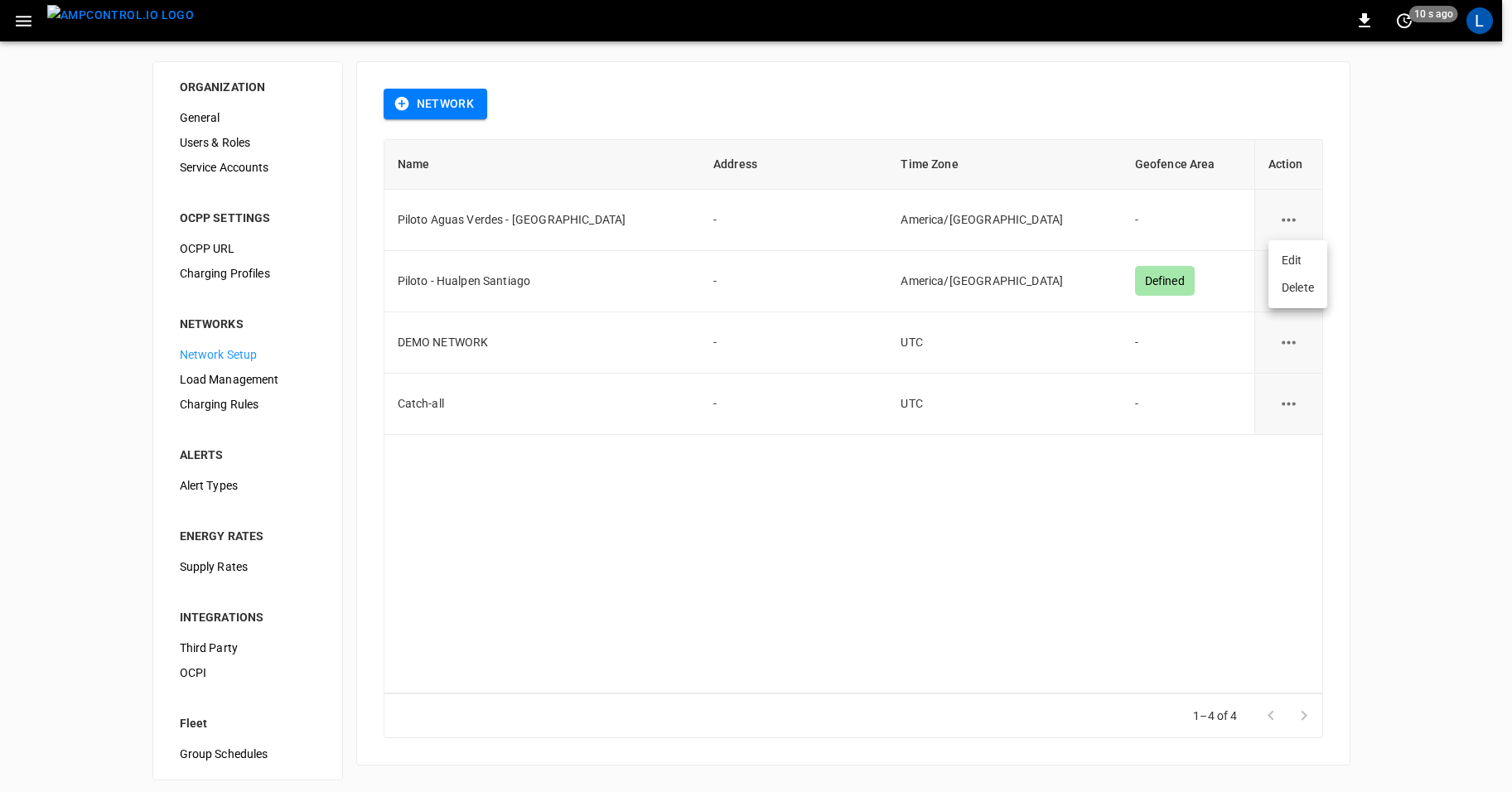click on "Edit" at bounding box center [1297, 260] 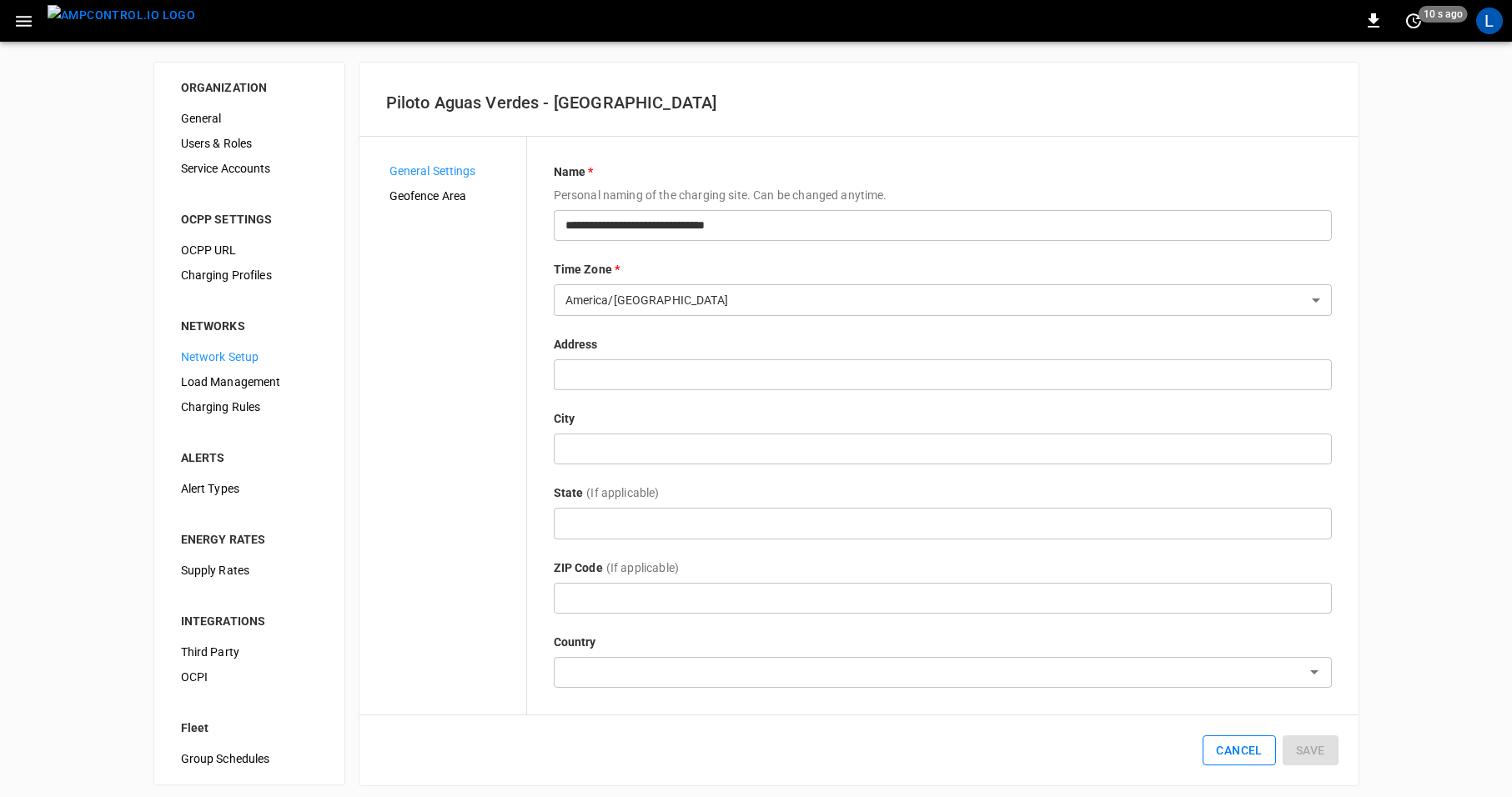 click on "Cancel" at bounding box center [1238, 750] 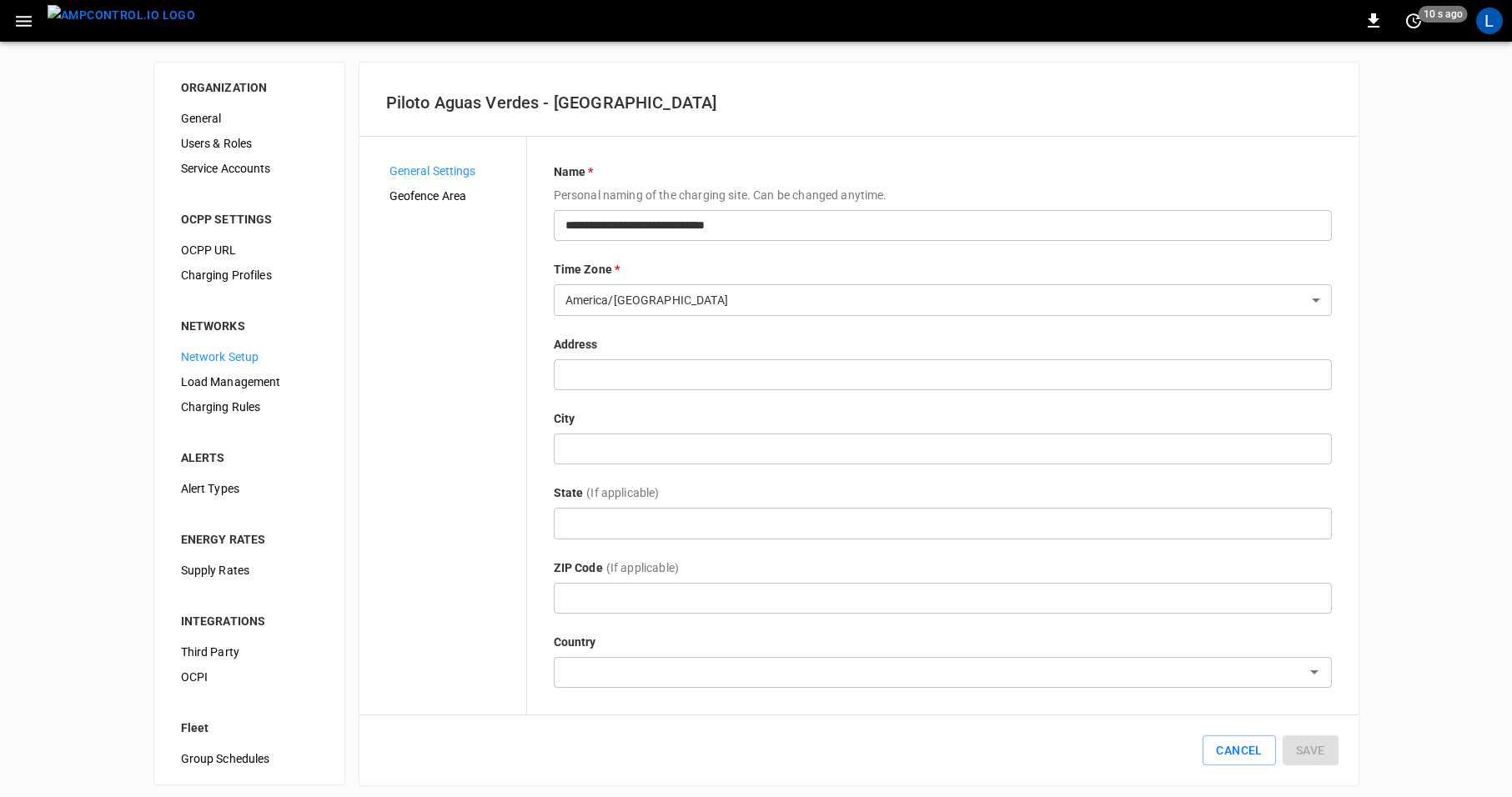 click at bounding box center [23, 21] 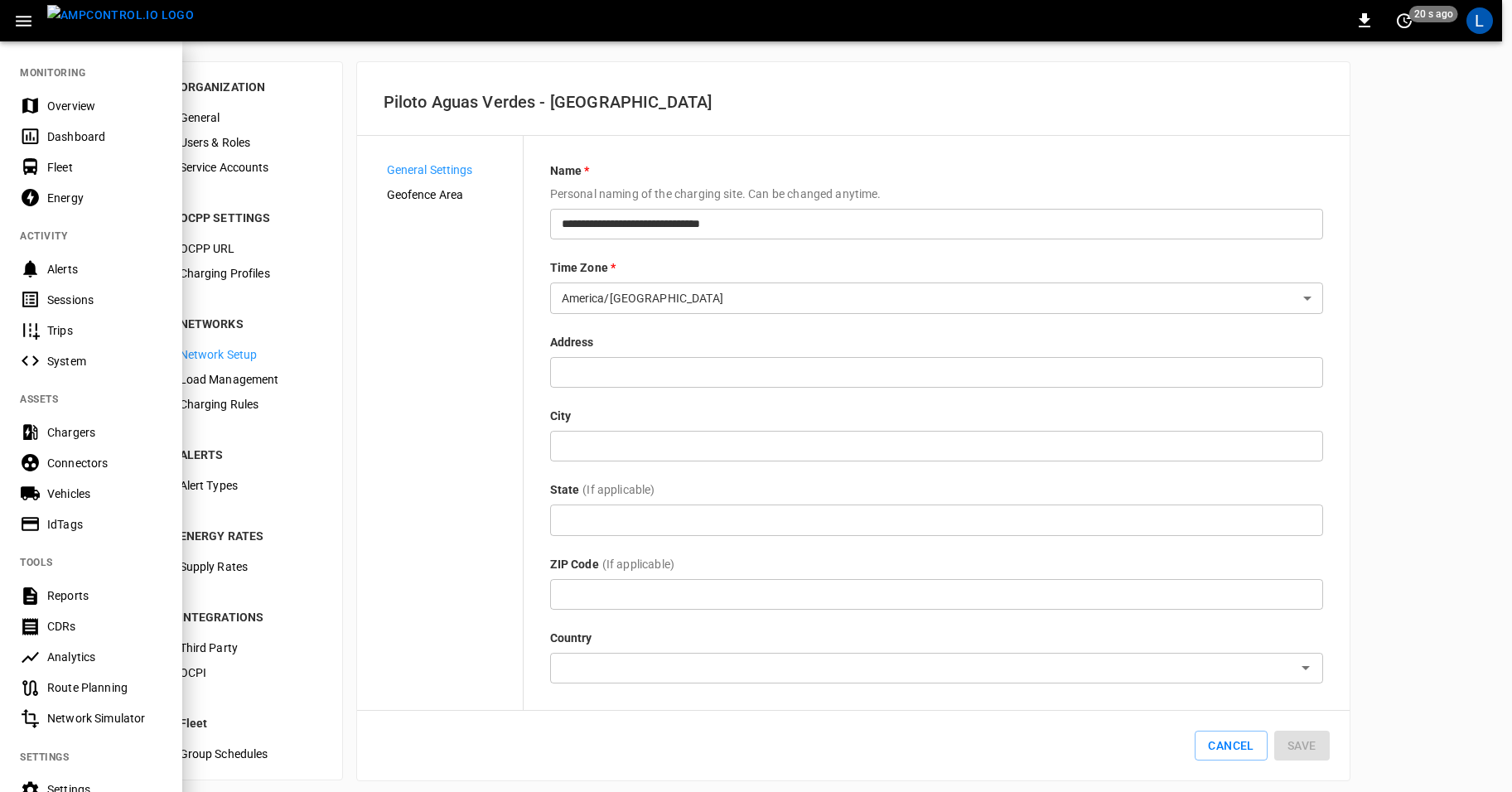 click on "Chargers" at bounding box center (104, 432) 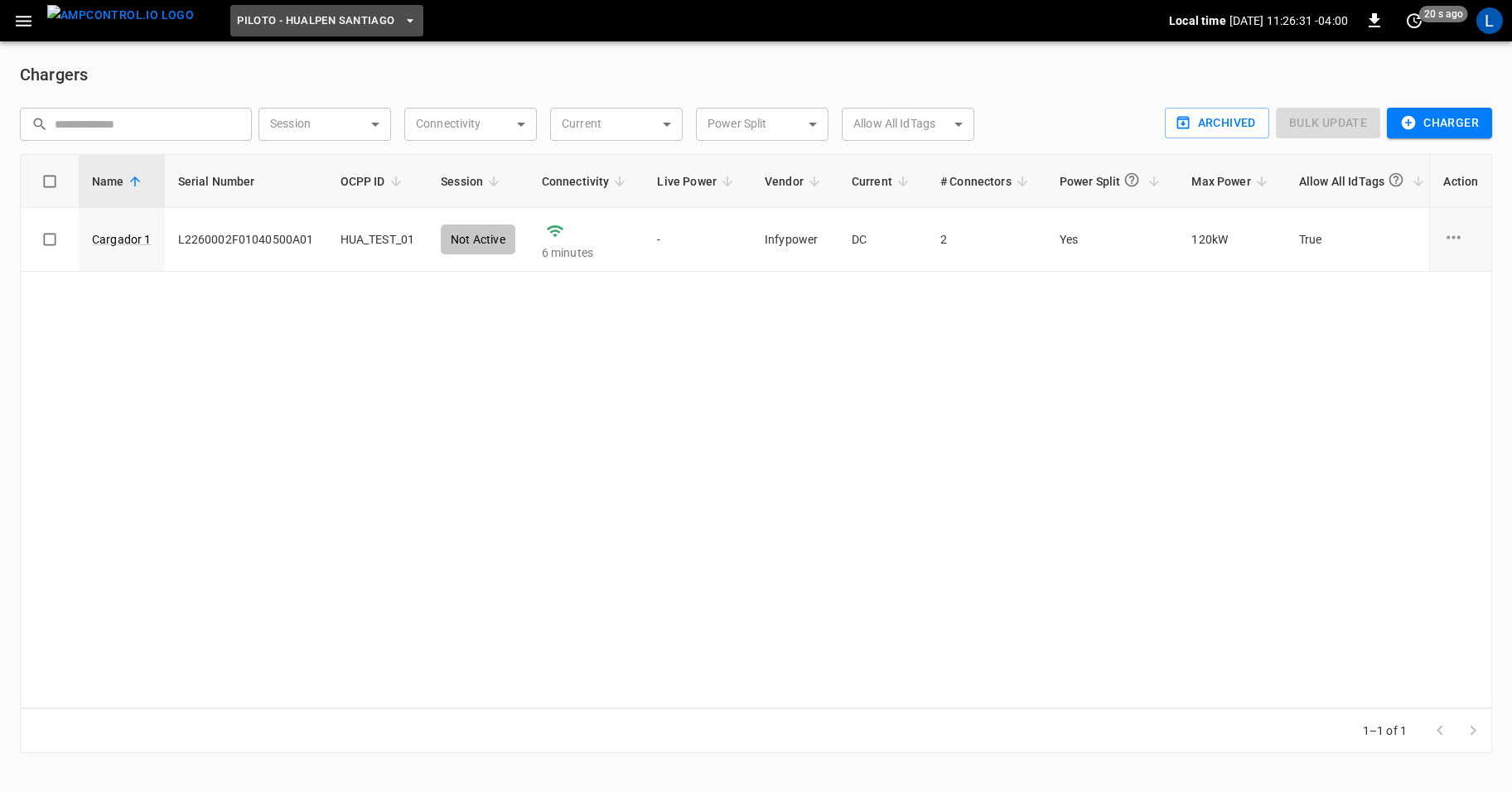 click 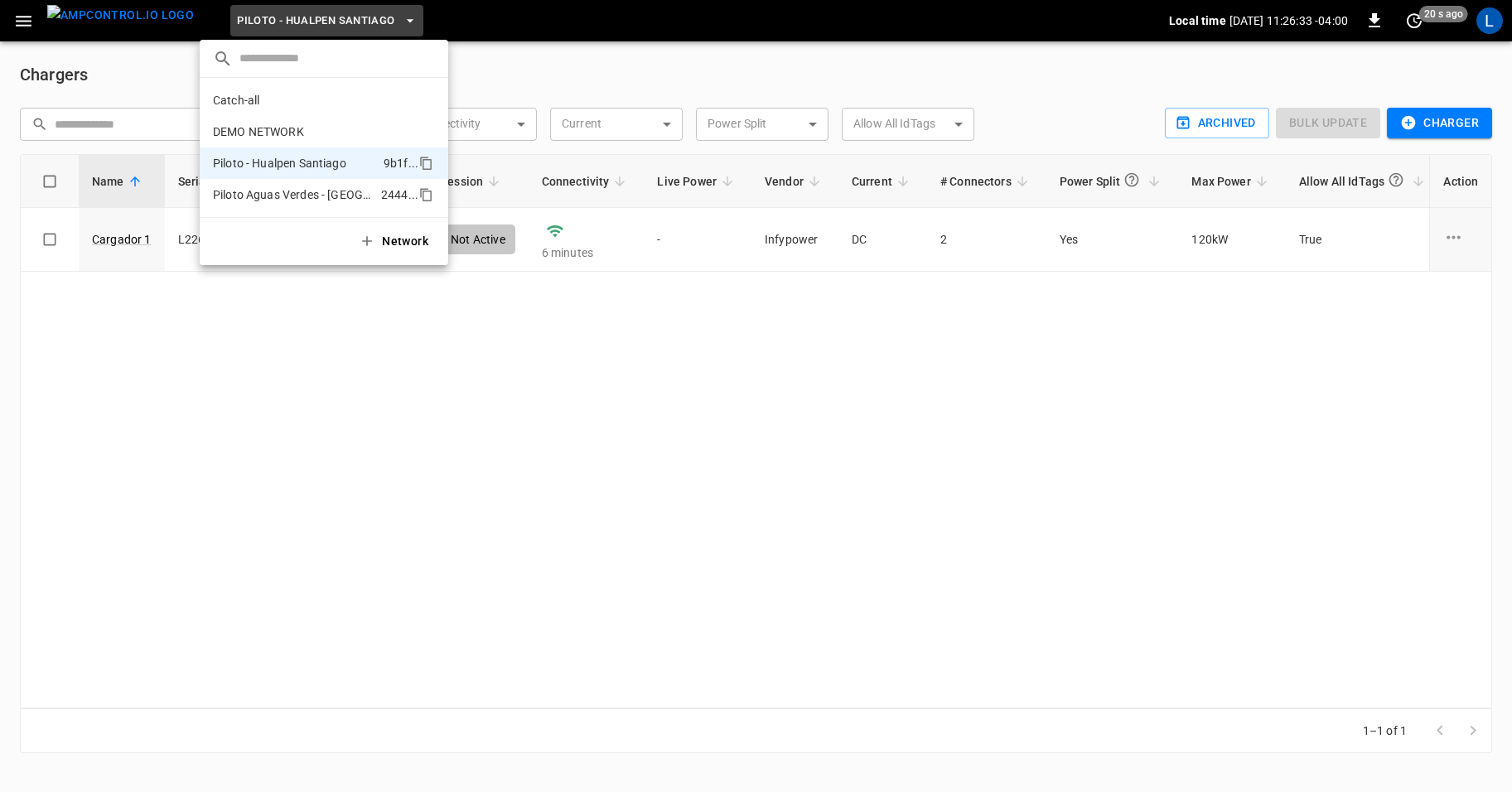 click on "Piloto Aguas Verdes - [GEOGRAPHIC_DATA]" at bounding box center (293, 195) 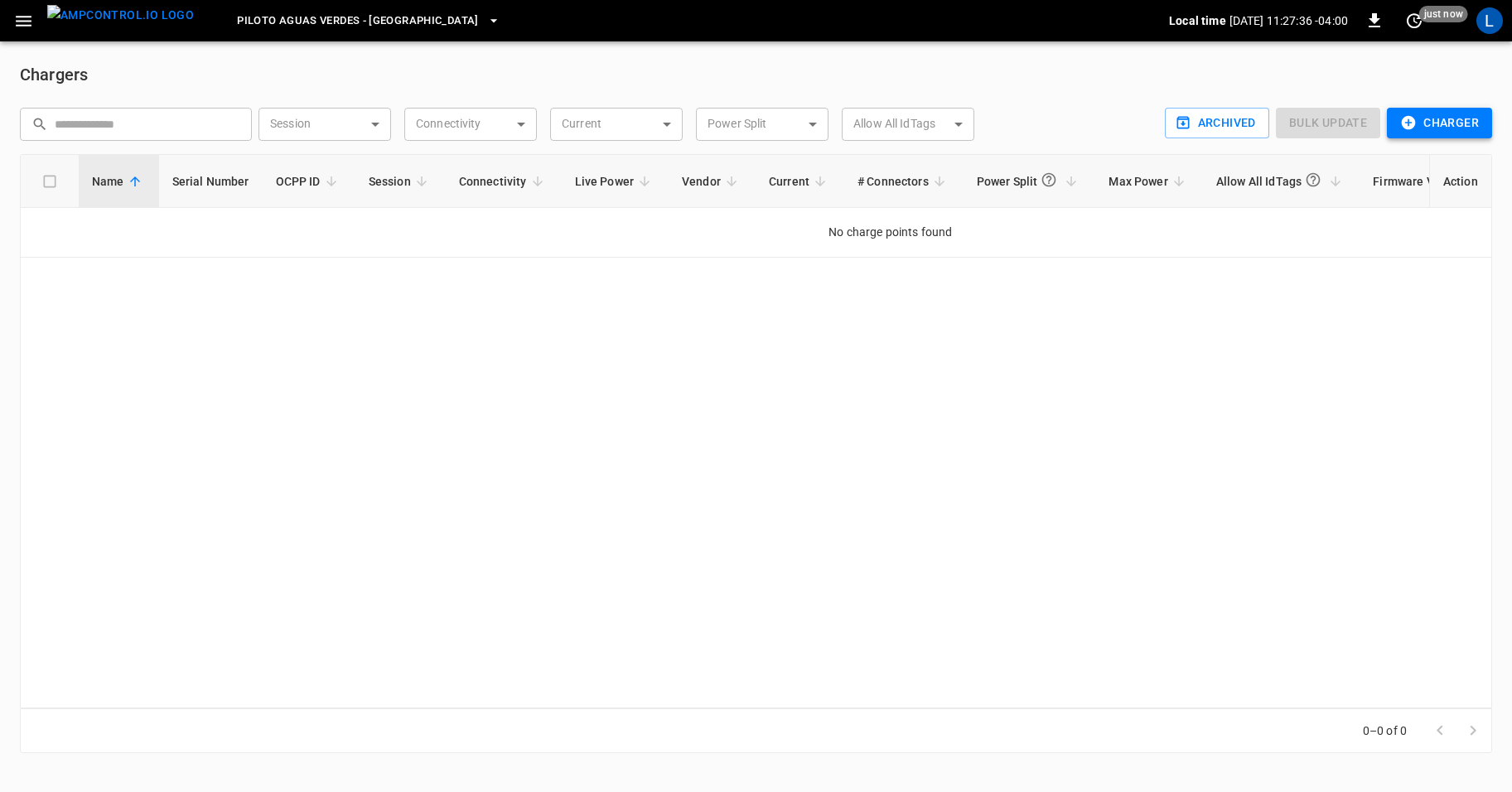 click 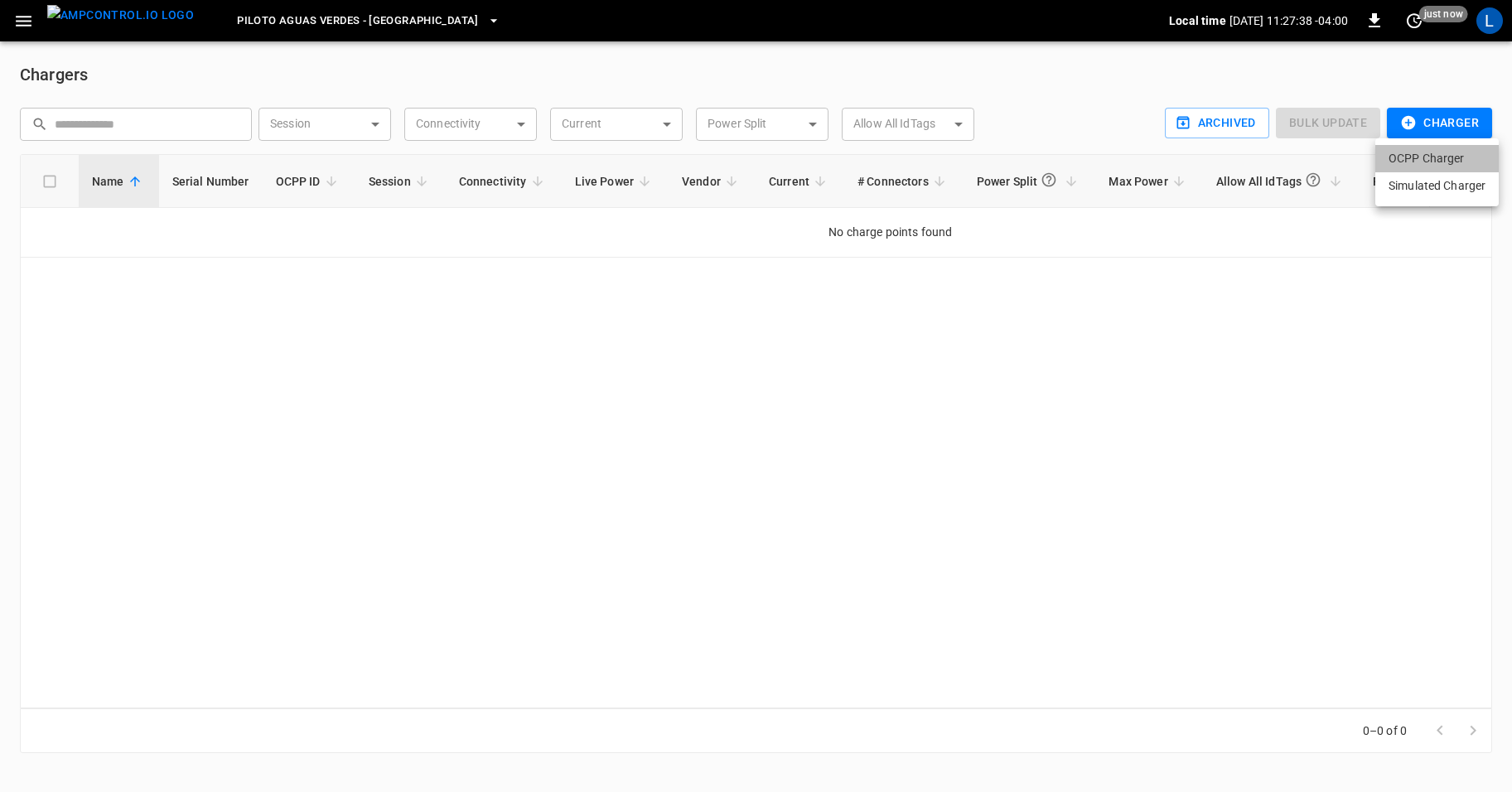 click on "OCPP Charger" at bounding box center (1437, 158) 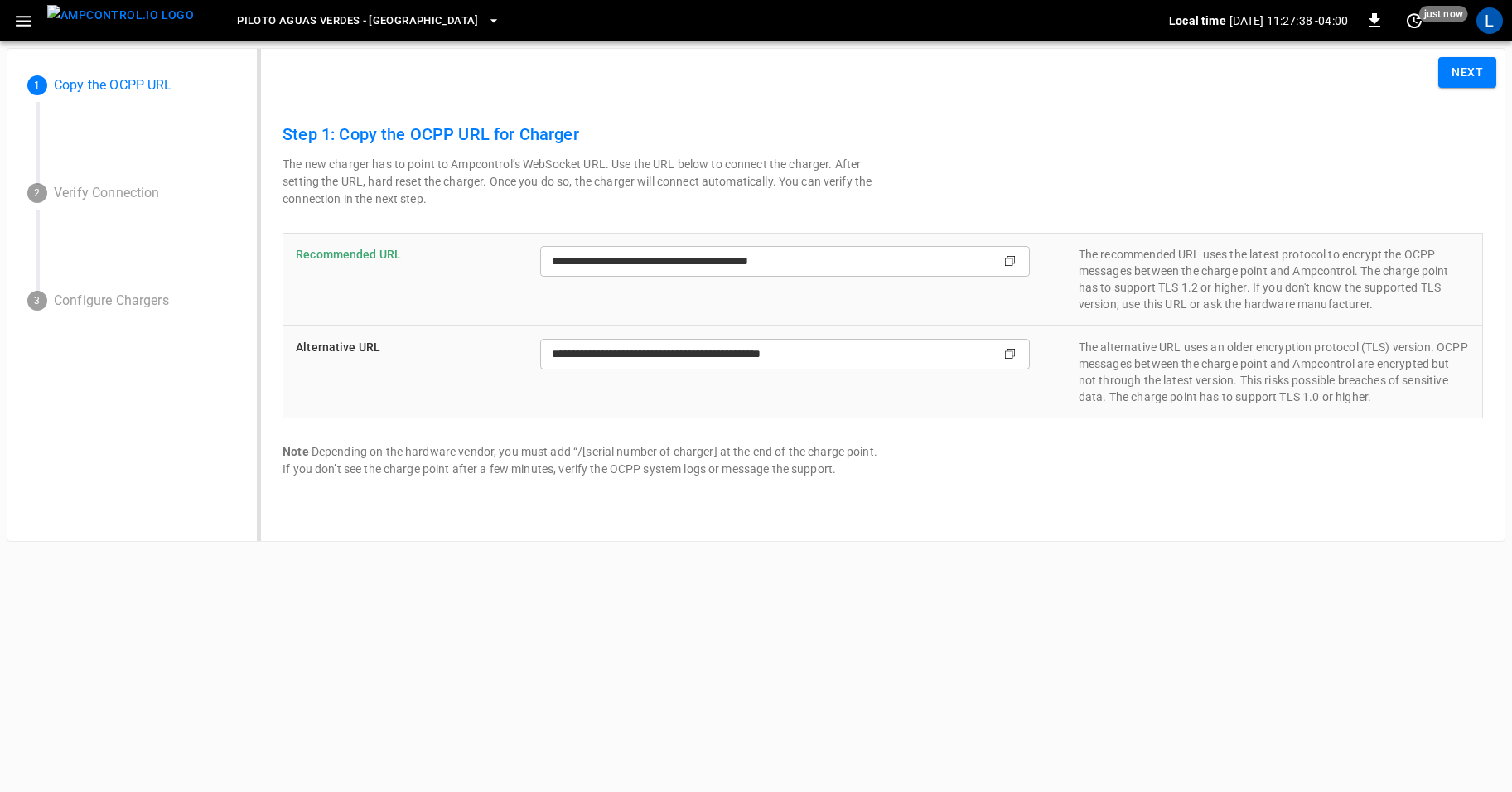 type on "**********" 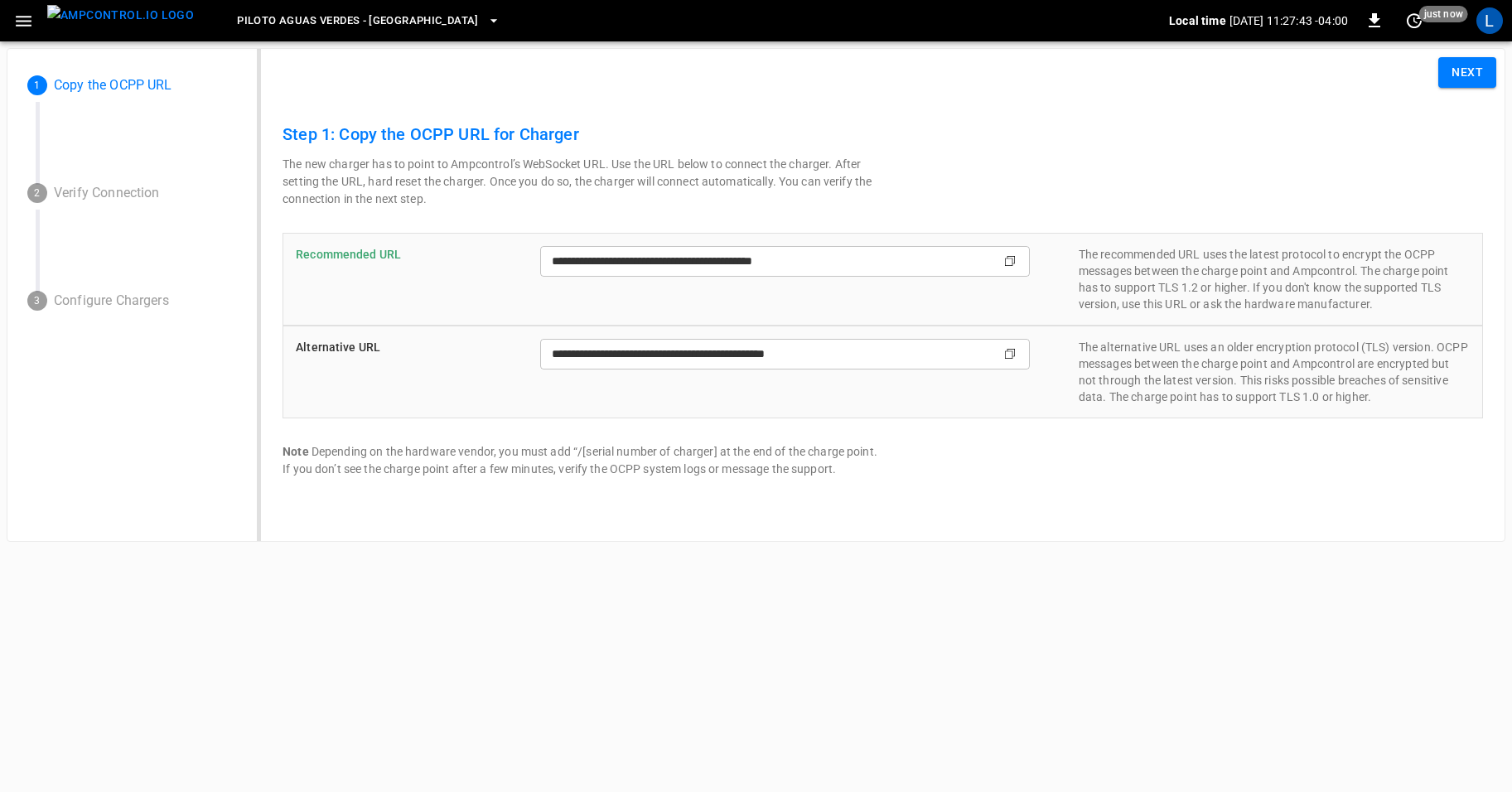 click on "Copy" 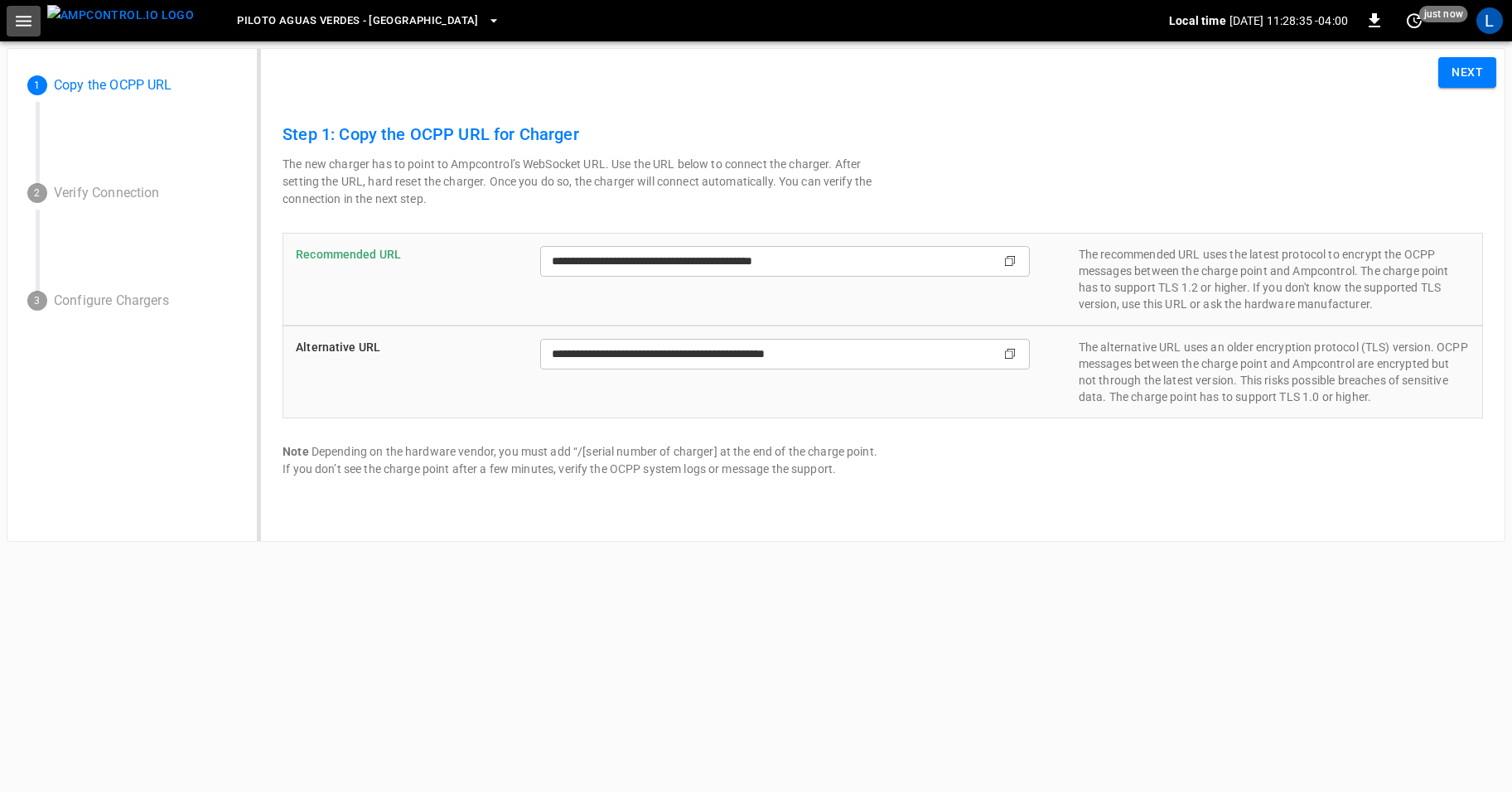 click 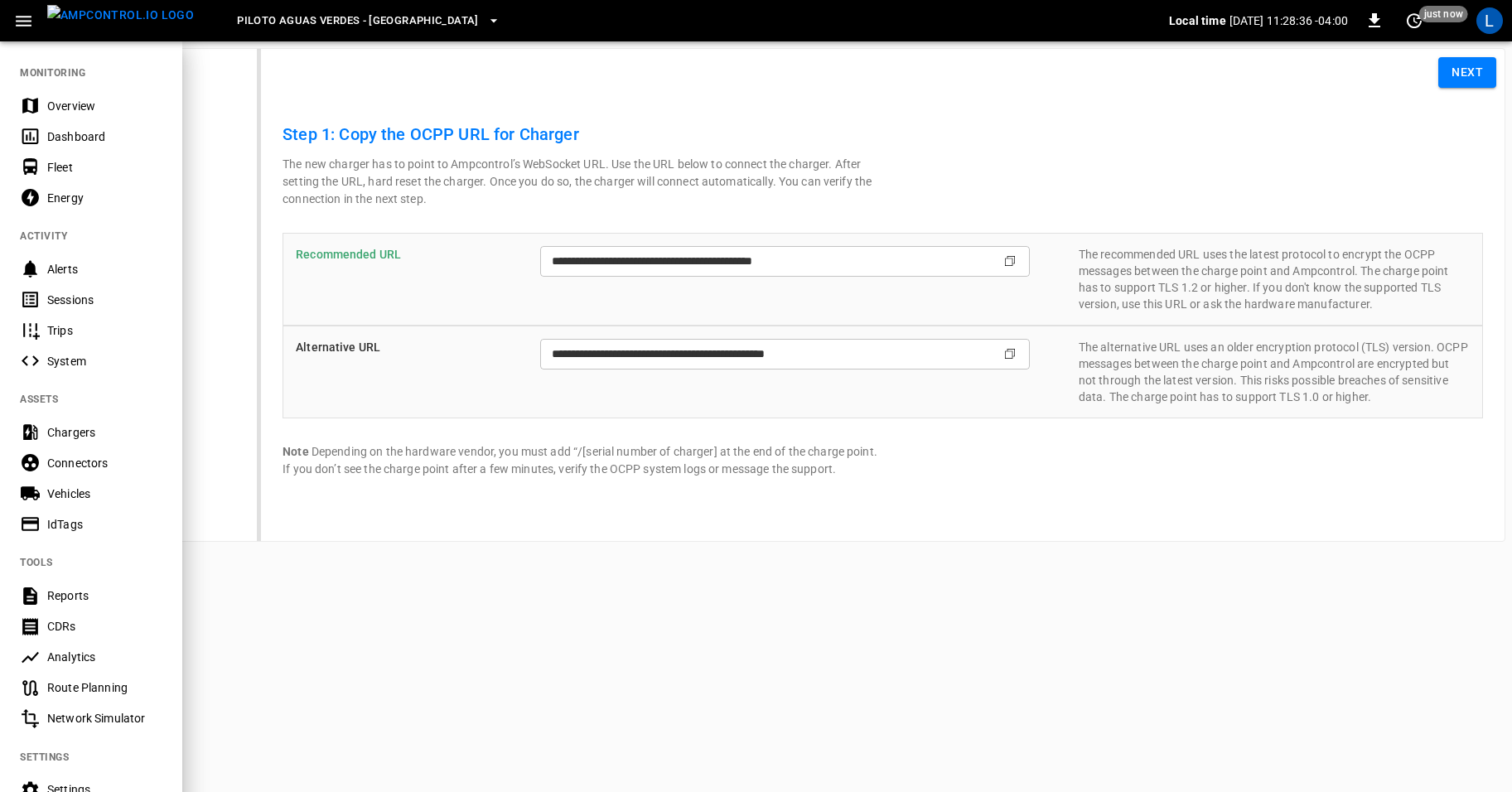 click at bounding box center [756, 396] 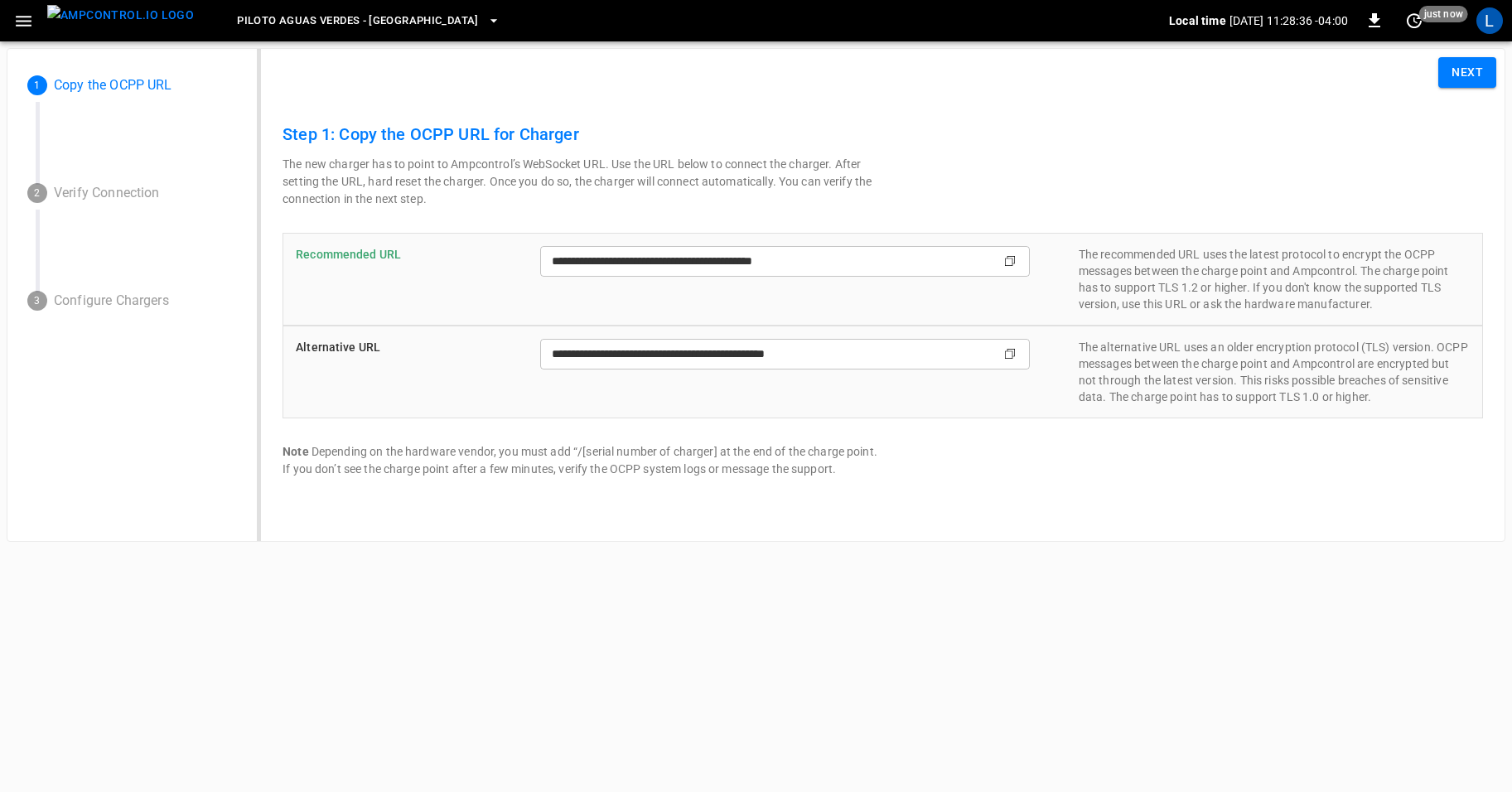 click 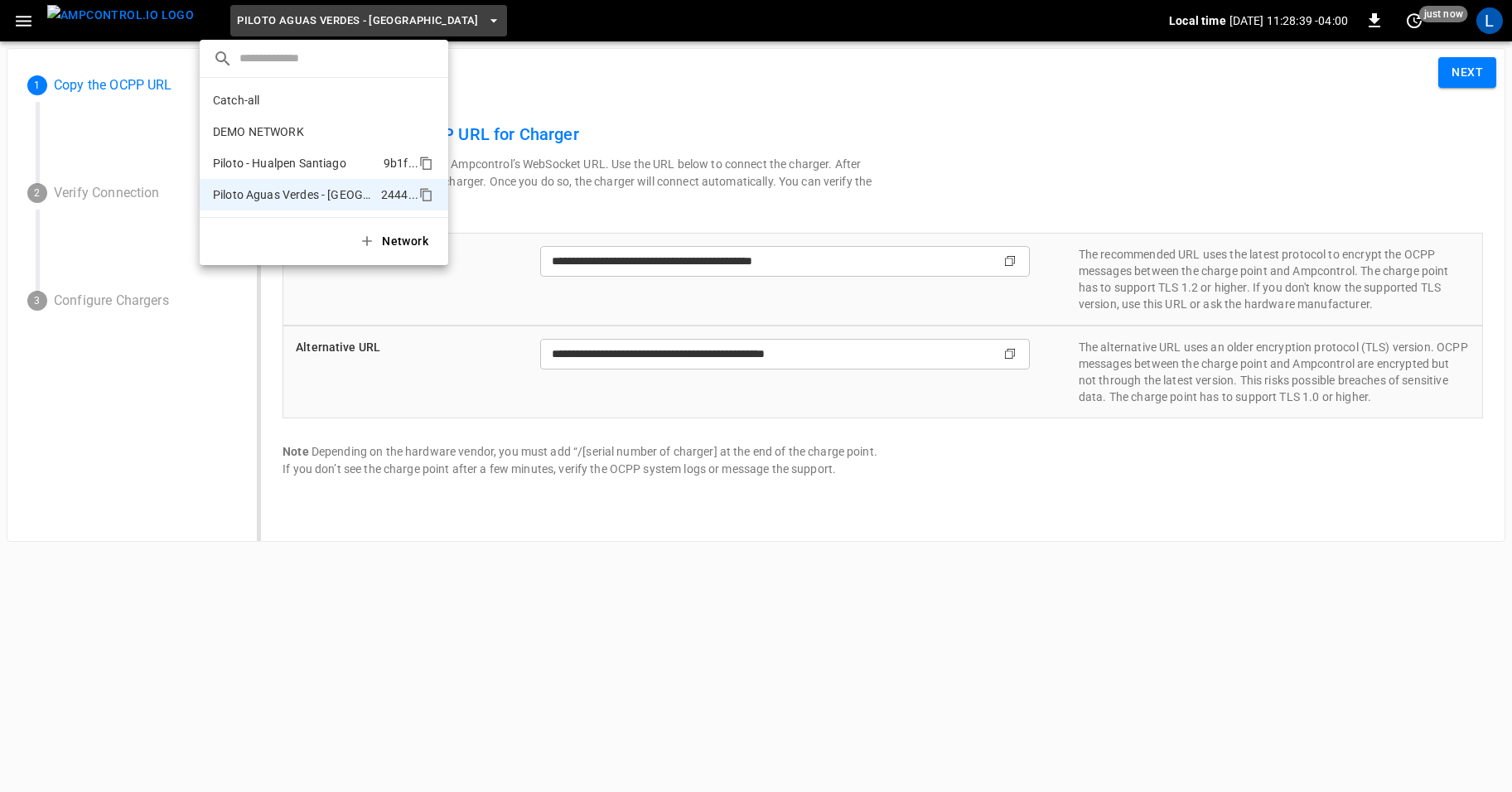 click on "Piloto - Hualpen Santiago" at bounding box center [279, 163] 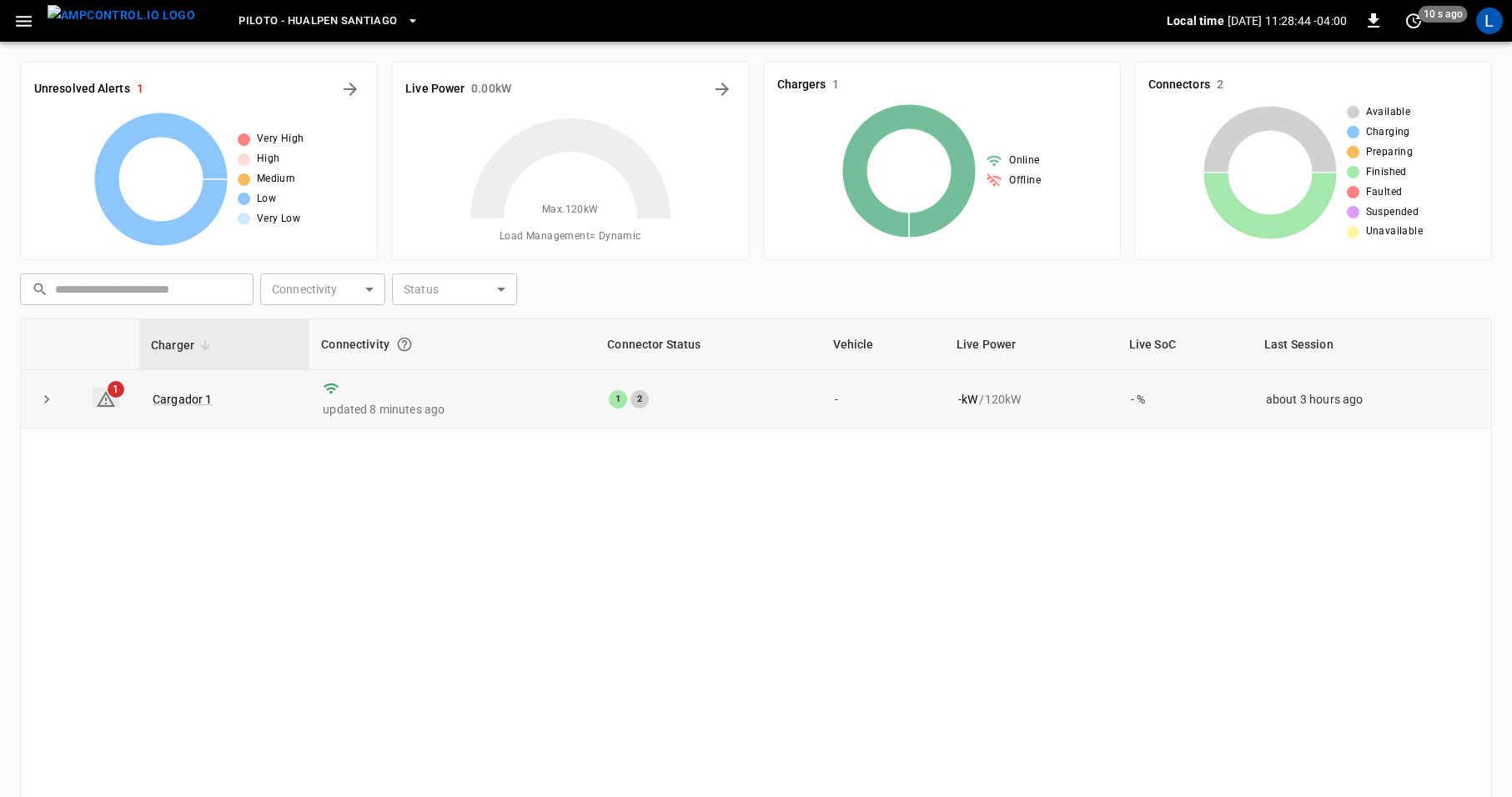 click 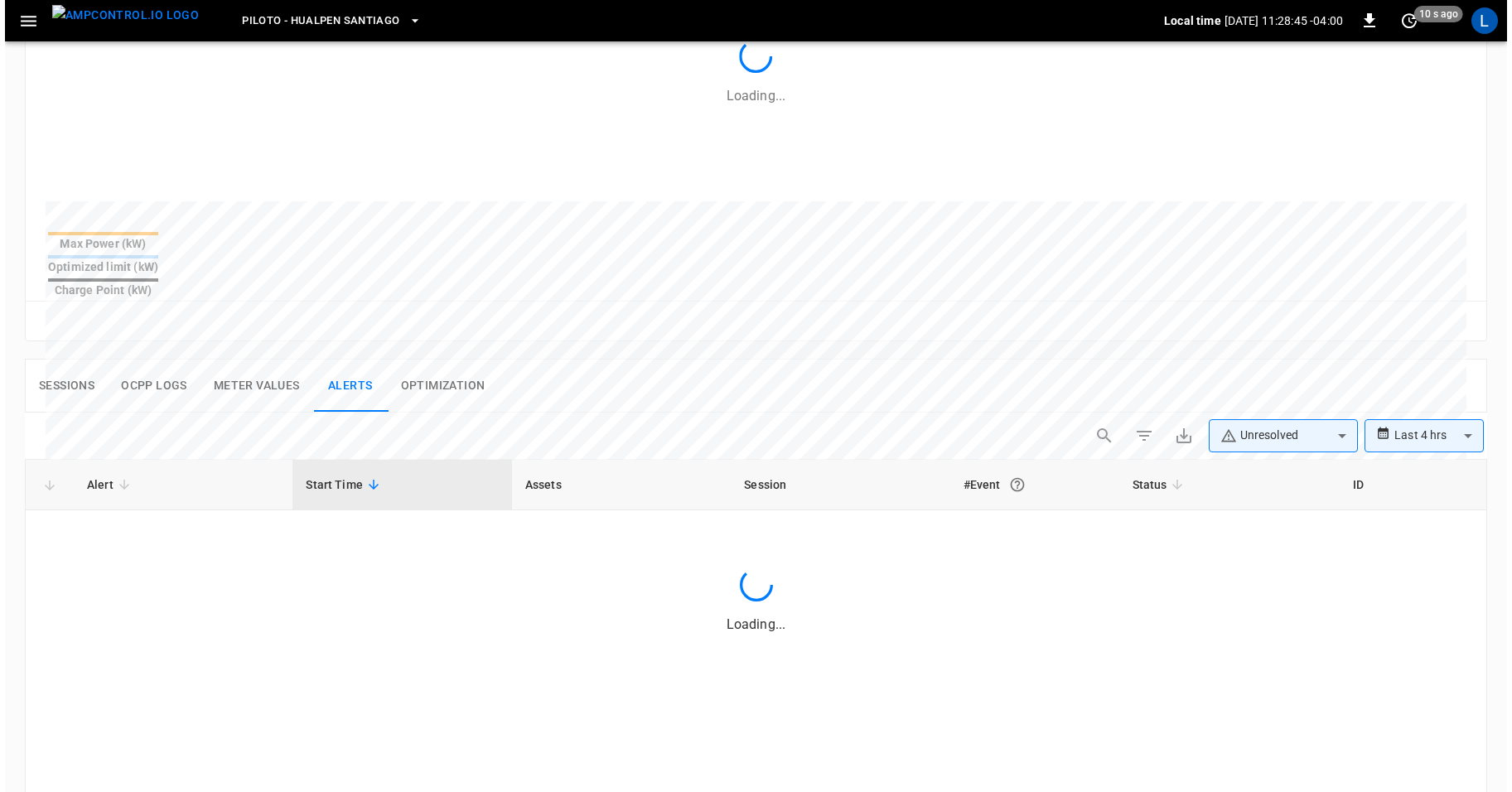 scroll, scrollTop: 786, scrollLeft: 0, axis: vertical 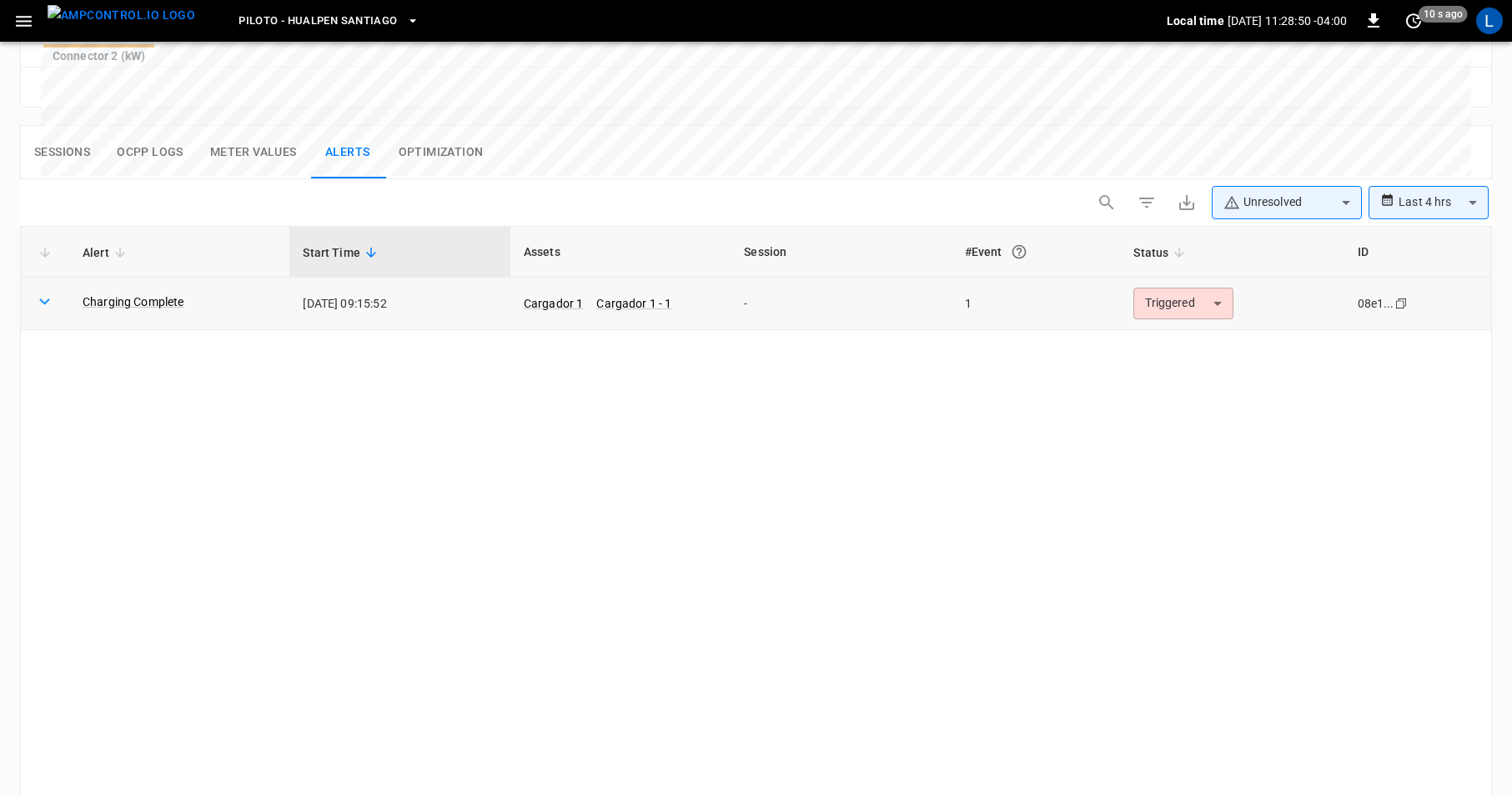 click 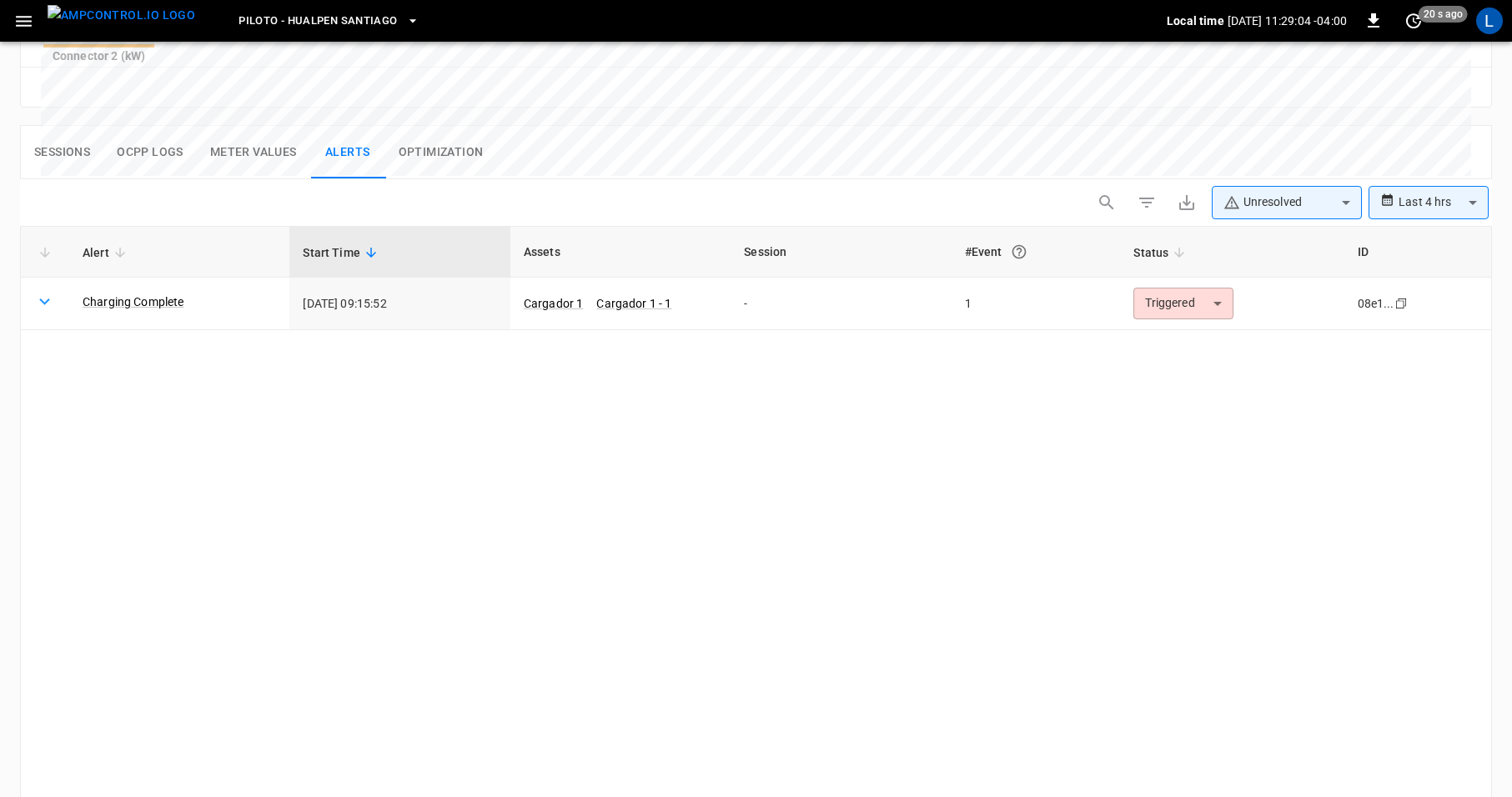 click 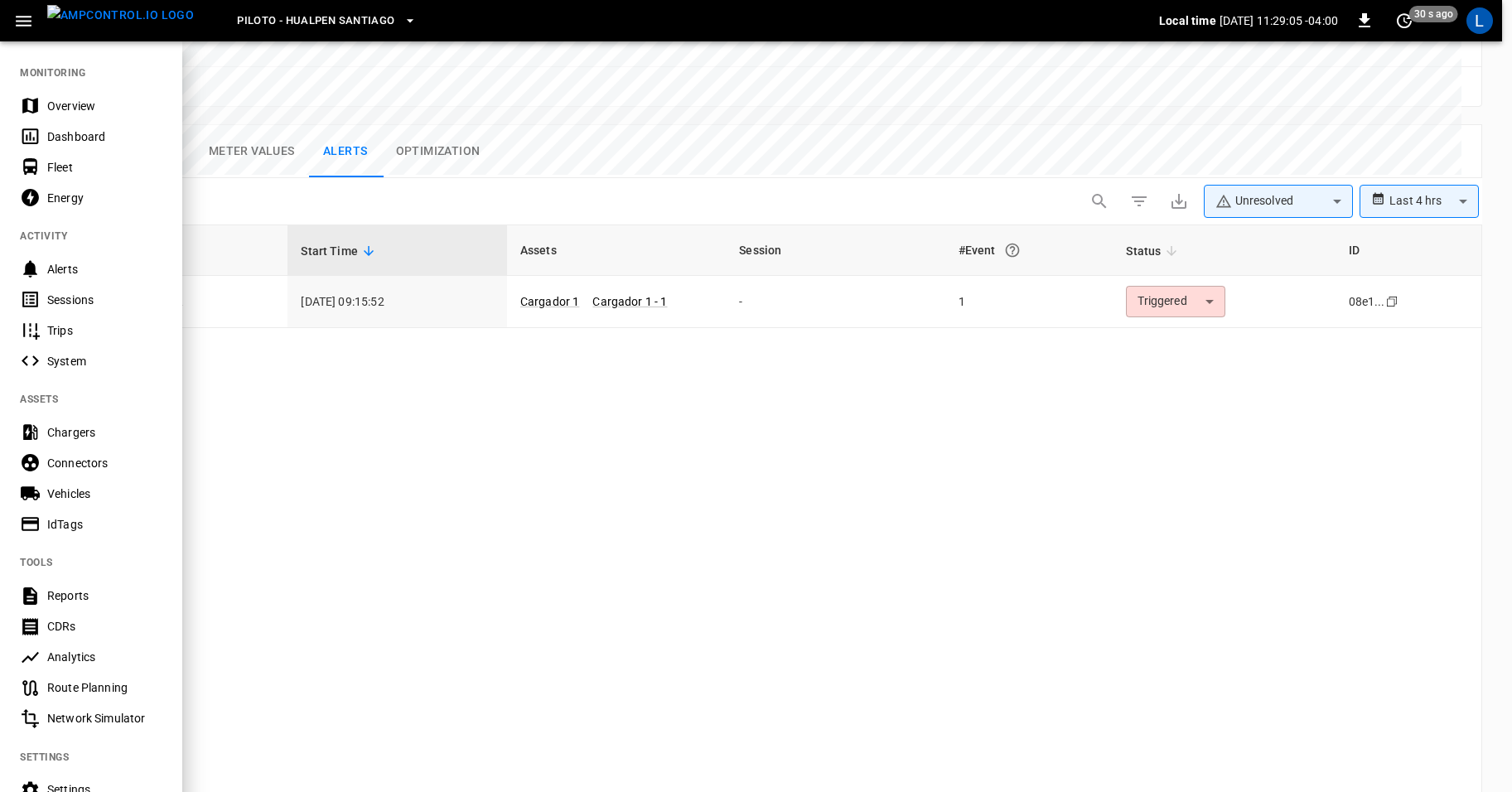 click on "Settings" at bounding box center (104, 790) 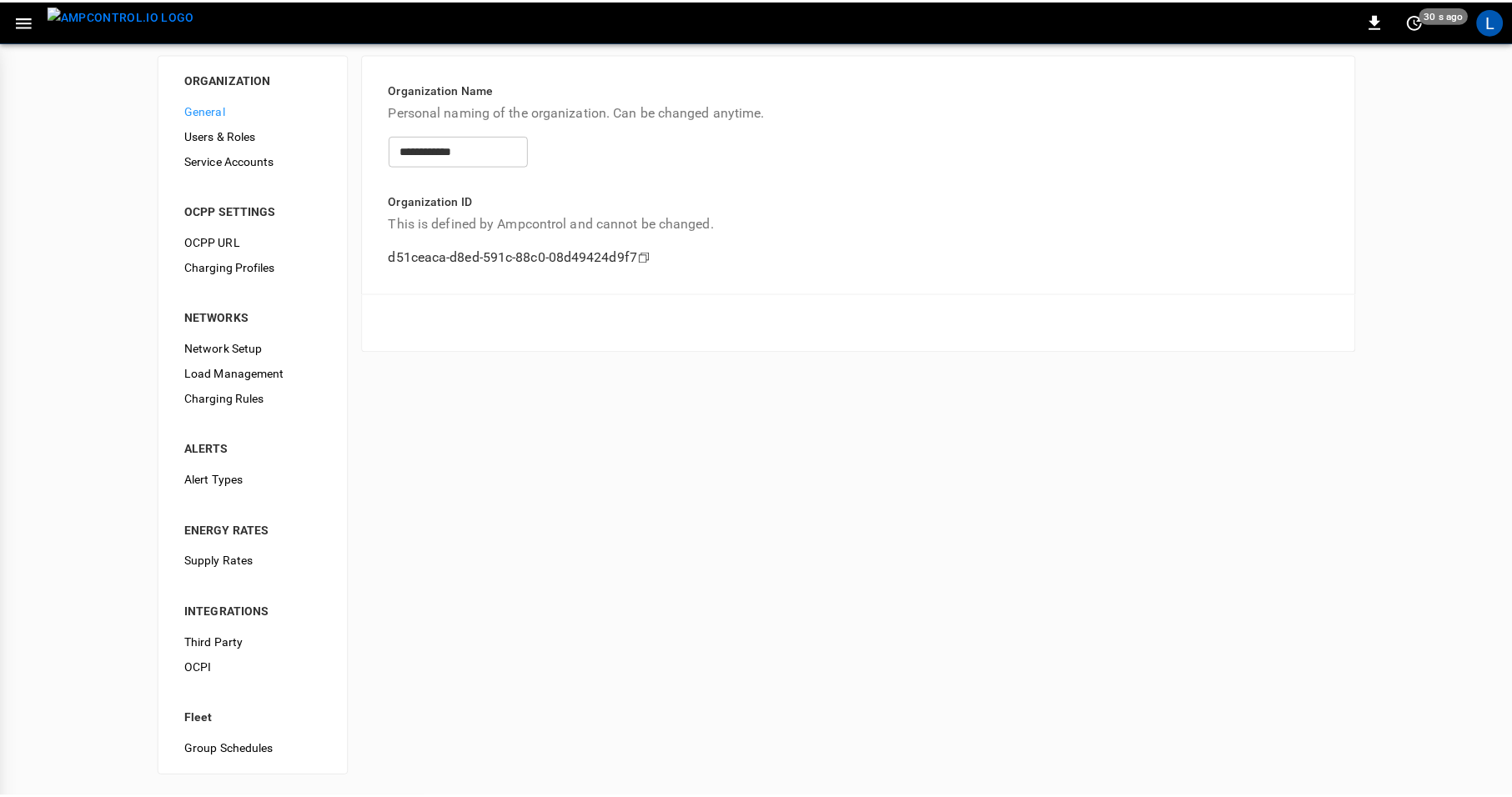 scroll, scrollTop: 0, scrollLeft: 0, axis: both 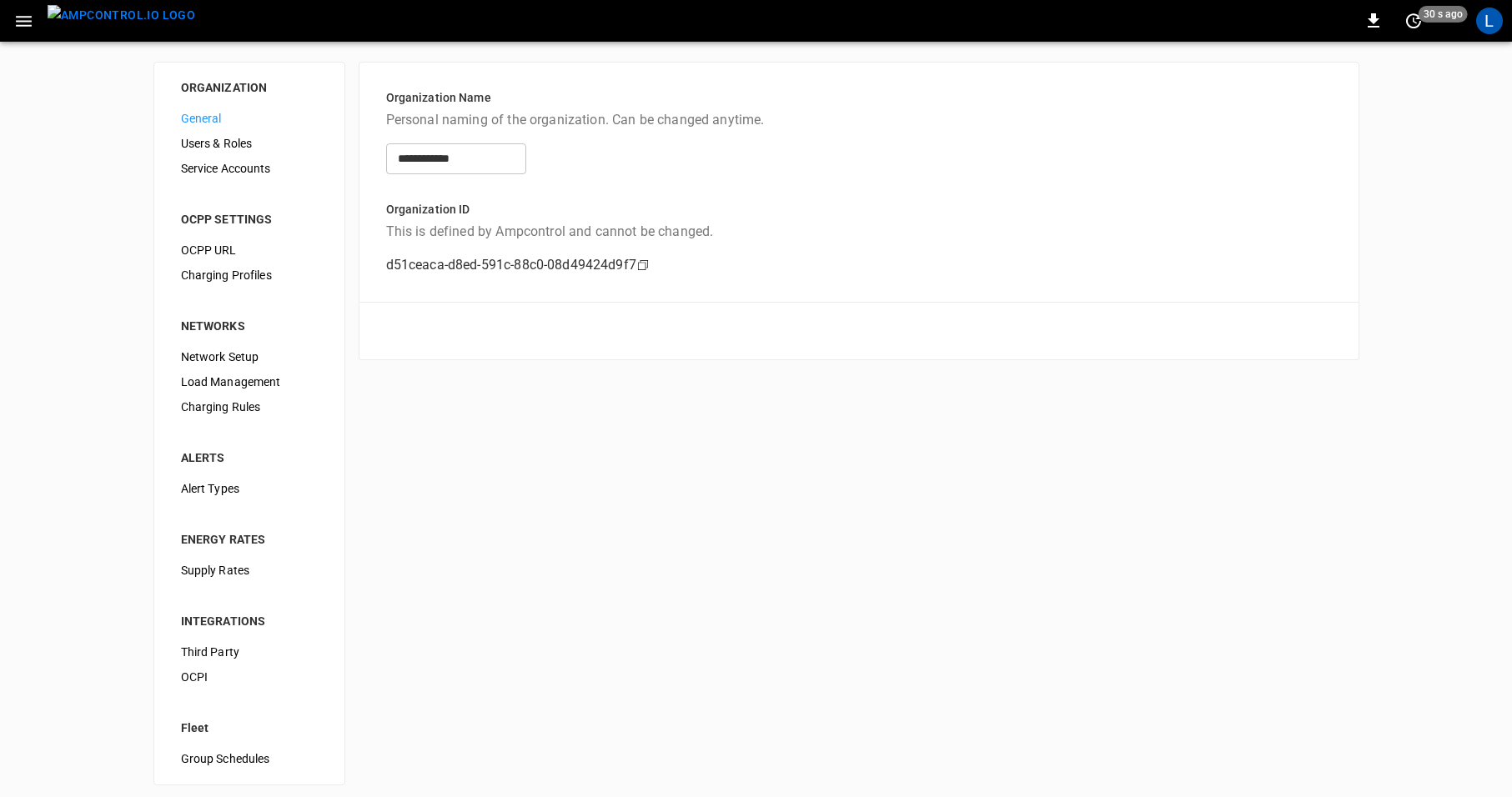 click on "Alert Types" at bounding box center [249, 489] 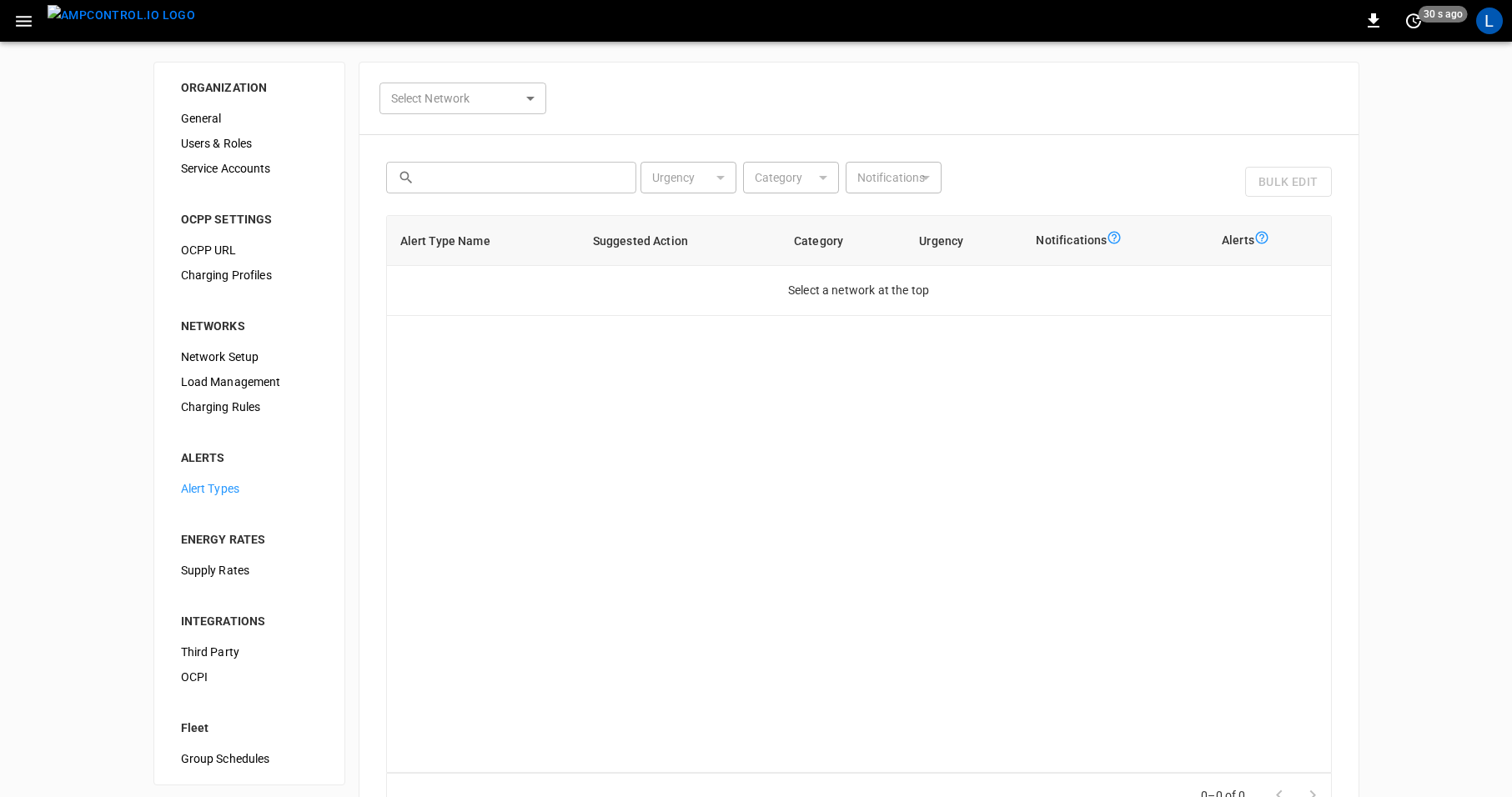 click on "0 30 s ago L ORGANIZATION General Users & Roles Service Accounts OCPP SETTINGS OCPP URL Charging Profiles NETWORKS Network Setup Load Management Charging Rules ALERTS Alert Types ENERGY RATES Supply Rates INTEGRATIONS Third Party OCPI Fleet Group Schedules Select Network ​ Select Network ​ ​ Urgency ​ Urgency Category ​ Category Notifications ​ Notifications Bulk Edit Alert Type Name Suggested Action Category Urgency Notifications Alerts Select a network at the top 0–0 of 0 Cancel Save Refresh now Update every 5 sec Update every 30 sec Off FuelElectric Libardo Gonzalez lgonzalez@gamaing.cl admin Profile Settings Notifications Settings Logout Notification   Alerts   Enable all Disable all Enable all Disable all" at bounding box center [756, 458] 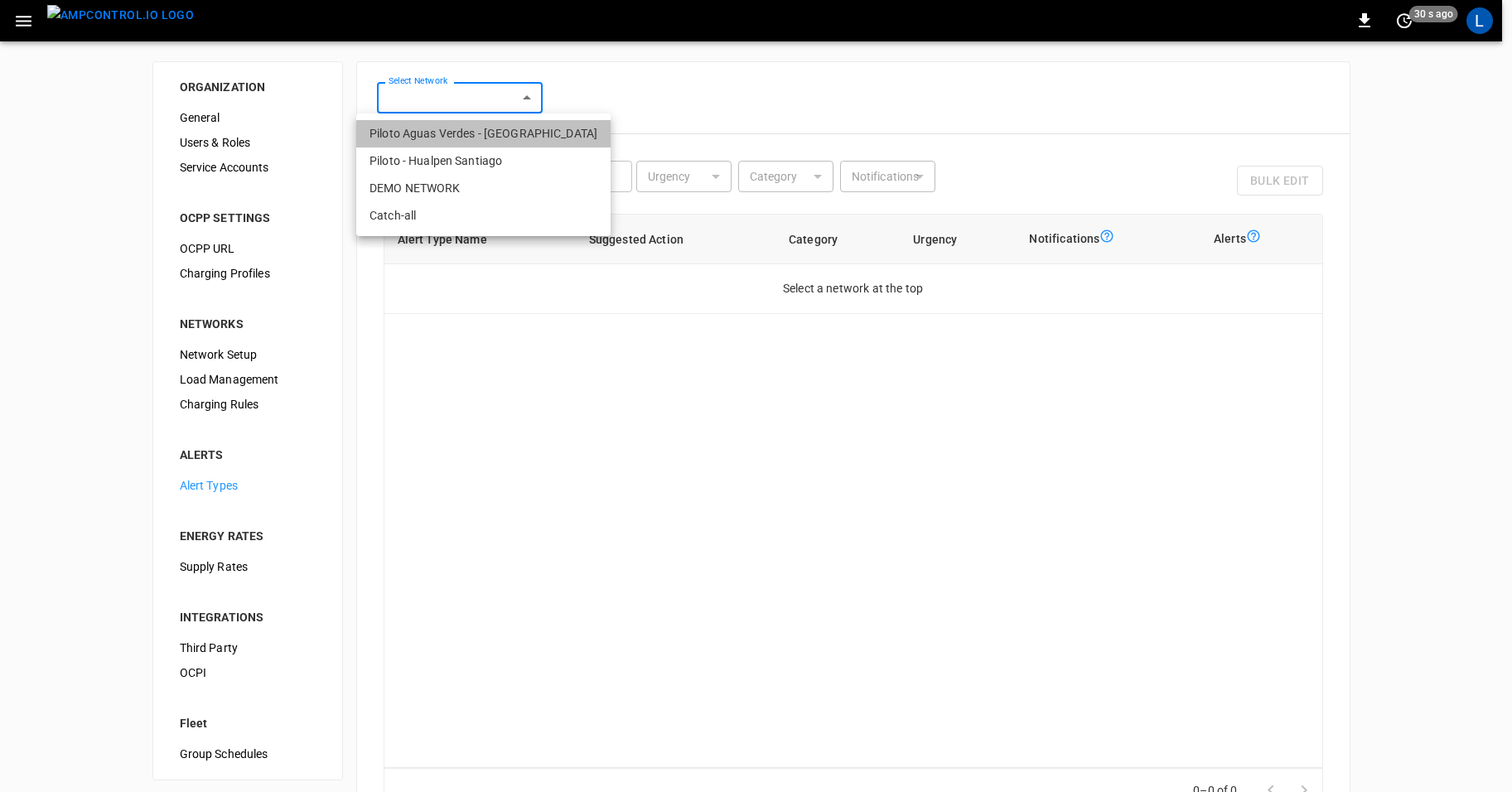click on "Piloto Aguas Verdes - [GEOGRAPHIC_DATA]" at bounding box center (483, 133) 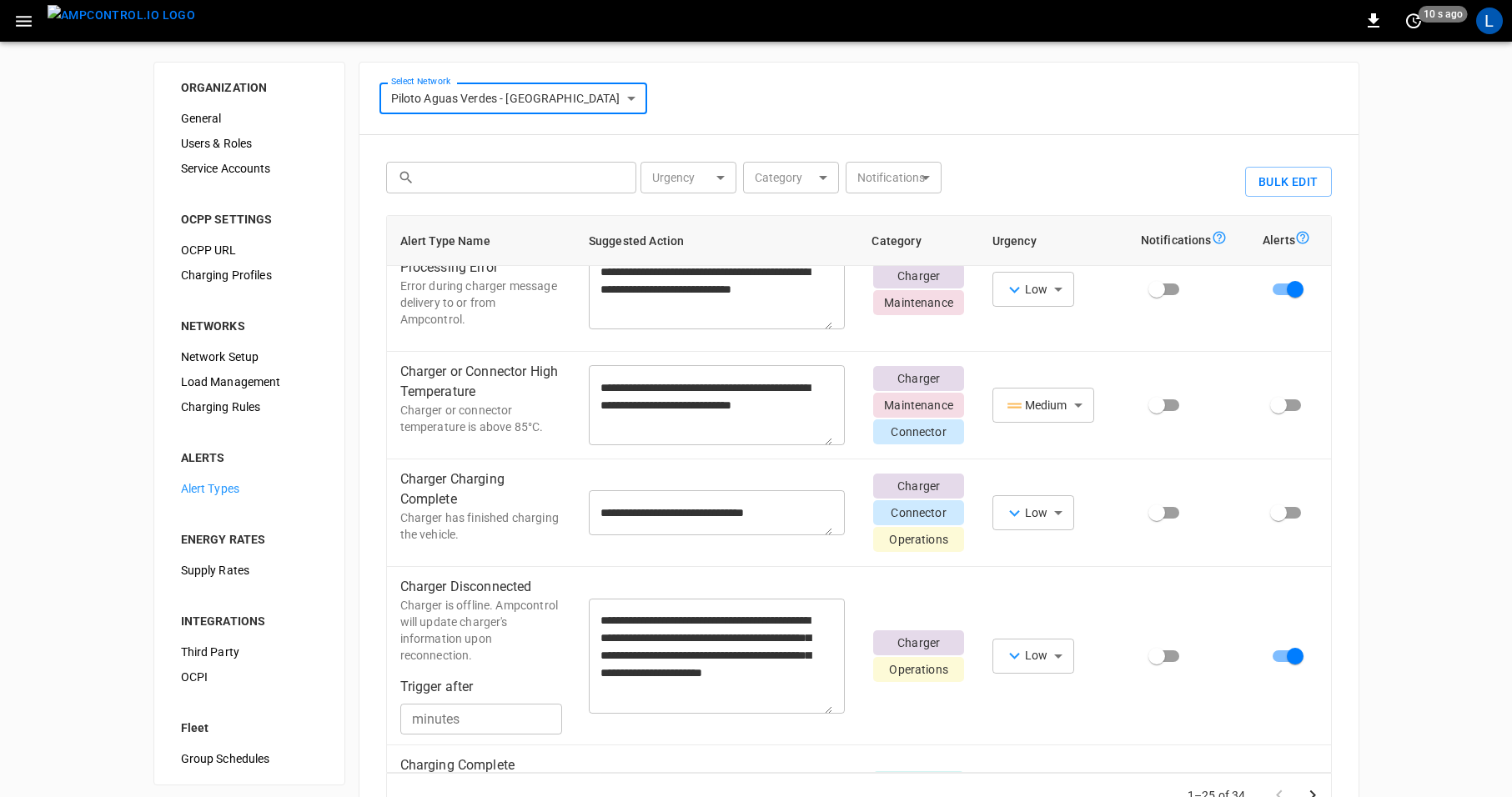 scroll, scrollTop: 0, scrollLeft: 0, axis: both 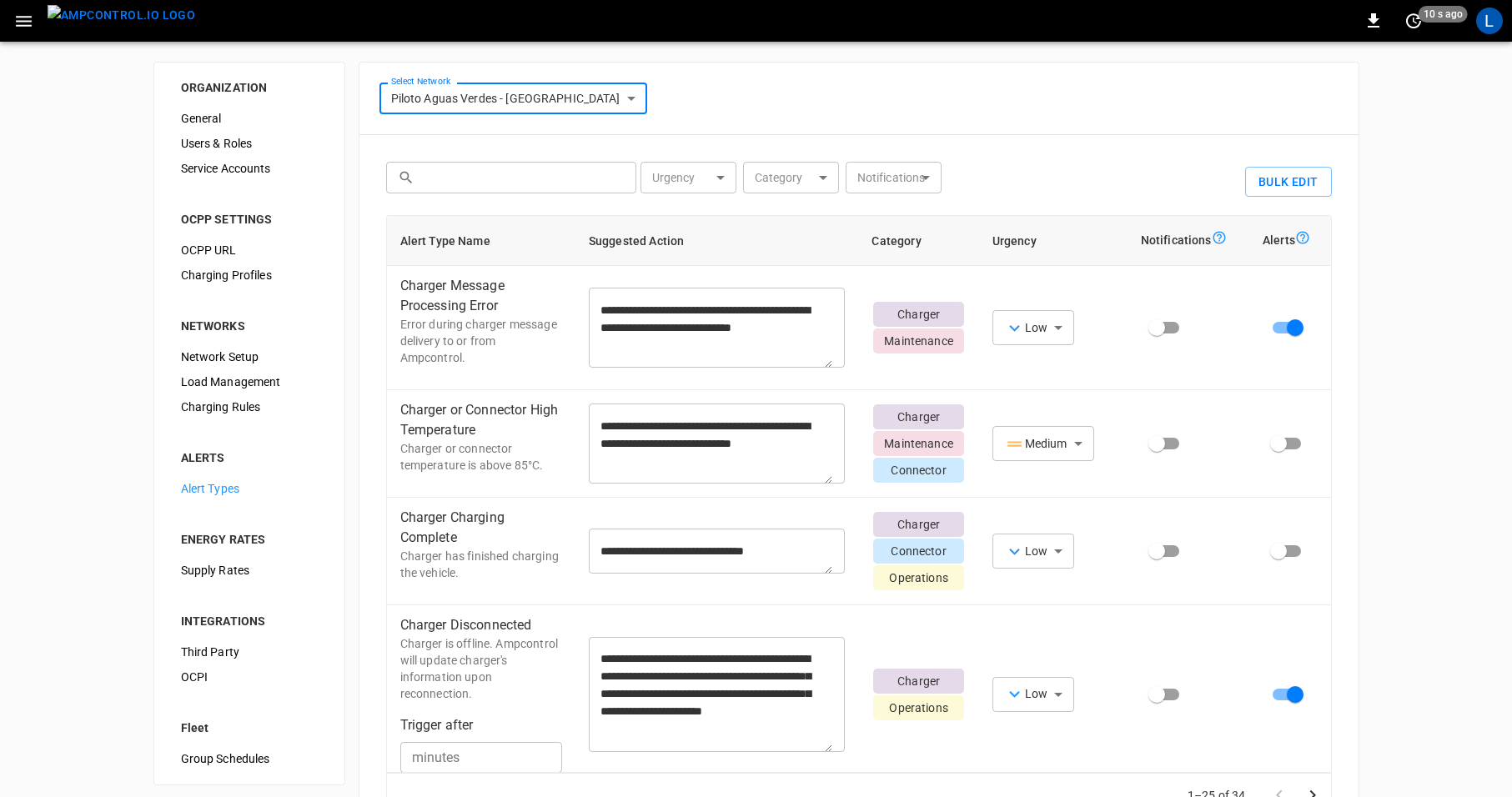 click on "**********" at bounding box center [756, 458] 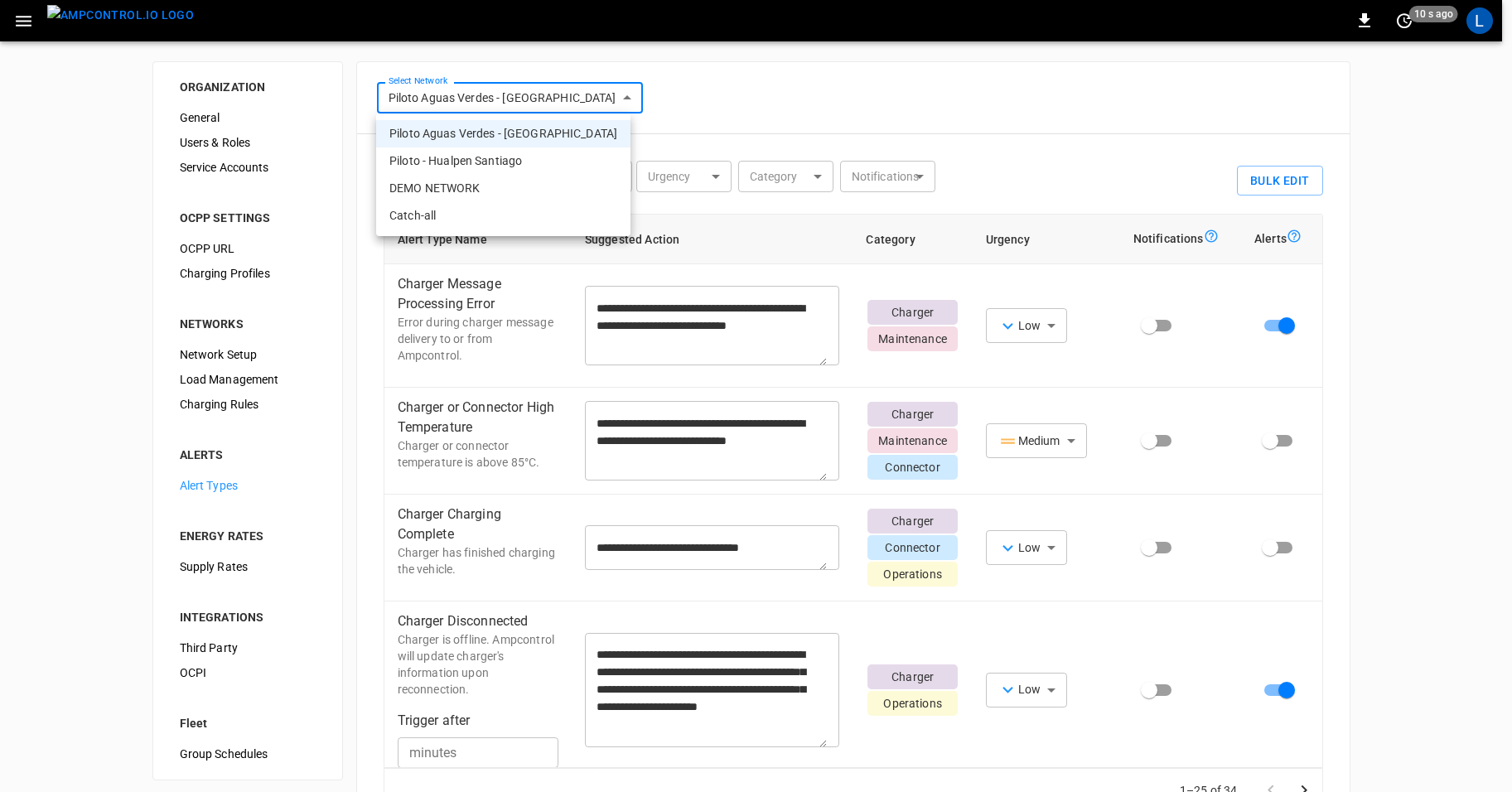 click on "Piloto - Hualpen Santiago" at bounding box center [503, 161] 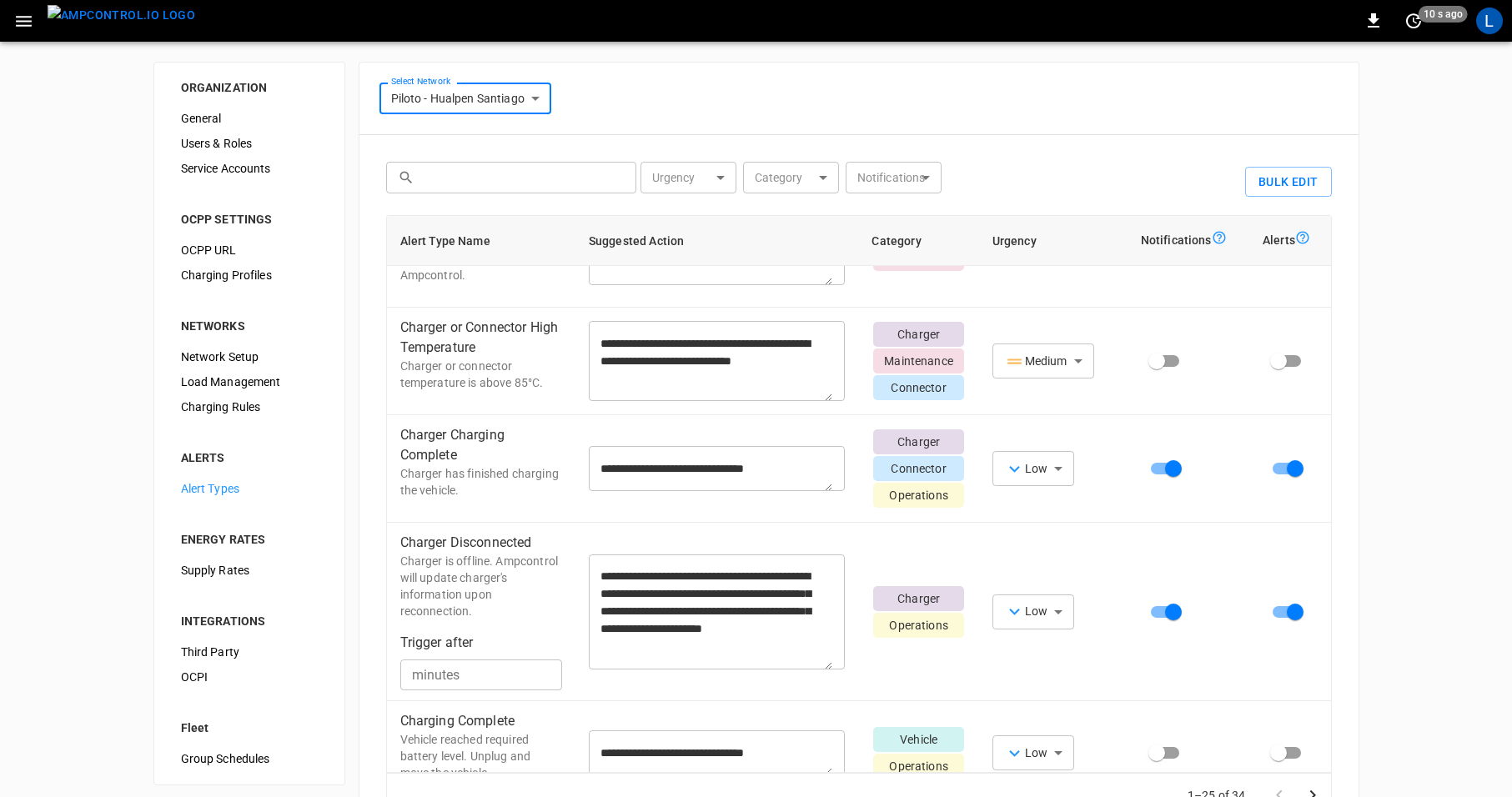 scroll, scrollTop: 104, scrollLeft: 0, axis: vertical 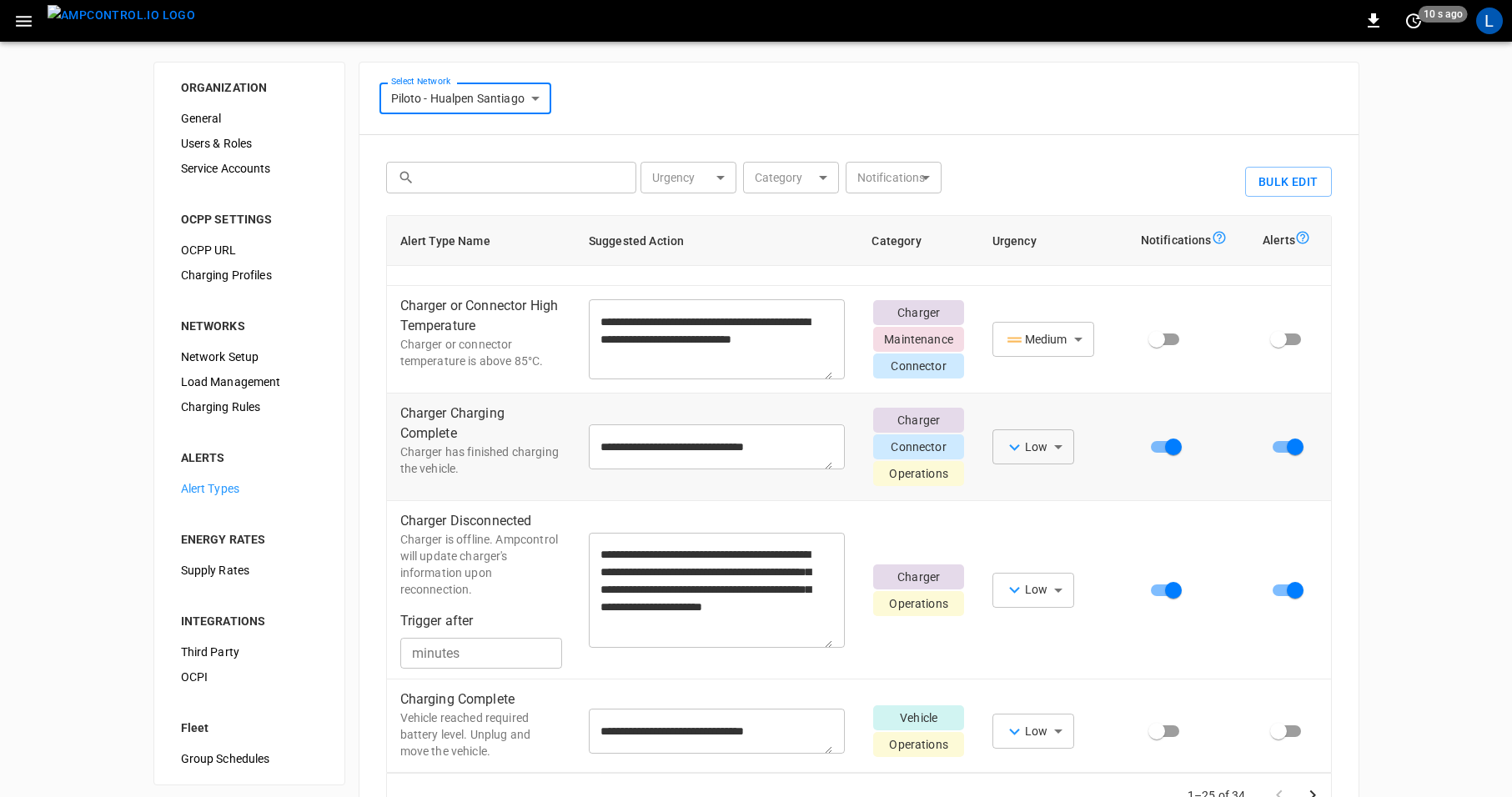 click on "**********" at bounding box center (756, 458) 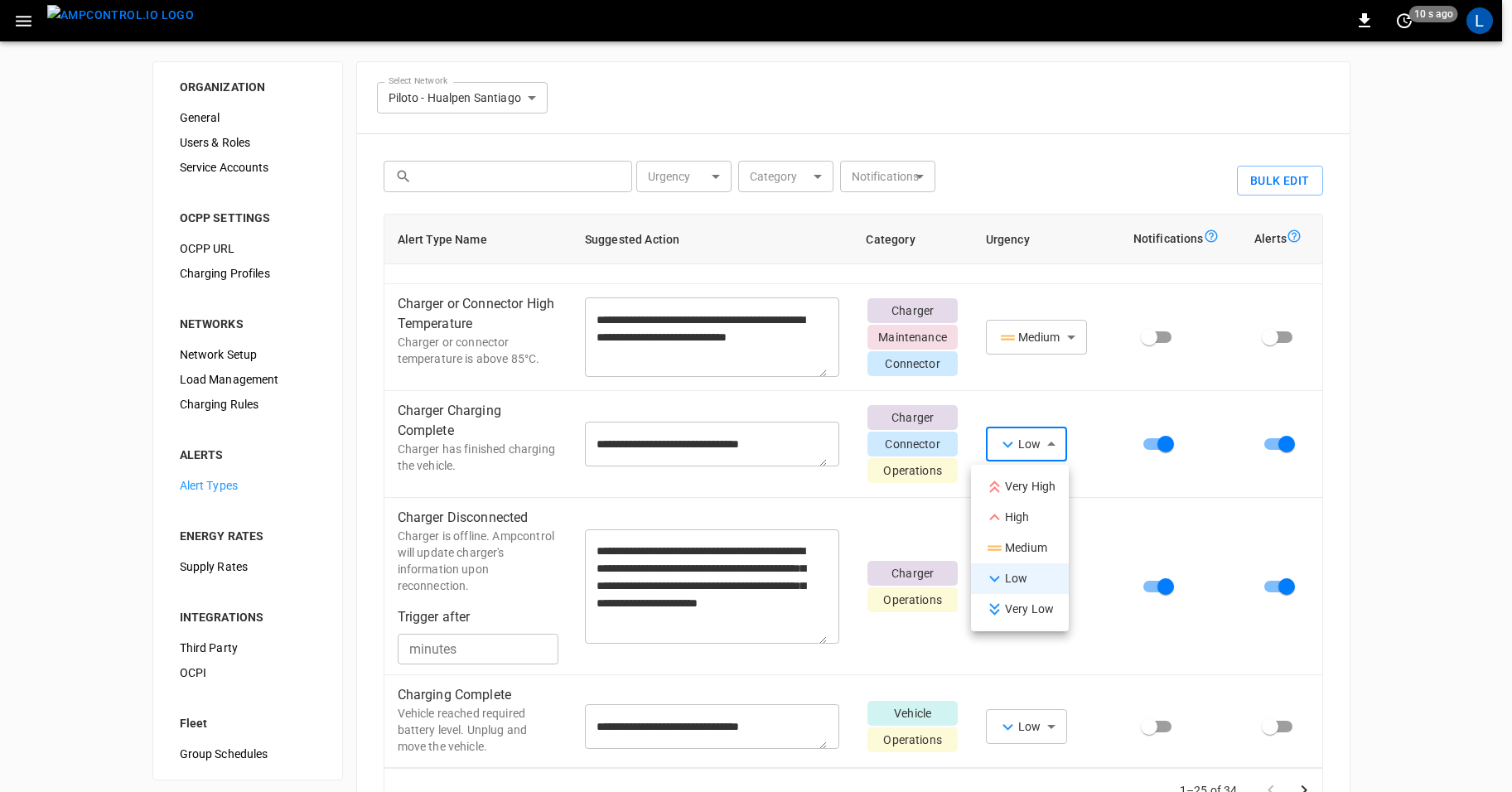 click on "Medium" at bounding box center (1016, 548) 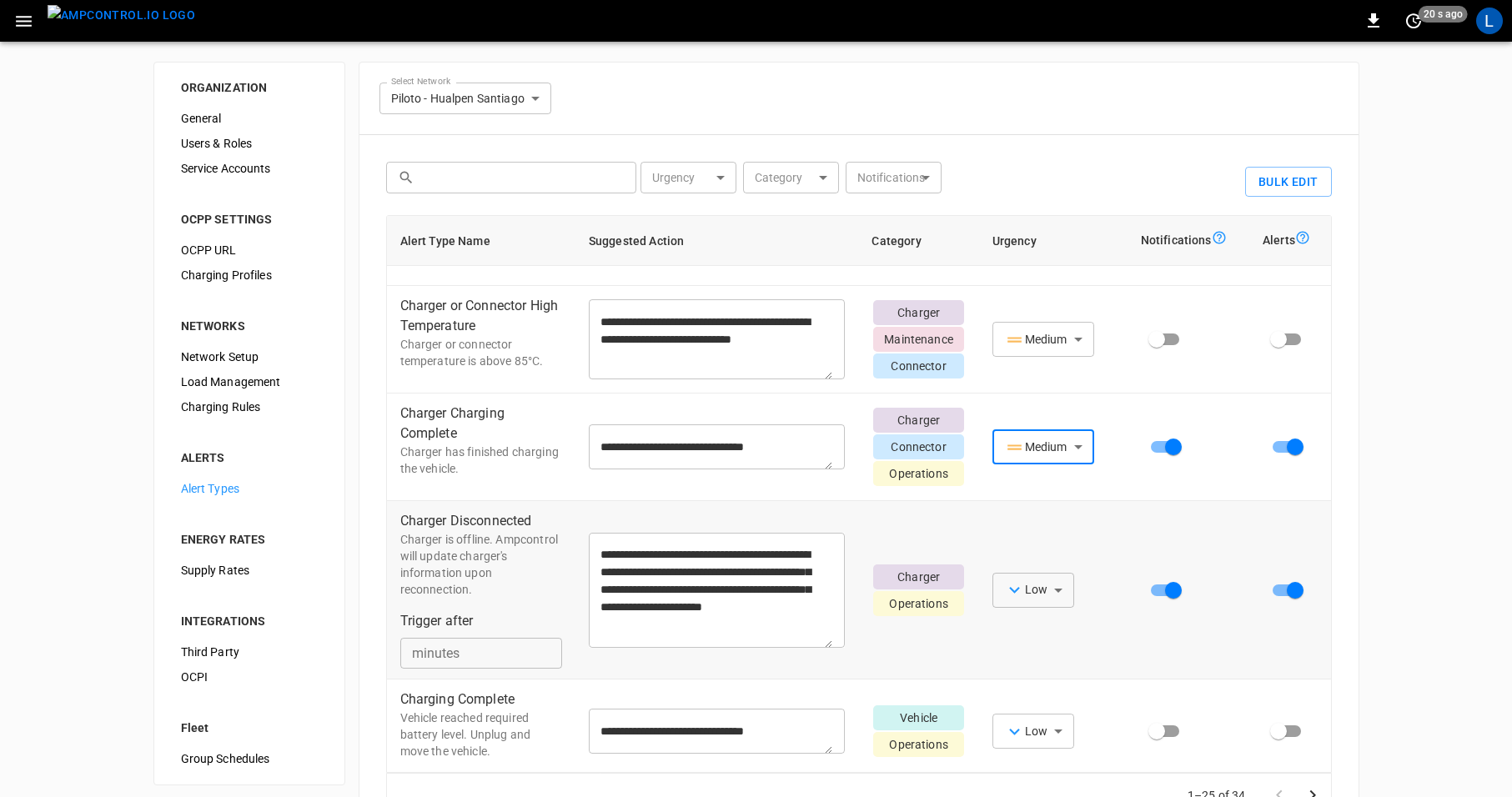 click on "**********" at bounding box center [756, 458] 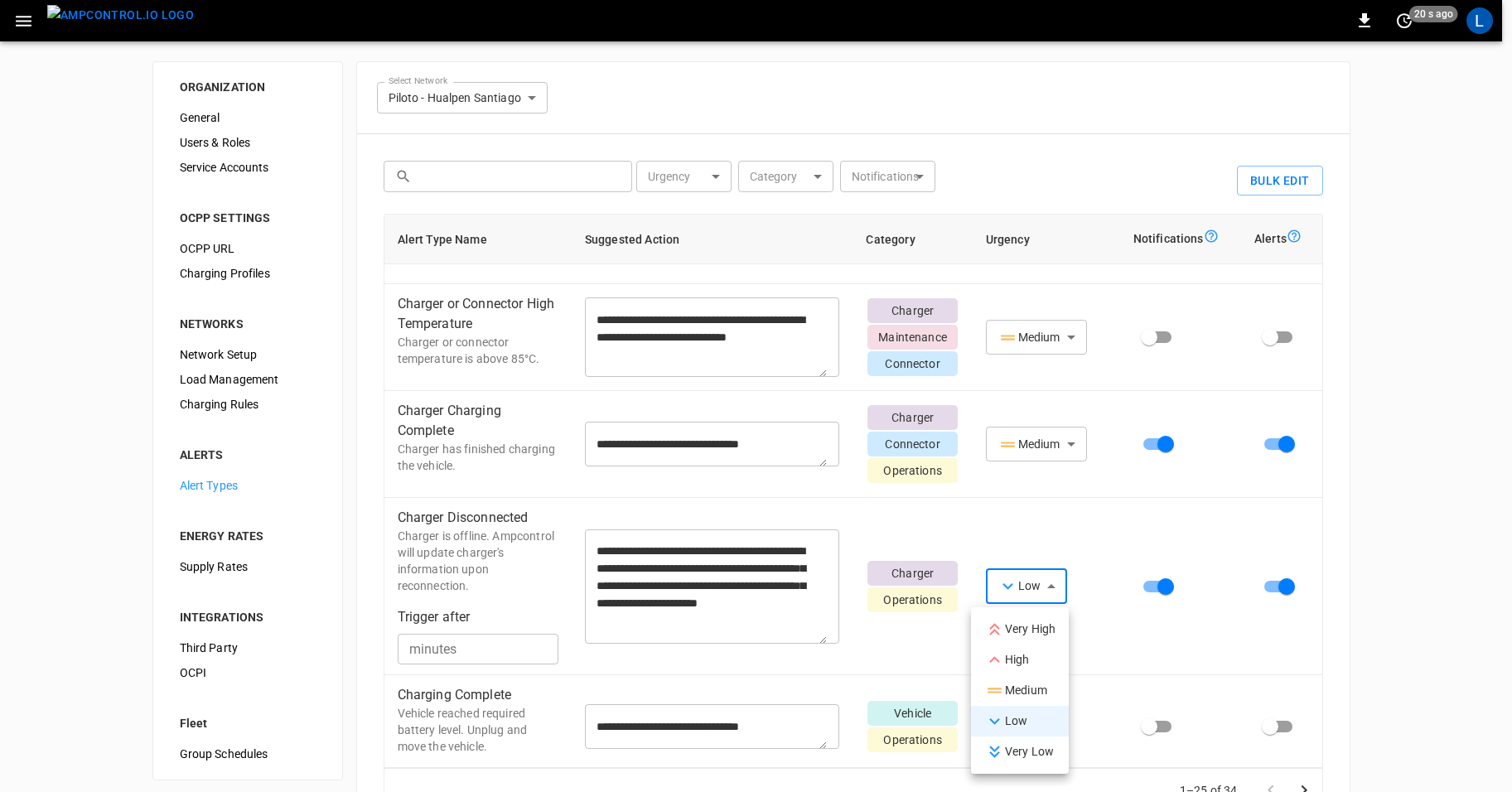 click on "Medium" at bounding box center [1016, 690] 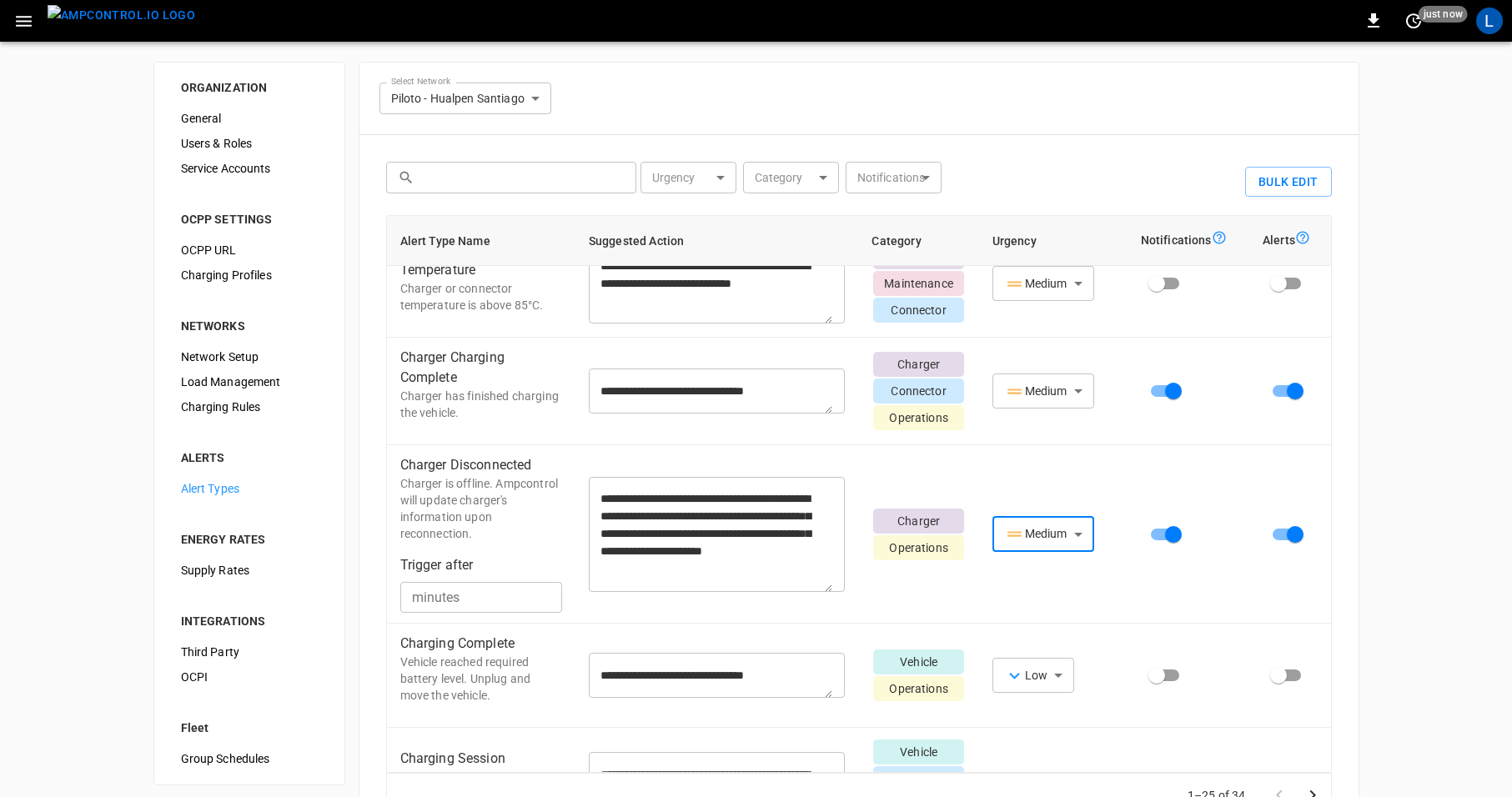 scroll, scrollTop: 116, scrollLeft: 0, axis: vertical 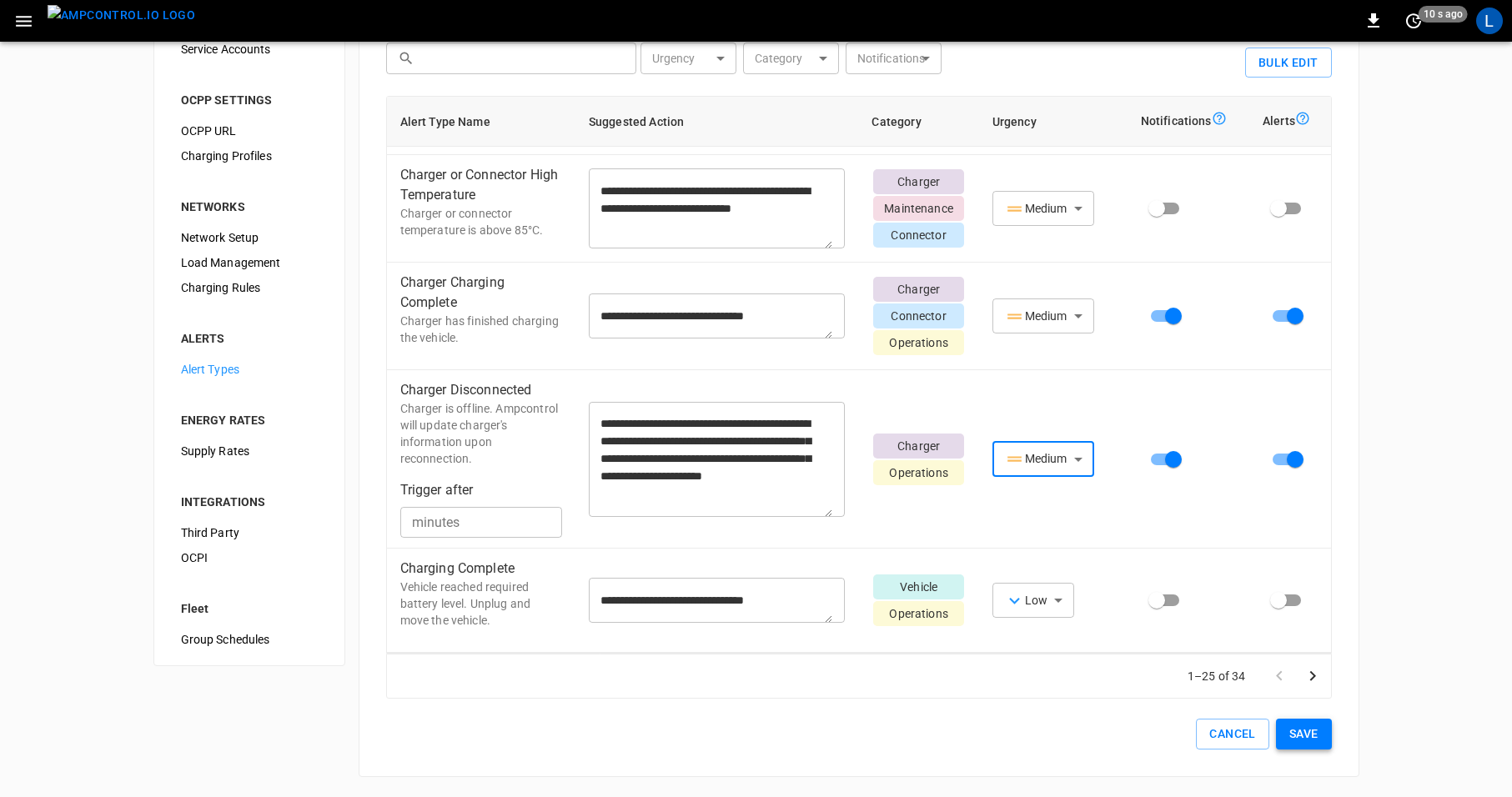 click on "Save" at bounding box center (1304, 734) 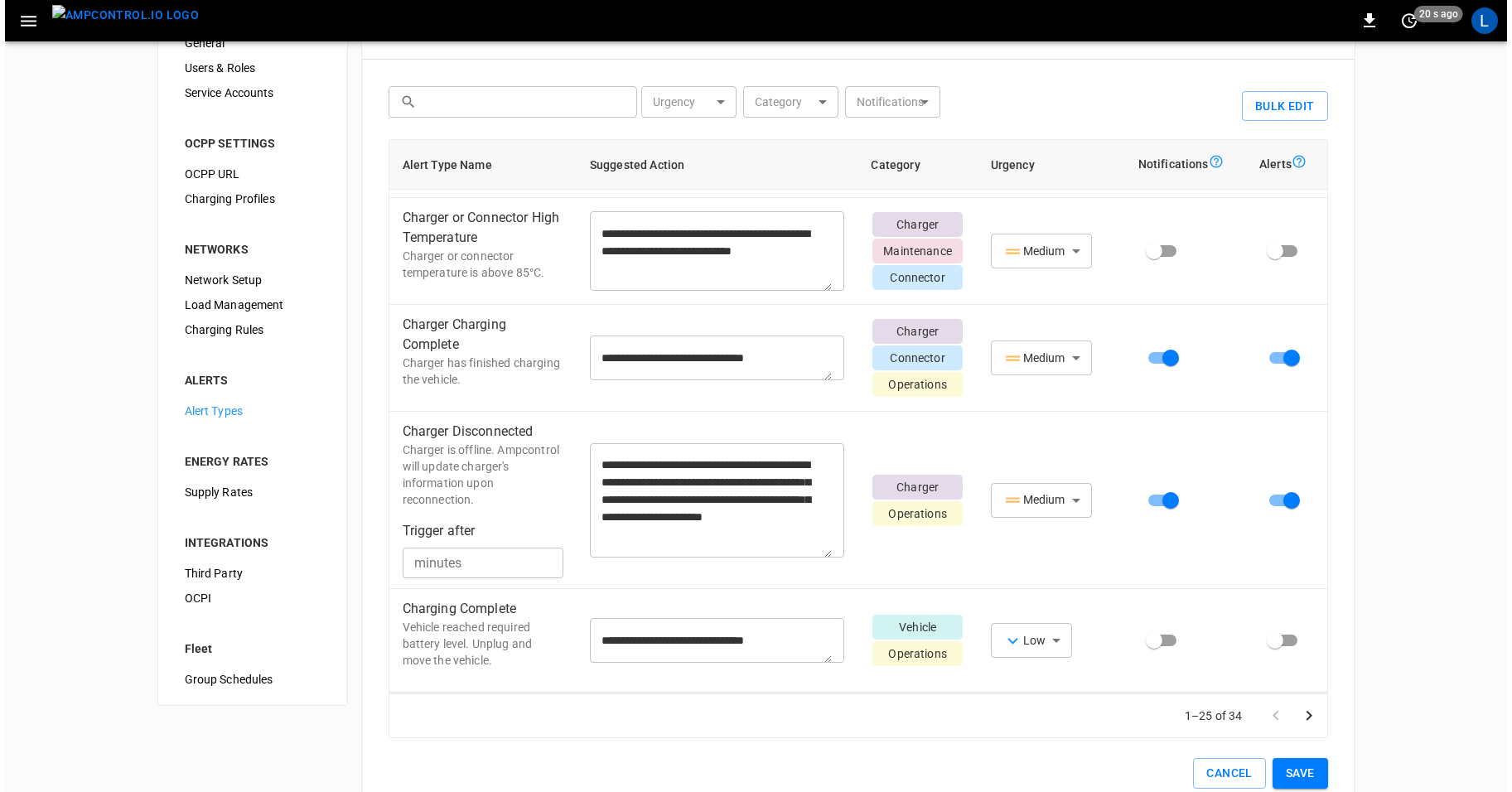 scroll, scrollTop: 72, scrollLeft: 0, axis: vertical 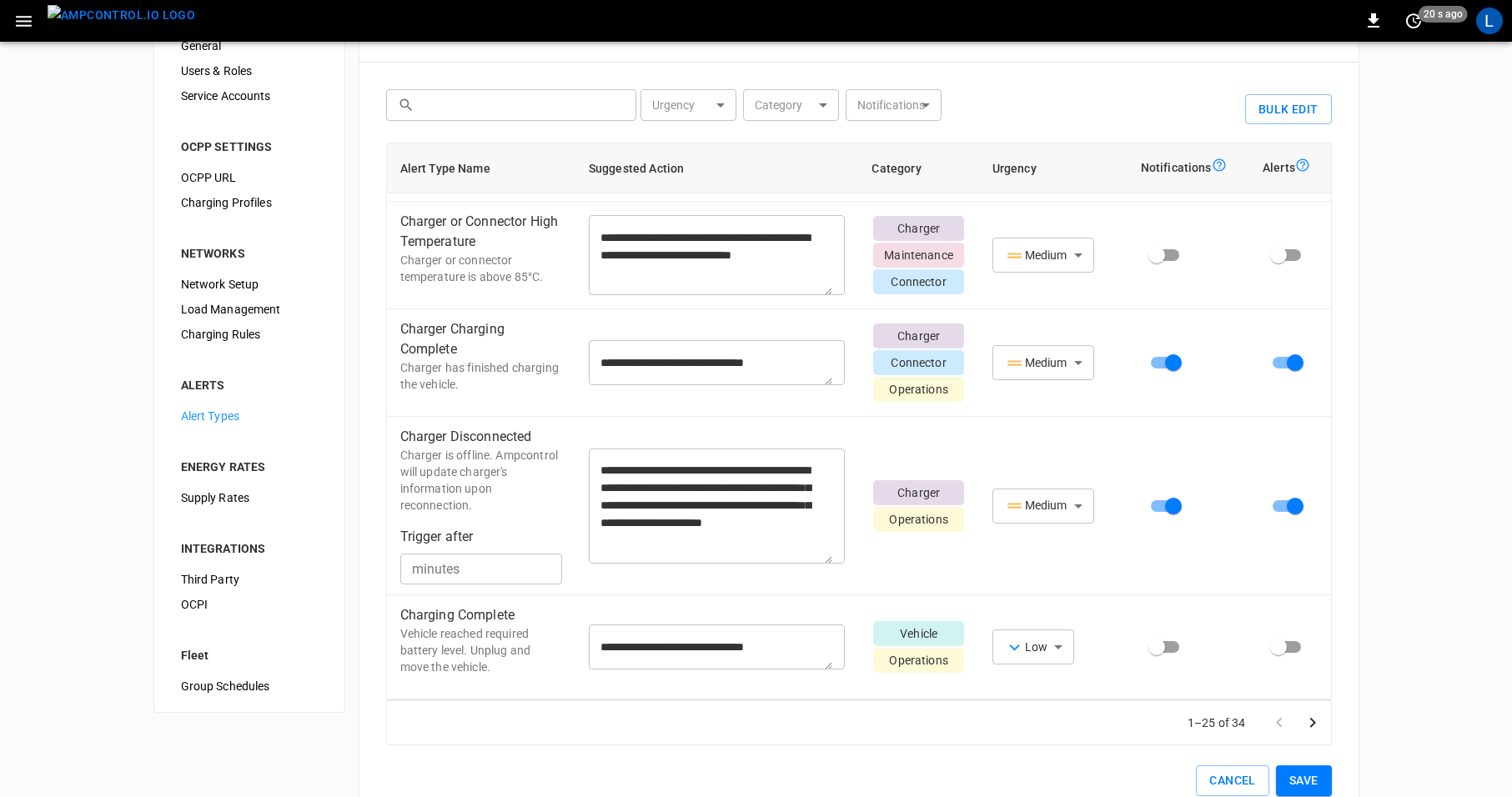 click at bounding box center [23, 21] 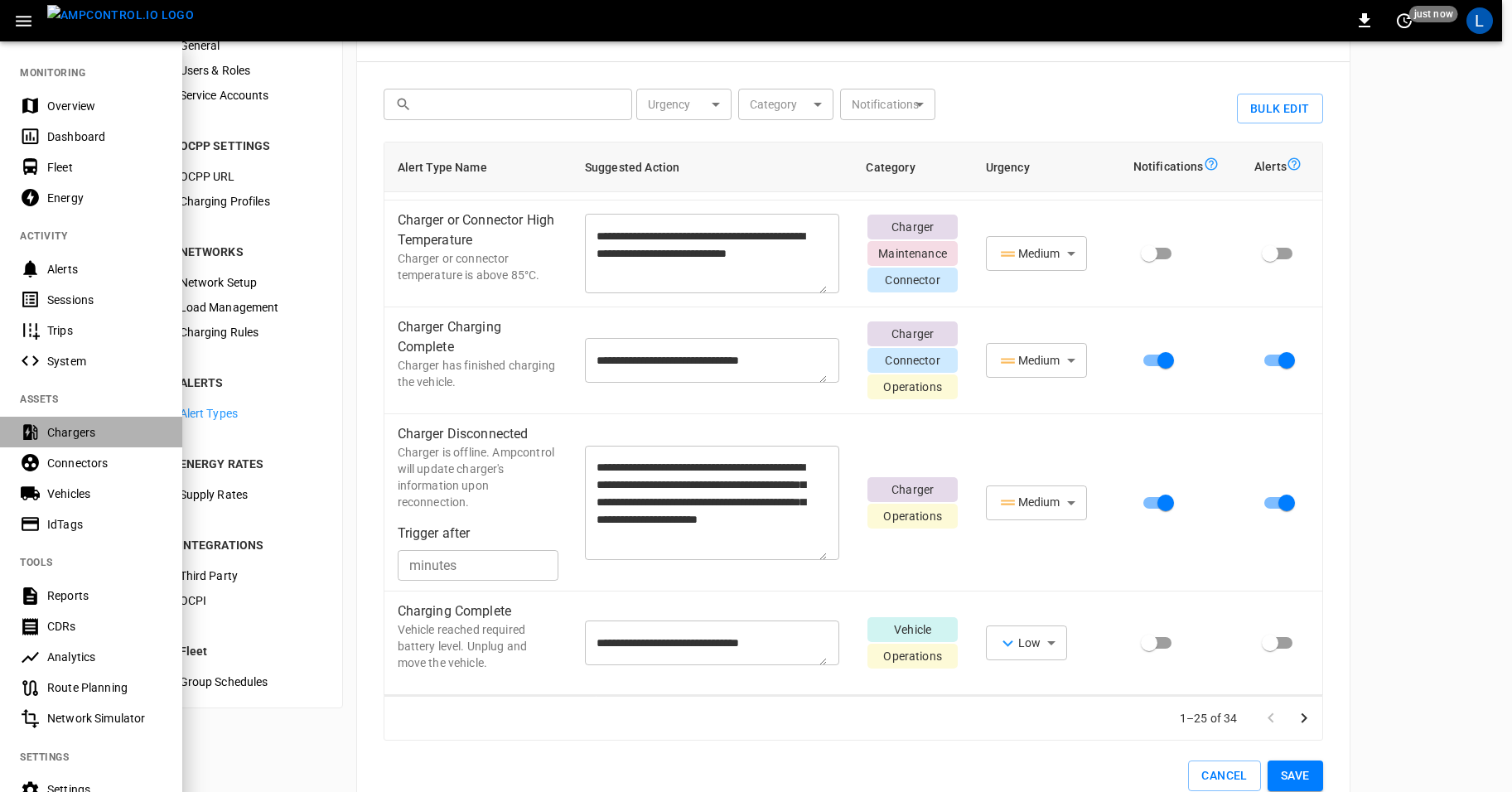 click on "Chargers" at bounding box center (104, 432) 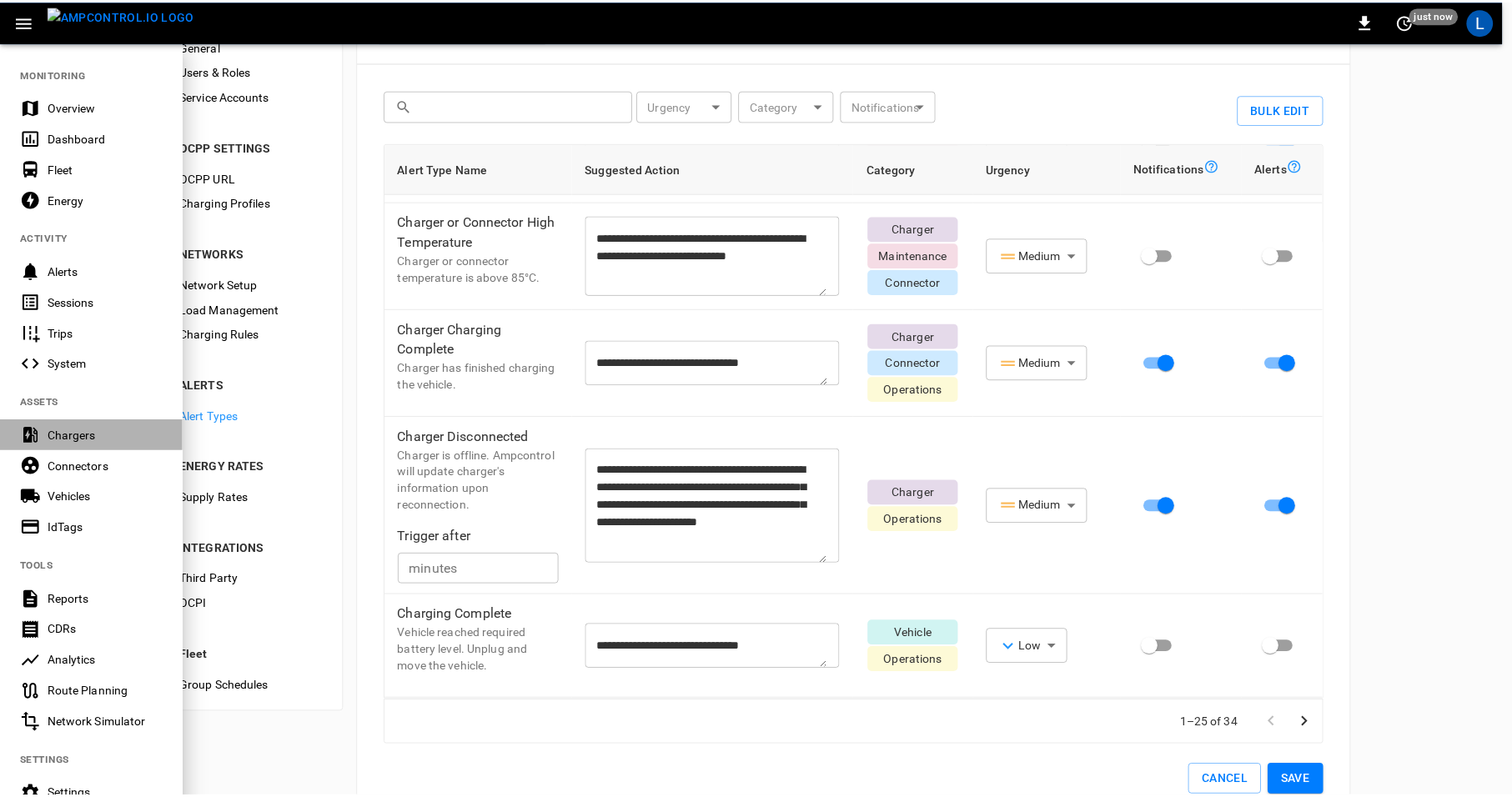 scroll, scrollTop: 0, scrollLeft: 0, axis: both 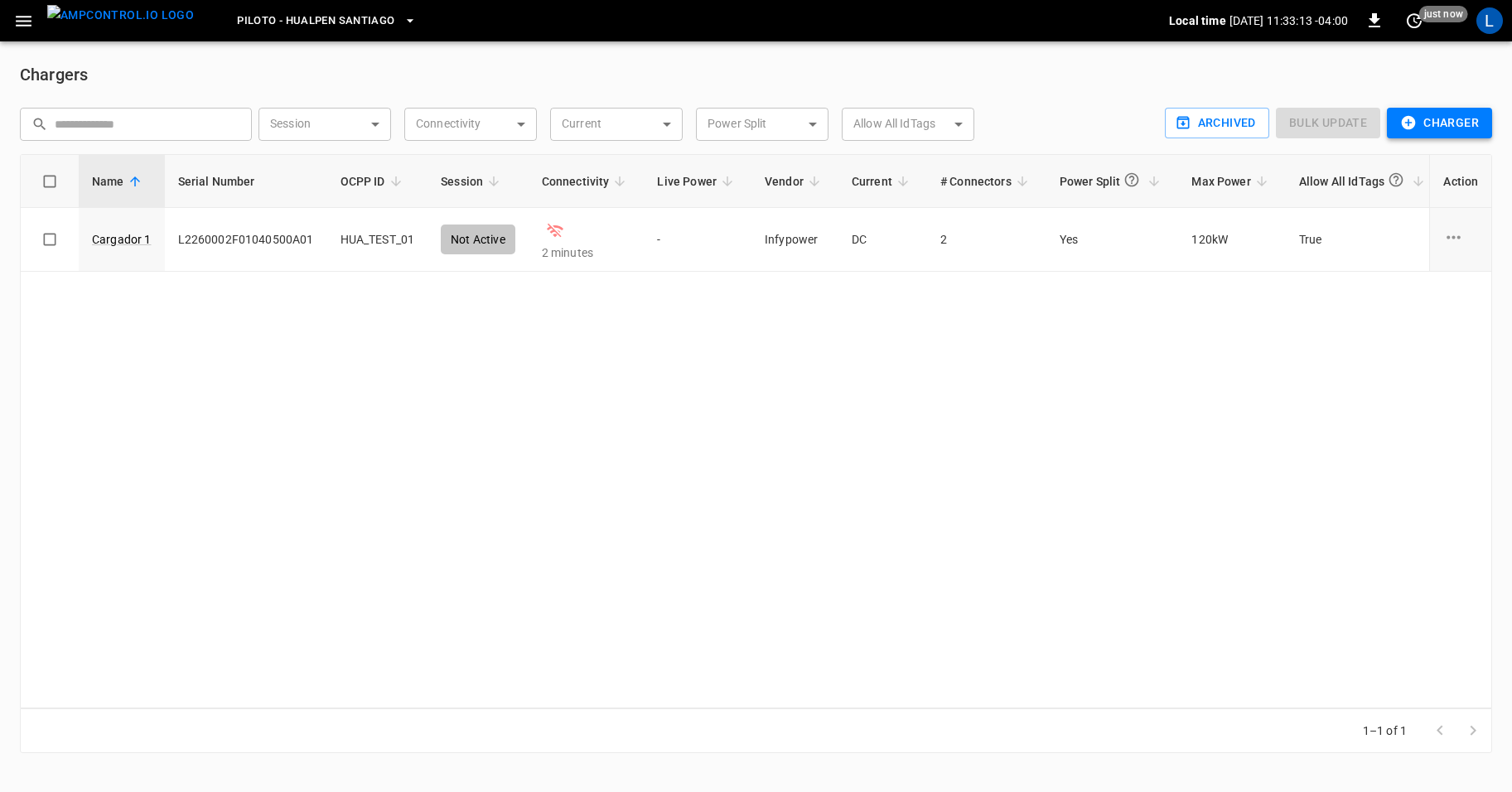 click on "Charger" at bounding box center [1439, 123] 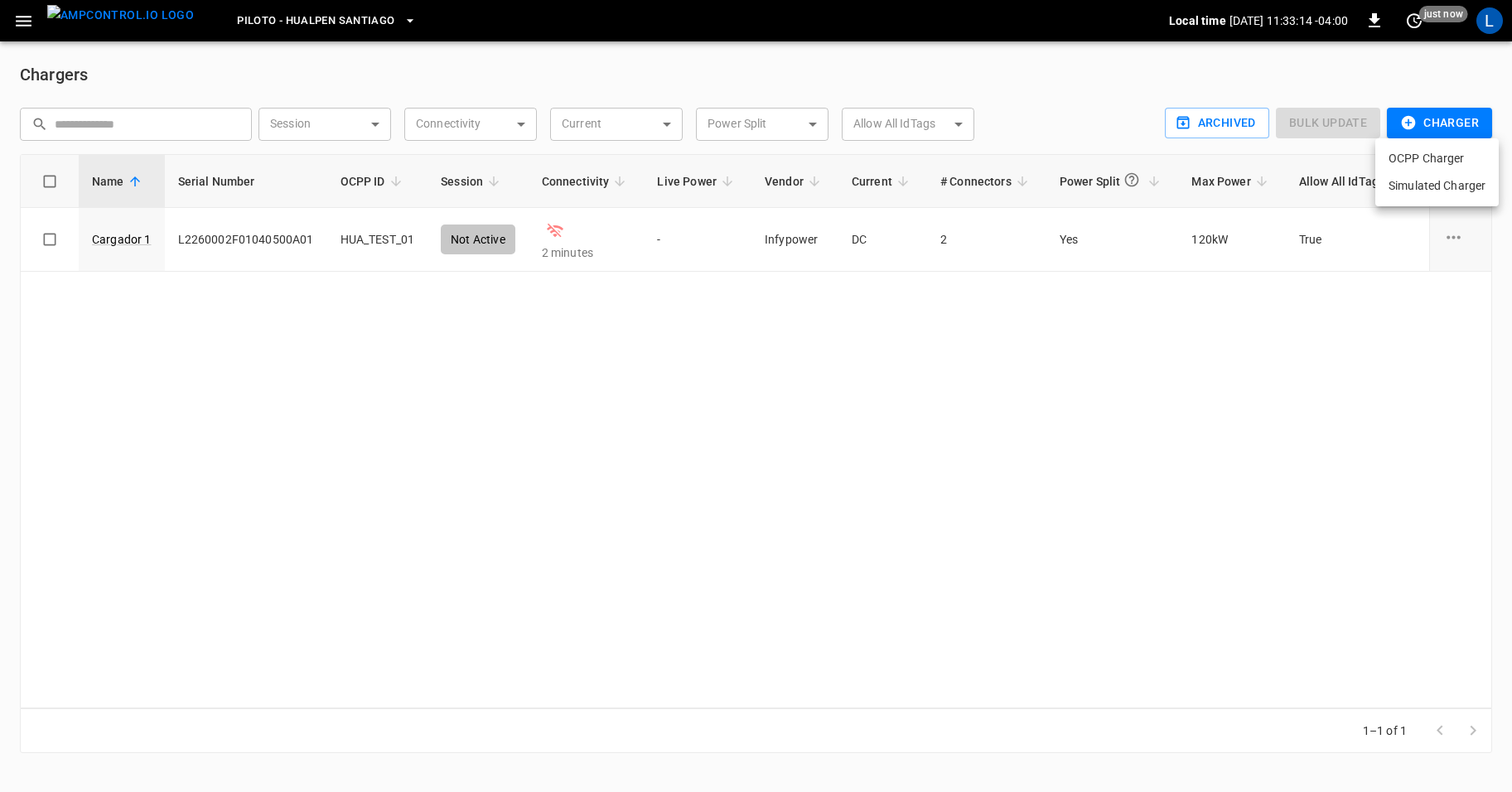click on "OCPP Charger" at bounding box center [1437, 158] 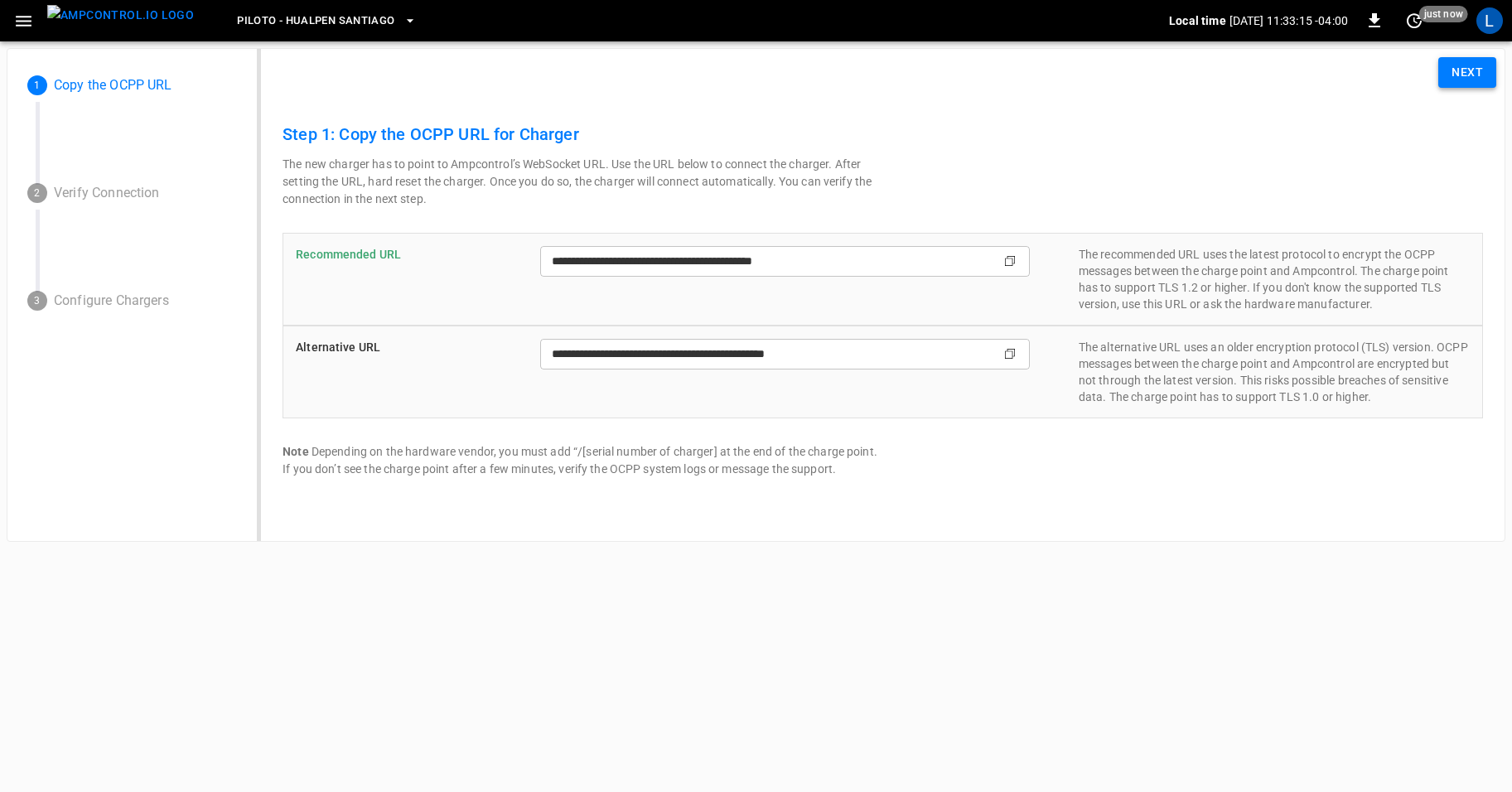 click on "Next" at bounding box center (1467, 72) 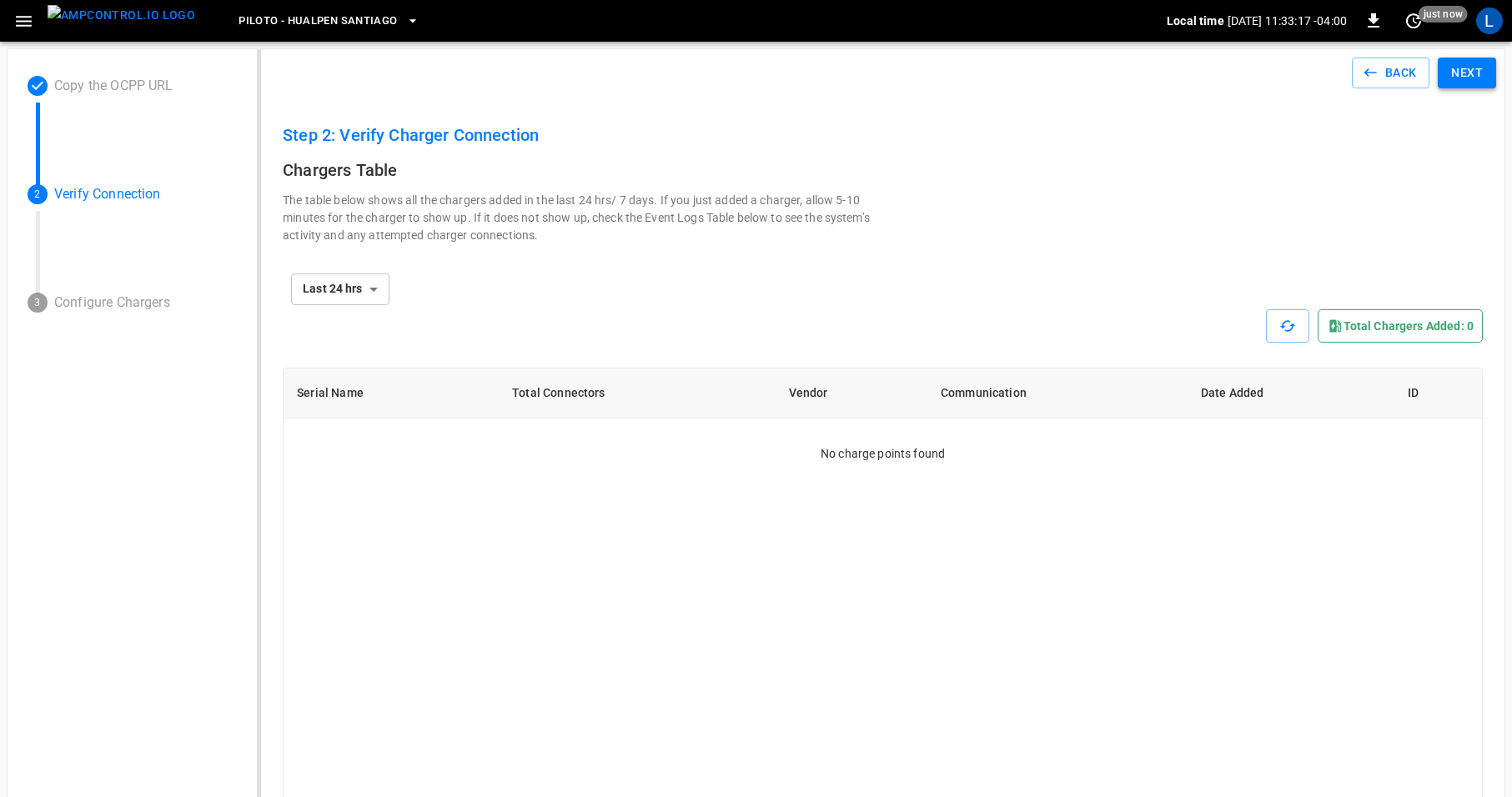 click on "Next" at bounding box center [1467, 73] 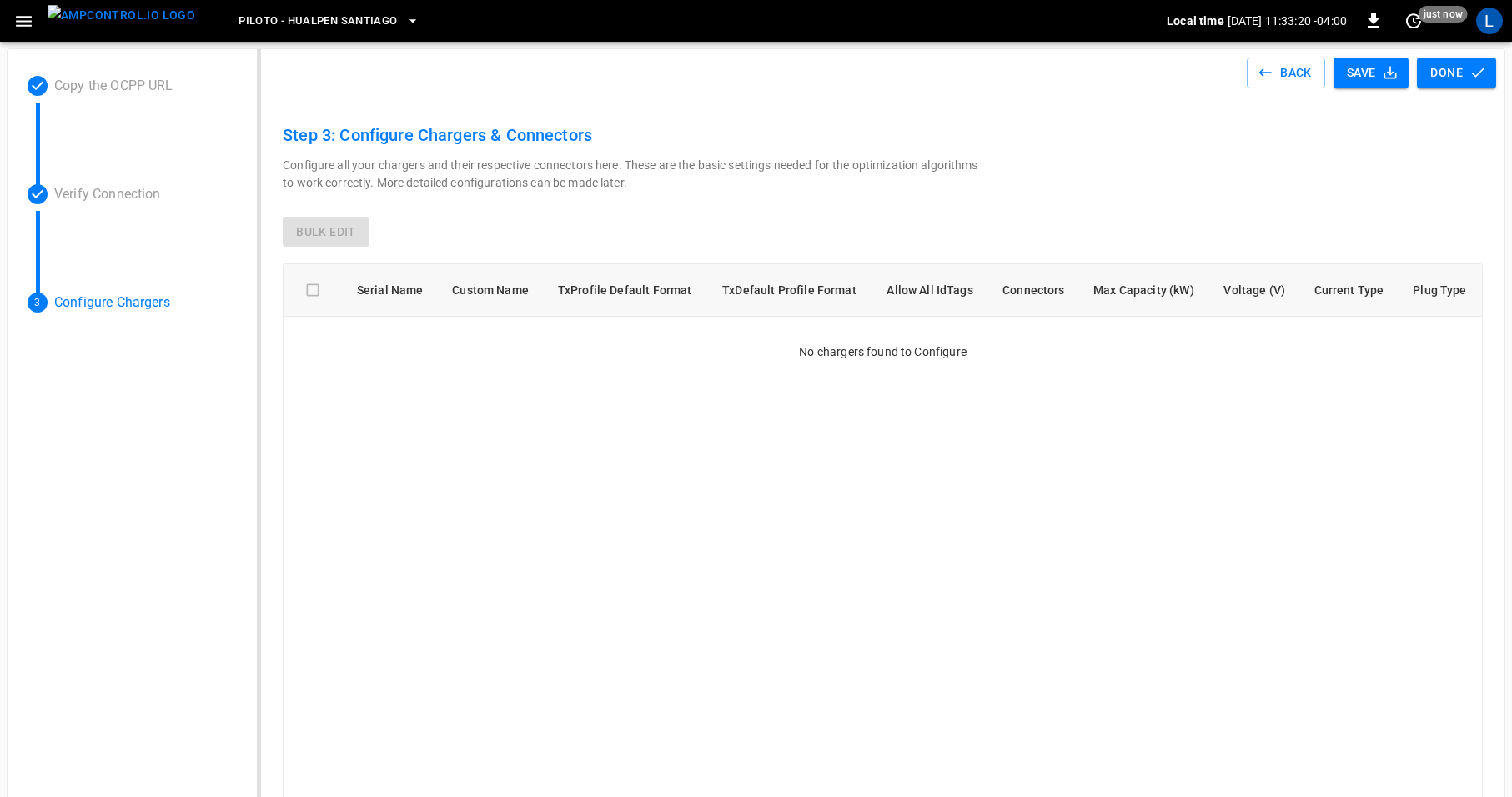 click on "Serial Name Custom Name TxProfile Default Format TxDefault Profile Format Allow All IdTags Connectors Max Capacity (kW) Voltage (V) Current Type Plug Type No chargers found to Configure" at bounding box center [882, 542] 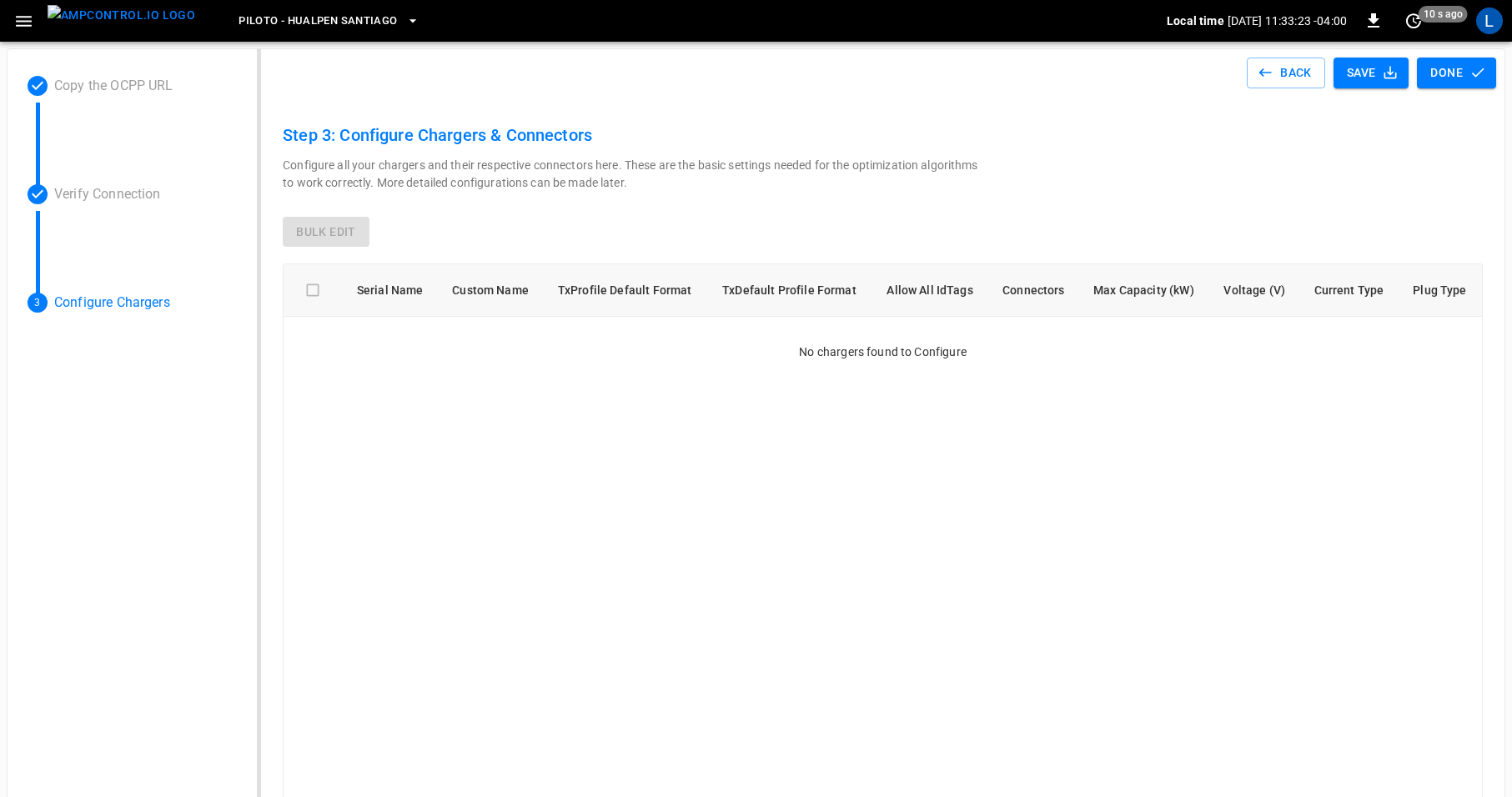 click on "Step 3: Configure Chargers & Connectors Configure all your chargers and their respective connectors here. These are the basic settings needed for the optimization algorithms to work correctly. More detailed configurations can be made later. Bulk edit Serial Name Custom Name TxProfile Default Format TxDefault Profile Format Allow All IdTags Connectors Max Capacity (kW) Voltage (V) Current Type Plug Type No chargers found to Configure" at bounding box center [882, 462] 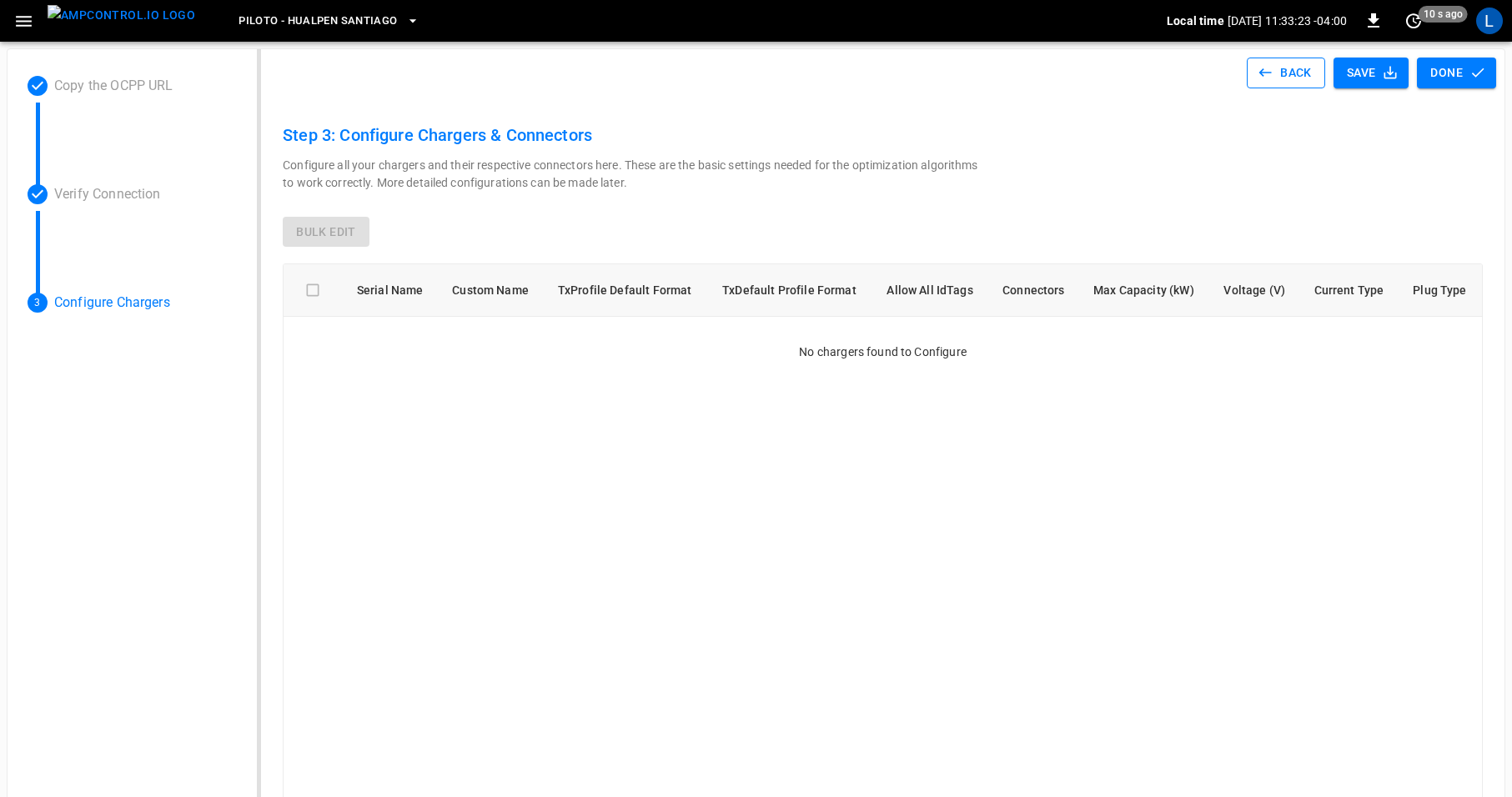click on "Back" at bounding box center [1286, 73] 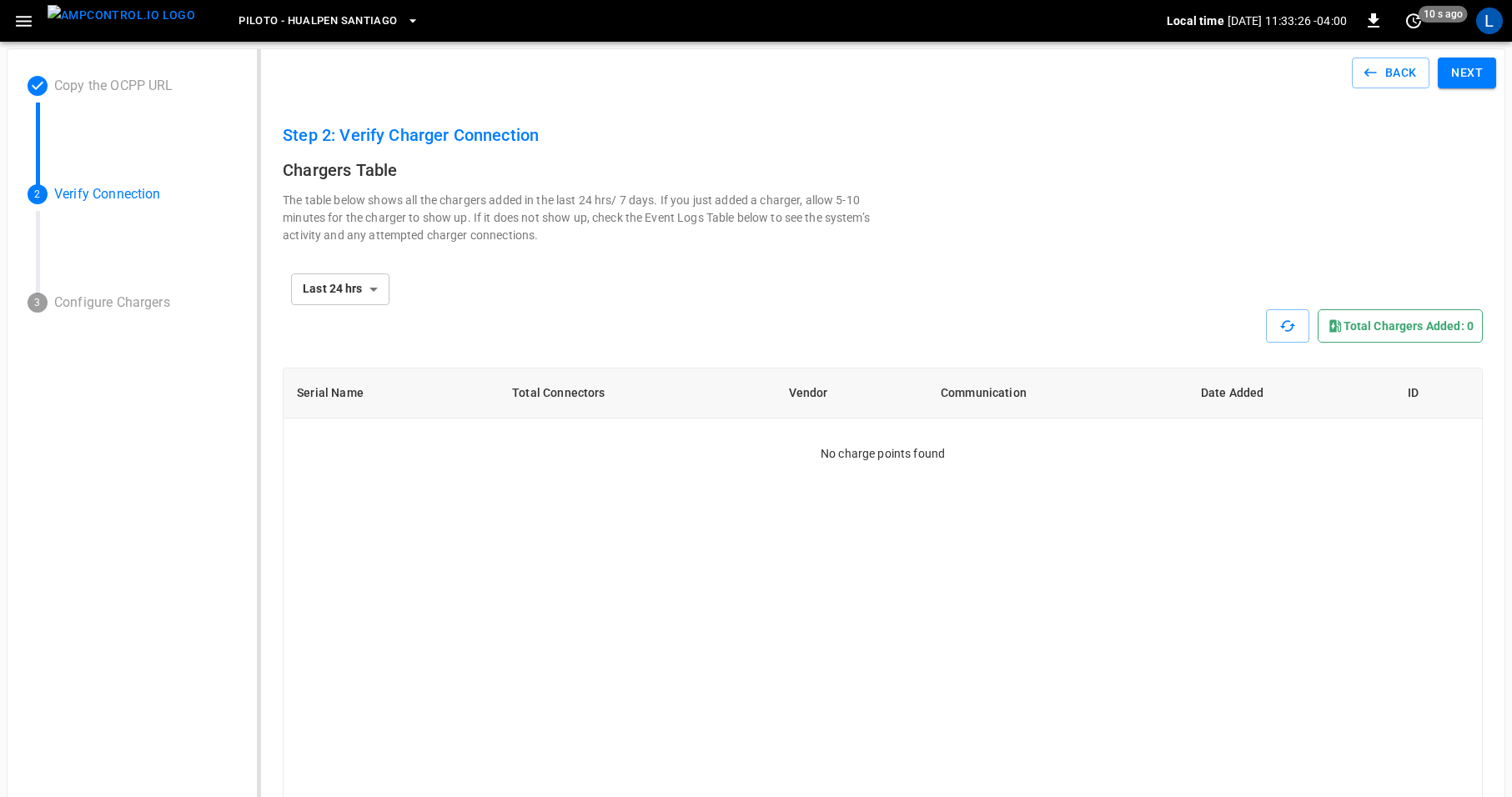 click on "Total chargers added: 0" at bounding box center [1400, 326] 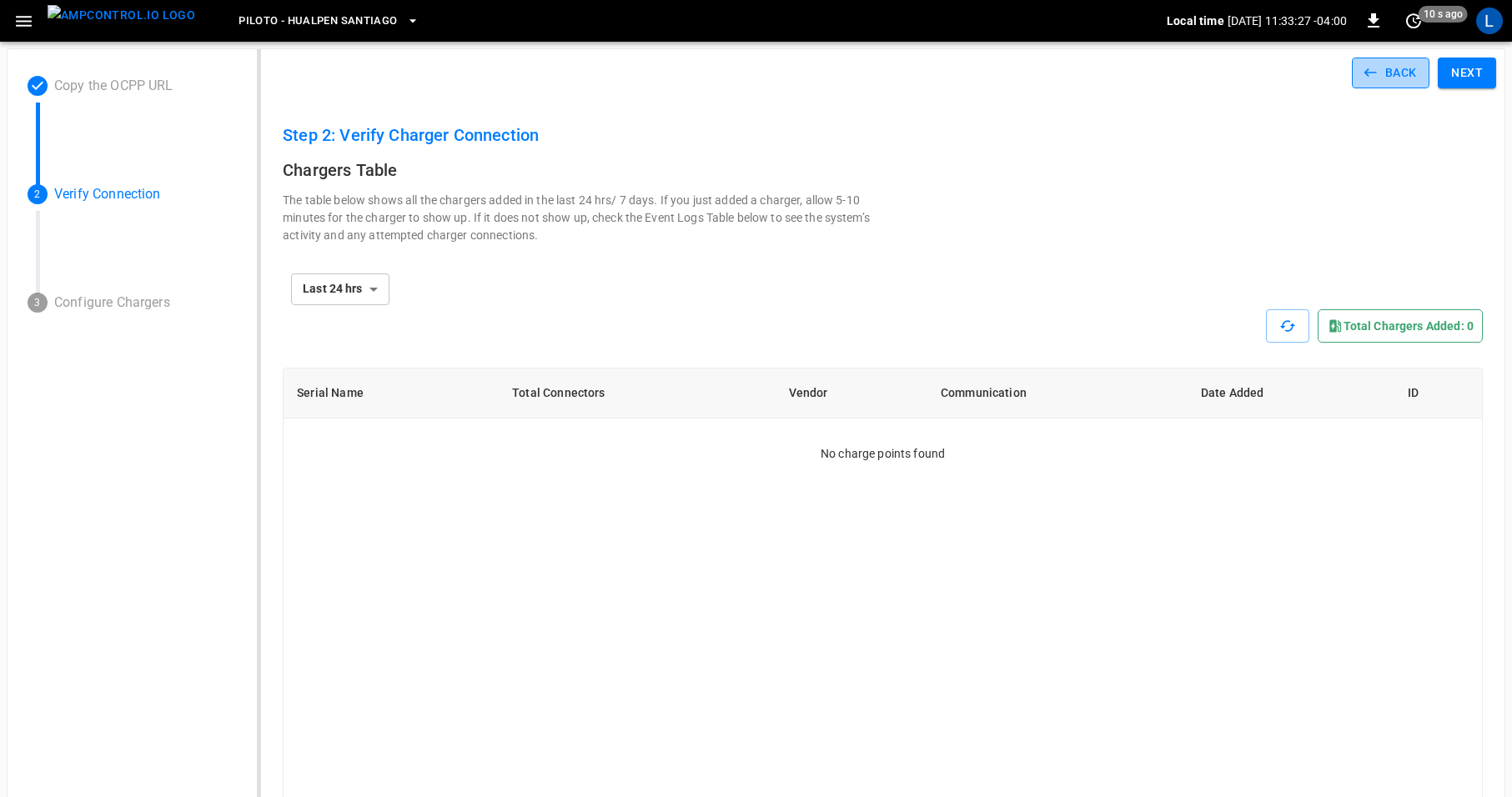 click on "Back" at bounding box center [1391, 73] 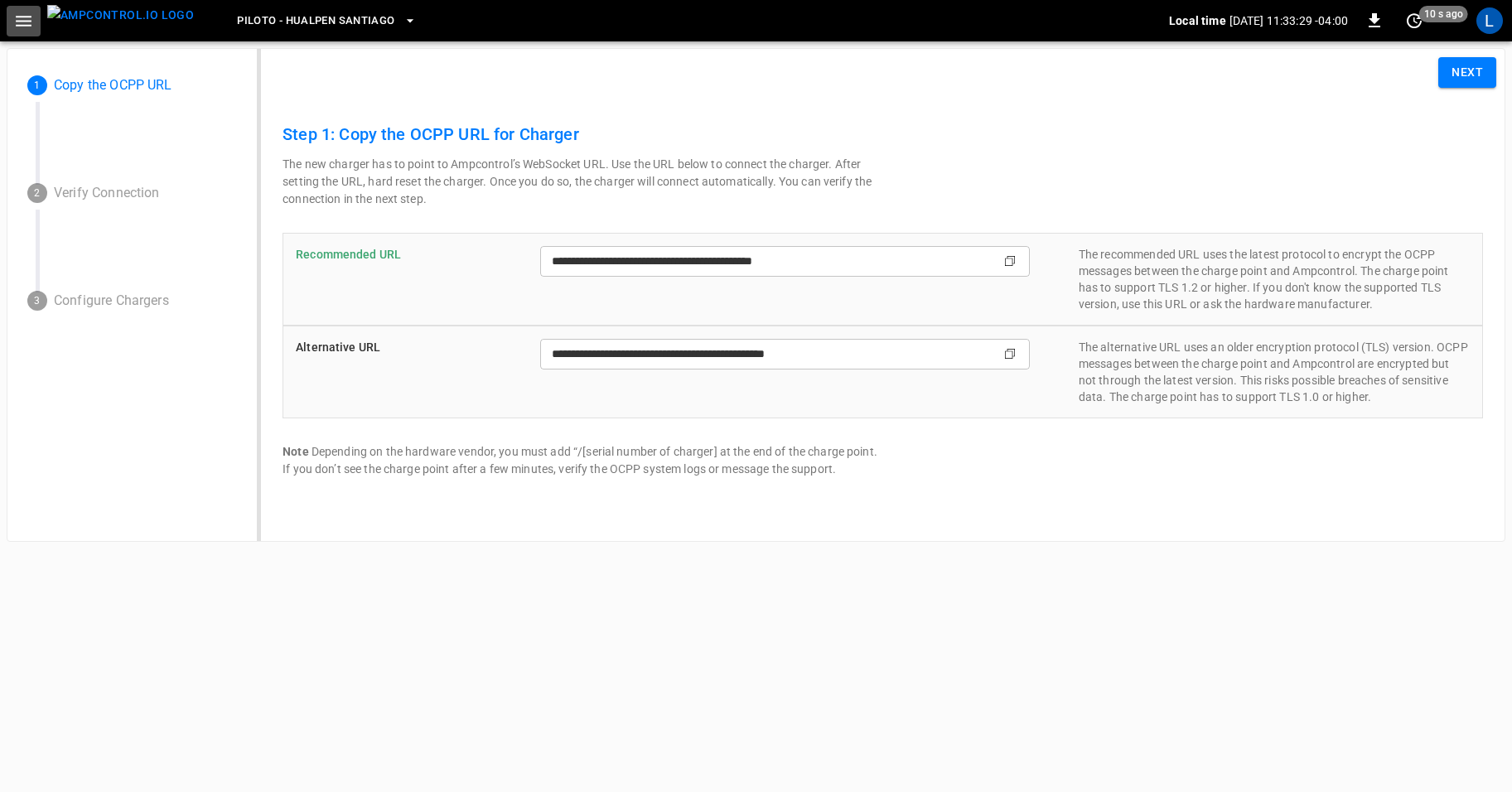click 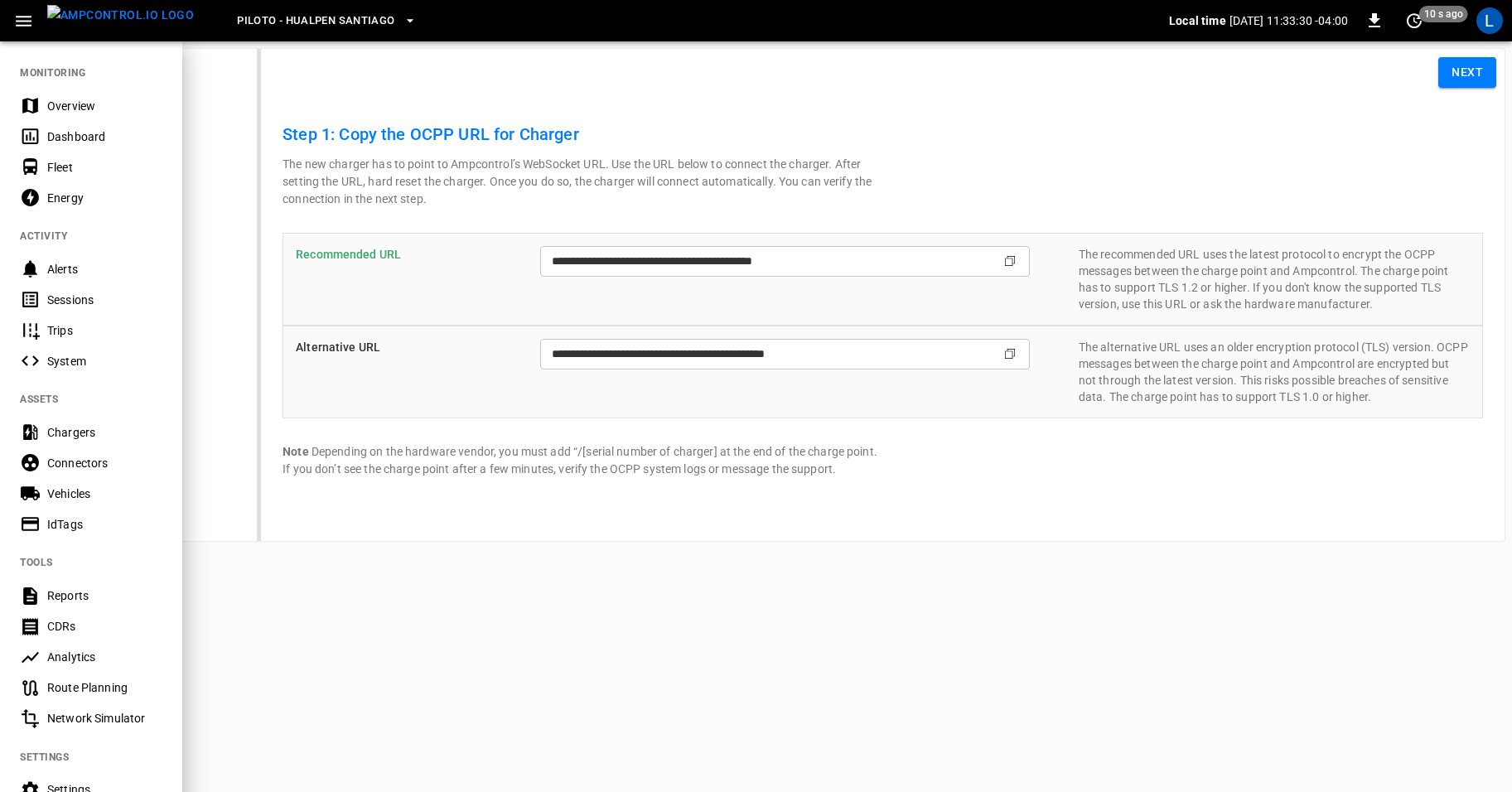 click on "Overview" at bounding box center [104, 106] 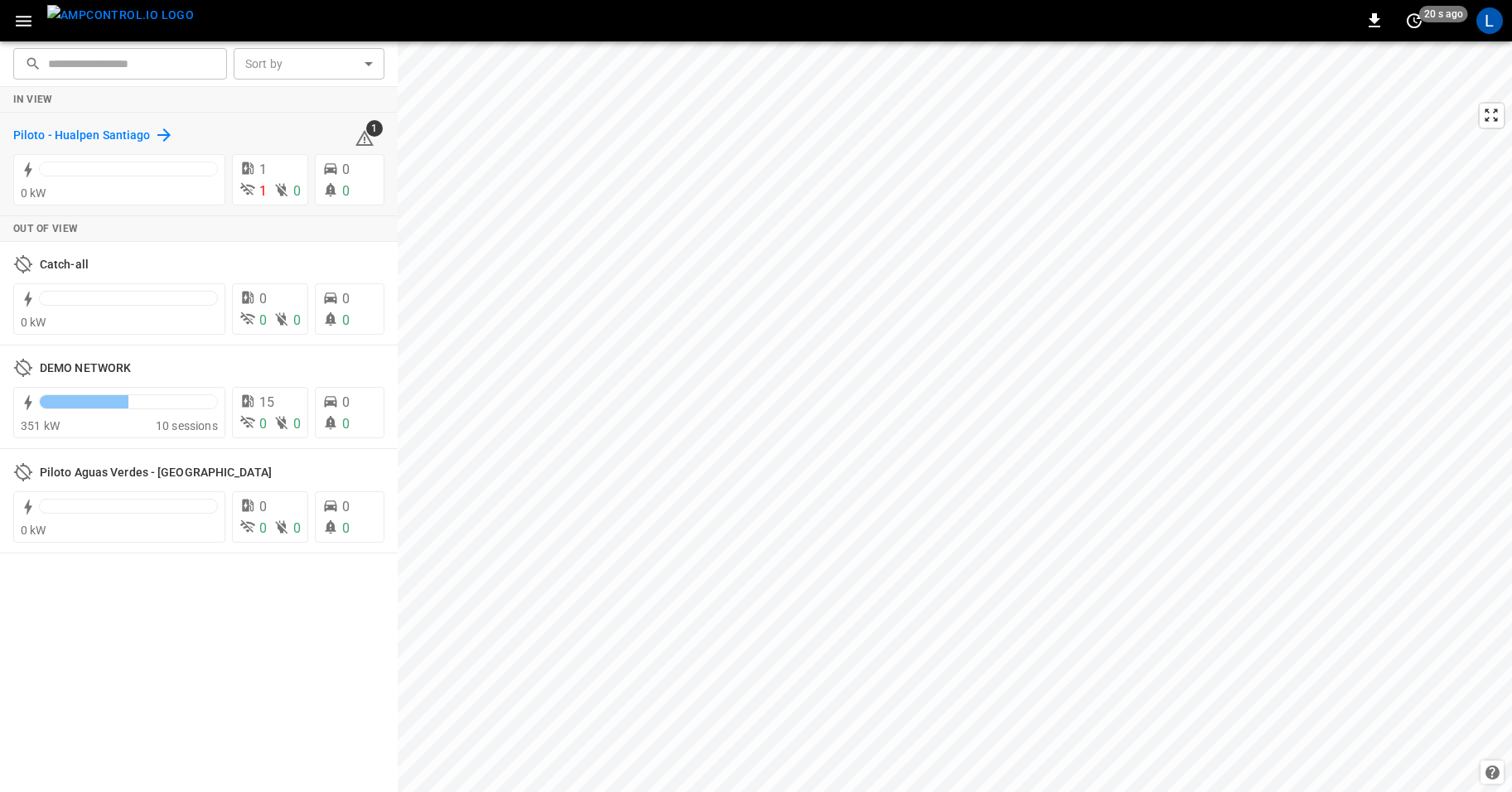 click on "Piloto - Hualpen Santiago" at bounding box center (82, 136) 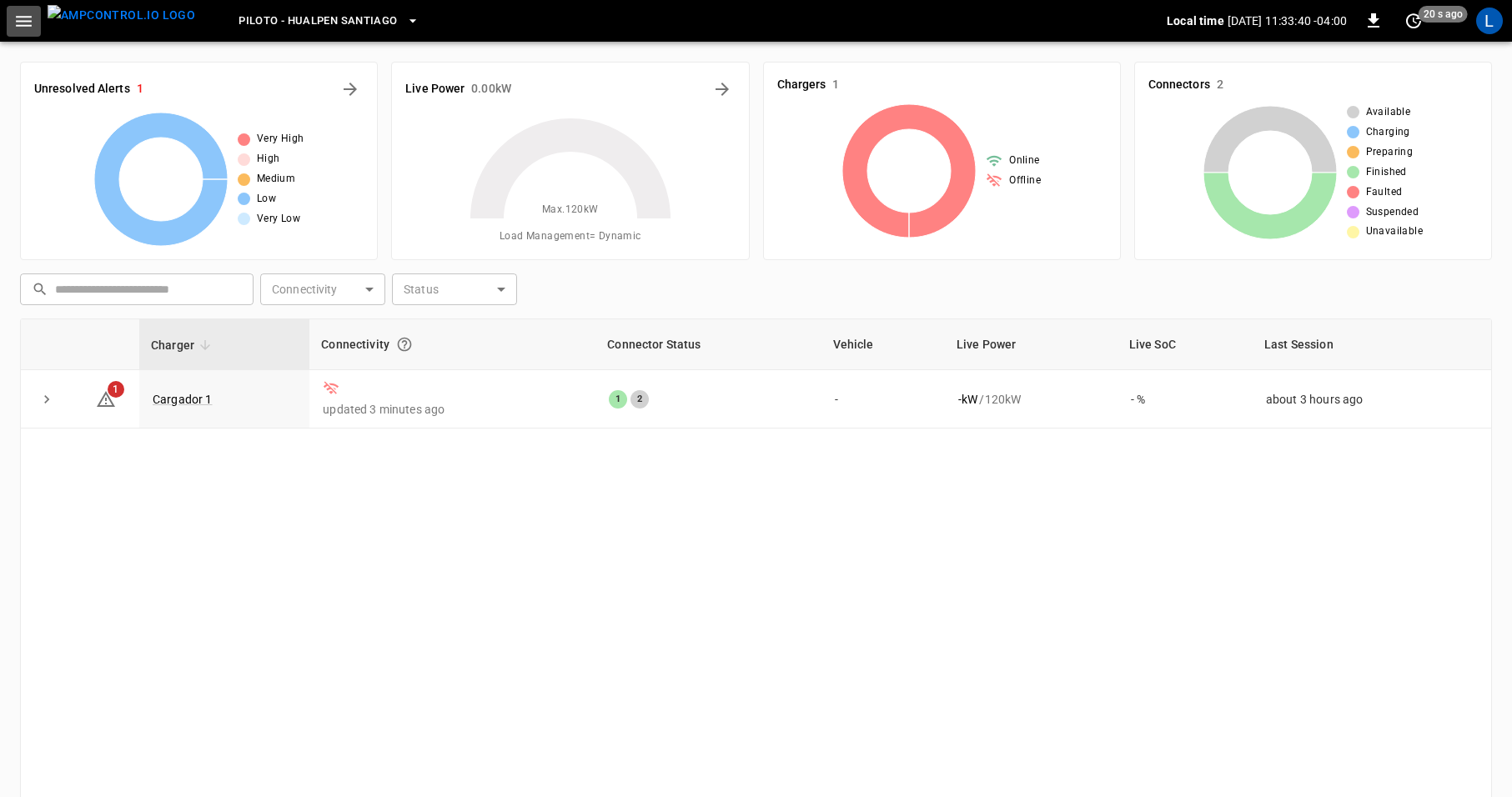 click 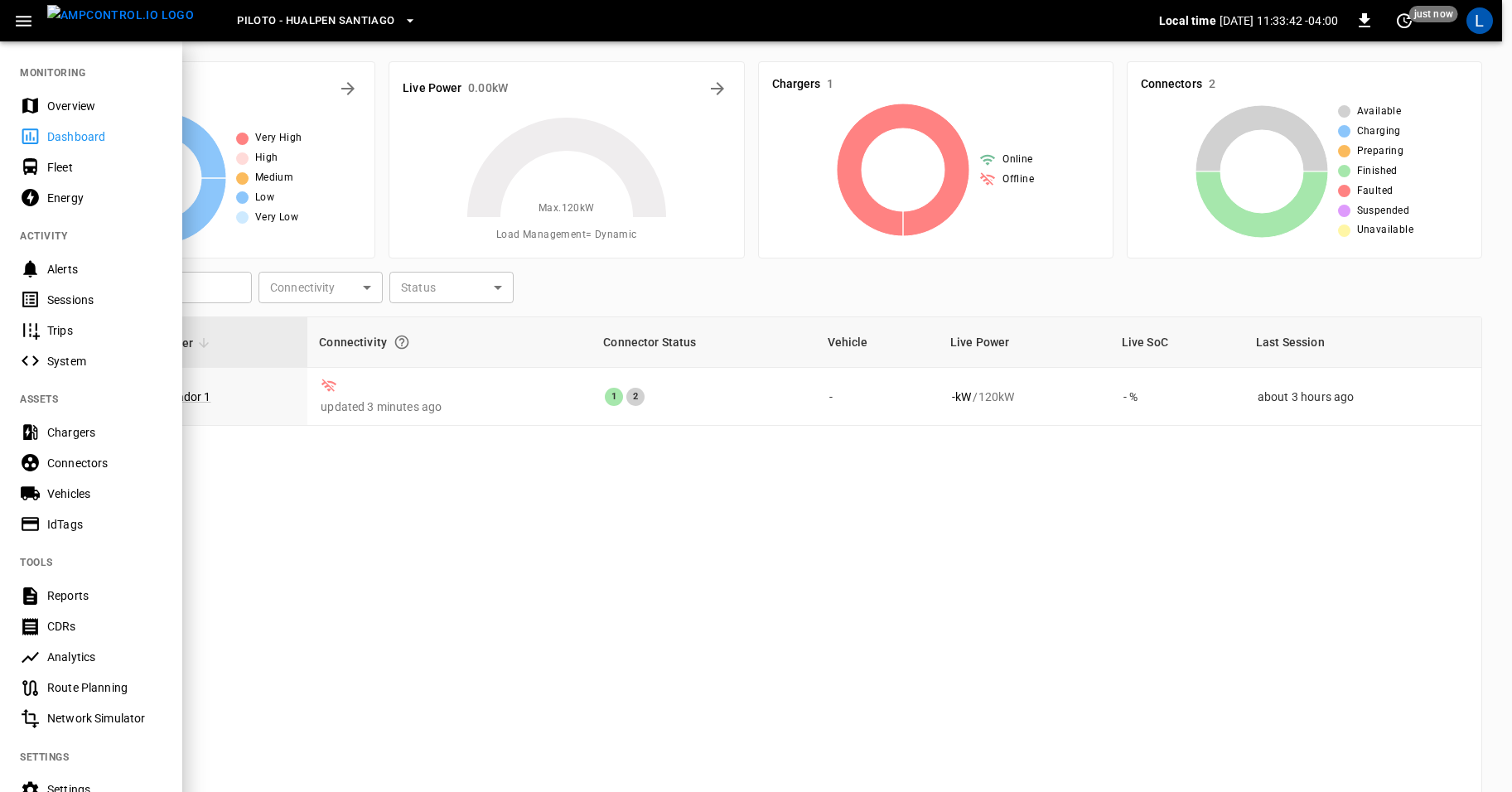 click on "Settings" at bounding box center (104, 790) 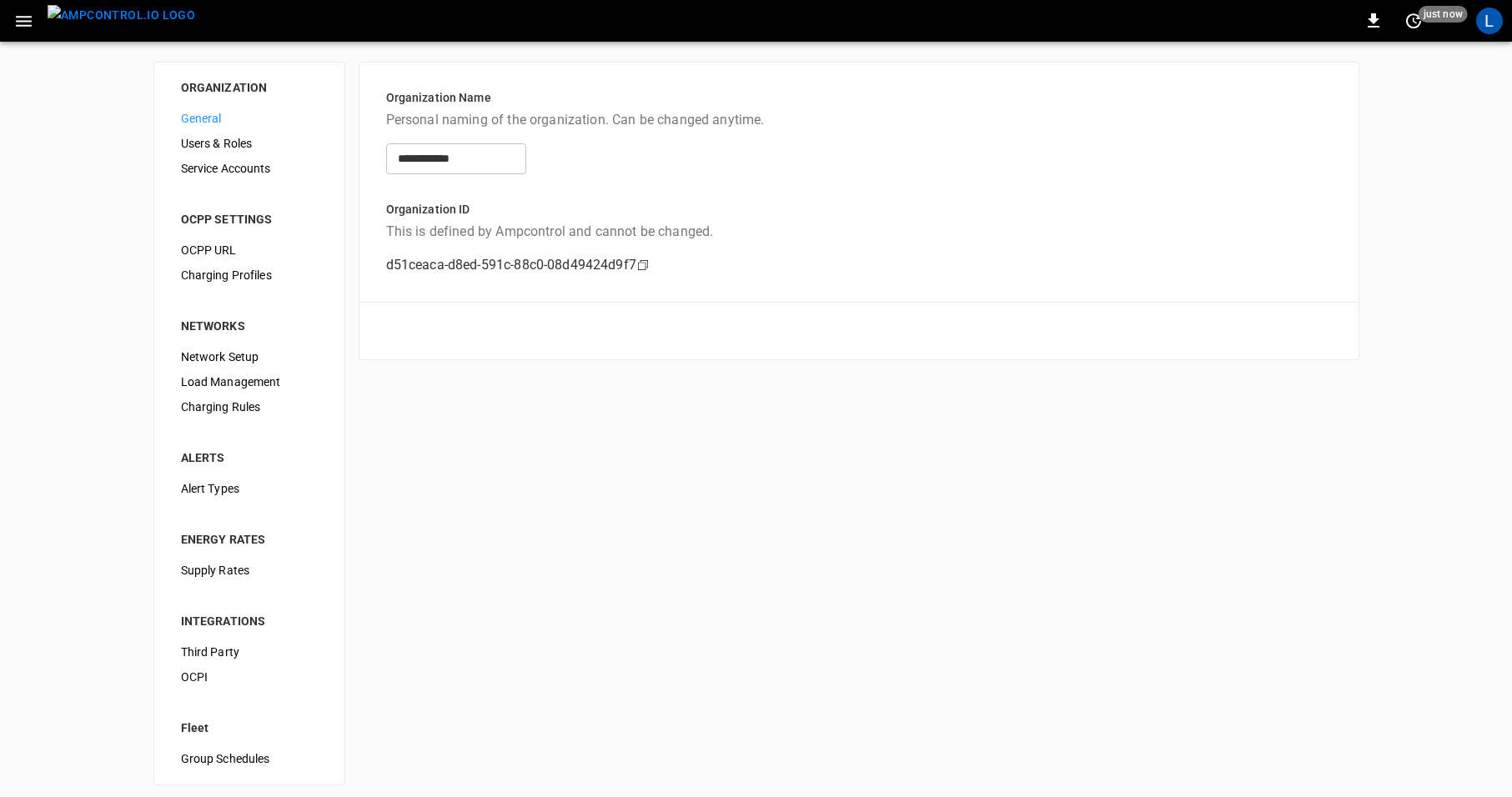click on "Network Setup" at bounding box center (249, 357) 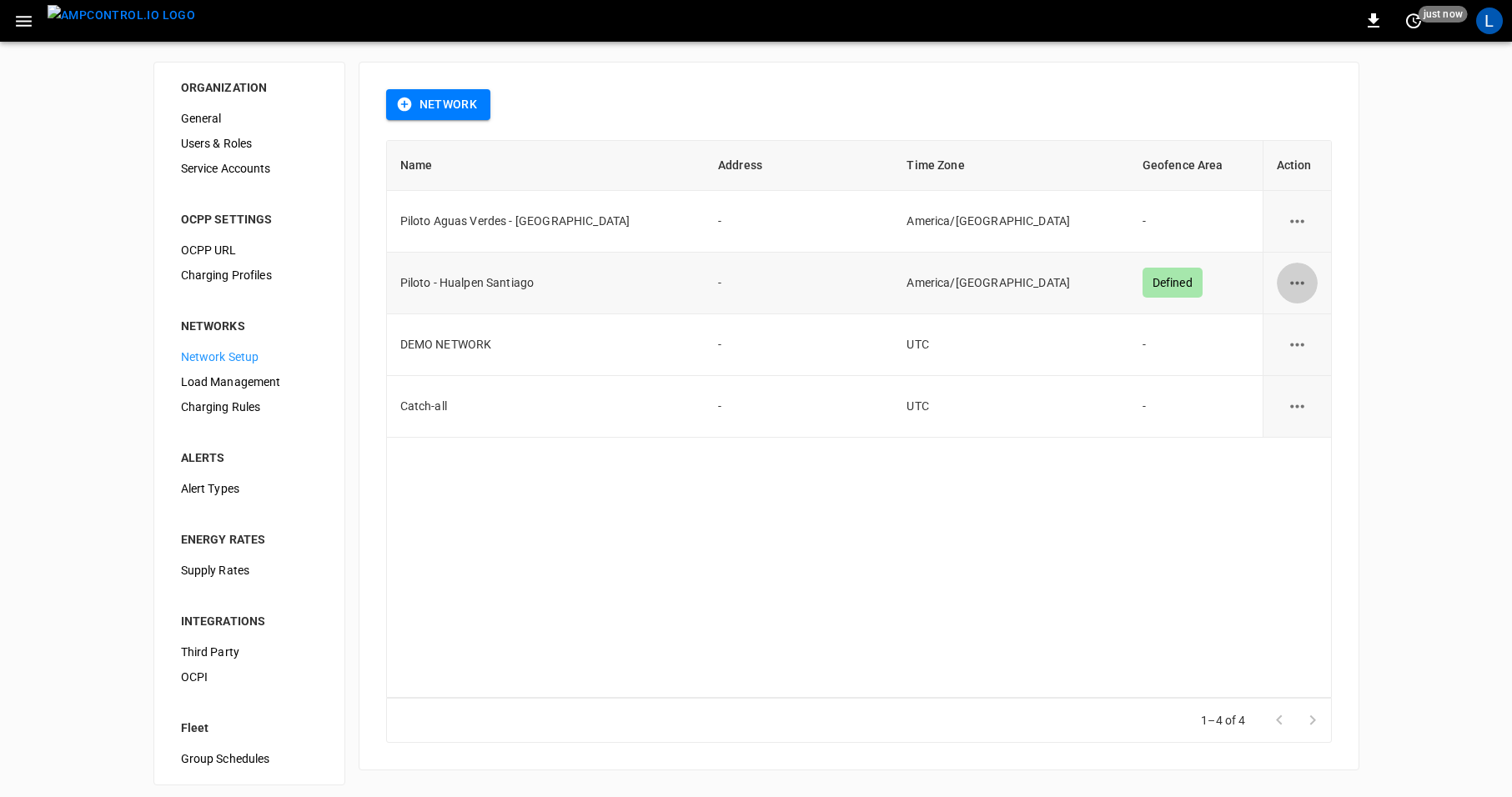 click 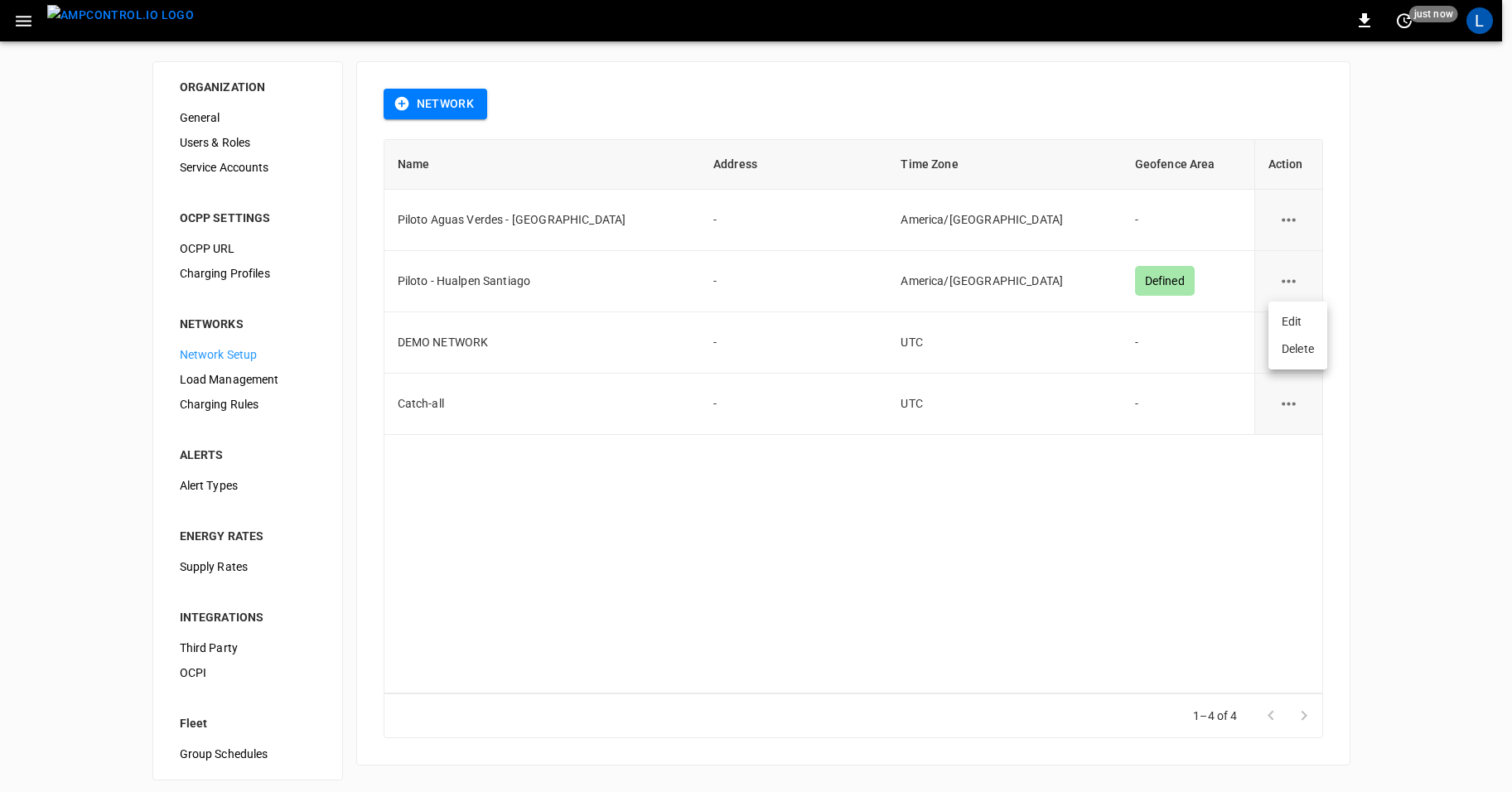 click on "Edit" at bounding box center [1297, 321] 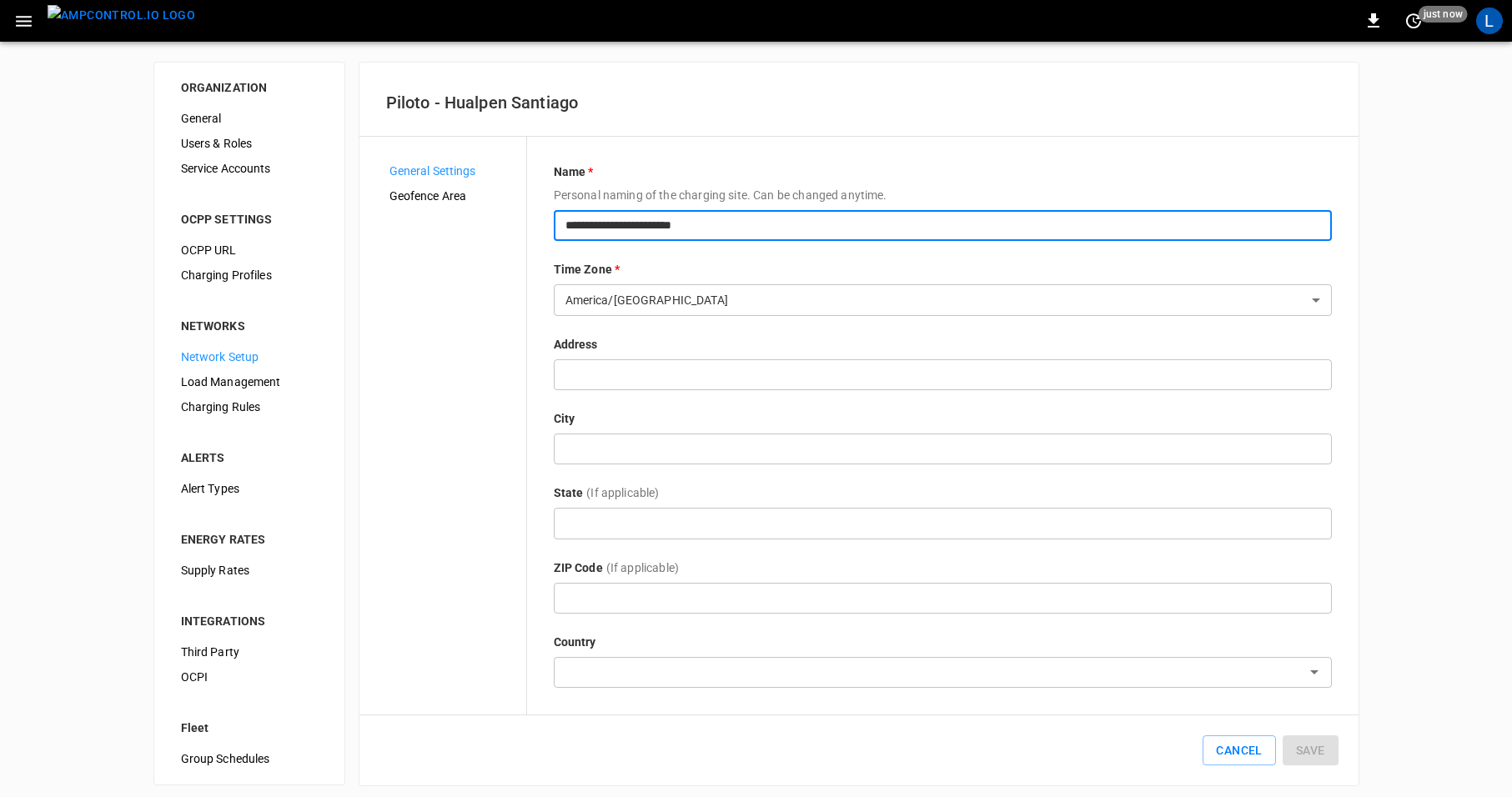 click on "**********" at bounding box center [942, 225] 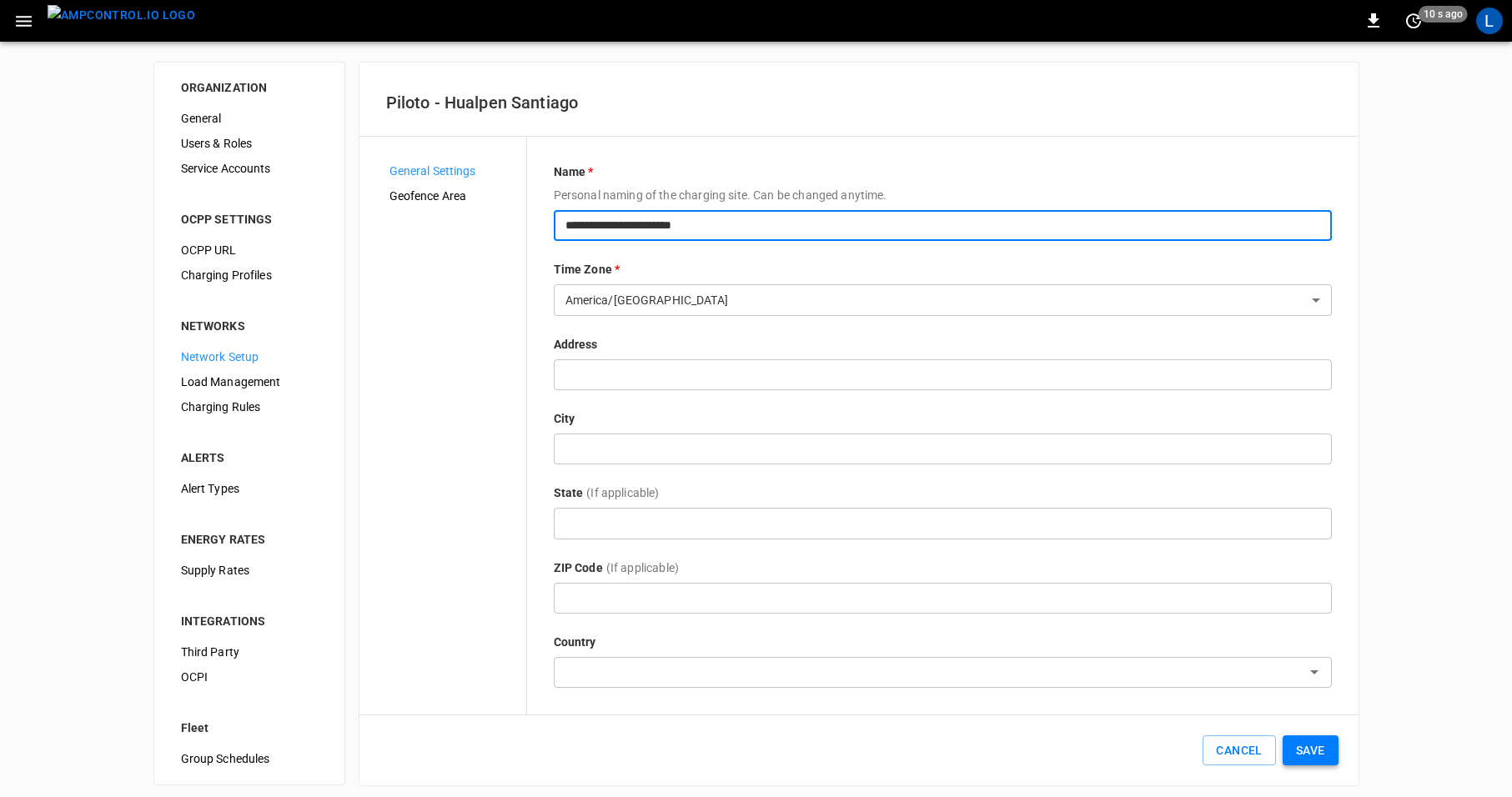 type on "**********" 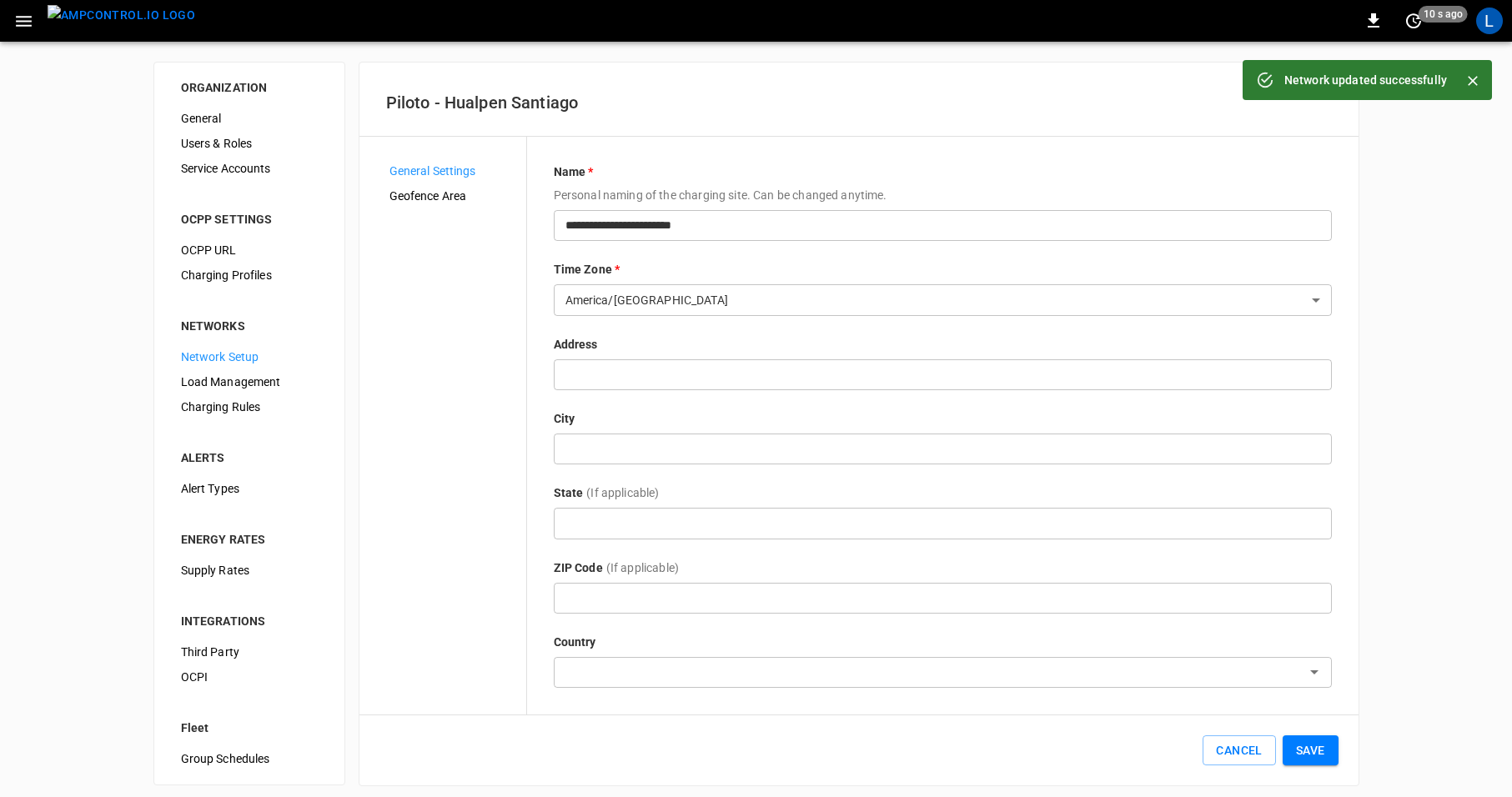 click 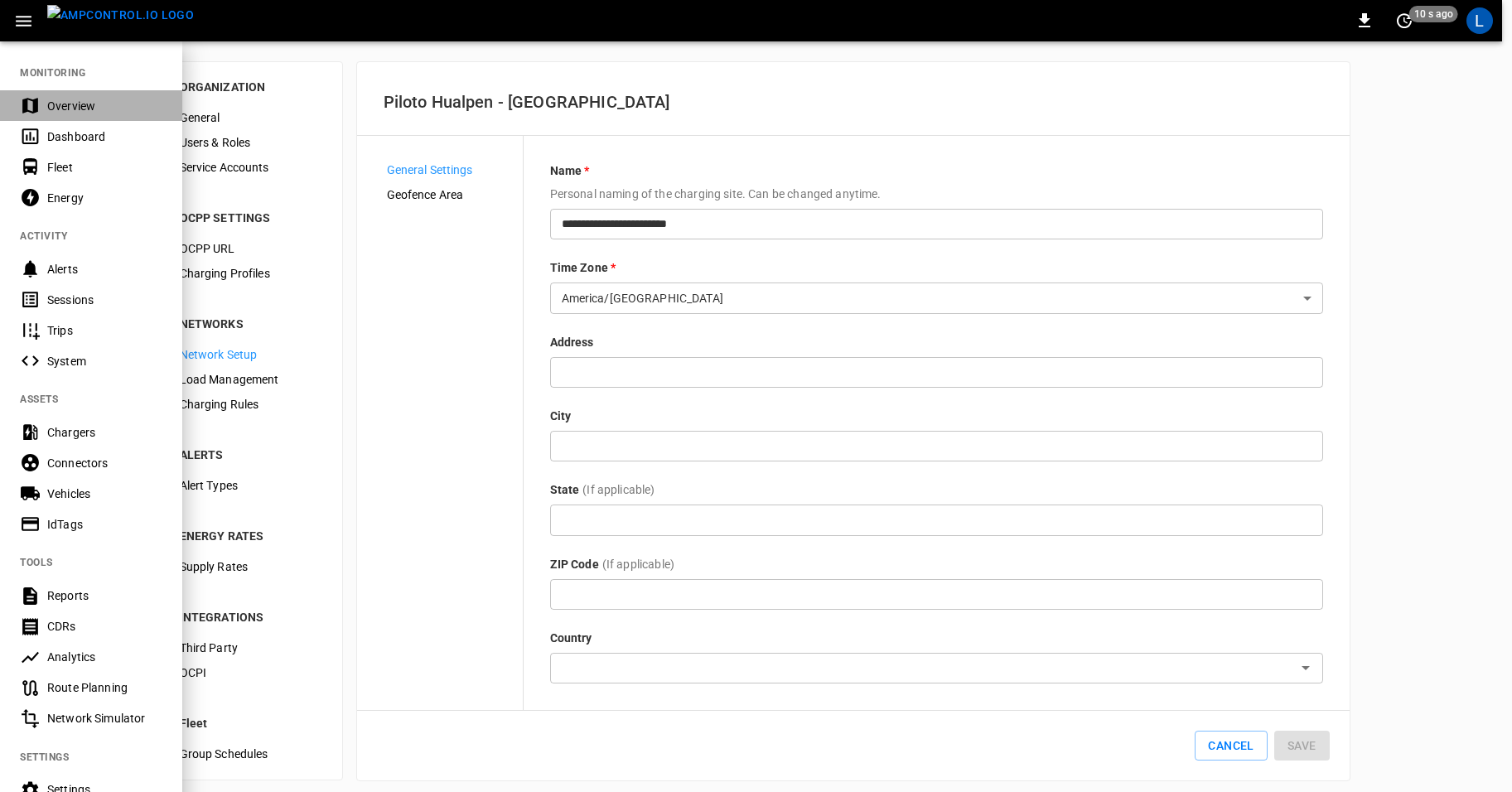 click on "Overview" at bounding box center (91, 105) 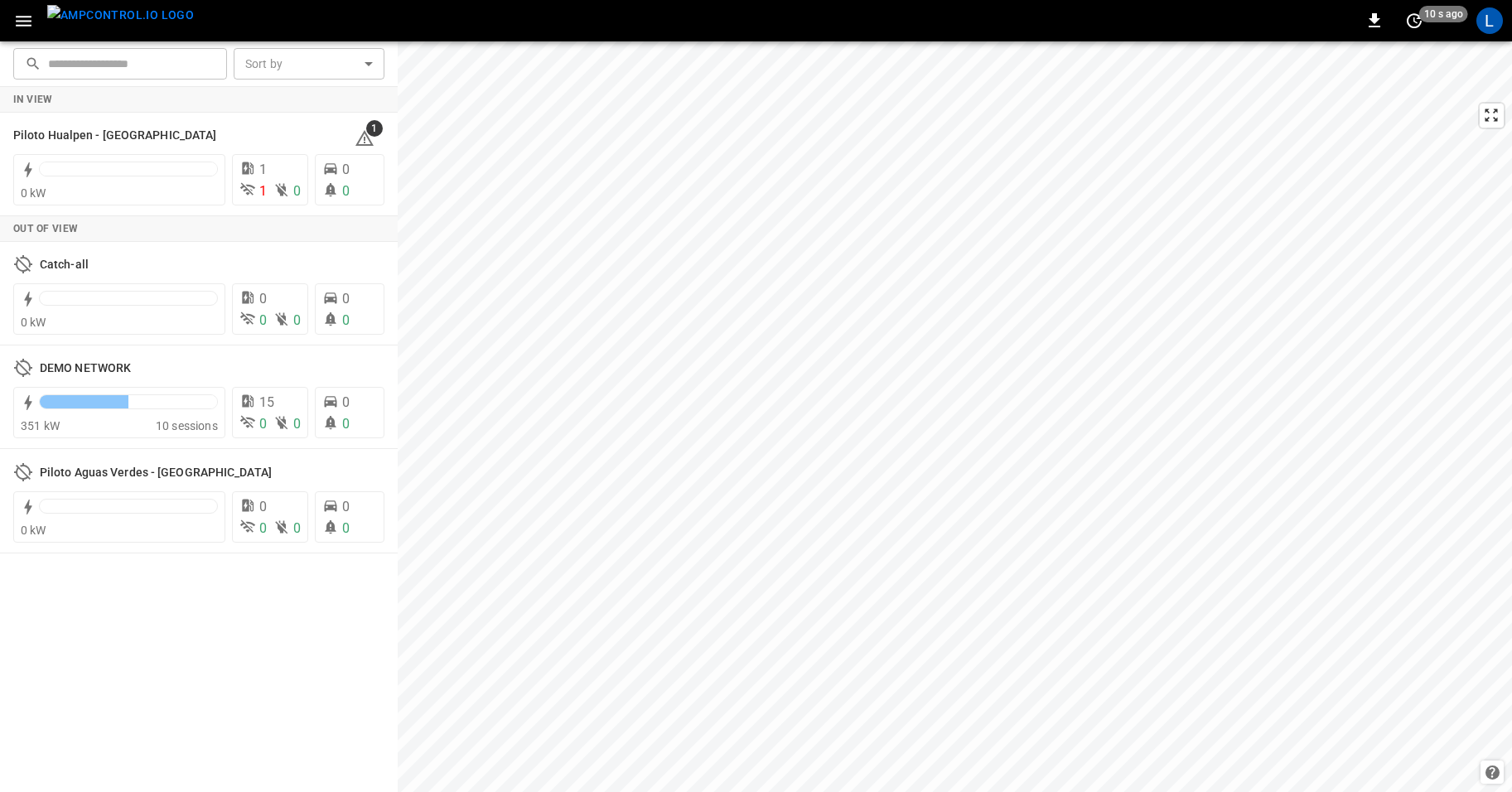 click 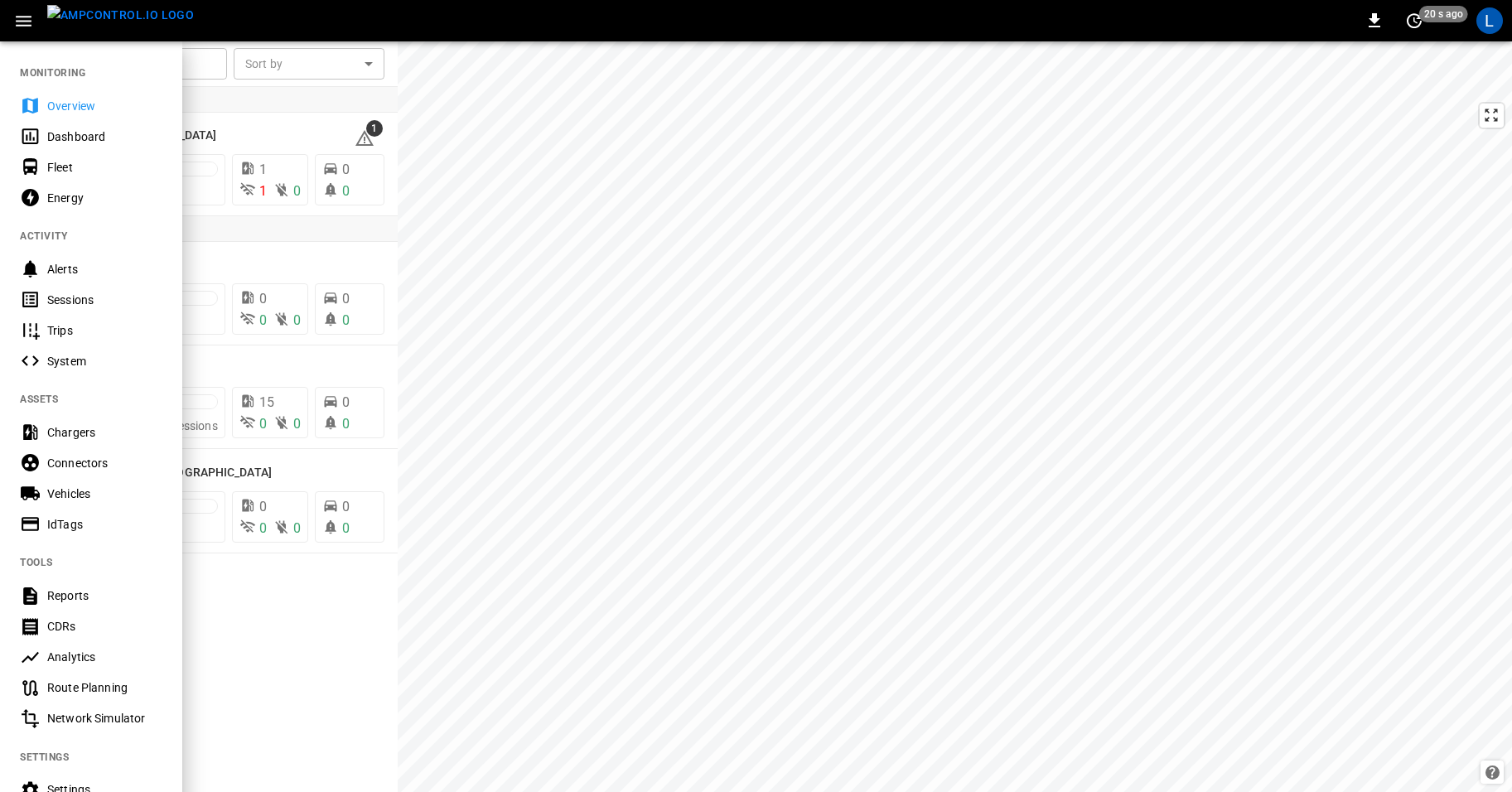 click on "Chargers" at bounding box center [104, 432] 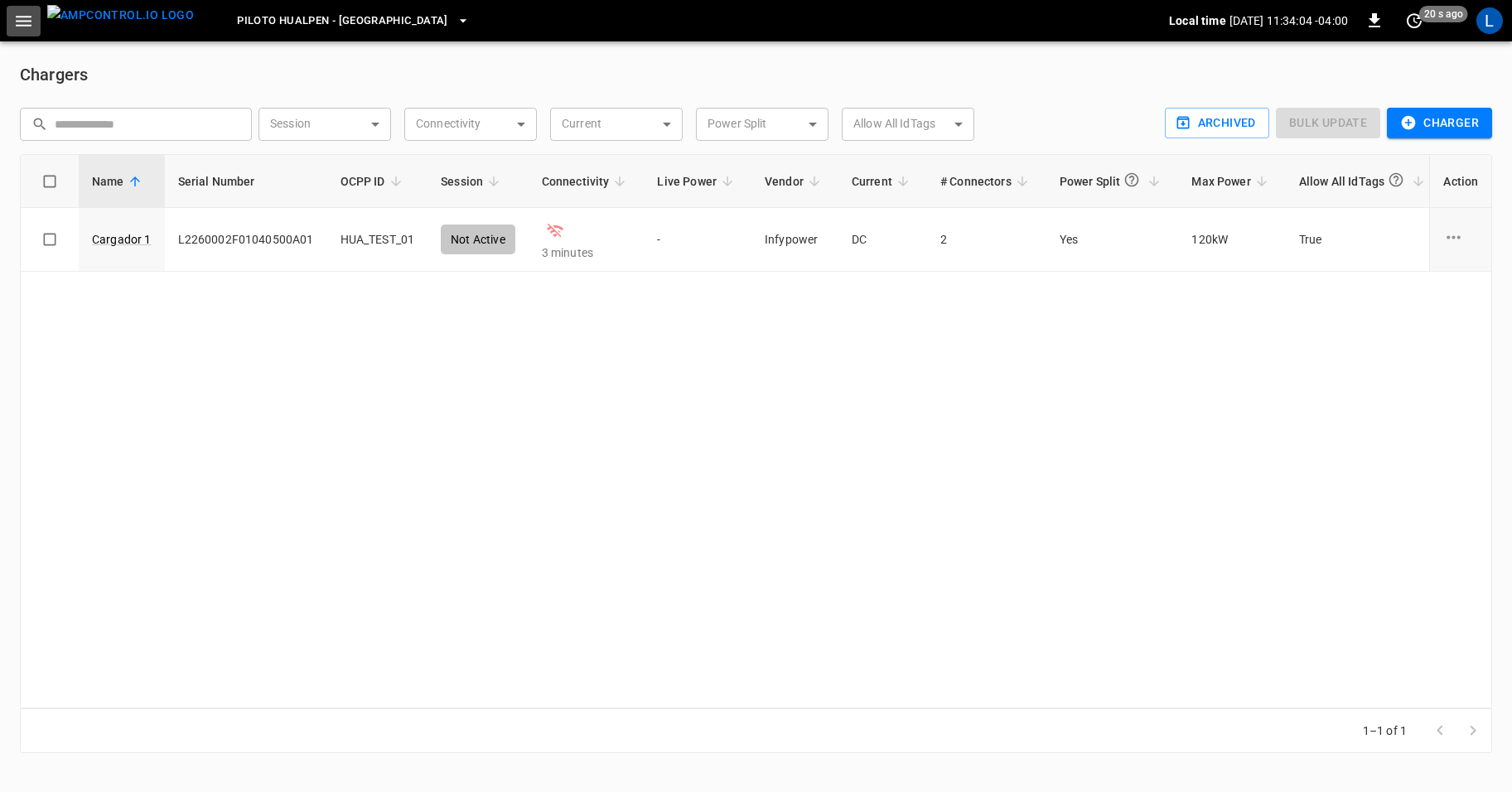 click 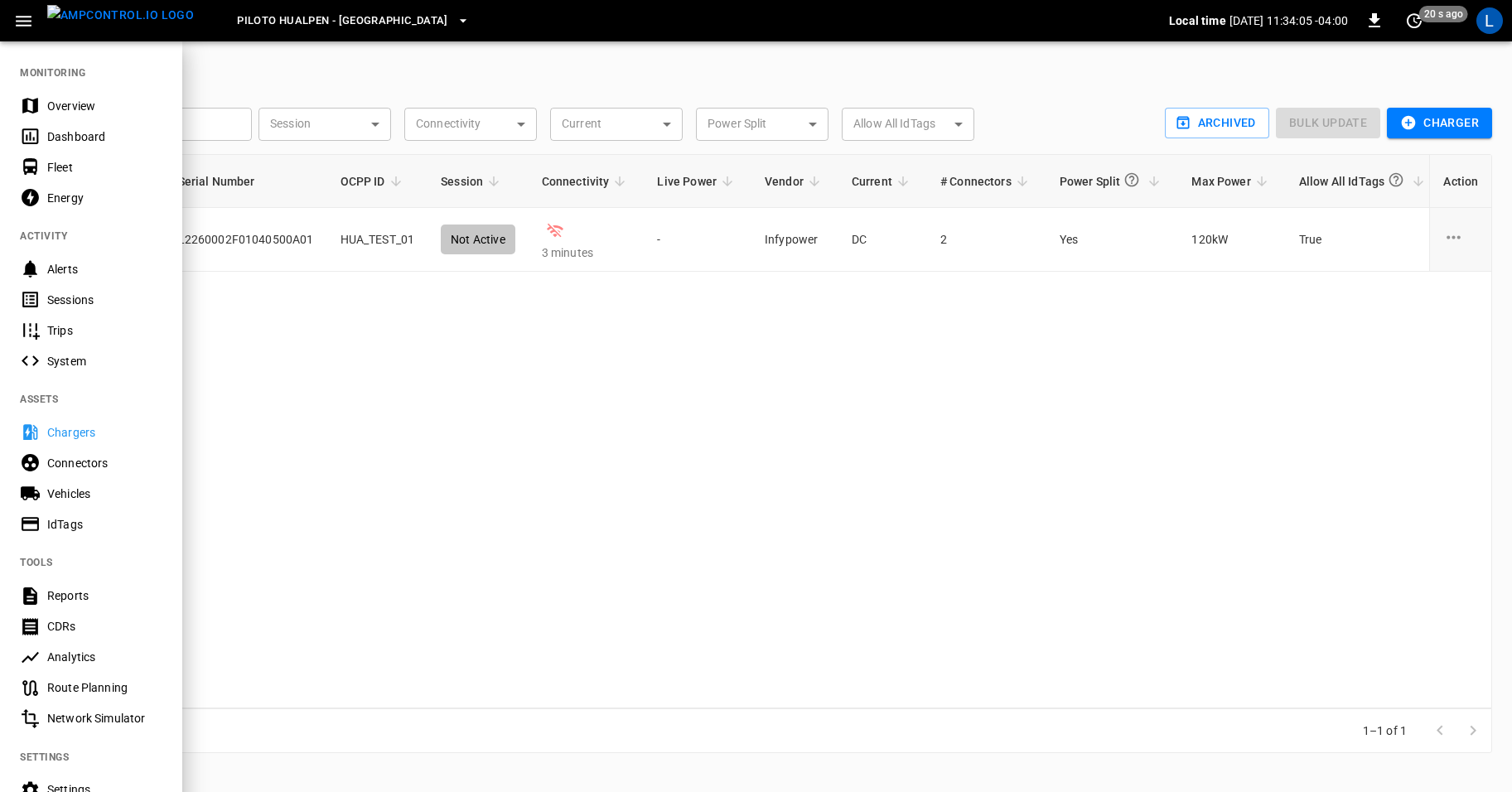 click at bounding box center (756, 396) 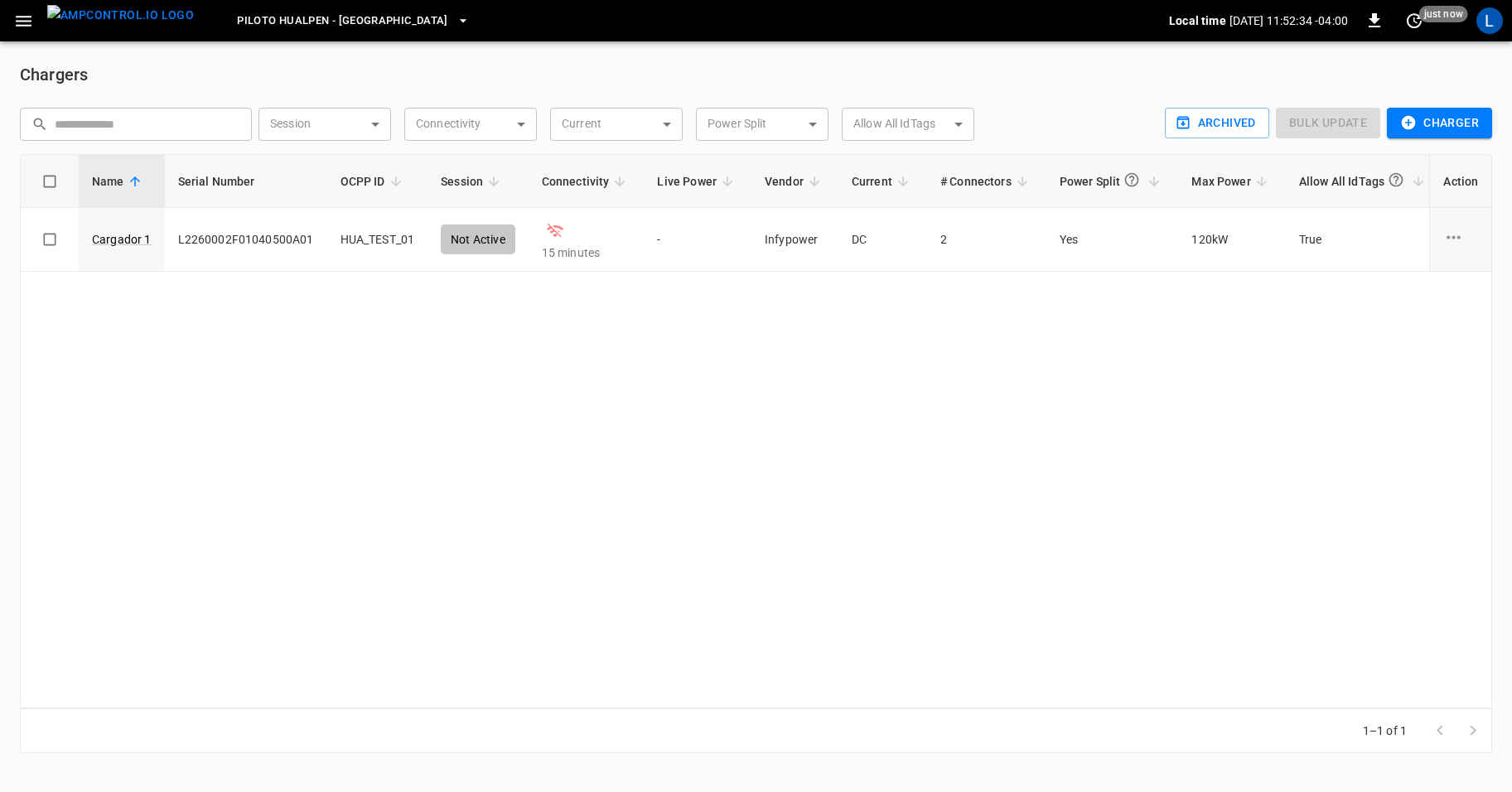 click on "Name Serial Number OCPP ID Session Connectivity Live Power Vendor Current # Connectors Power Split Max Power Allow All IdTags Firmware Version Connection Security ID Action Cargador 1 L2260002F01040500A01 HUA_TEST_01 Not Active 15 minutes - Infypower DC 2 Yes 120  kW   True N5.5.10,8.53A10,1.21&1.15,R`1 TLS Encrypted f429 ... Copy" at bounding box center (756, 431) 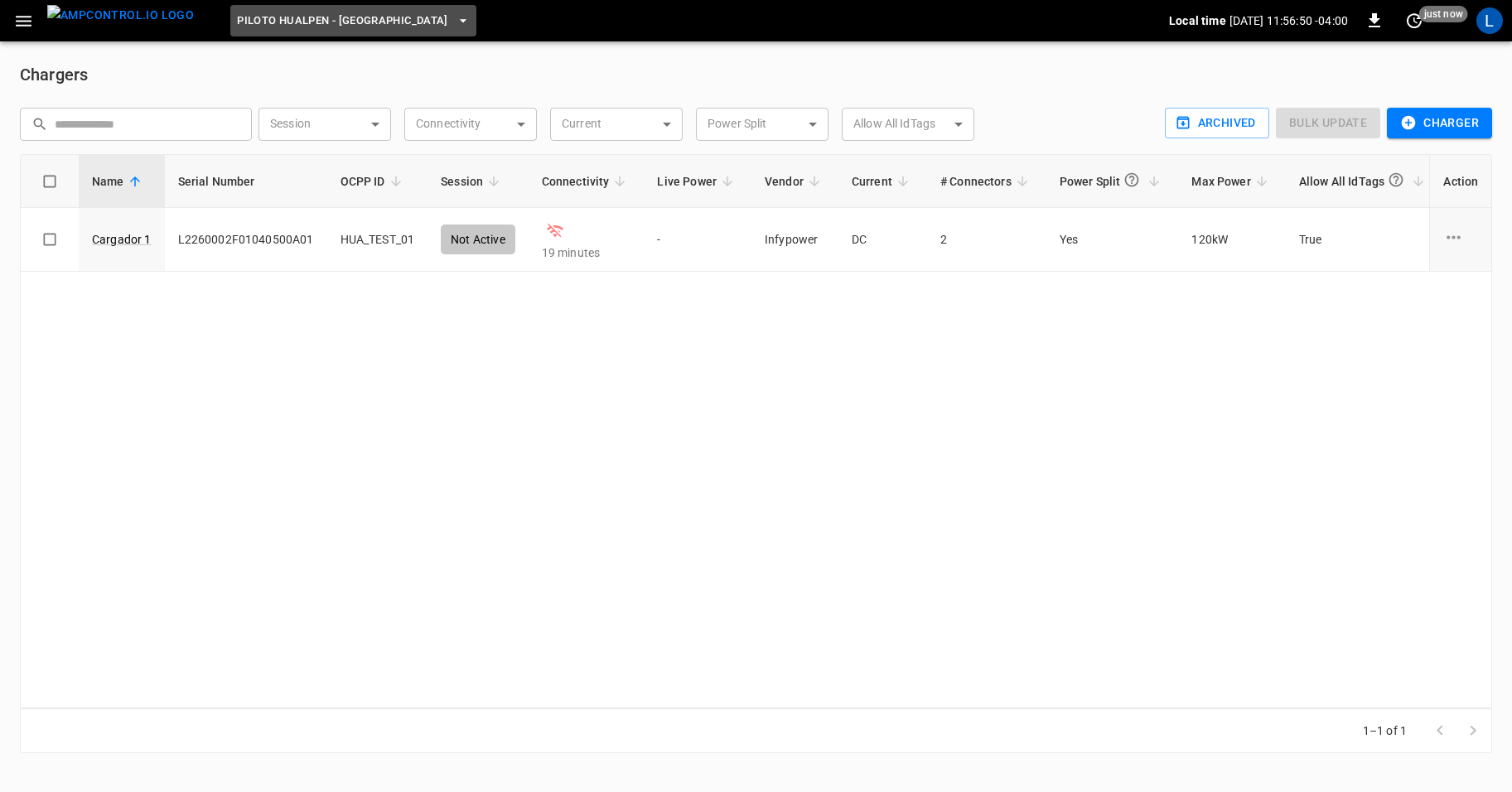 click on "Piloto Hualpen - [GEOGRAPHIC_DATA]" at bounding box center [342, 21] 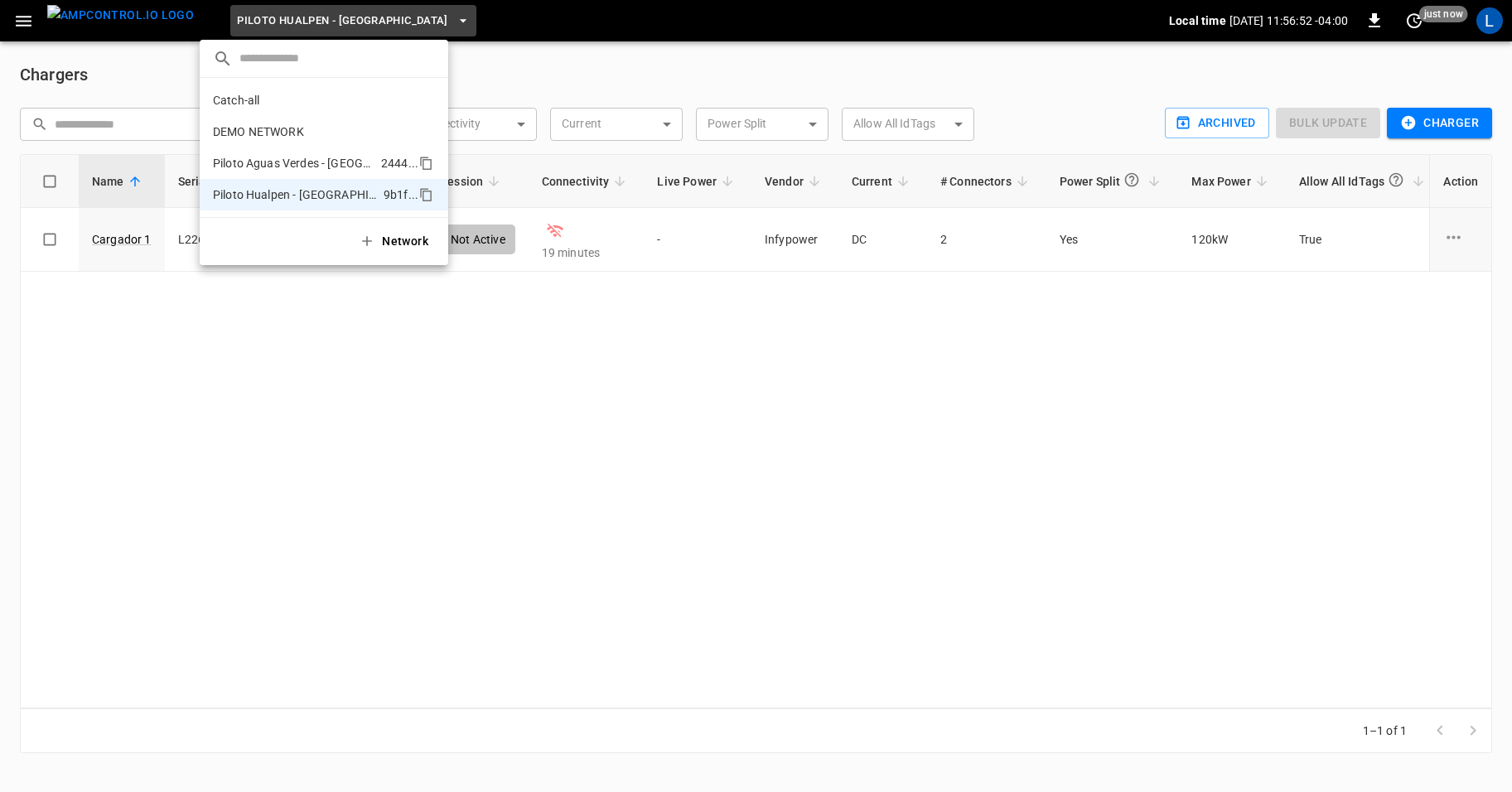 click on "Piloto Aguas Verdes - [GEOGRAPHIC_DATA]" at bounding box center [293, 163] 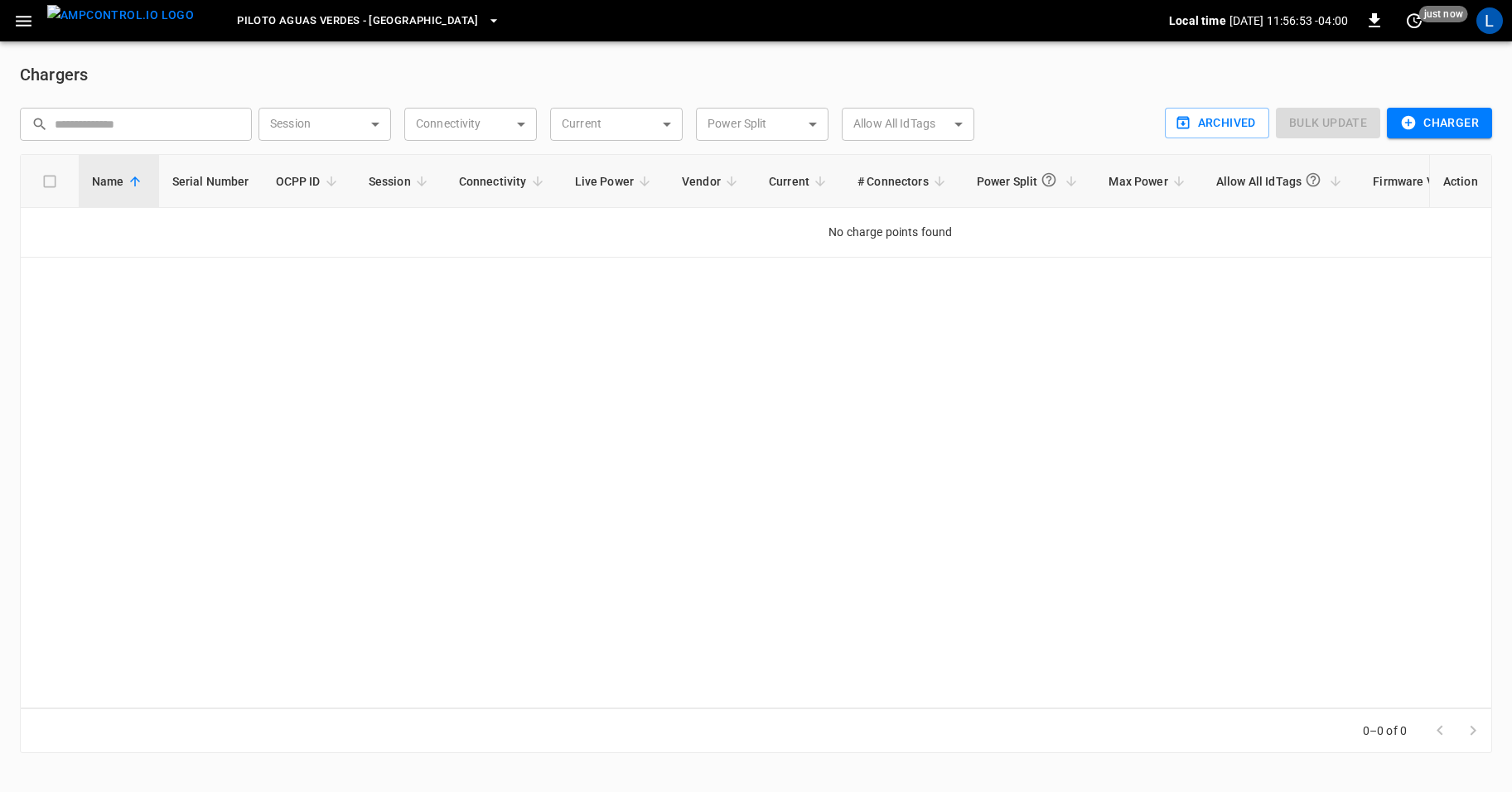 click on "Name Serial Number OCPP ID Session Connectivity Live Power Vendor Current # Connectors Power Split Max Power Allow All IdTags Firmware Version Connection Security ID Action No charge points found" at bounding box center [756, 431] 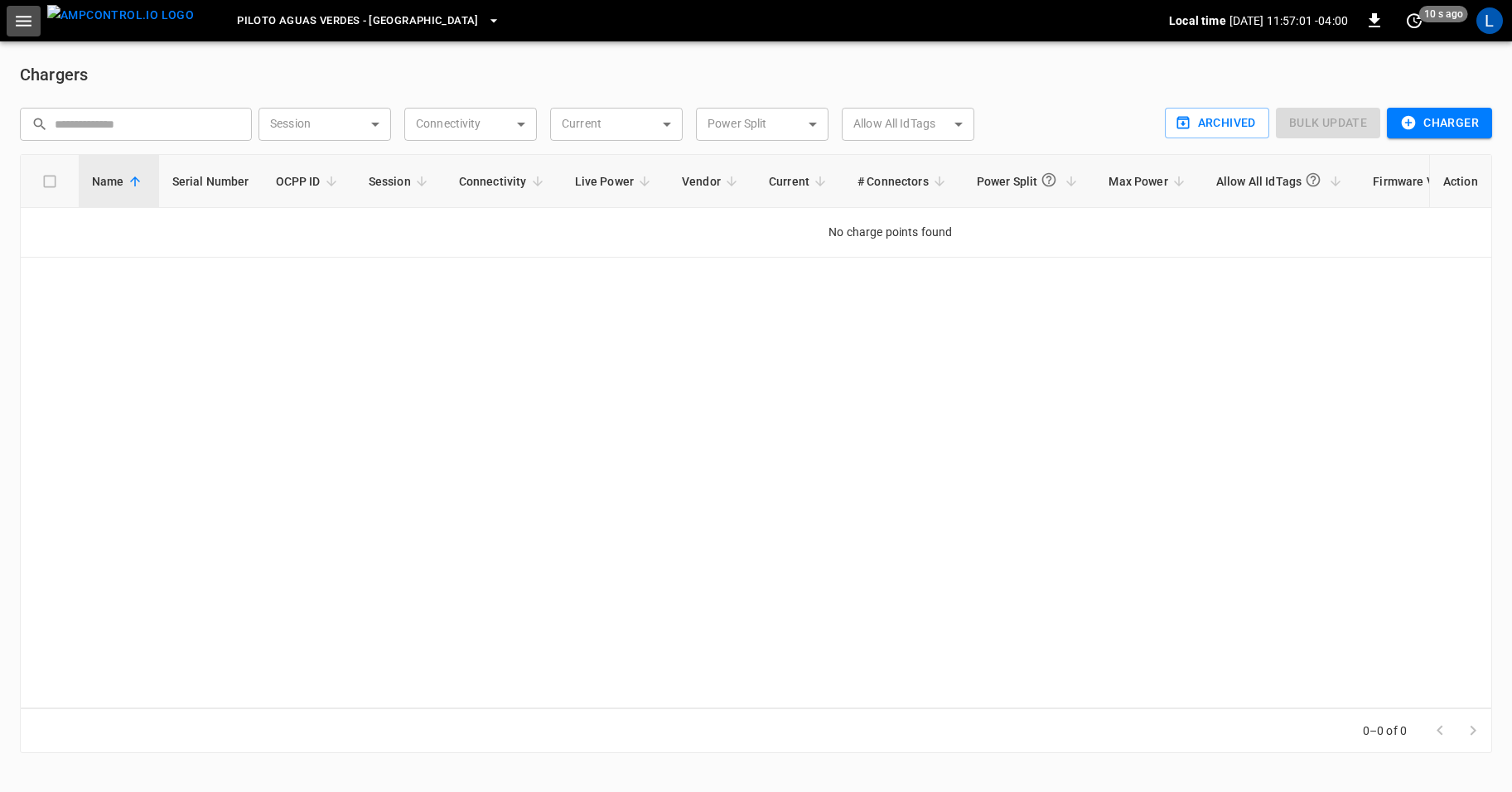 click 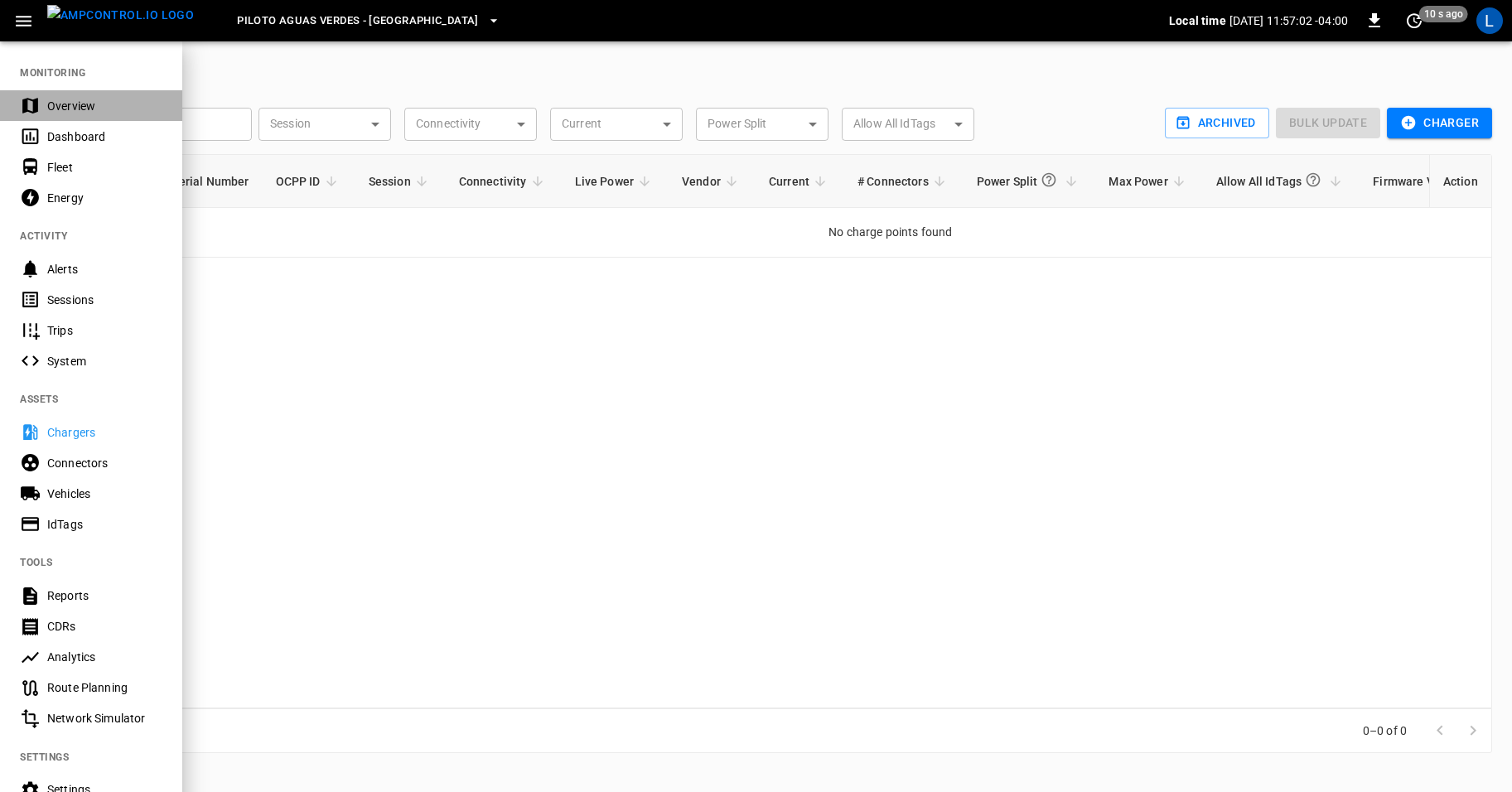 click on "Overview" at bounding box center [104, 106] 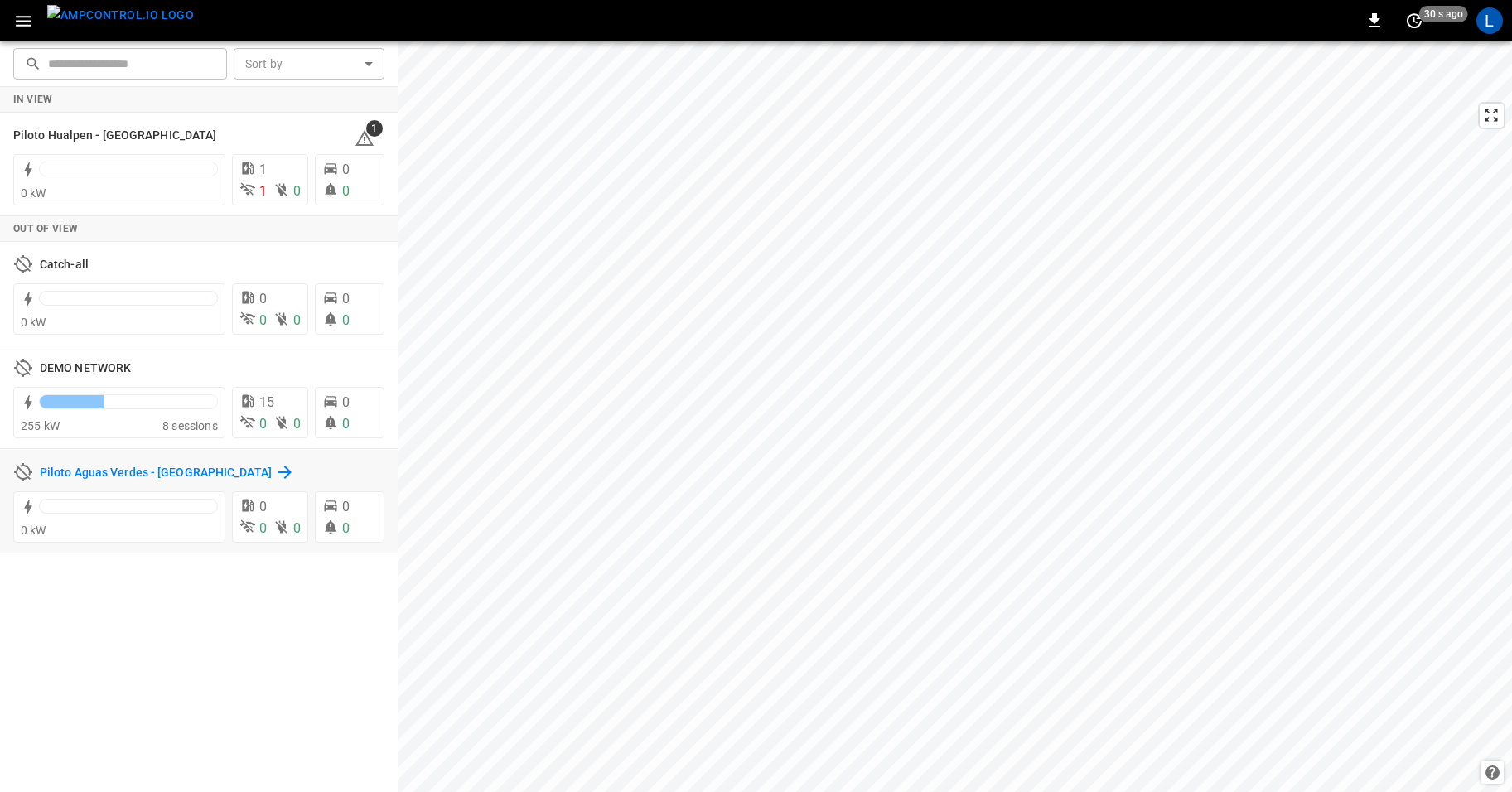 click on "Piloto Aguas Verdes - [GEOGRAPHIC_DATA]" at bounding box center [156, 473] 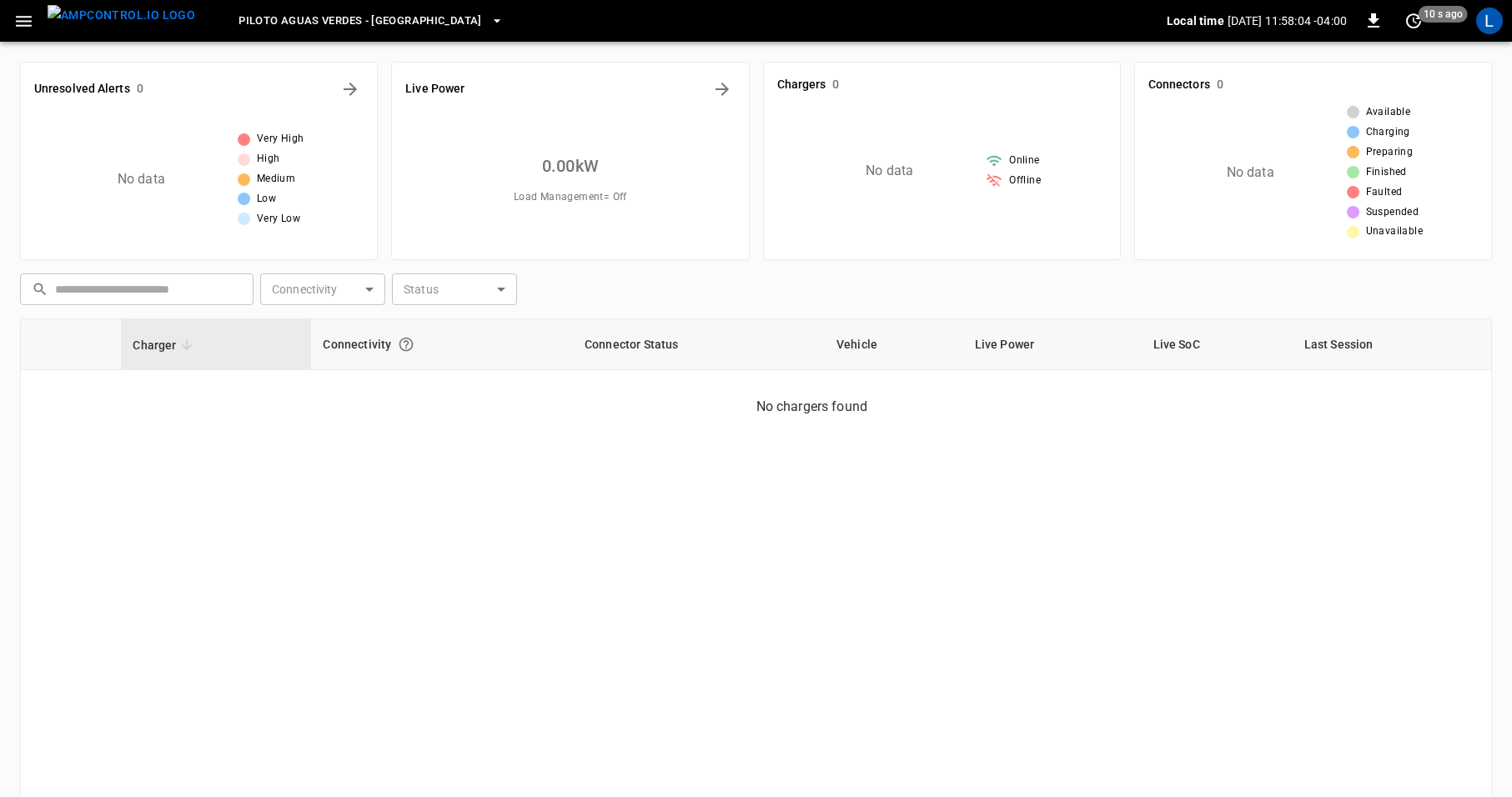 click on "Charger Connectivity Connector Status Vehicle Live Power Live SoC Last Session No chargers found" at bounding box center (756, 597) 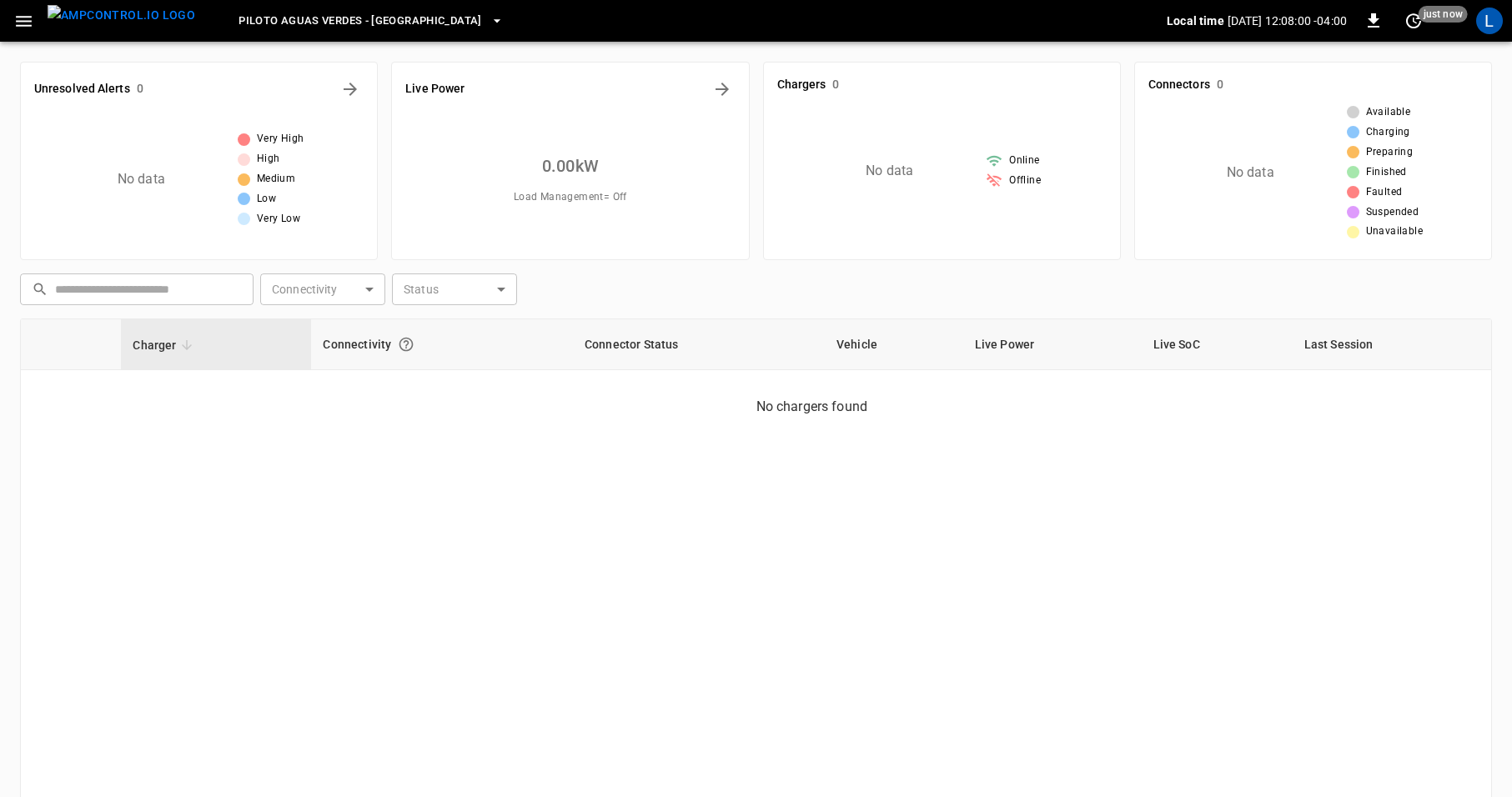 click 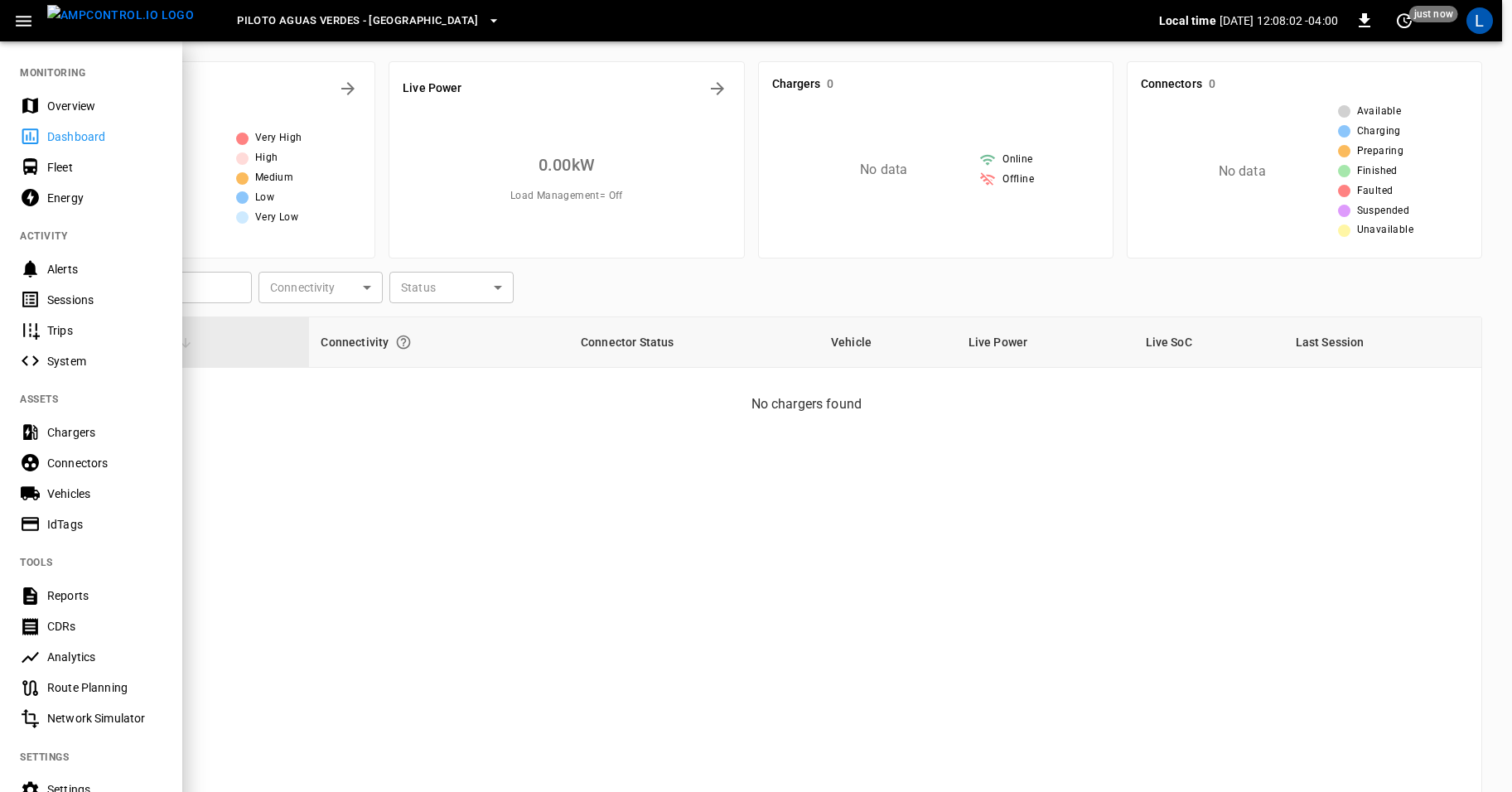 click on "Chargers" at bounding box center (104, 432) 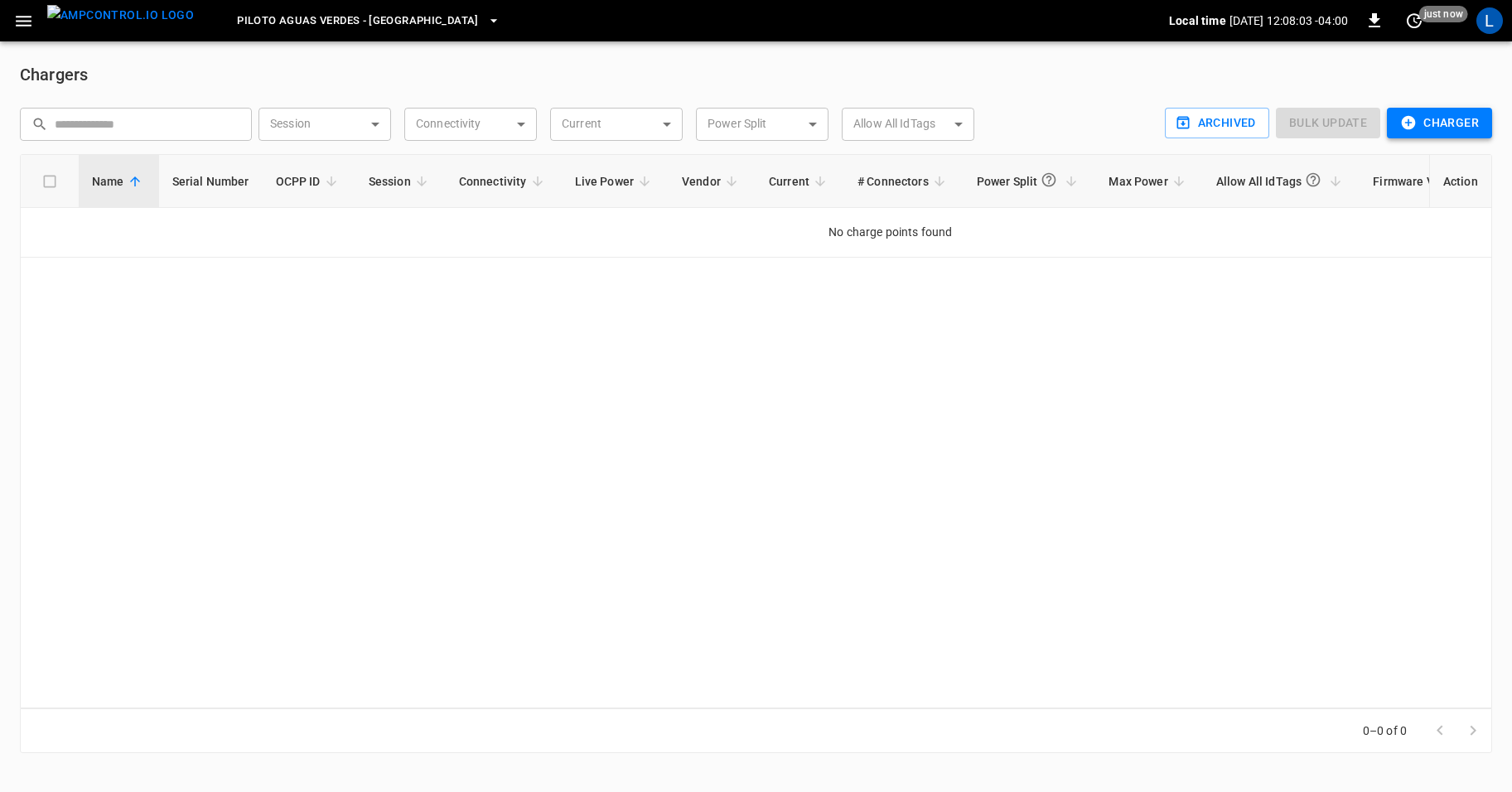 click on "Charger" at bounding box center [1439, 123] 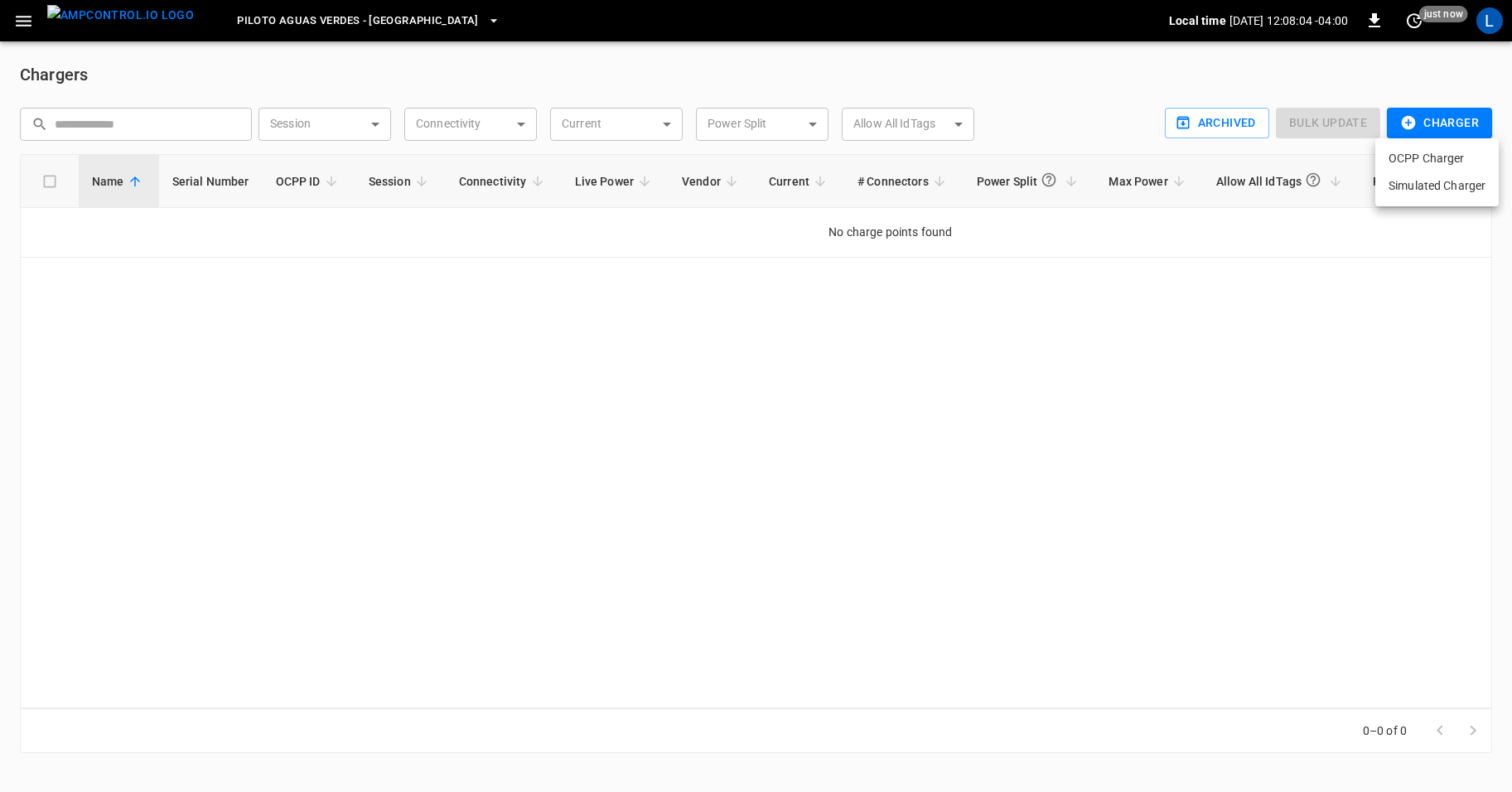 click on "OCPP Charger" at bounding box center [1437, 158] 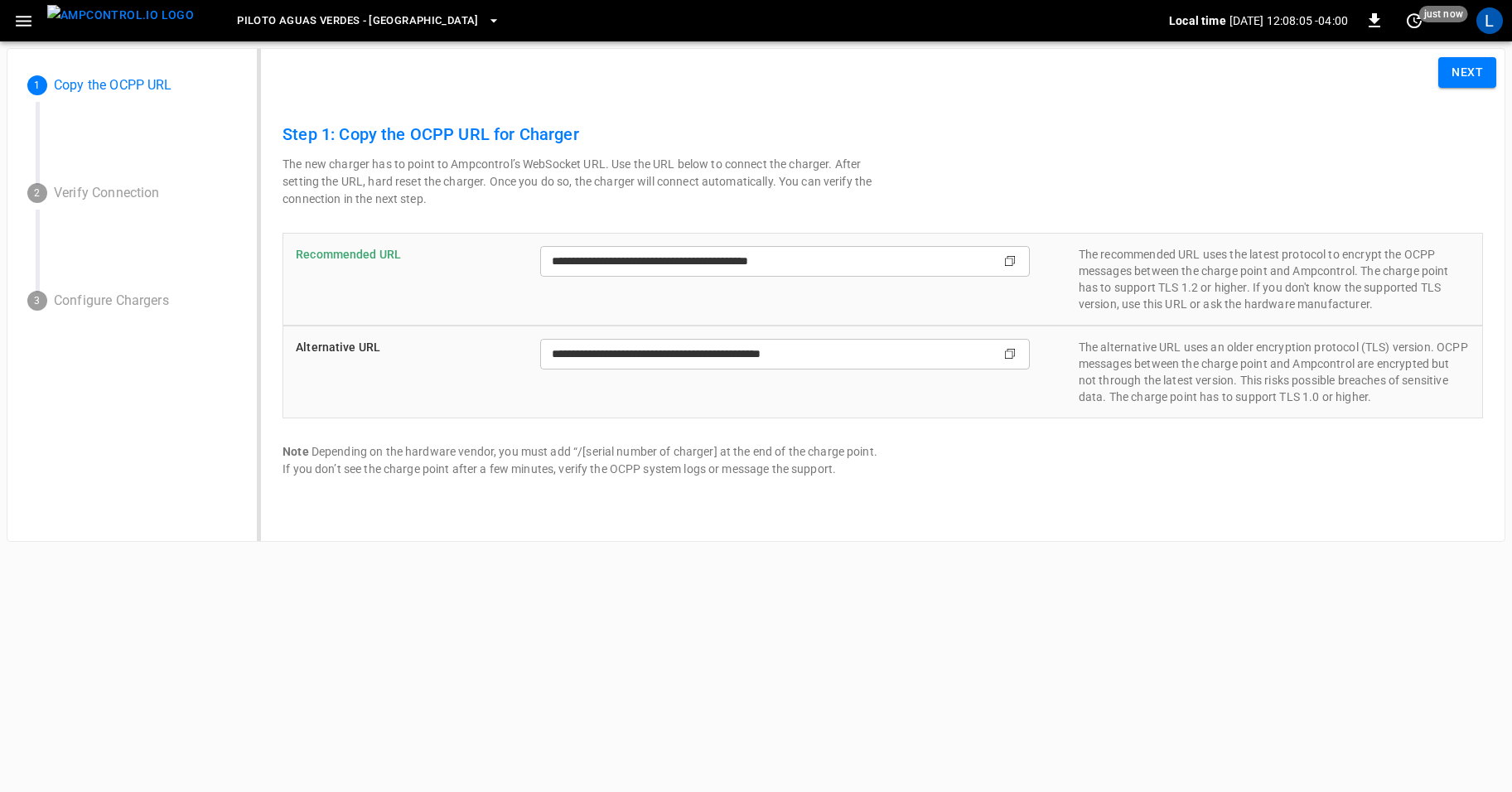 type on "**********" 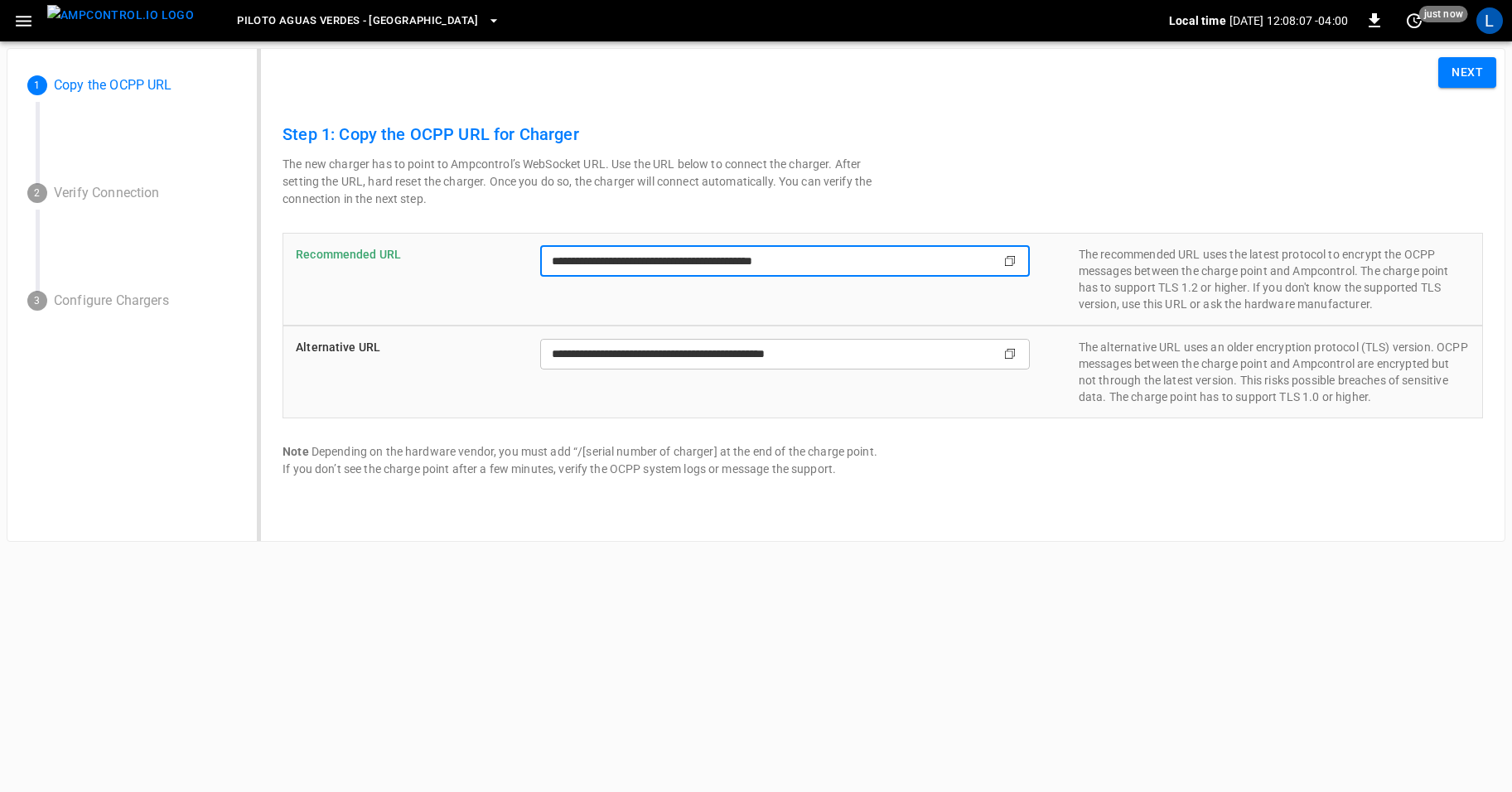 drag, startPoint x: 859, startPoint y: 260, endPoint x: 539, endPoint y: 251, distance: 320.1265 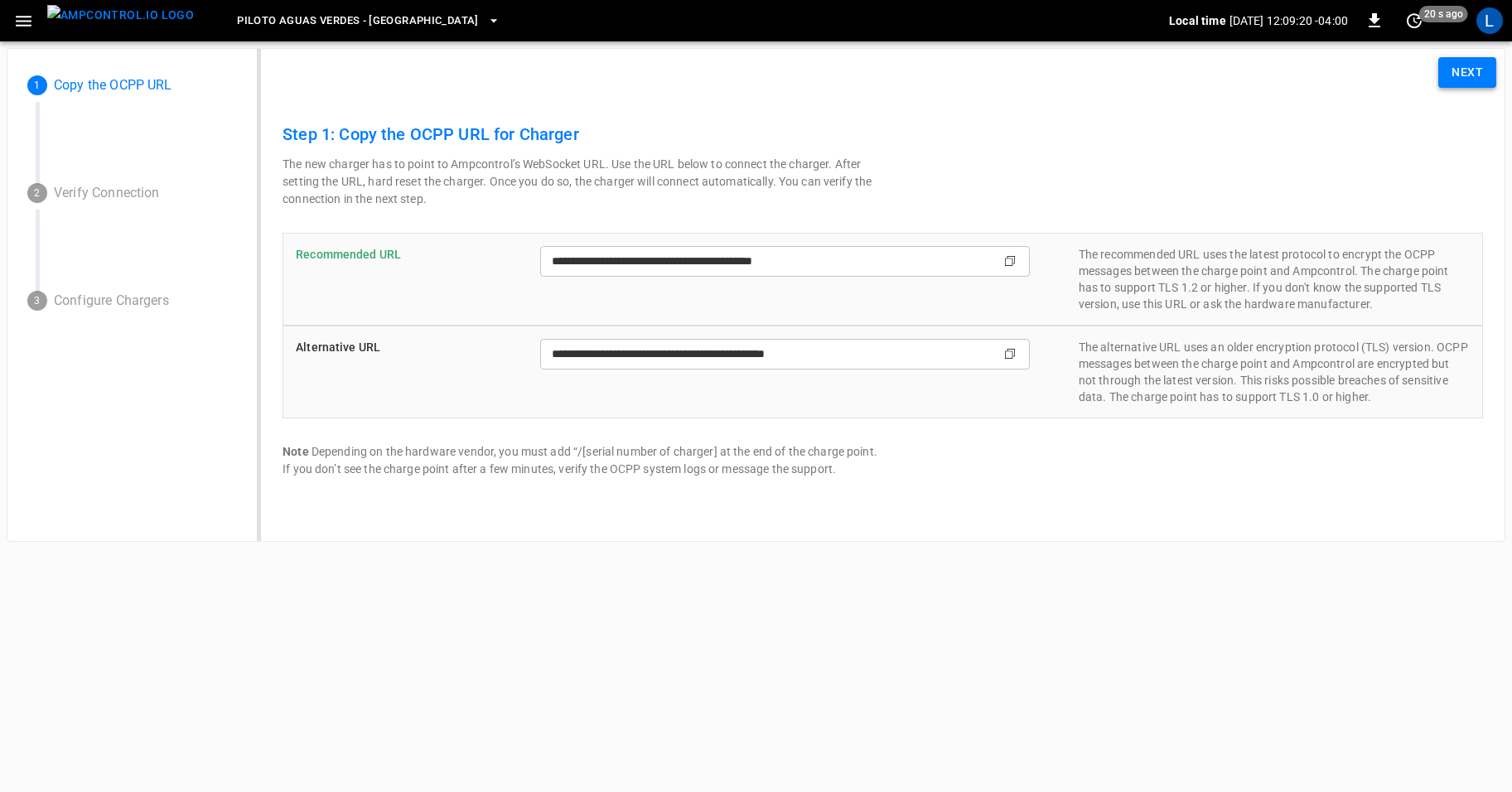 click on "Next" at bounding box center [1467, 72] 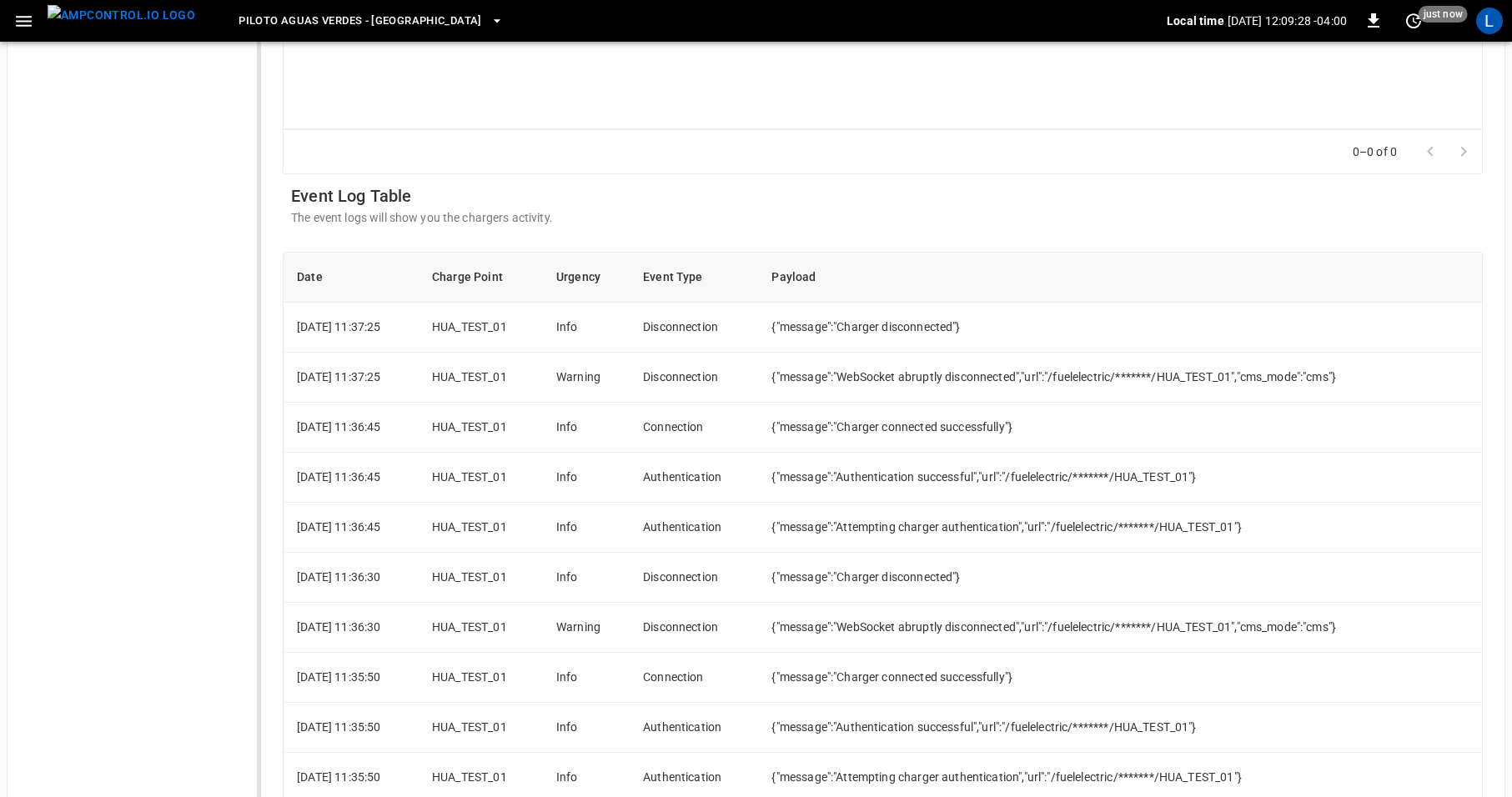 scroll, scrollTop: 789, scrollLeft: 0, axis: vertical 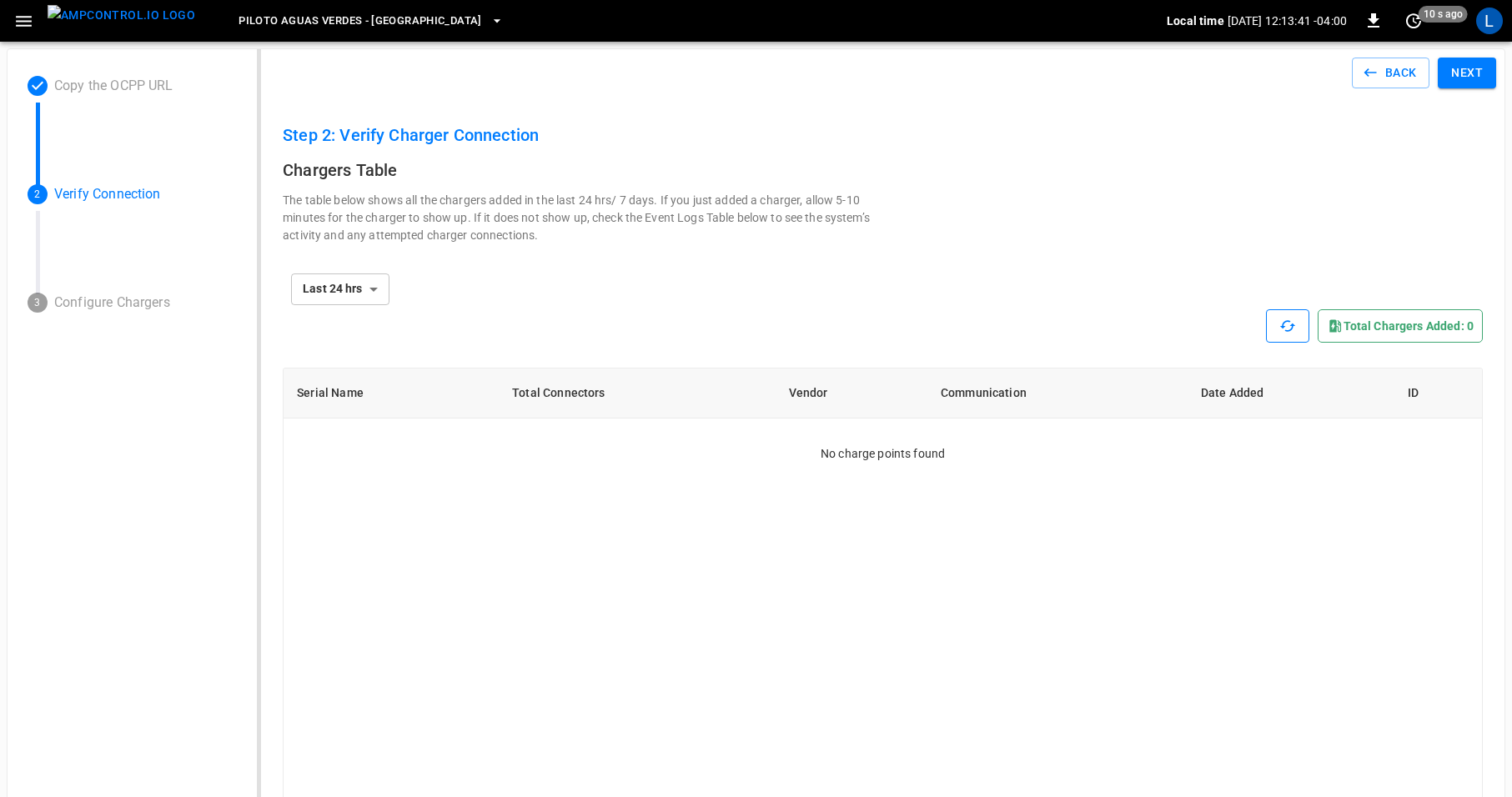 click at bounding box center (1288, 326) 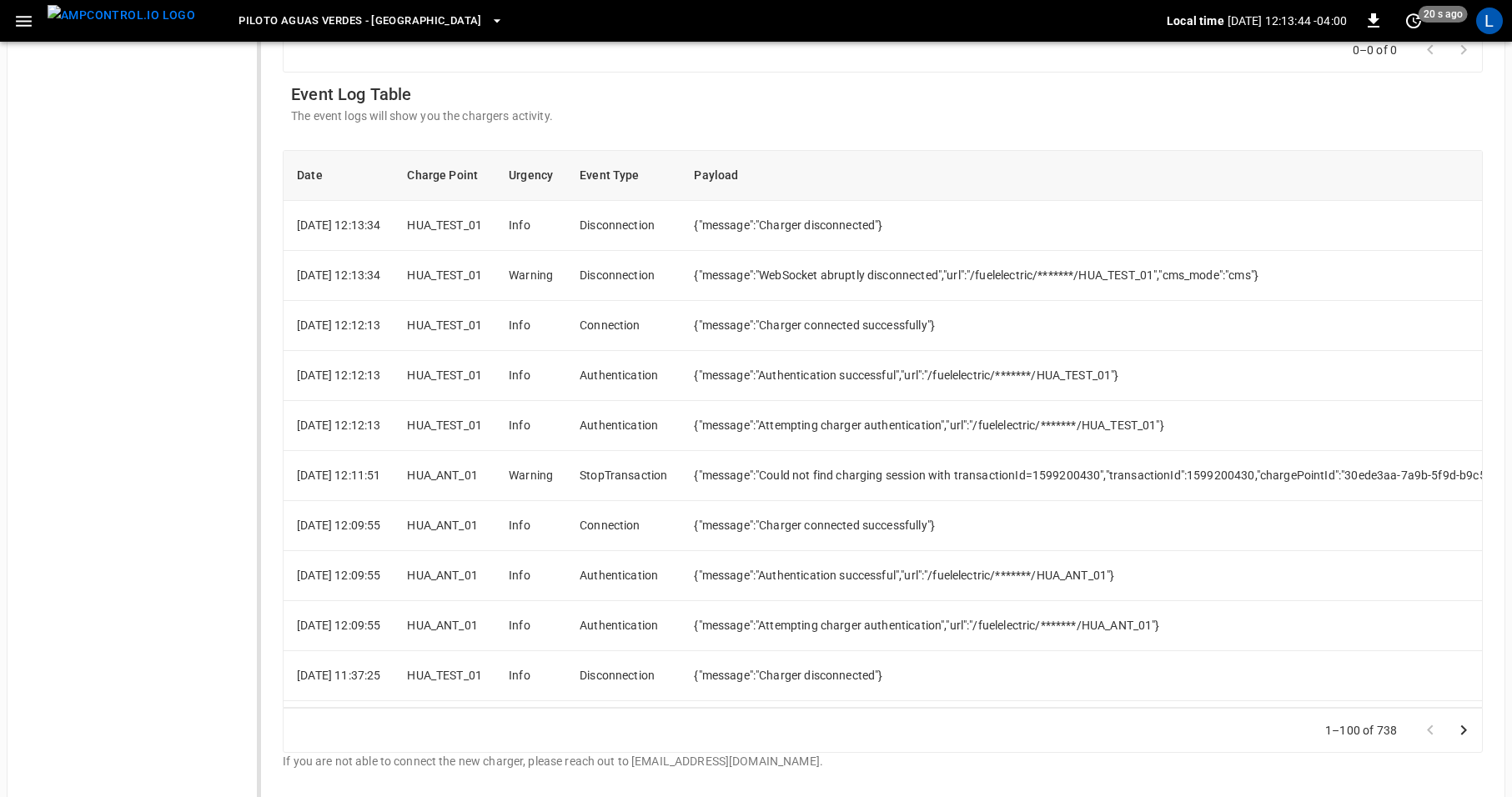 scroll, scrollTop: 952, scrollLeft: 0, axis: vertical 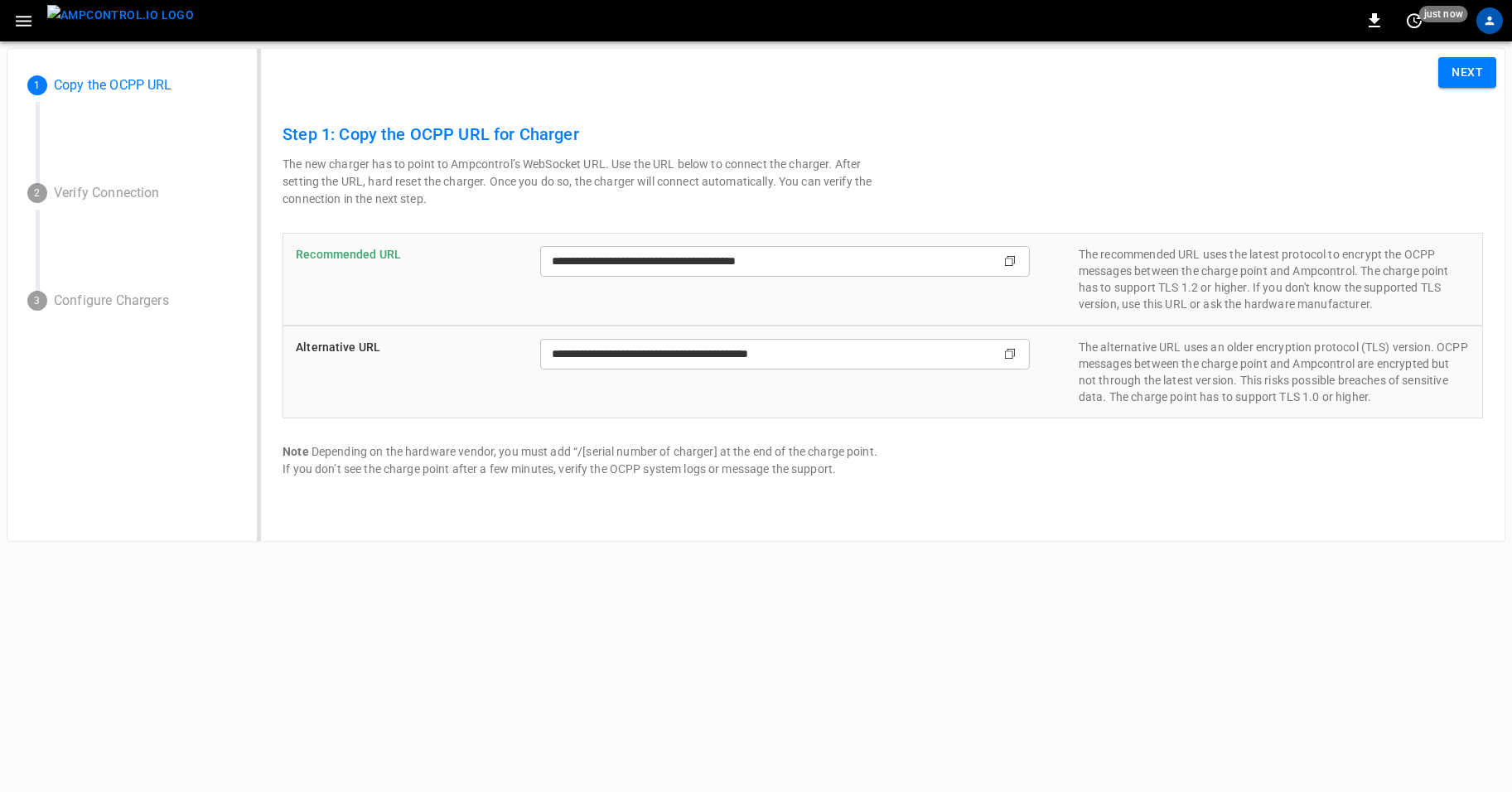 type on "**********" 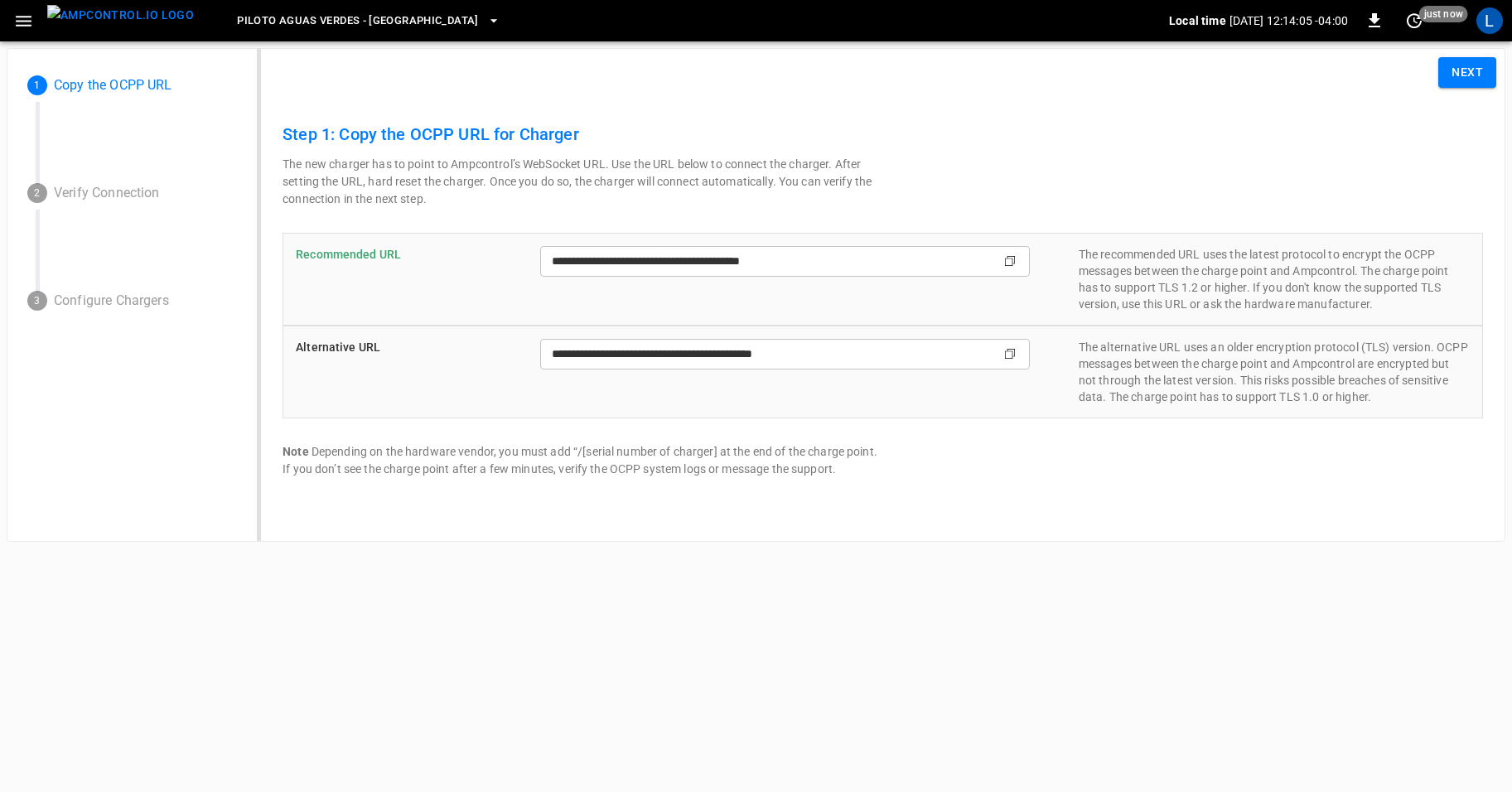 type on "**********" 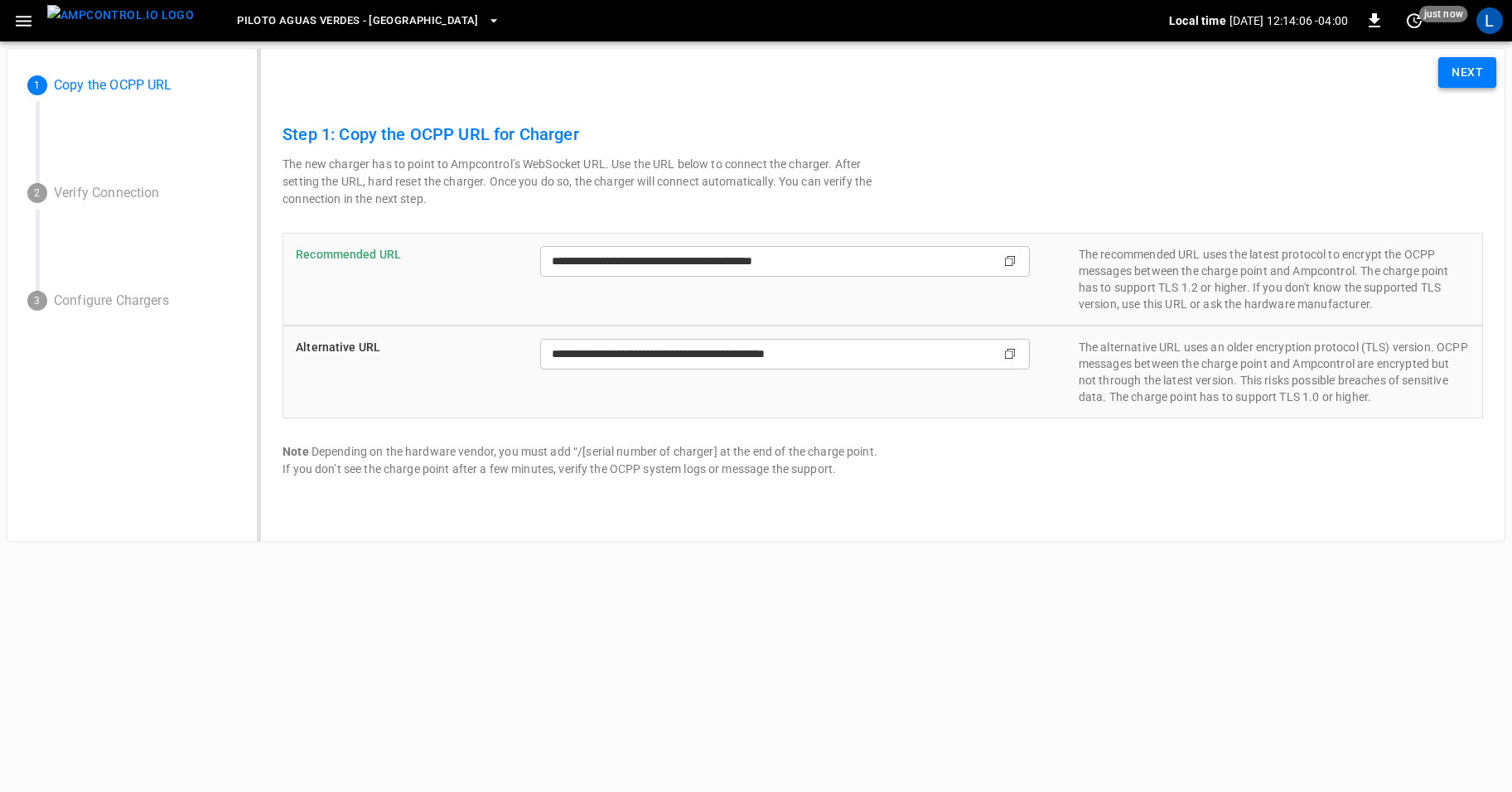 click on "Next" at bounding box center [1467, 72] 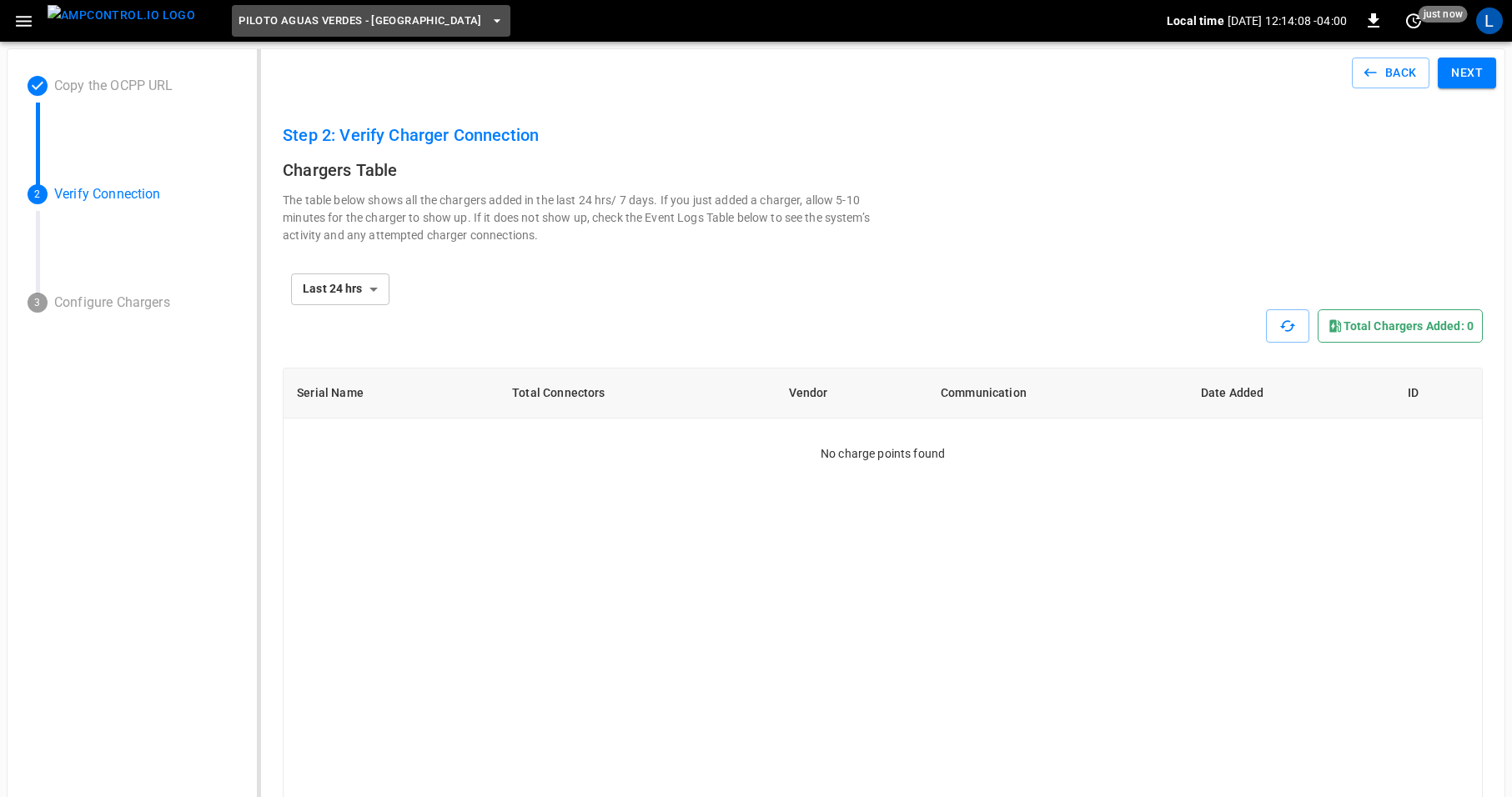 click on "Piloto Aguas Verdes - [GEOGRAPHIC_DATA]" at bounding box center [371, 21] 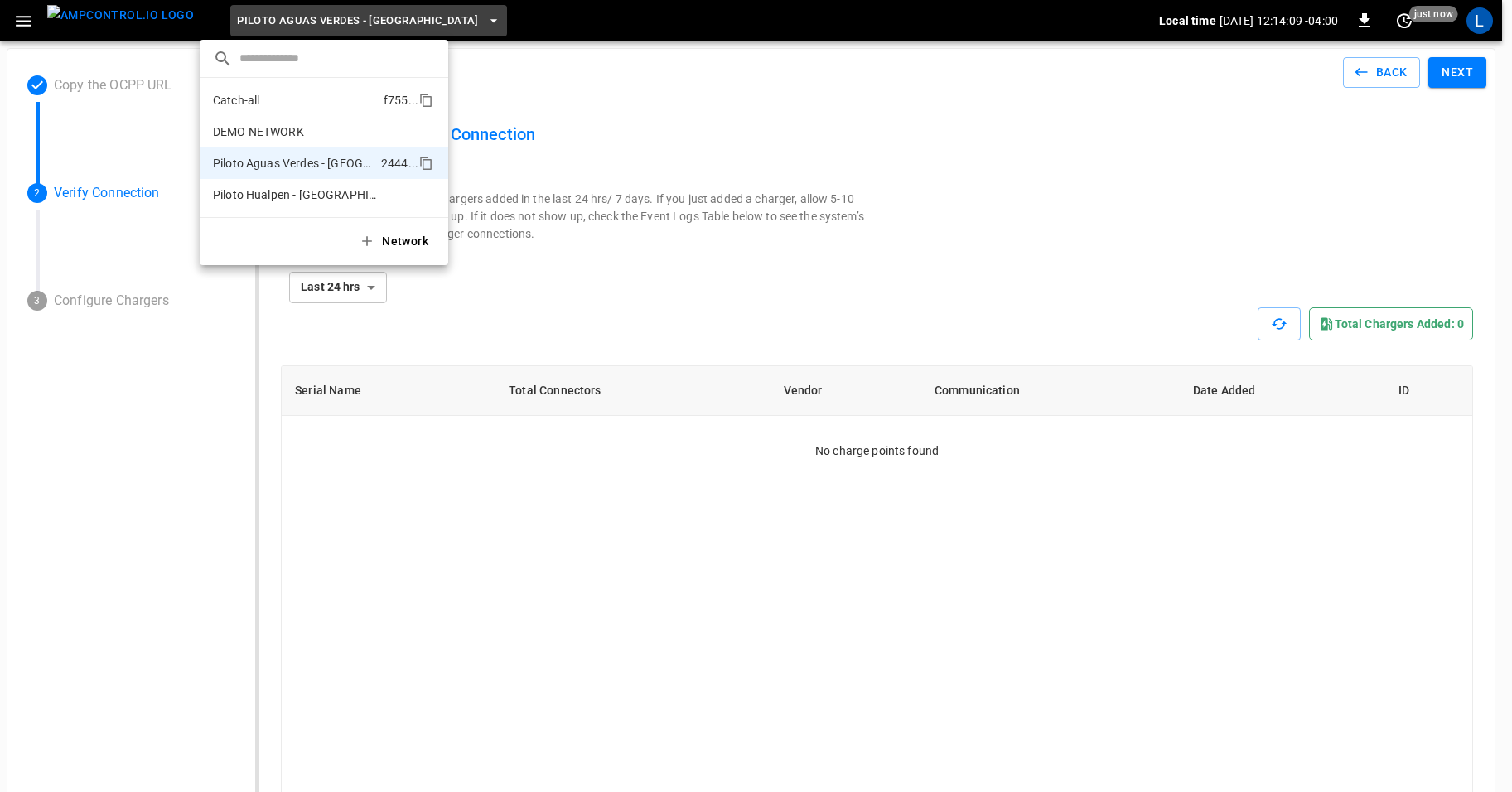 click on "Catch-all f755 ..." at bounding box center [324, 100] 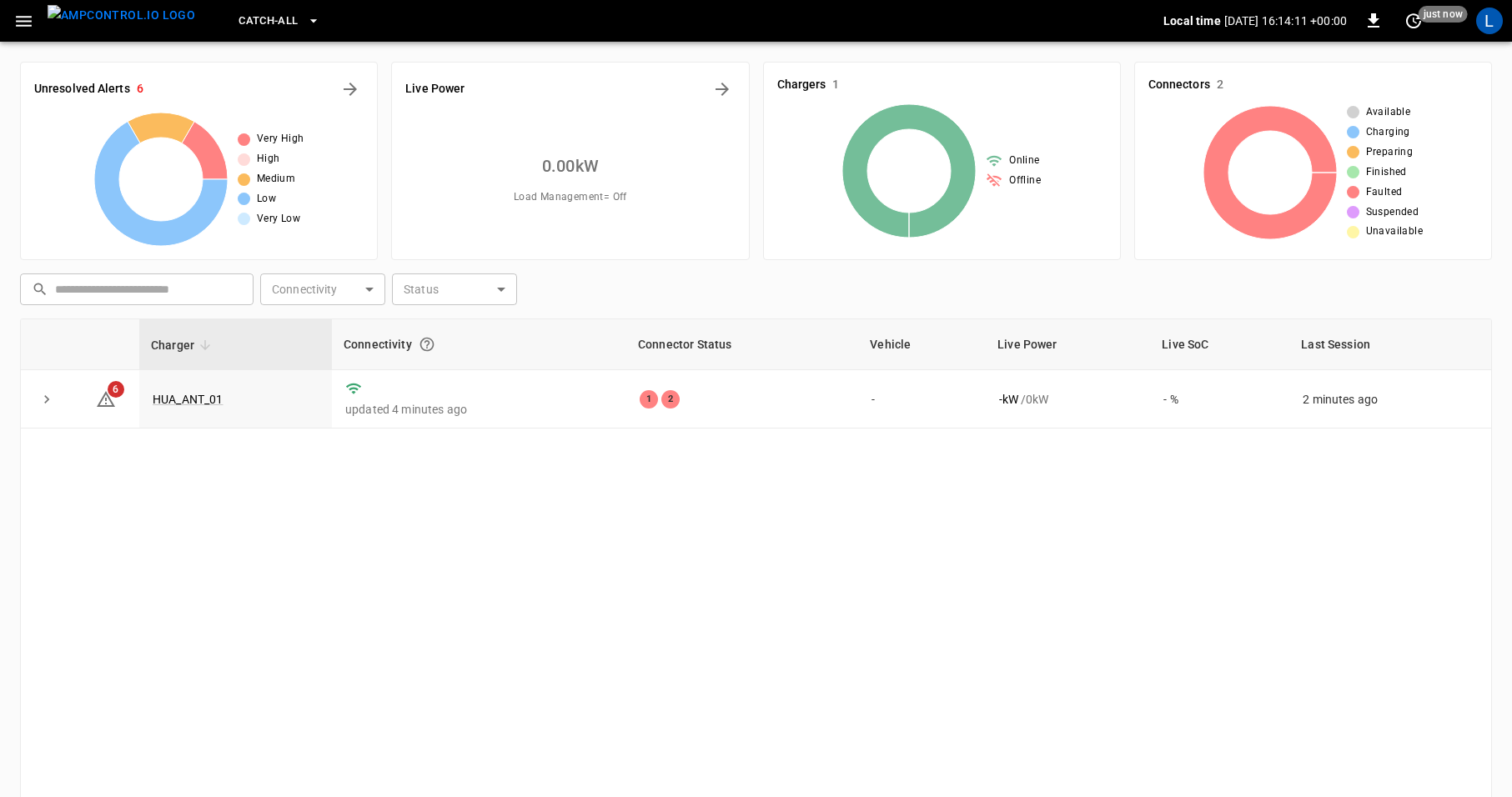 click 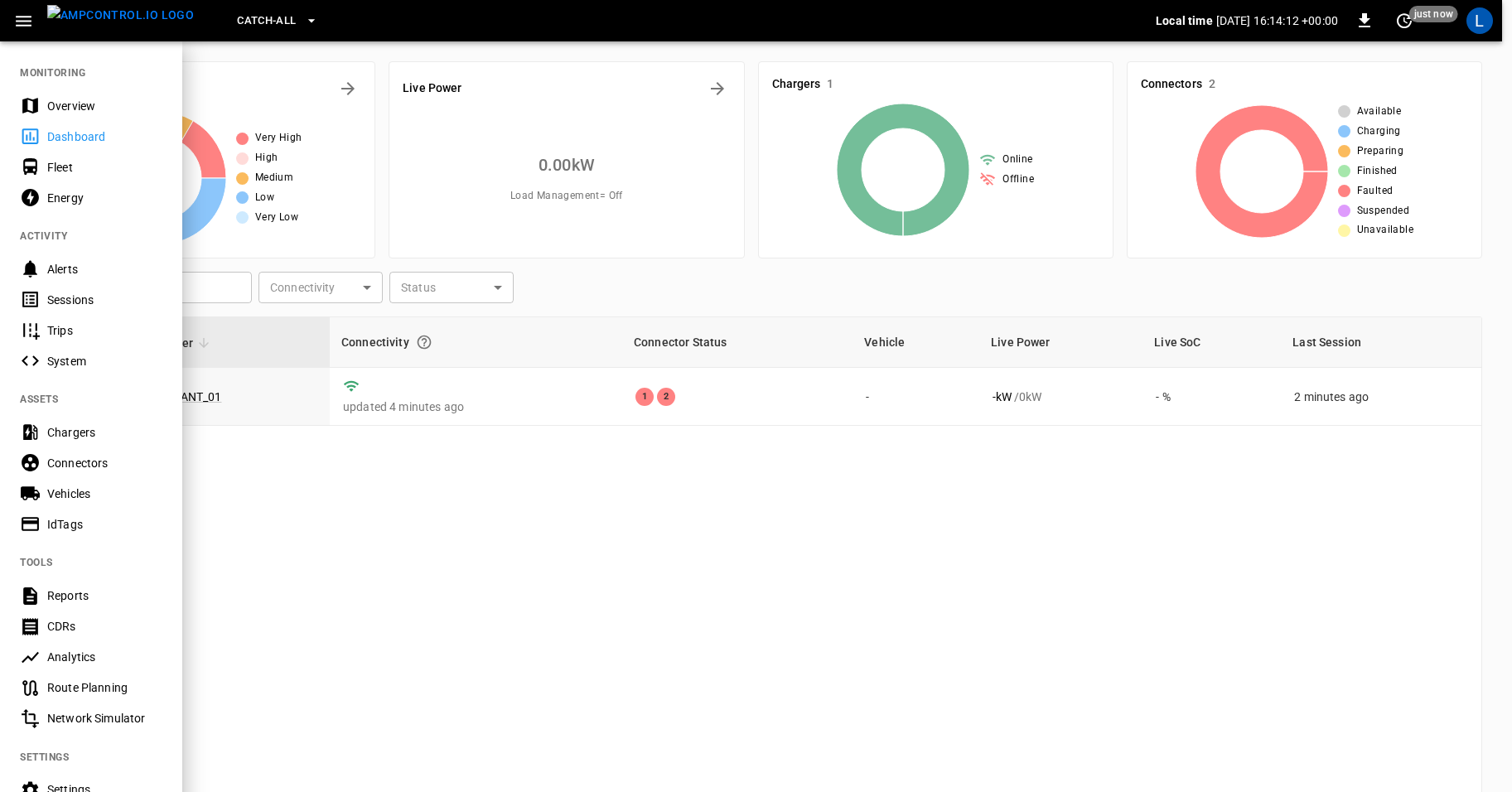 click on "Chargers" at bounding box center (104, 432) 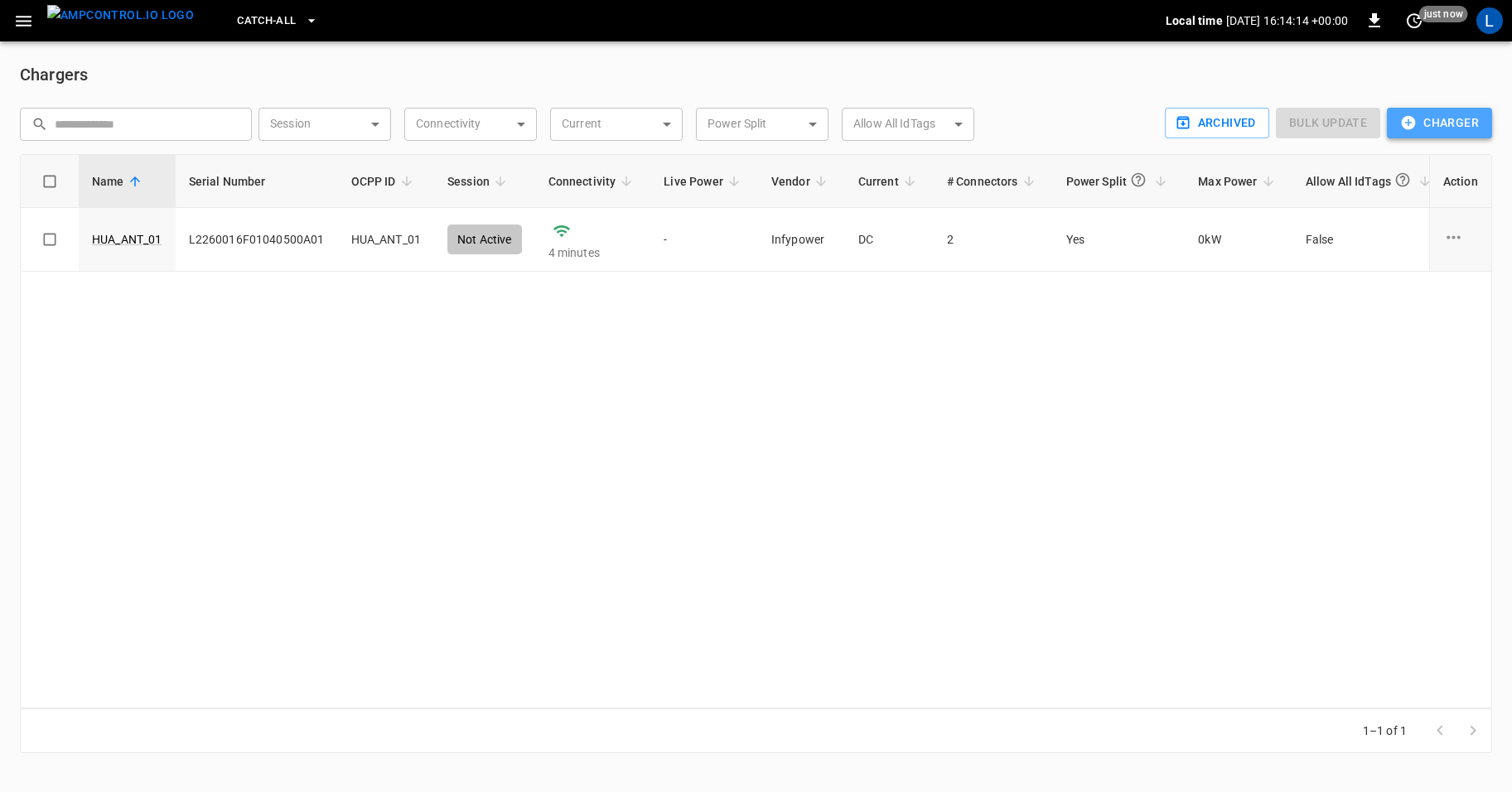 click on "Charger" at bounding box center (1439, 123) 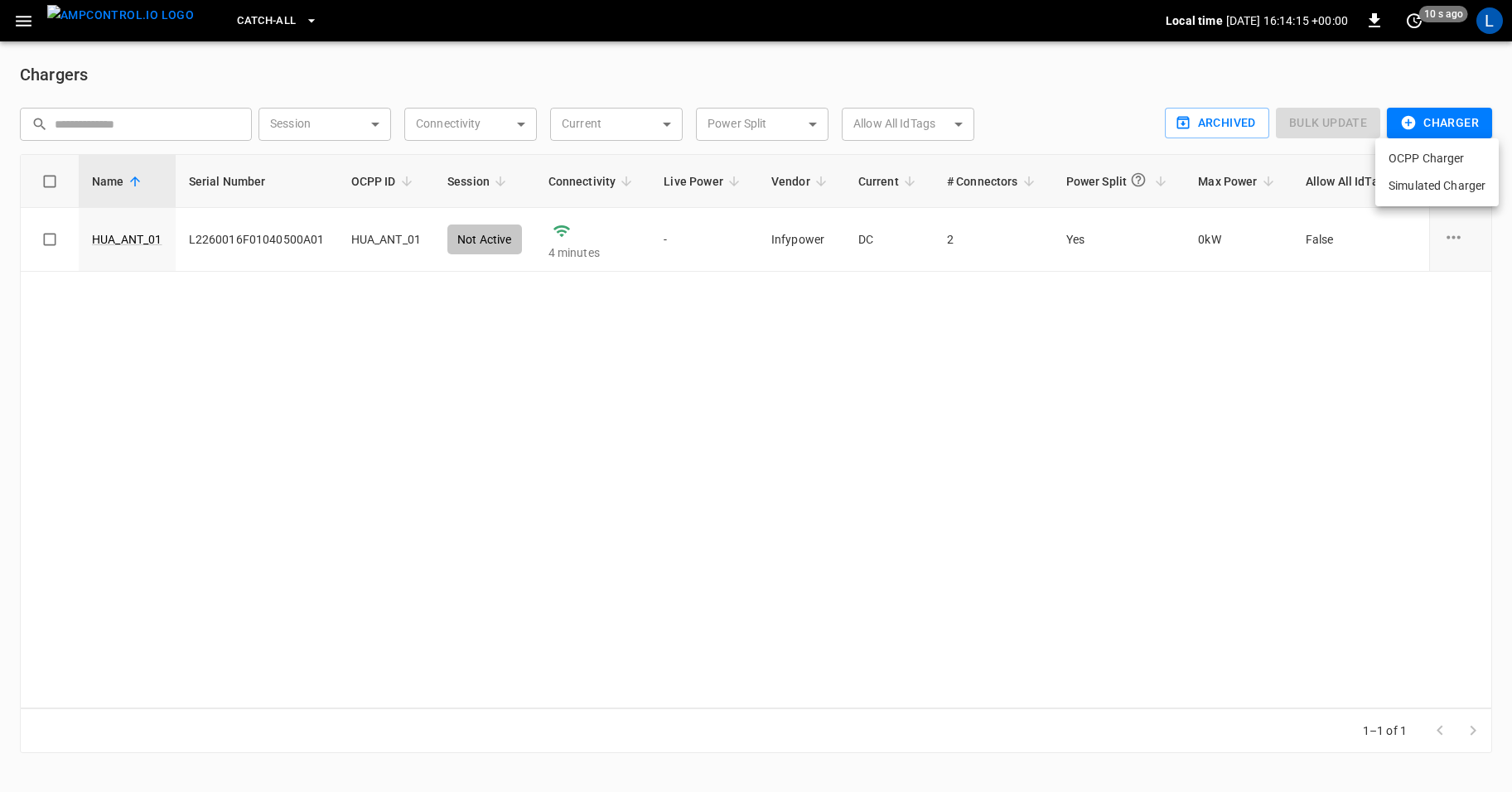 click on "OCPP Charger" at bounding box center (1437, 158) 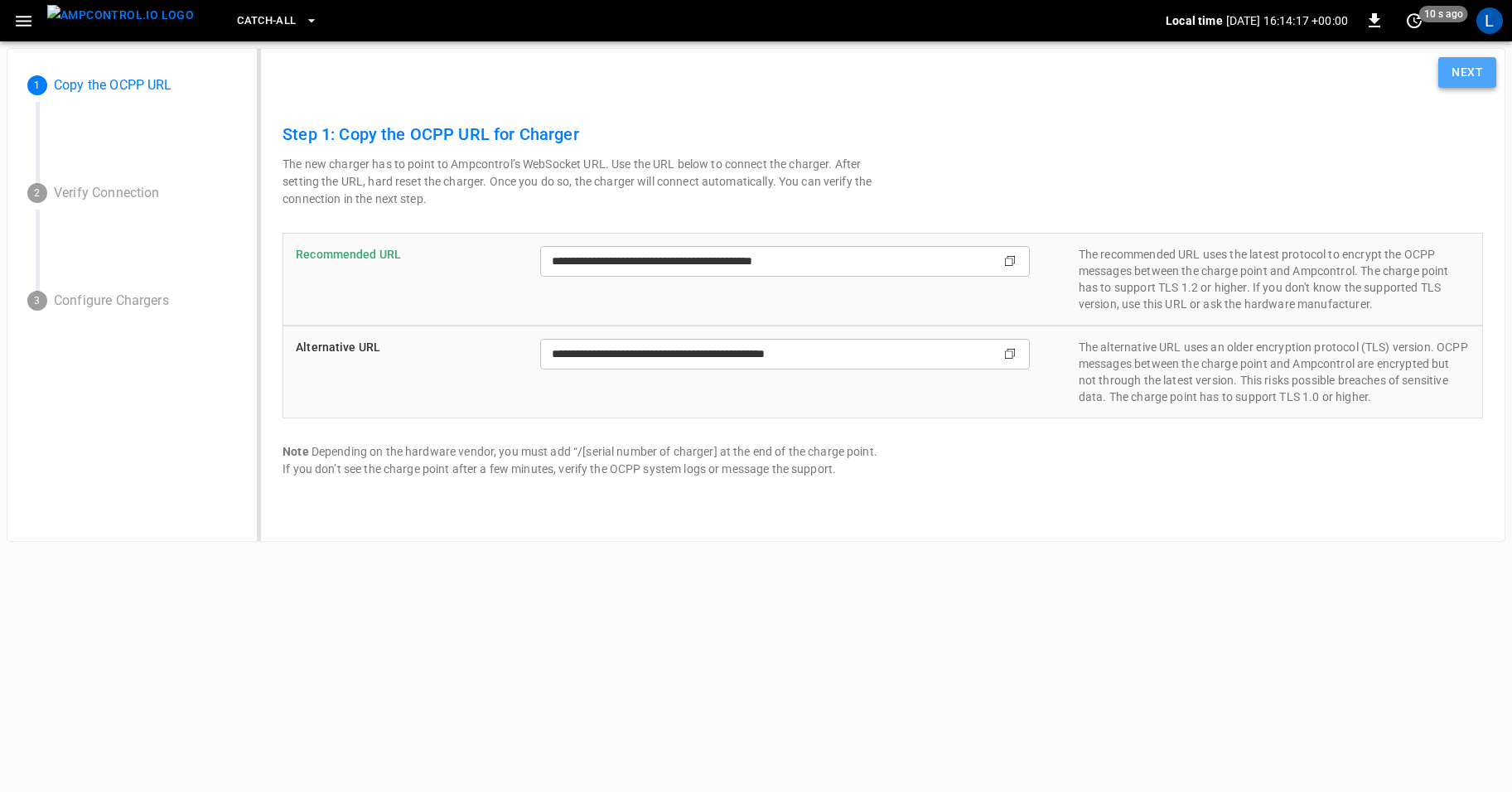 click on "Next" at bounding box center (1467, 72) 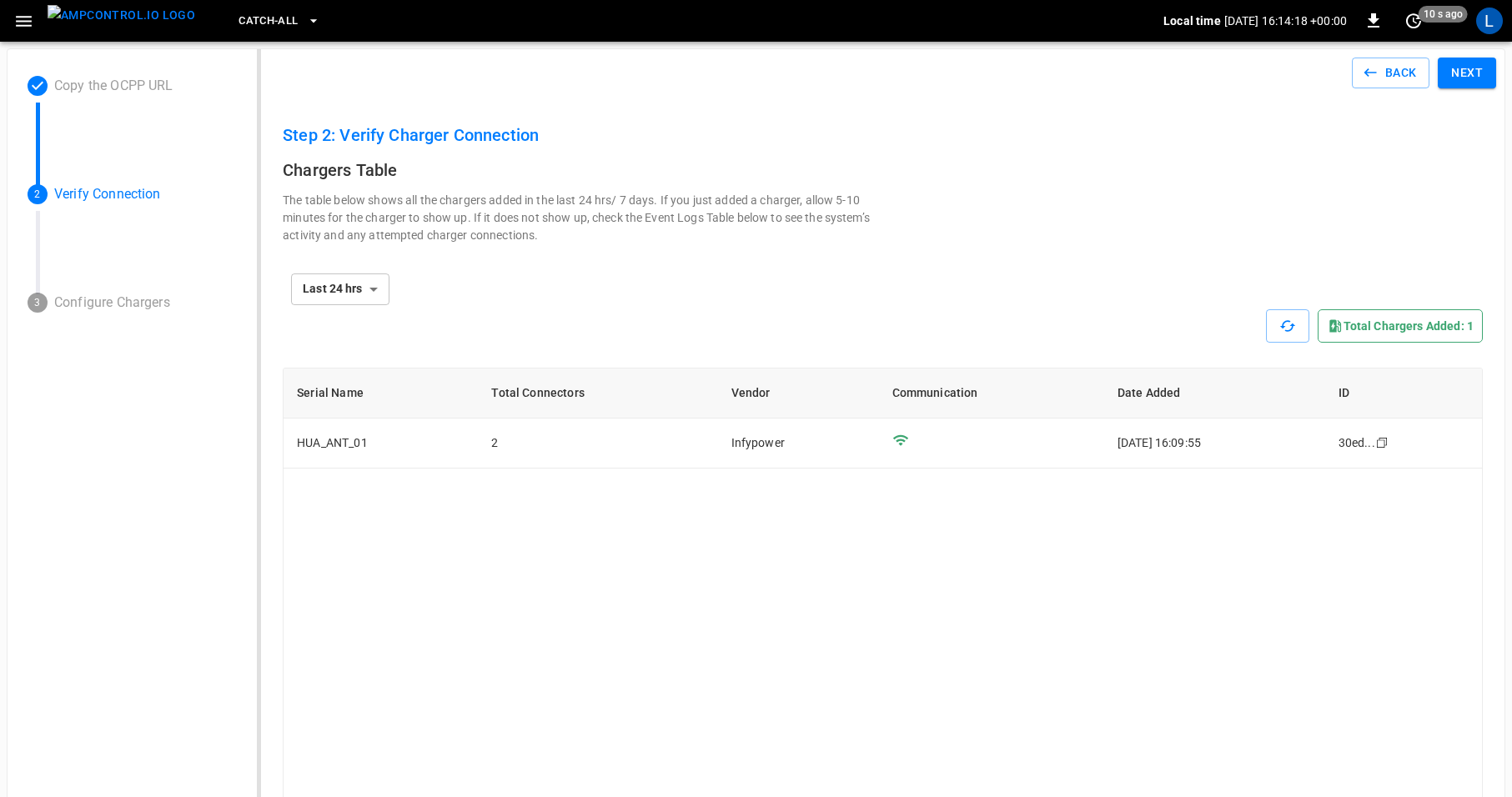 click at bounding box center (882, 482) 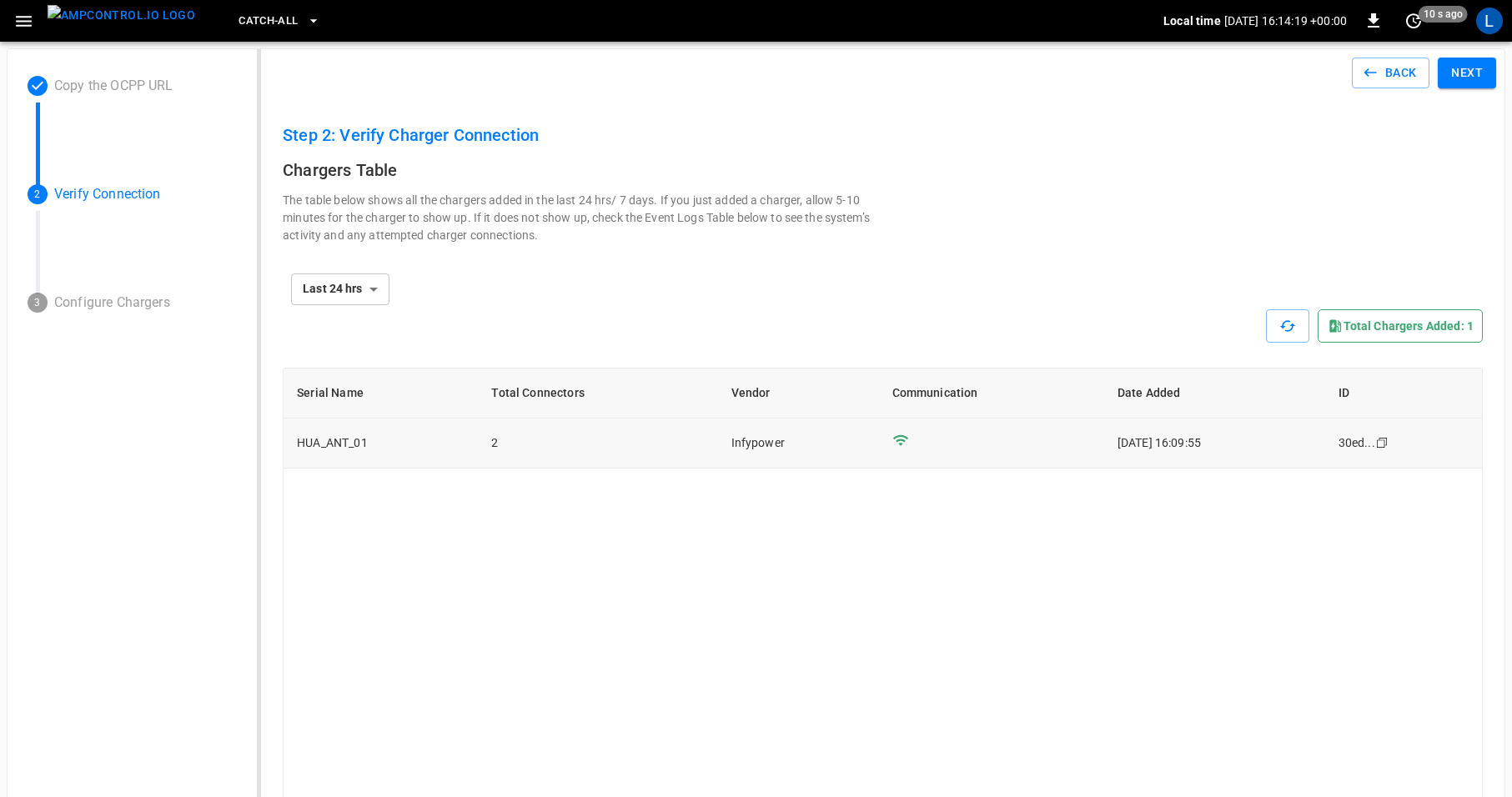 click on "[DATE] 16:09:55" at bounding box center [1214, 444] 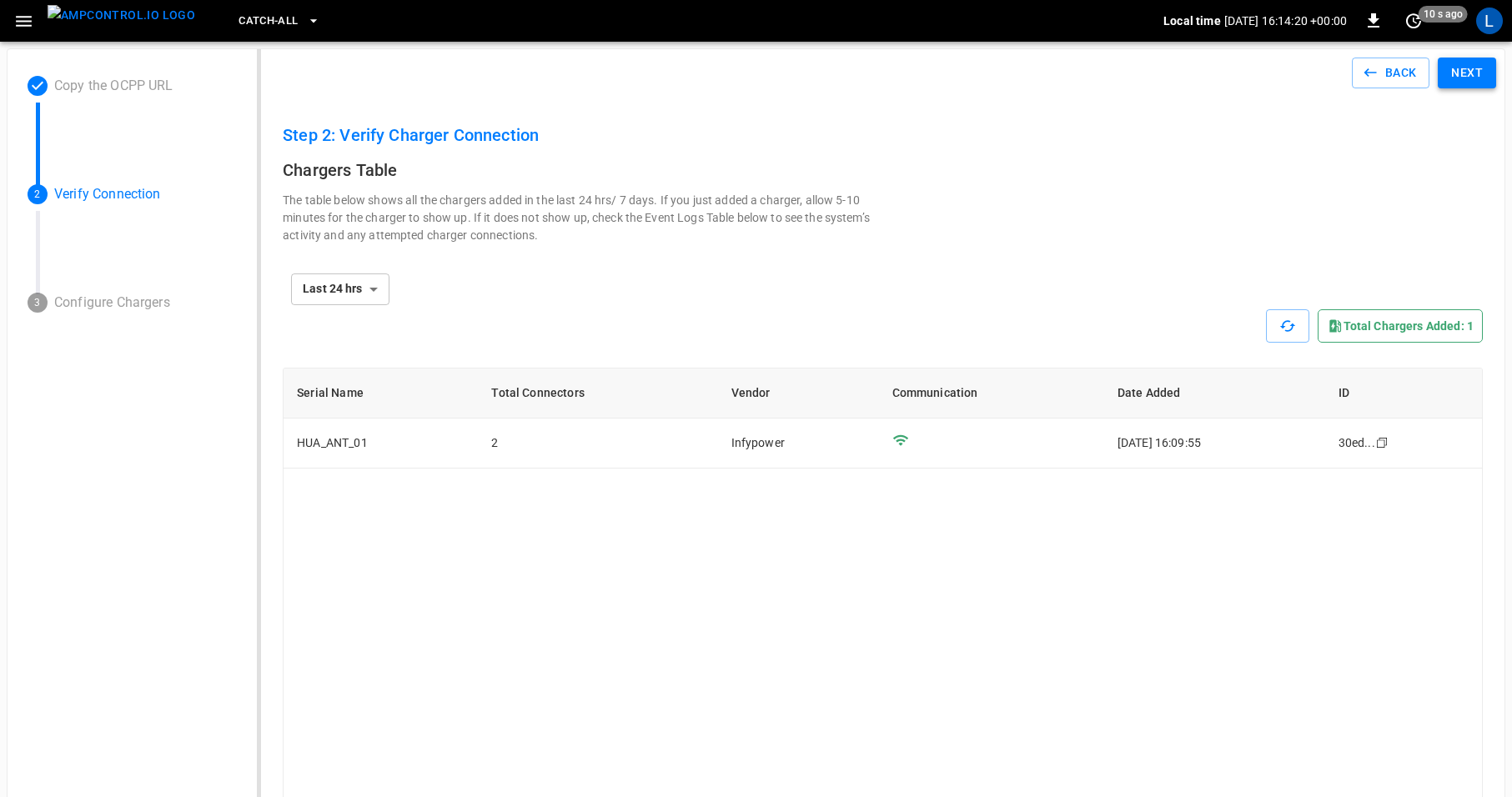 click on "Next" at bounding box center [1467, 73] 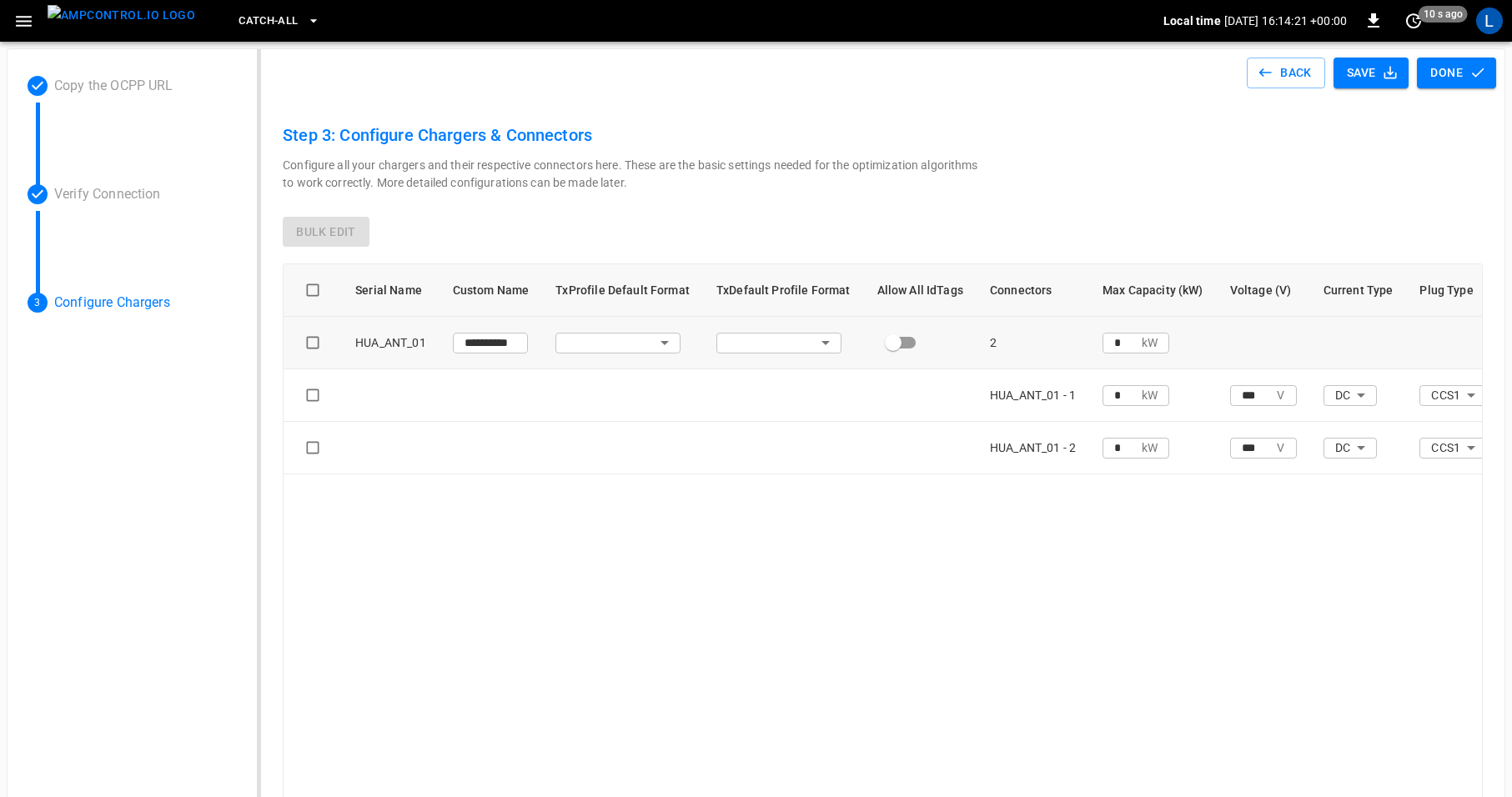 click on "**********" at bounding box center (756, 464) 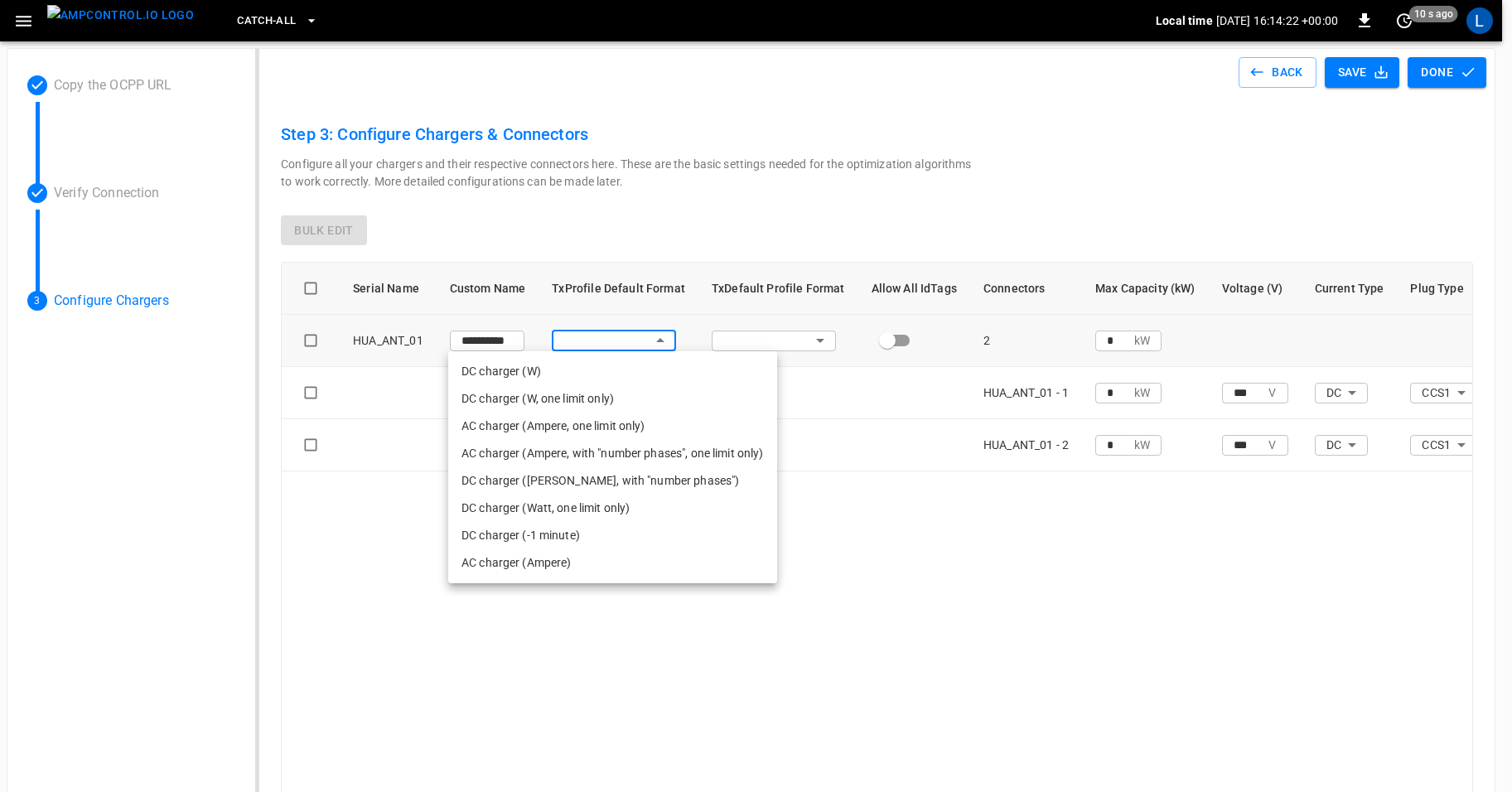 click on "DC charger (W)" at bounding box center [612, 371] 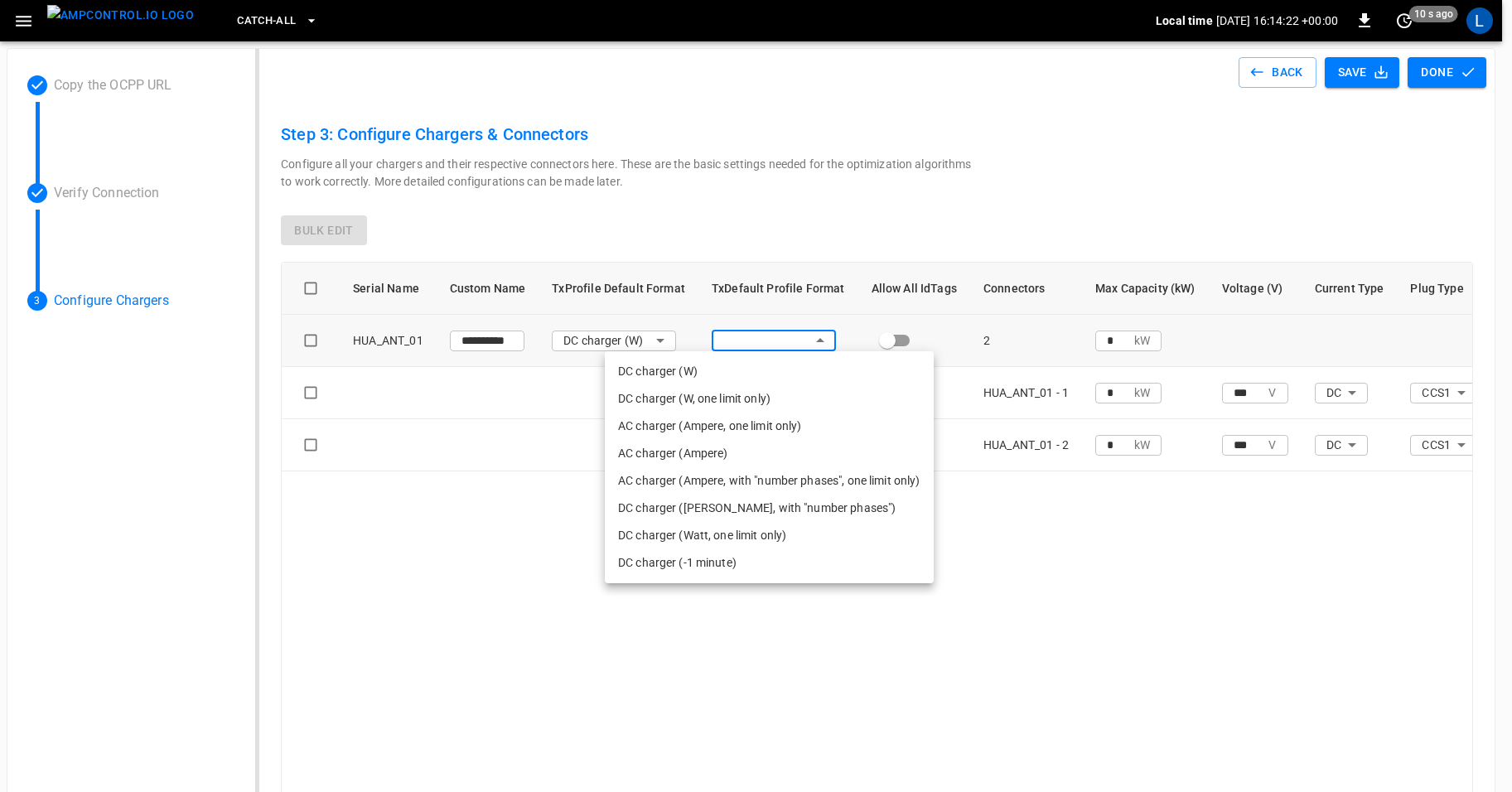 click on "**********" at bounding box center [756, 461] 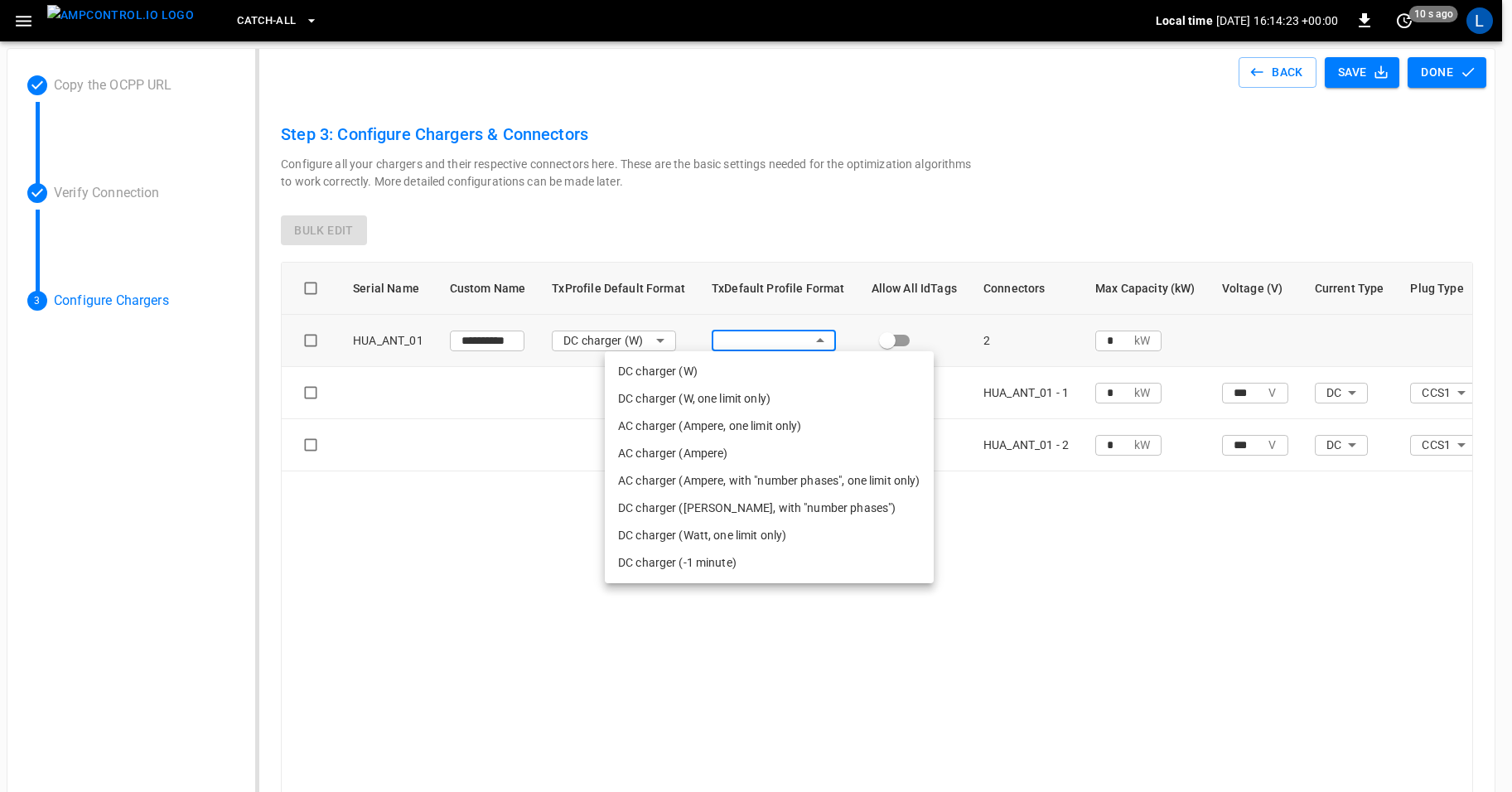 click on "DC charger (W)" at bounding box center [769, 371] 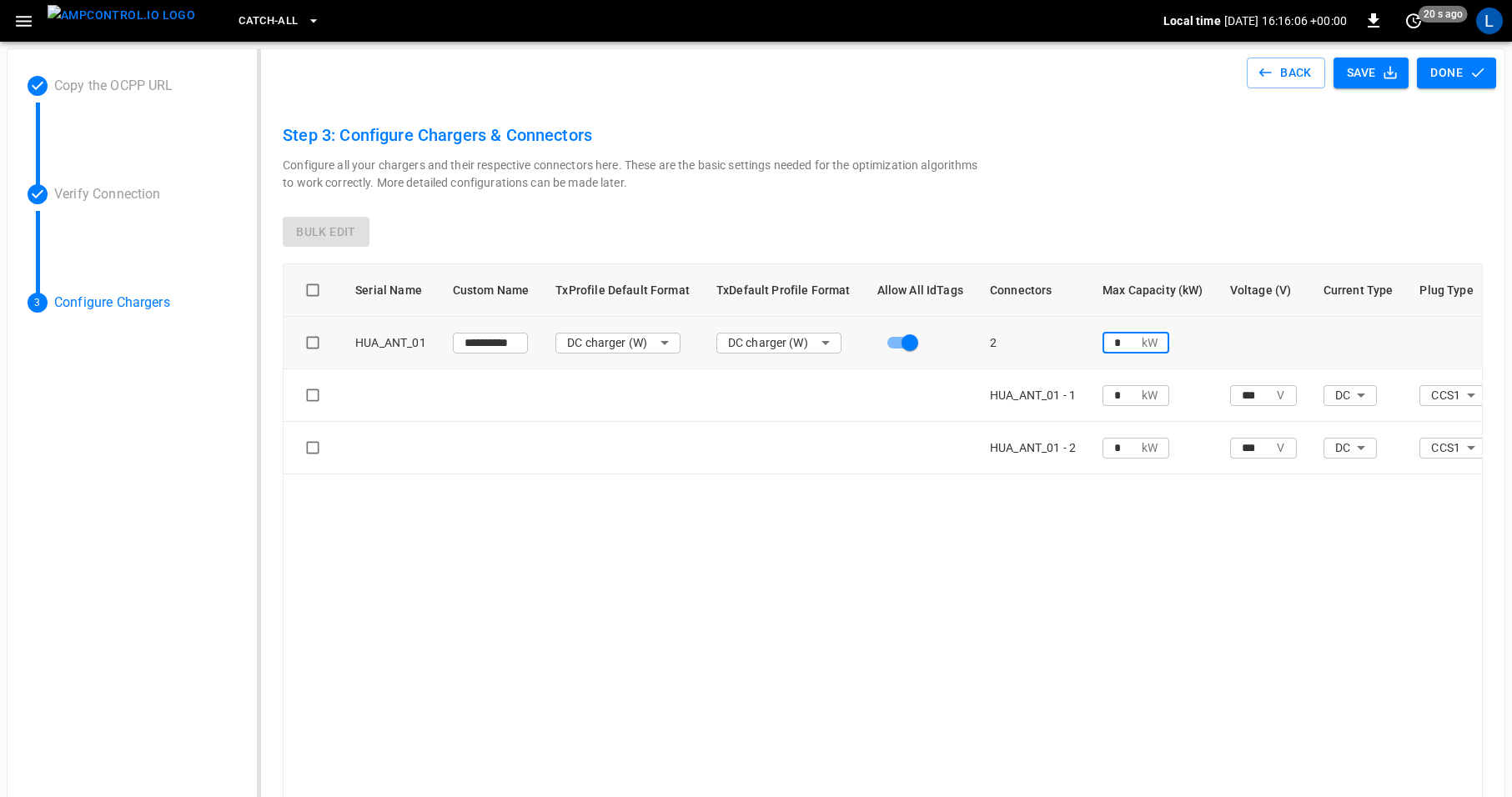 drag, startPoint x: 1115, startPoint y: 346, endPoint x: 1099, endPoint y: 345, distance: 16.03122 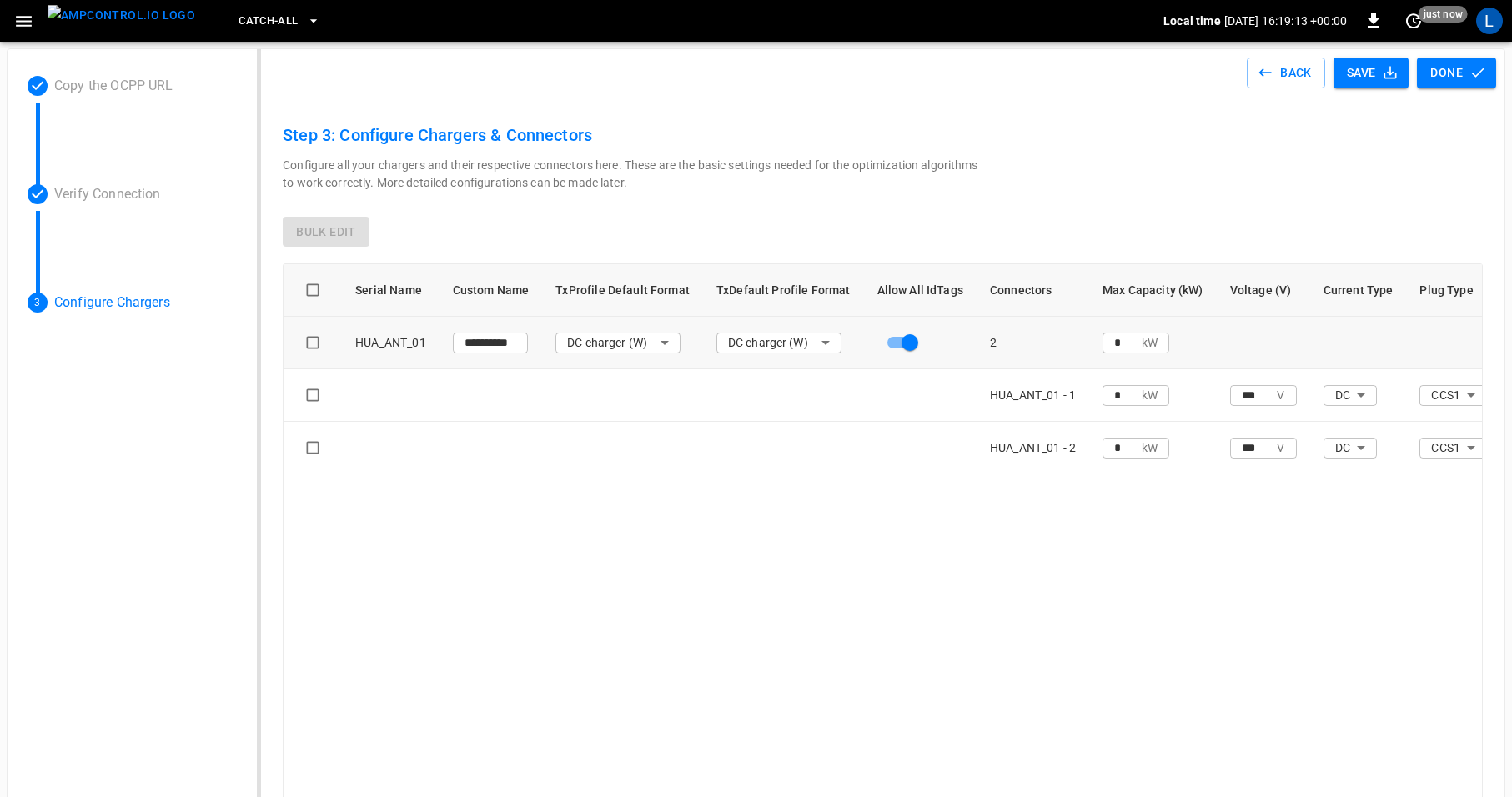 click on "*" at bounding box center (1122, 342) 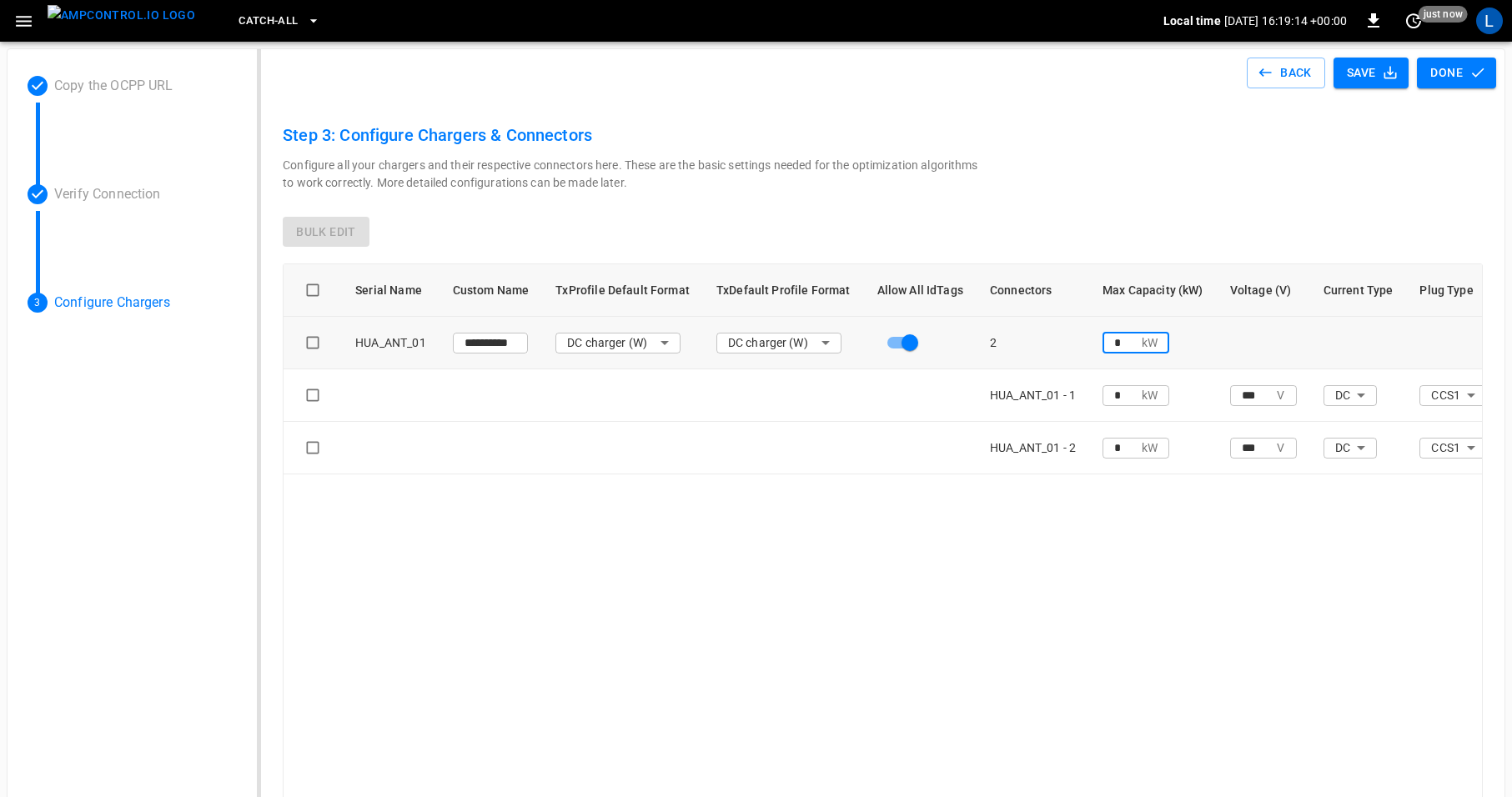 drag, startPoint x: 1123, startPoint y: 343, endPoint x: 1100, endPoint y: 341, distance: 23.086793 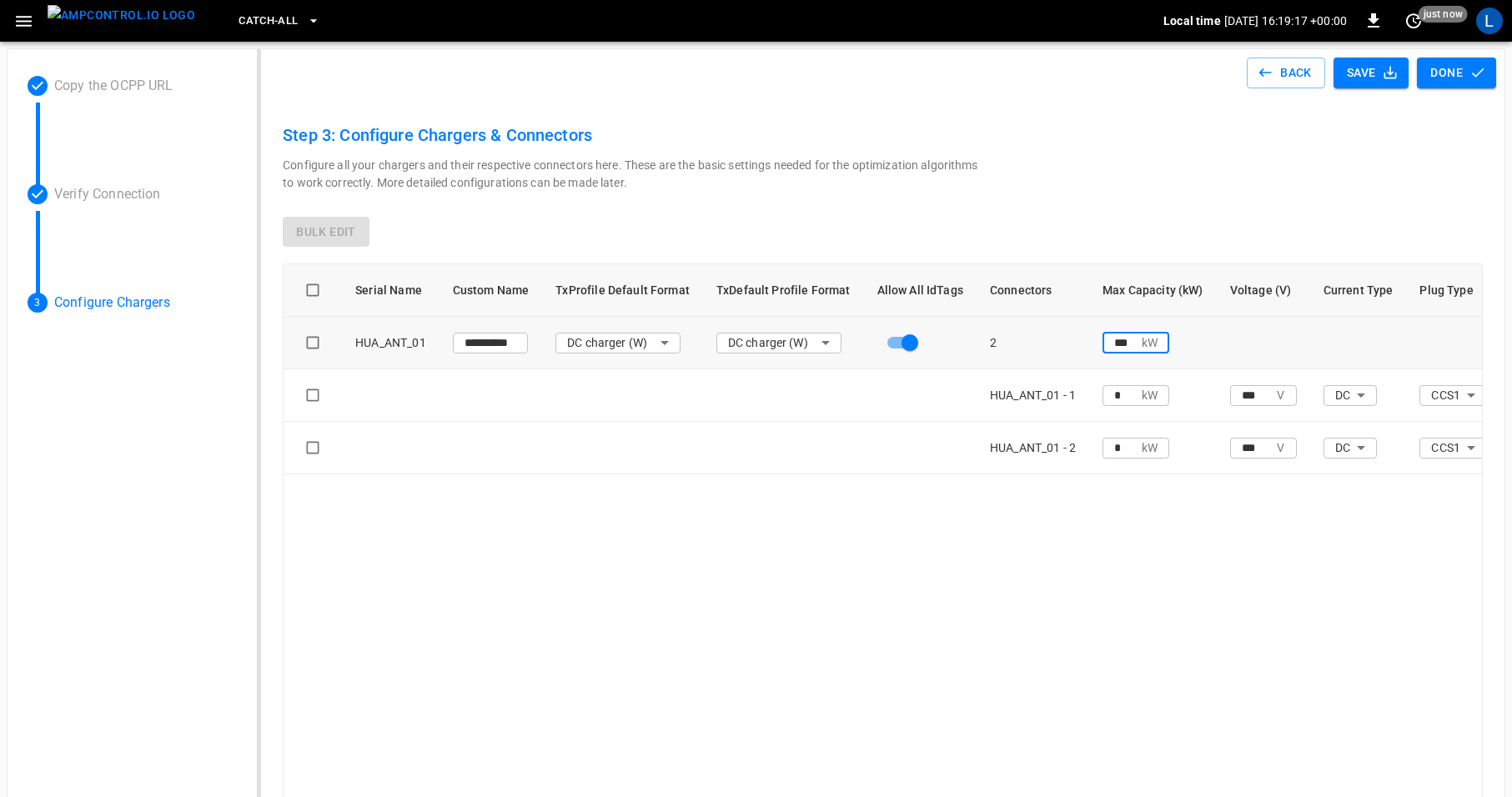type on "***" 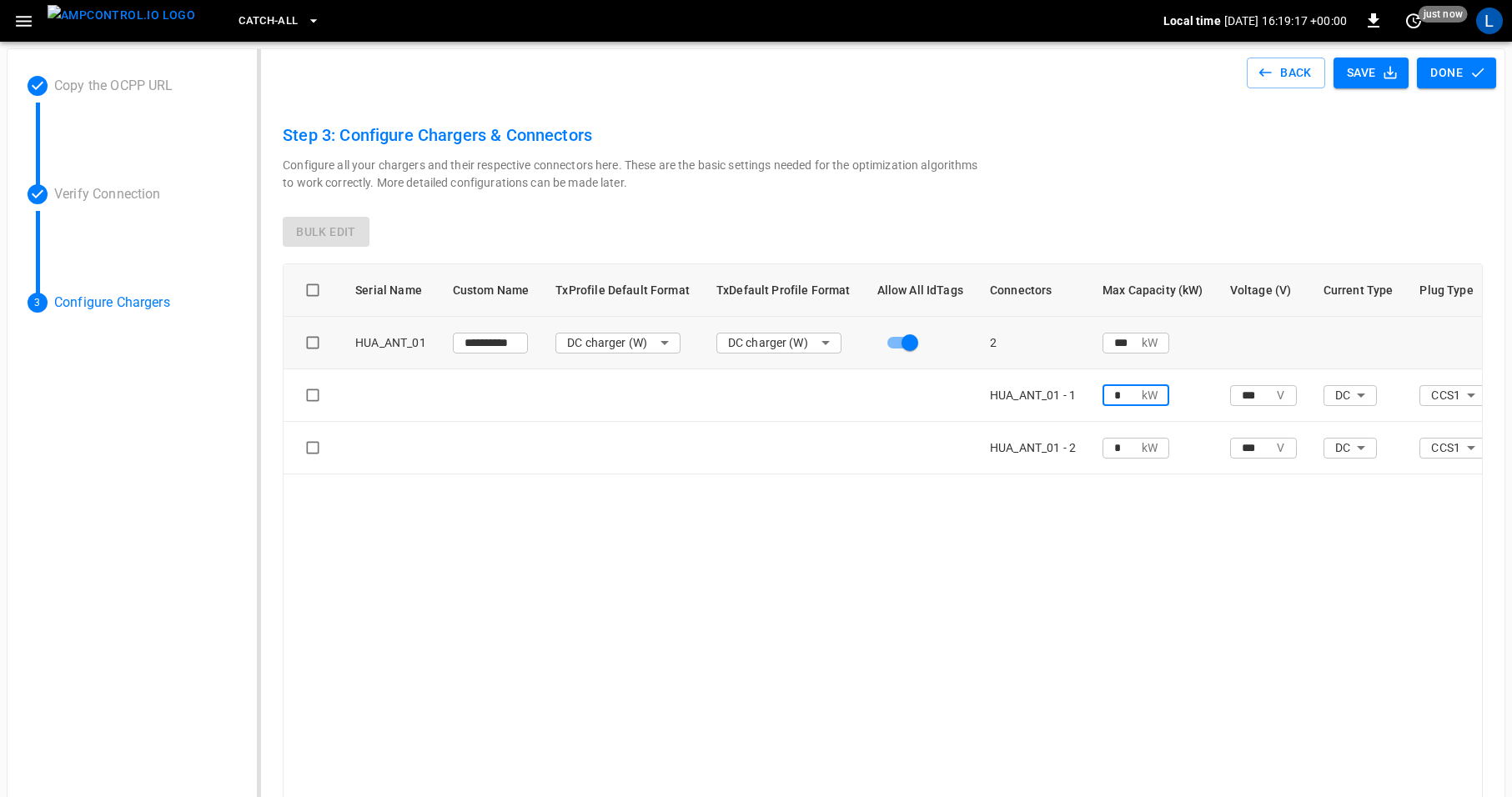 drag, startPoint x: 1123, startPoint y: 399, endPoint x: 1047, endPoint y: 404, distance: 76.164296 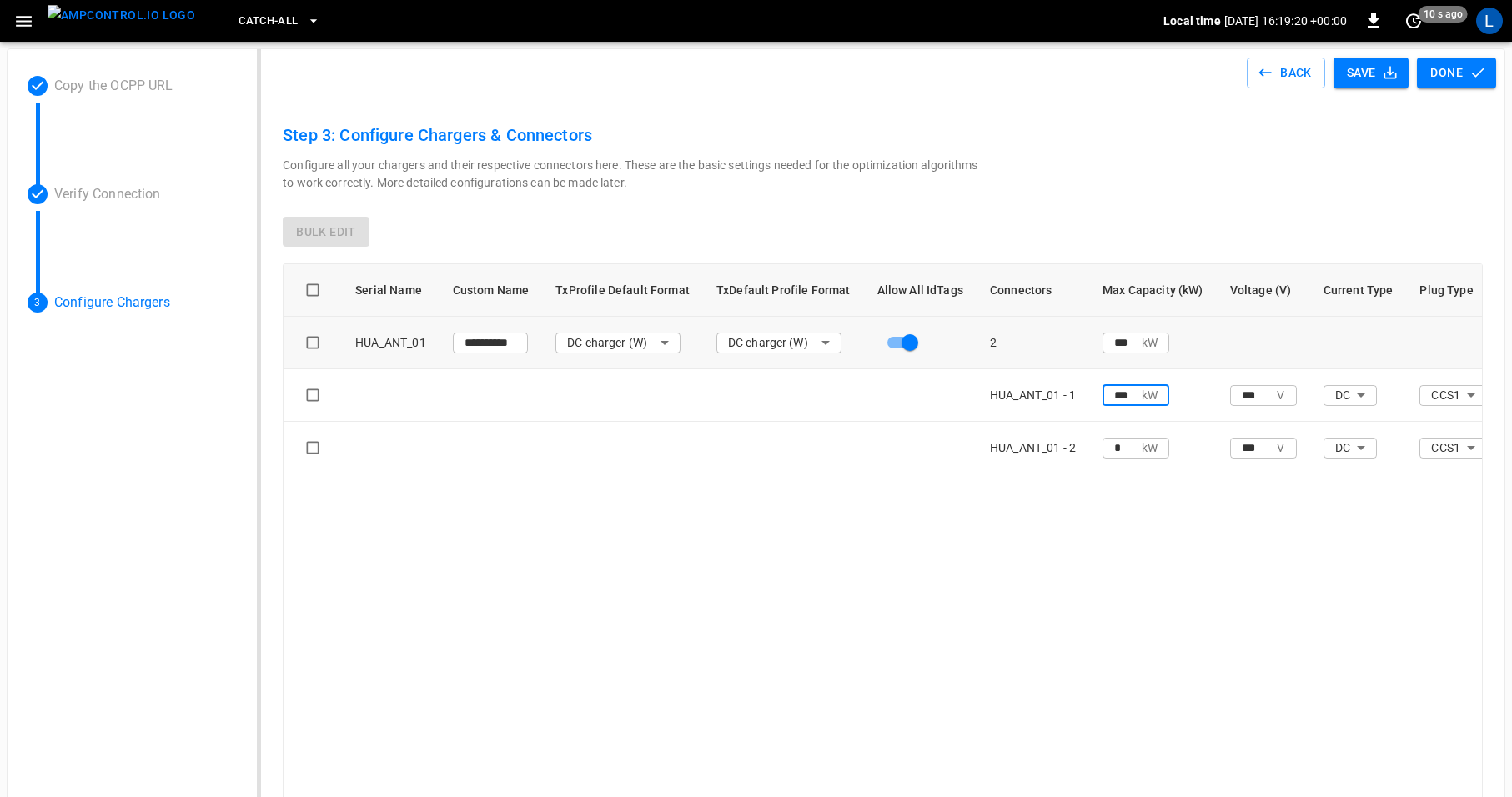type on "***" 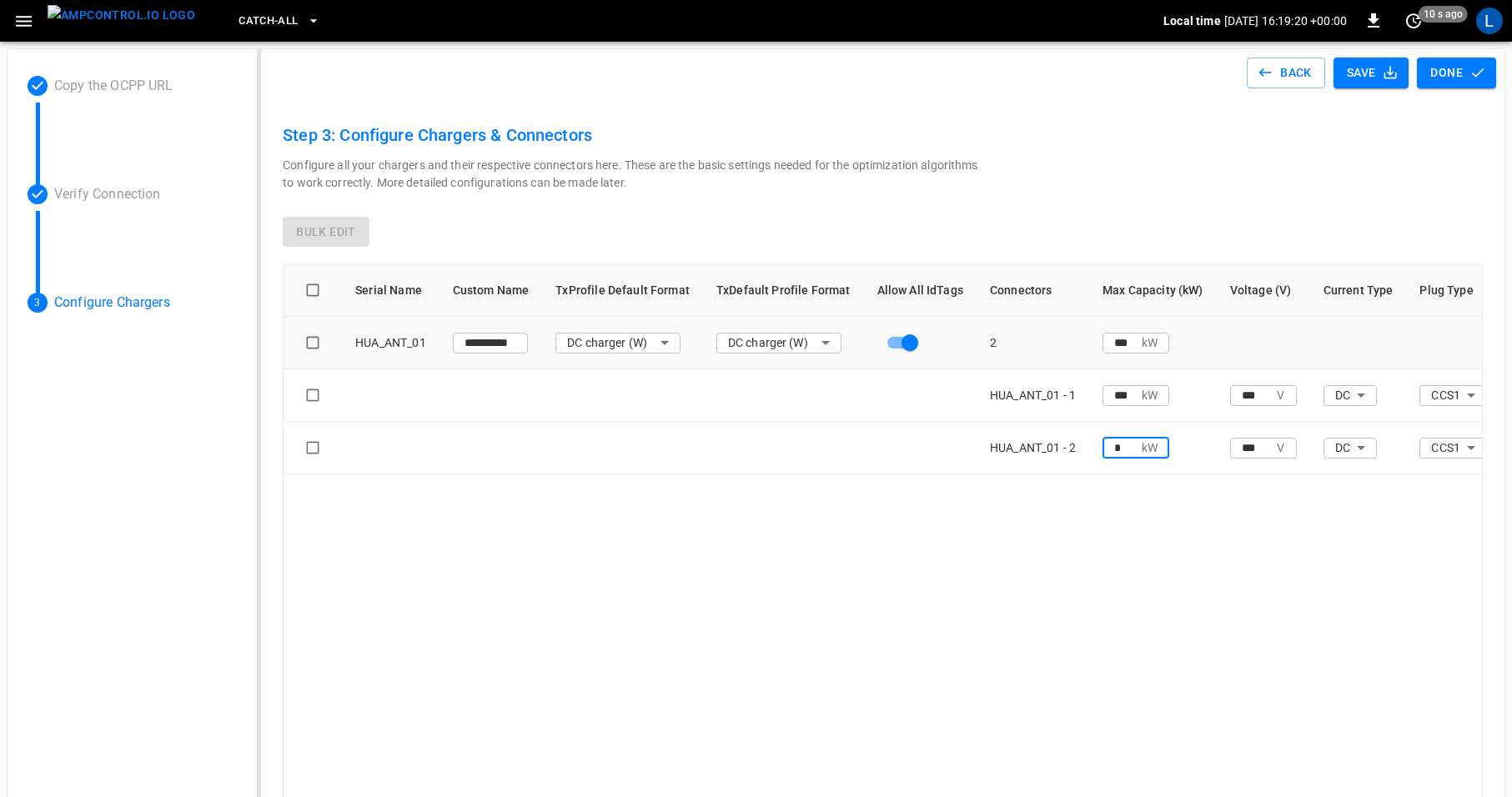 drag, startPoint x: 1125, startPoint y: 454, endPoint x: 1066, endPoint y: 446, distance: 59.5399 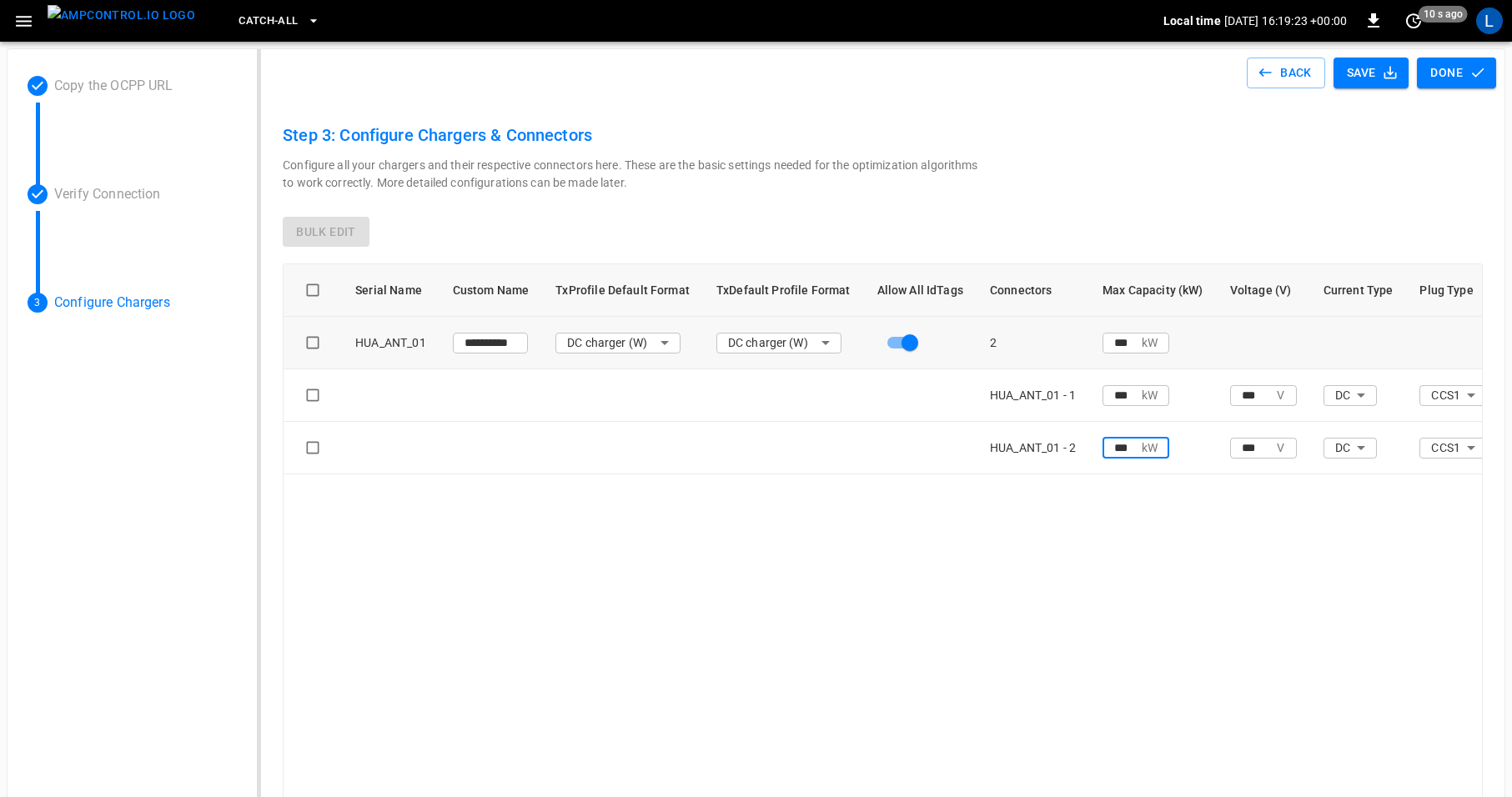 type on "***" 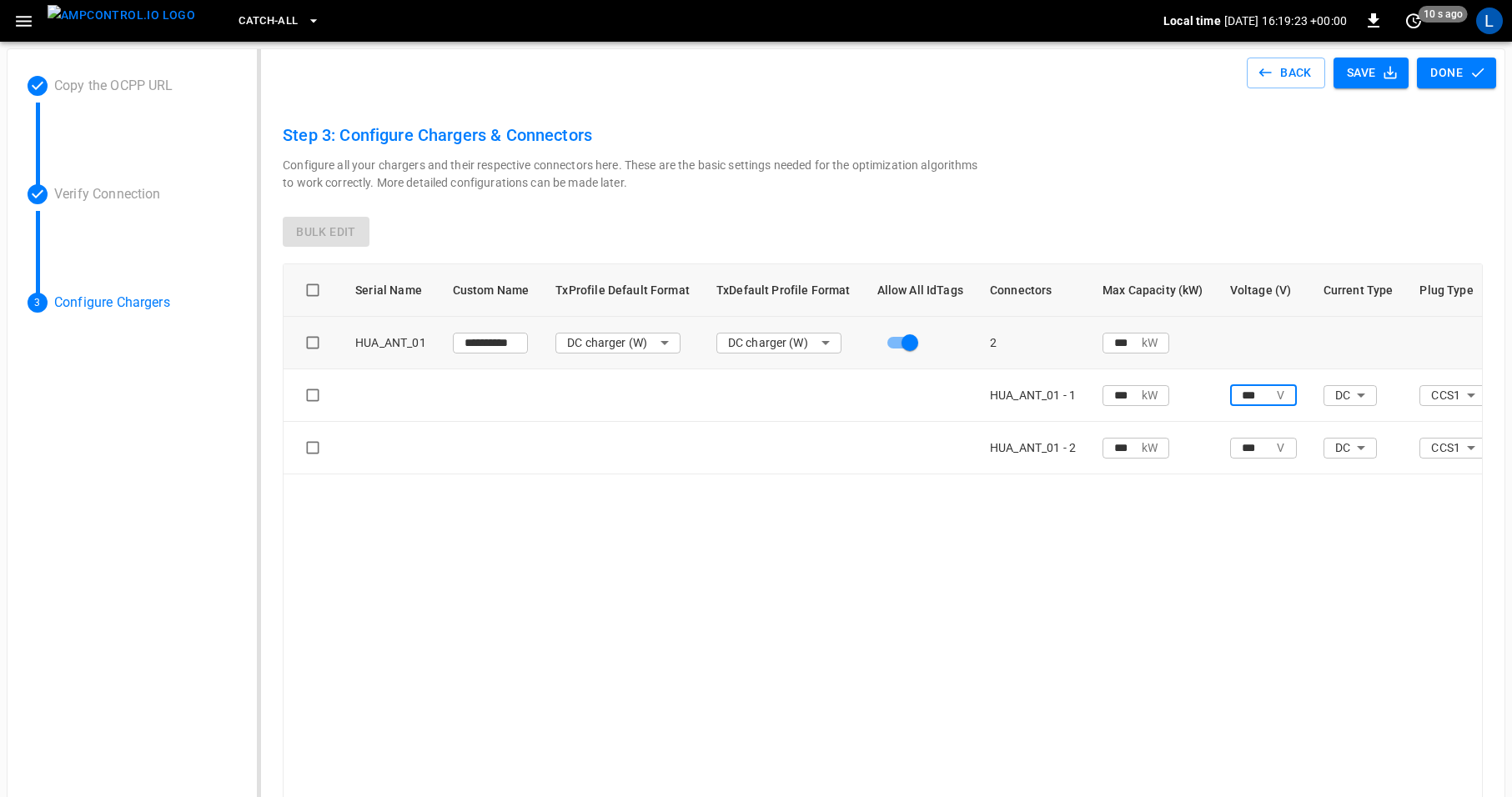 drag, startPoint x: 1256, startPoint y: 393, endPoint x: 1194, endPoint y: 378, distance: 63.78871 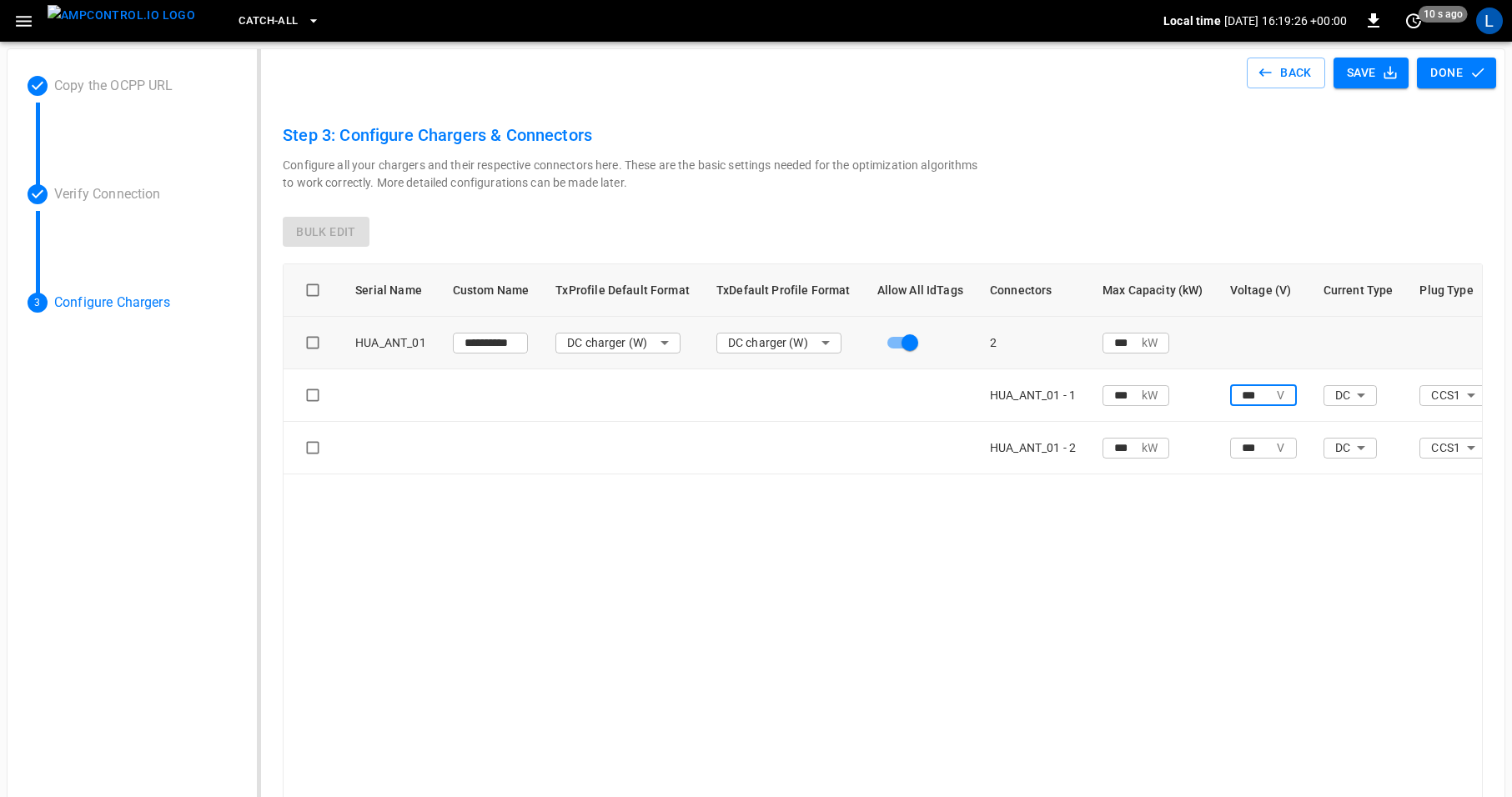 type on "***" 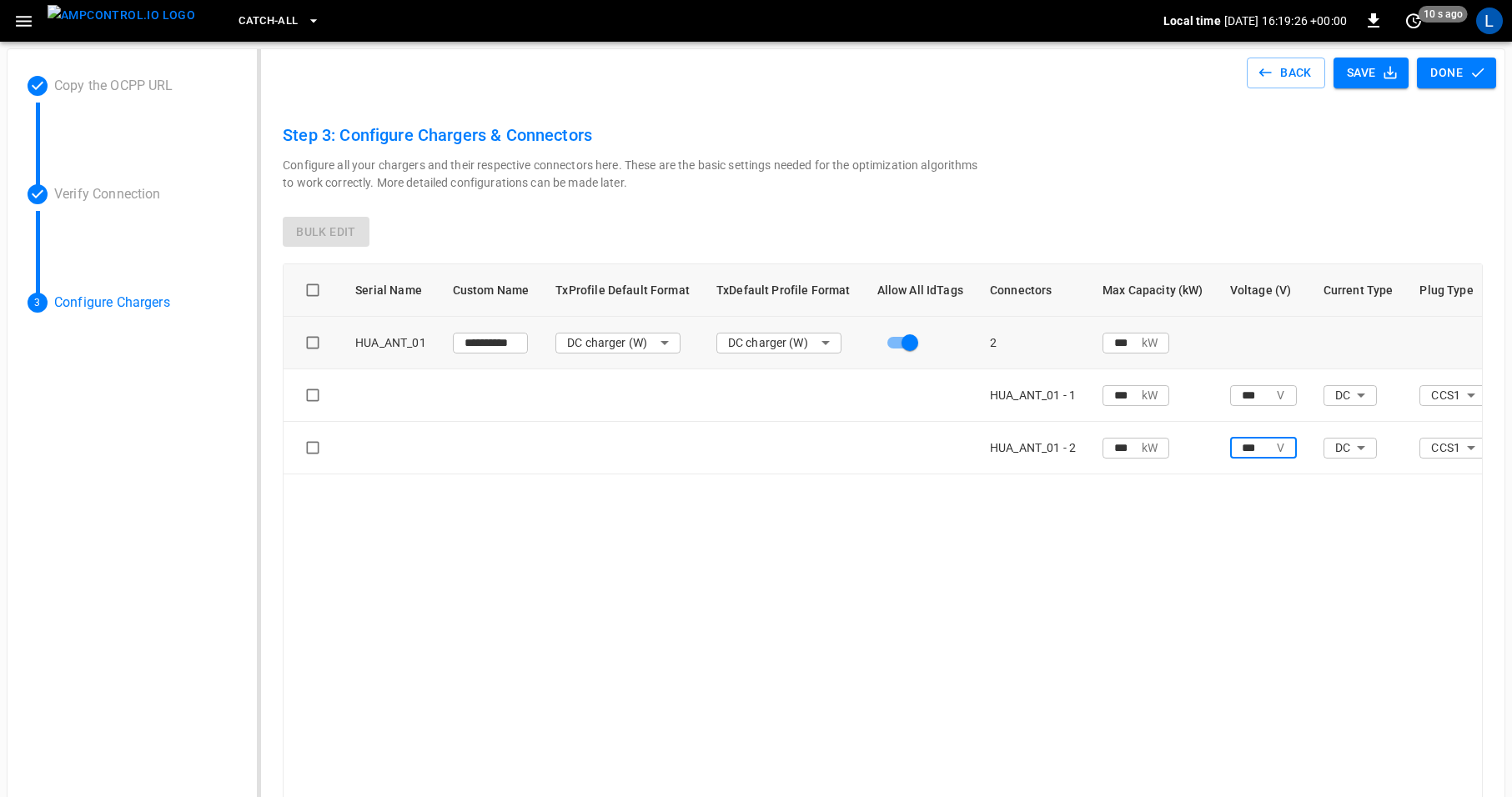 drag, startPoint x: 1224, startPoint y: 444, endPoint x: 1195, endPoint y: 439, distance: 29.427878 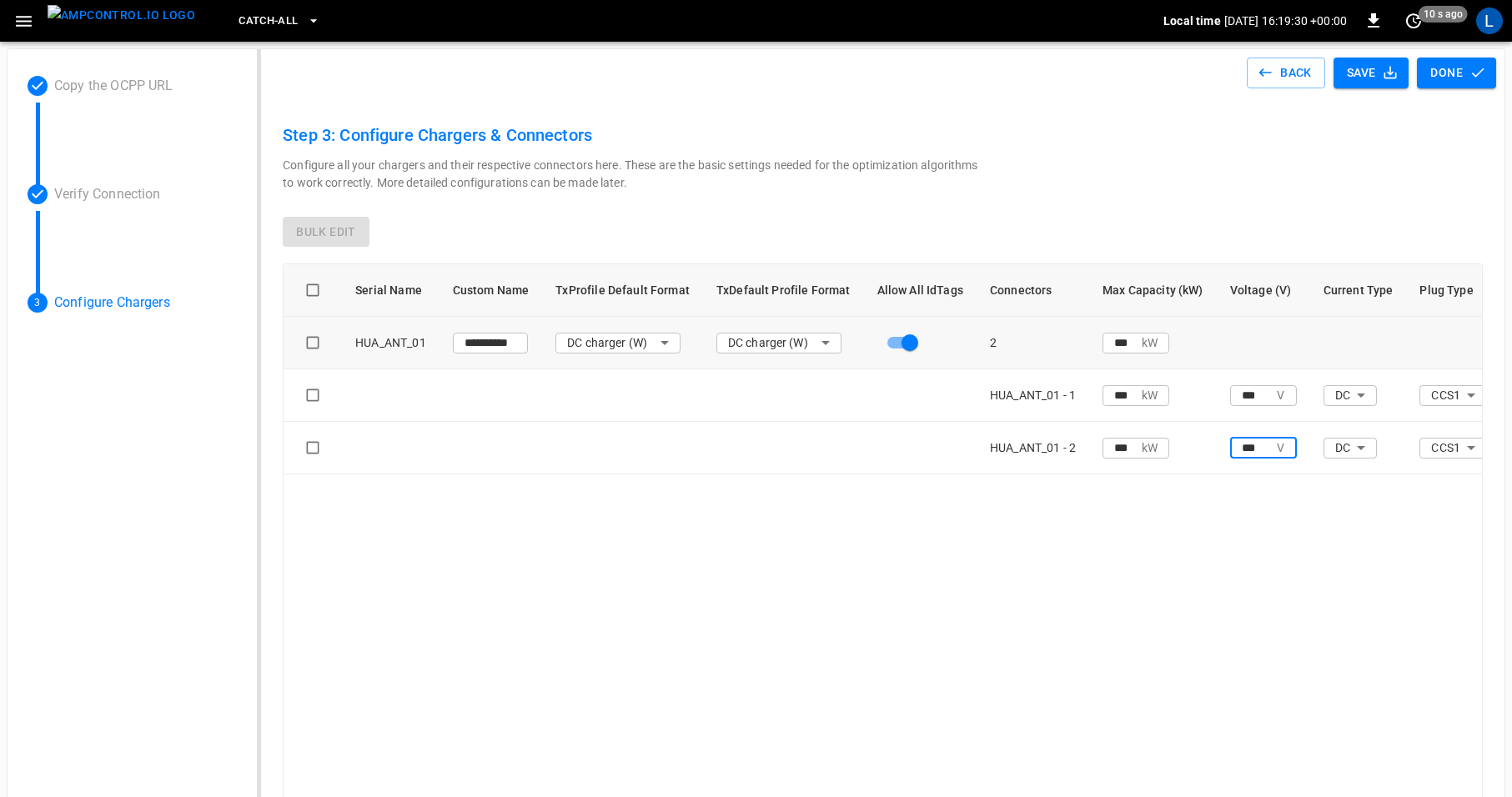 type on "***" 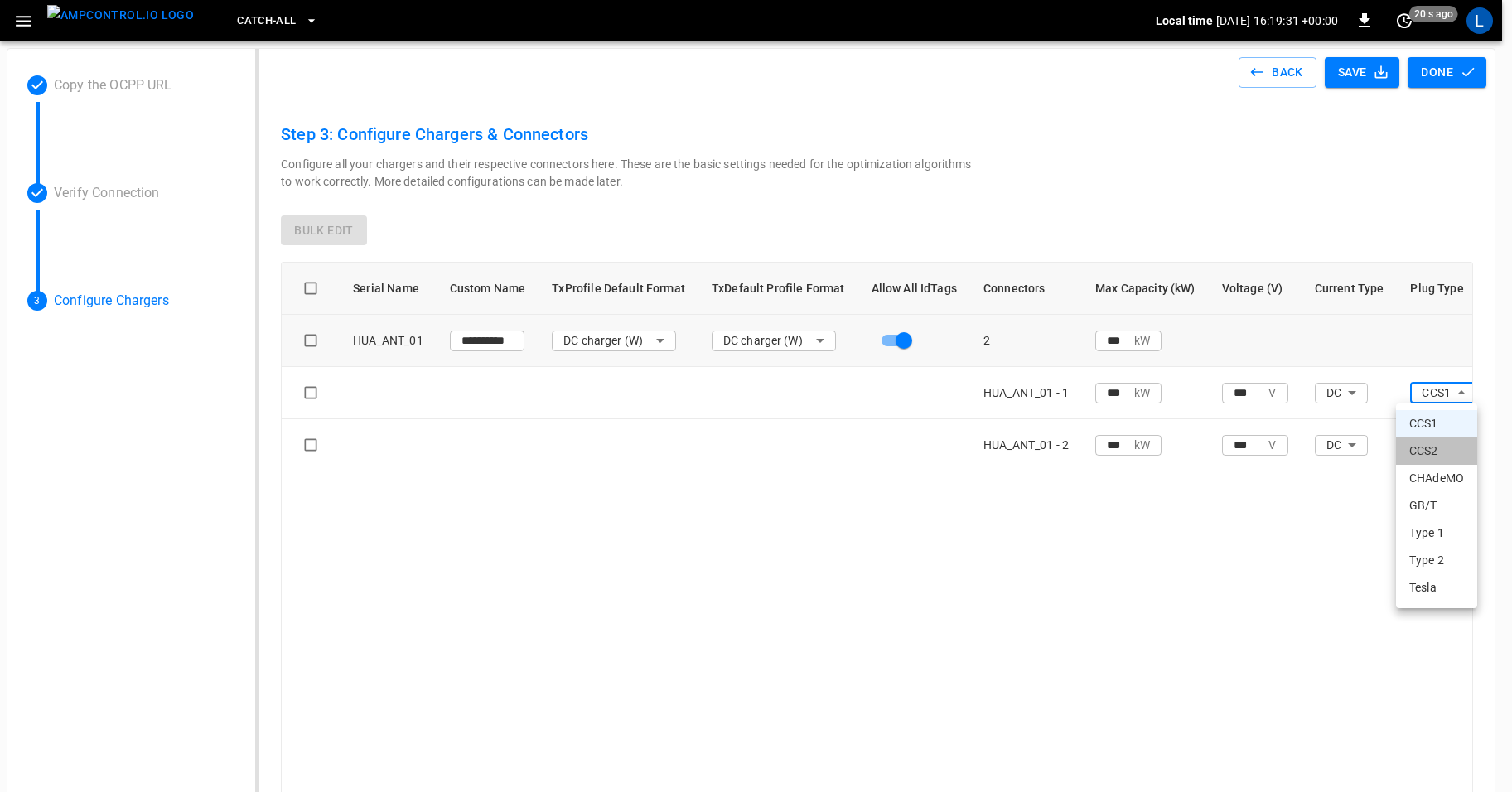 click on "CCS2" at bounding box center (1437, 451) 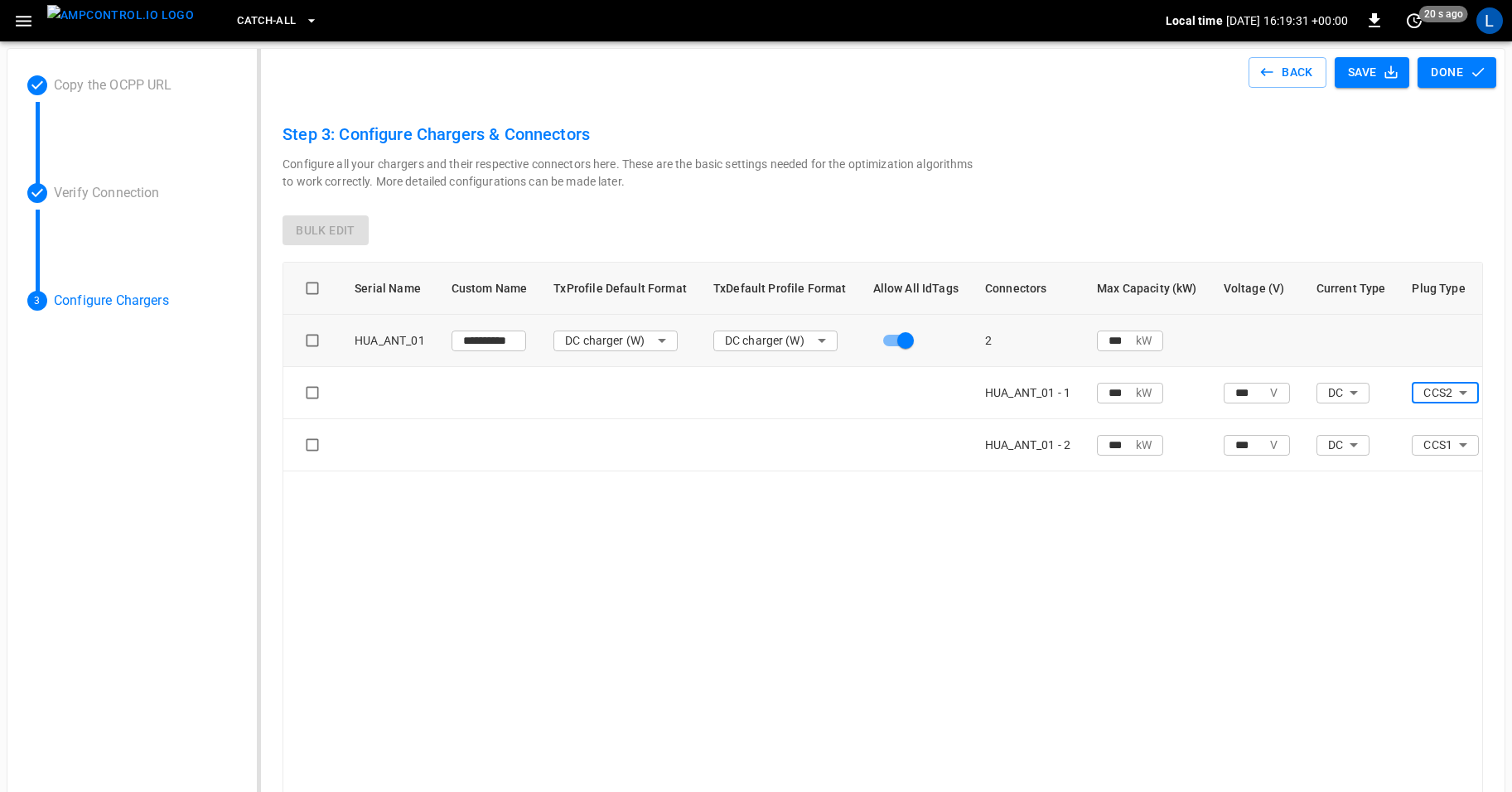 click on "**********" at bounding box center [756, 461] 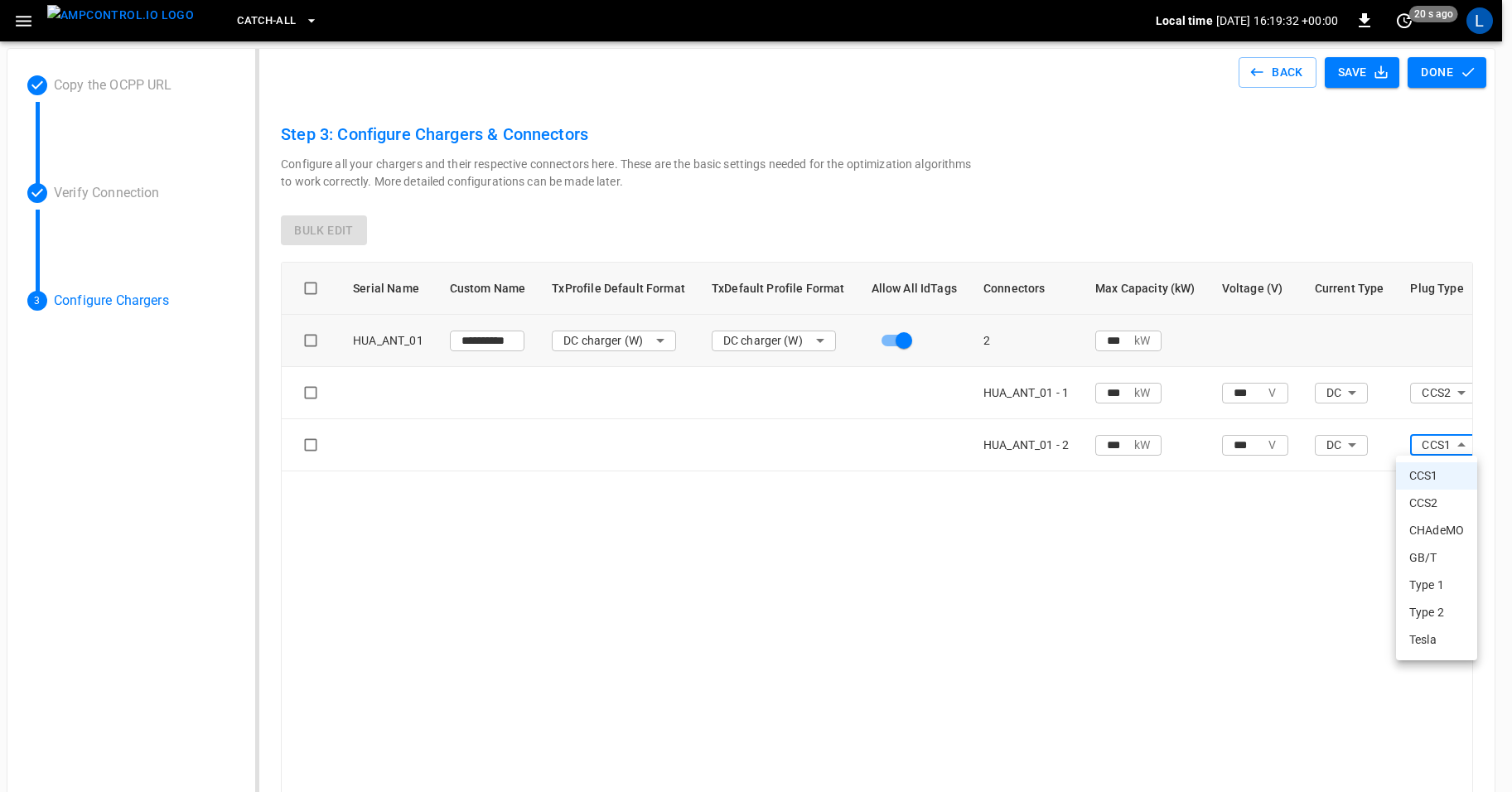click on "CCS2" at bounding box center (1437, 503) 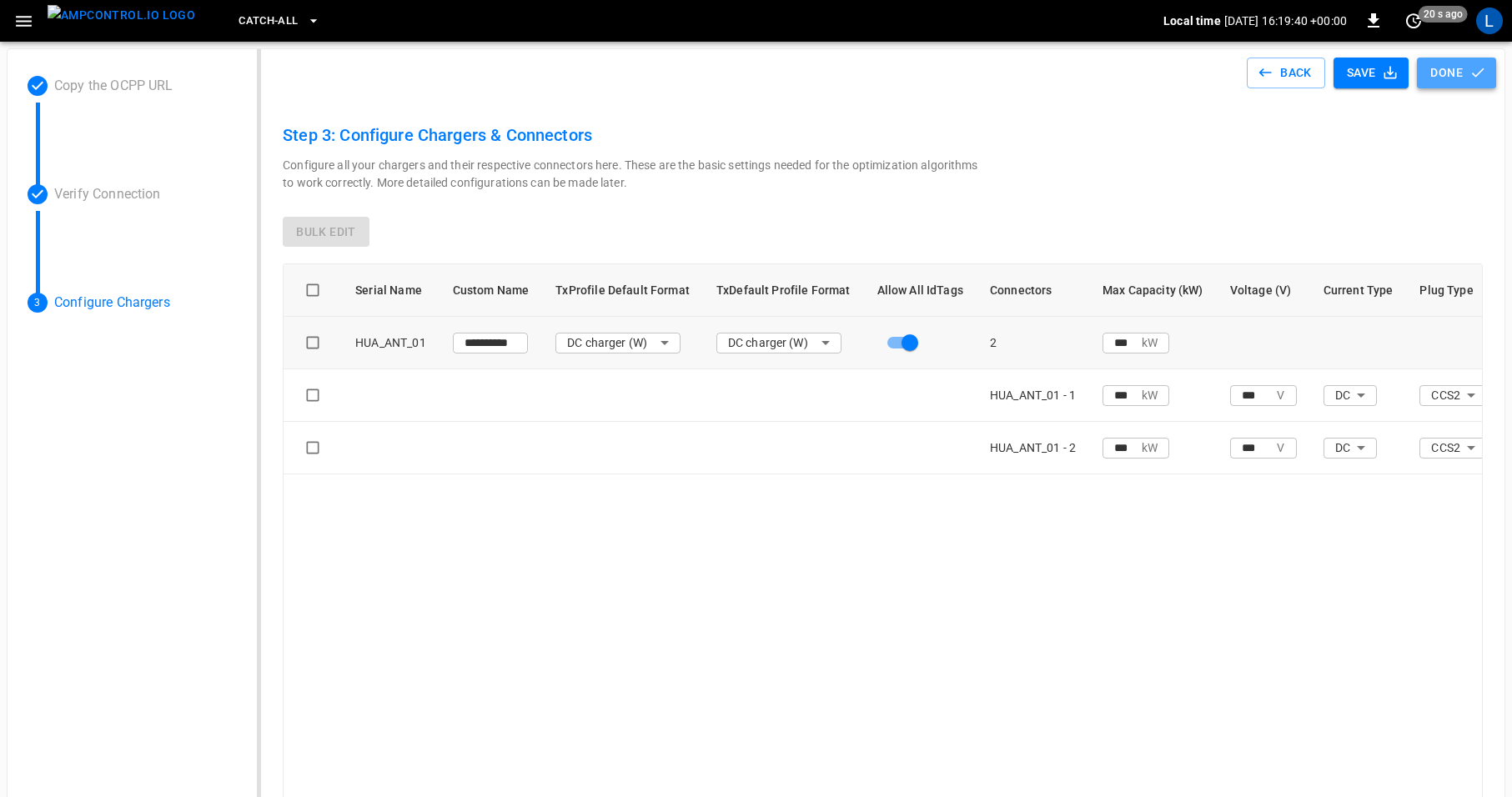 click on "Done" at bounding box center (1456, 73) 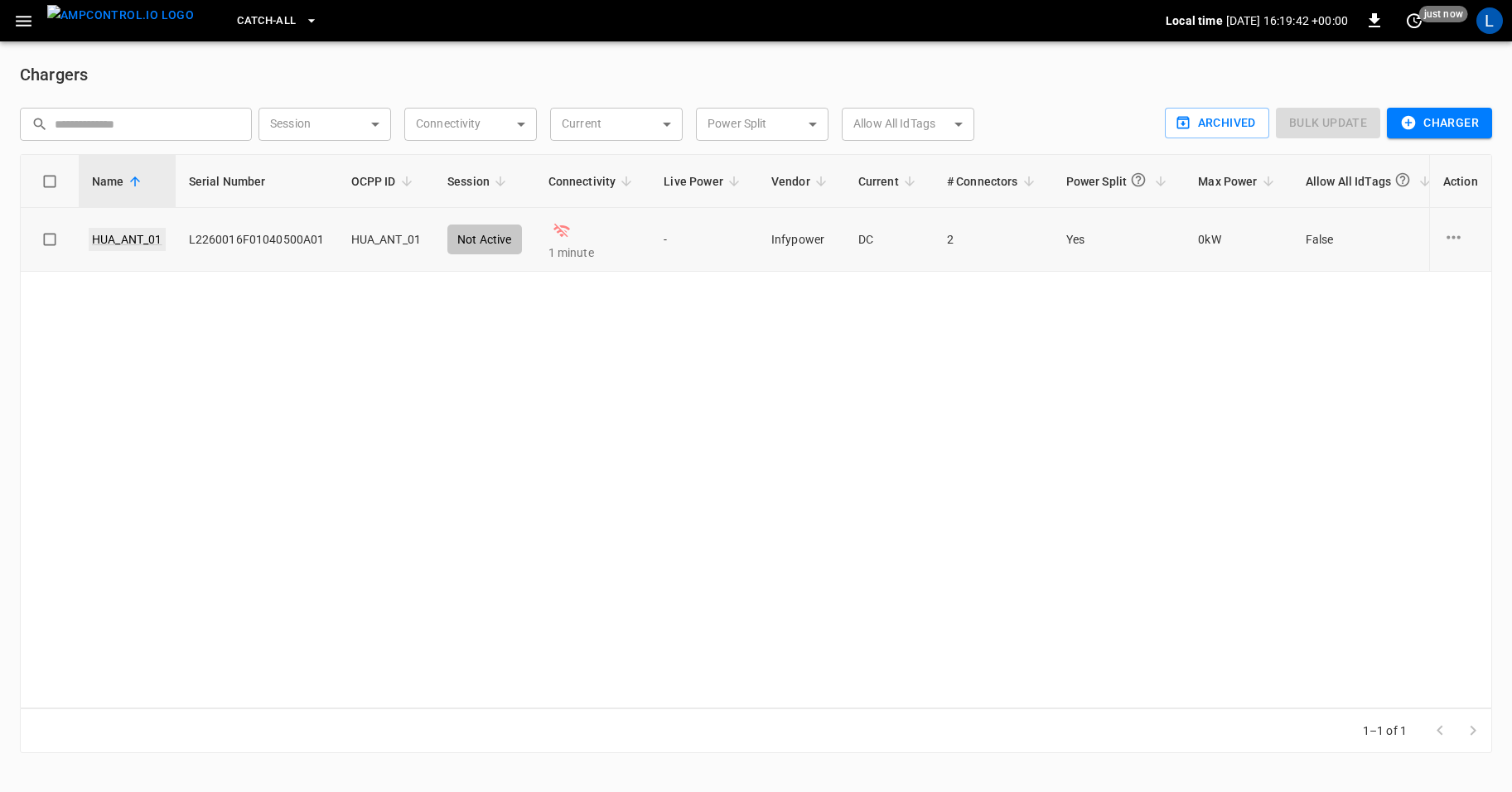 click on "HUA_ANT_01" at bounding box center (127, 239) 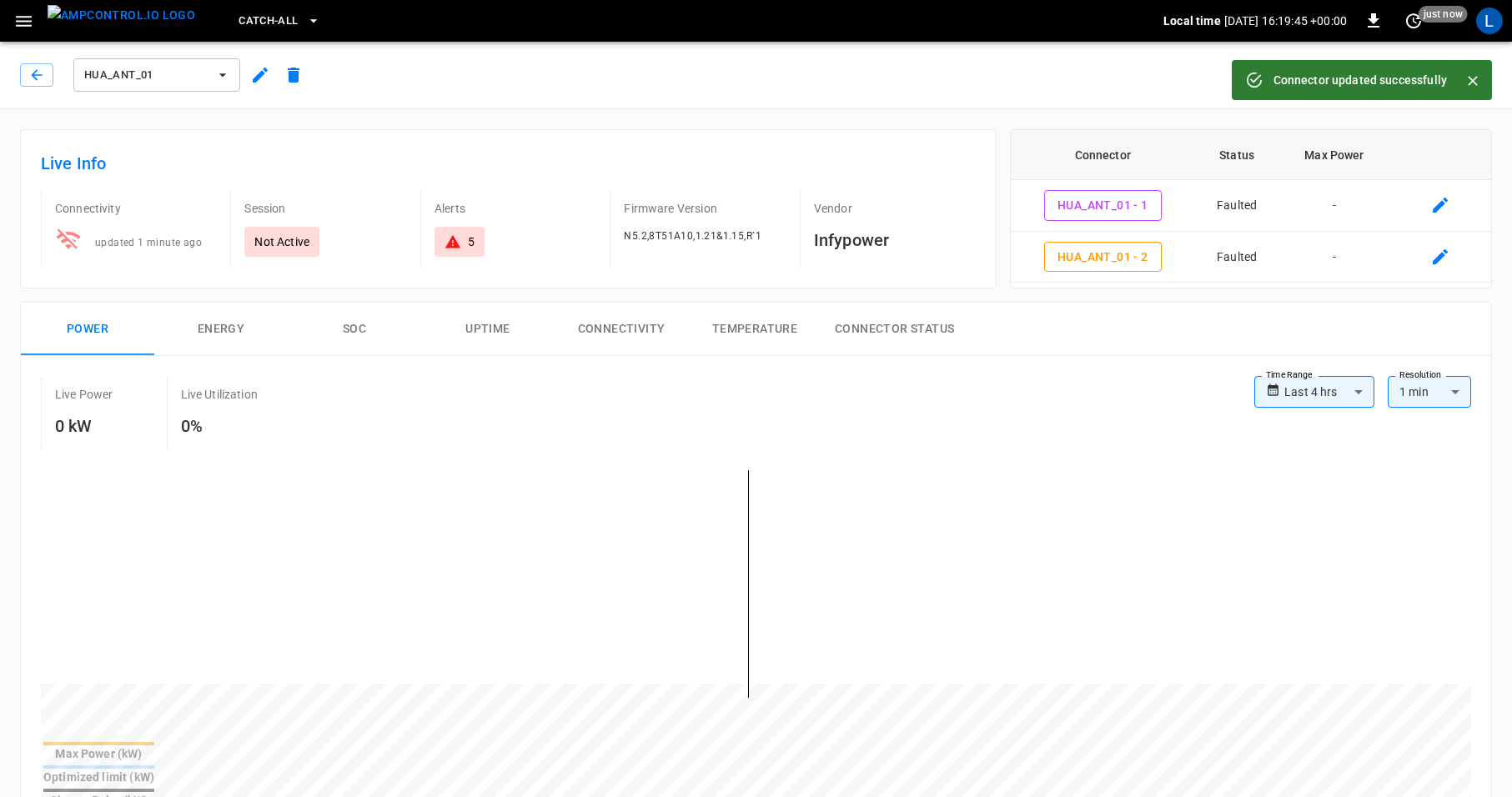 click 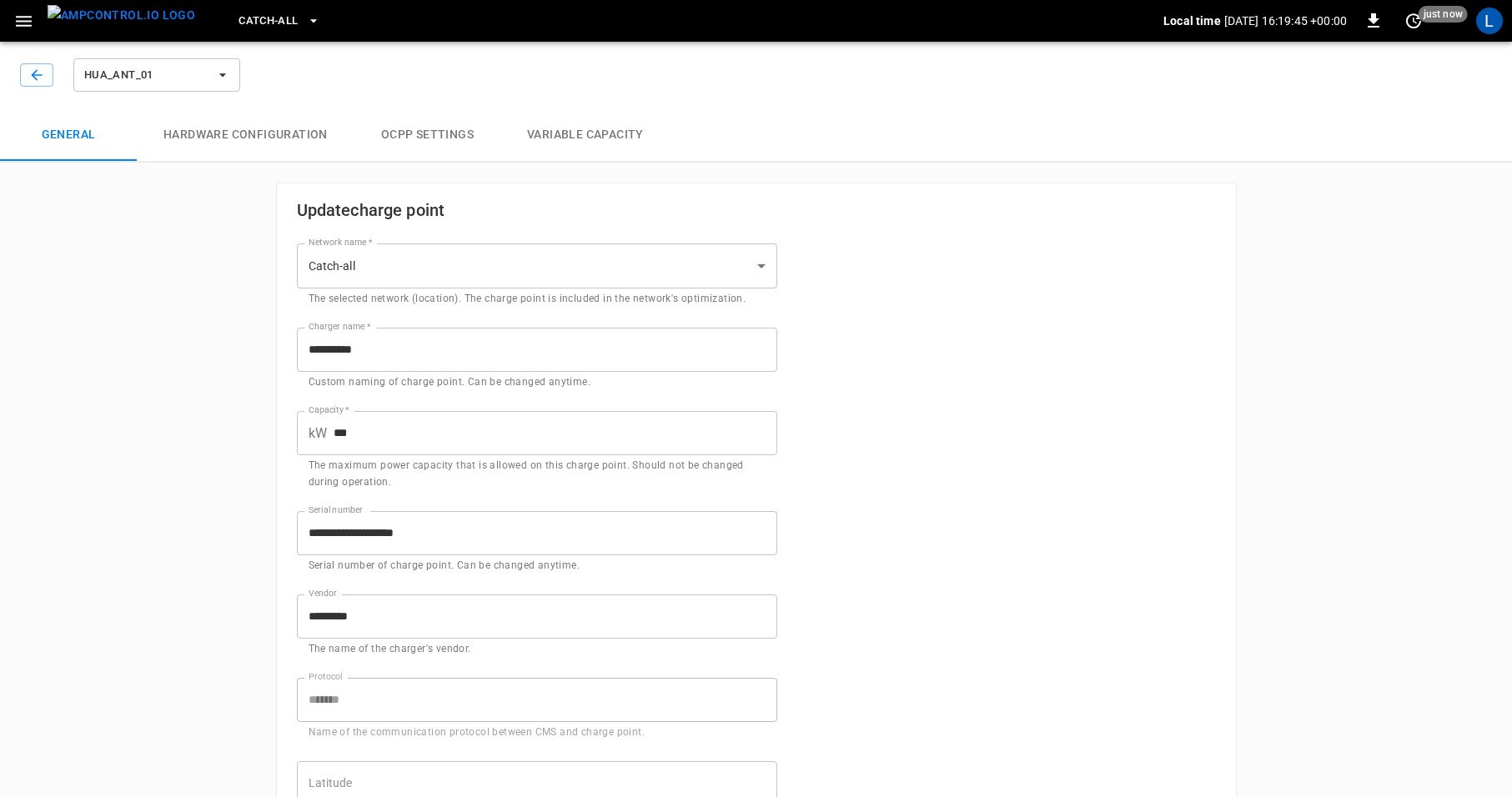 type on "**********" 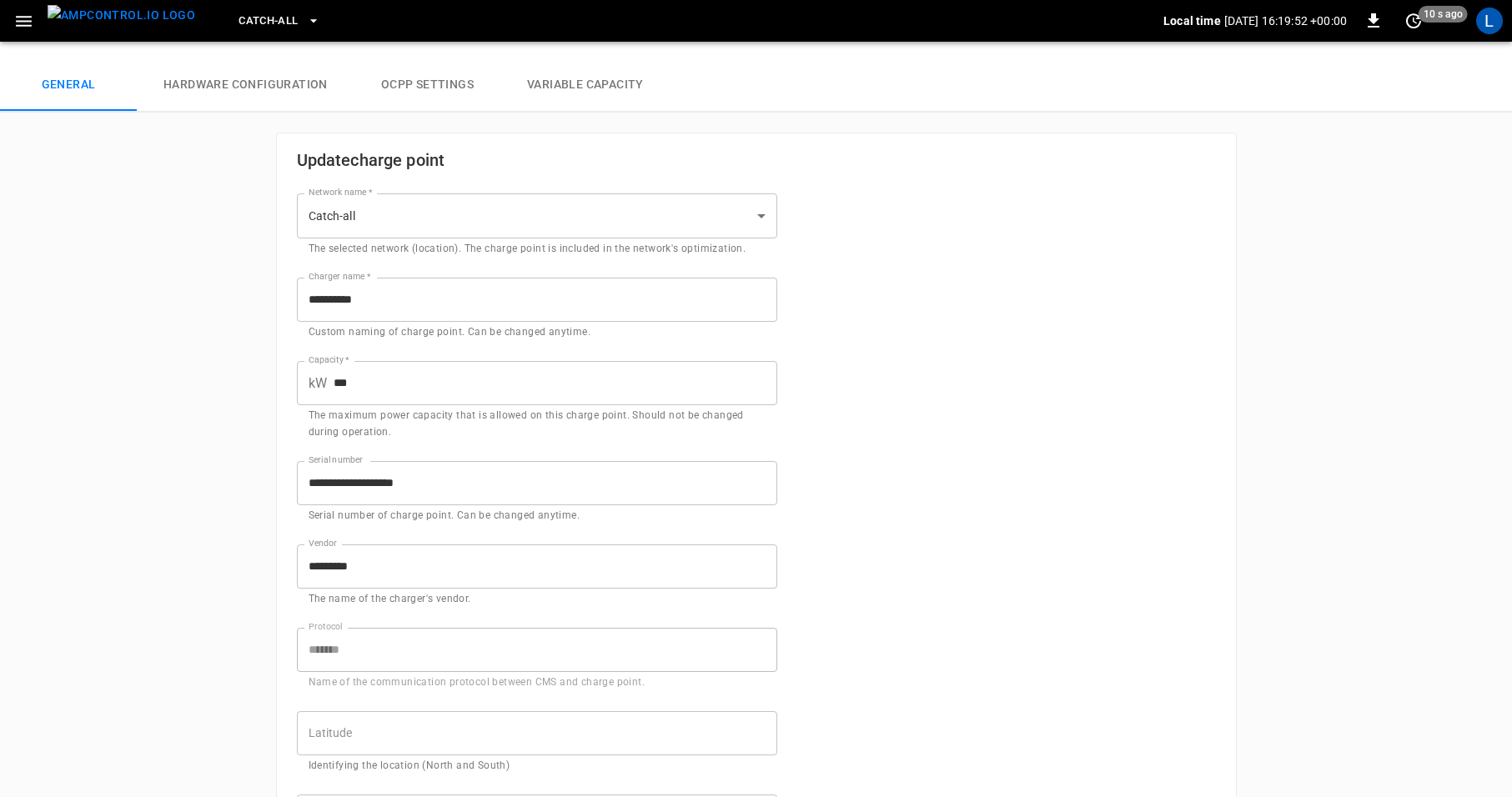 scroll, scrollTop: 0, scrollLeft: 0, axis: both 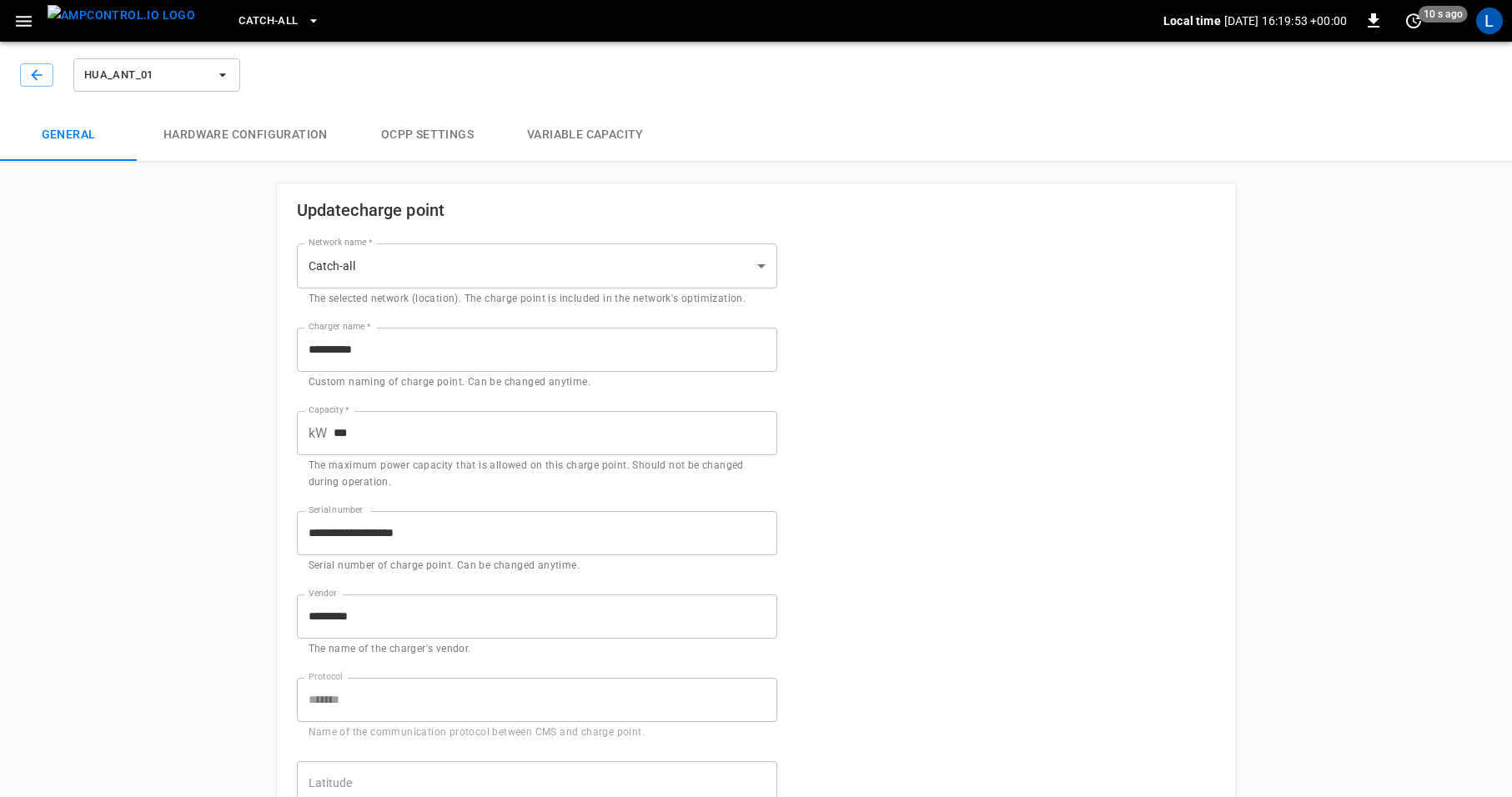 click on "**********" at bounding box center (756, 770) 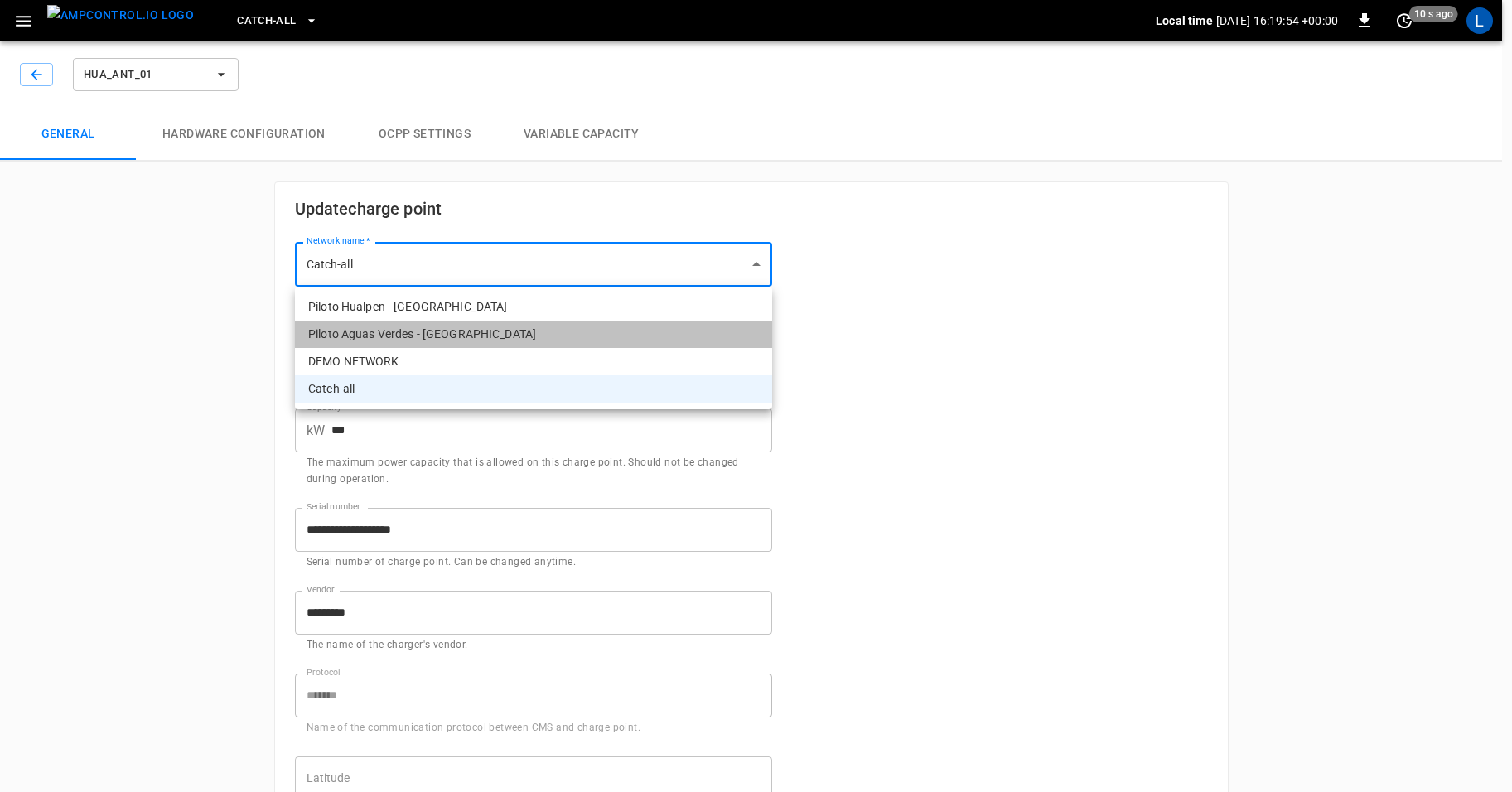 click on "Piloto Aguas Verdes - [GEOGRAPHIC_DATA]" at bounding box center [534, 334] 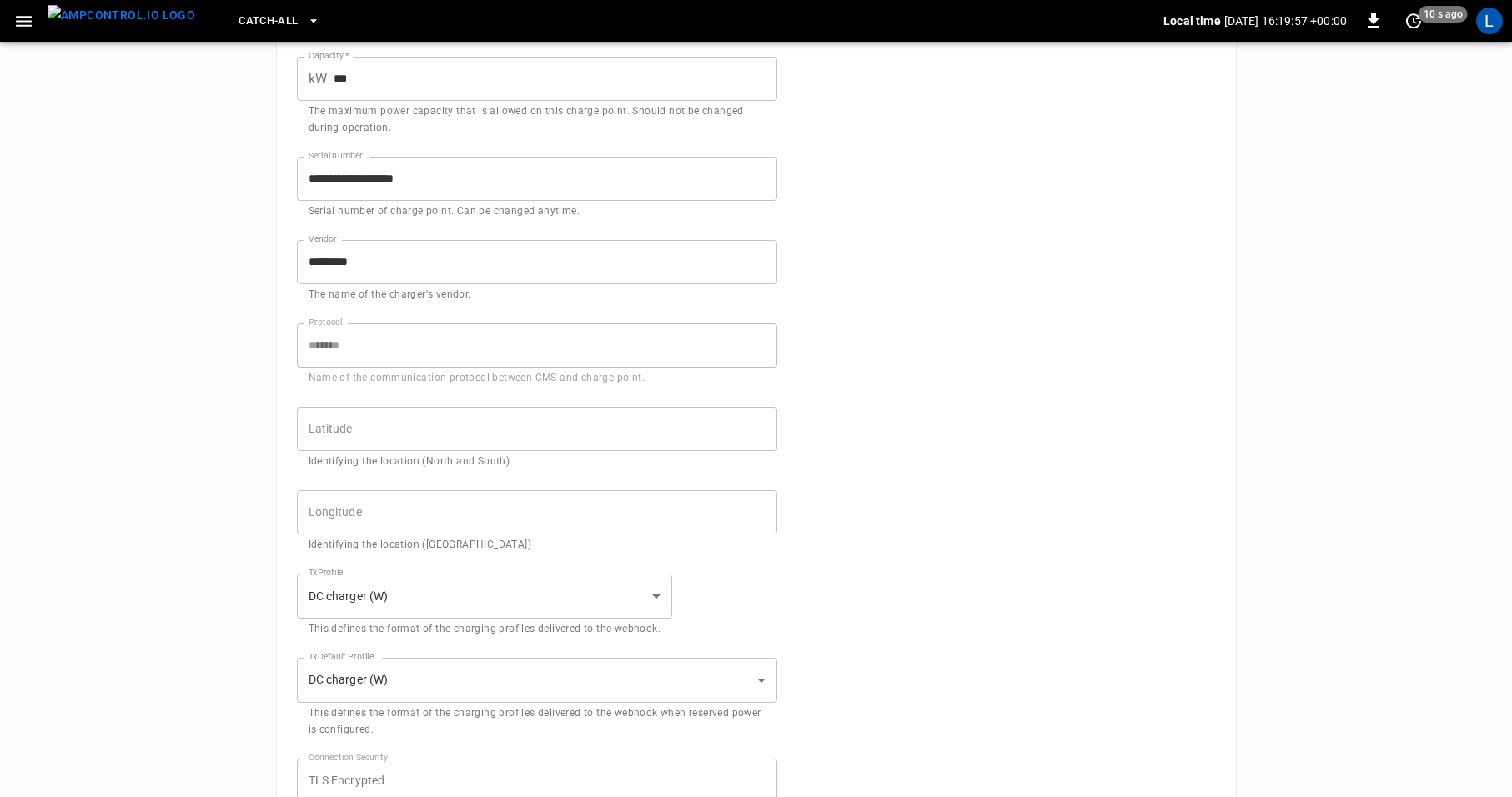 scroll, scrollTop: 0, scrollLeft: 0, axis: both 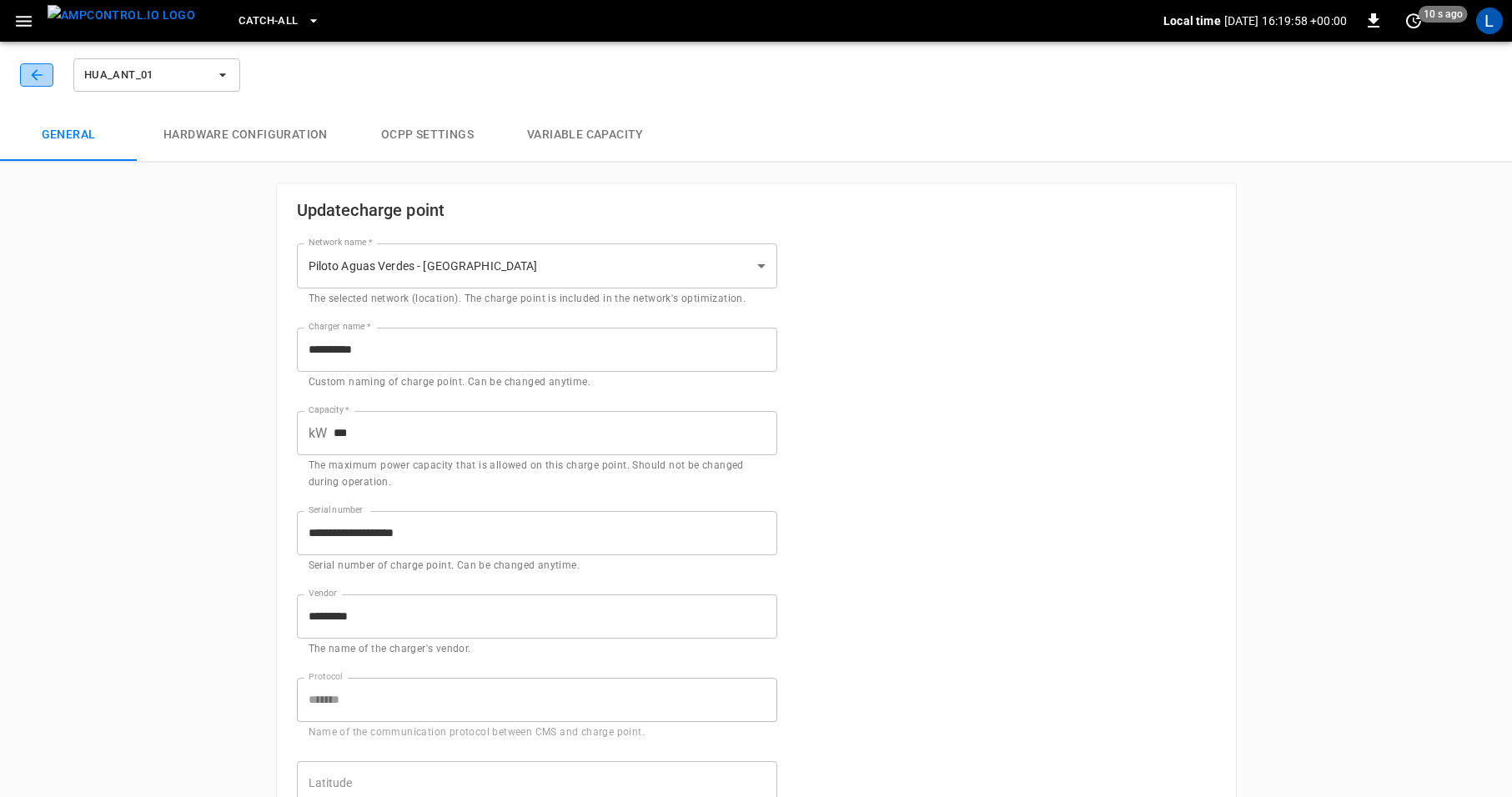 click at bounding box center [37, 75] 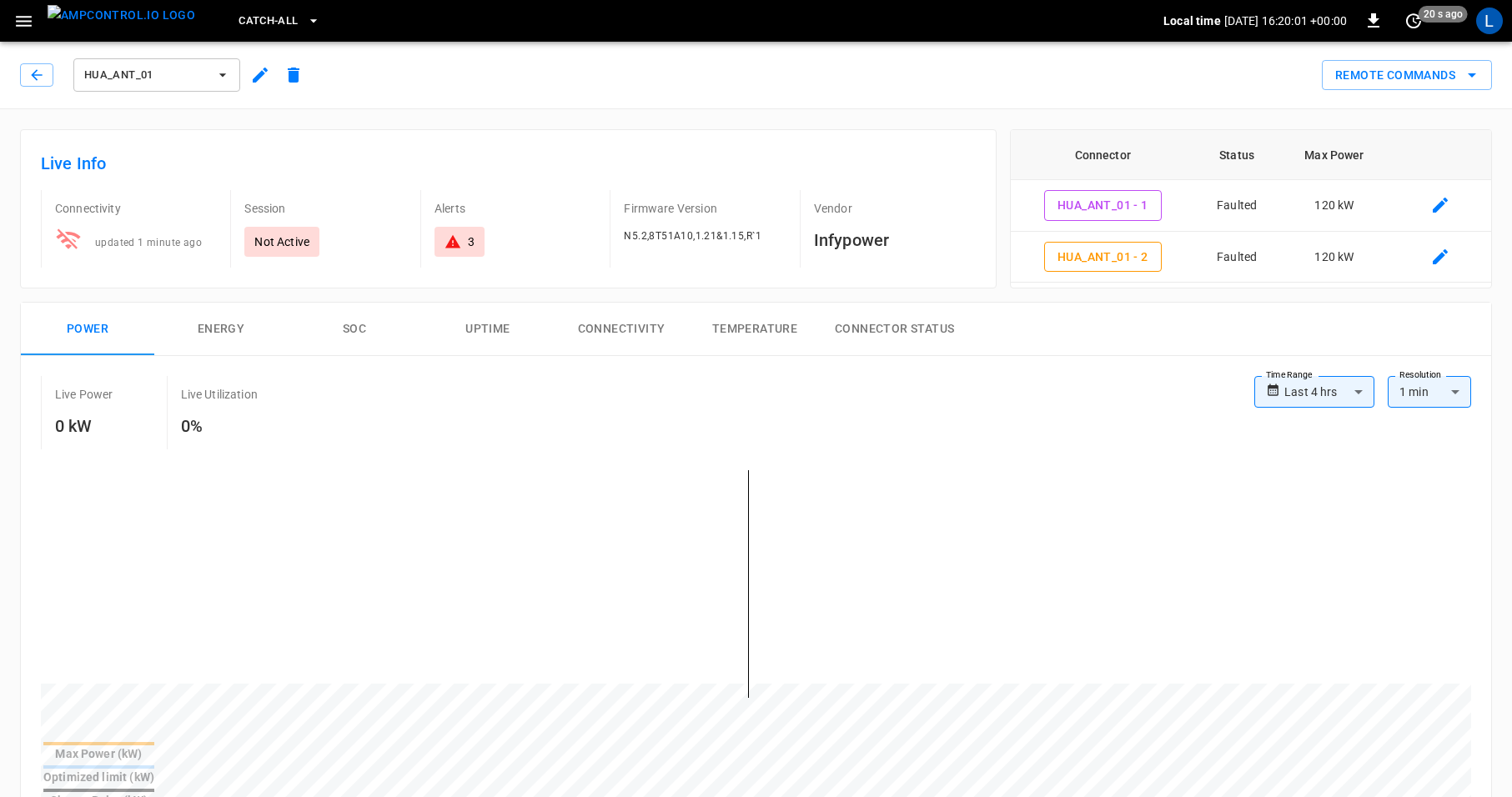 click 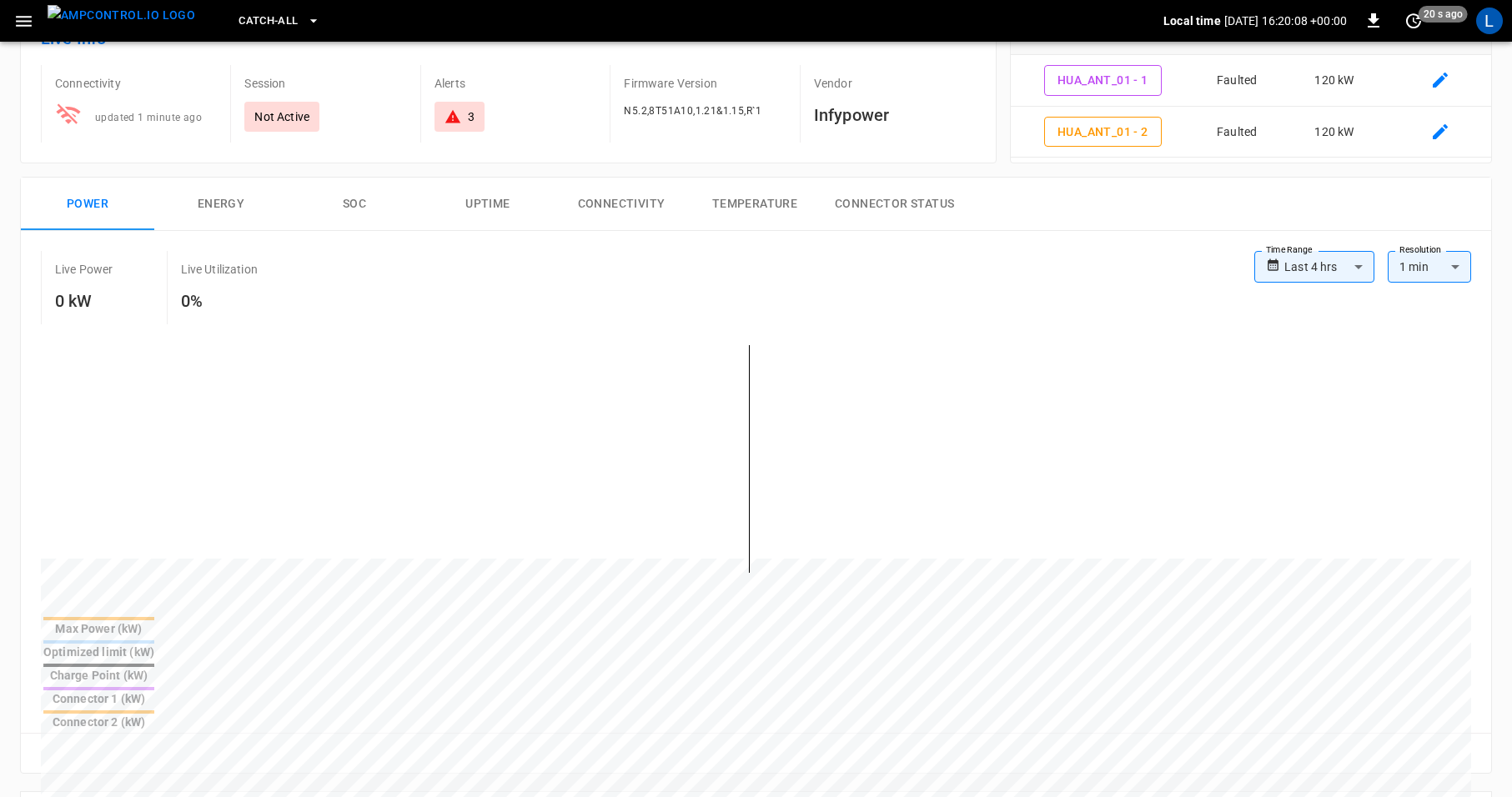 scroll, scrollTop: 0, scrollLeft: 0, axis: both 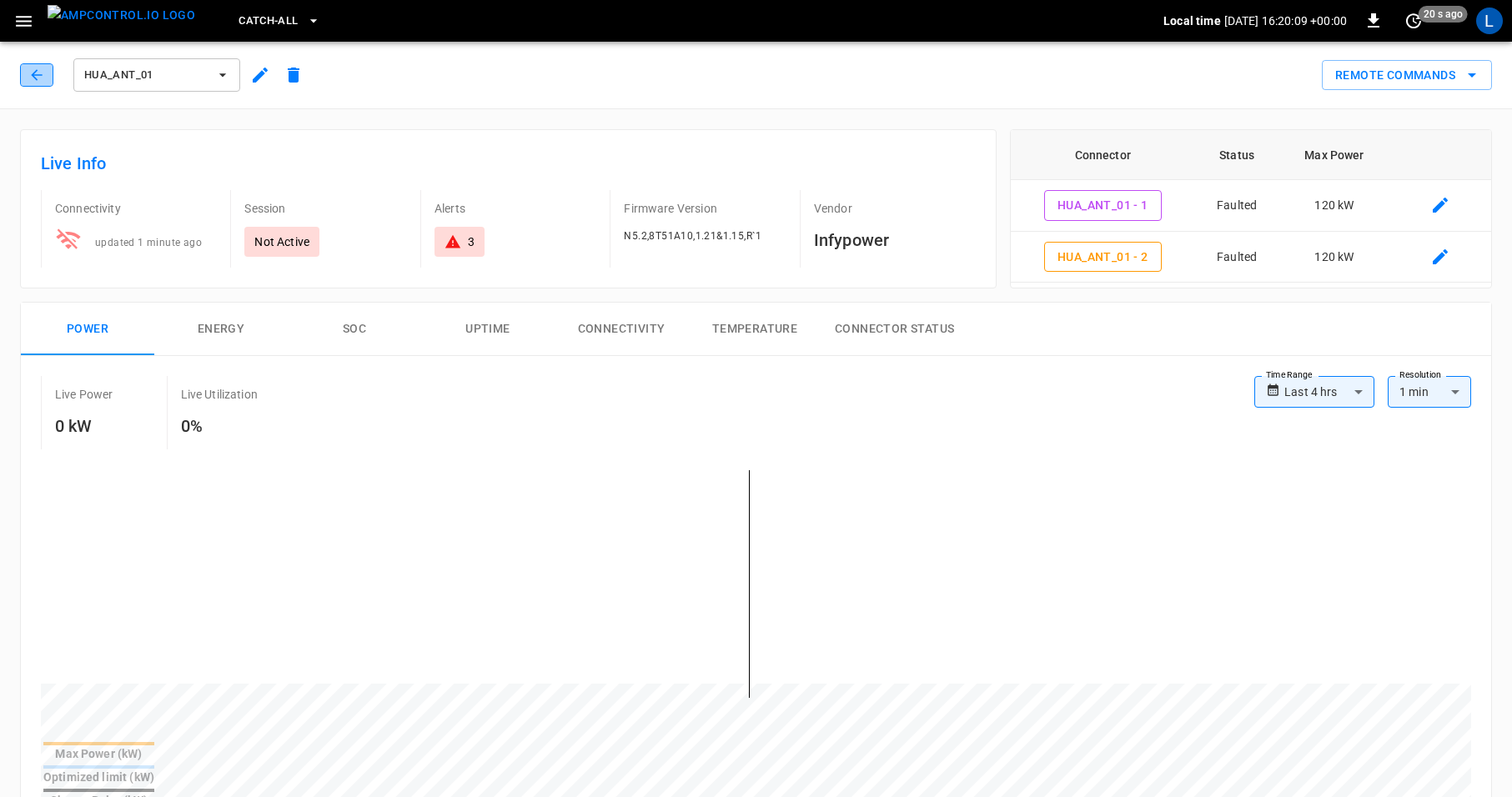 click 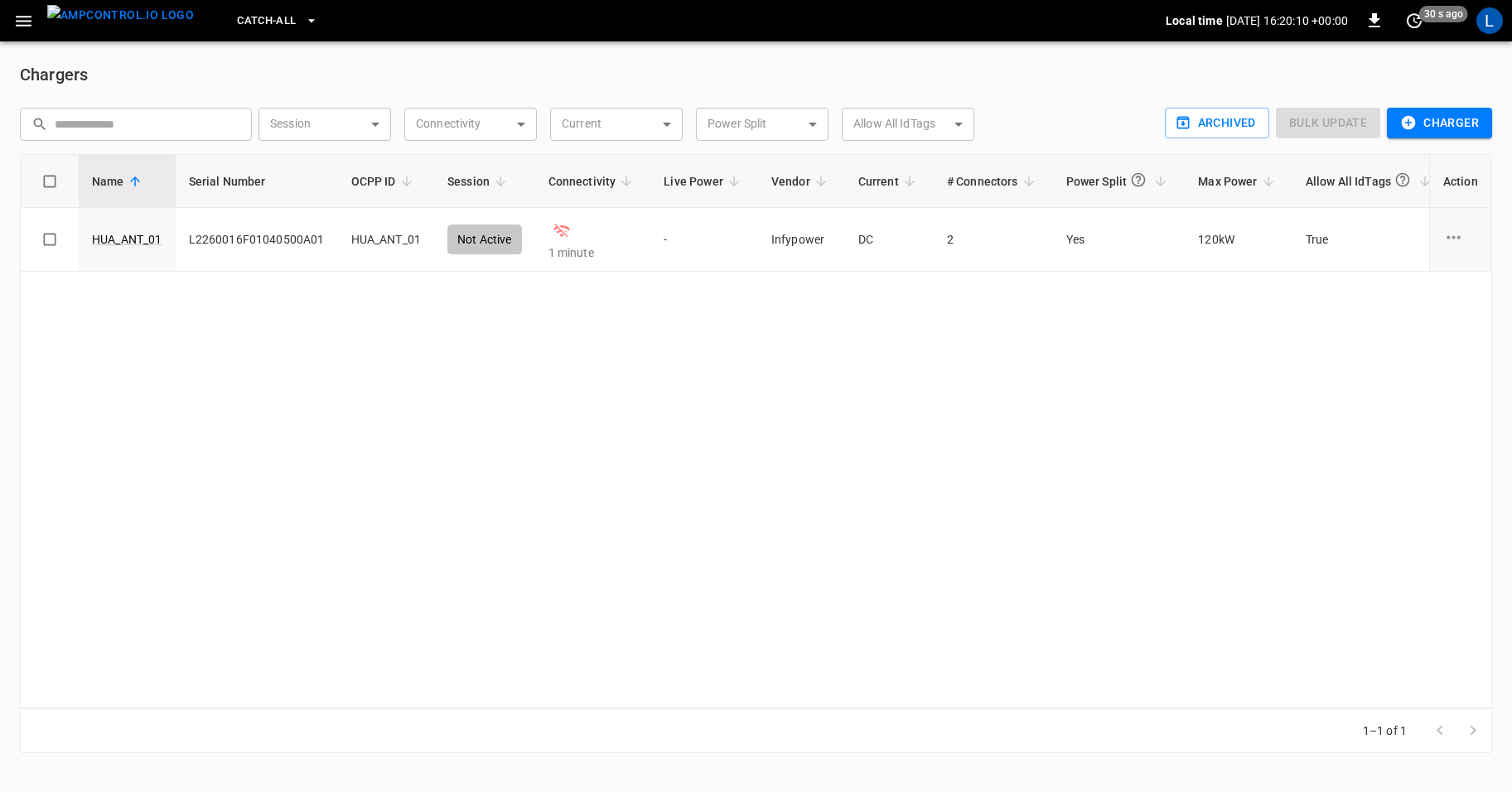click on "Name Serial Number OCPP ID Session Connectivity Live Power Vendor Current # Connectors Power Split Max Power Allow All IdTags Firmware Version Connection Security ID Action HUA_ANT_01 L2260016F01040500A01 HUA_ANT_01 Not Active 1 minute - Infypower DC 2 Yes 120  kW   True N5.2,8T51A10,1.21&1.15,R`1 TLS Encrypted 30ed ... Copy" at bounding box center (756, 431) 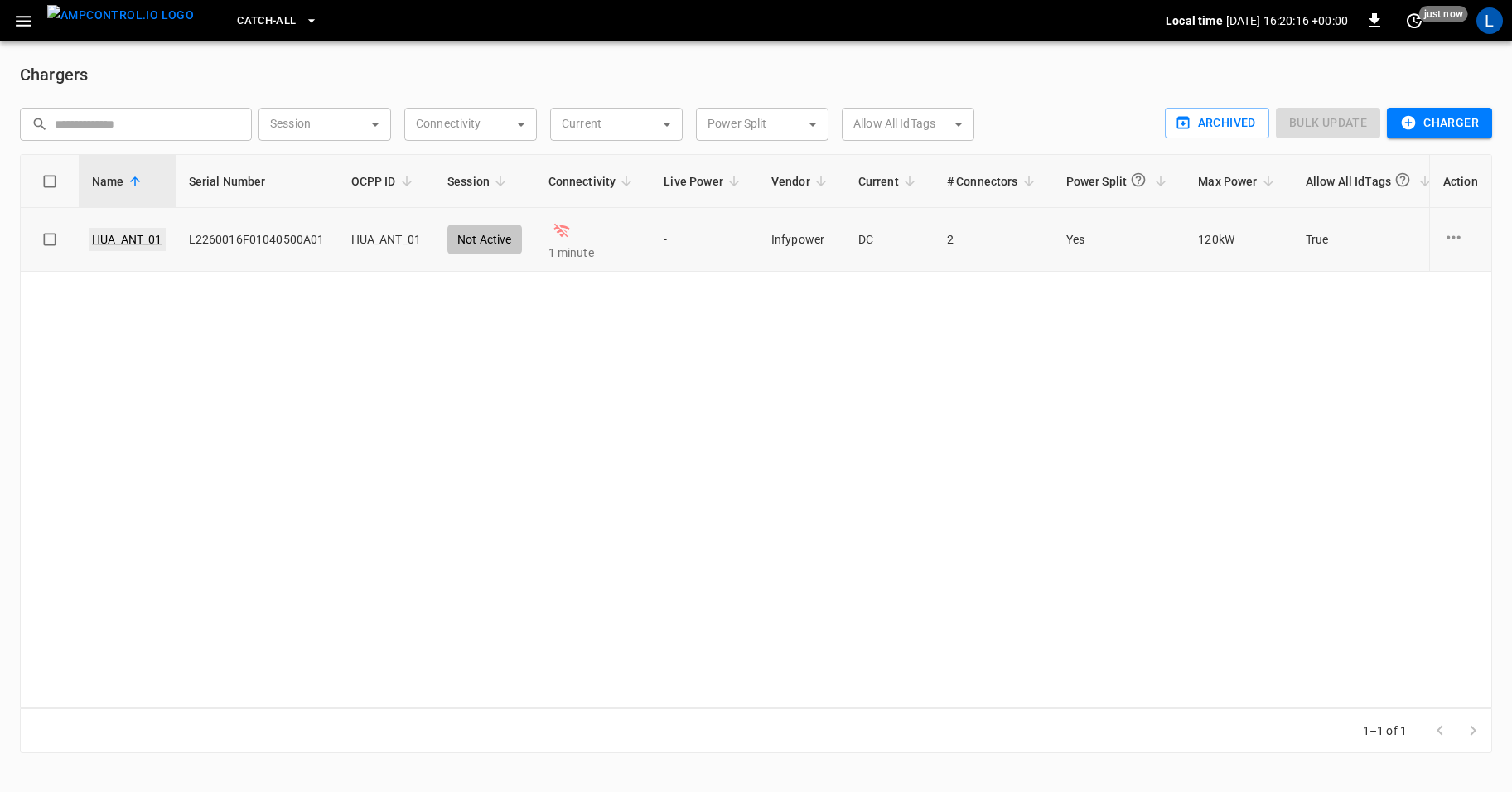 click on "HUA_ANT_01" at bounding box center [127, 239] 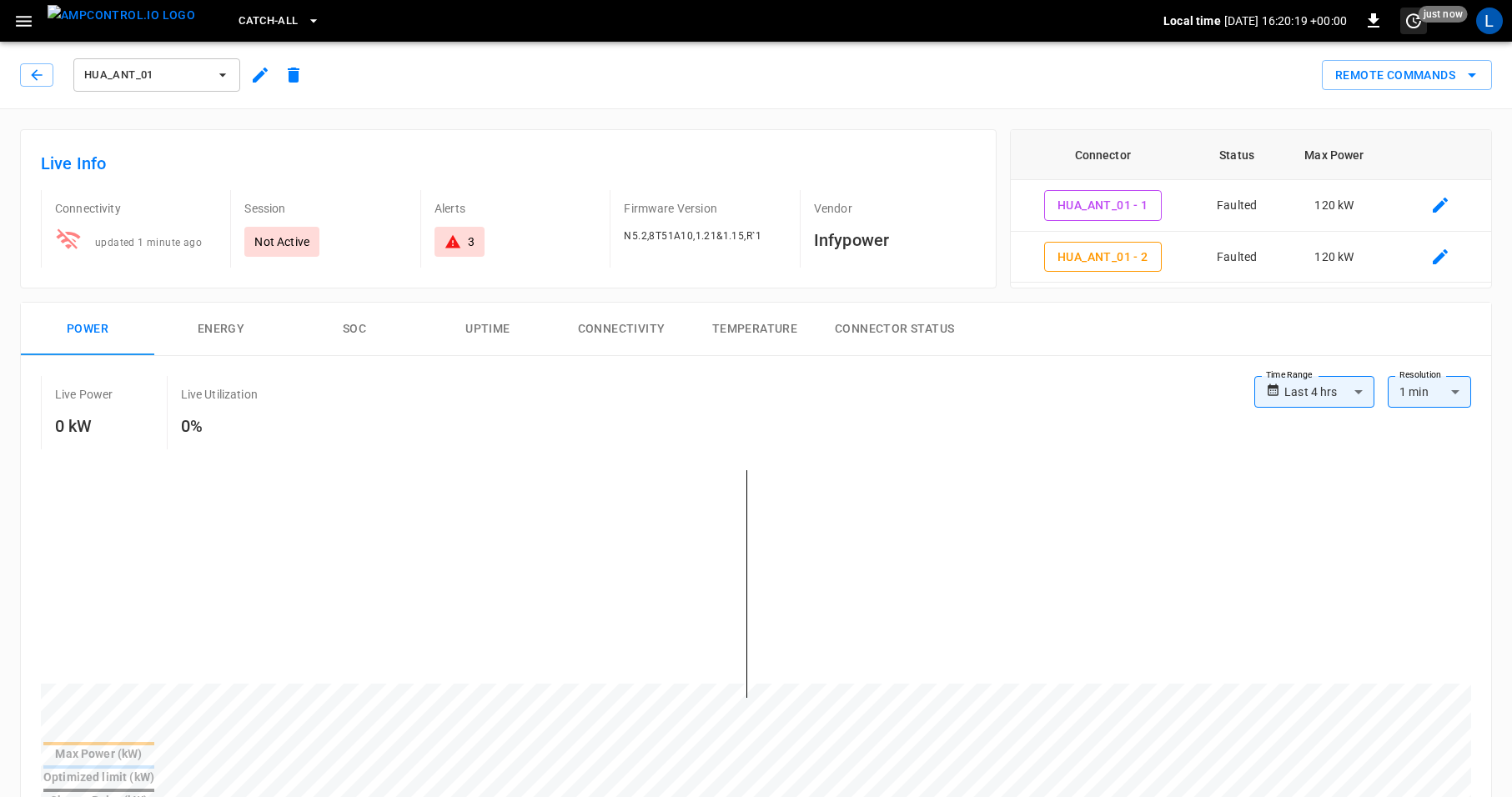 click on "just now" at bounding box center [1443, 14] 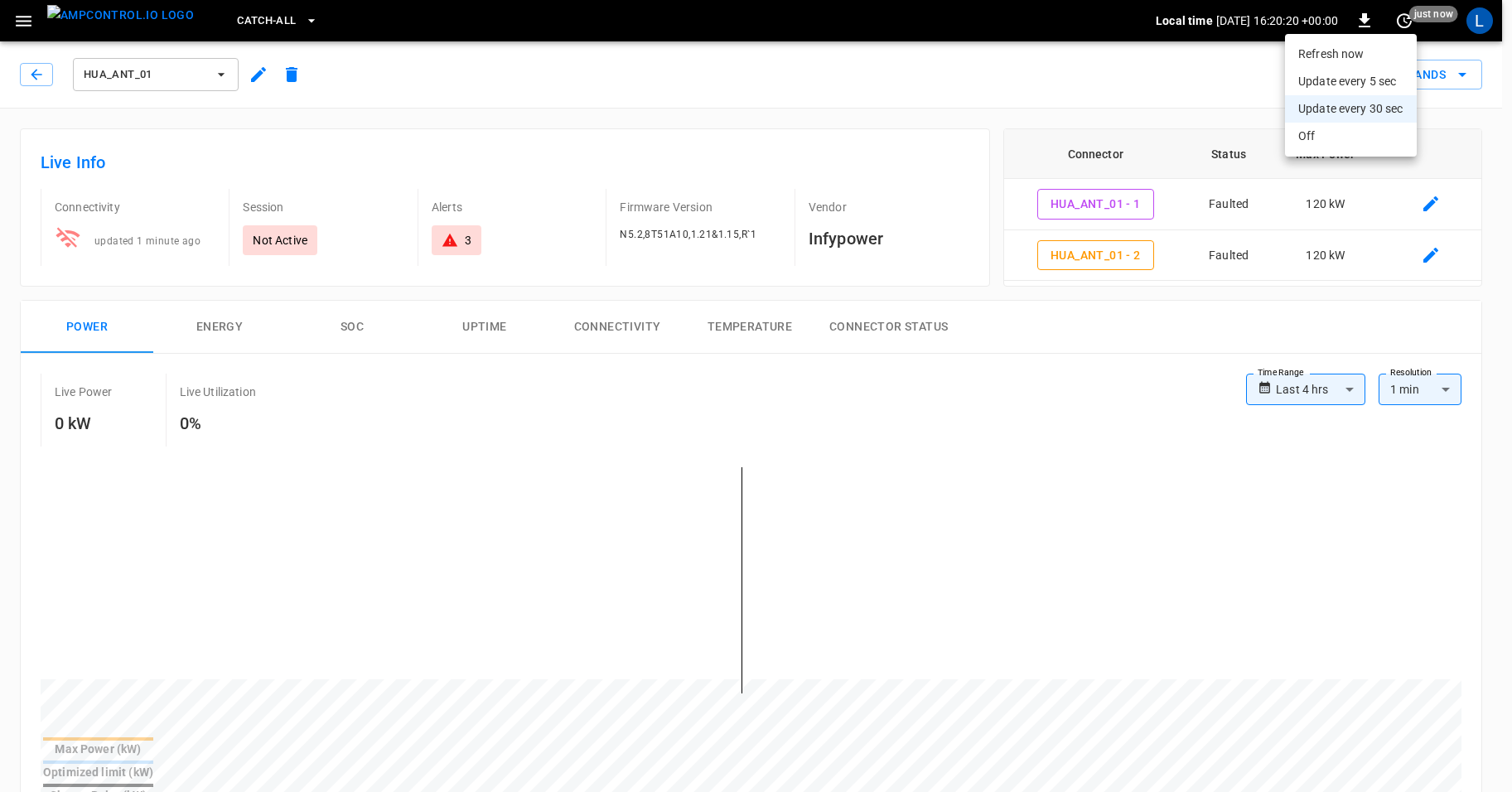 click on "Update every 5 sec" at bounding box center (1350, 81) 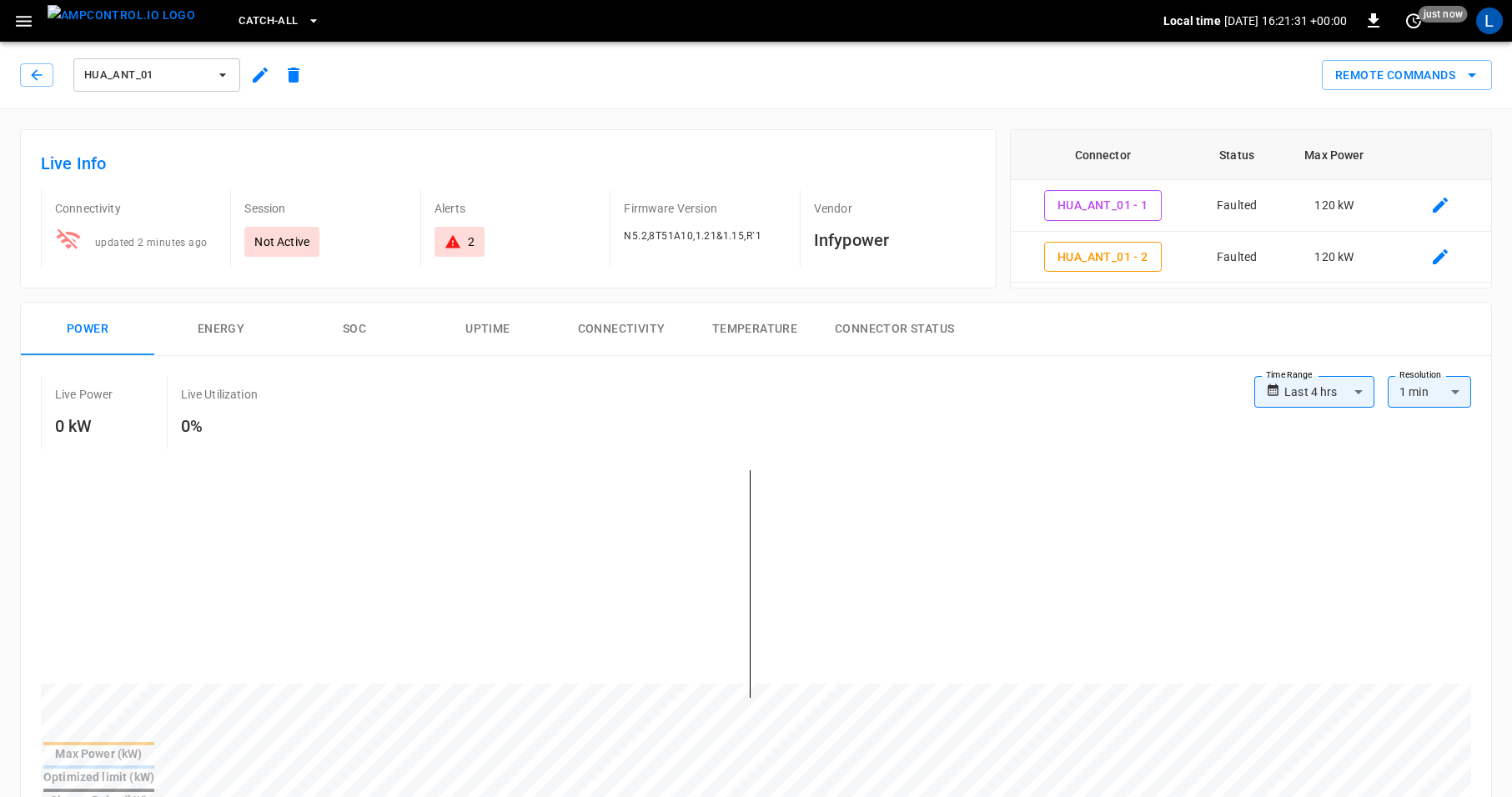 click 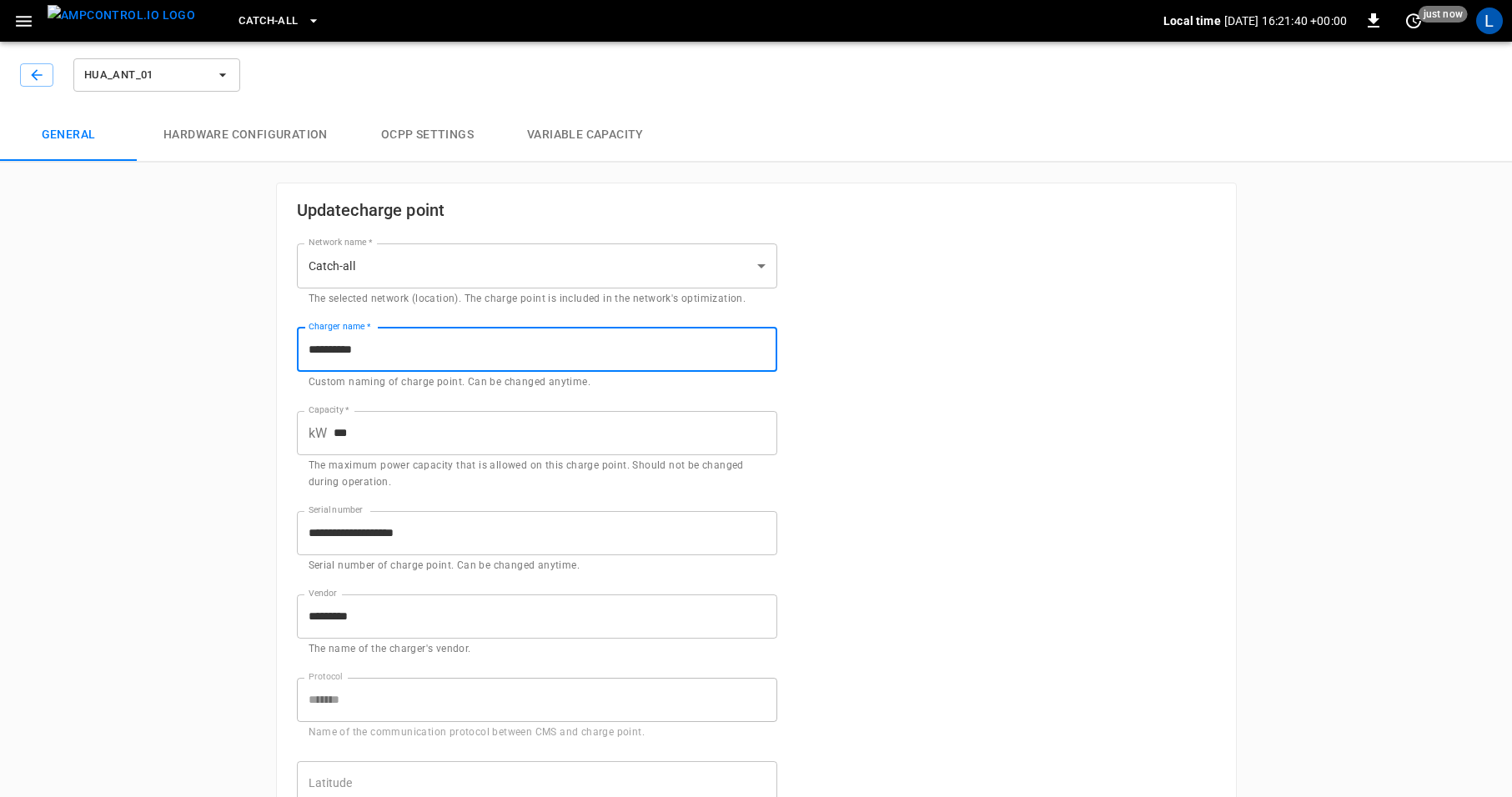drag, startPoint x: 437, startPoint y: 350, endPoint x: 274, endPoint y: 352, distance: 163.01227 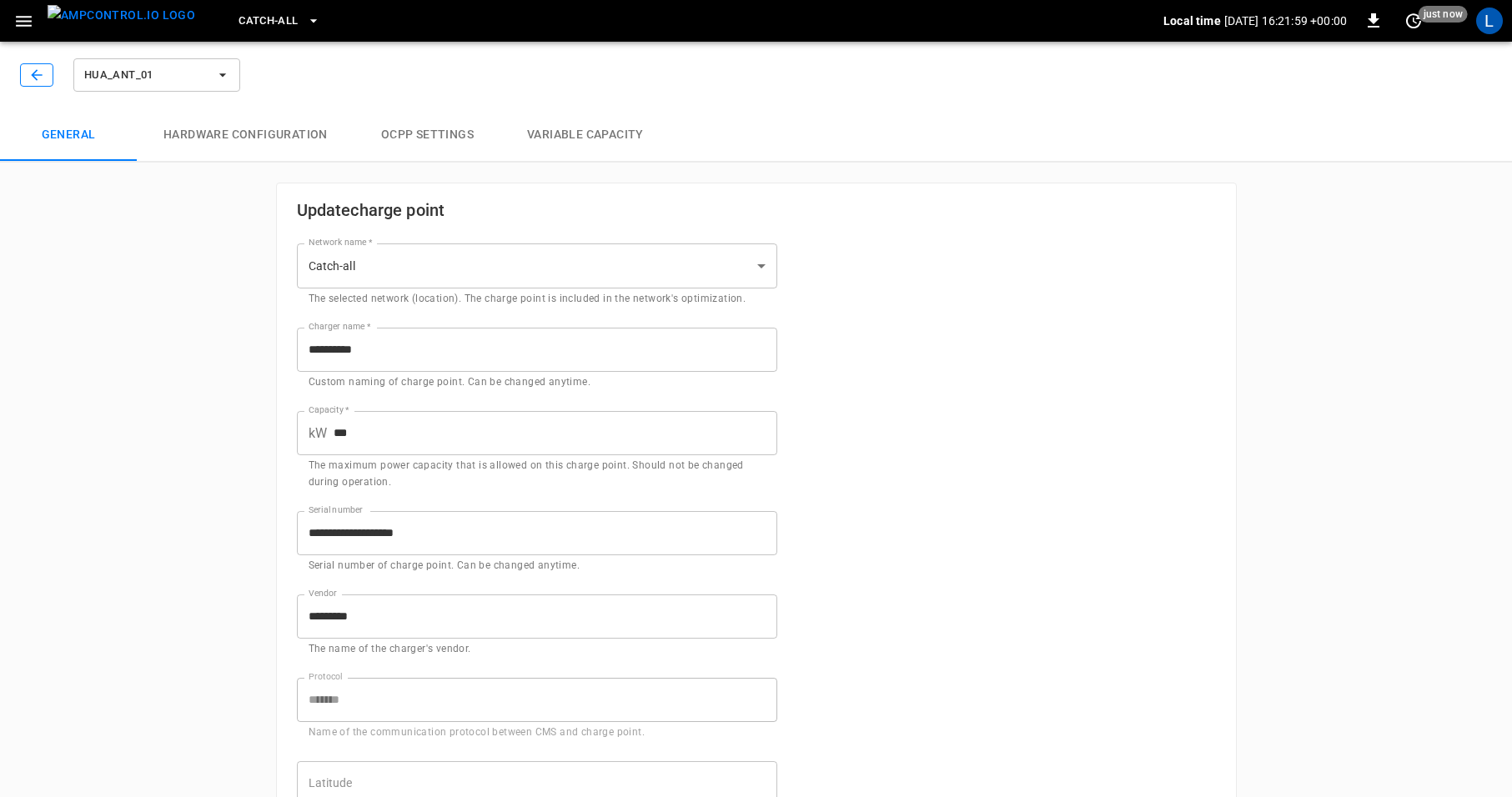 click 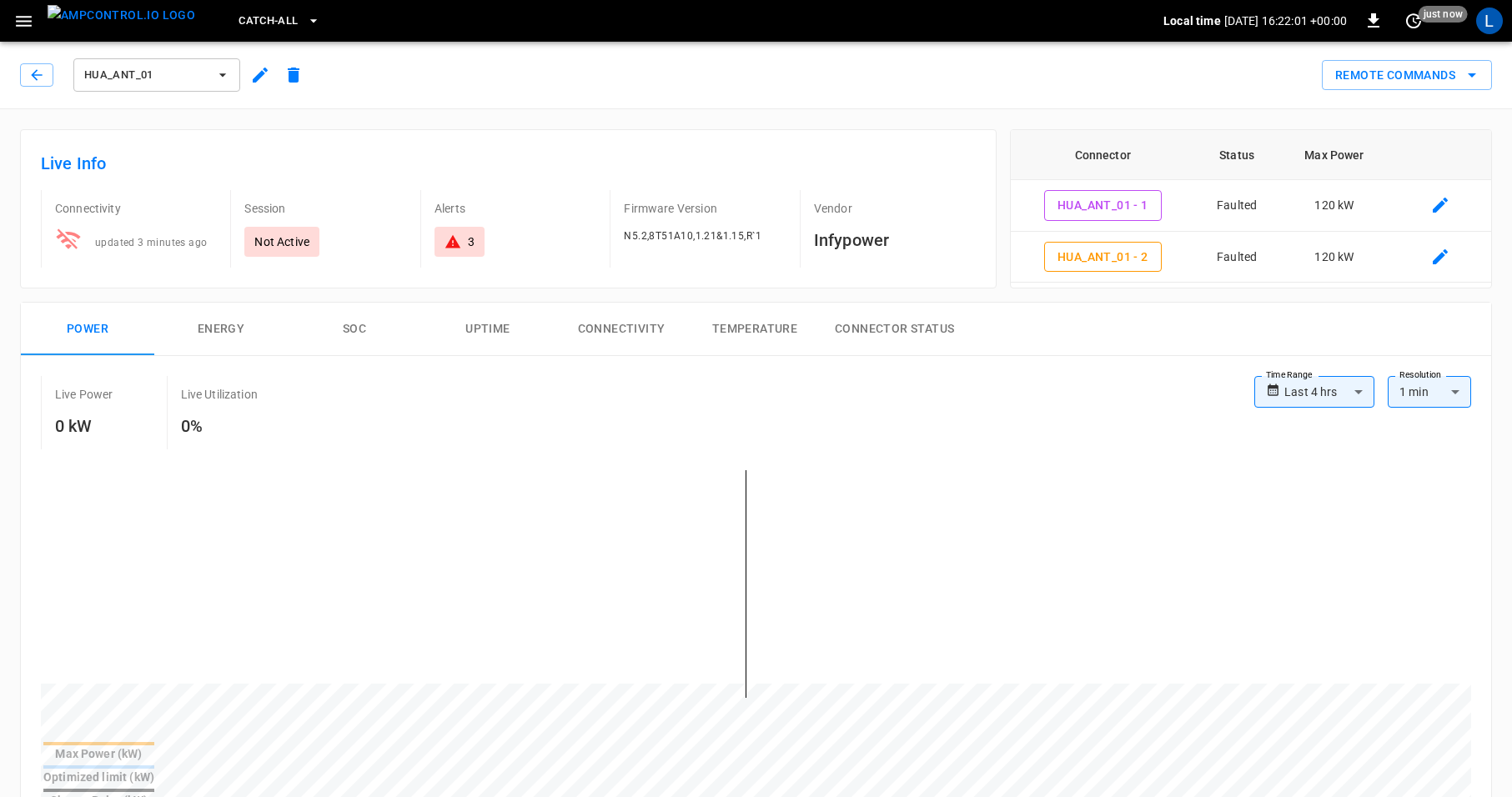 click 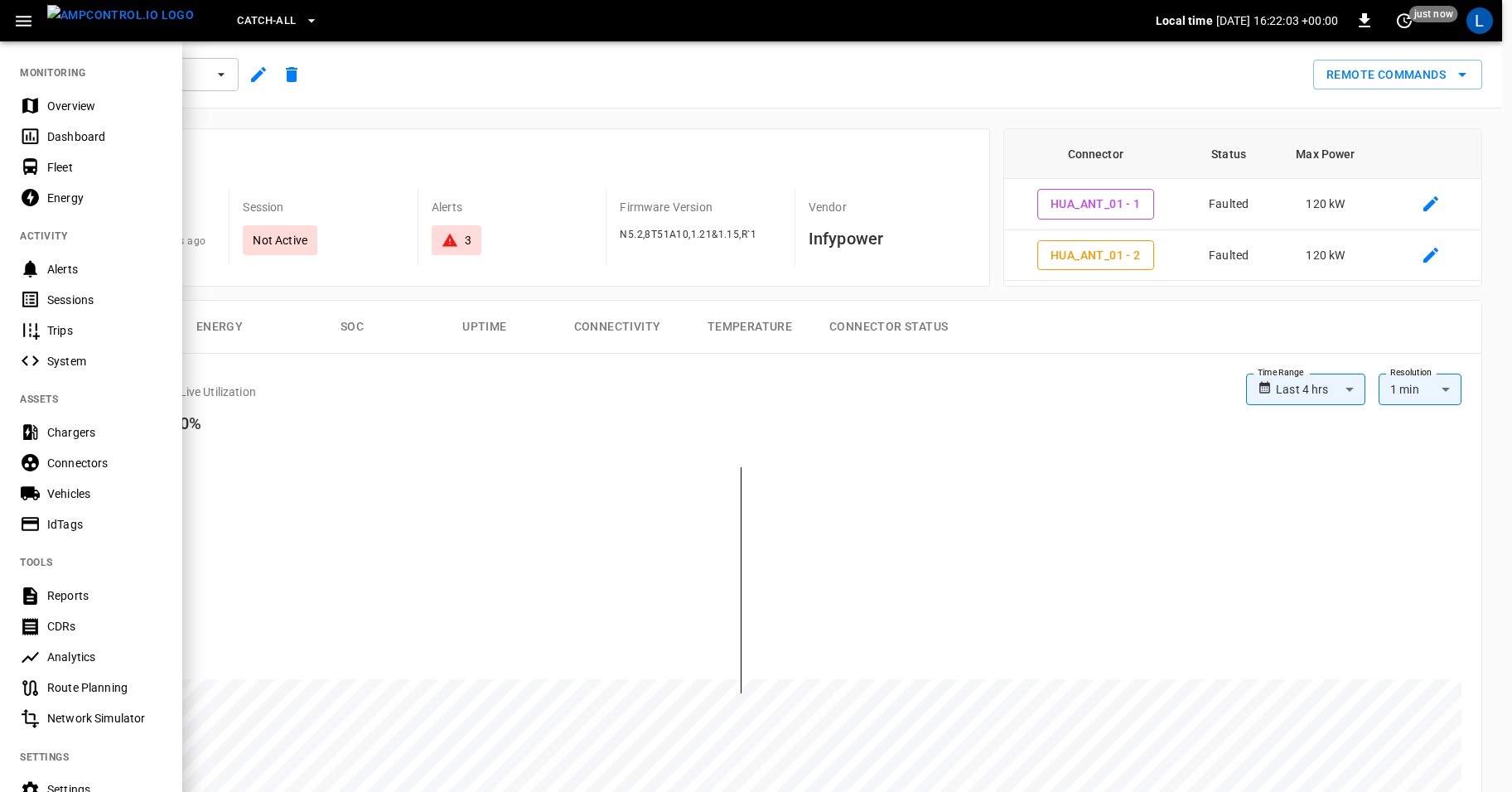 click on "Overview" at bounding box center (104, 106) 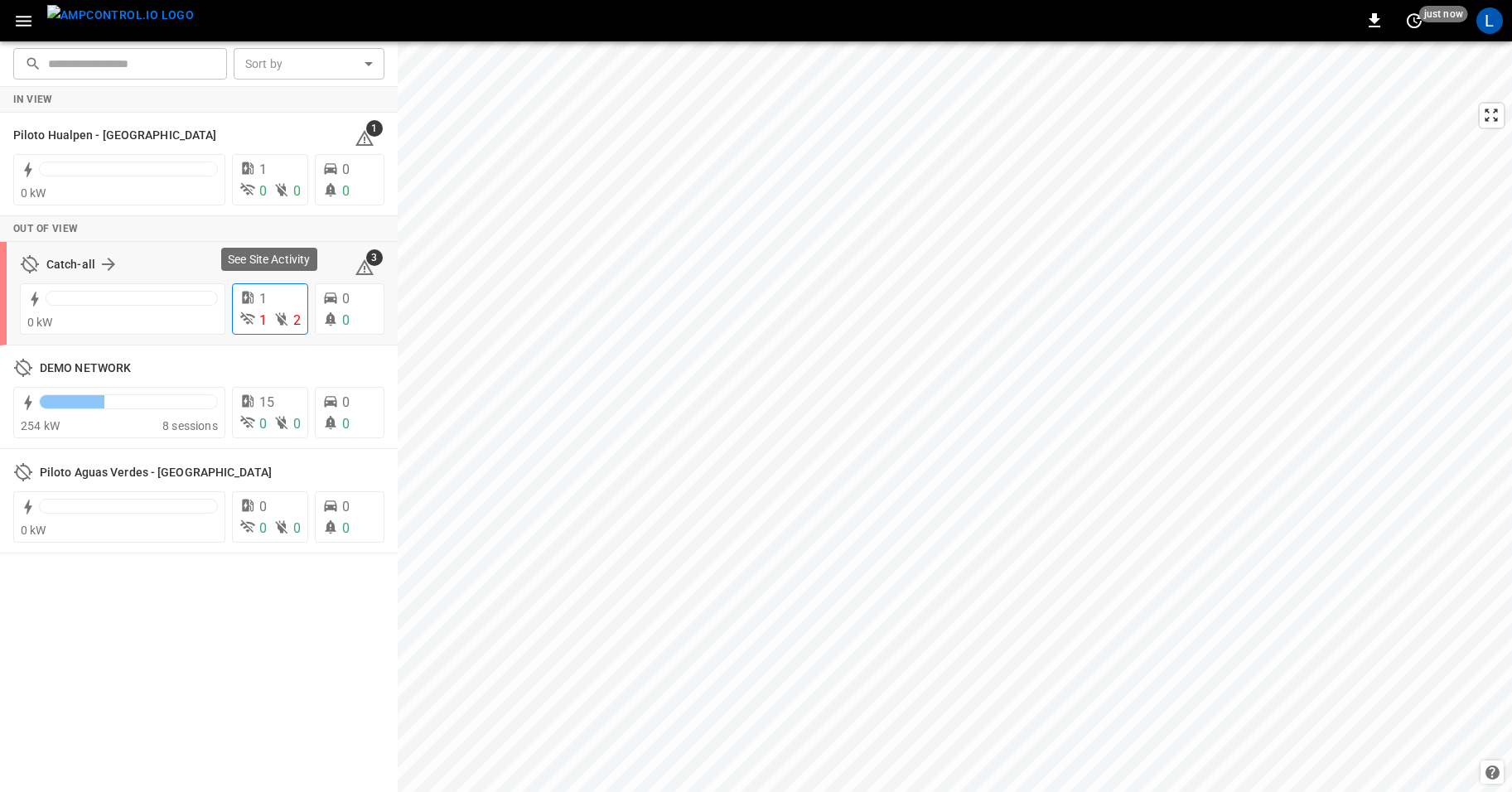 click 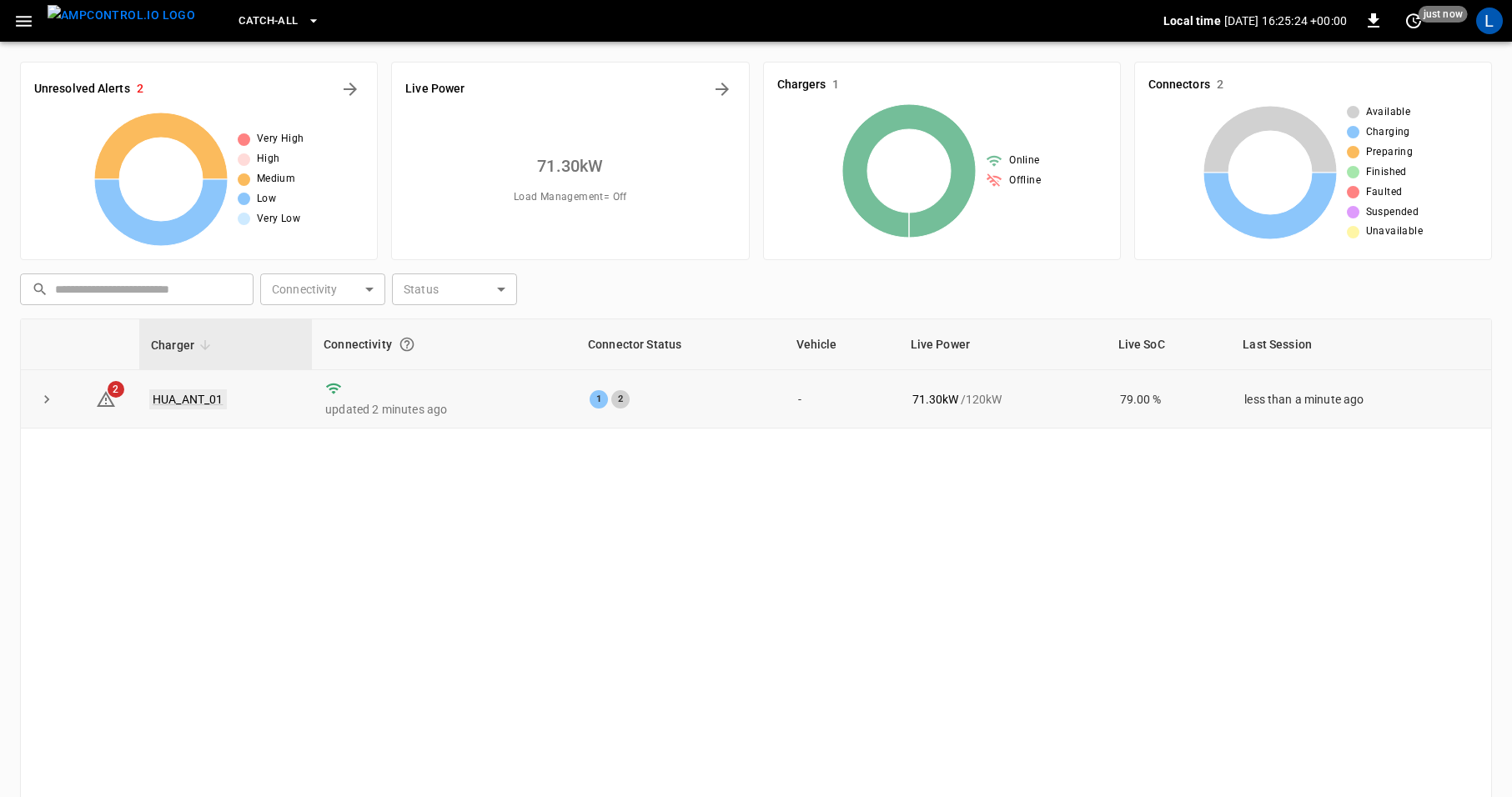 click on "HUA_ANT_01" at bounding box center [188, 399] 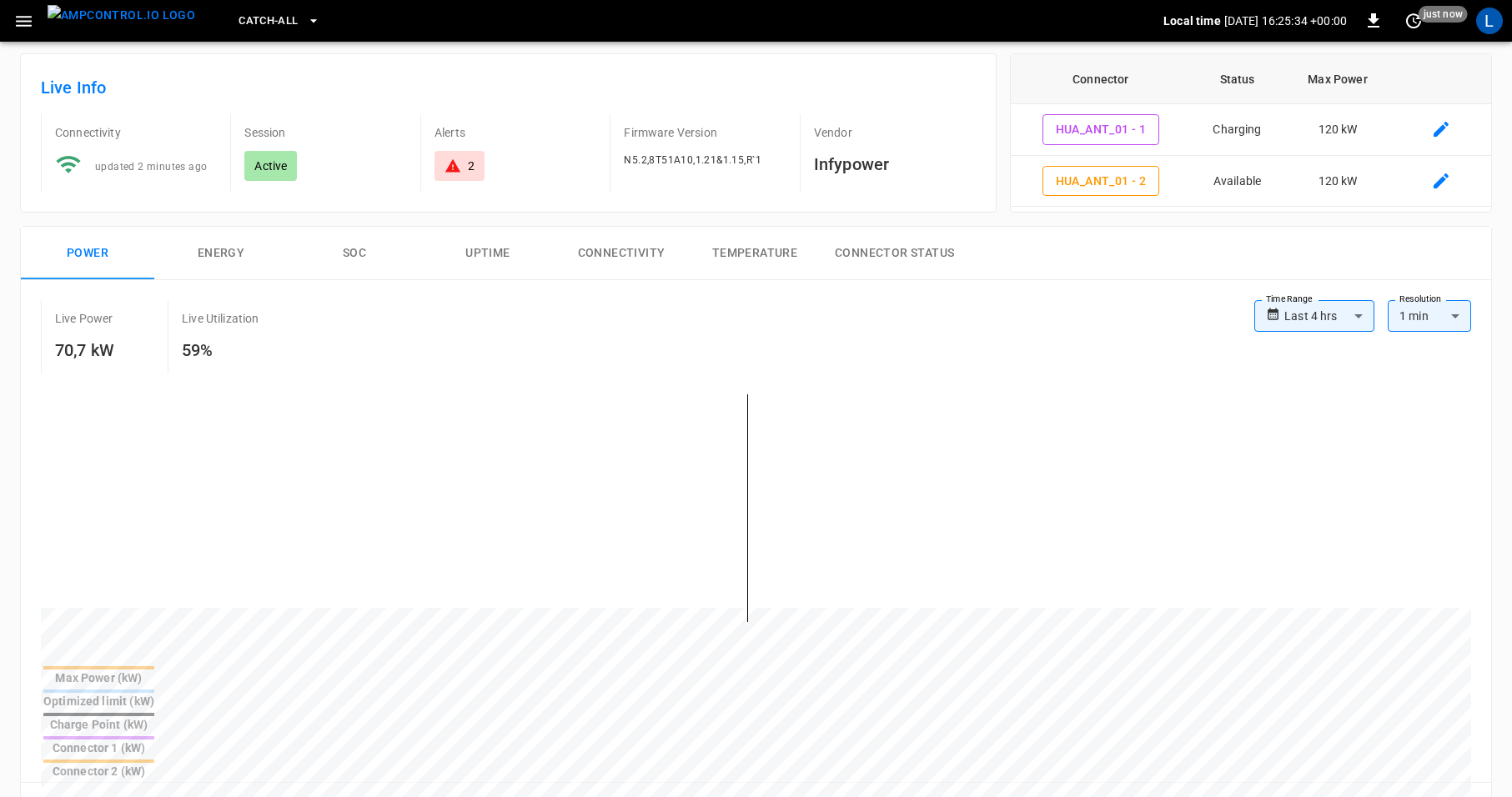 scroll, scrollTop: 0, scrollLeft: 0, axis: both 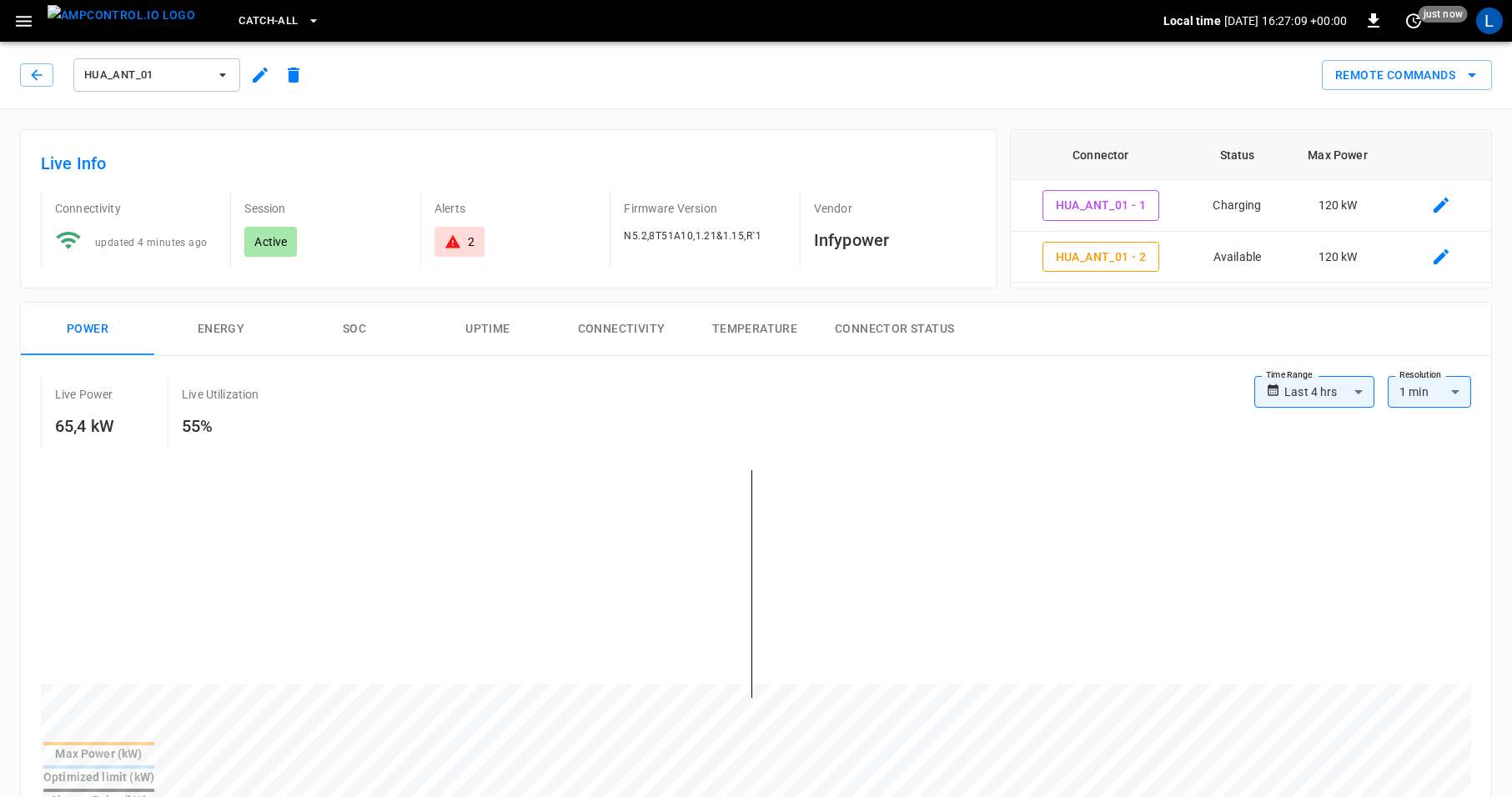 click 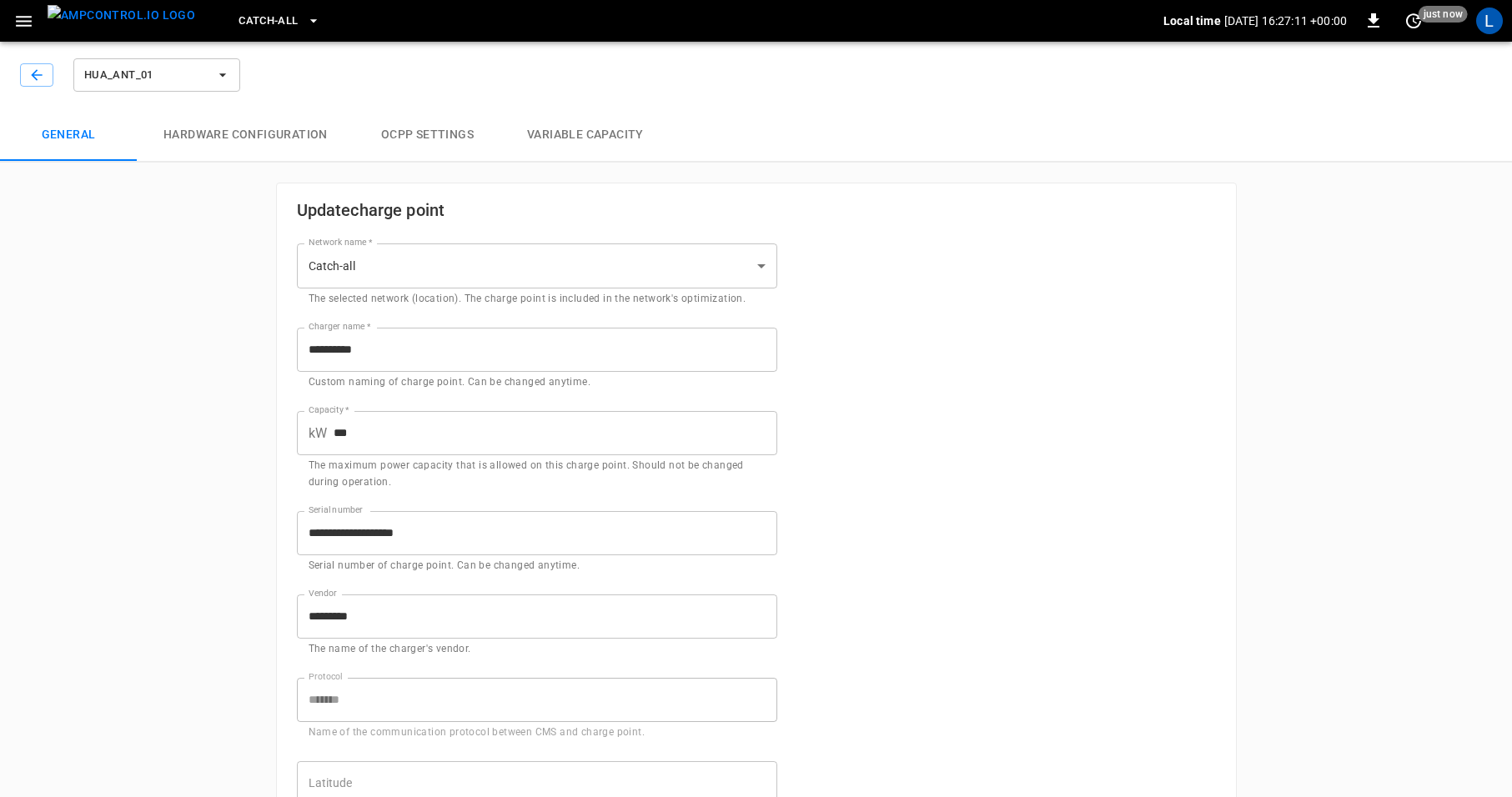 type on "**********" 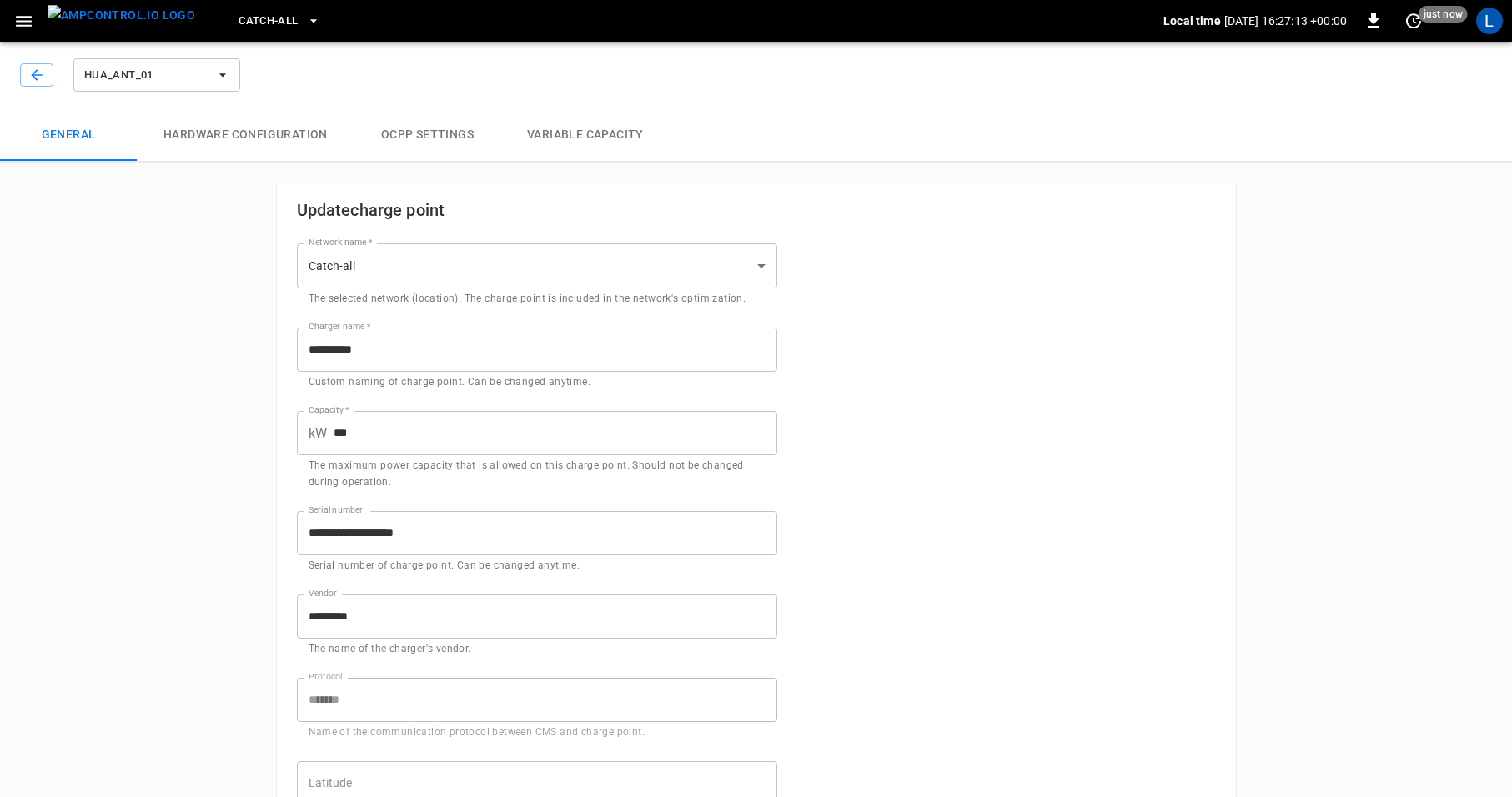 click on "OCPP settings" at bounding box center [427, 135] 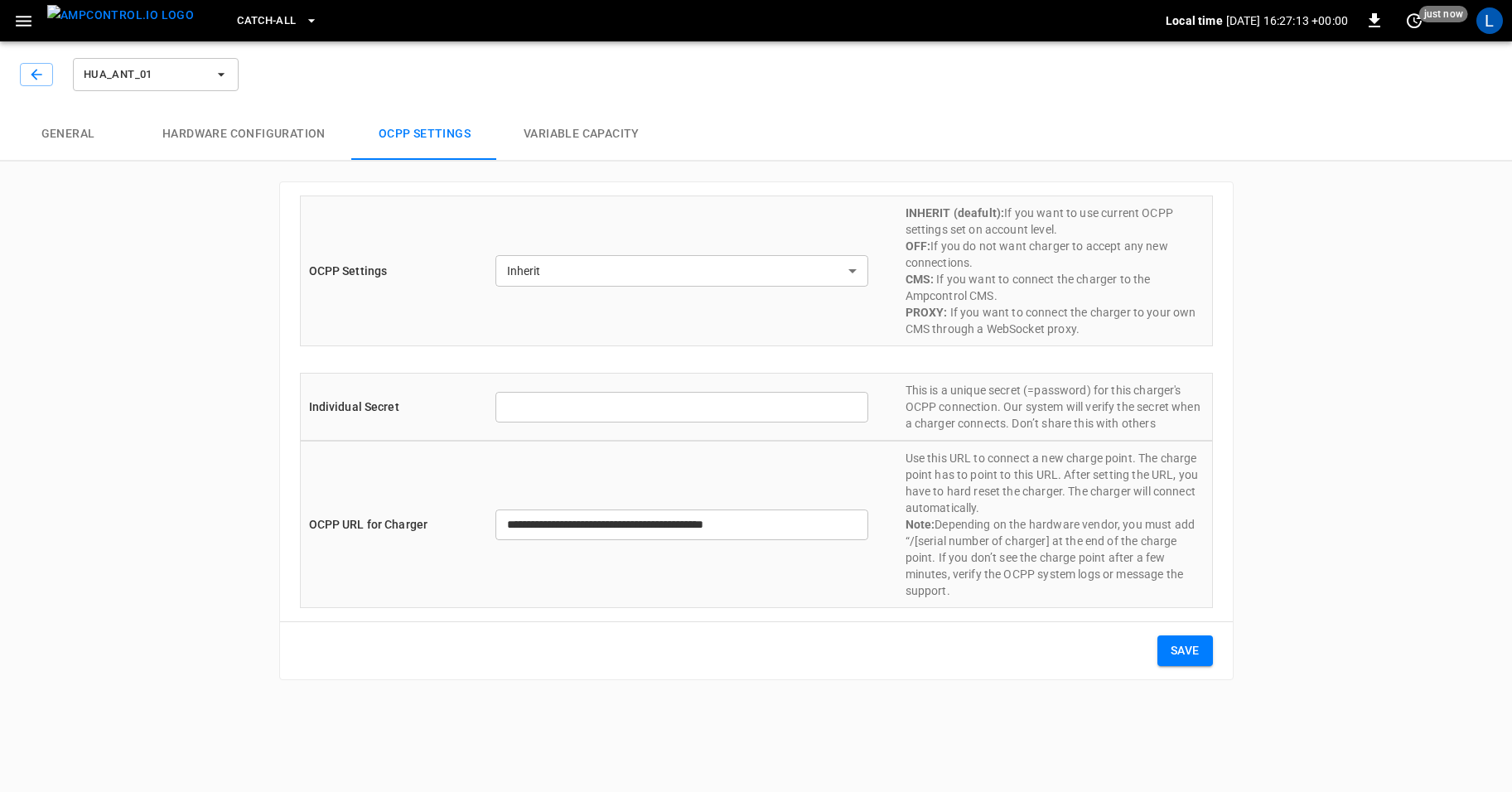 type on "**********" 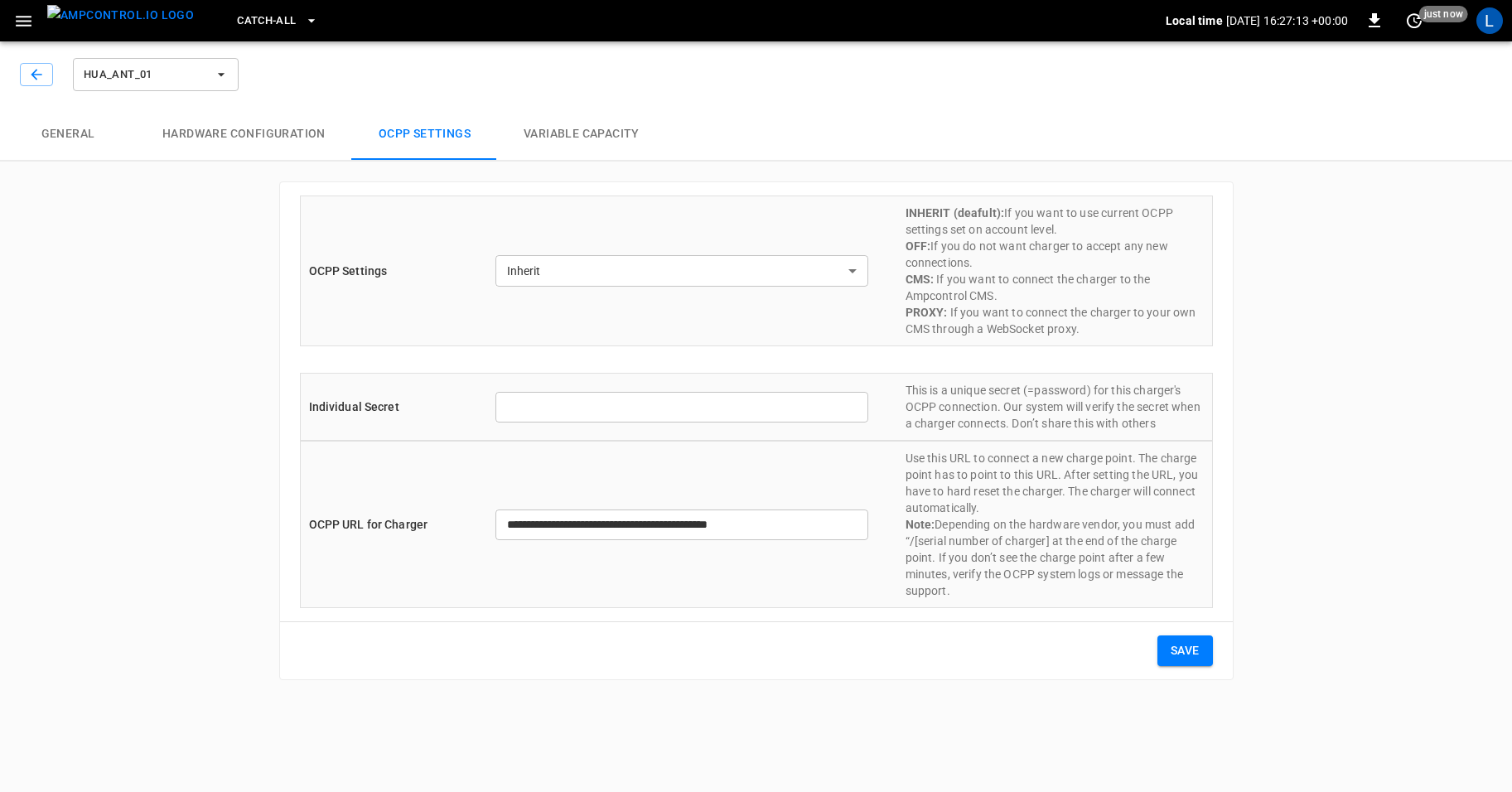 type on "*******" 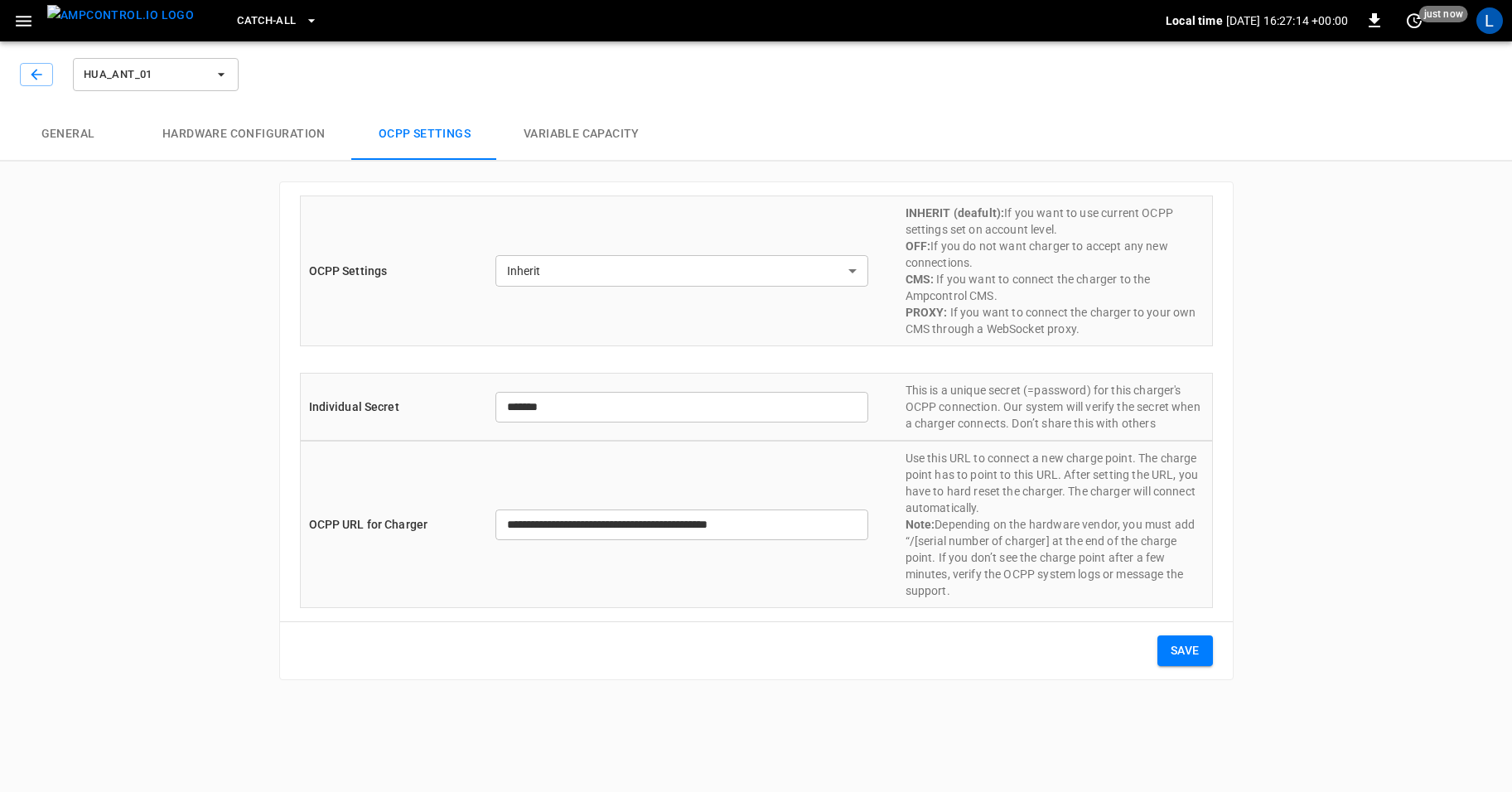 click on "Hardware configuration" at bounding box center (244, 134) 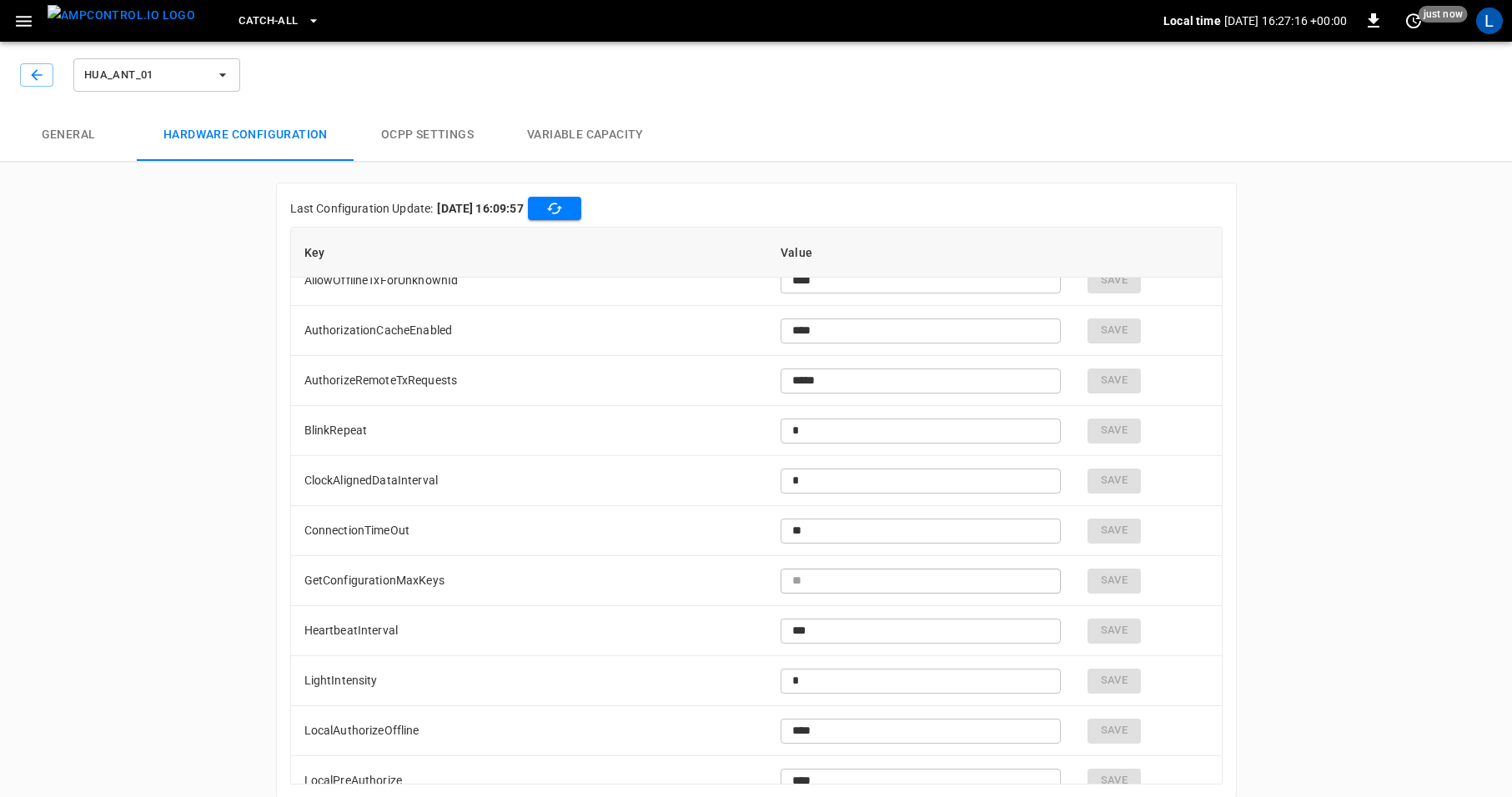 scroll, scrollTop: 28, scrollLeft: 0, axis: vertical 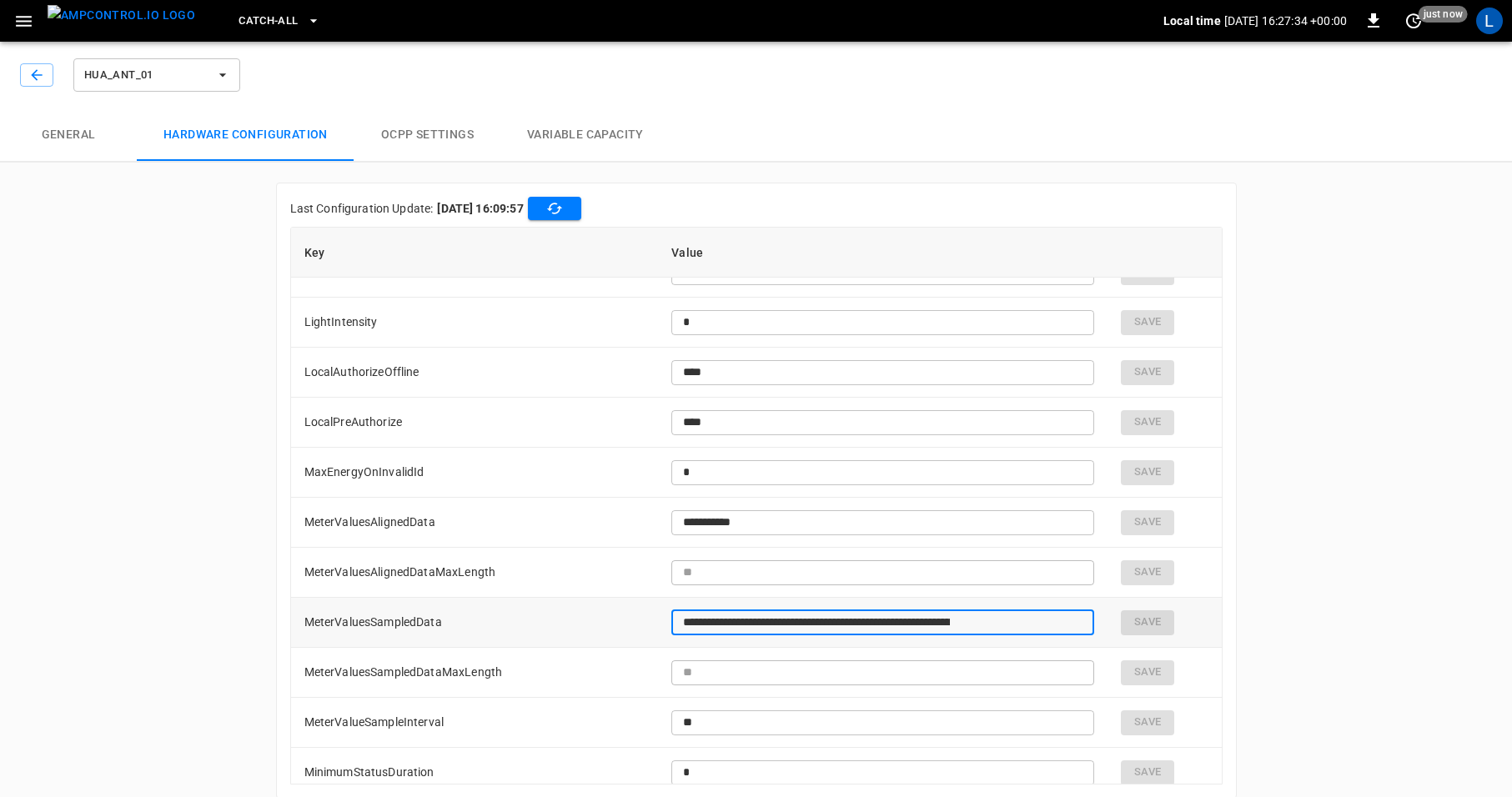 drag, startPoint x: 1002, startPoint y: 623, endPoint x: 748, endPoint y: 624, distance: 254.00197 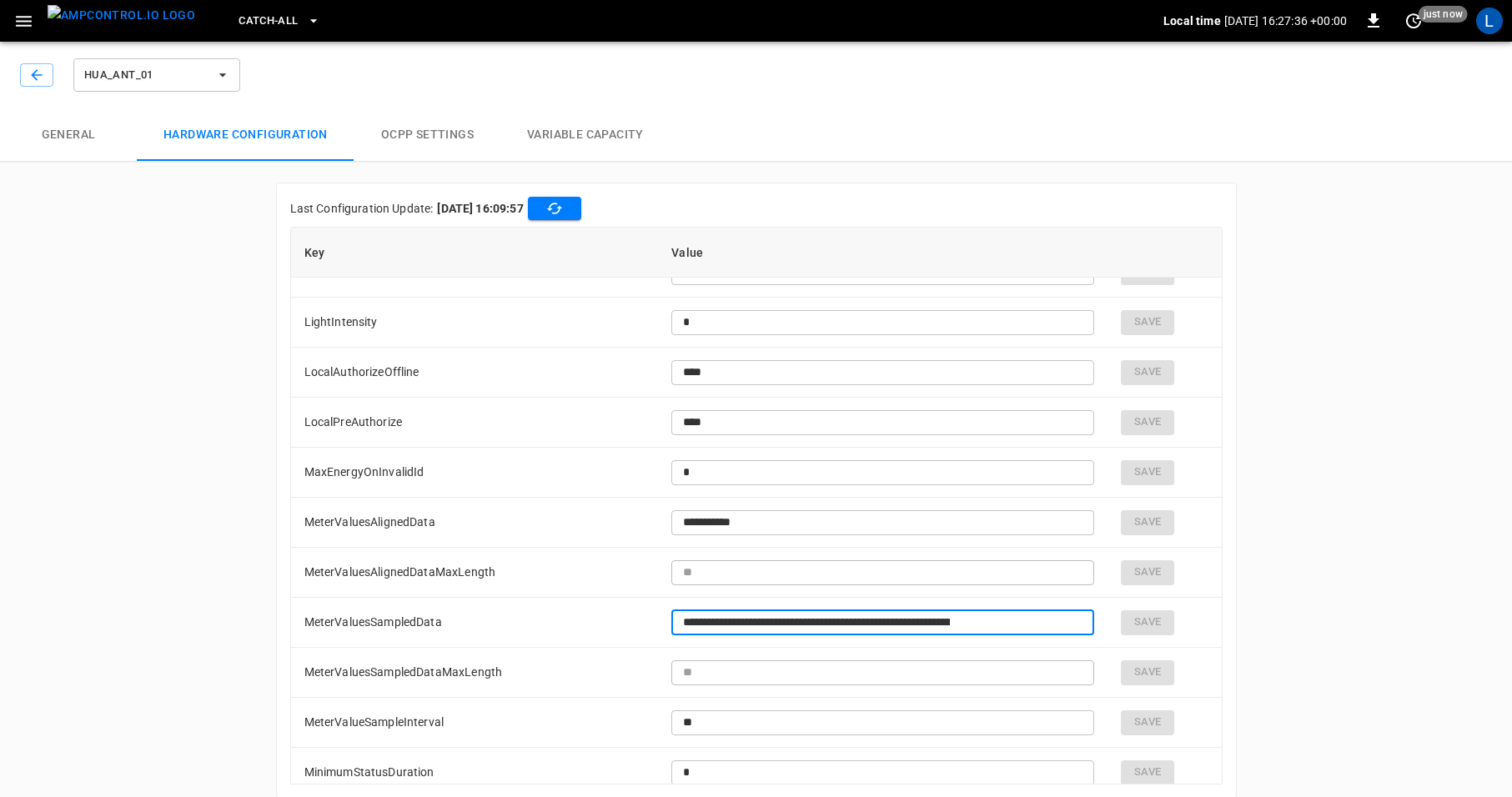 scroll, scrollTop: 22, scrollLeft: 0, axis: vertical 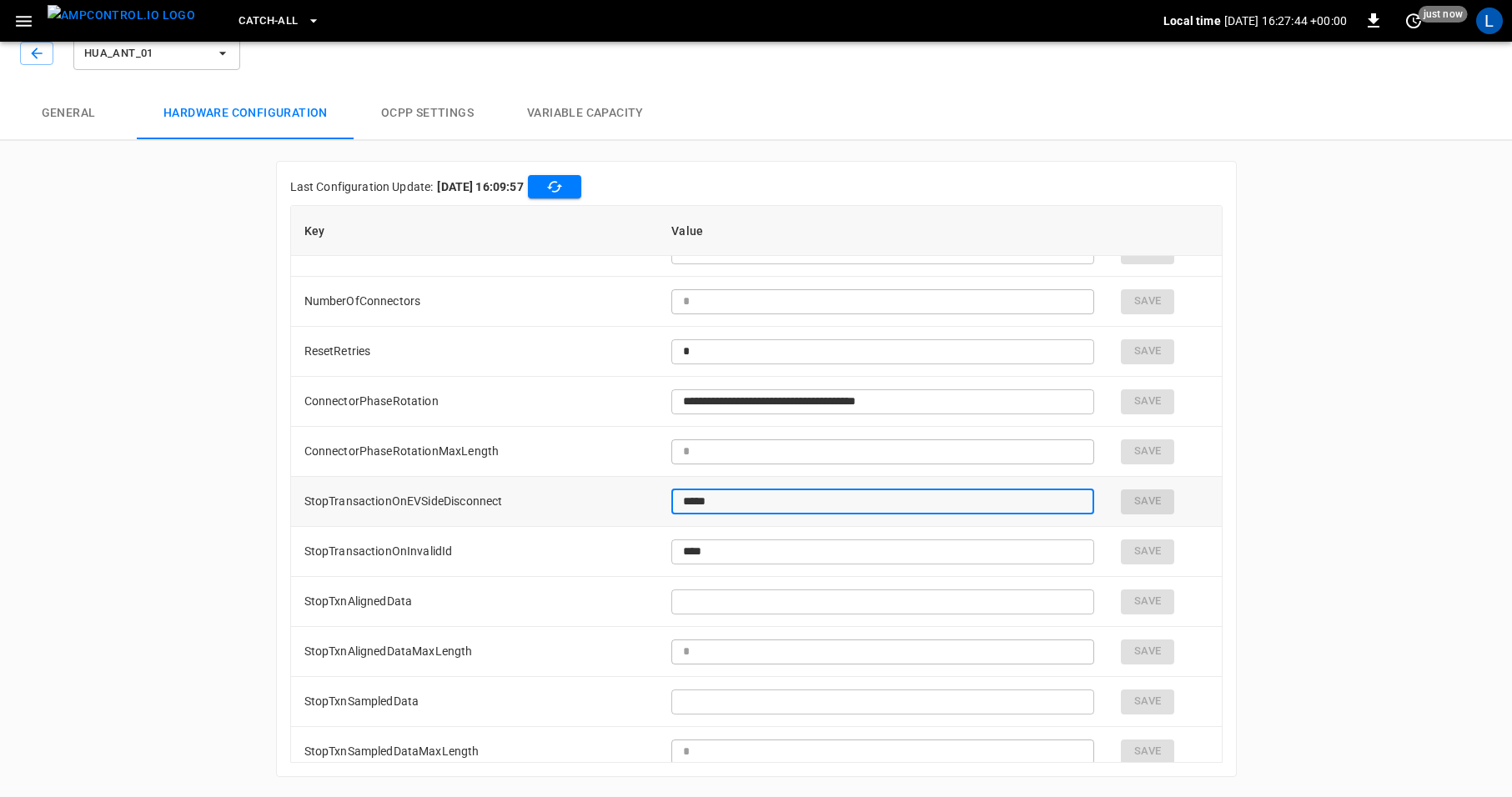 drag, startPoint x: 827, startPoint y: 502, endPoint x: 706, endPoint y: 500, distance: 121.0165 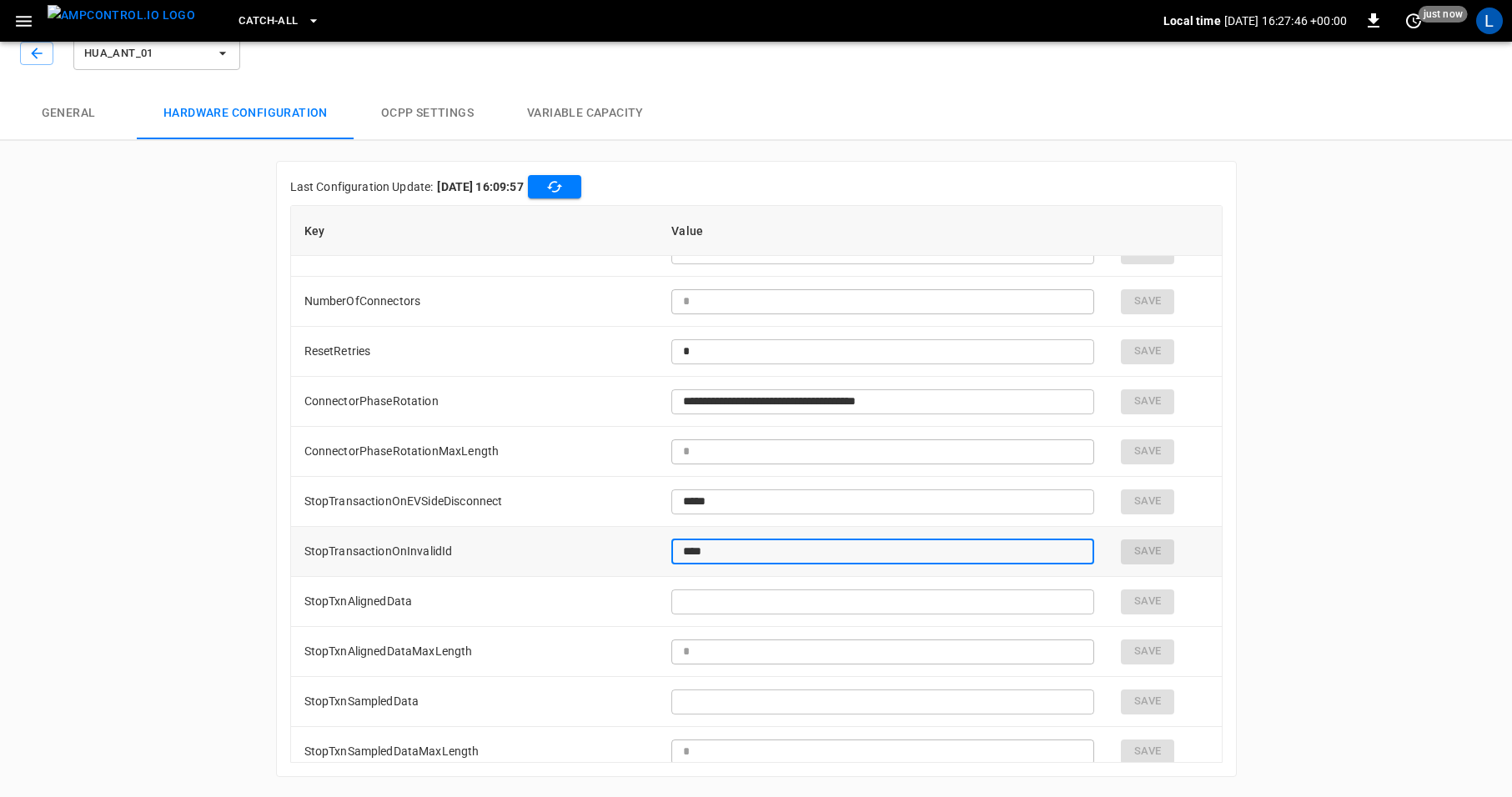 drag, startPoint x: 853, startPoint y: 545, endPoint x: 708, endPoint y: 544, distance: 145.00345 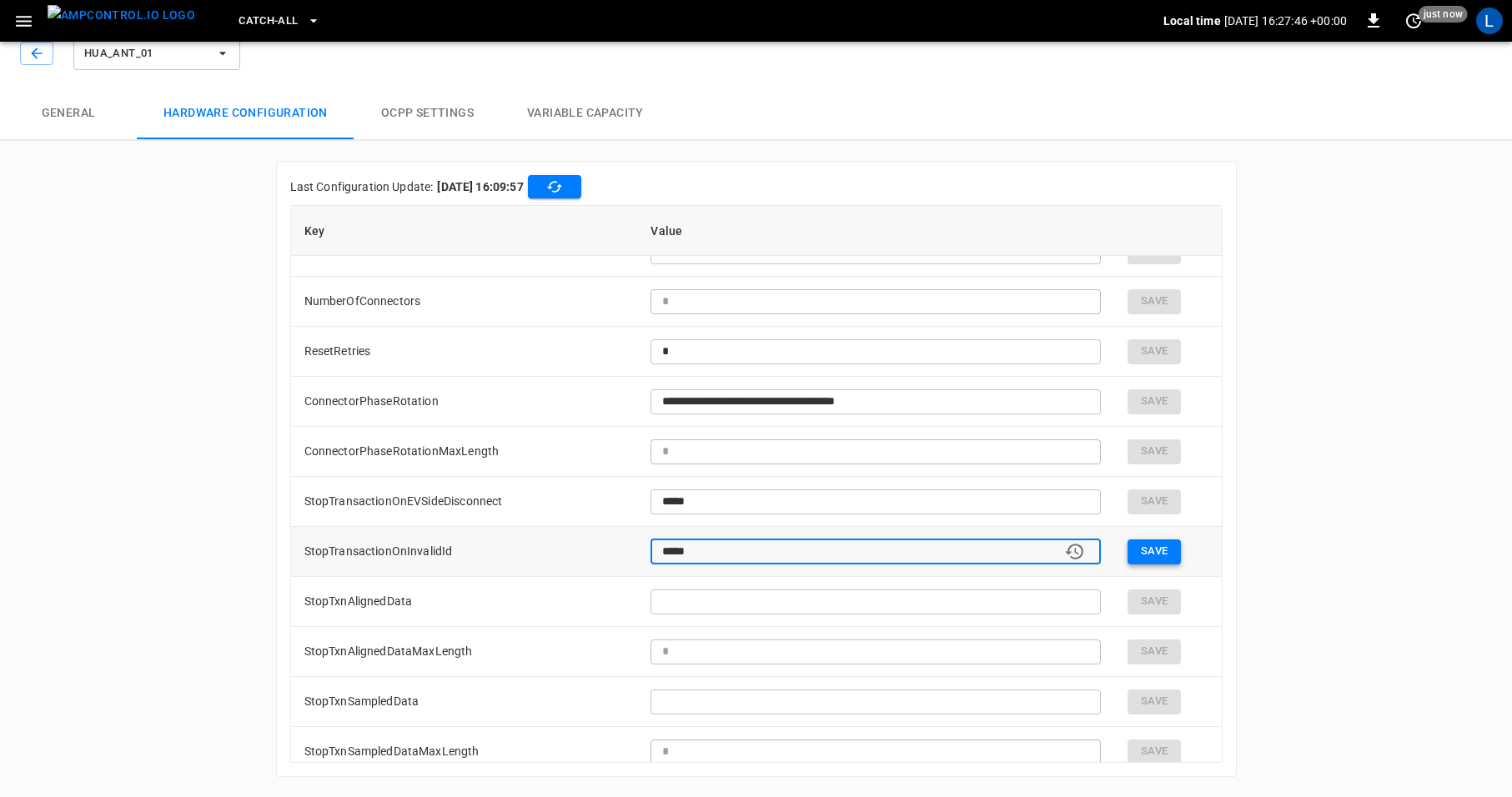 type on "*****" 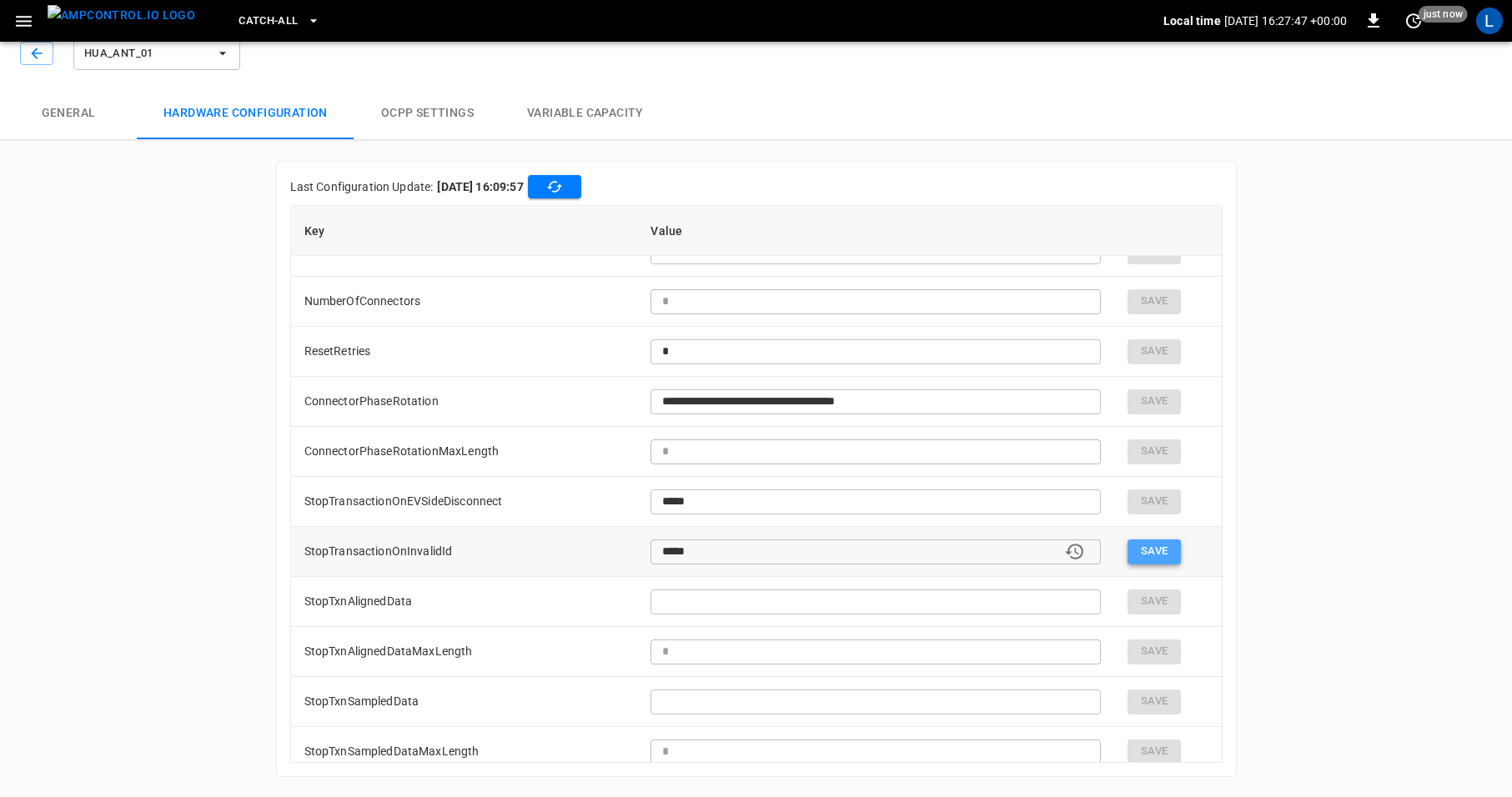click on "Save" at bounding box center (1154, 552) 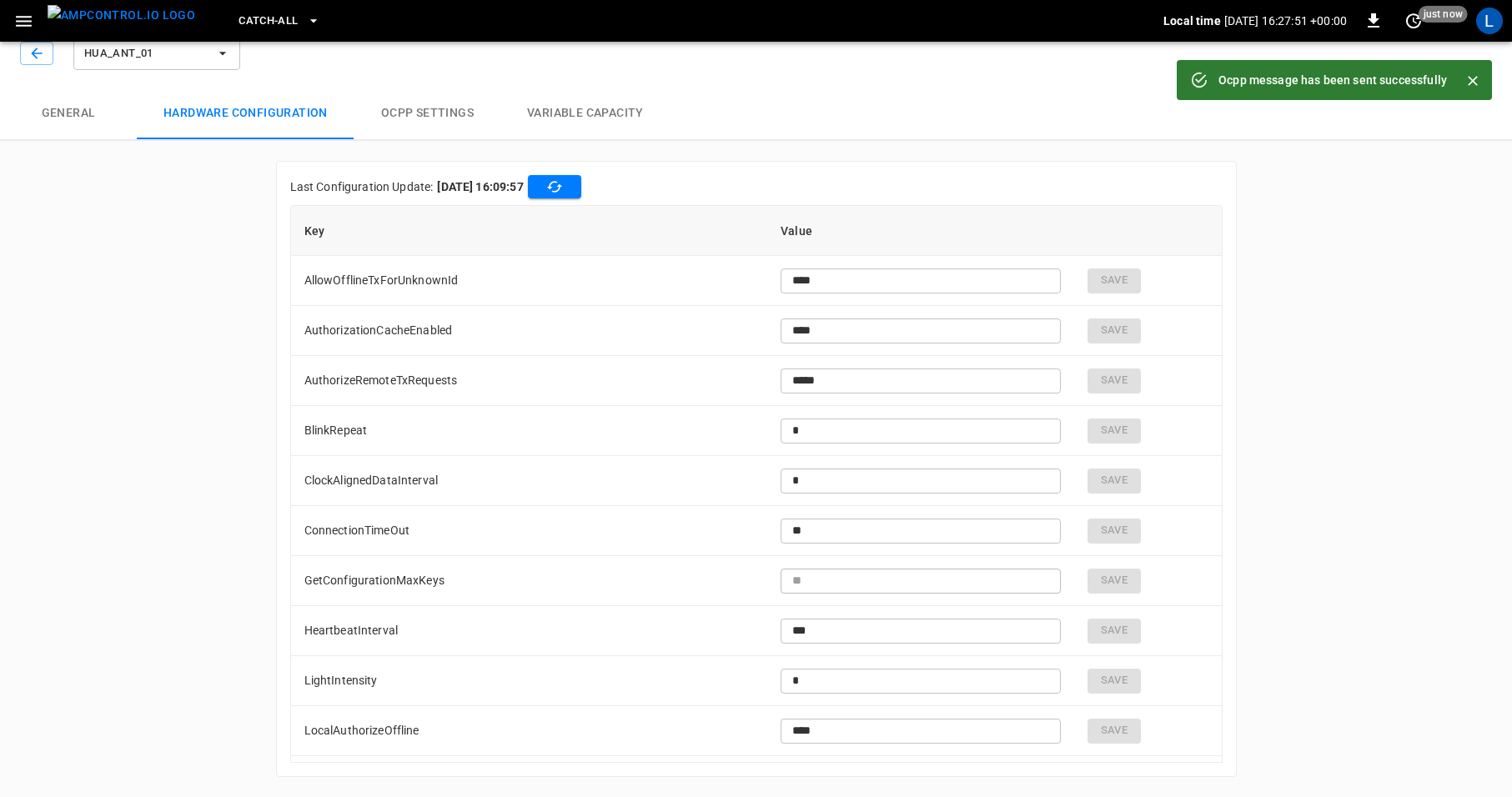 type on "*****" 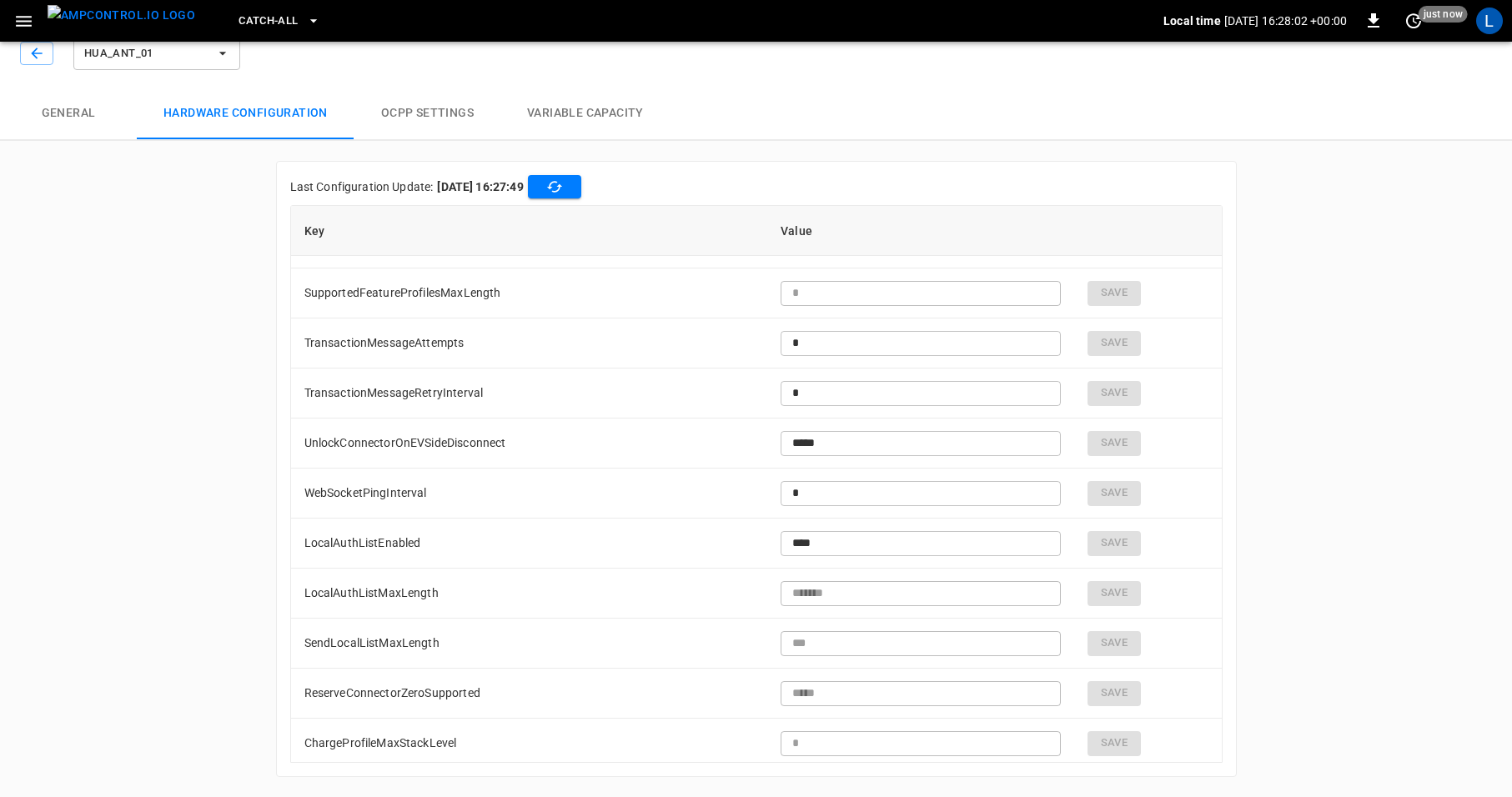 scroll, scrollTop: 1360, scrollLeft: 0, axis: vertical 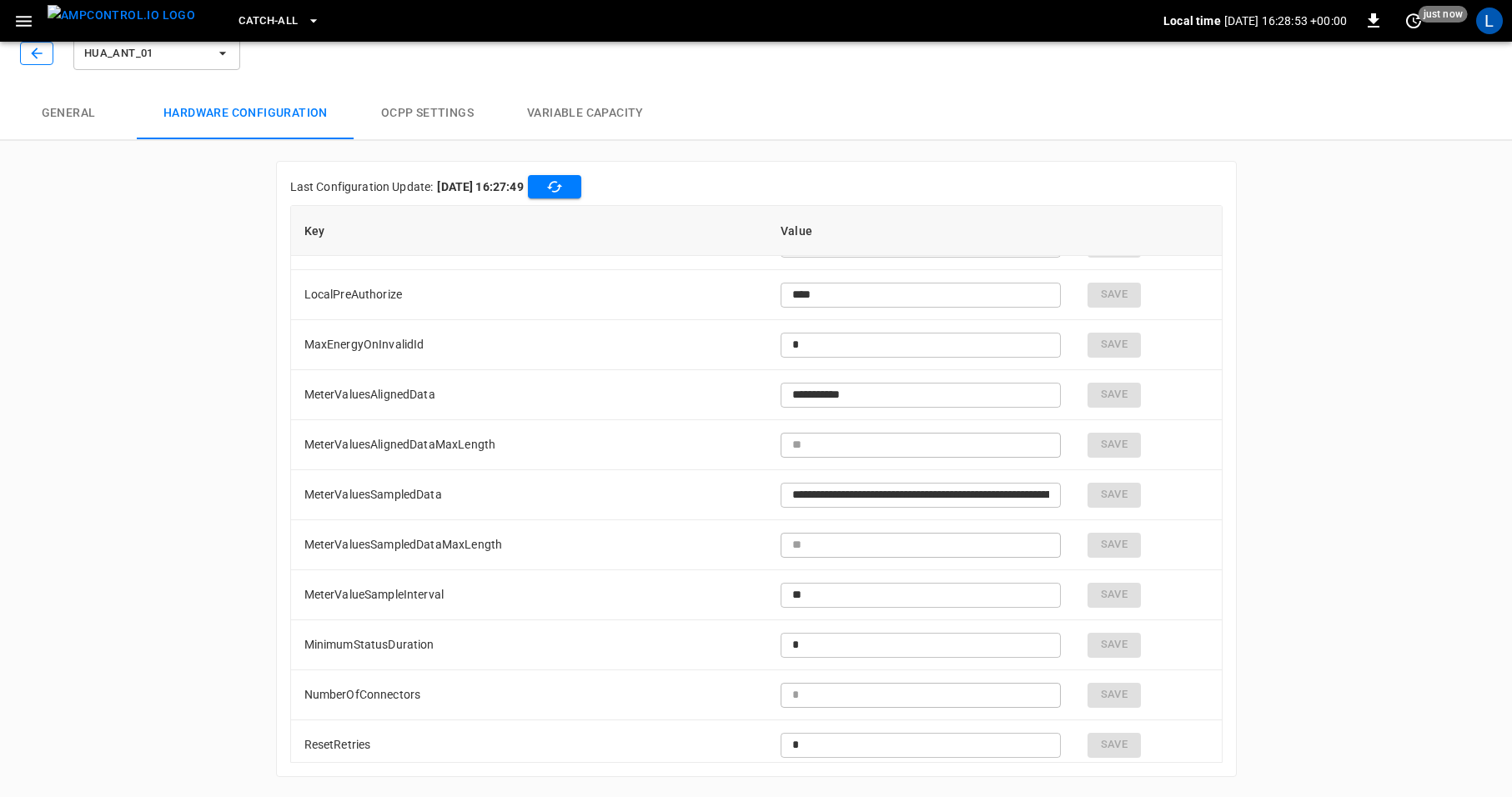 click 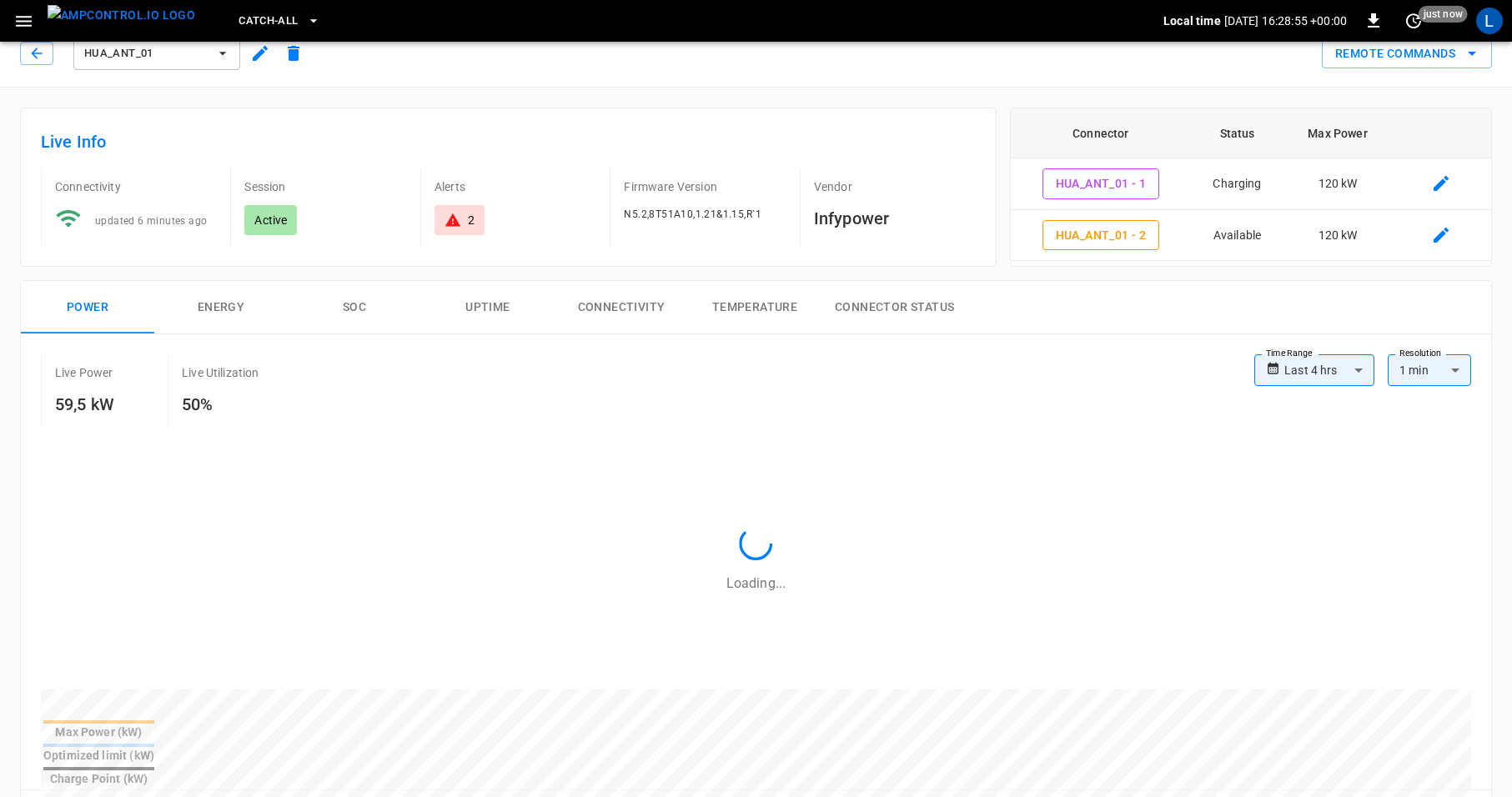 scroll, scrollTop: 0, scrollLeft: 0, axis: both 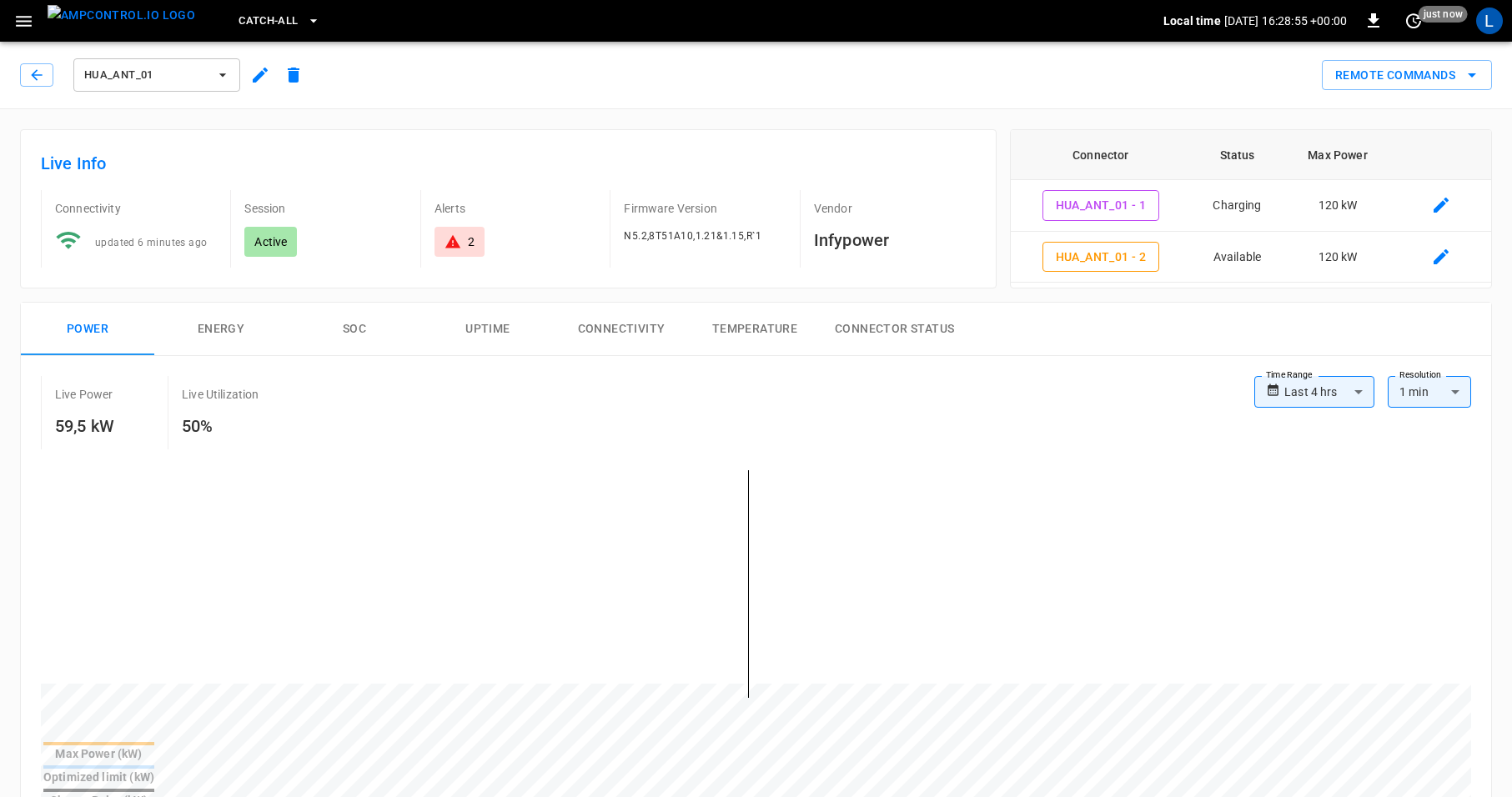 click on "Connectivity" at bounding box center [621, 329] 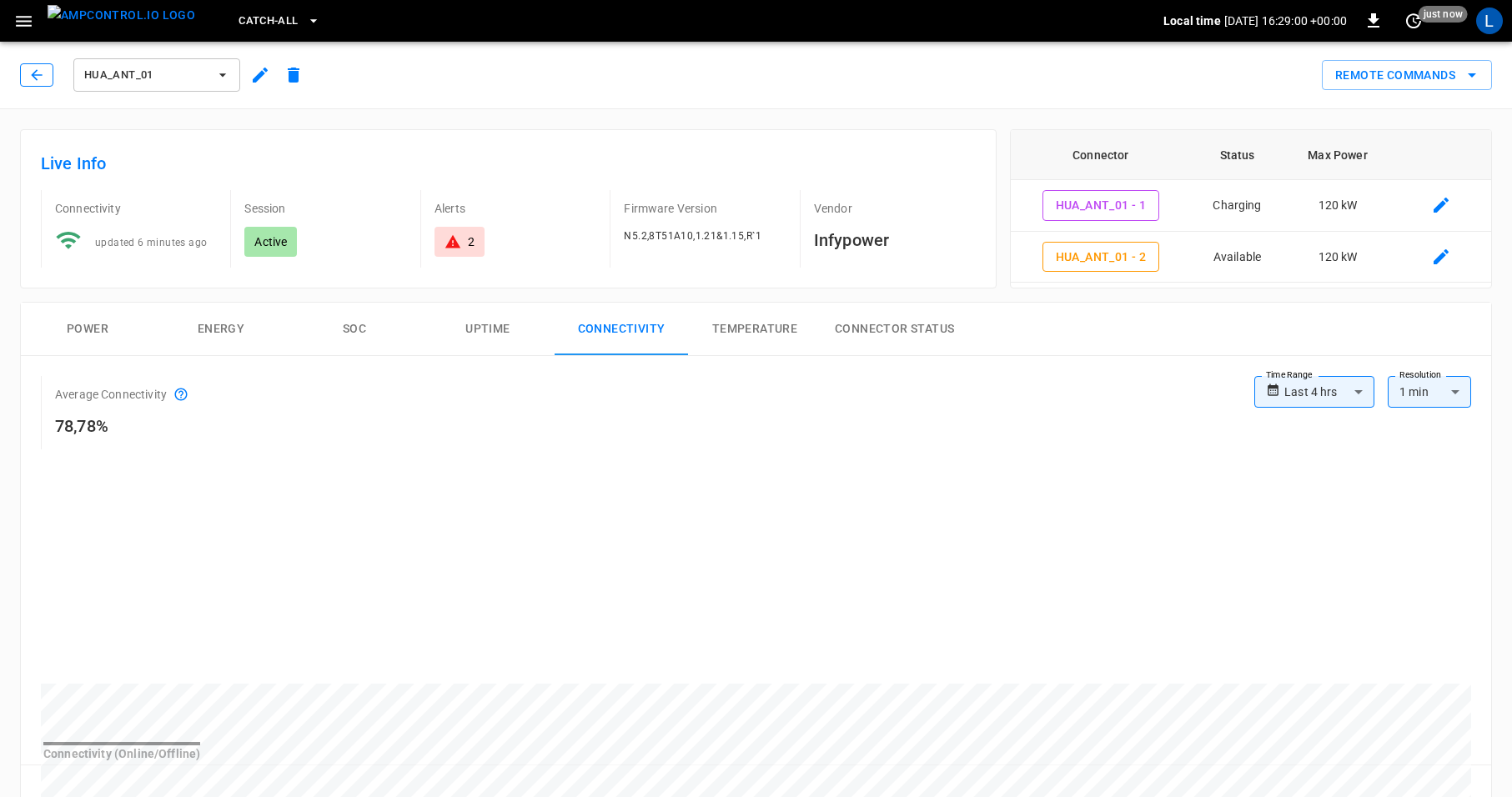 click 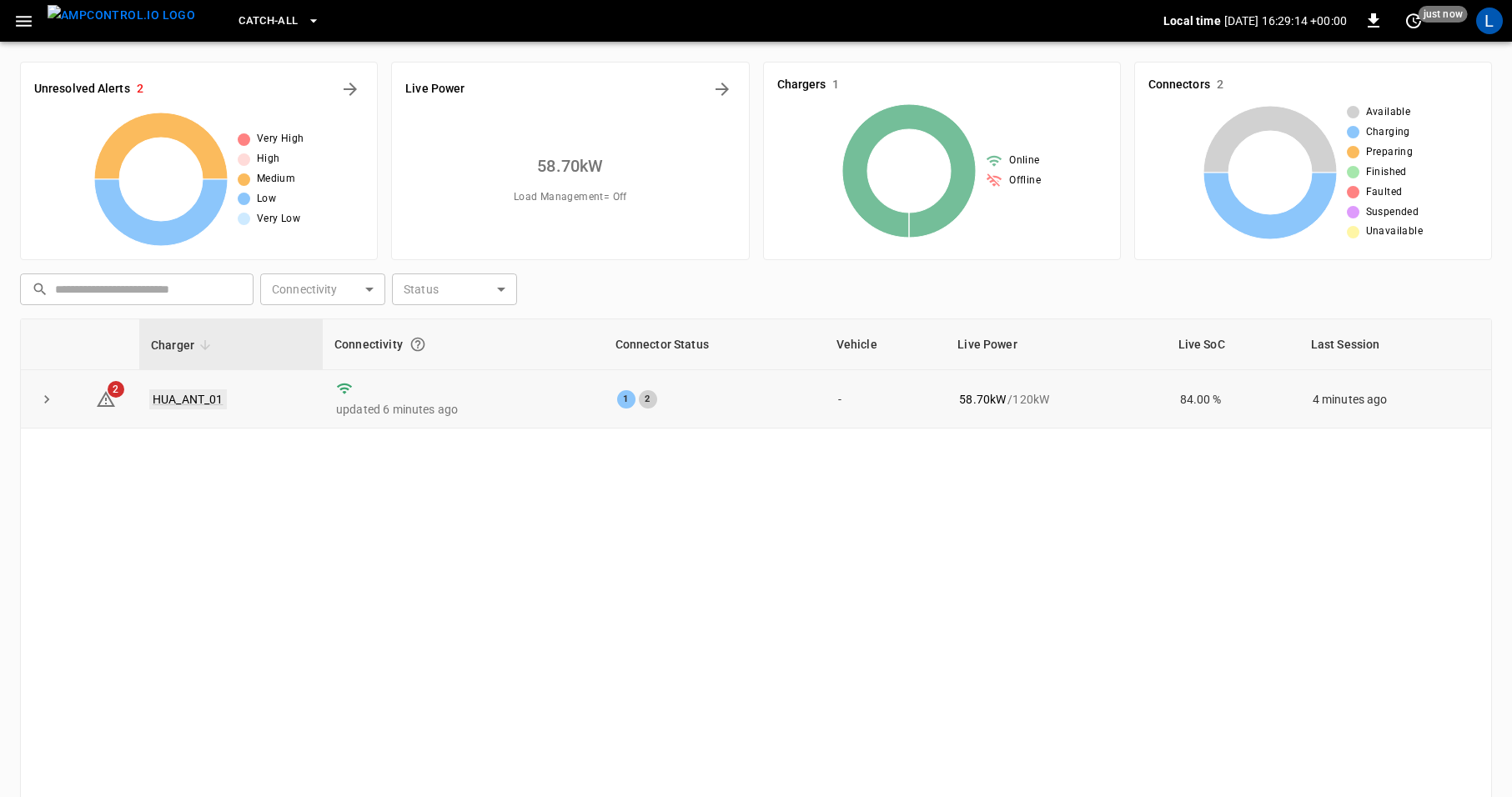 click on "HUA_ANT_01" at bounding box center [188, 399] 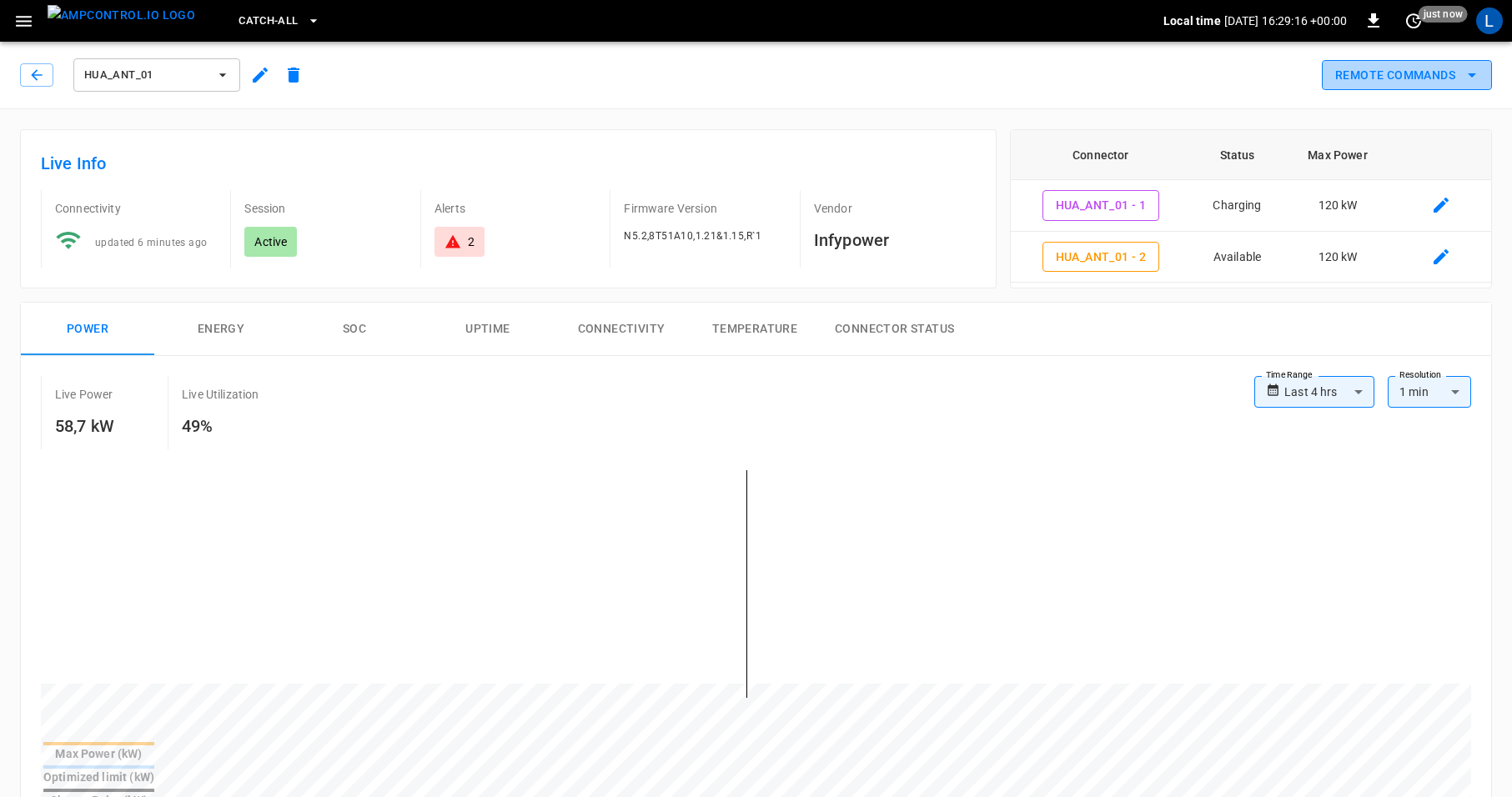 click 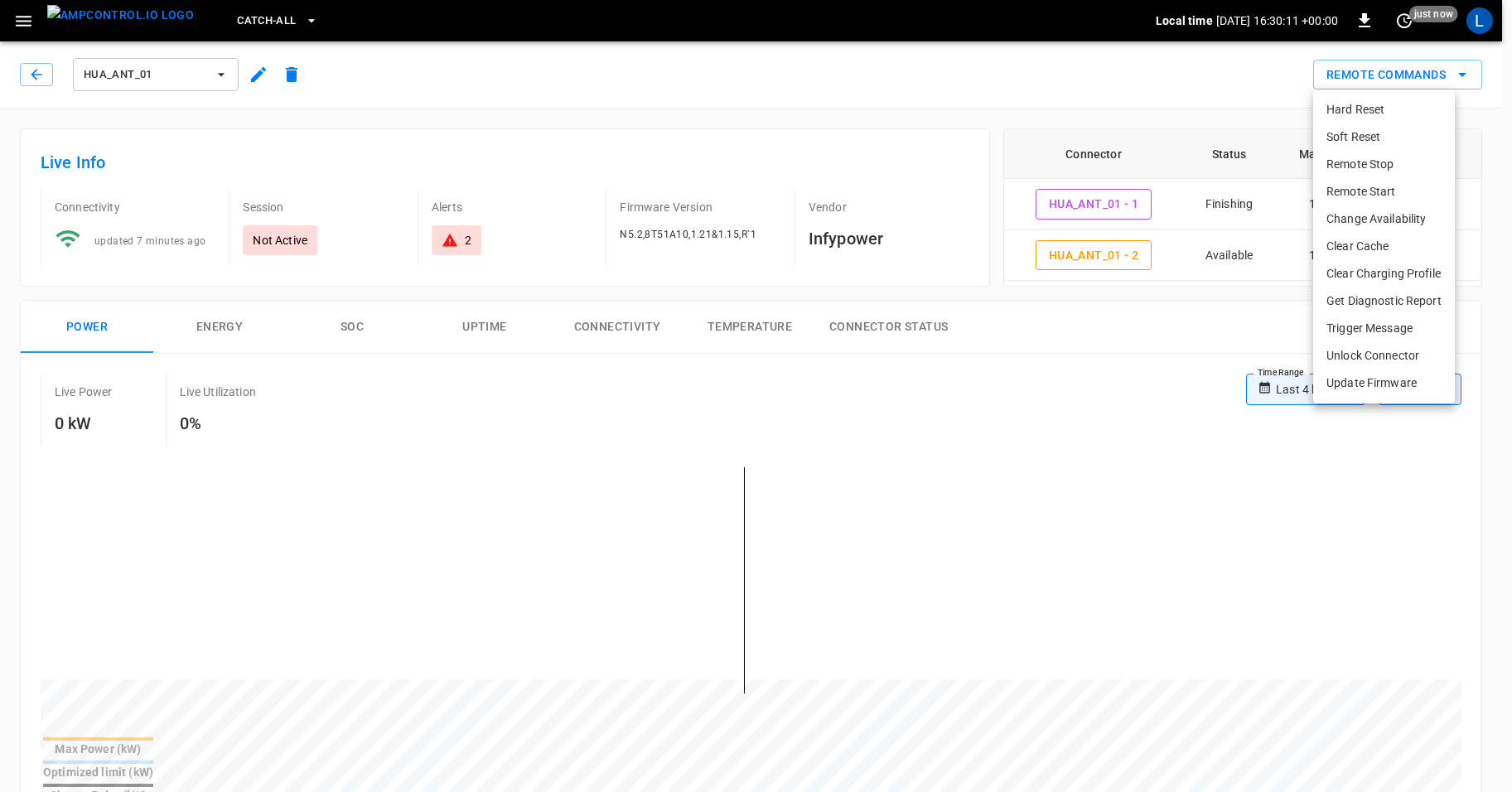drag, startPoint x: 36, startPoint y: 75, endPoint x: 38, endPoint y: 85, distance: 10.198039 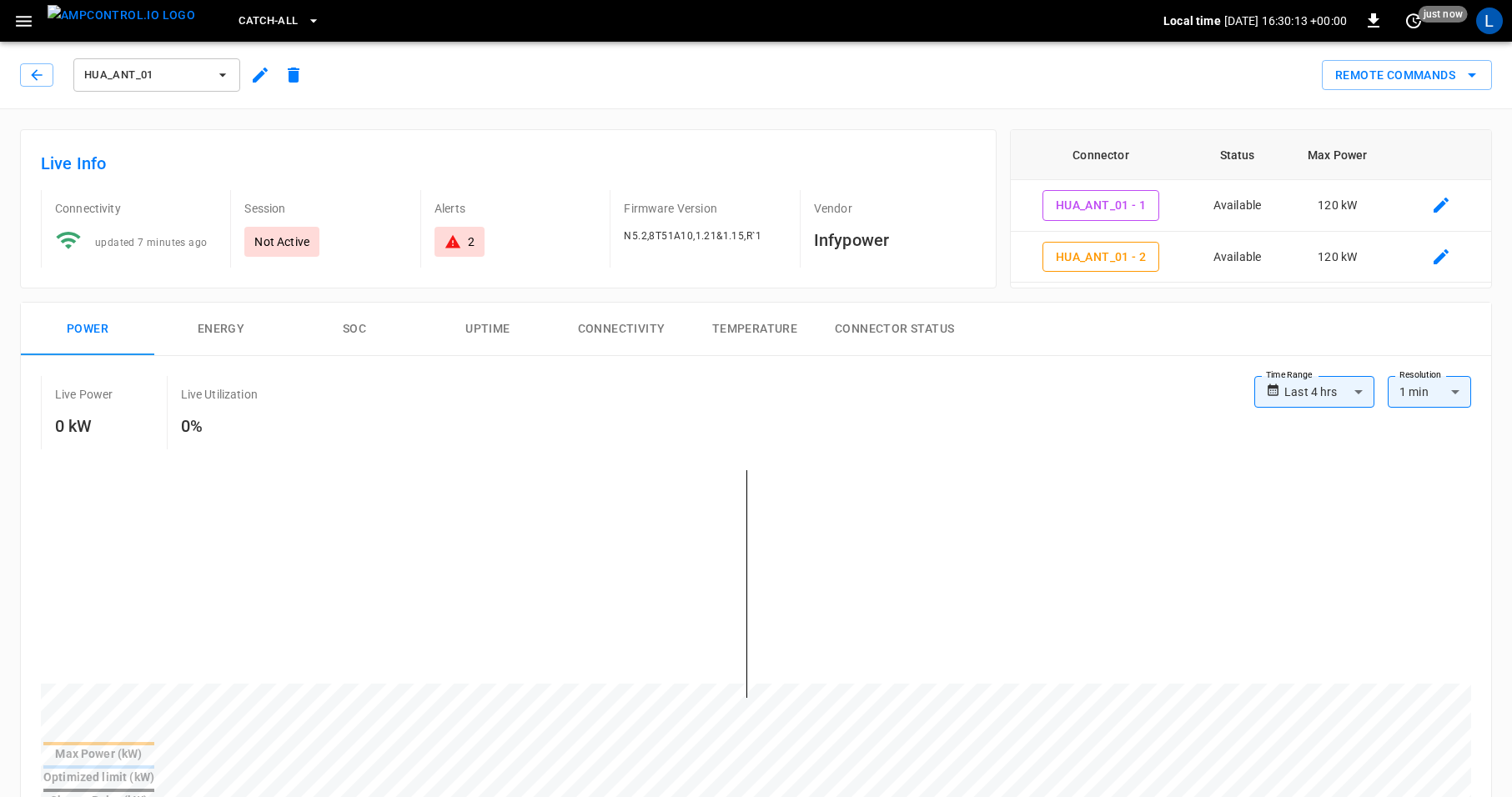 click 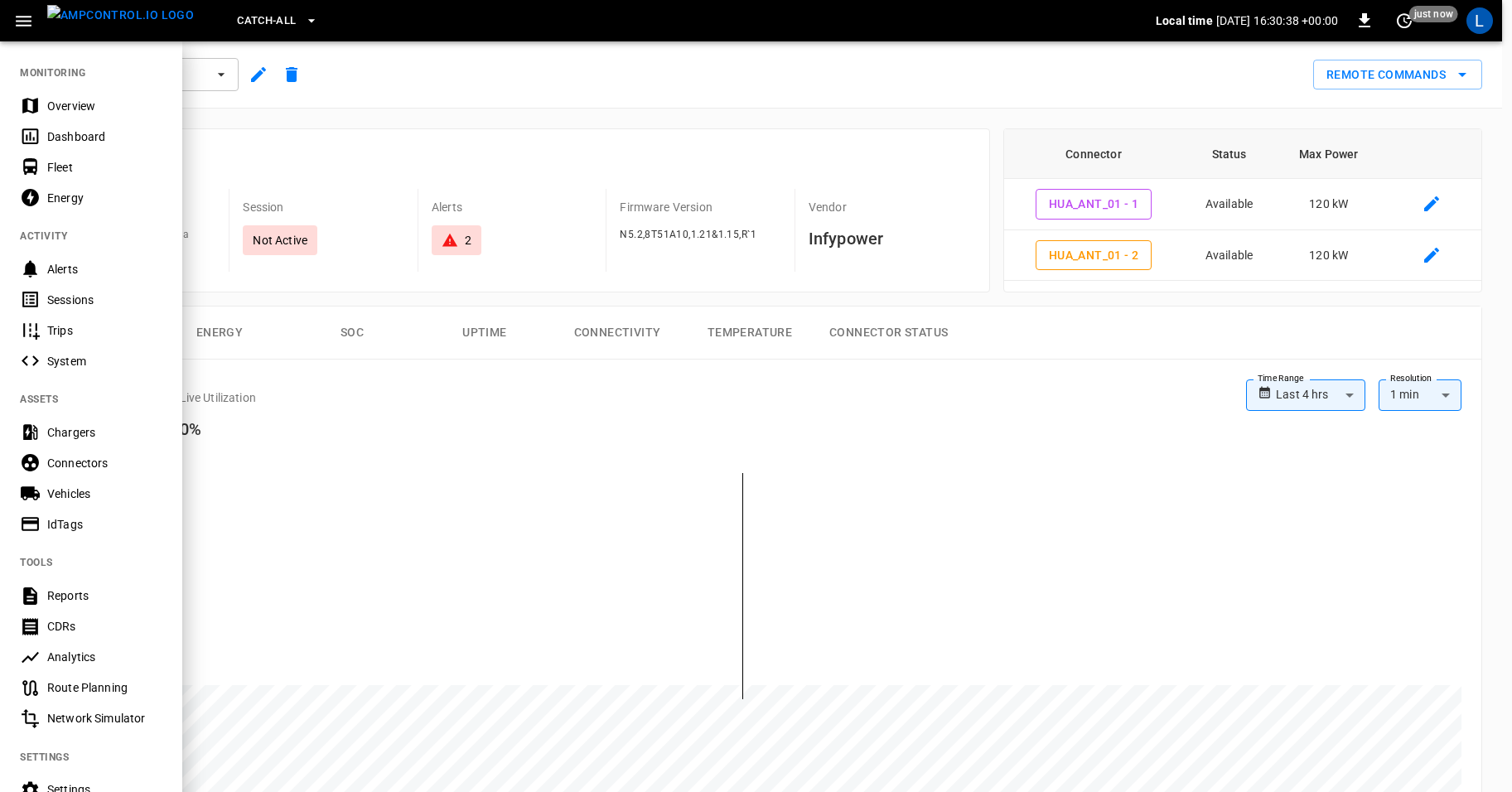 click at bounding box center [756, 396] 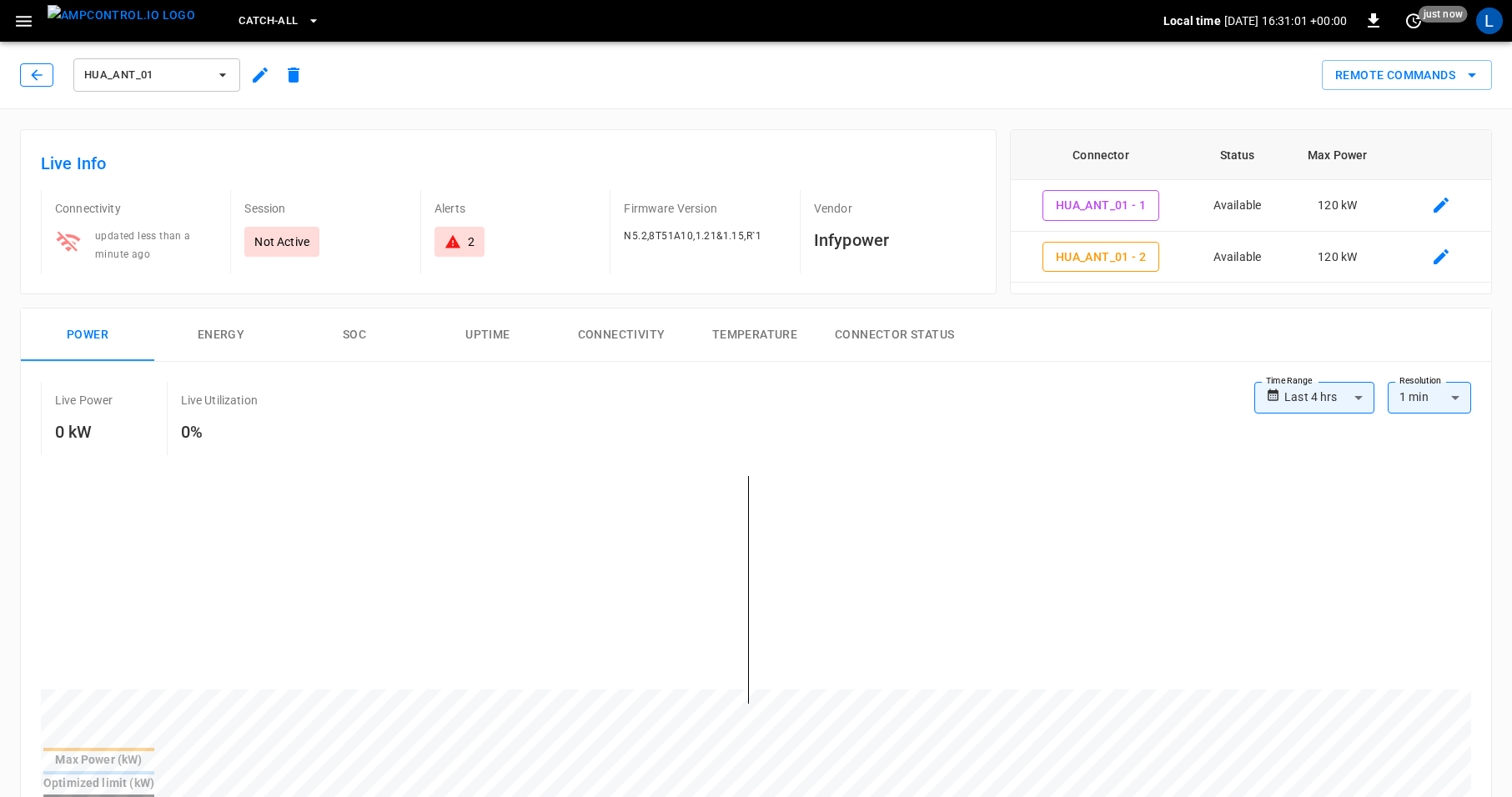 click 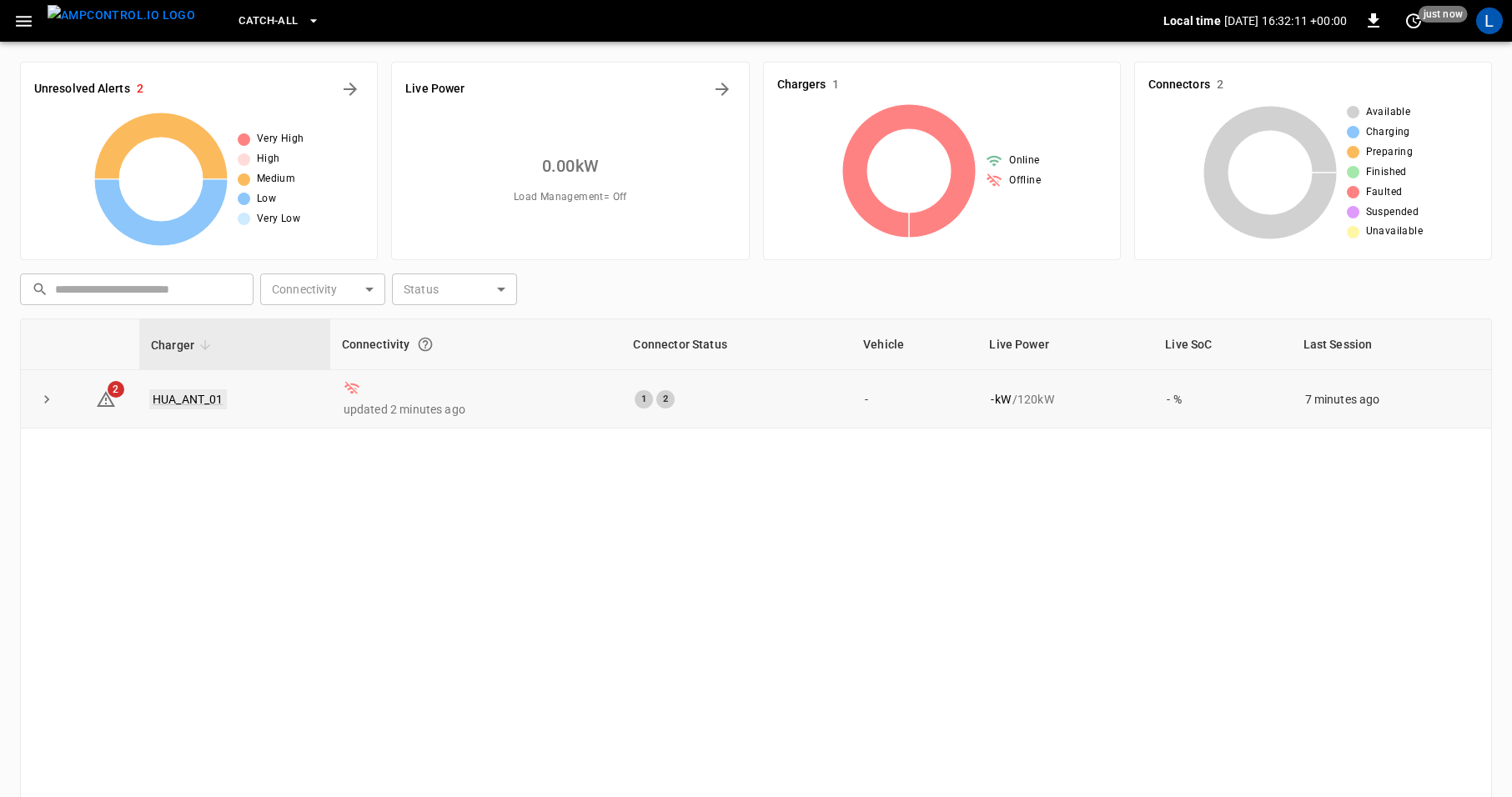 click on "HUA_ANT_01" at bounding box center [188, 399] 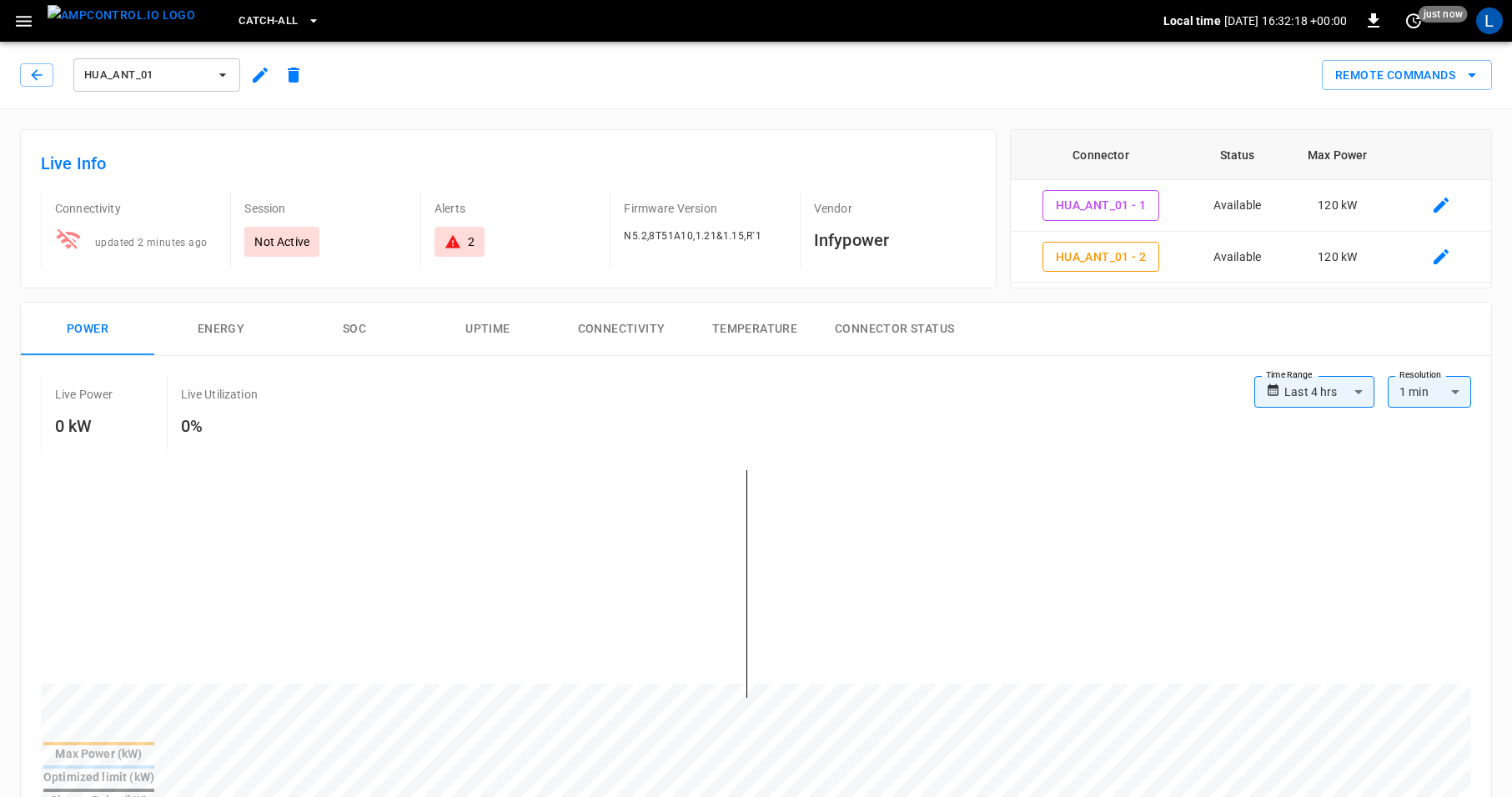 click 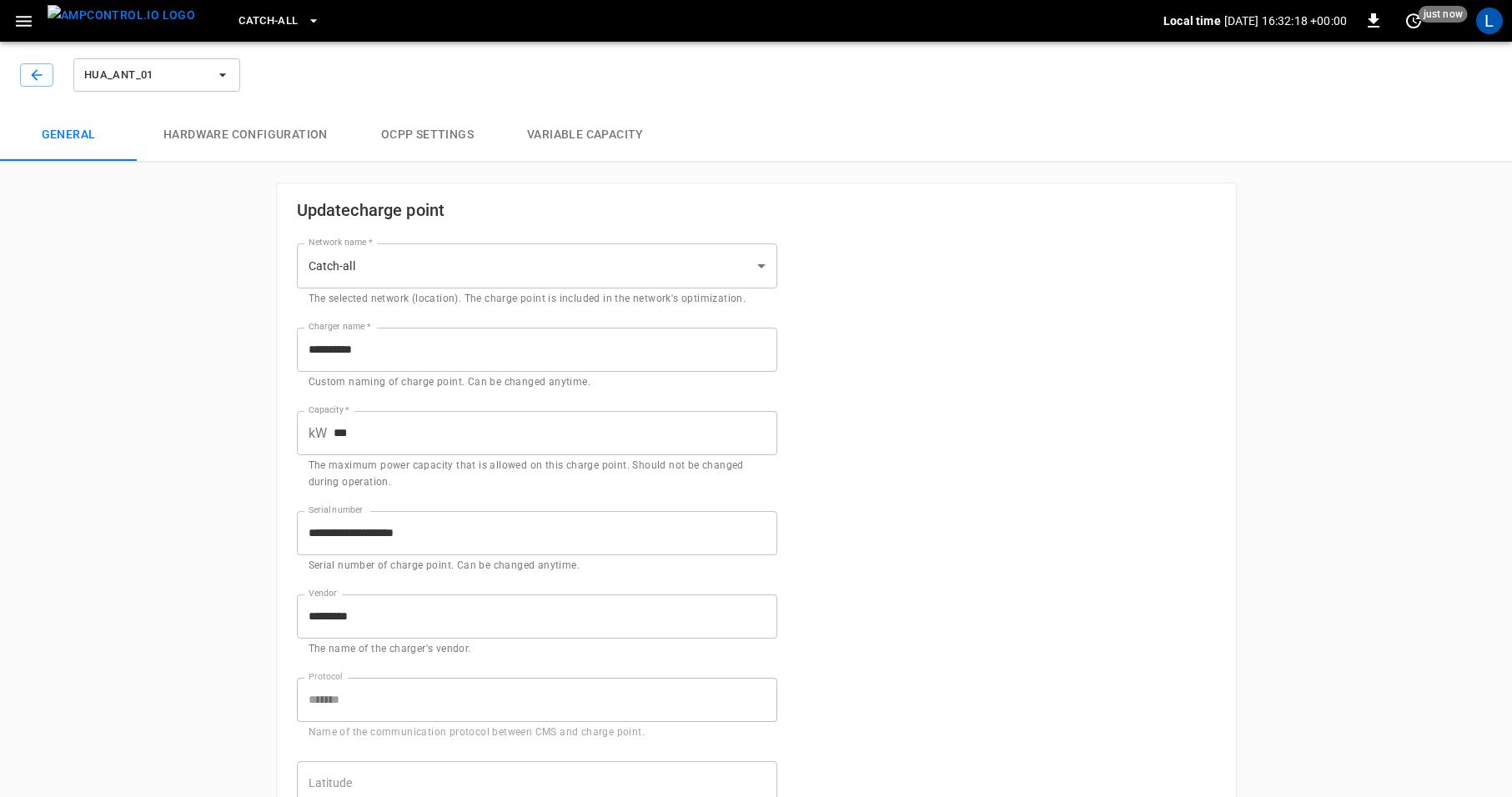 type on "**********" 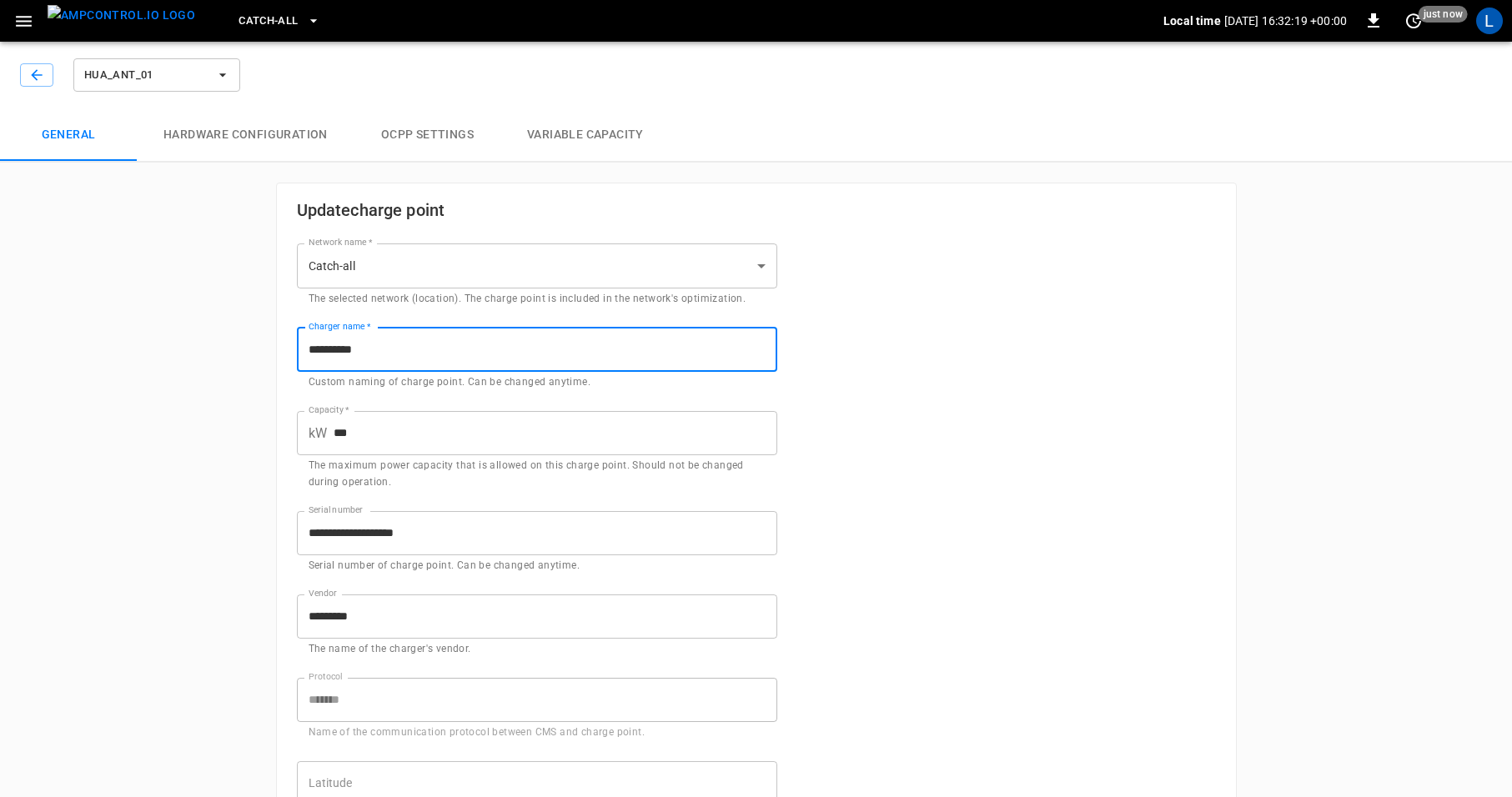 drag, startPoint x: 424, startPoint y: 354, endPoint x: 224, endPoint y: 332, distance: 201.20636 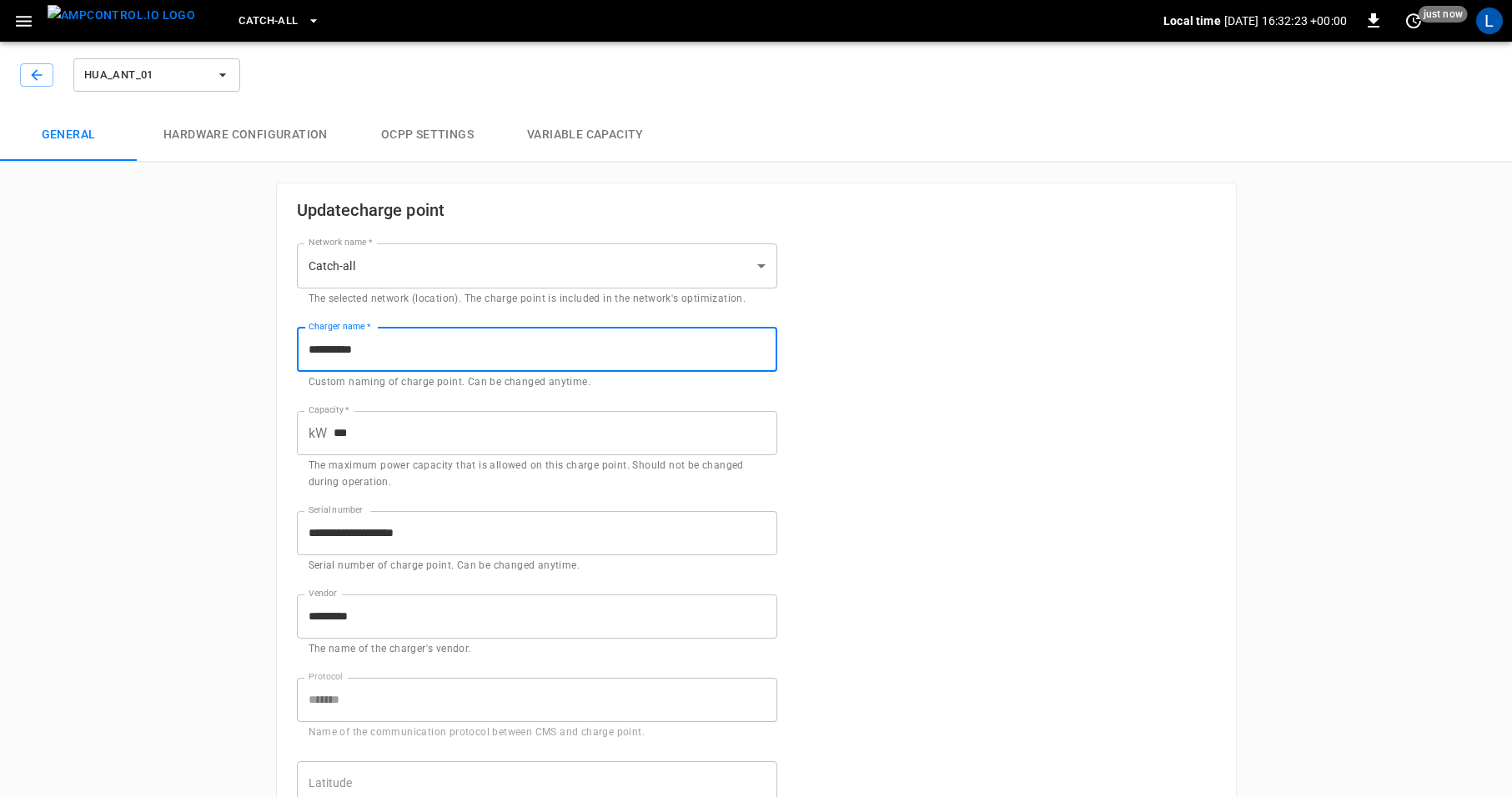 type on "**********" 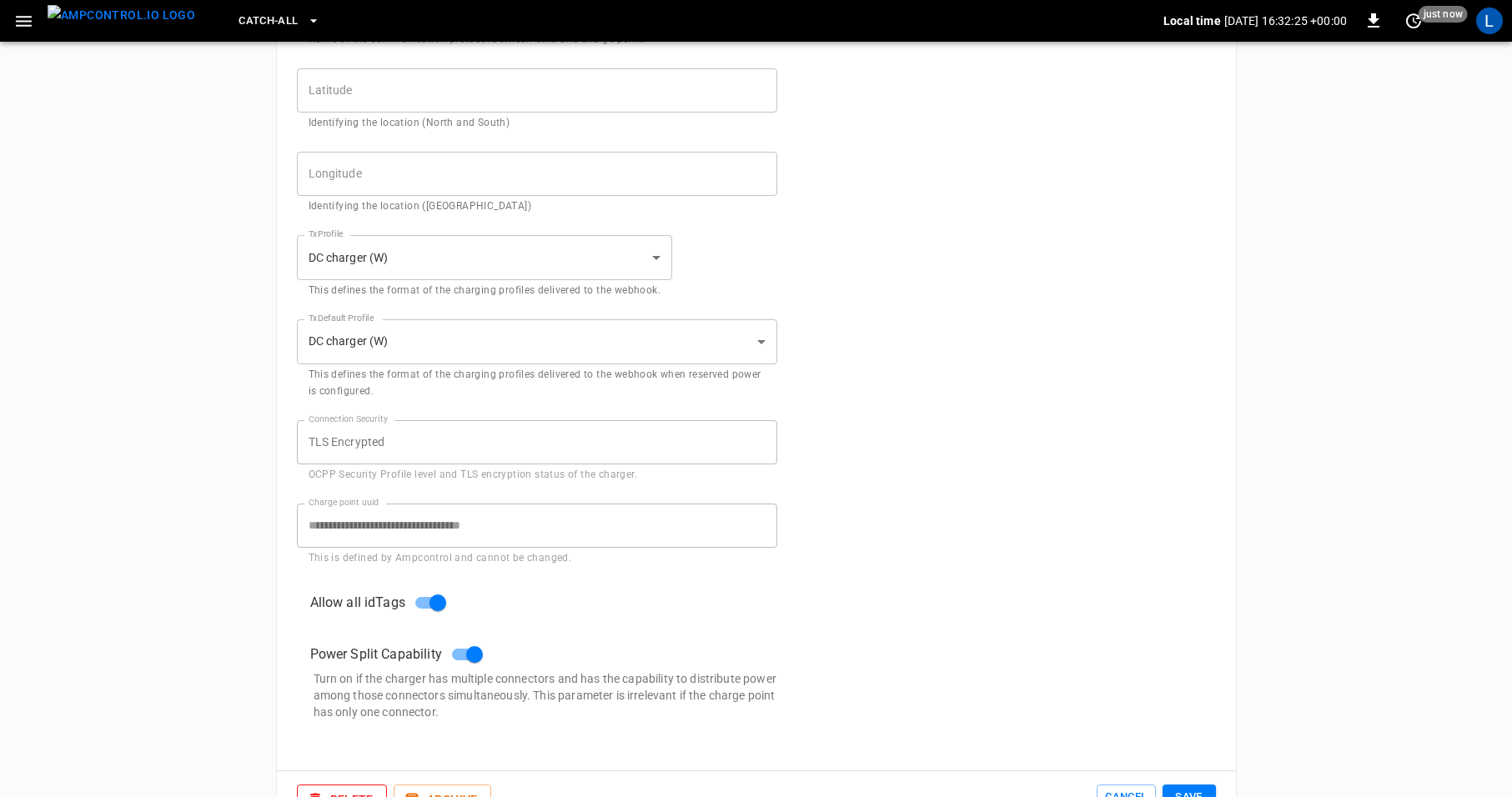 scroll, scrollTop: 744, scrollLeft: 0, axis: vertical 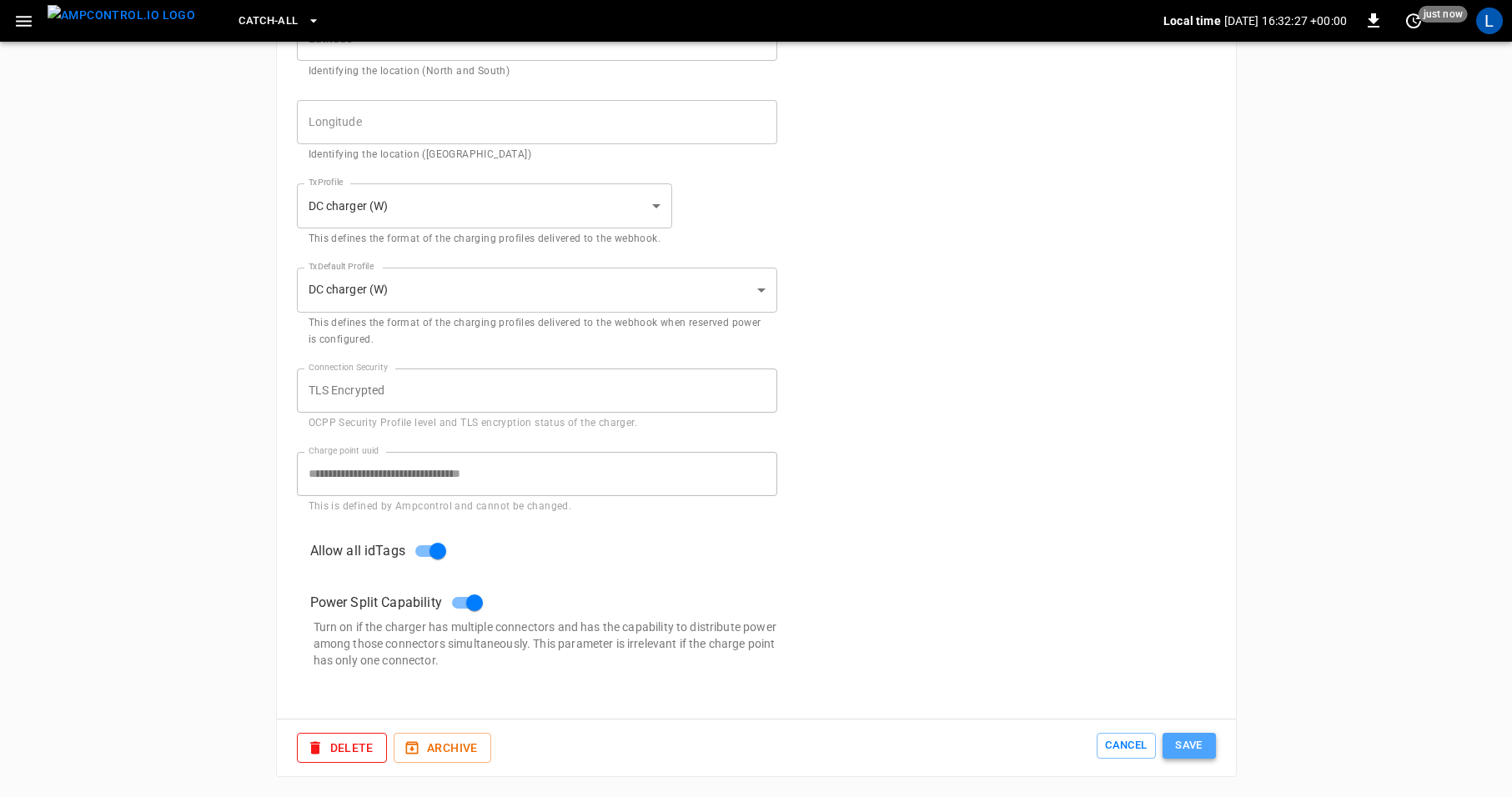 click on "Save" at bounding box center (1189, 745) 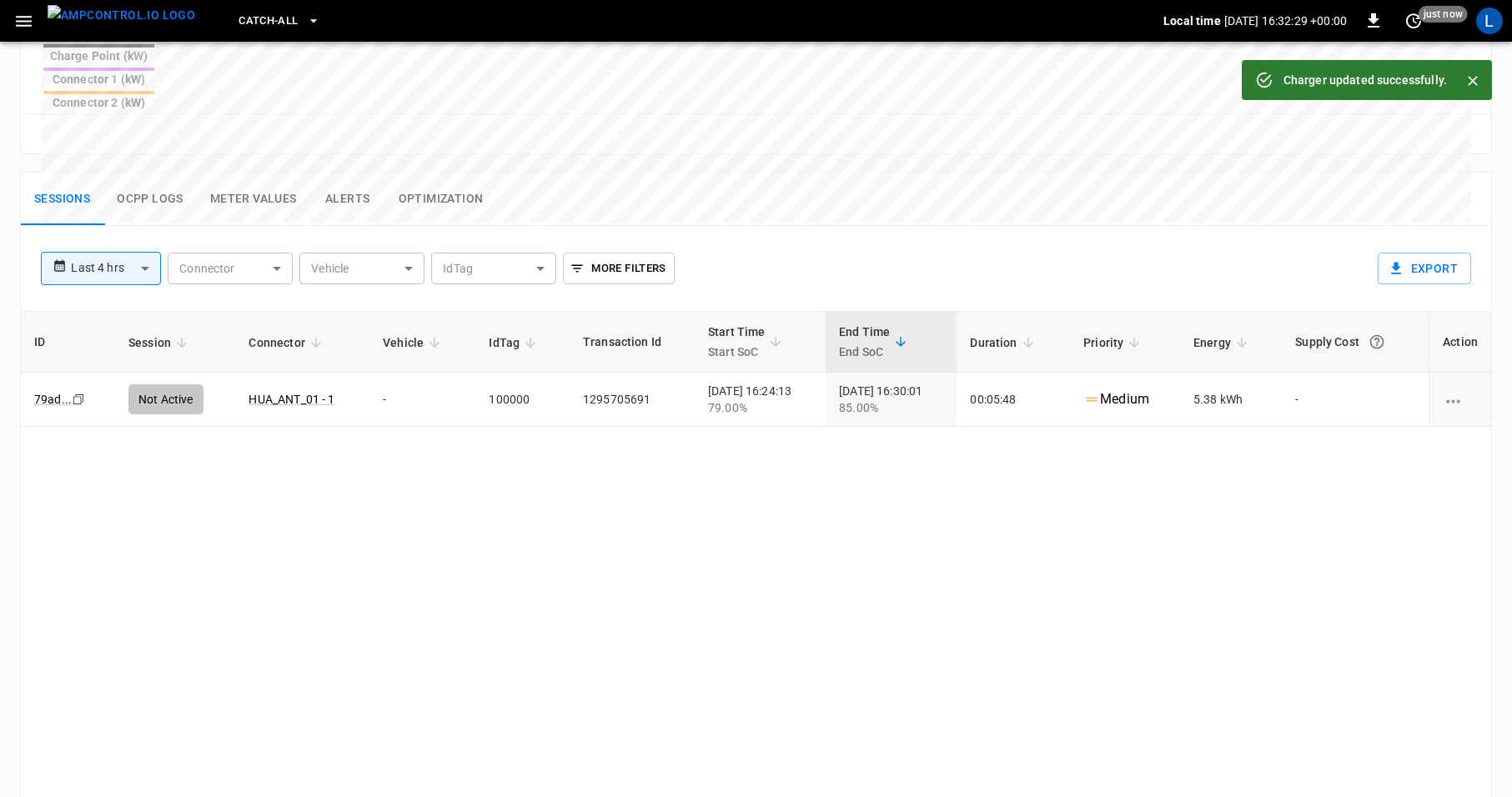 scroll, scrollTop: 0, scrollLeft: 0, axis: both 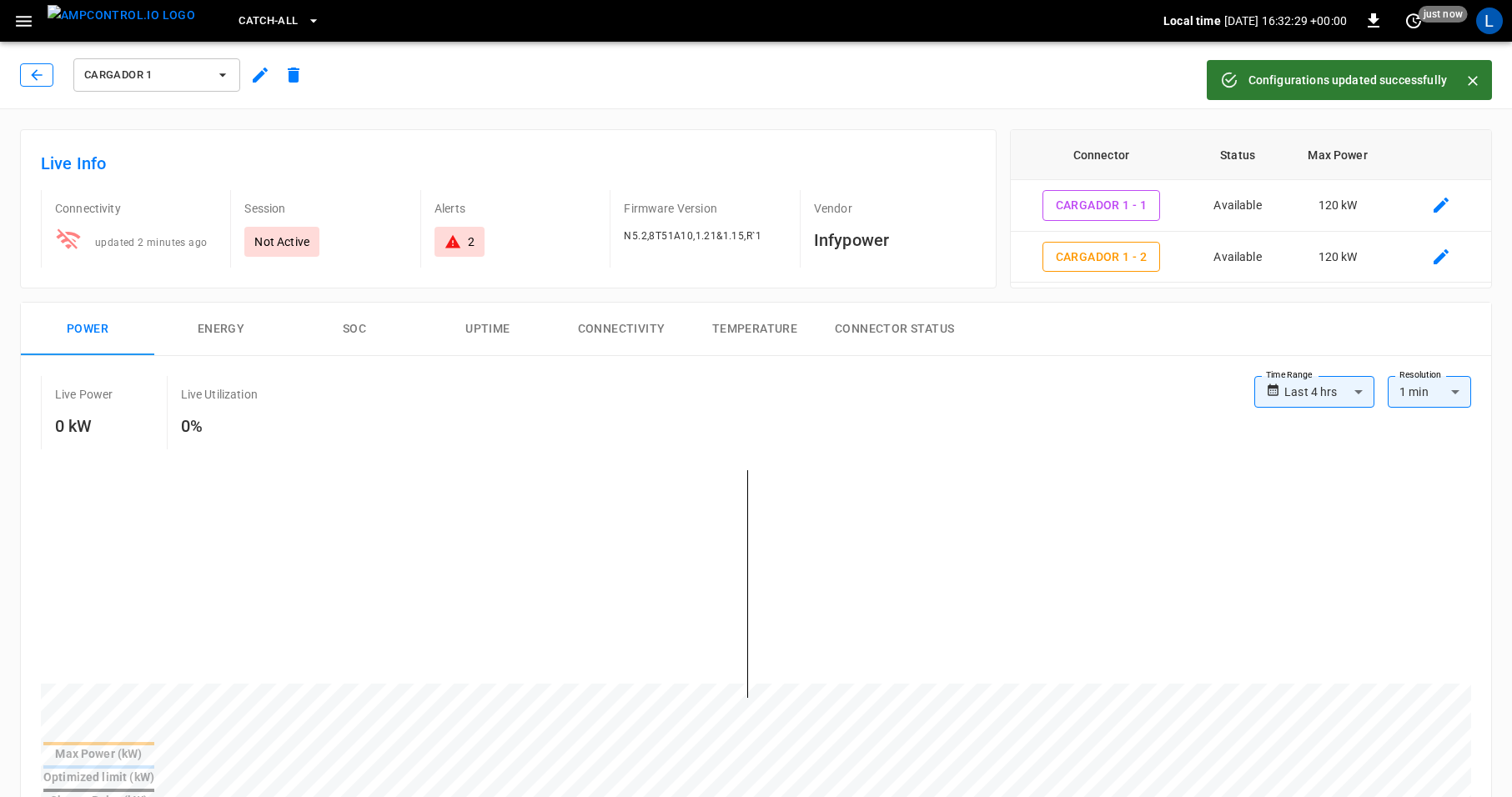 click 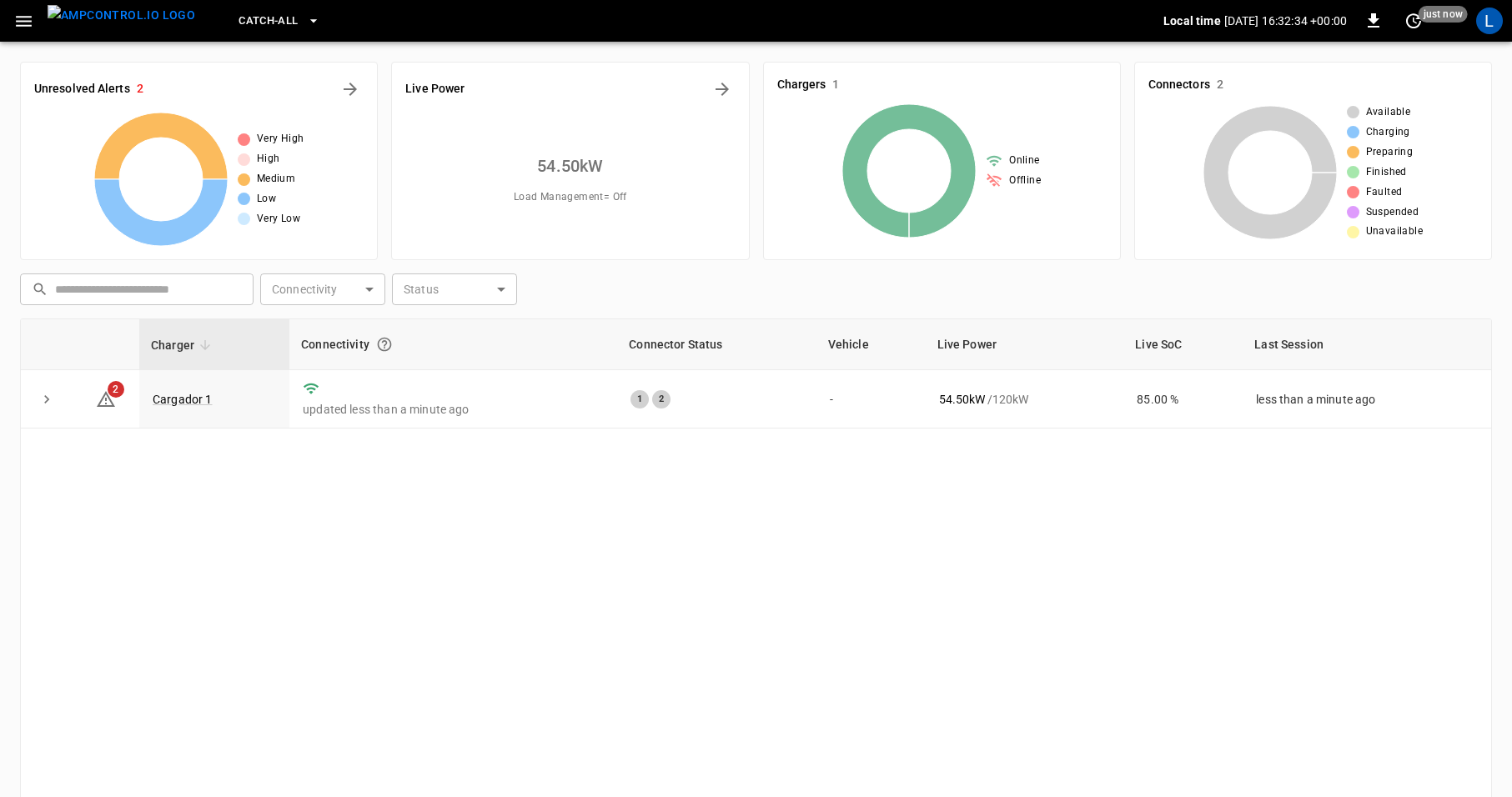 drag, startPoint x: 1508, startPoint y: 507, endPoint x: 1504, endPoint y: 415, distance: 92.08692 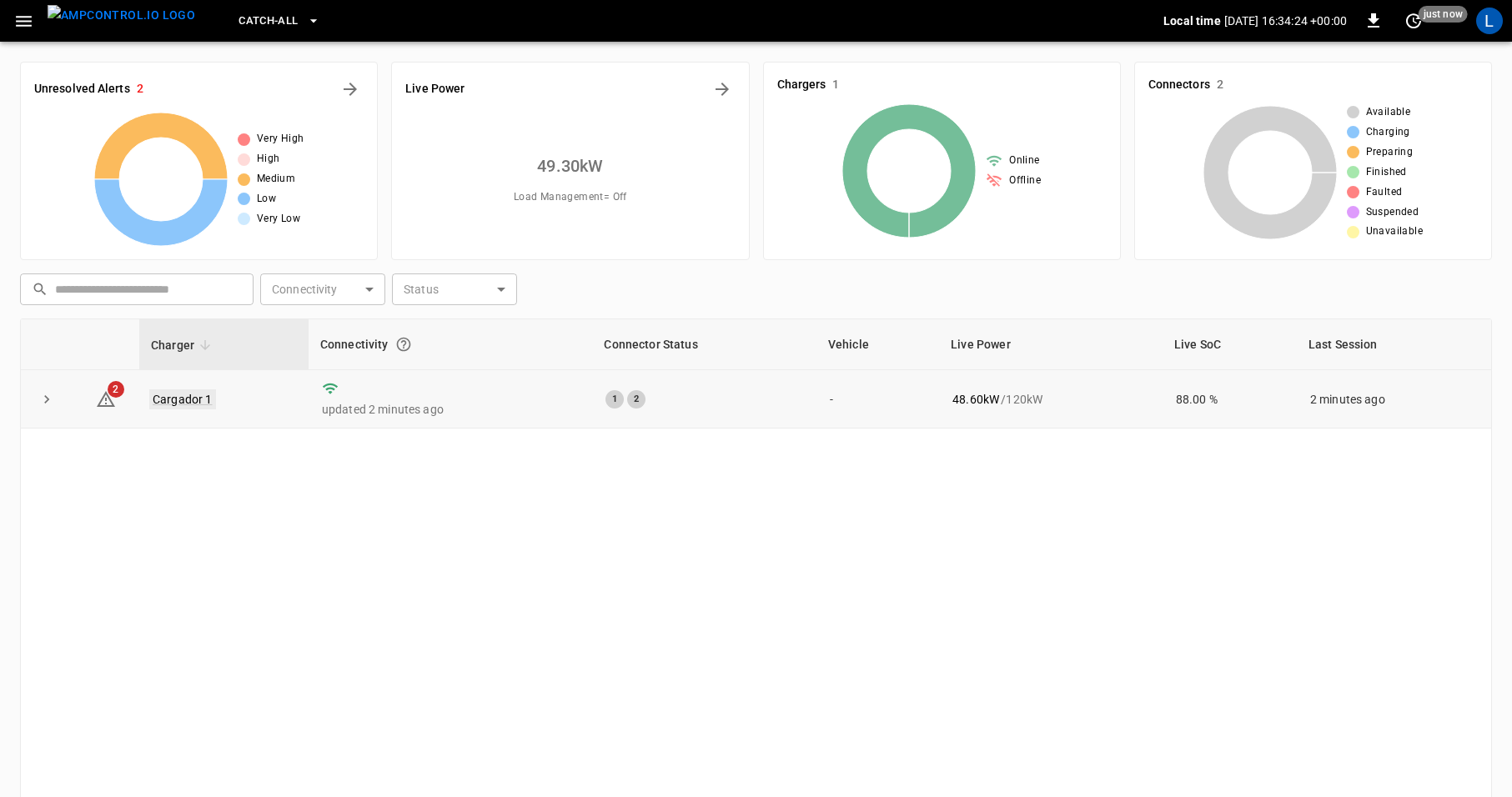 click on "Cargador 1" at bounding box center [183, 399] 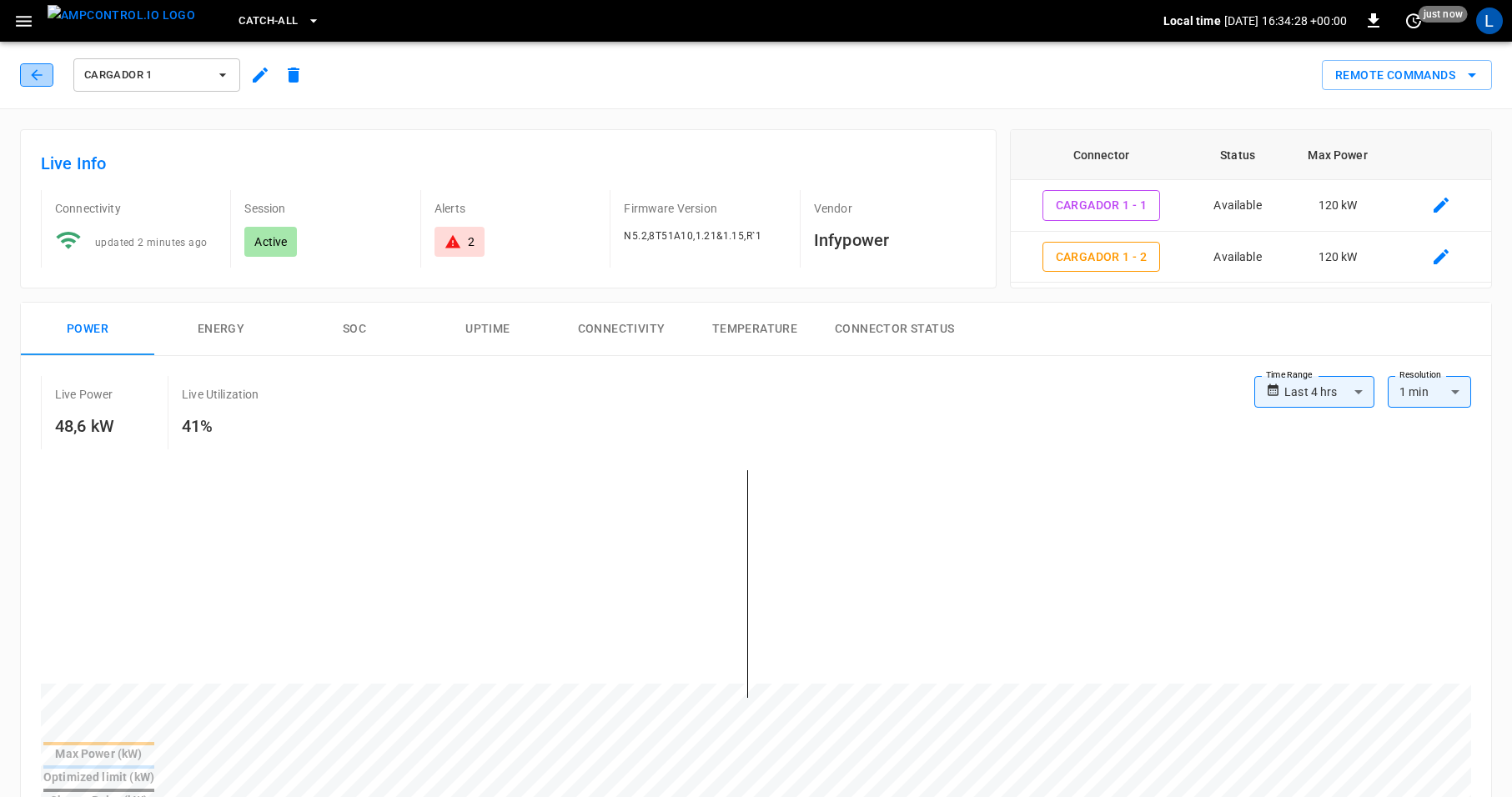 click 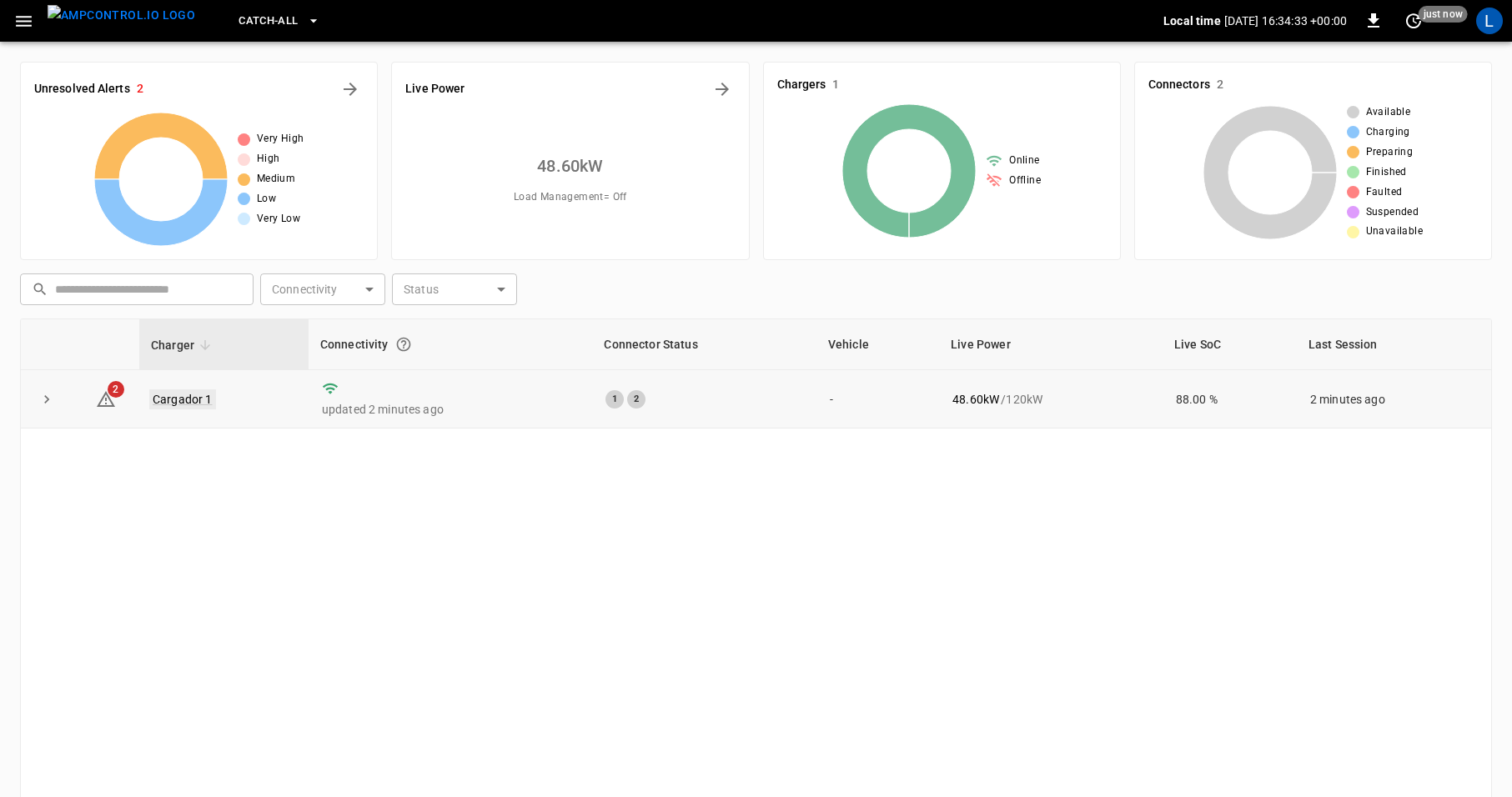 click on "Cargador 1" at bounding box center [183, 399] 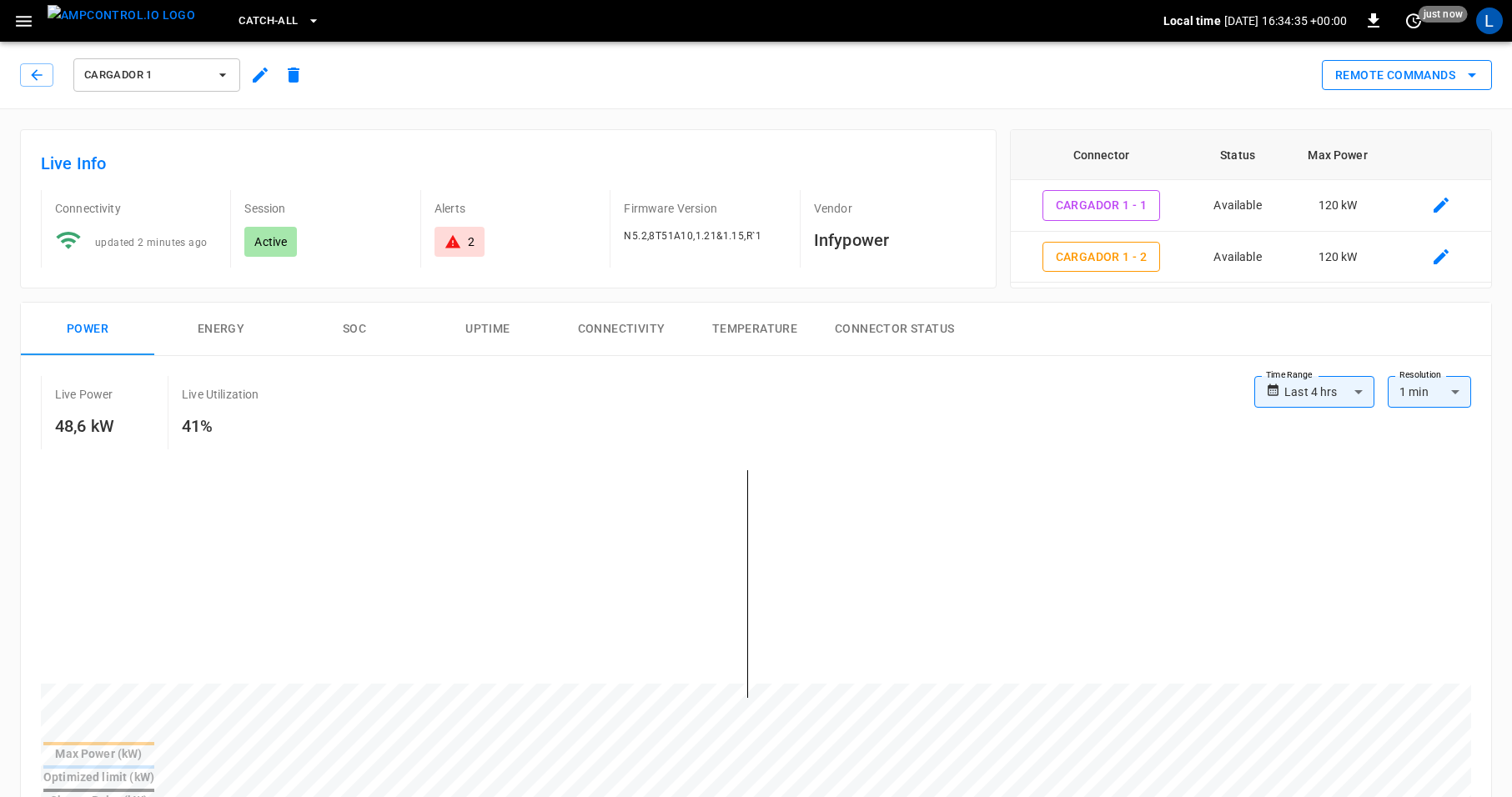 click on "Remote Commands" at bounding box center [1407, 75] 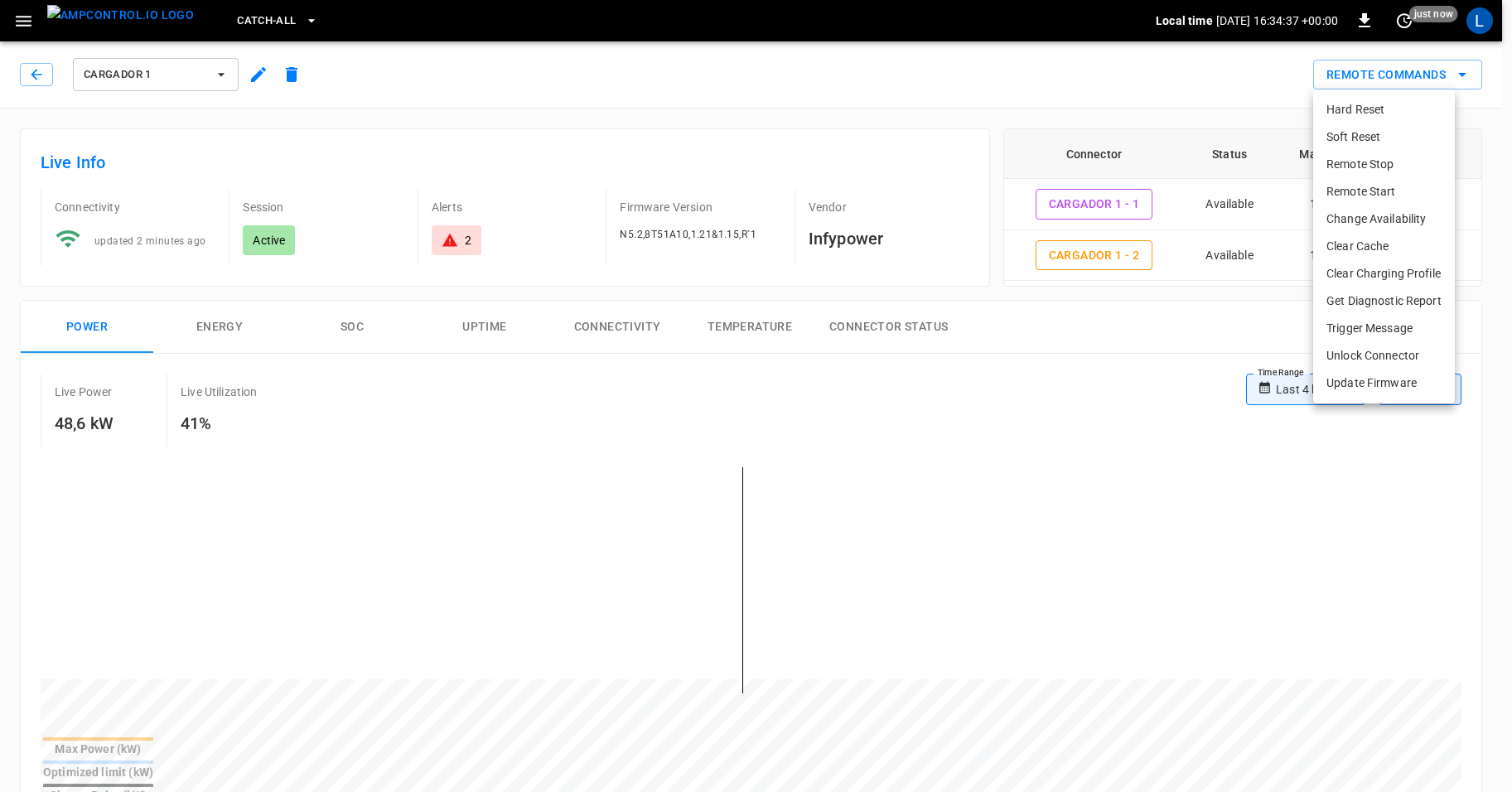 click on "Remote Stop" at bounding box center [1384, 164] 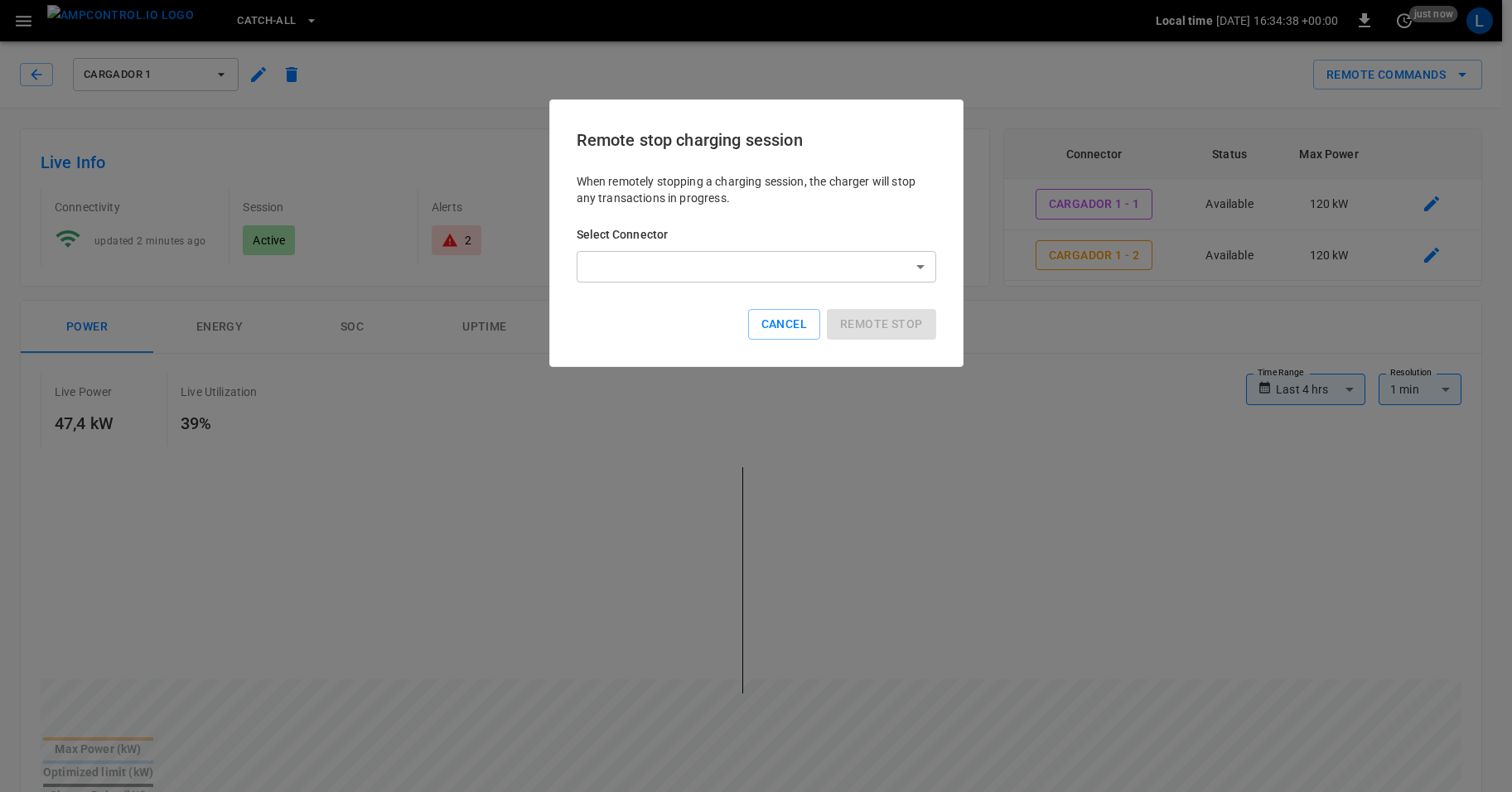 click on "**********" at bounding box center (756, 833) 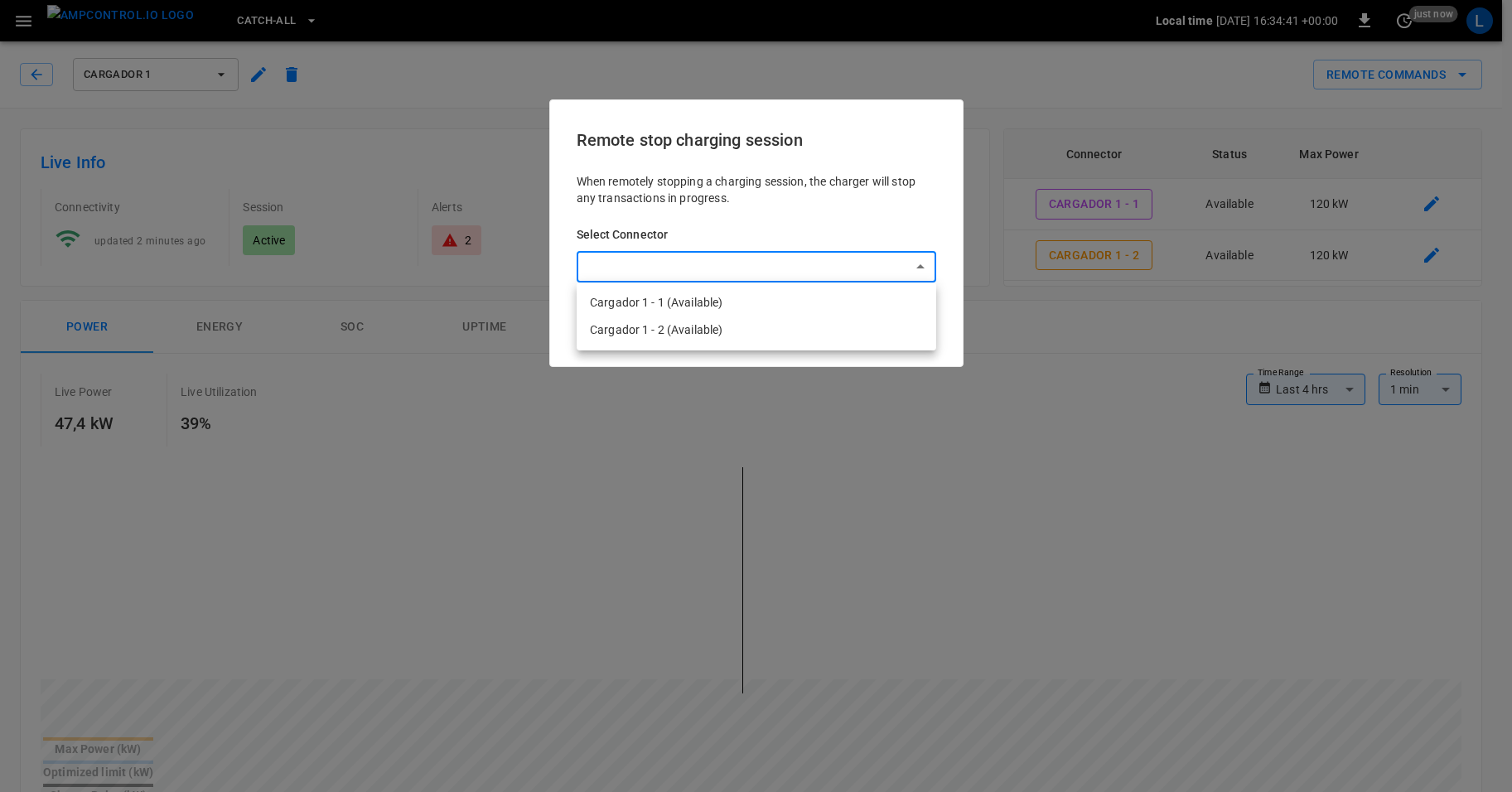 click at bounding box center [756, 396] 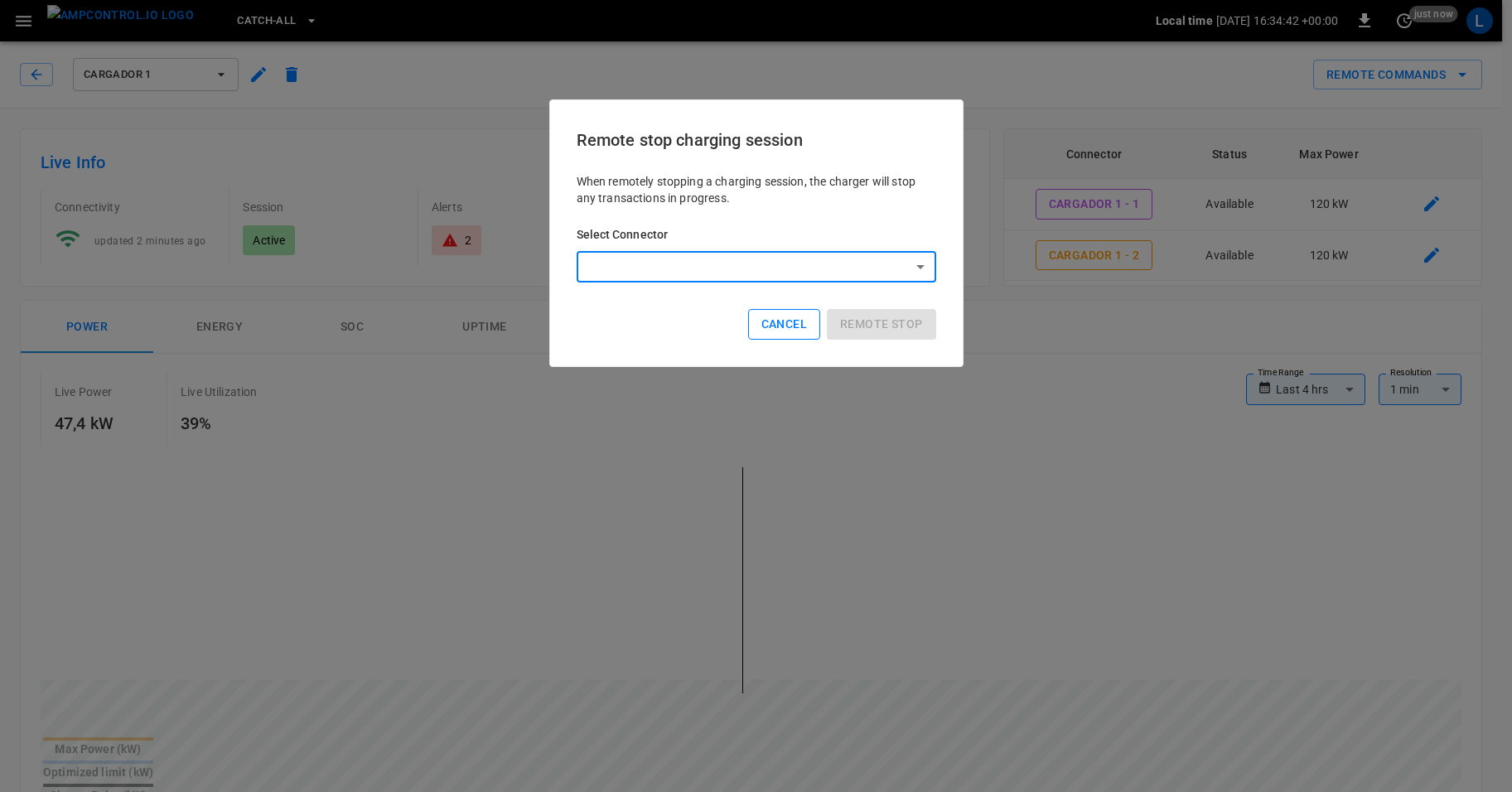 click on "Cancel" at bounding box center (784, 324) 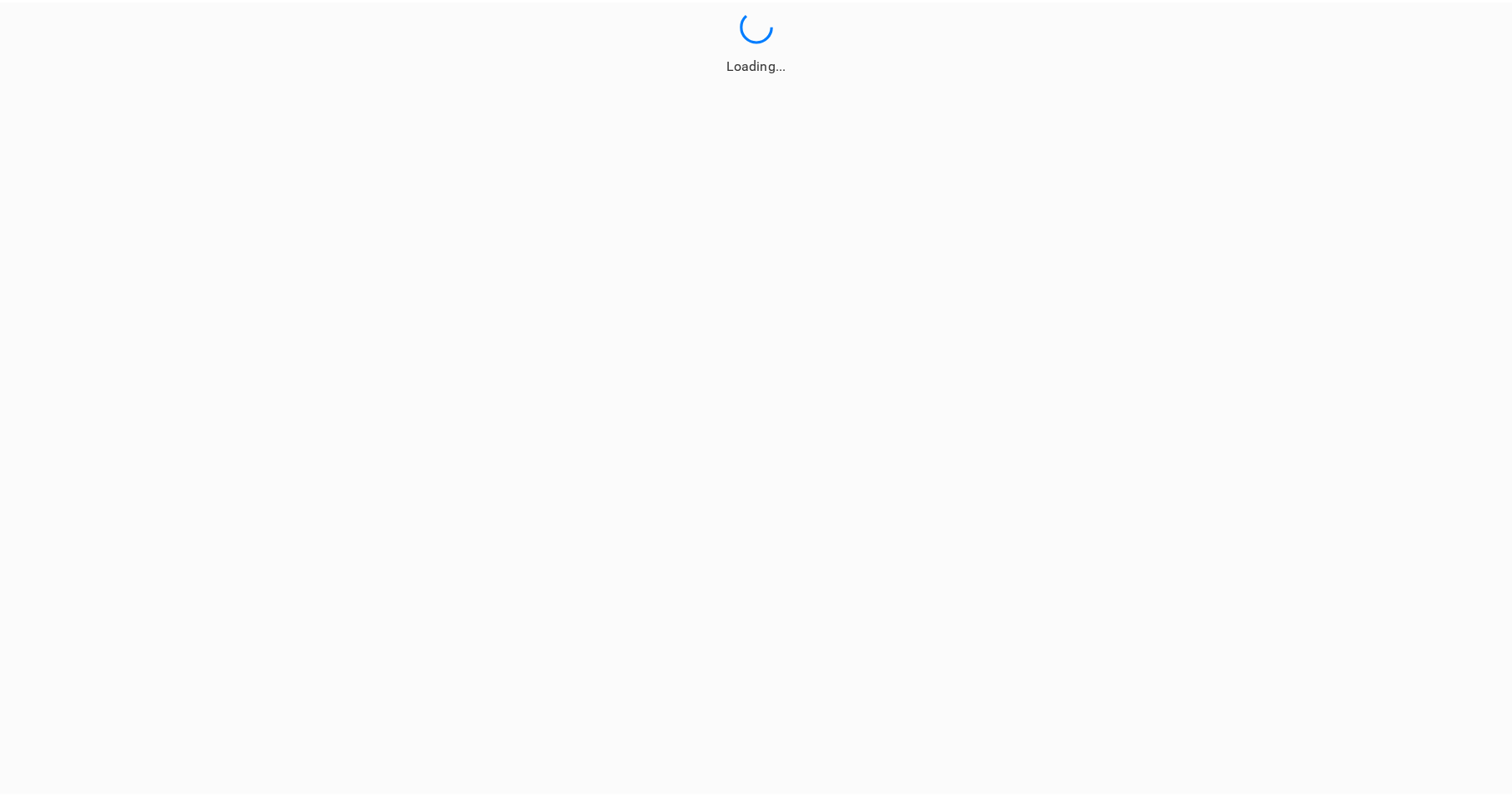 scroll, scrollTop: 0, scrollLeft: 0, axis: both 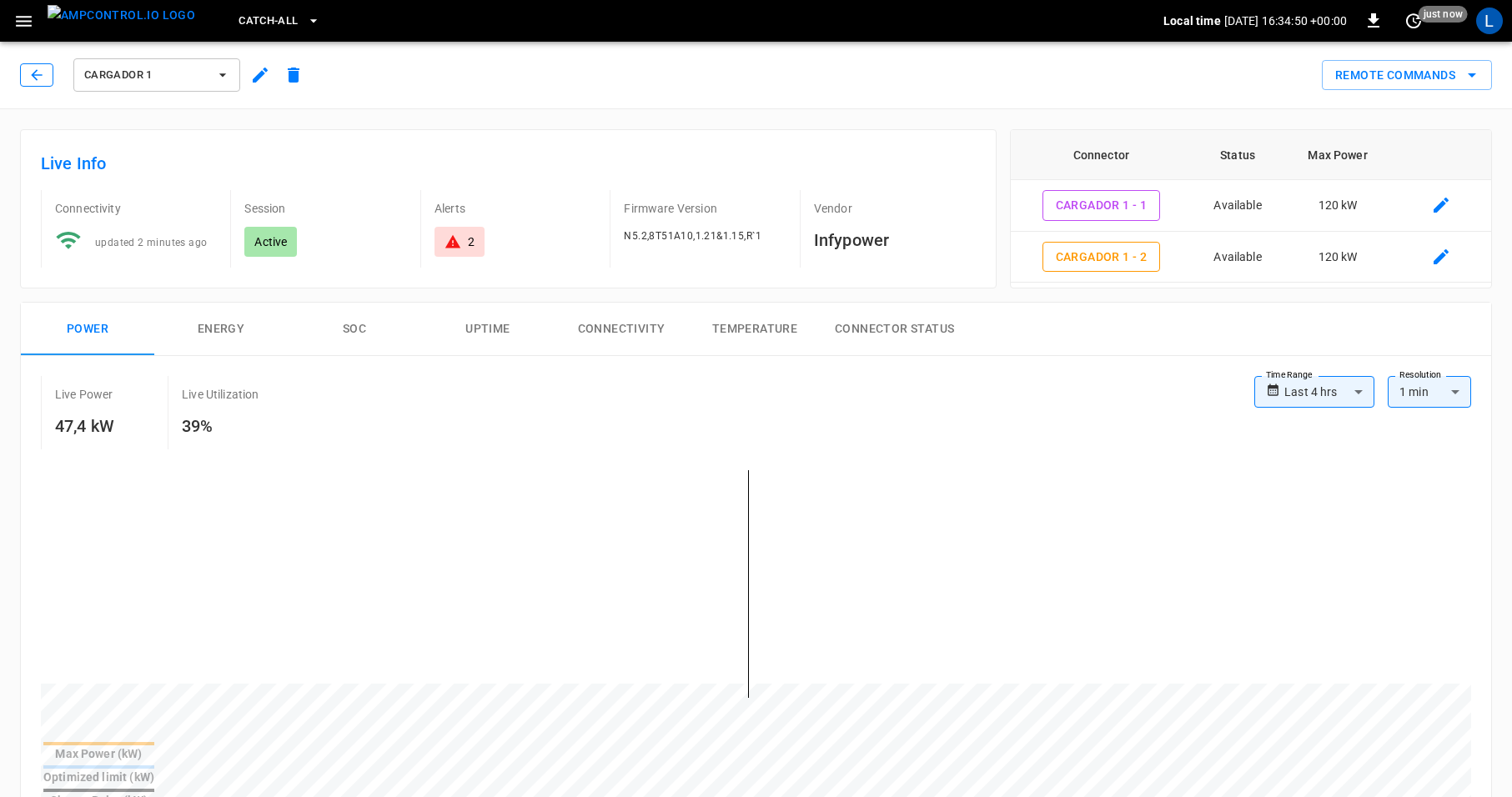 click 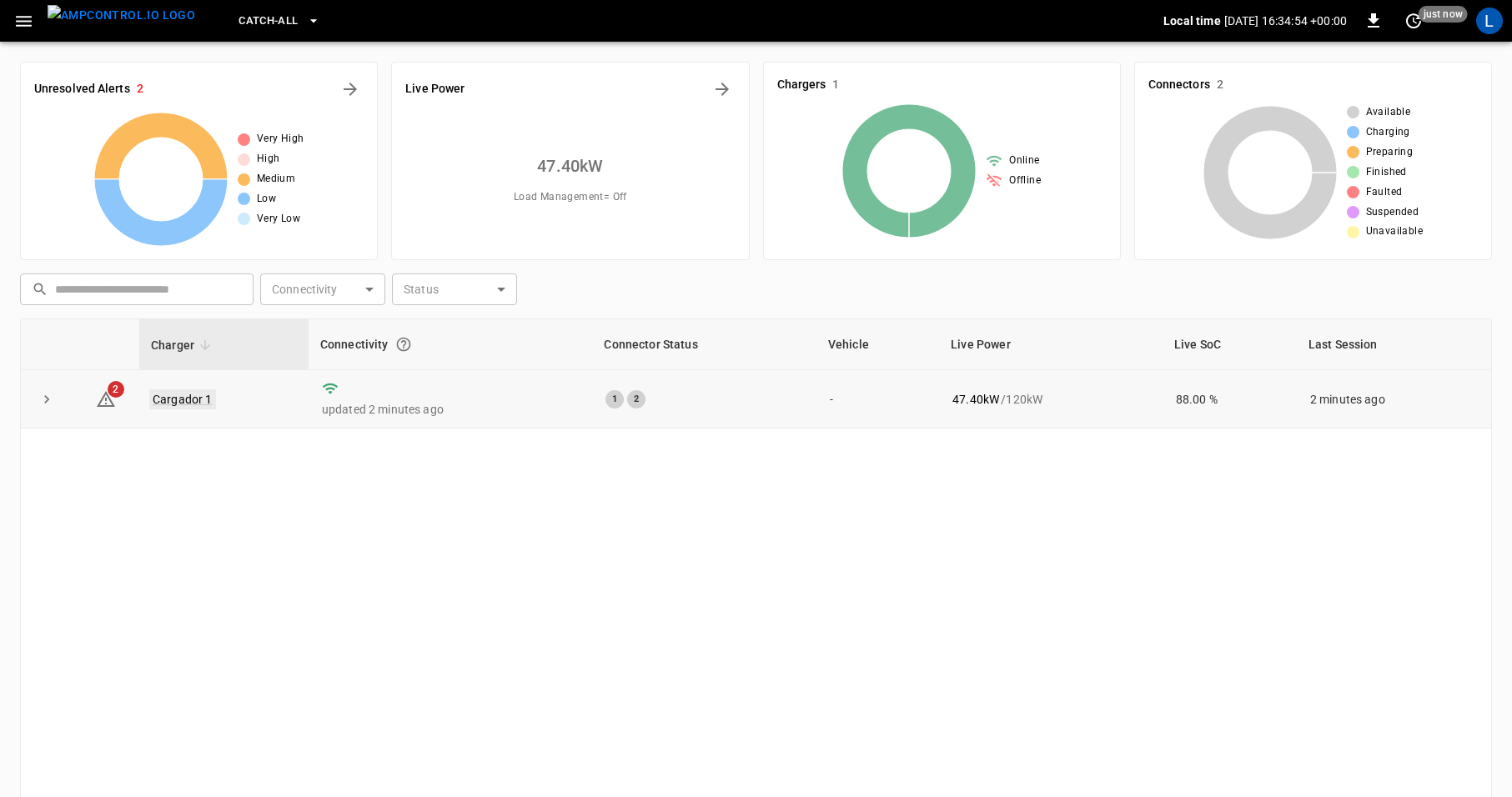 click on "Cargador 1" at bounding box center (183, 399) 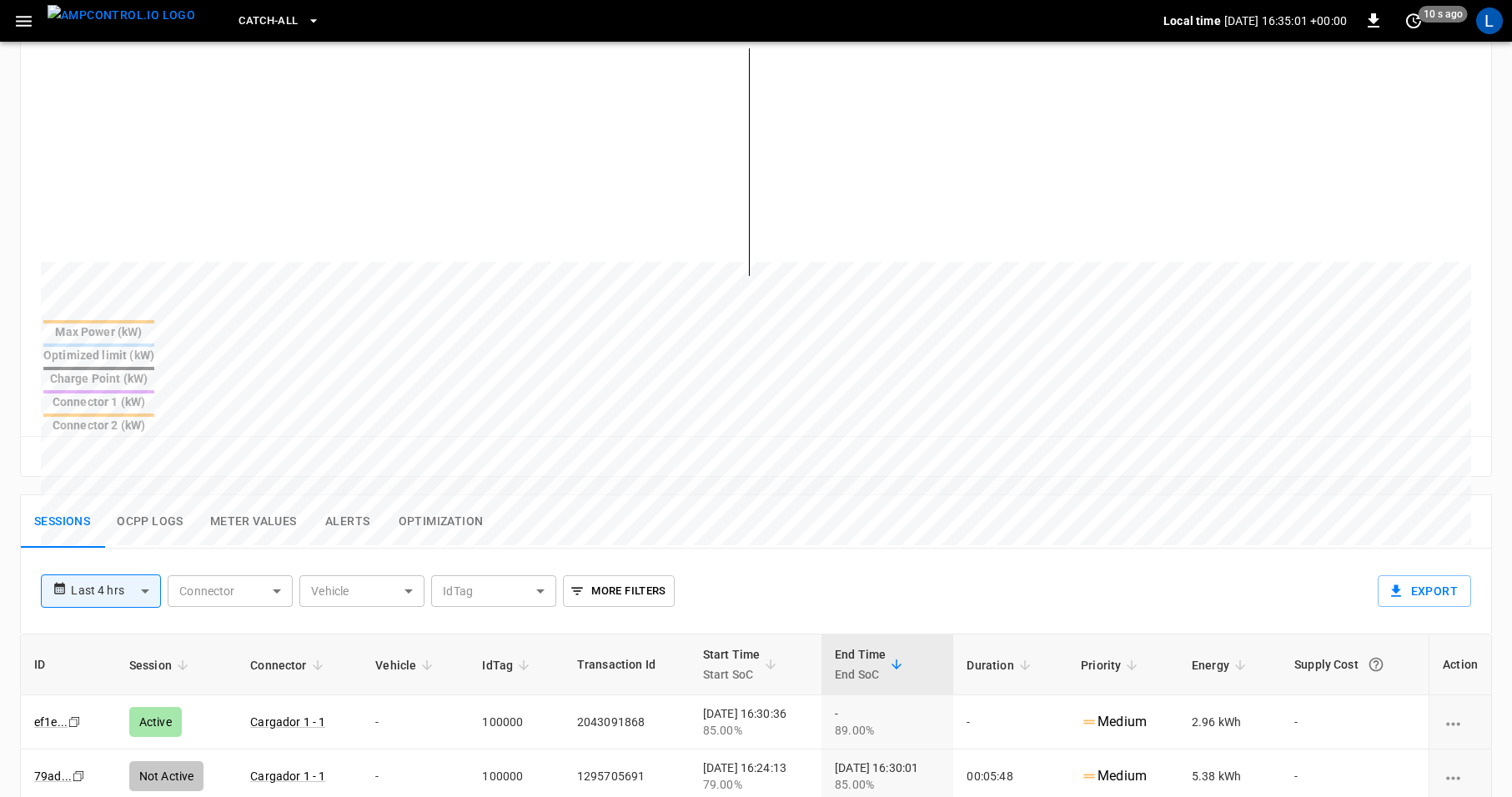 scroll, scrollTop: 0, scrollLeft: 0, axis: both 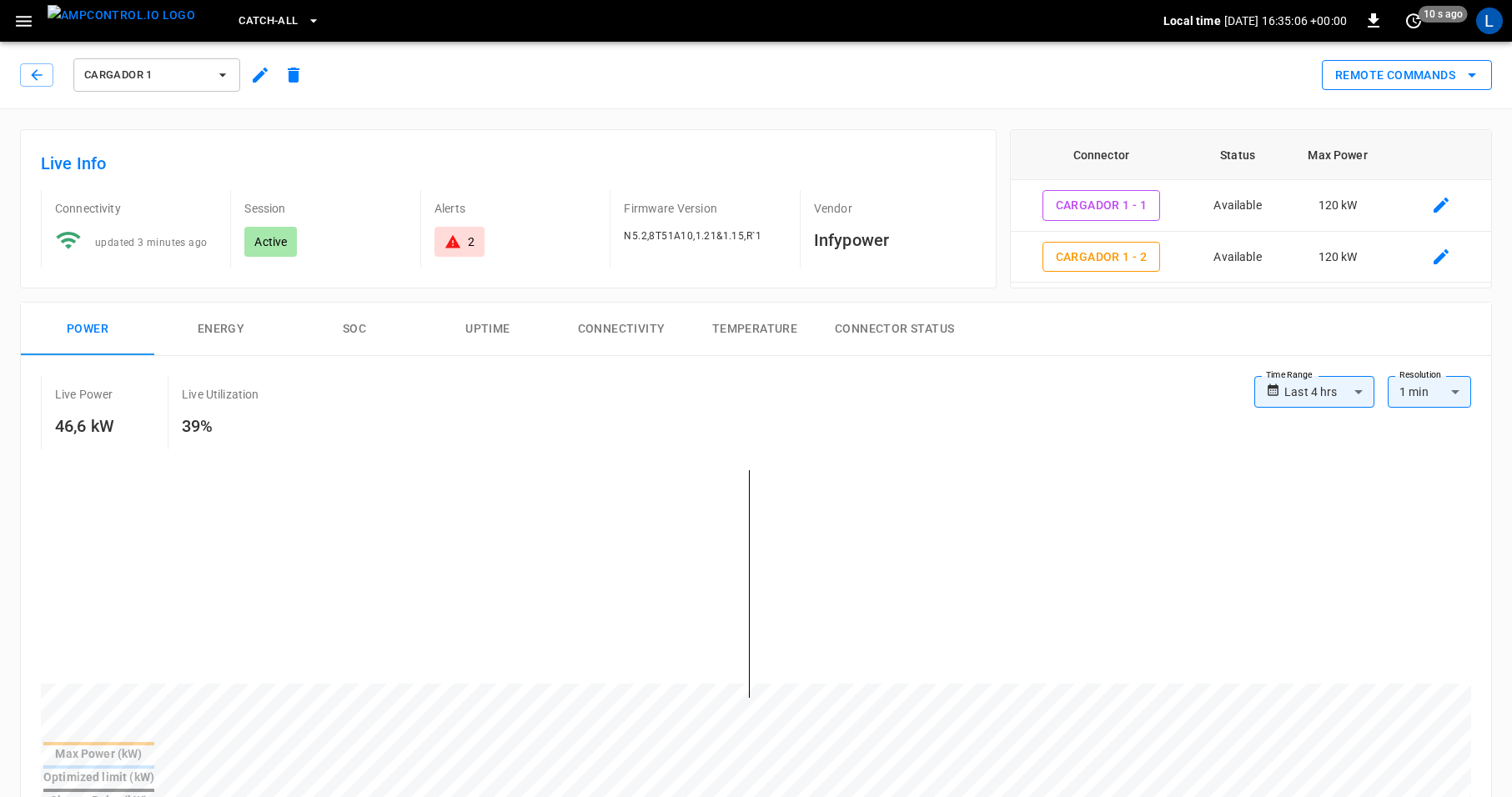 click on "Remote Commands" at bounding box center [1407, 75] 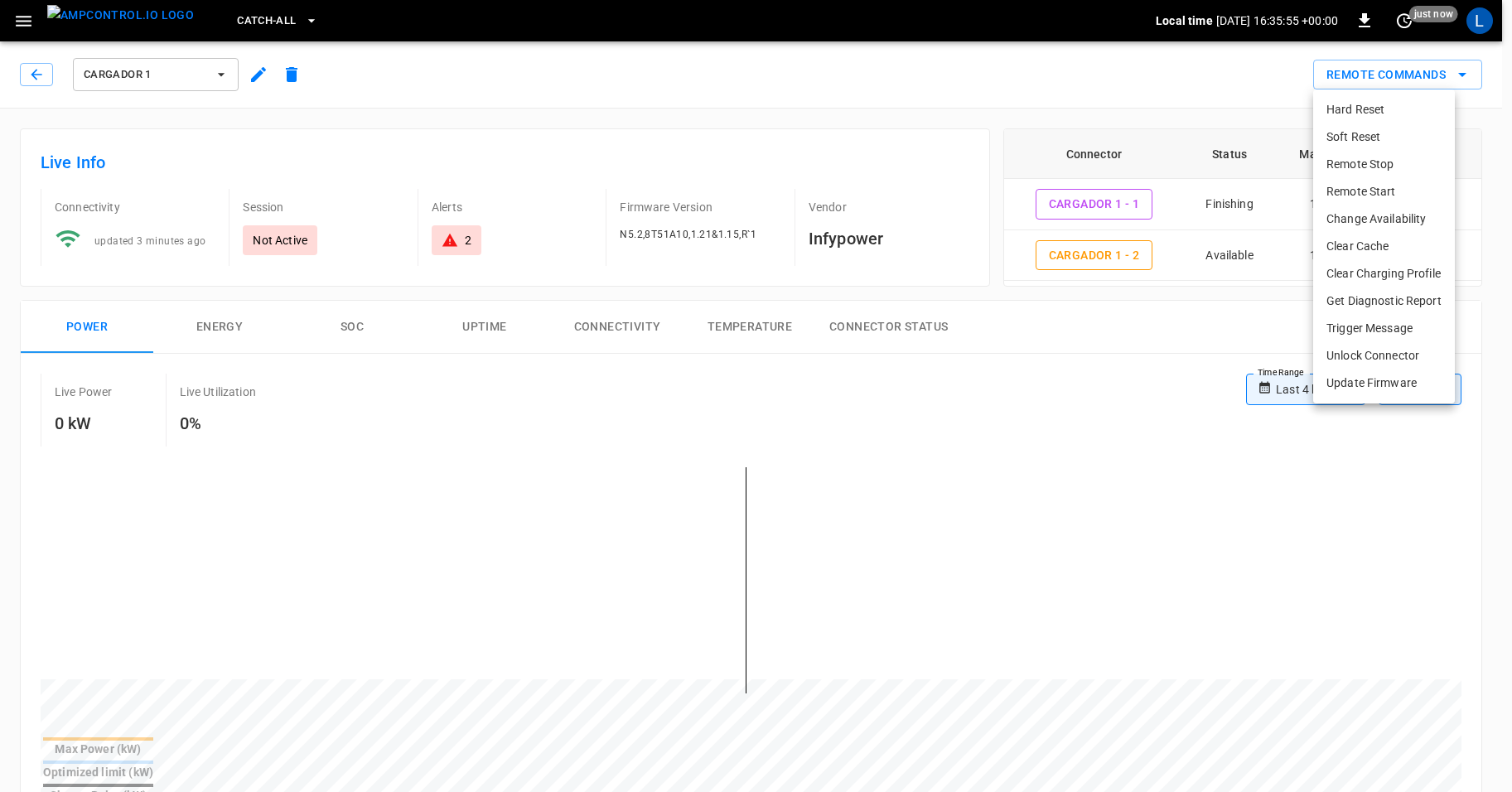 click at bounding box center [756, 396] 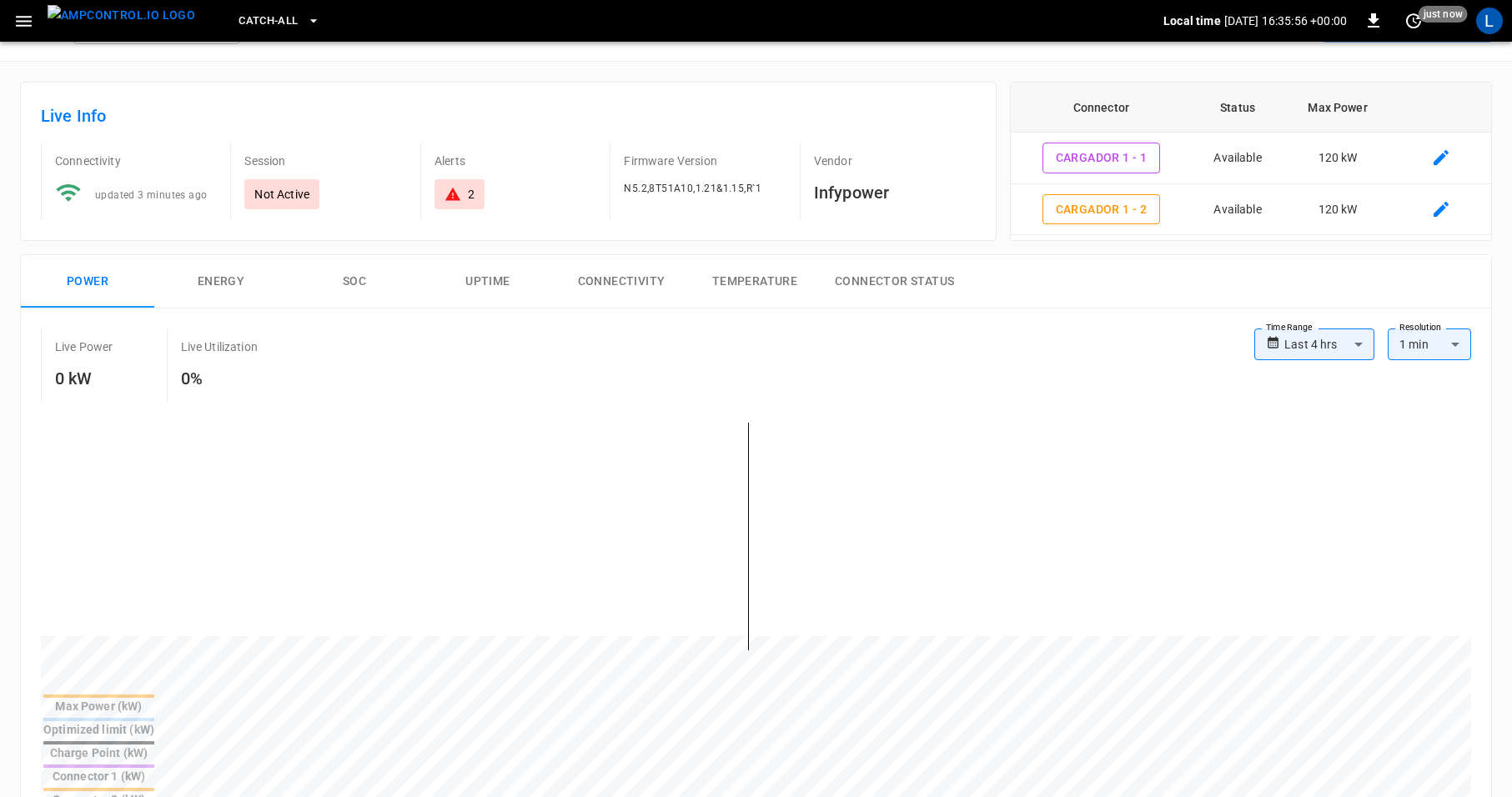 scroll, scrollTop: 56, scrollLeft: 0, axis: vertical 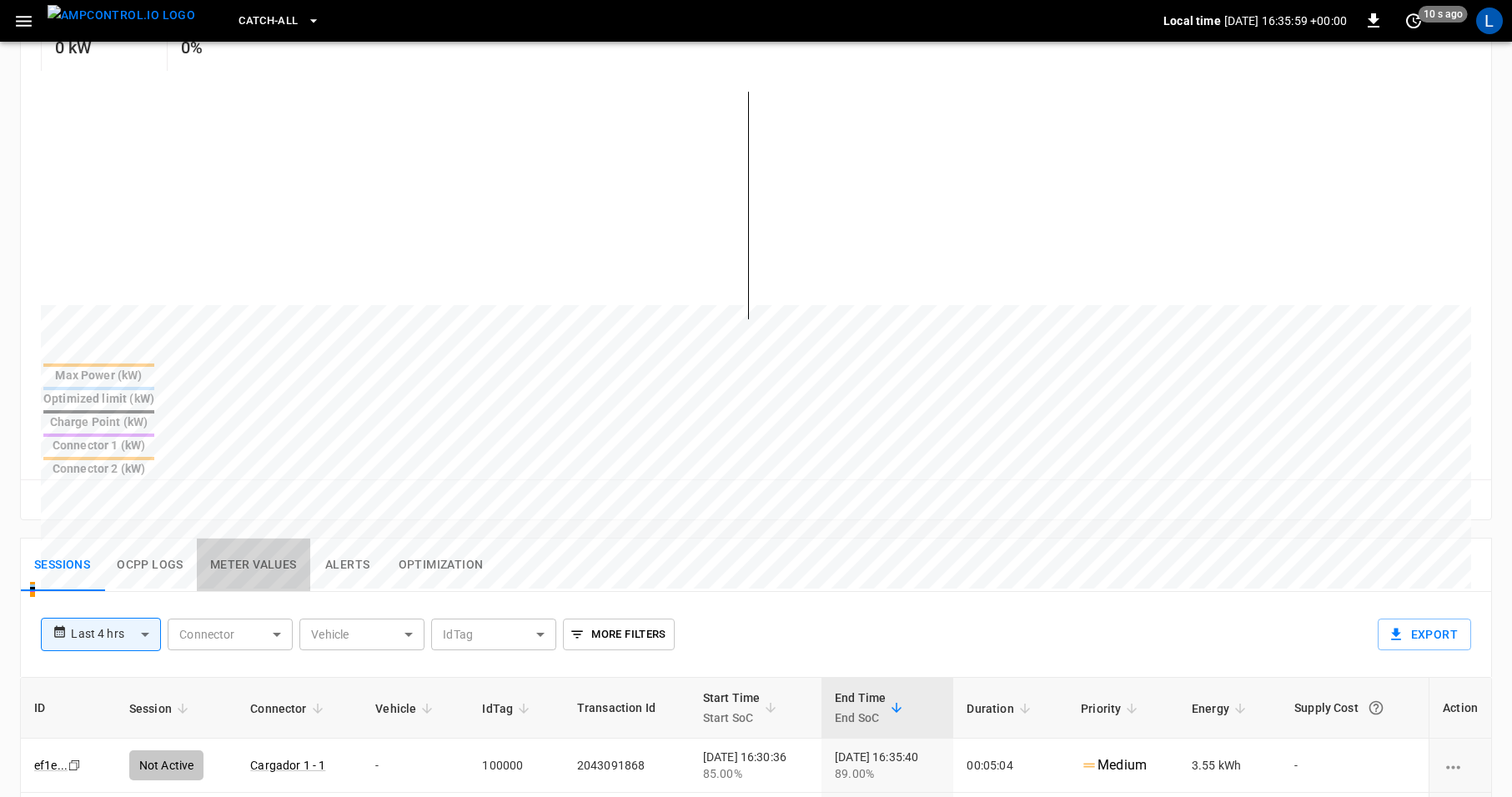 click on "Meter Values" at bounding box center (254, 565) 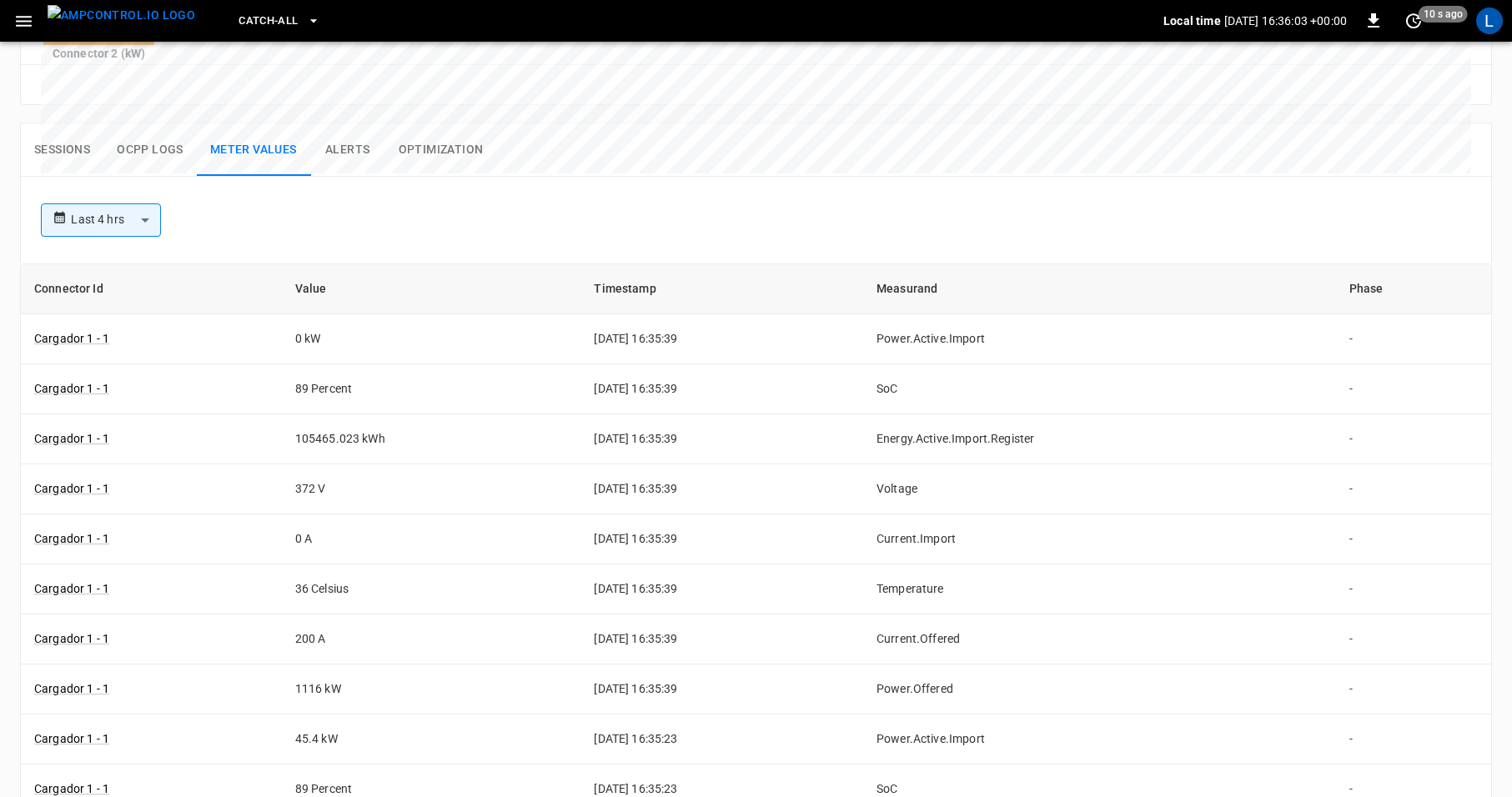 scroll, scrollTop: 804, scrollLeft: 0, axis: vertical 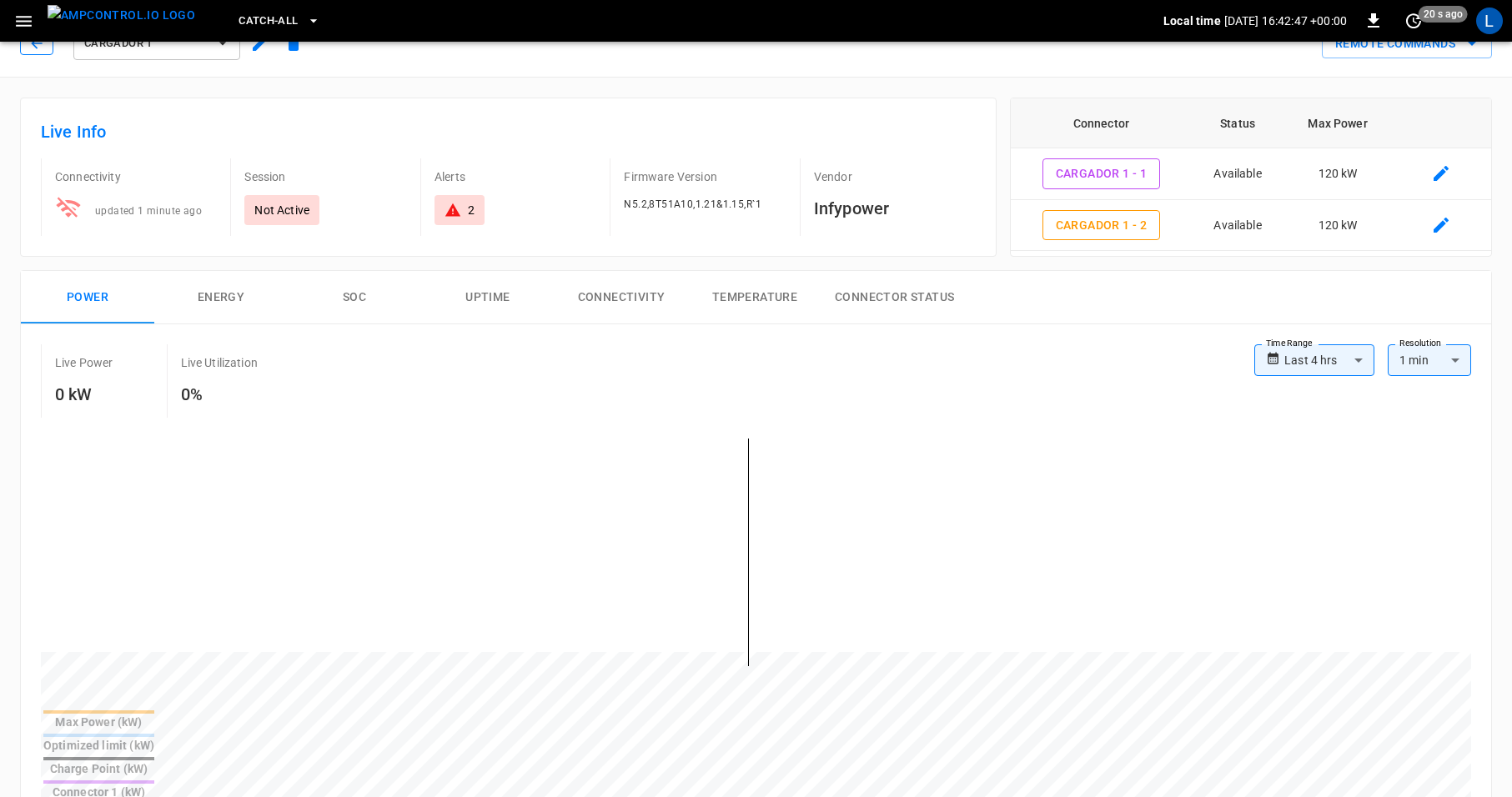 click at bounding box center (37, 43) 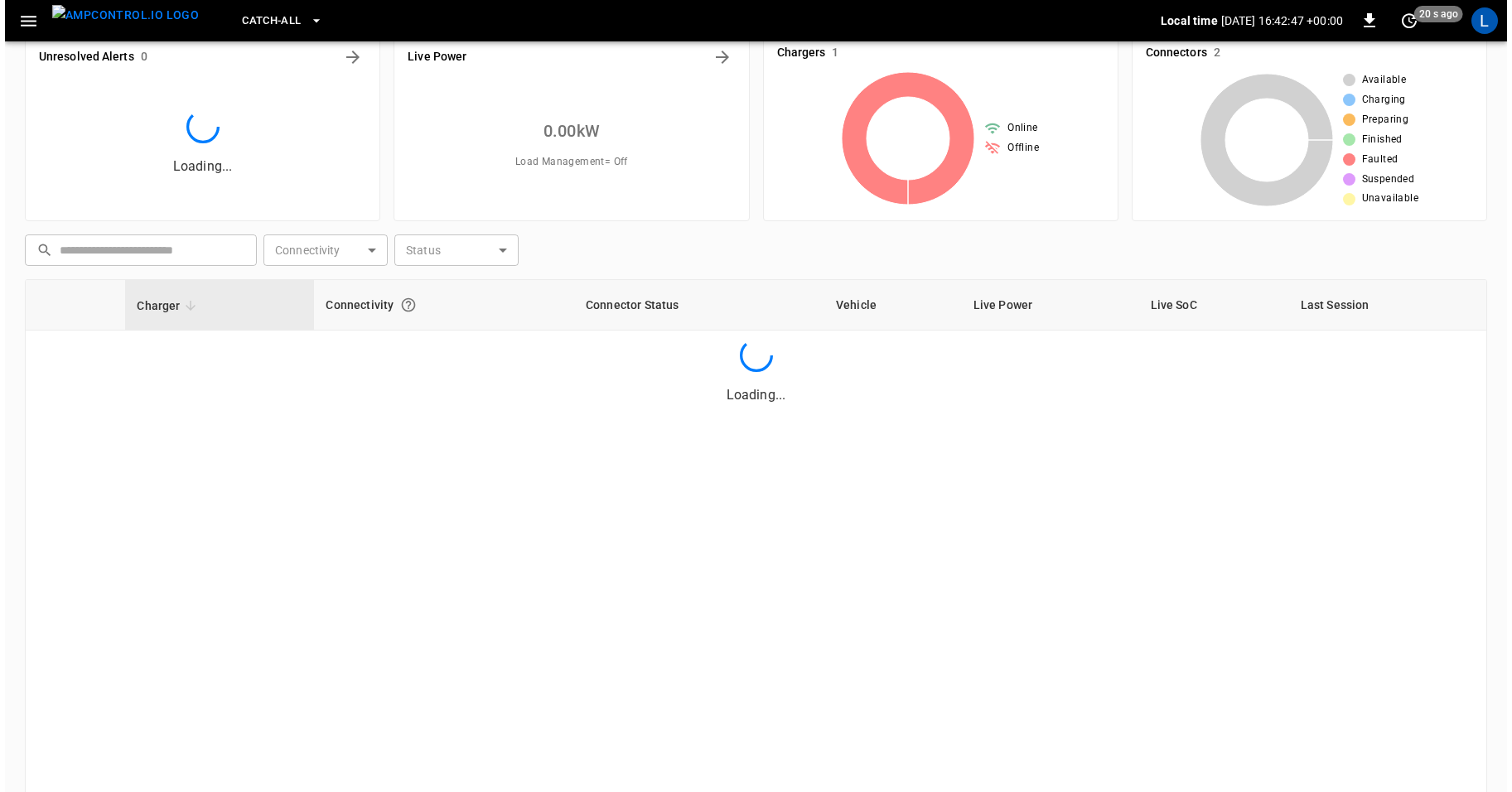 scroll, scrollTop: 0, scrollLeft: 0, axis: both 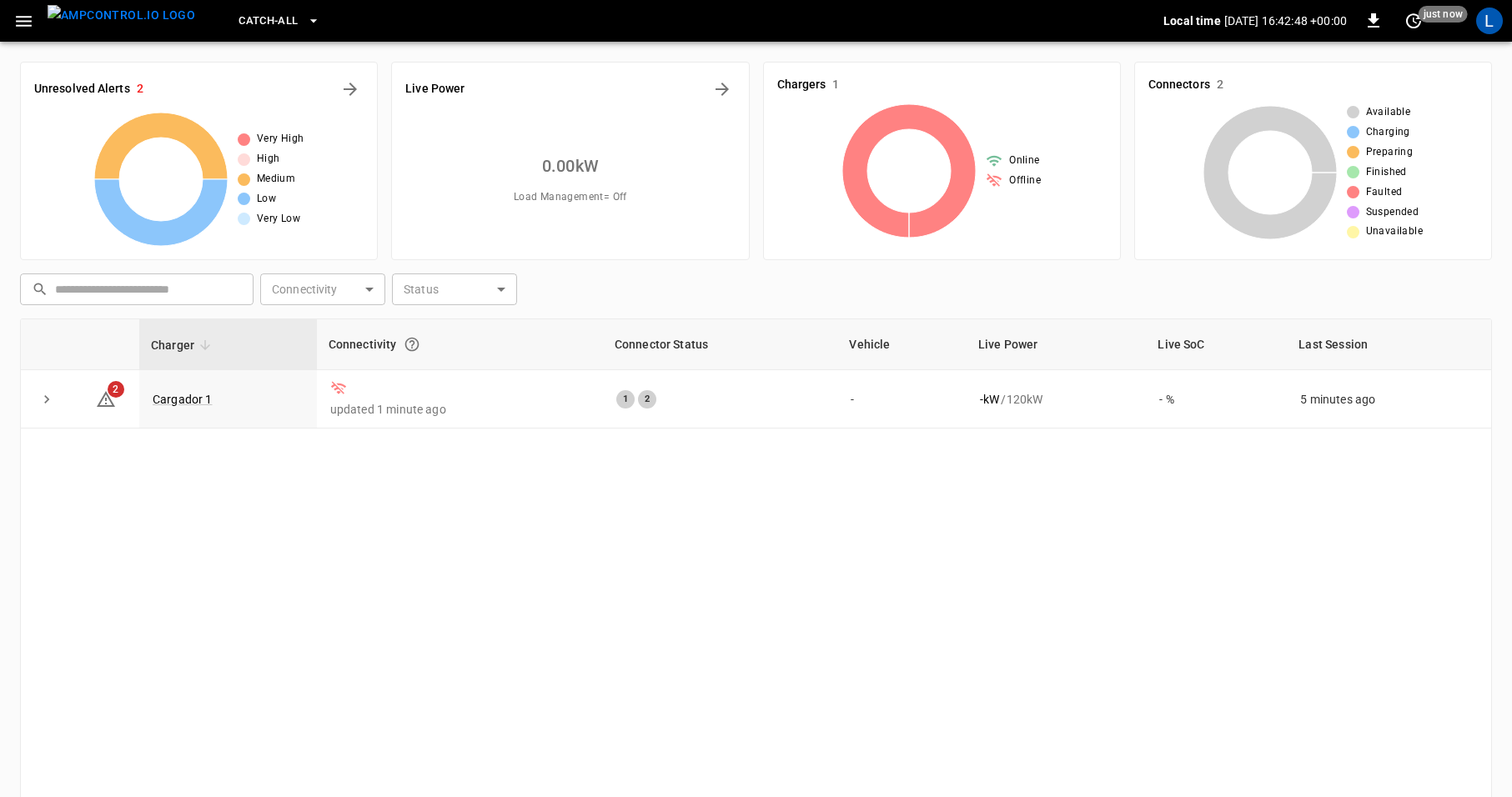 click on "Charger Connectivity Connector Status Vehicle Live Power Live SoC Last Session 2 Cargador 1 updated 1 minute ago 1 2 - -  kW /  120  kW - % 5 minutes ago" at bounding box center (756, 597) 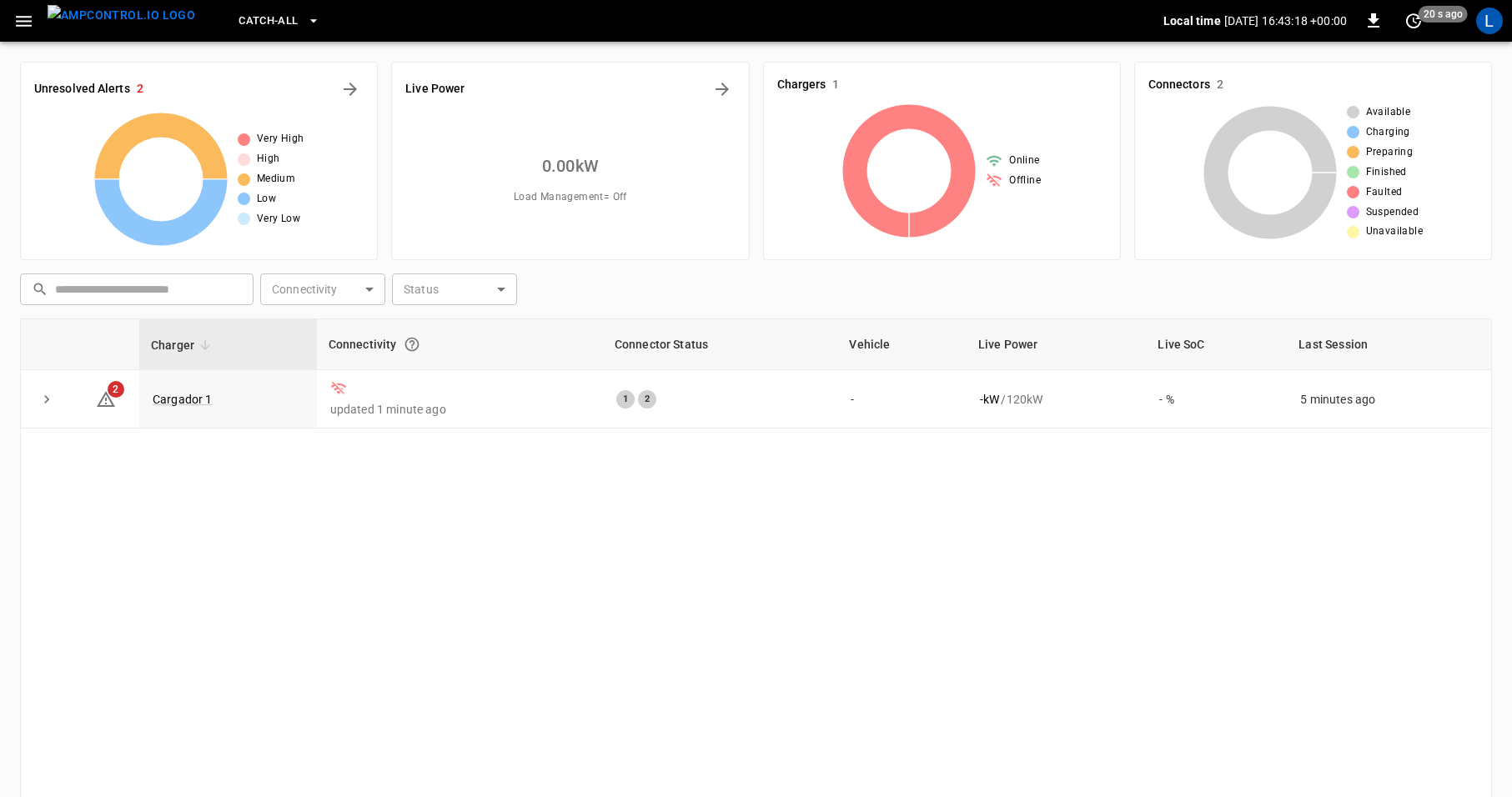 click on "Charger Connectivity Connector Status Vehicle Live Power Live SoC Last Session 2 Cargador 1 updated 1 minute ago 1 2 - -  kW /  120  kW - % 5 minutes ago" at bounding box center (756, 597) 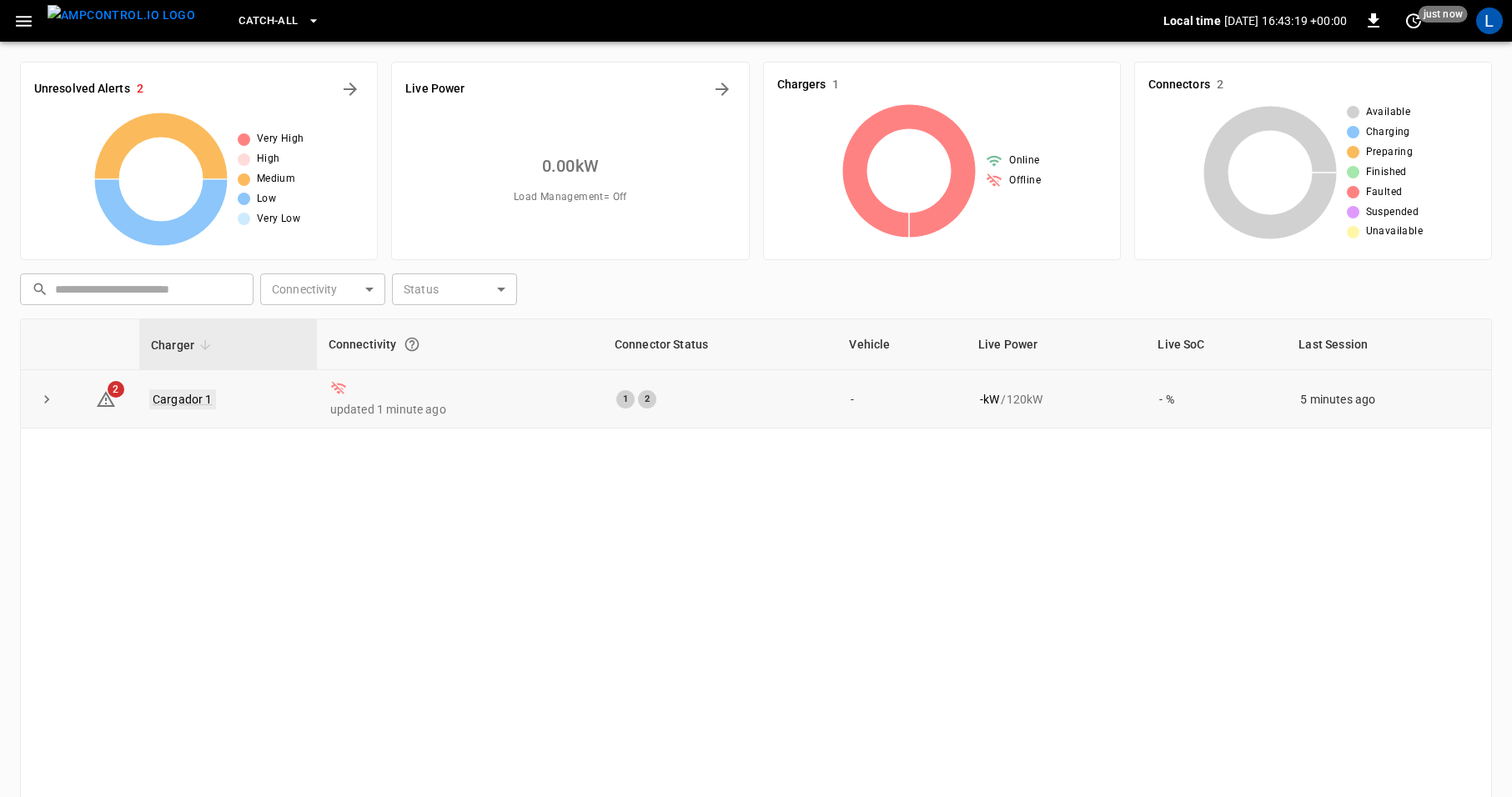 click on "Cargador 1" at bounding box center [183, 399] 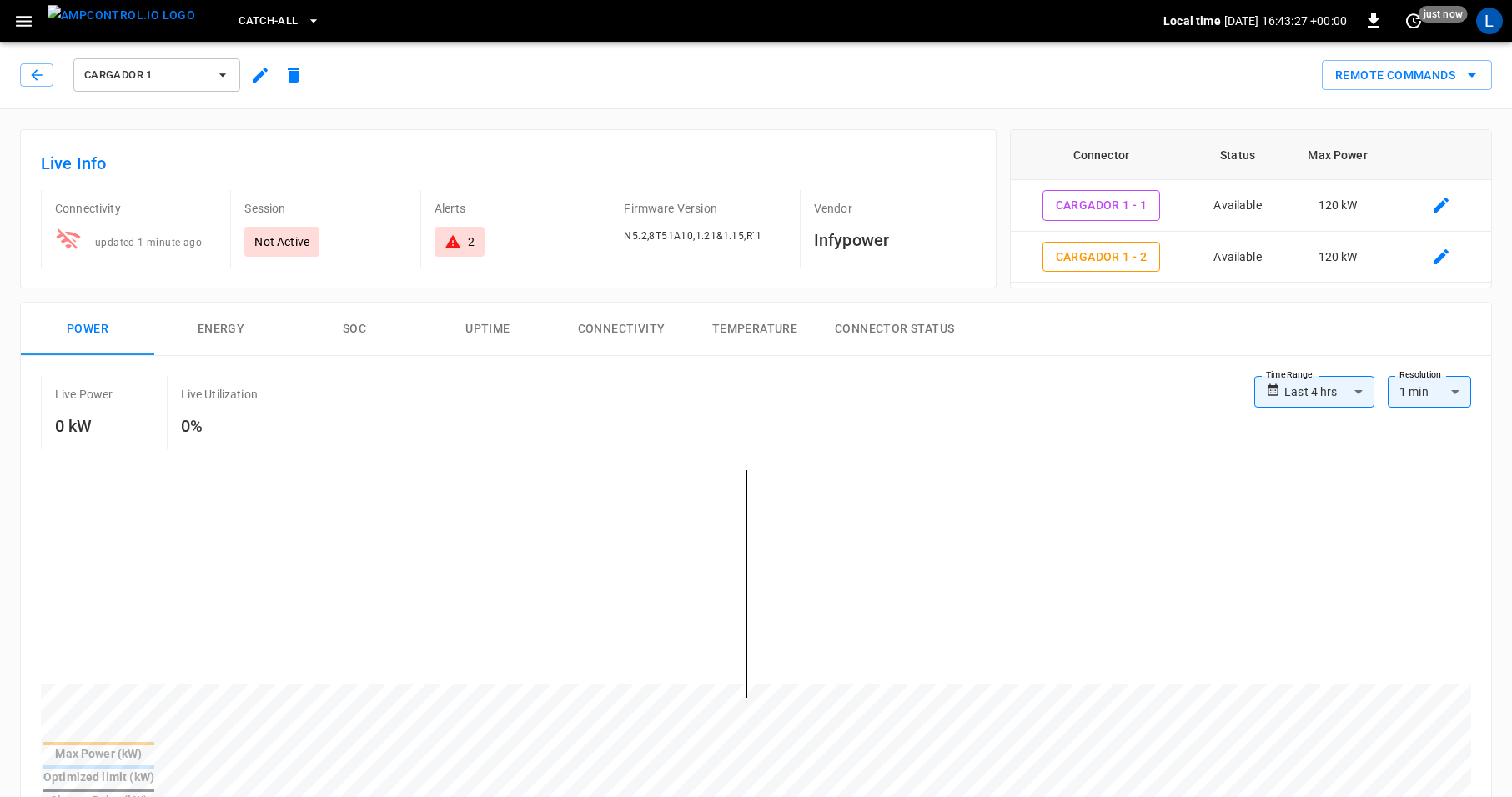 click on "Uptime" at bounding box center (488, 329) 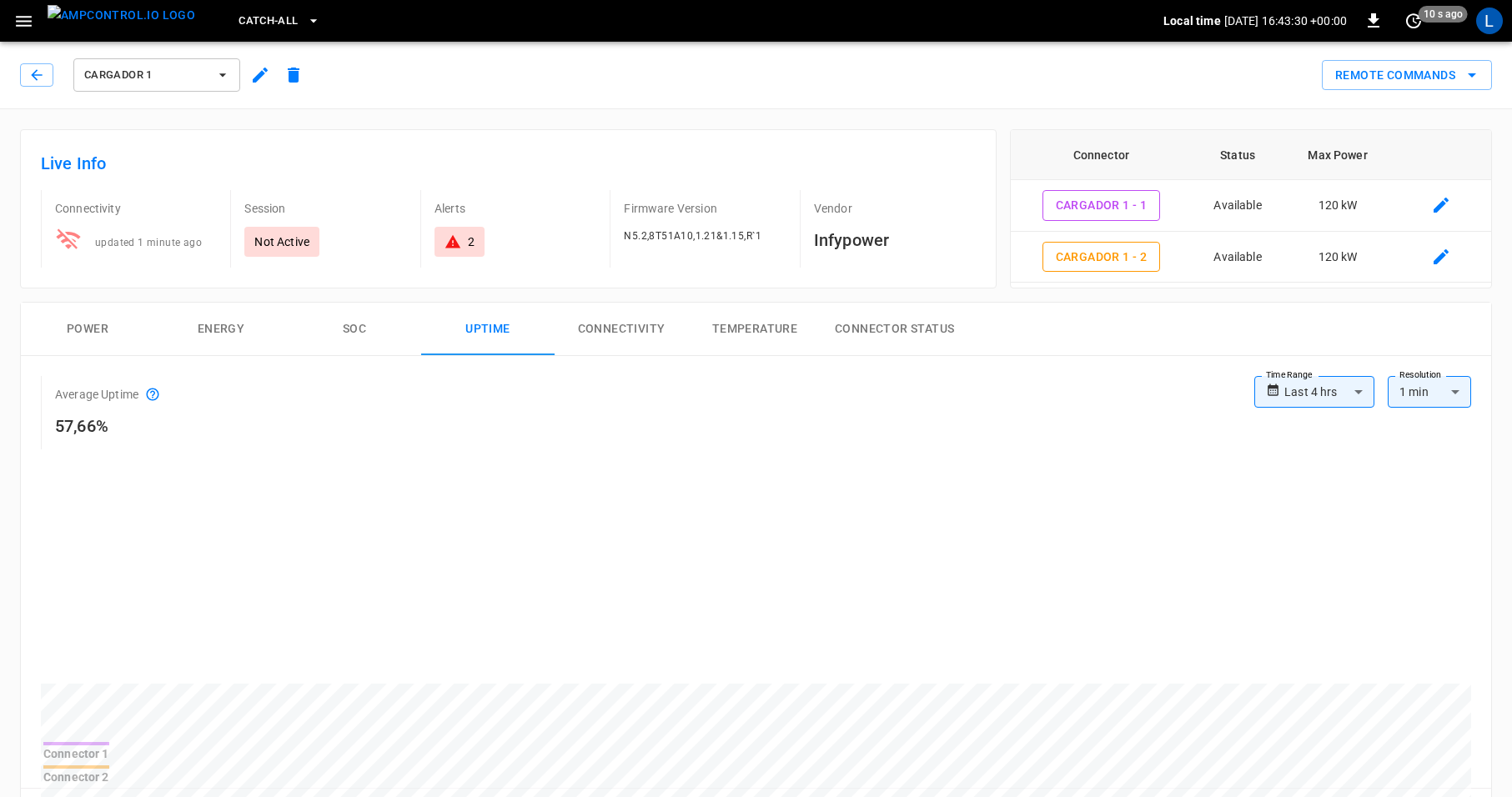 click on "Connectivity" at bounding box center (621, 329) 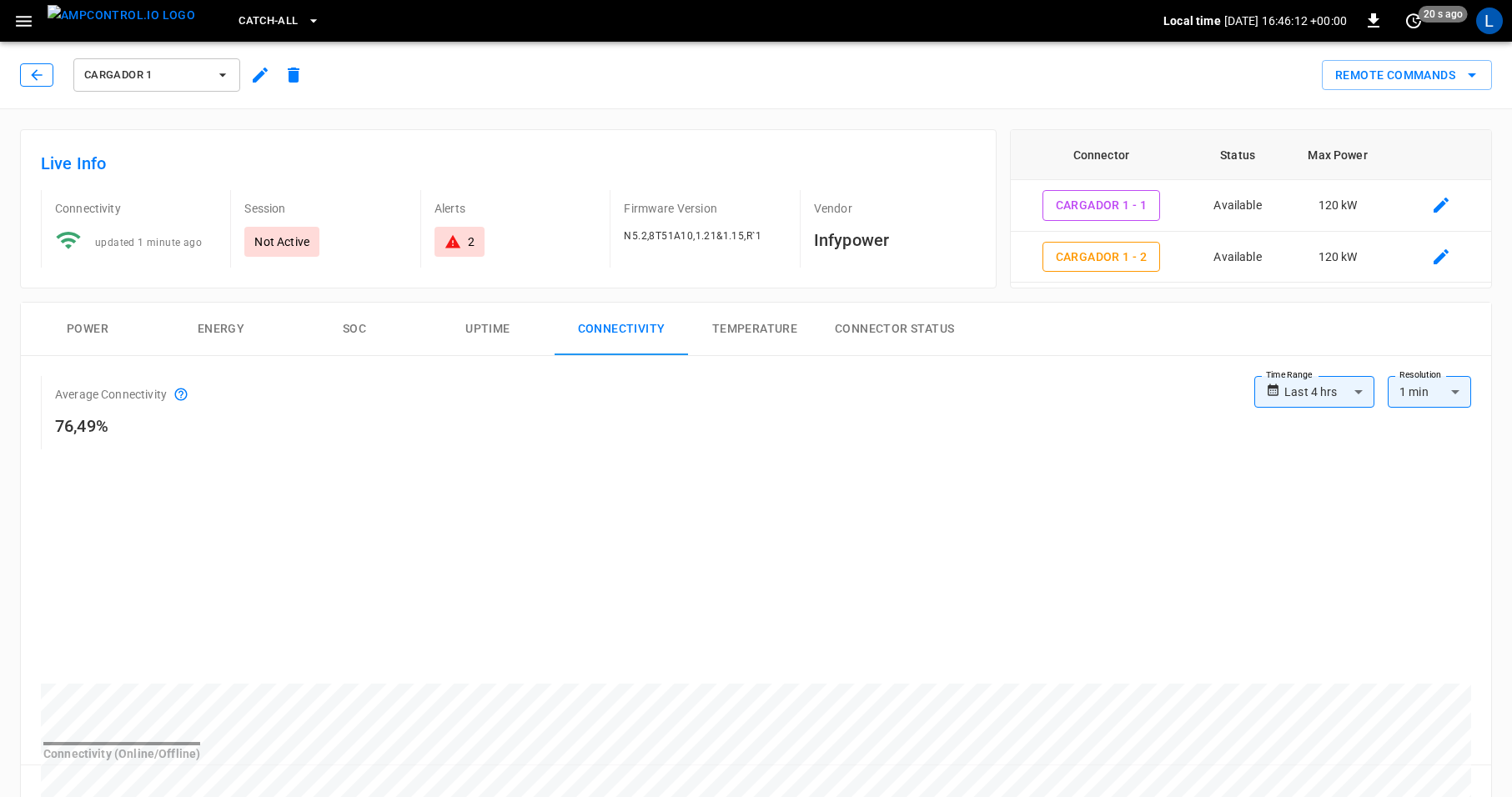click 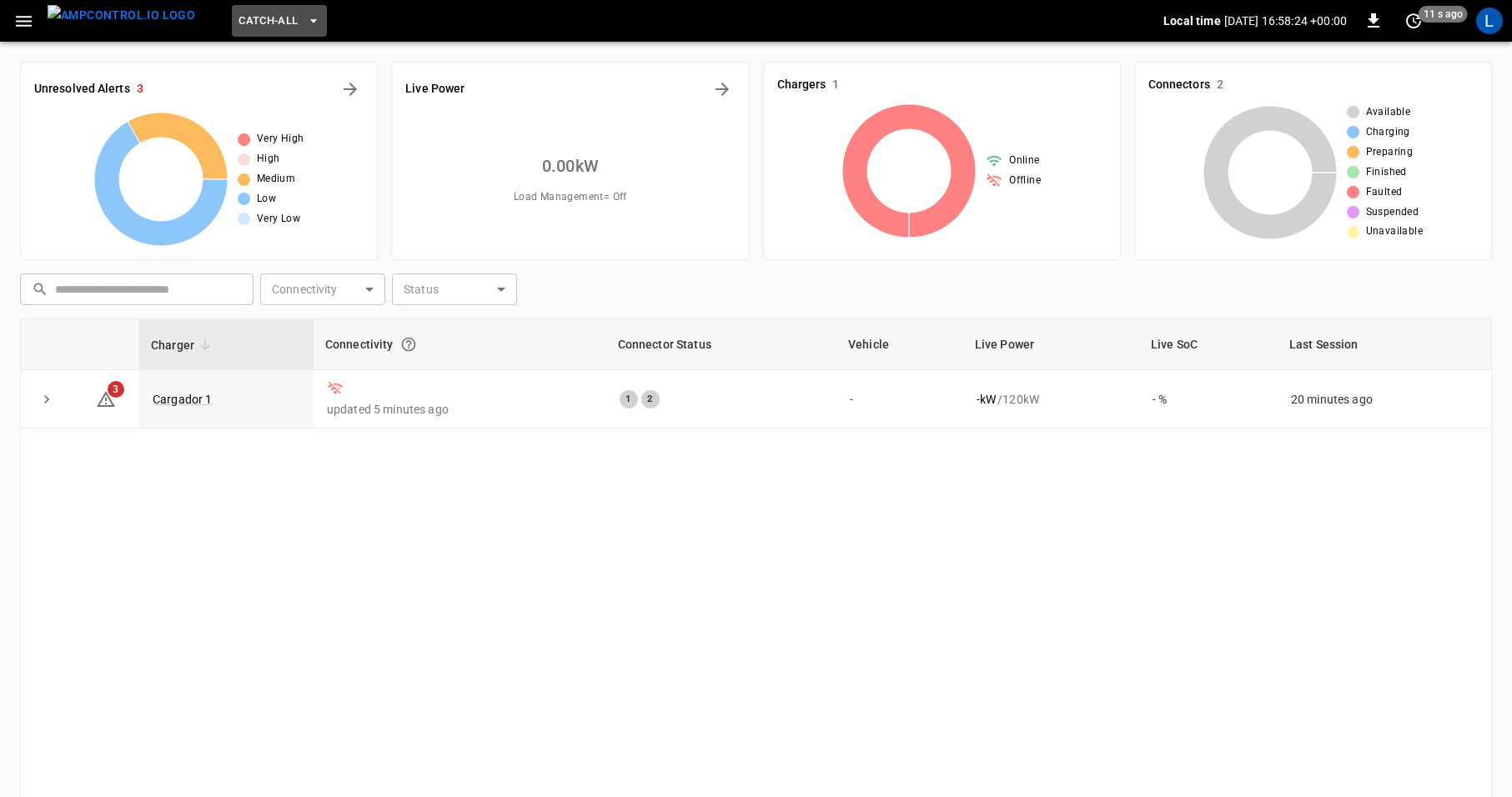 click on "Catch-all" at bounding box center [279, 21] 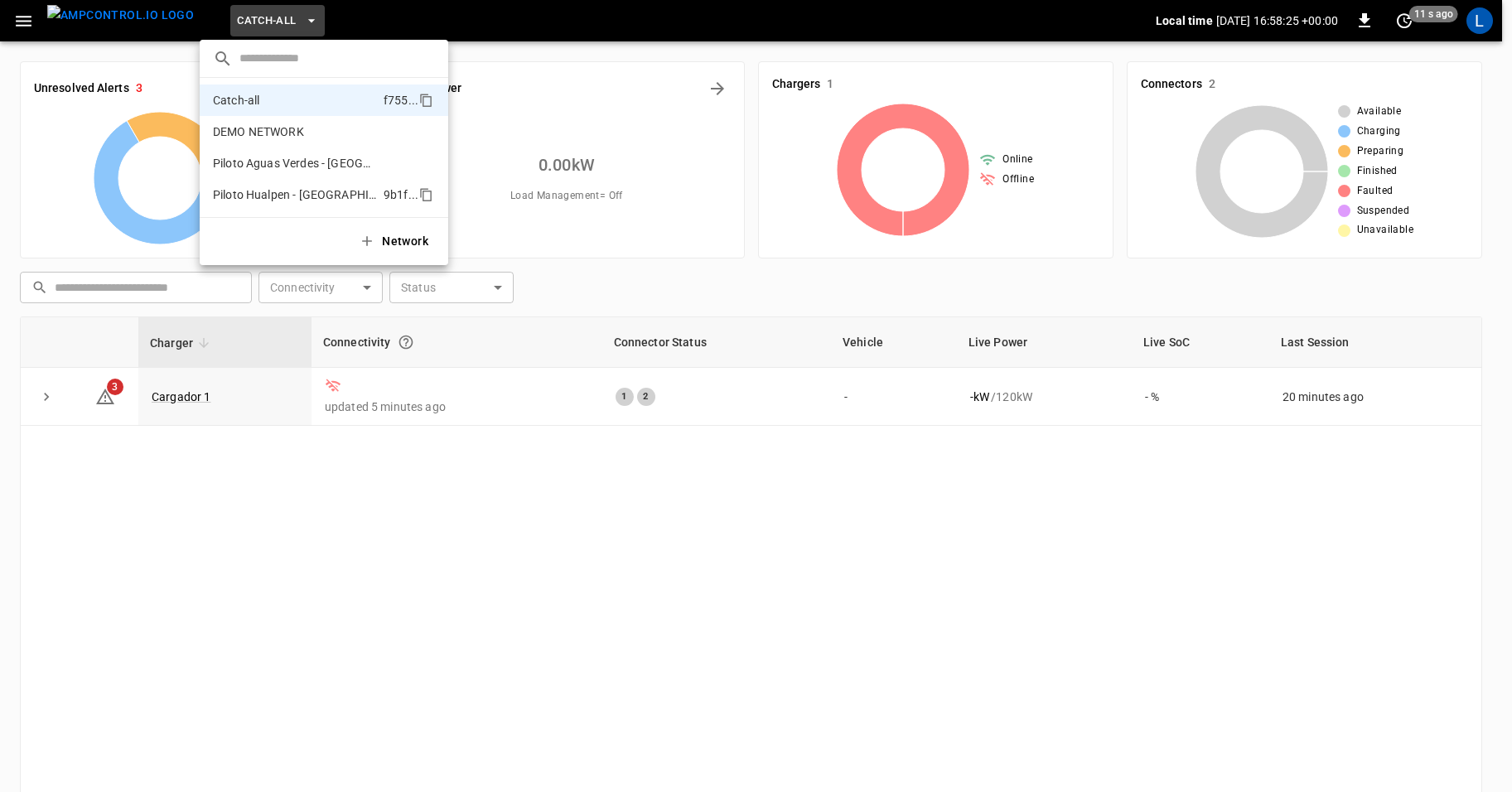 click on "Piloto Hualpen - [GEOGRAPHIC_DATA]" at bounding box center [295, 195] 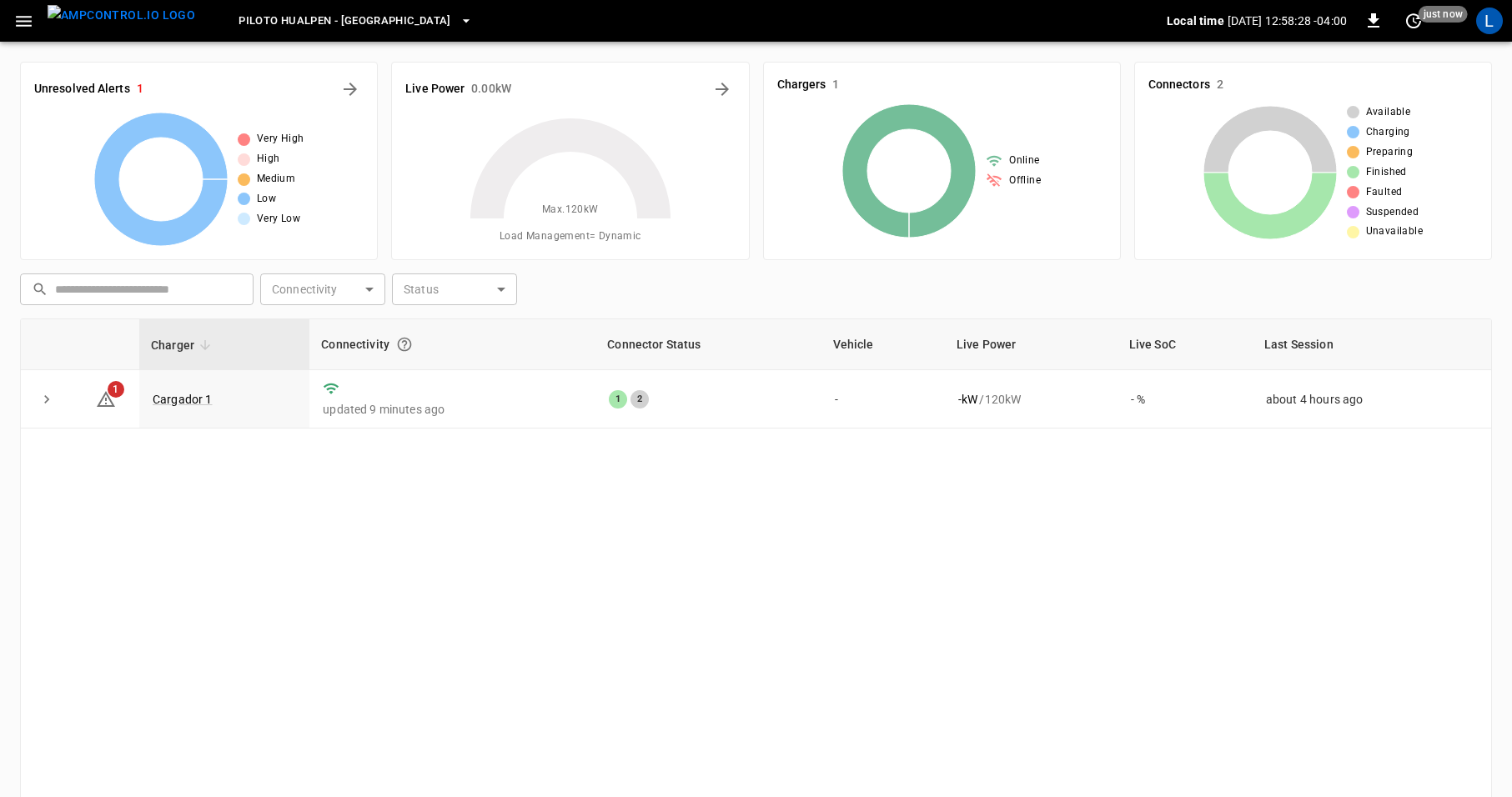 click 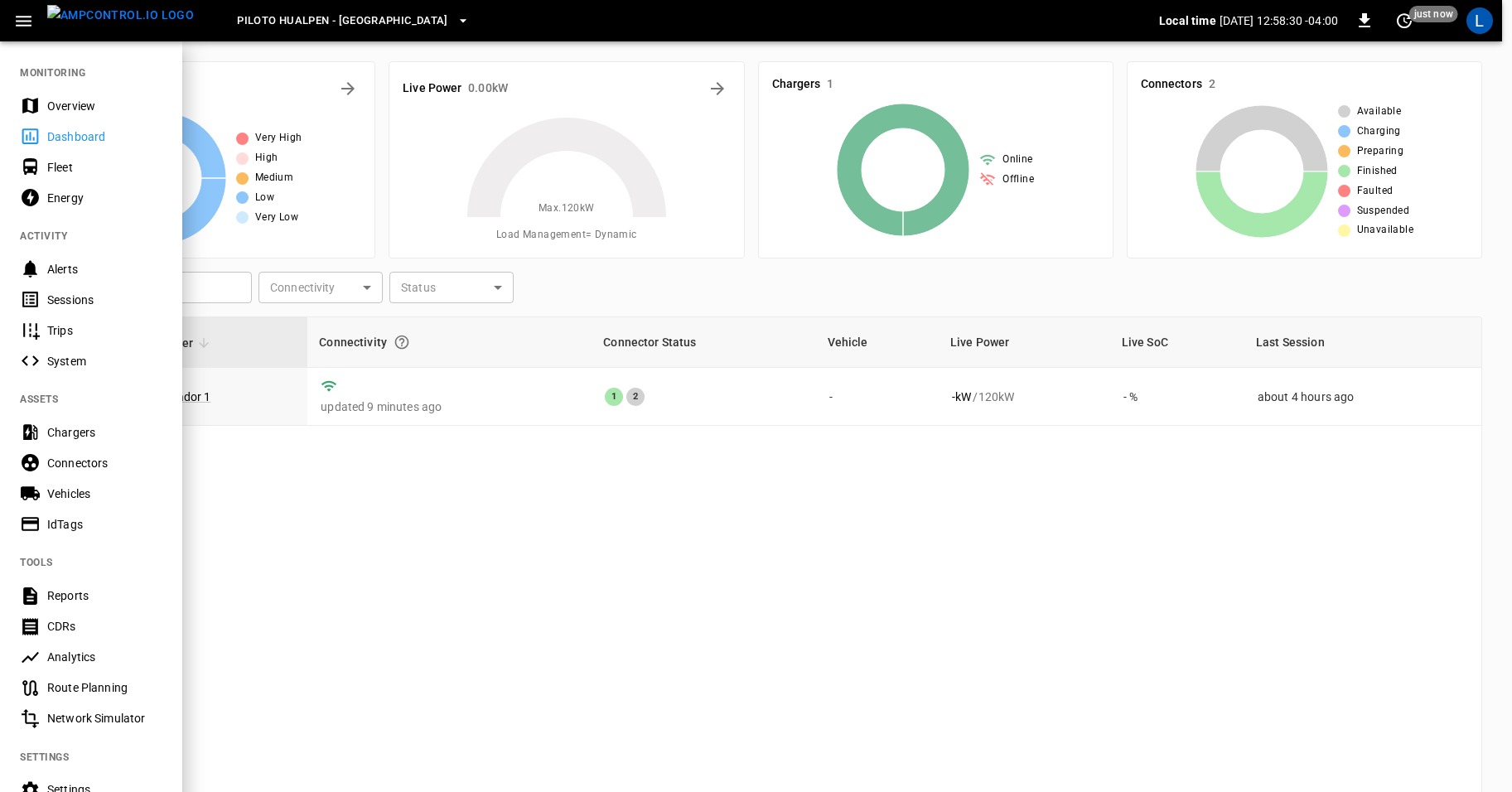 click on "Chargers" at bounding box center (104, 432) 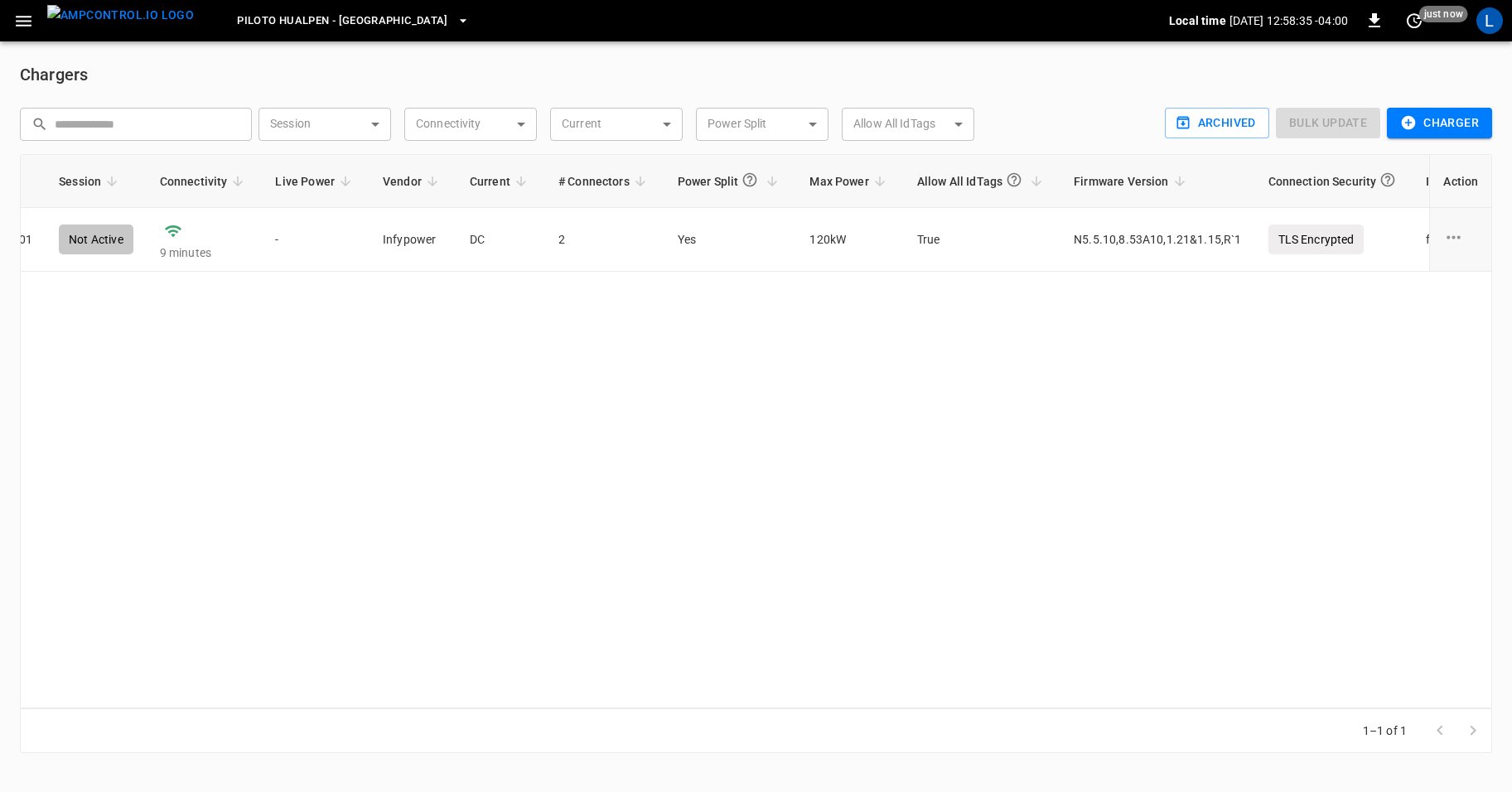 scroll, scrollTop: 0, scrollLeft: 384, axis: horizontal 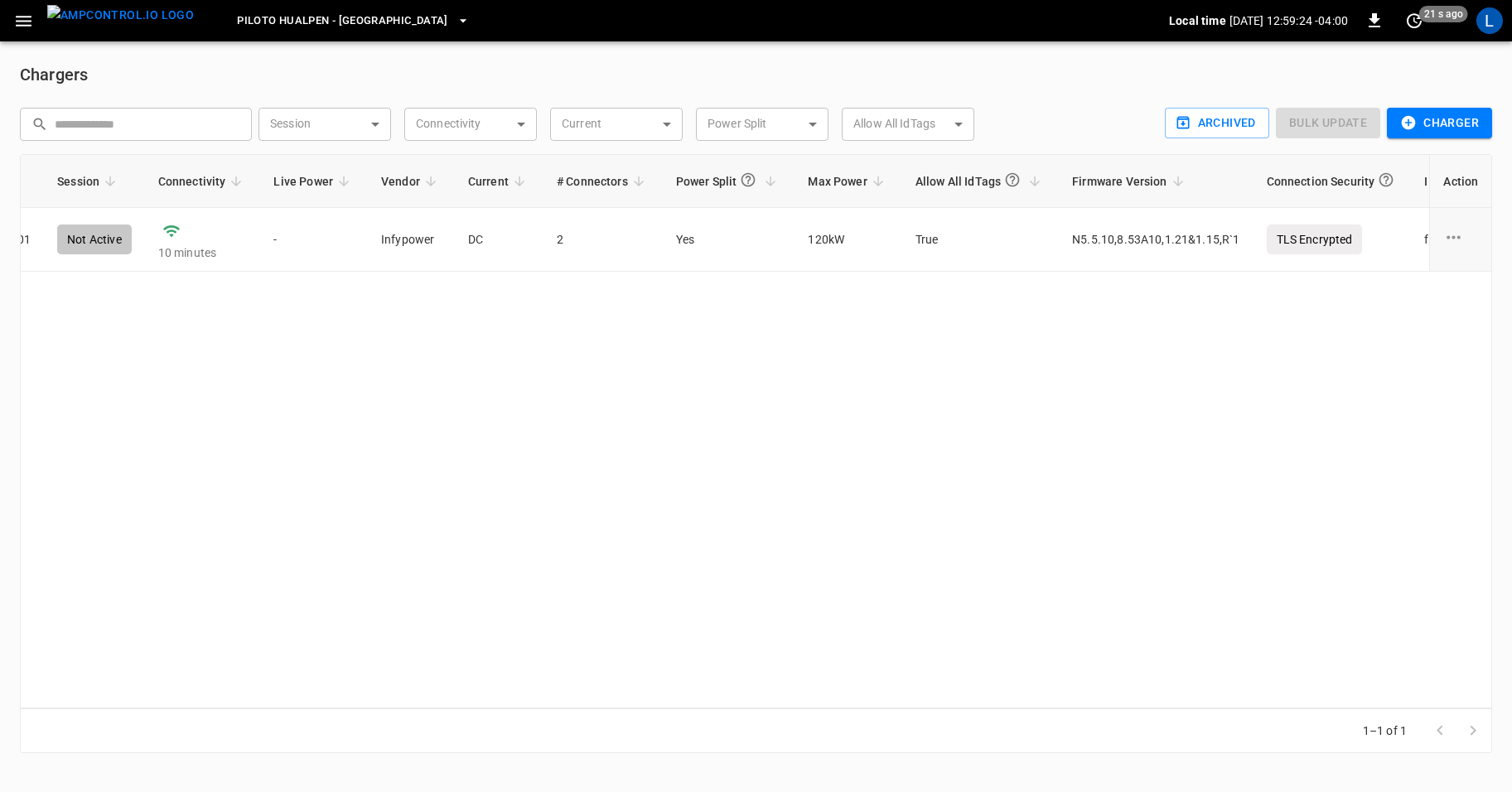 click on "Name Serial Number OCPP ID Session Connectivity Live Power Vendor Current # Connectors Power Split Max Power Allow All IdTags Firmware Version Connection Security ID Action Cargador 1 L2260002F01040500A01 HUA_TEST_01 Not Active 10 minutes - Infypower DC 2 Yes 120  kW   True N5.5.10,8.53A10,1.21&1.15,R`1 TLS Encrypted f429 ... Copy" at bounding box center [756, 431] 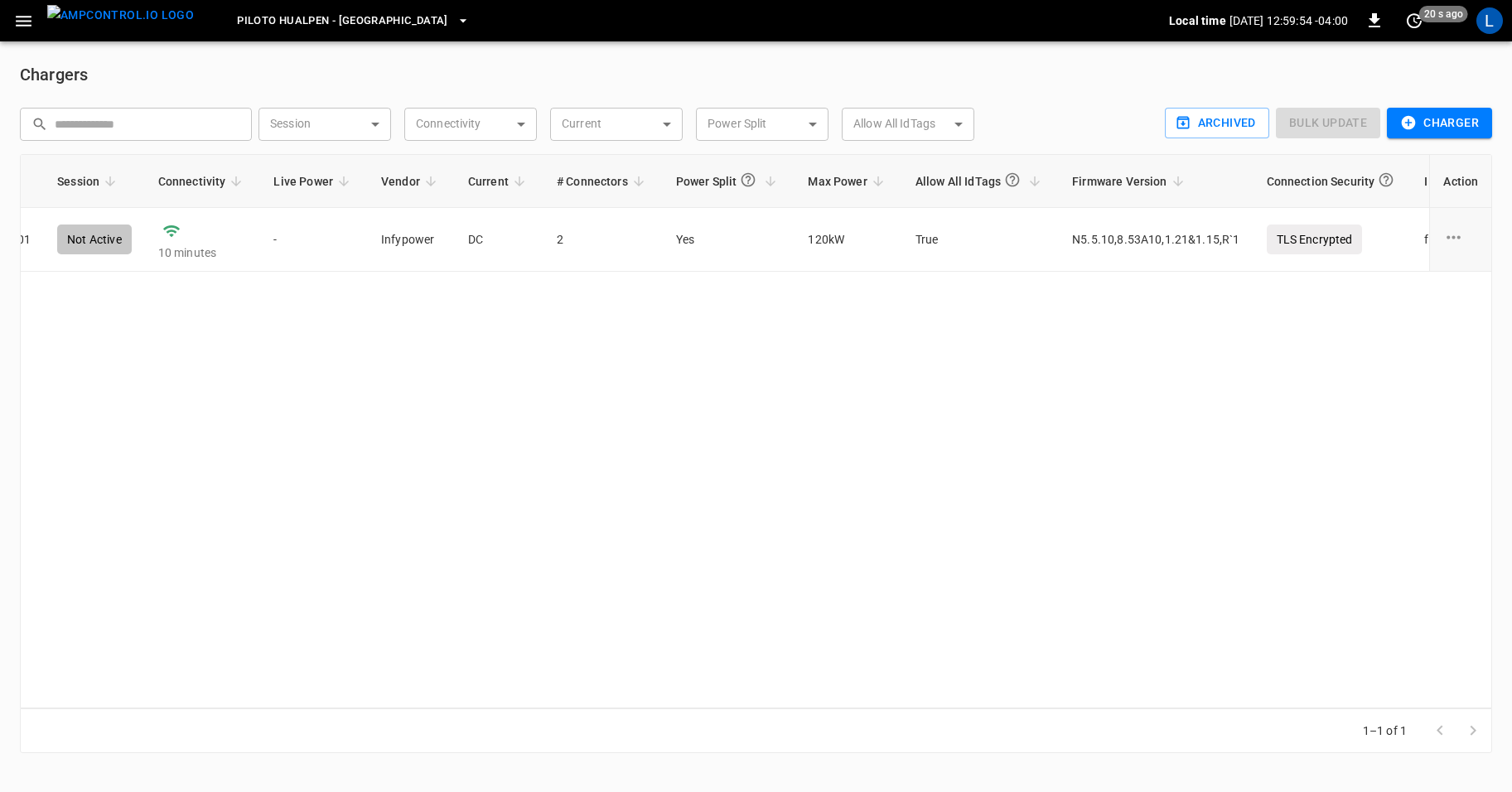 click on "Piloto Hualpen - [GEOGRAPHIC_DATA]" at bounding box center [353, 21] 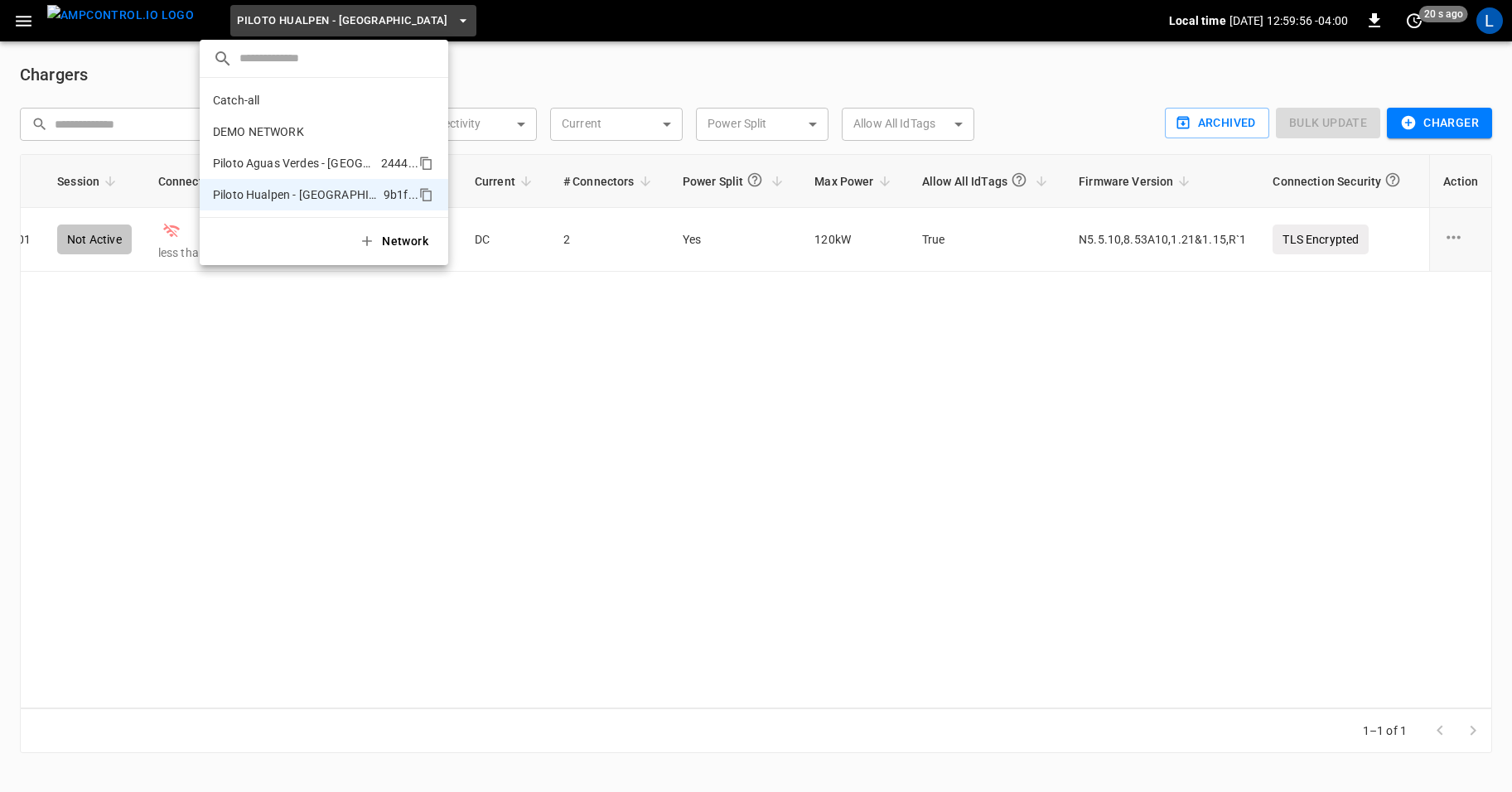 click on "Piloto Aguas Verdes - [GEOGRAPHIC_DATA]" at bounding box center [293, 163] 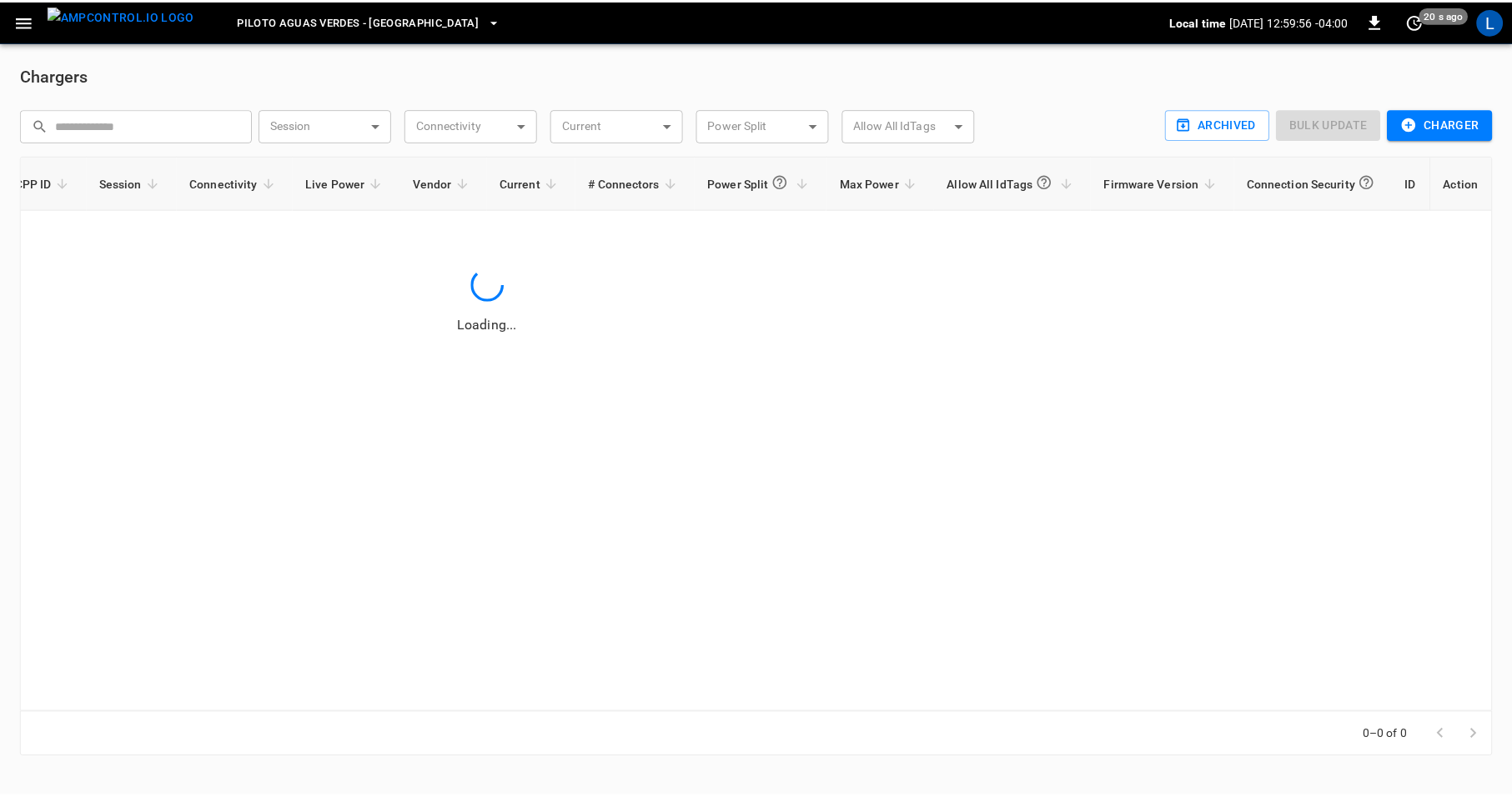 scroll, scrollTop: 0, scrollLeft: 259, axis: horizontal 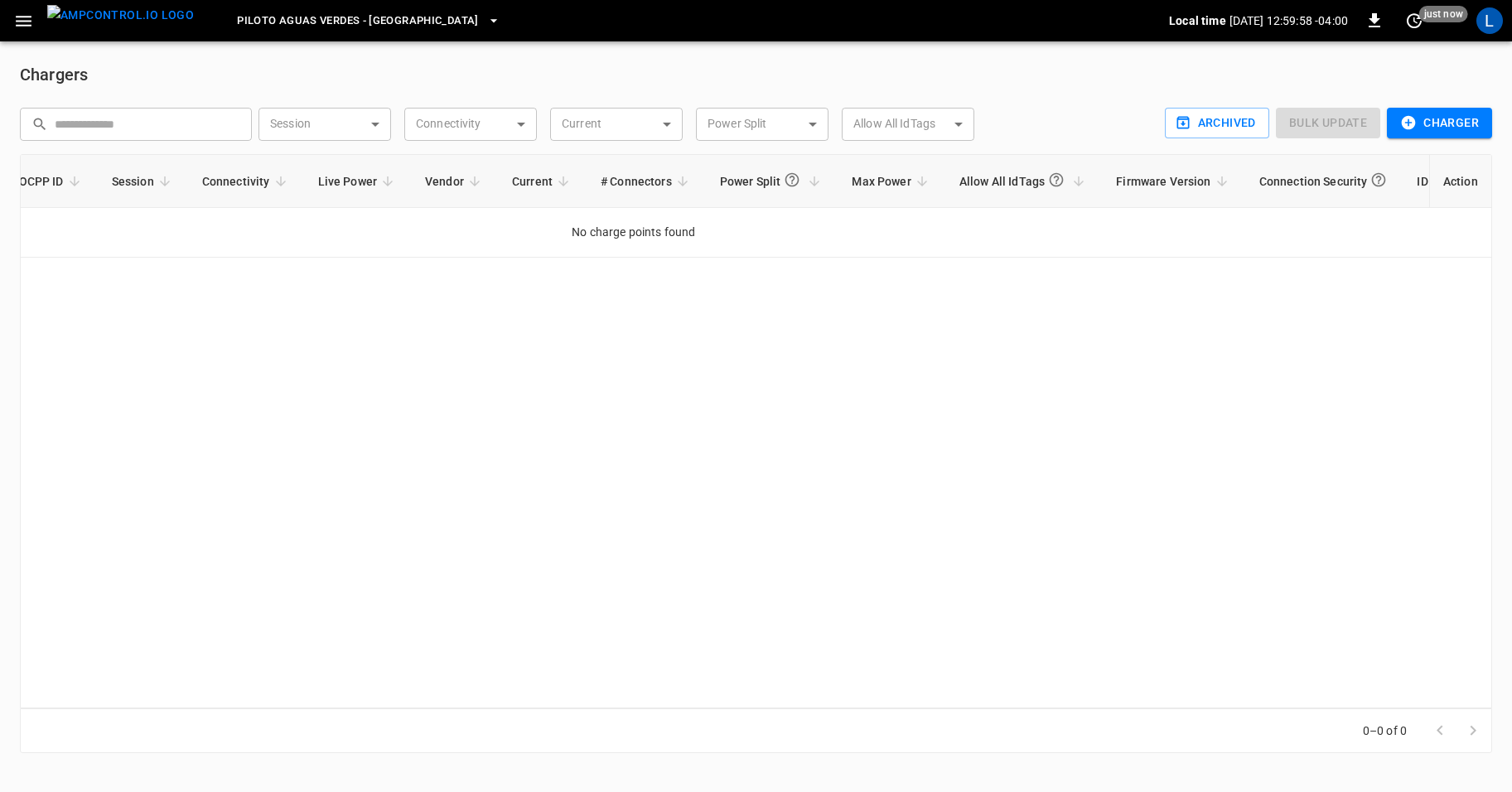 click 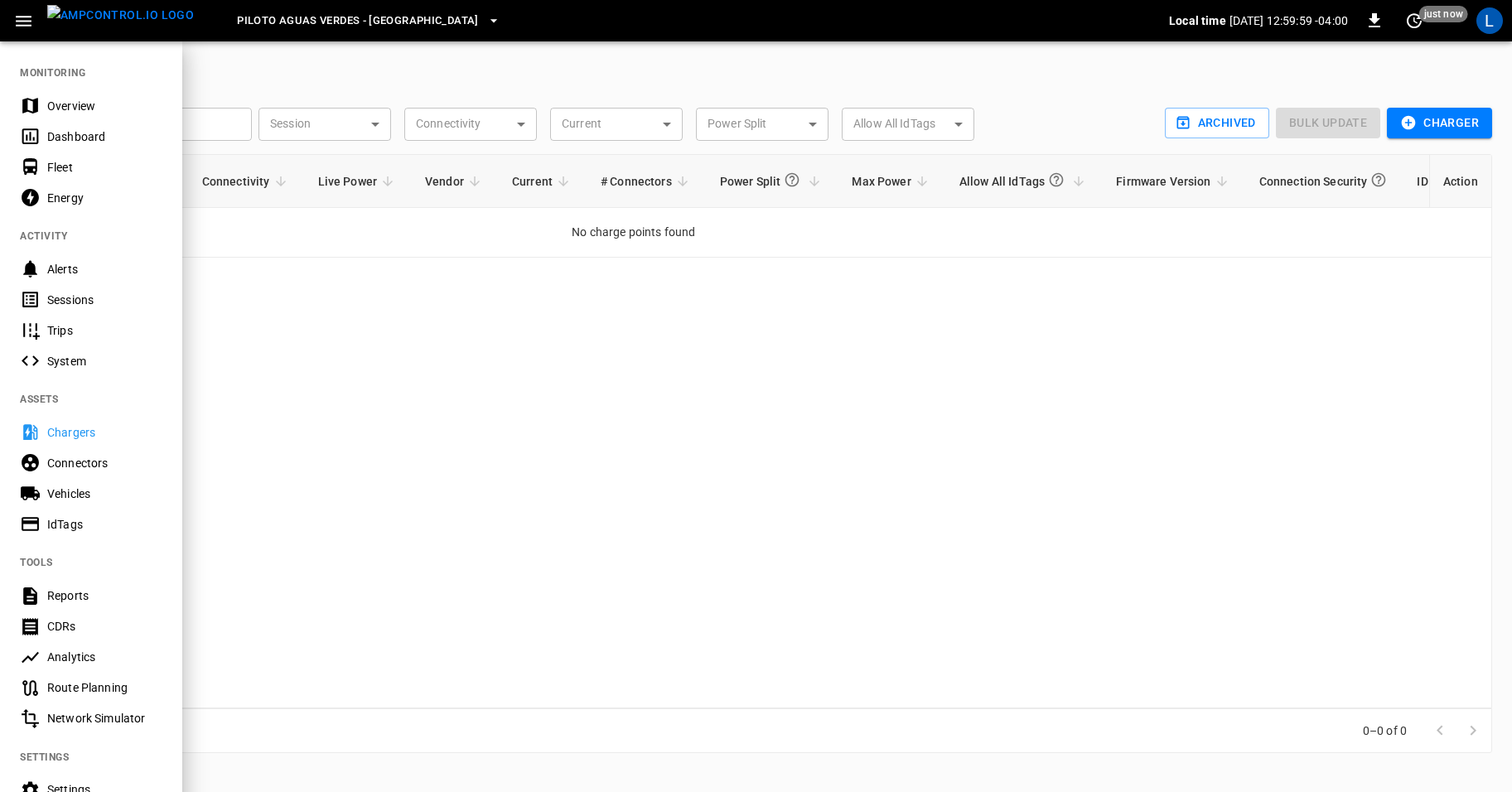 click on "Overview" at bounding box center [104, 106] 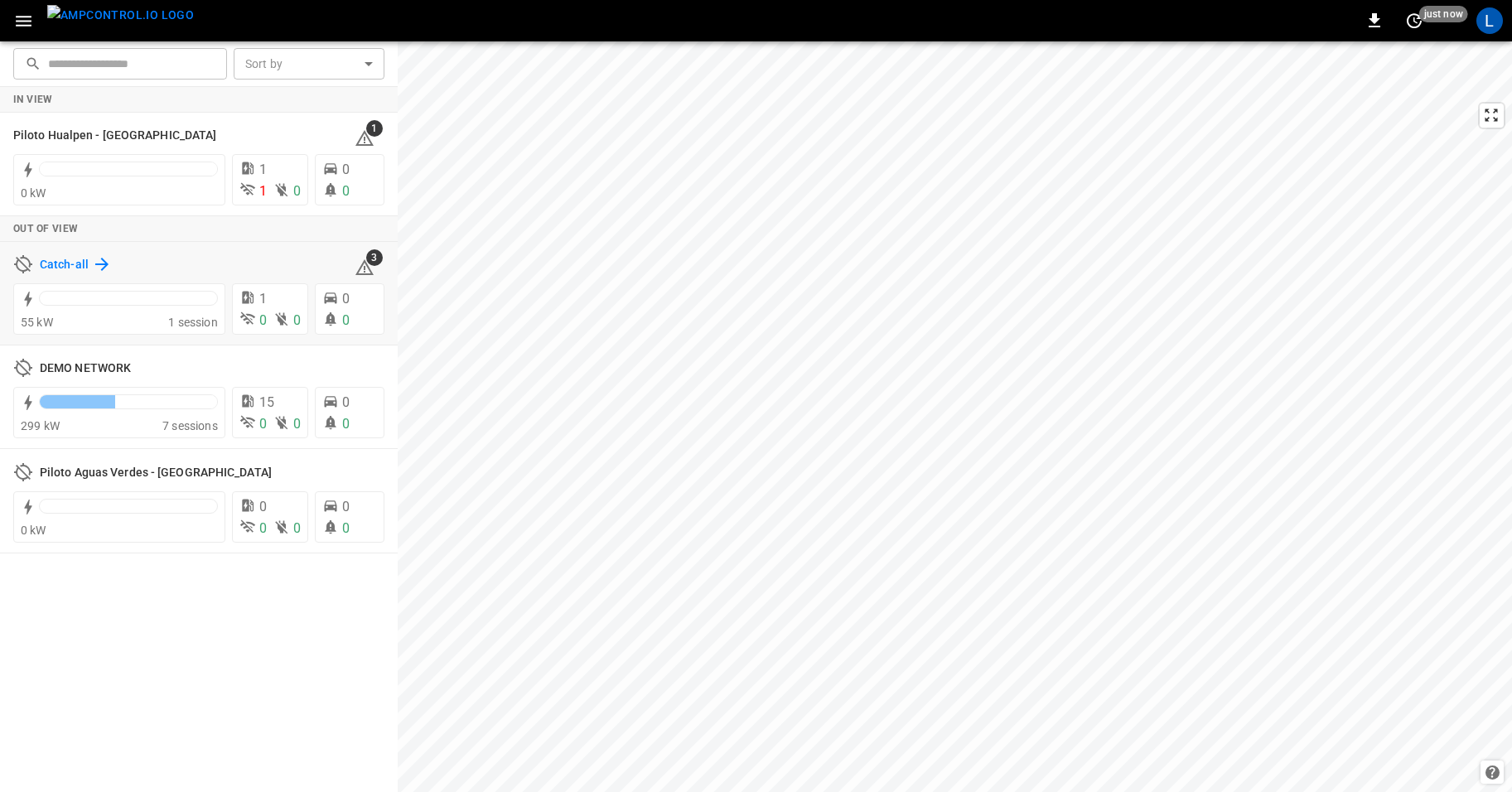 click on "Catch-all" at bounding box center [64, 265] 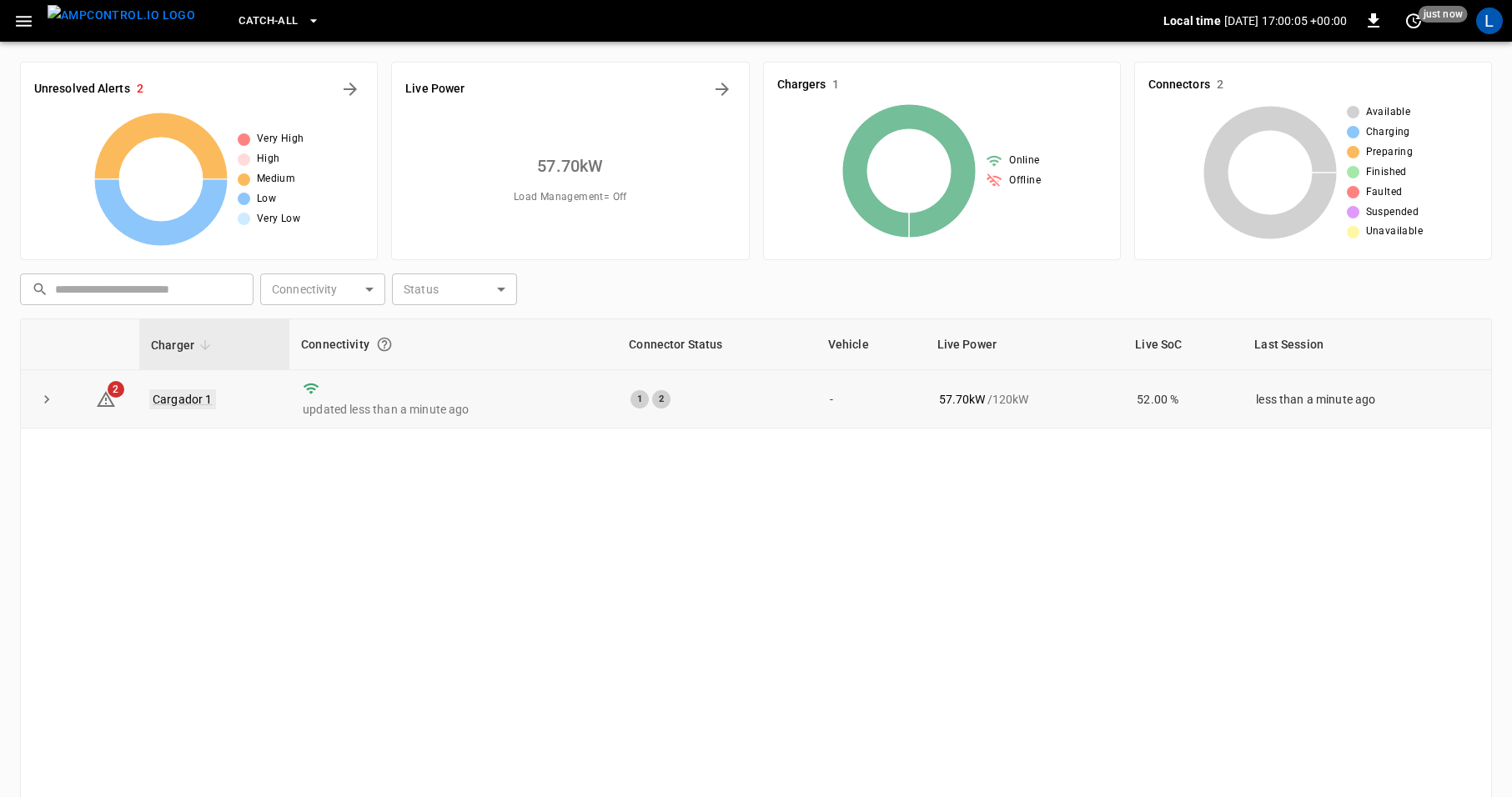 click on "Cargador 1" at bounding box center [183, 399] 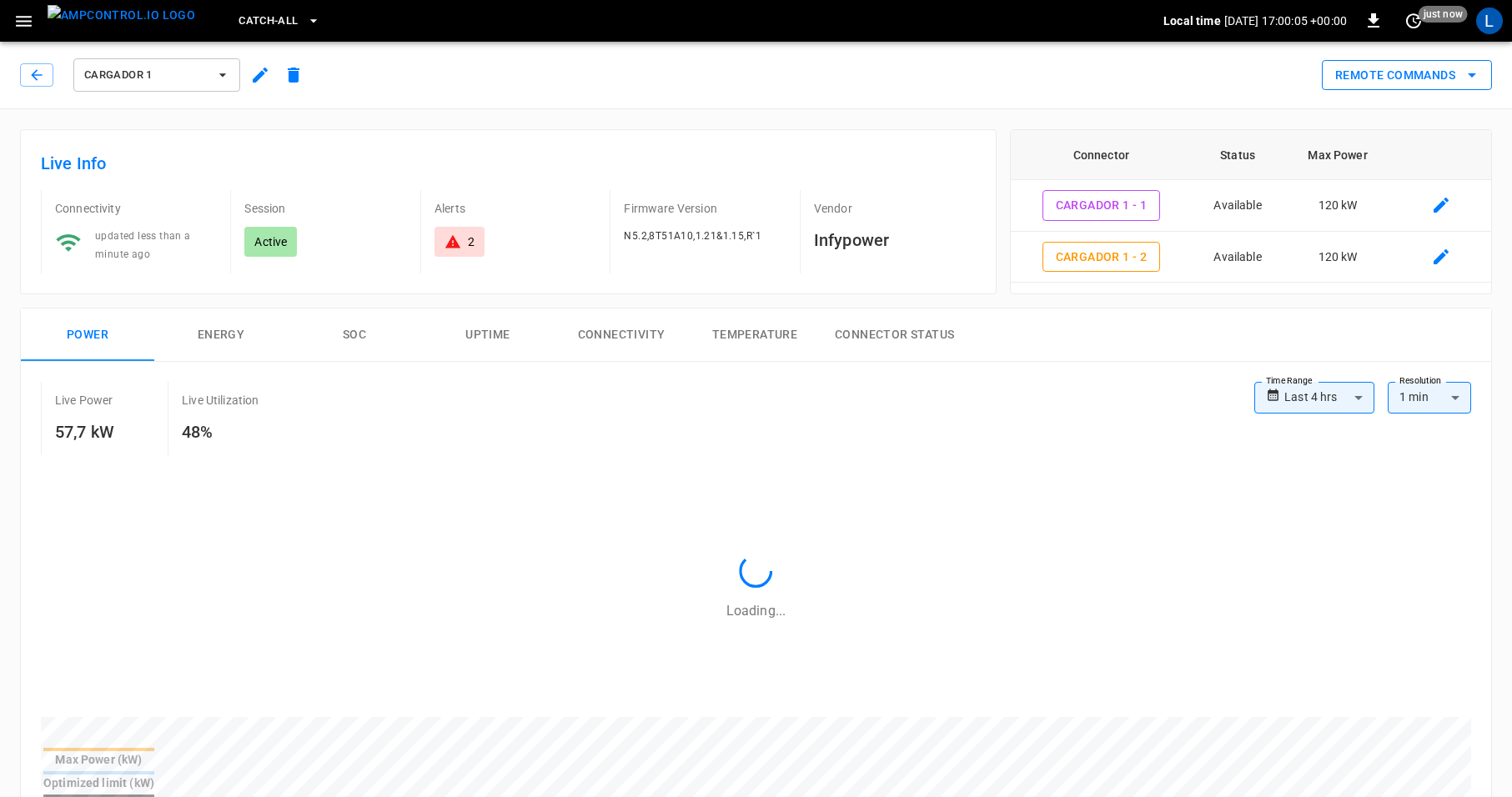 click on "Remote Commands" at bounding box center [1407, 75] 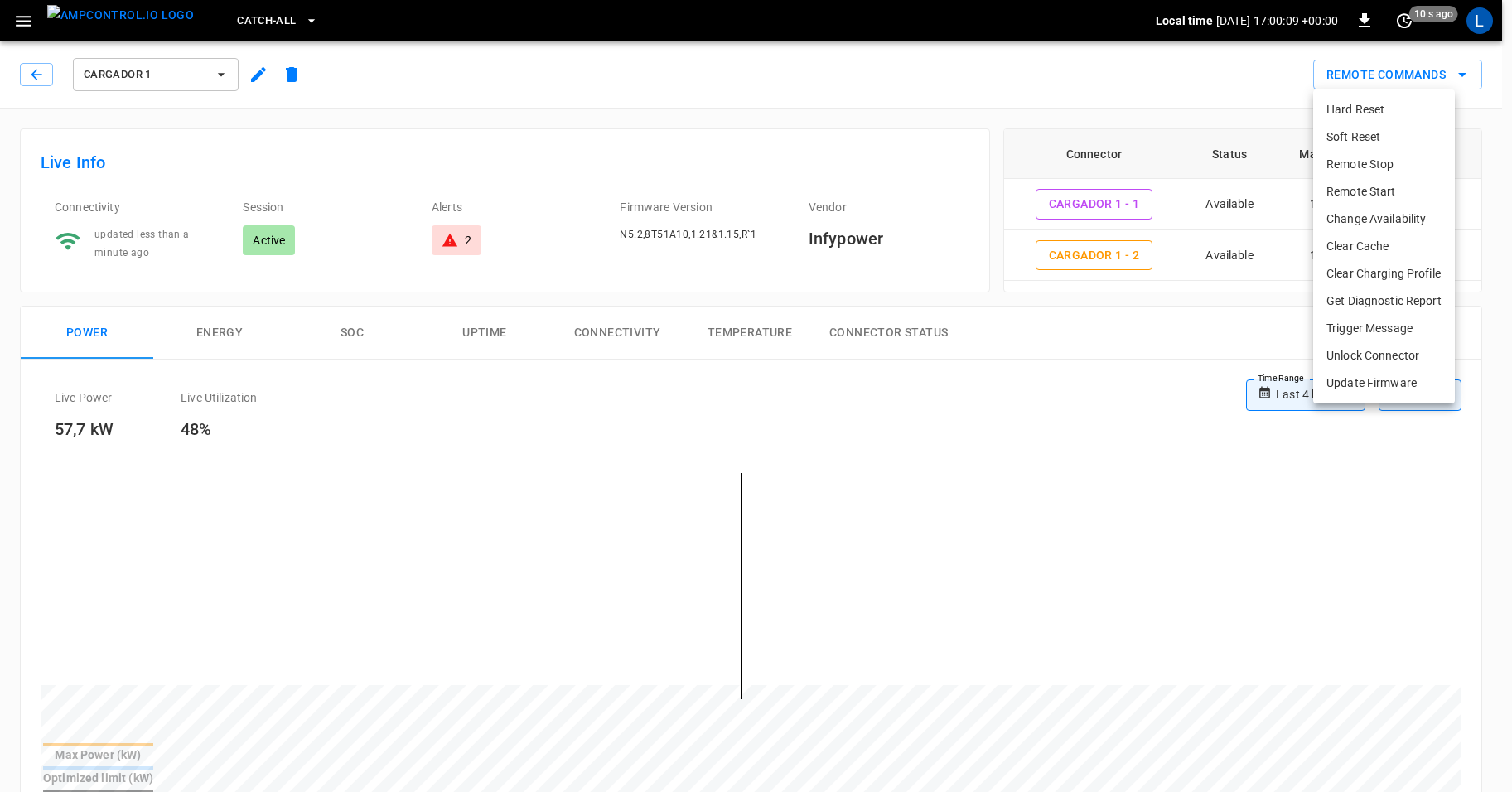 click on "Update Firmware" at bounding box center [1384, 383] 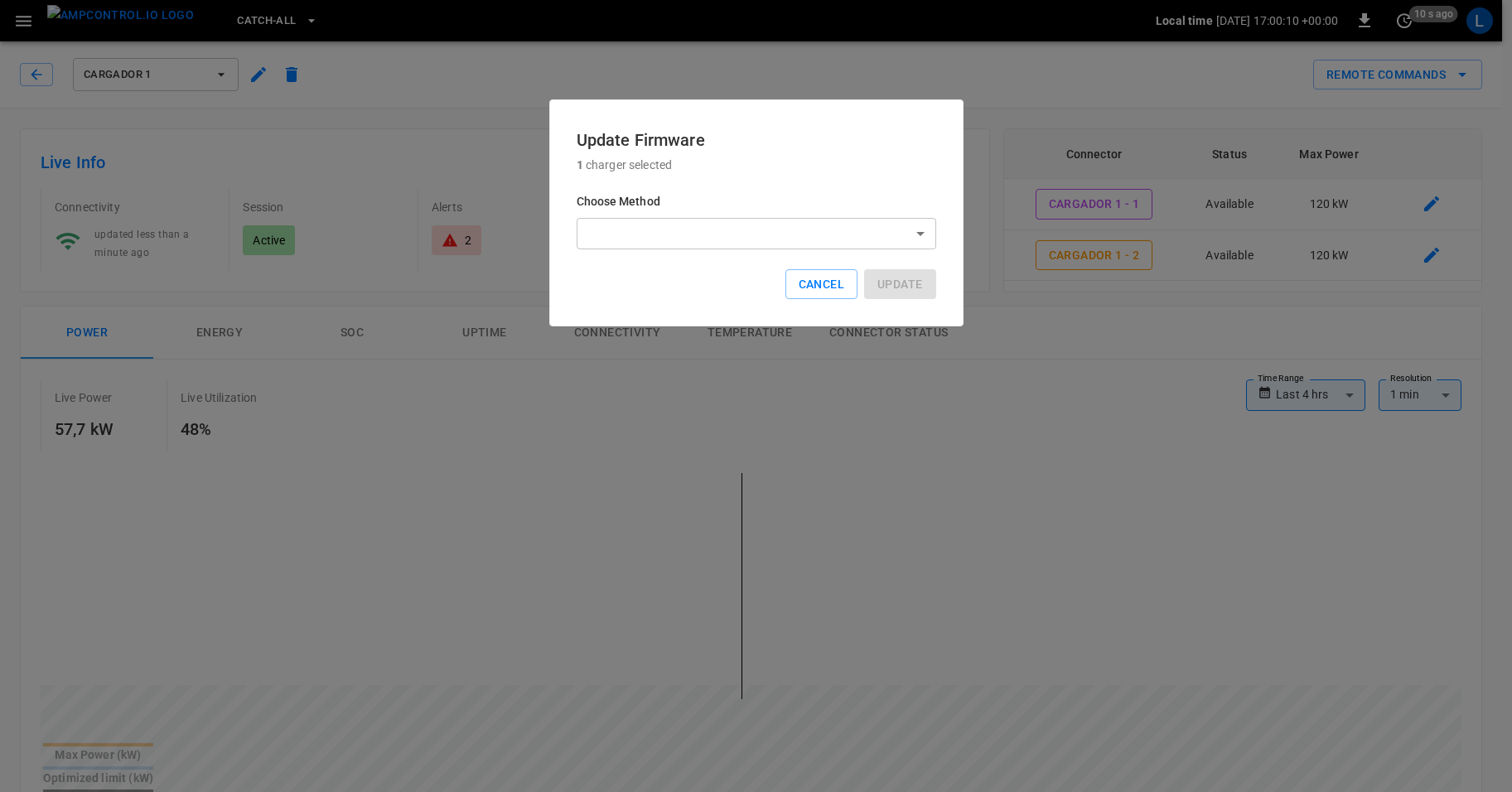 click on "**********" at bounding box center [756, 837] 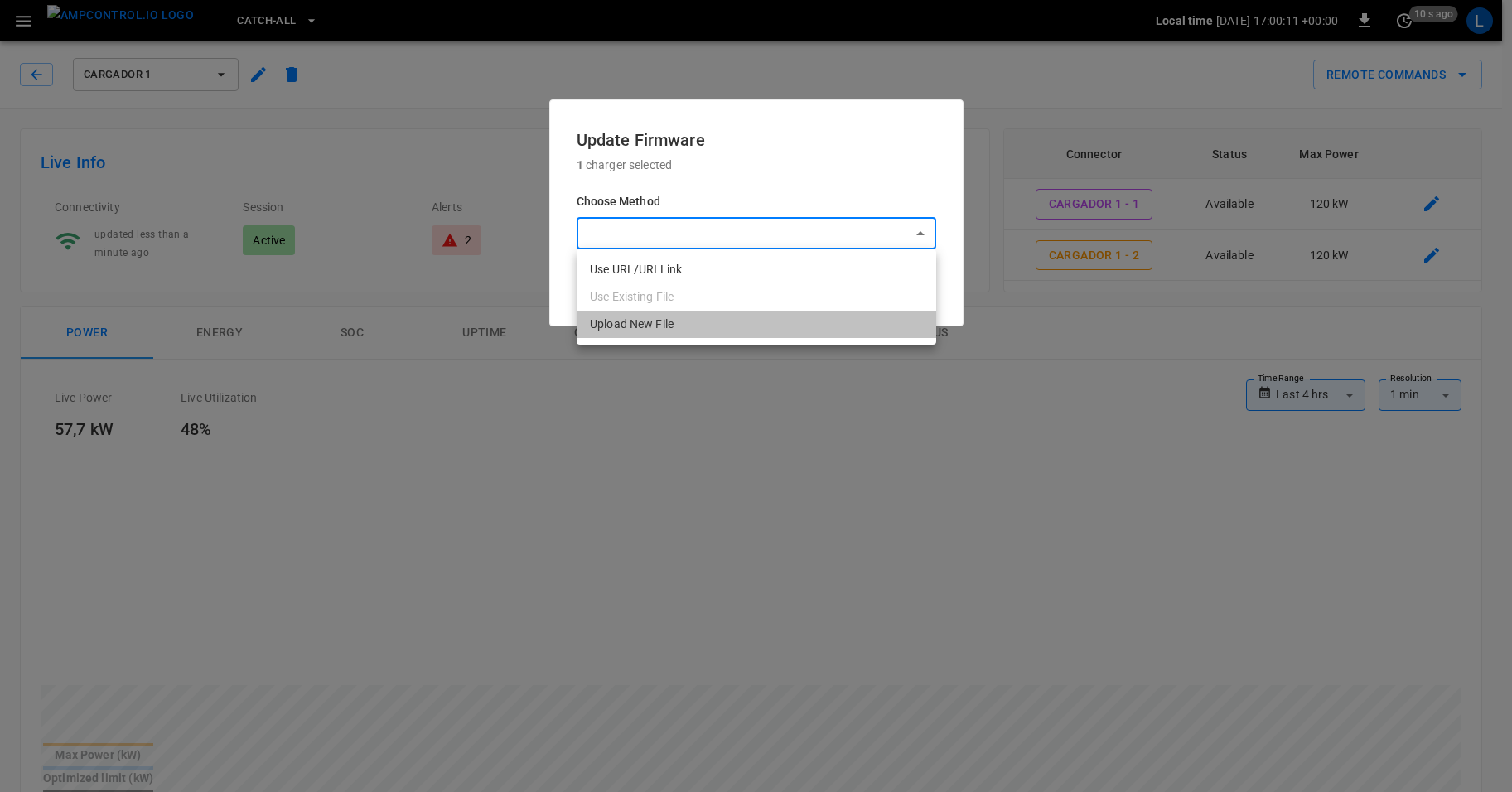 click on "Upload New File" at bounding box center (756, 324) 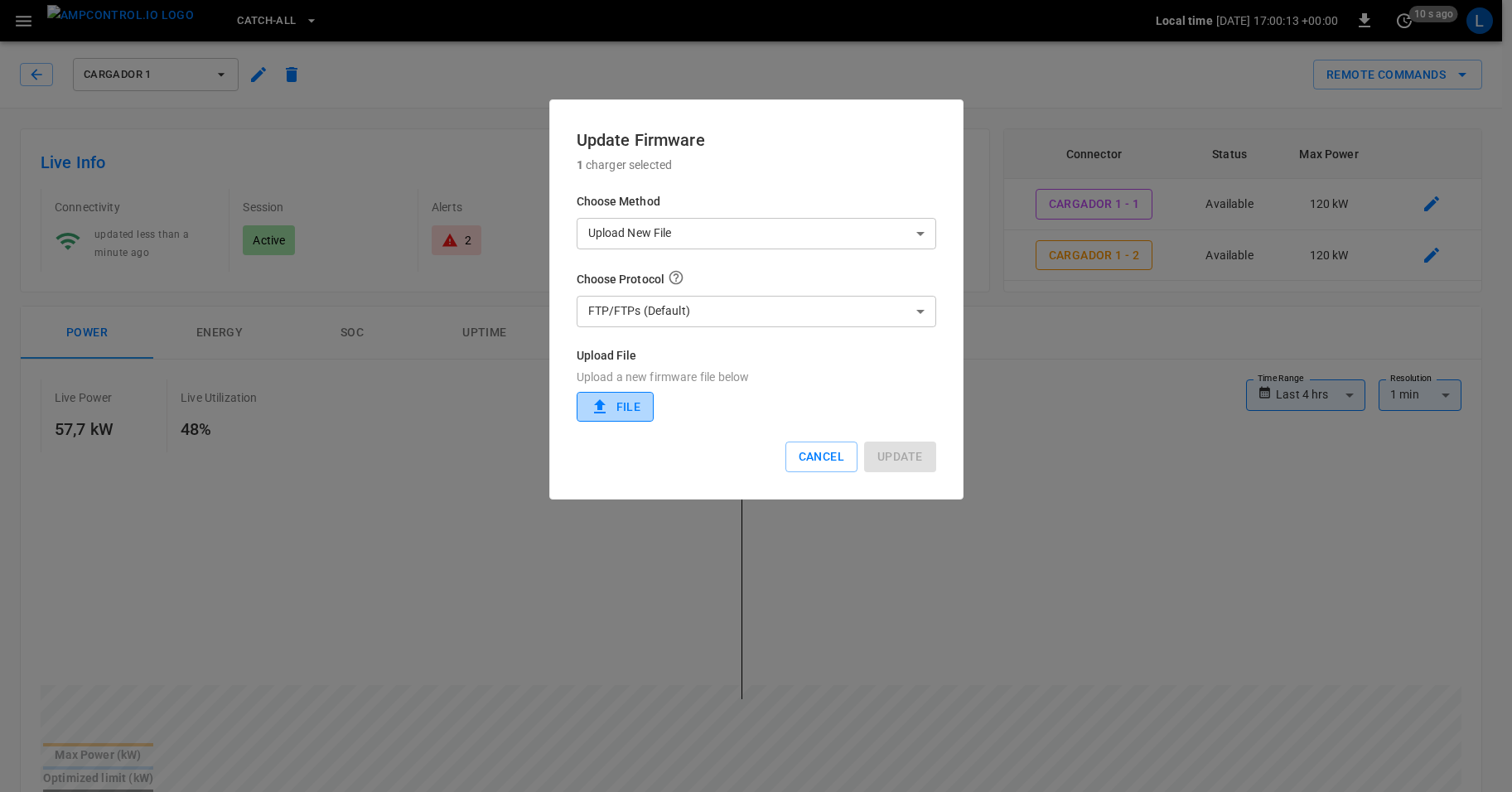 click 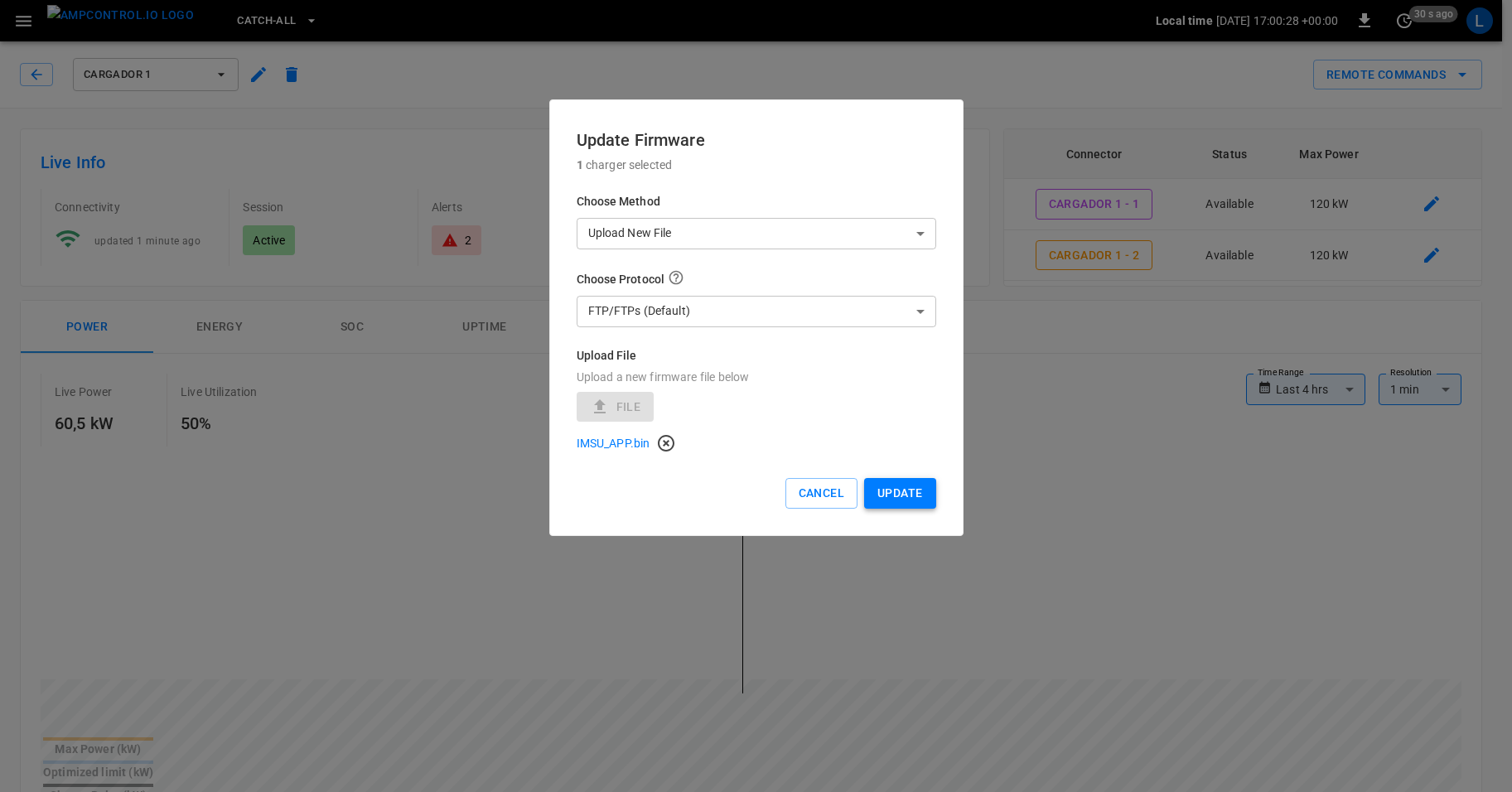 click on "Update" at bounding box center [900, 493] 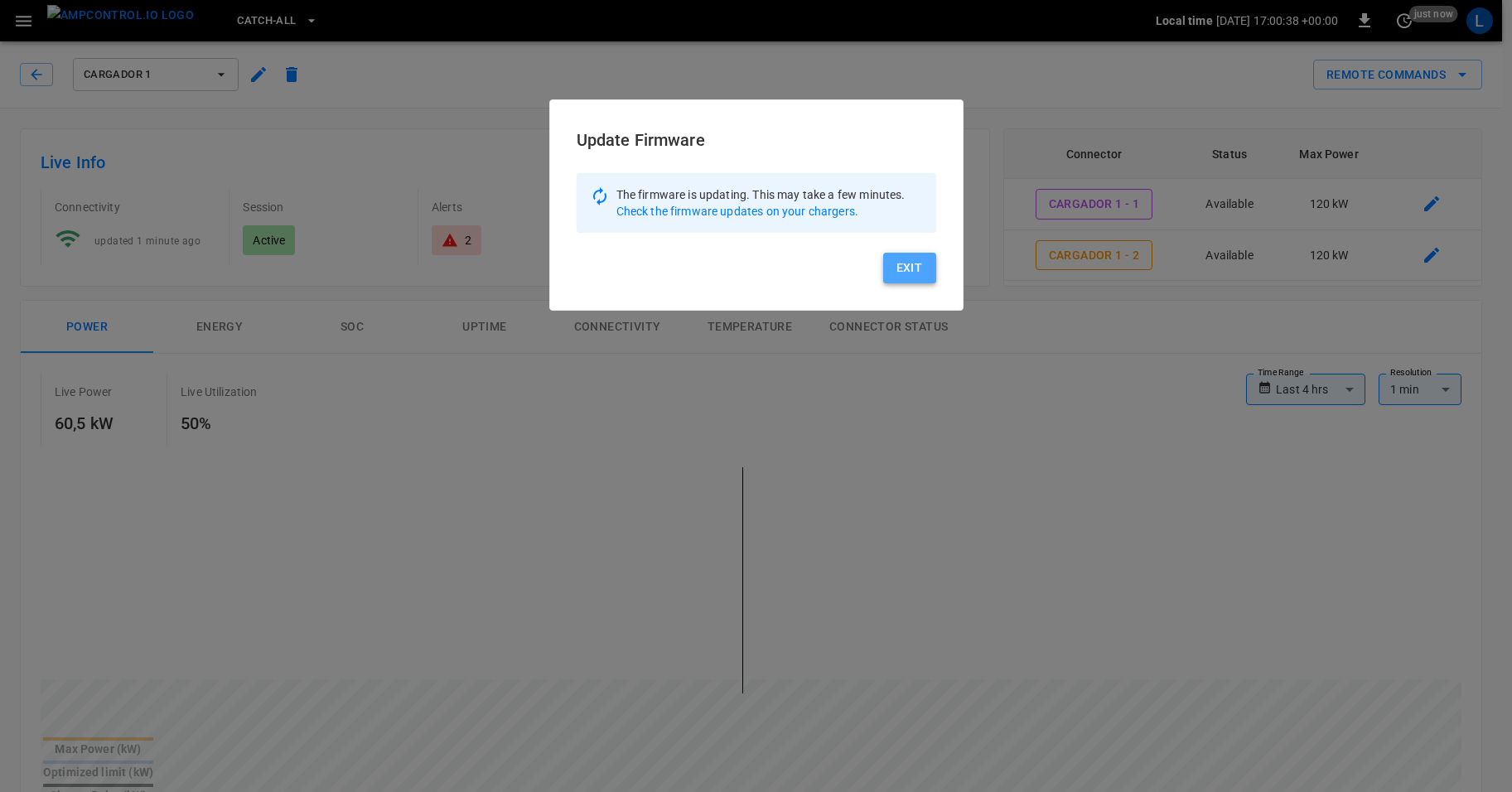 click on "Exit" at bounding box center [910, 268] 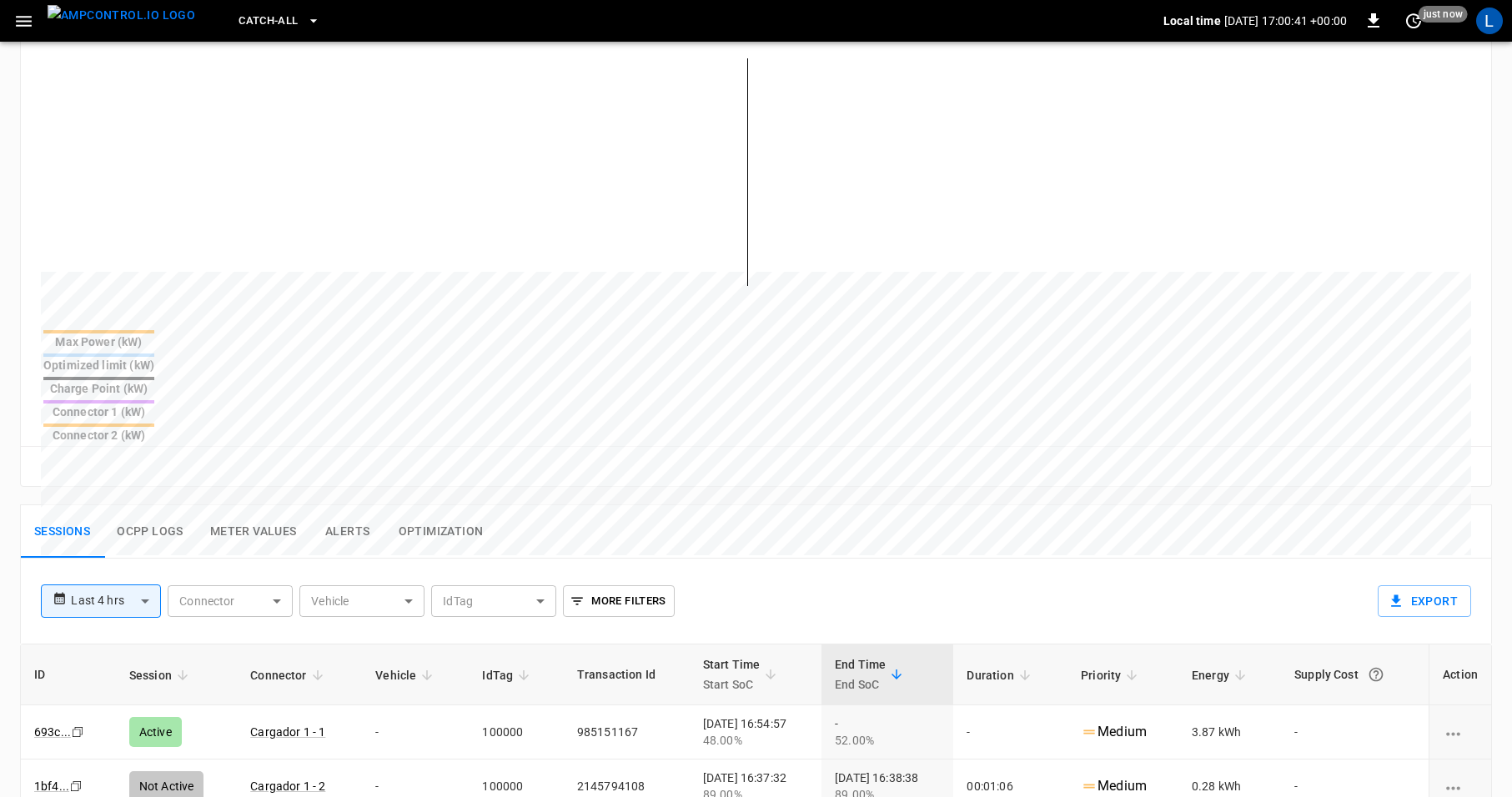 scroll, scrollTop: 414, scrollLeft: 0, axis: vertical 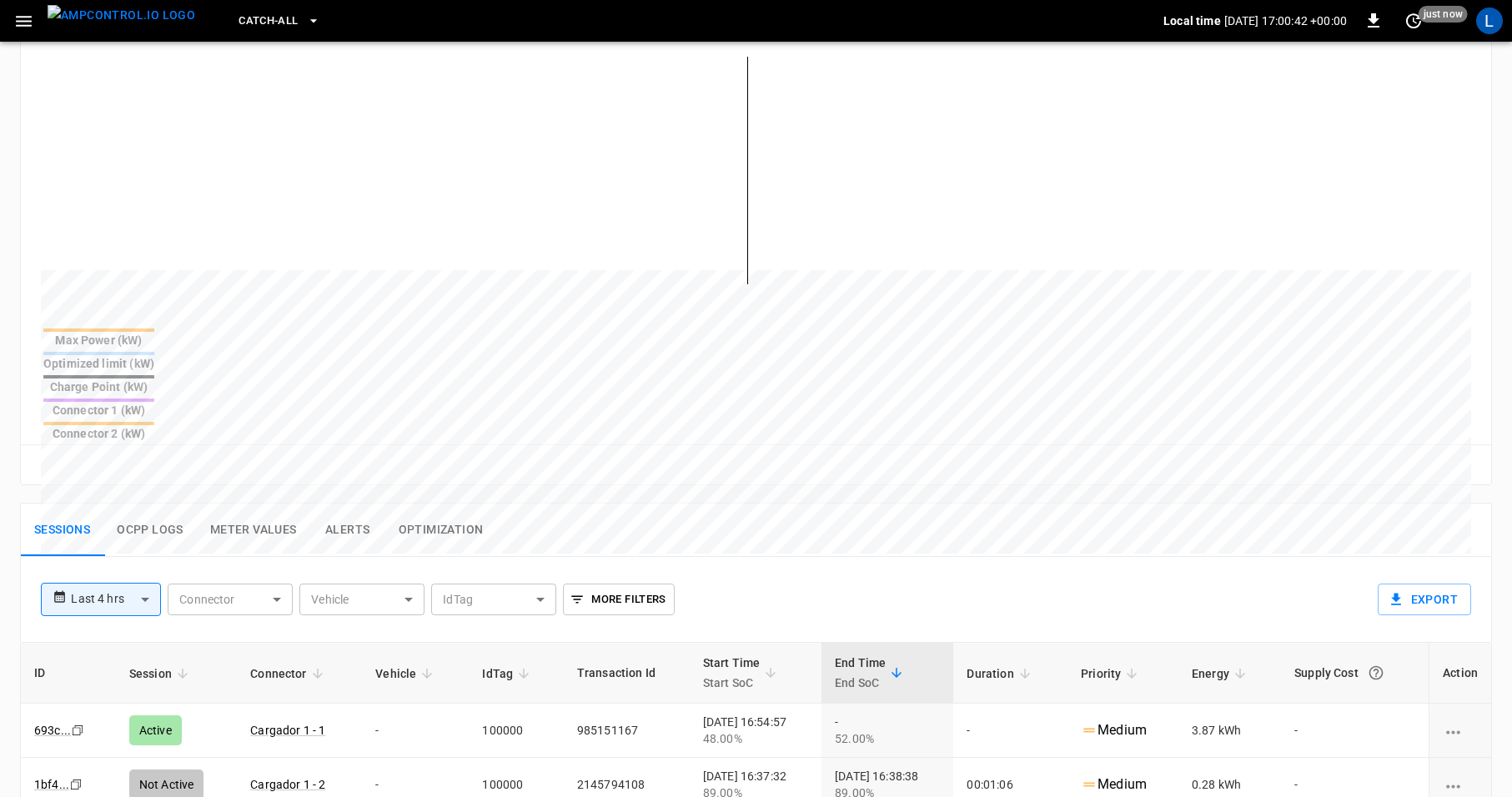 drag, startPoint x: 148, startPoint y: 451, endPoint x: 741, endPoint y: 460, distance: 593.0683 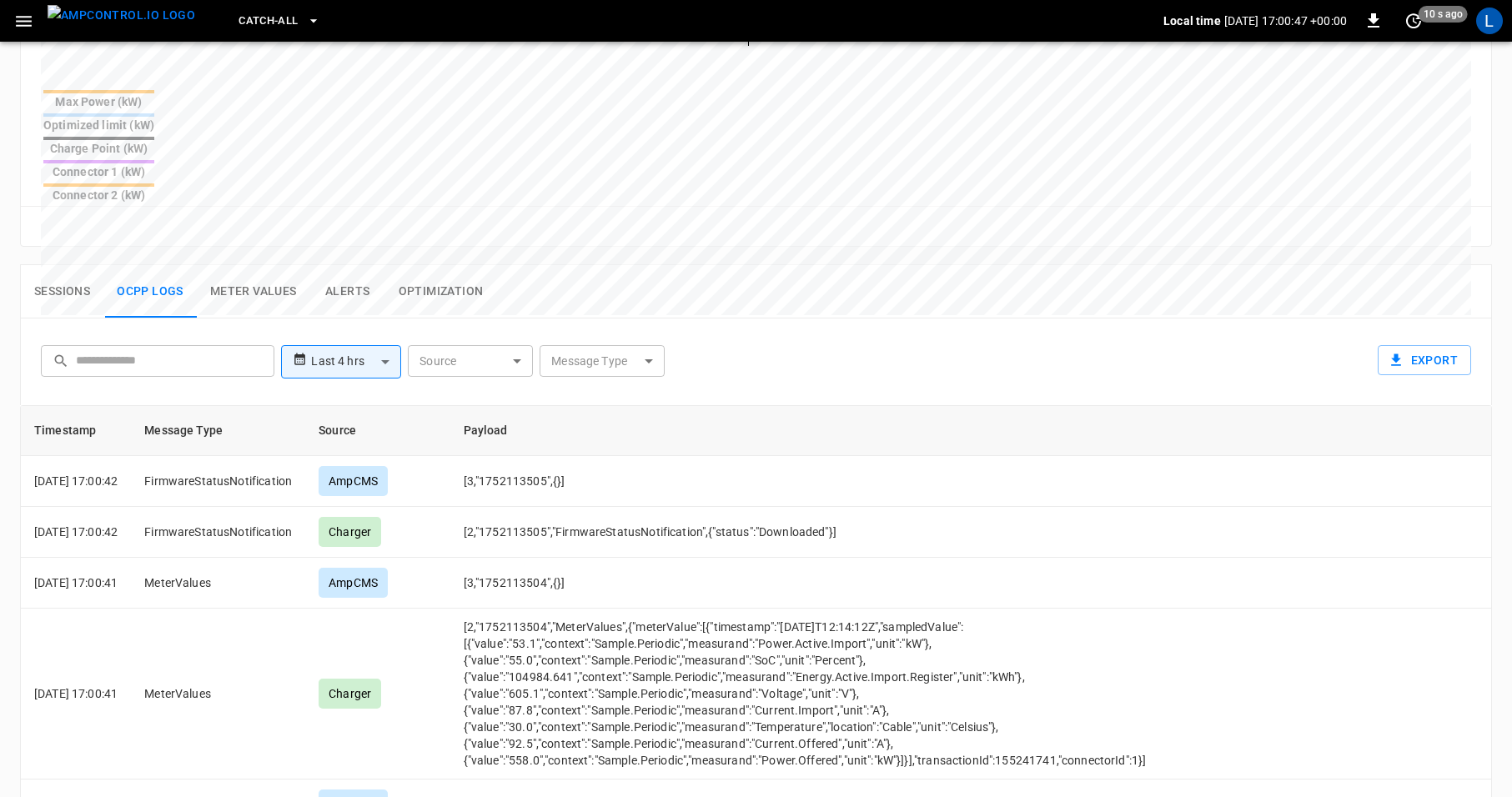 scroll, scrollTop: 616, scrollLeft: 0, axis: vertical 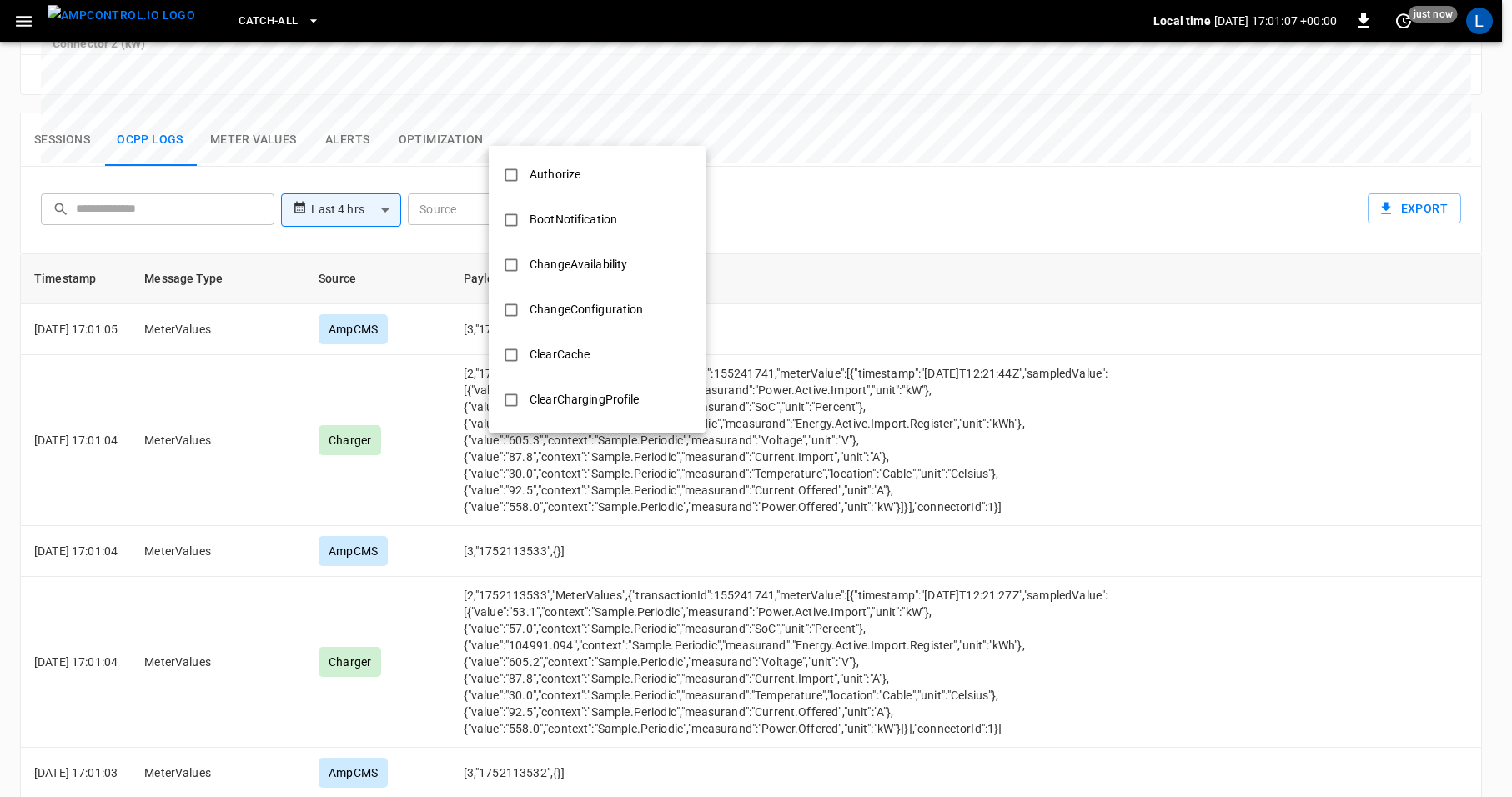 click on "**********" at bounding box center (756, 36) 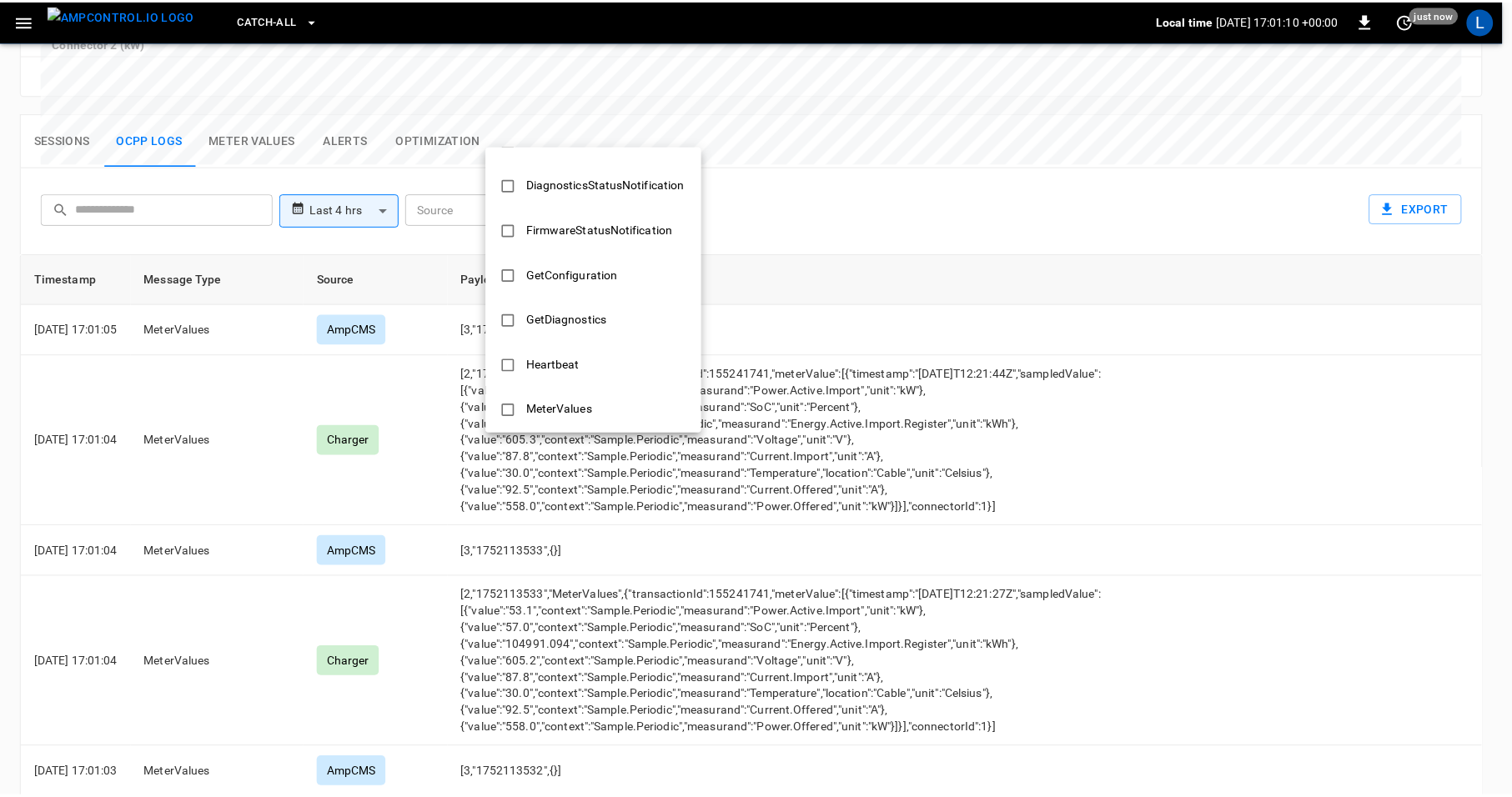scroll, scrollTop: 314, scrollLeft: 0, axis: vertical 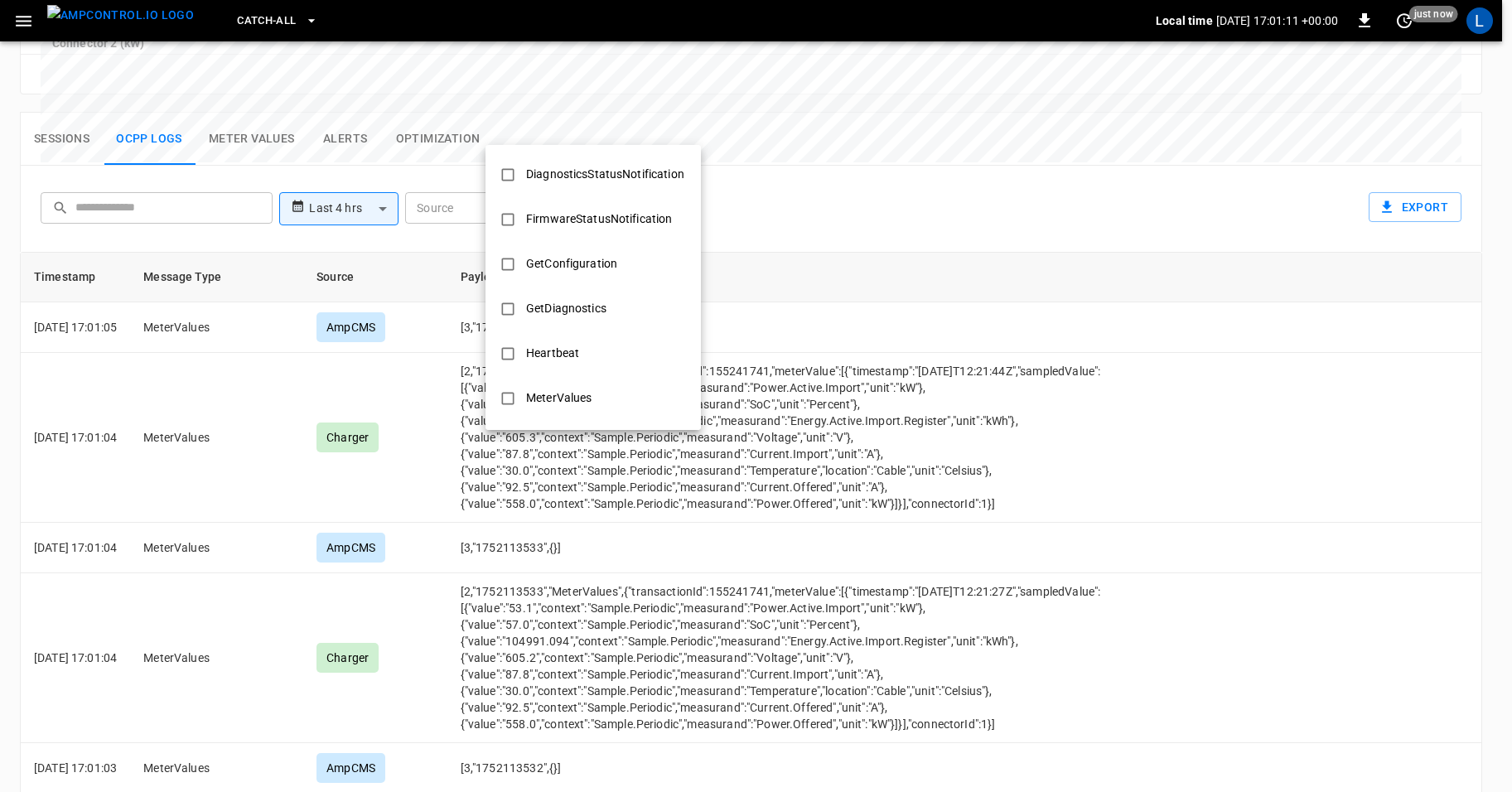 click on "FirmwareStatusNotification" at bounding box center (599, 219) 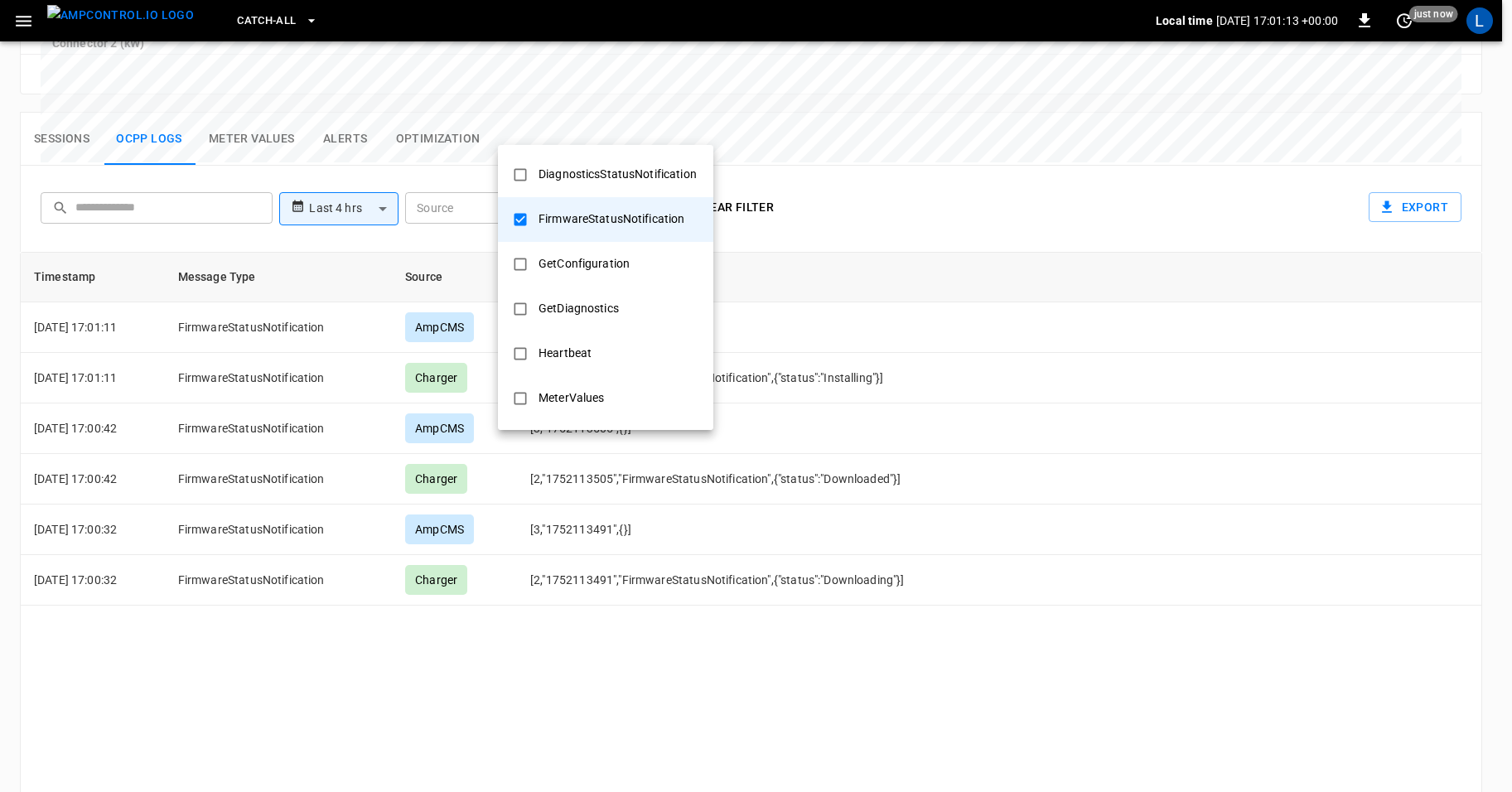 click at bounding box center (756, 396) 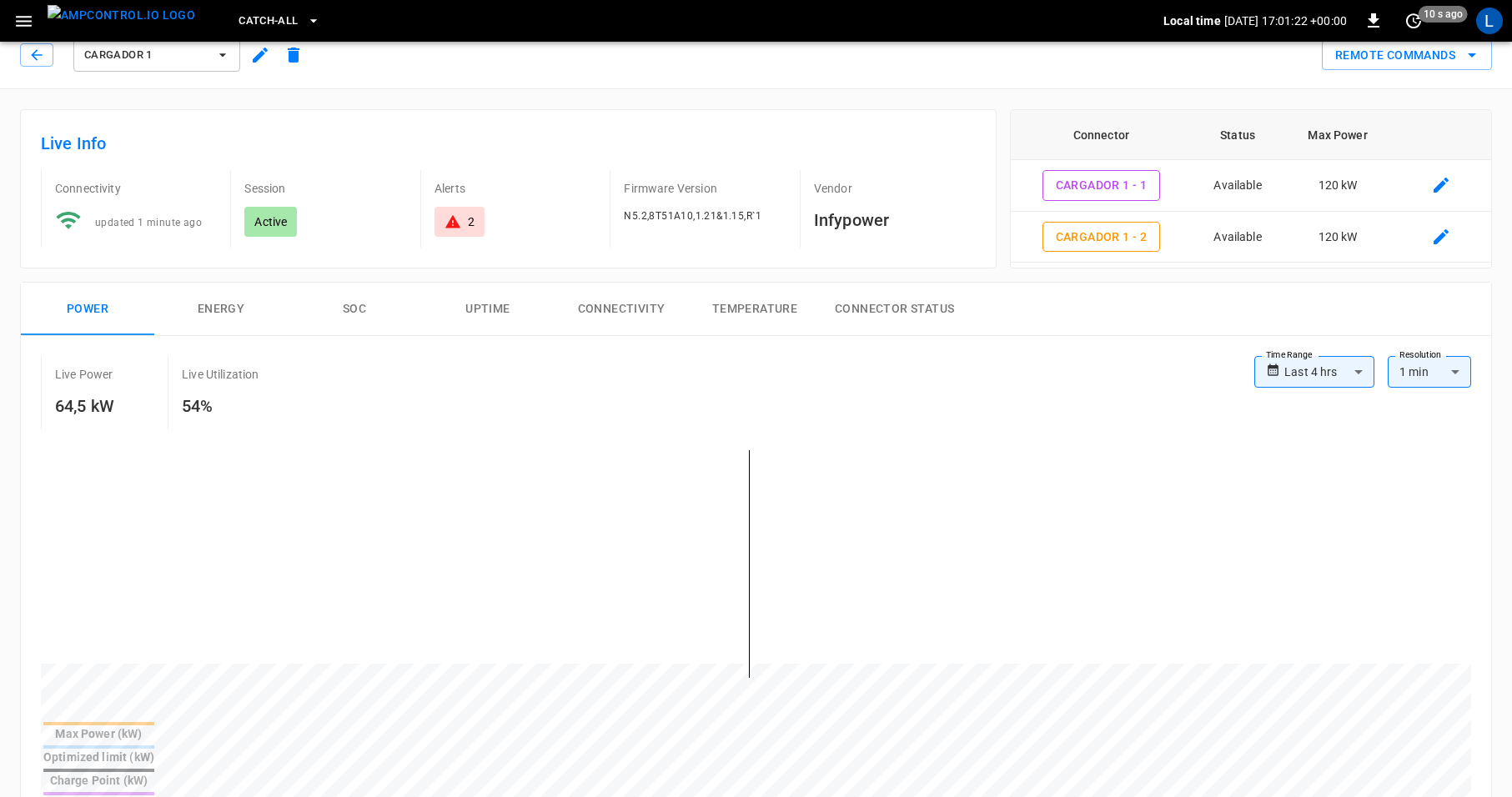scroll, scrollTop: 0, scrollLeft: 0, axis: both 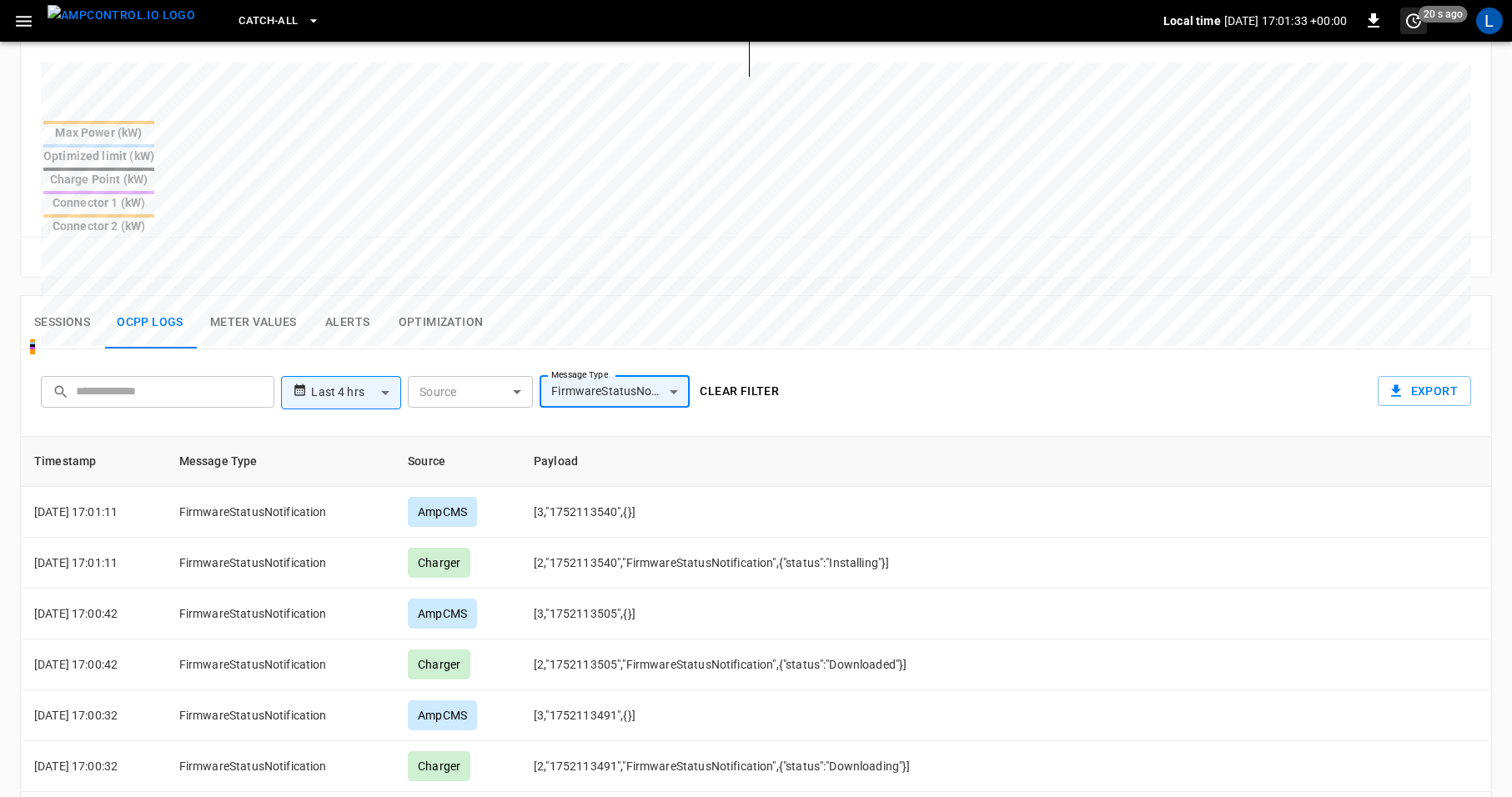 click on "20 s ago" at bounding box center [1443, 14] 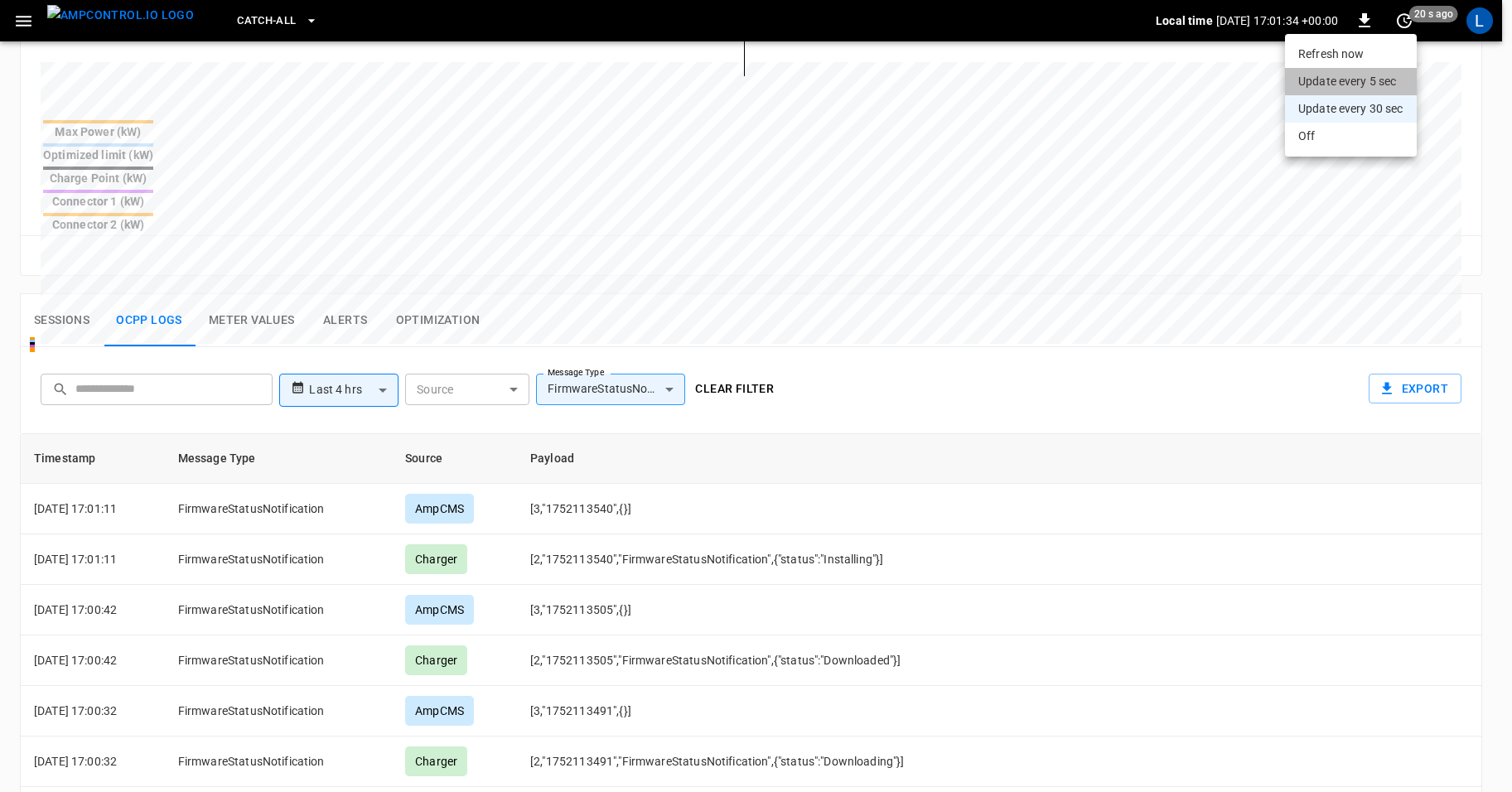 click on "Update every 5 sec" at bounding box center [1350, 81] 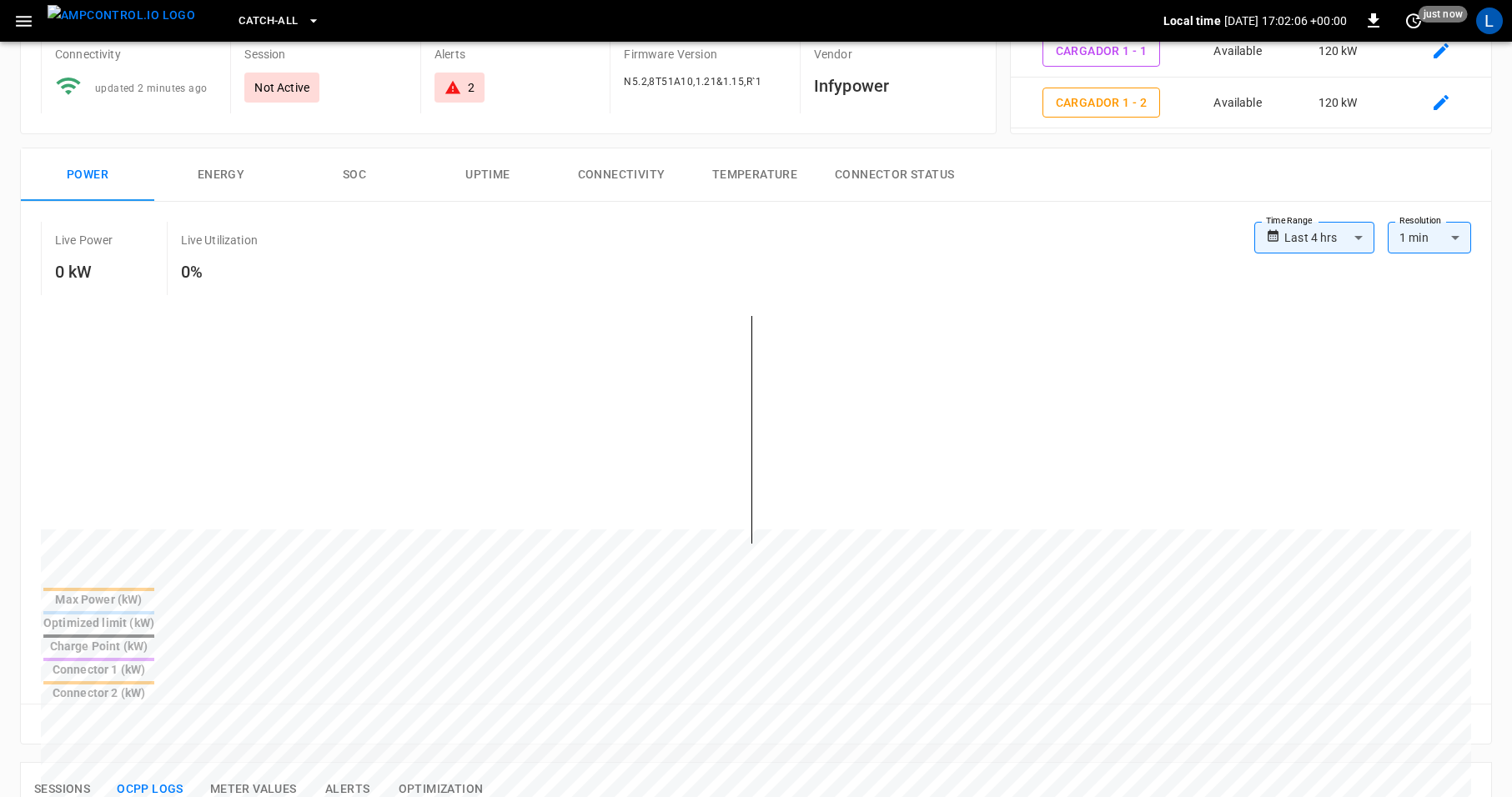 scroll, scrollTop: 0, scrollLeft: 0, axis: both 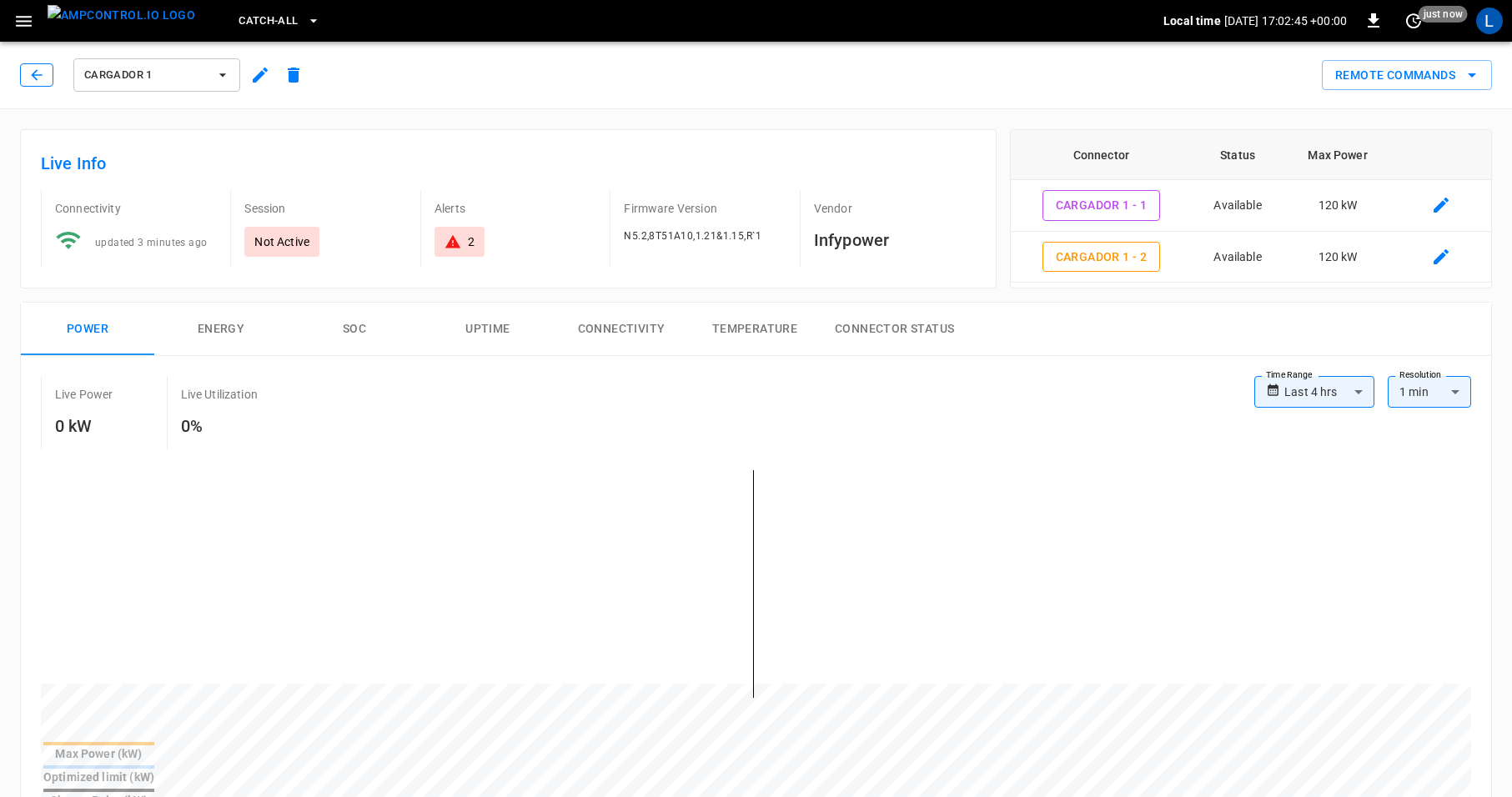 click 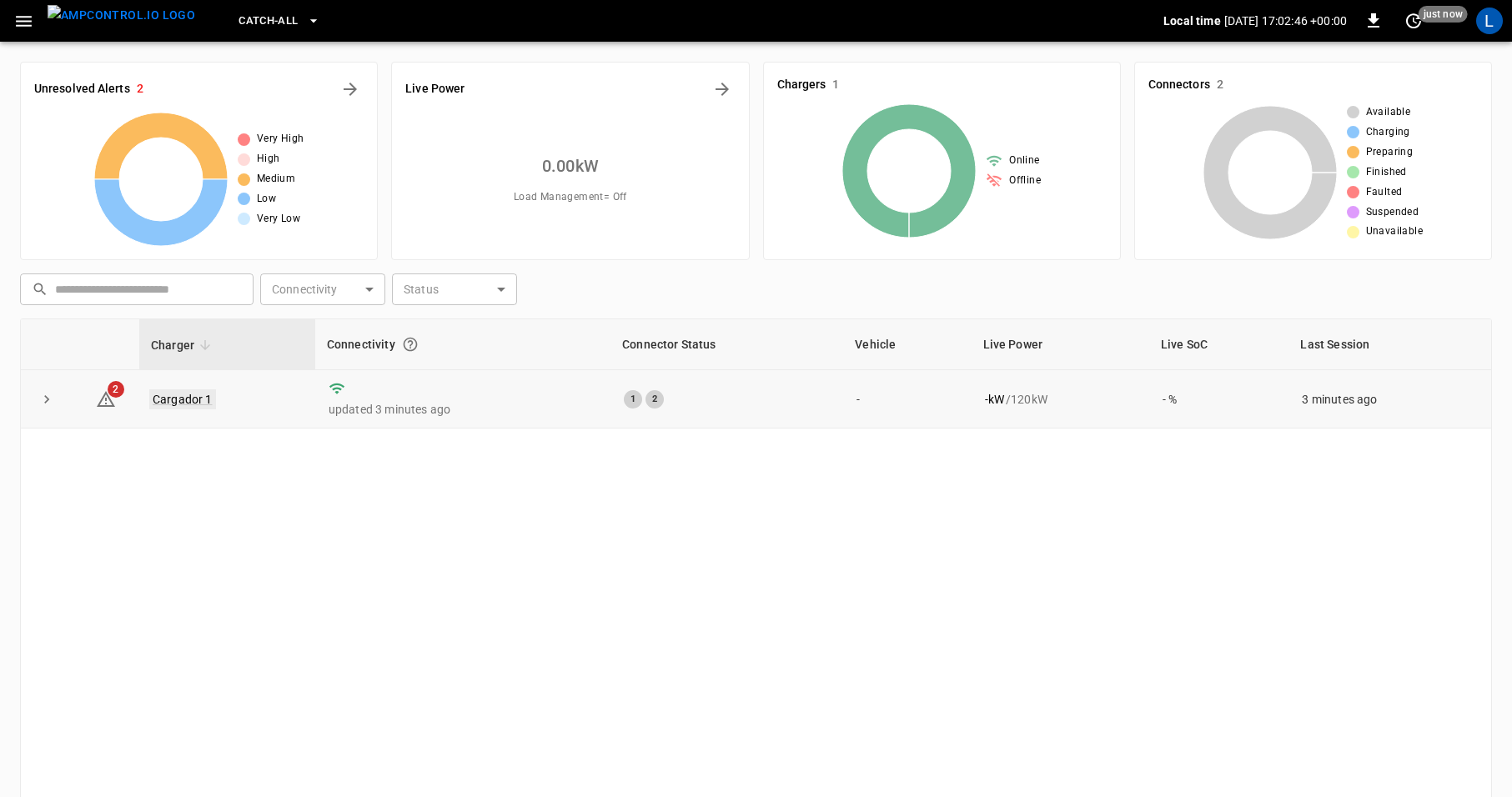 click on "Cargador 1" at bounding box center [183, 399] 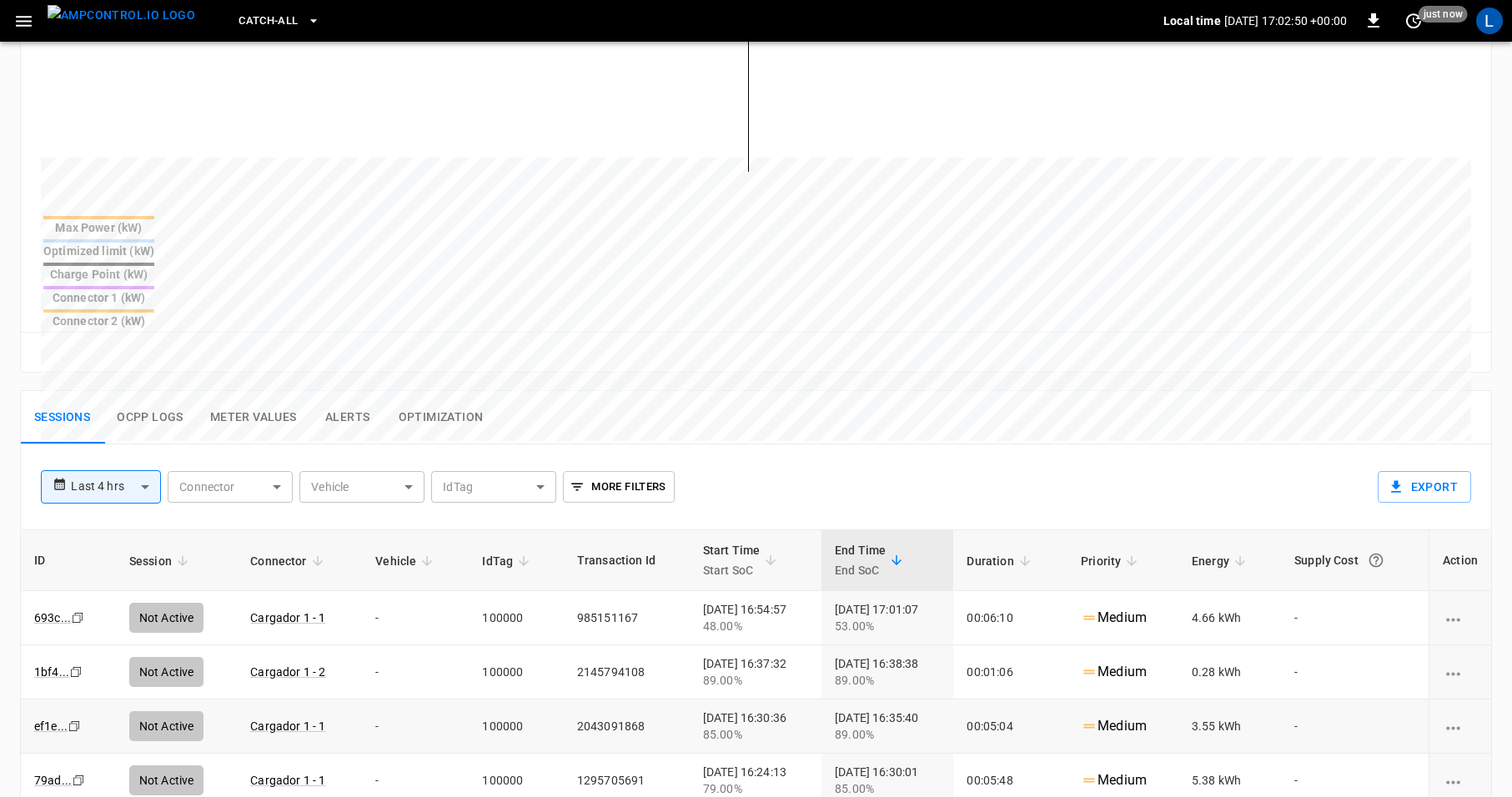 scroll, scrollTop: 616, scrollLeft: 0, axis: vertical 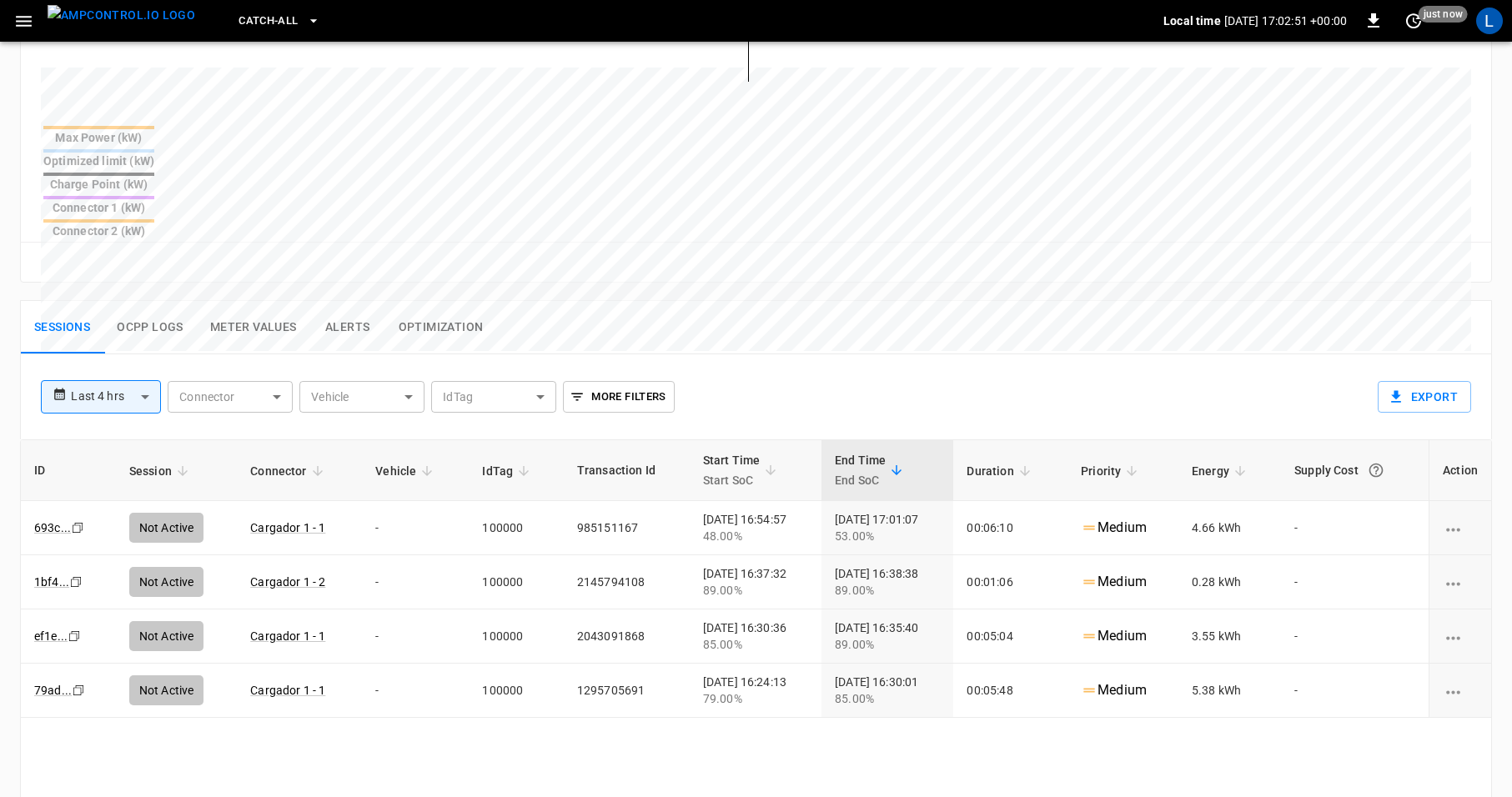 click on "Ocpp logs" at bounding box center [150, 328] 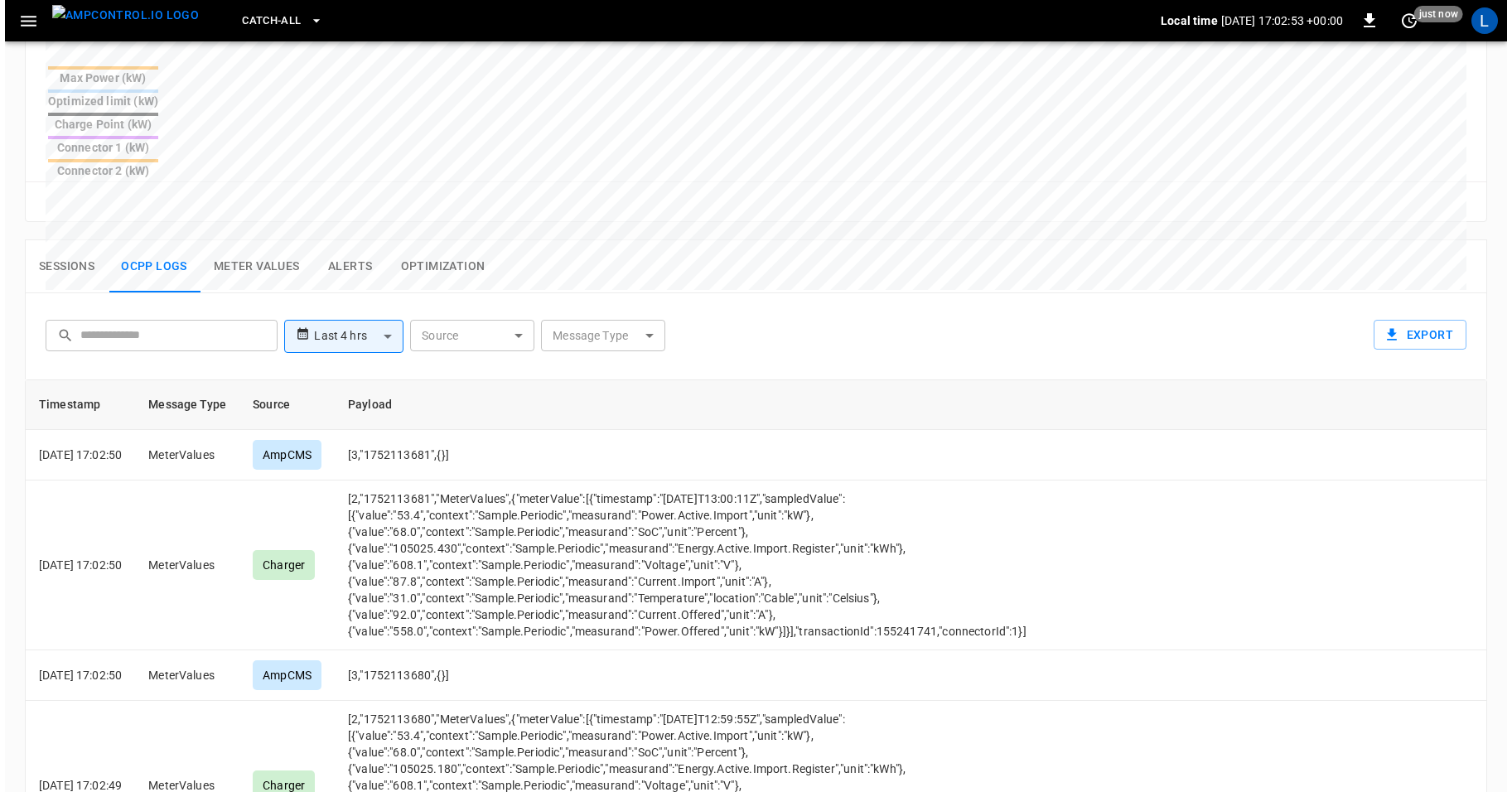 scroll, scrollTop: 690, scrollLeft: 0, axis: vertical 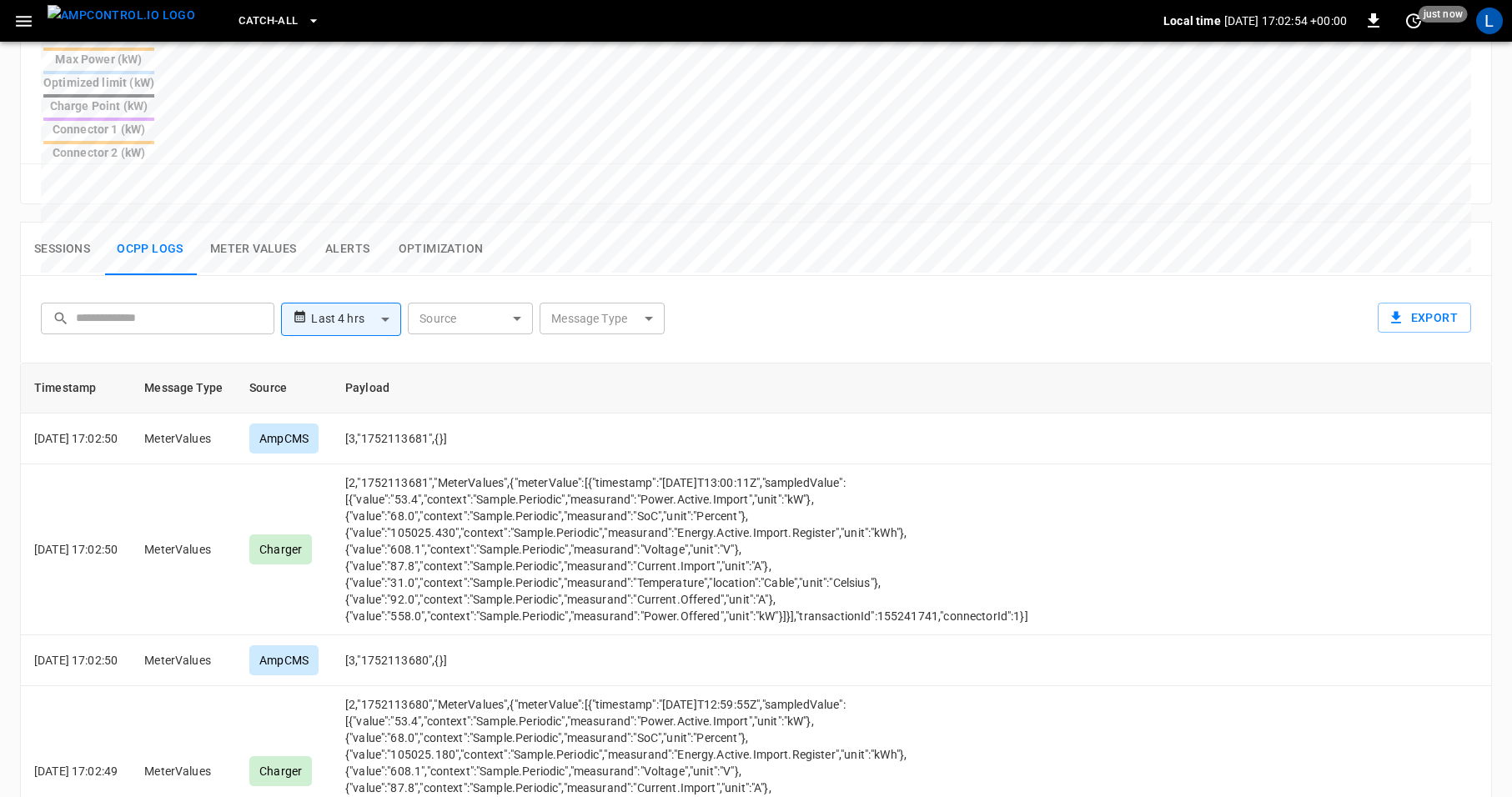click on "**********" at bounding box center [756, 145] 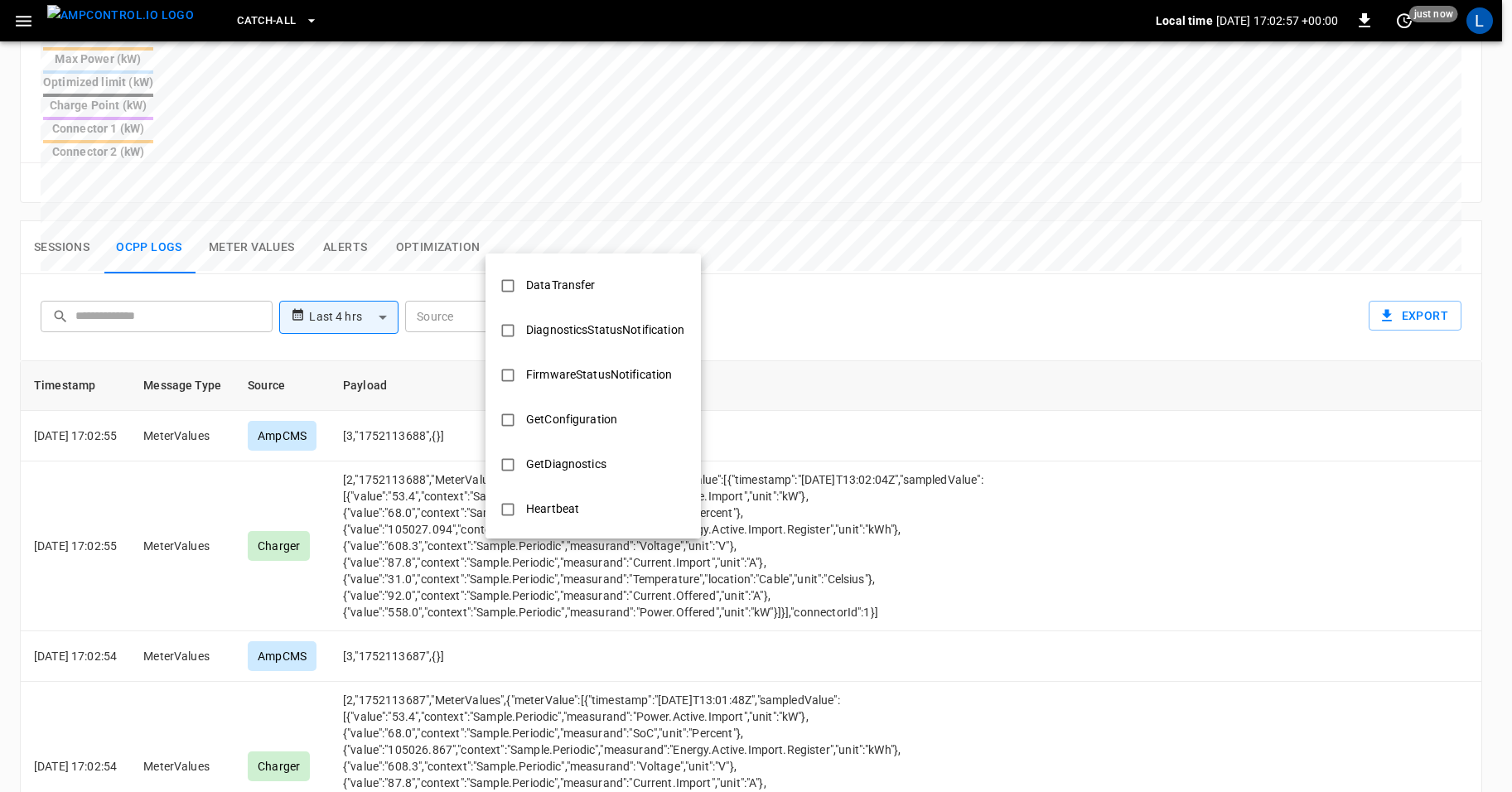 scroll, scrollTop: 274, scrollLeft: 0, axis: vertical 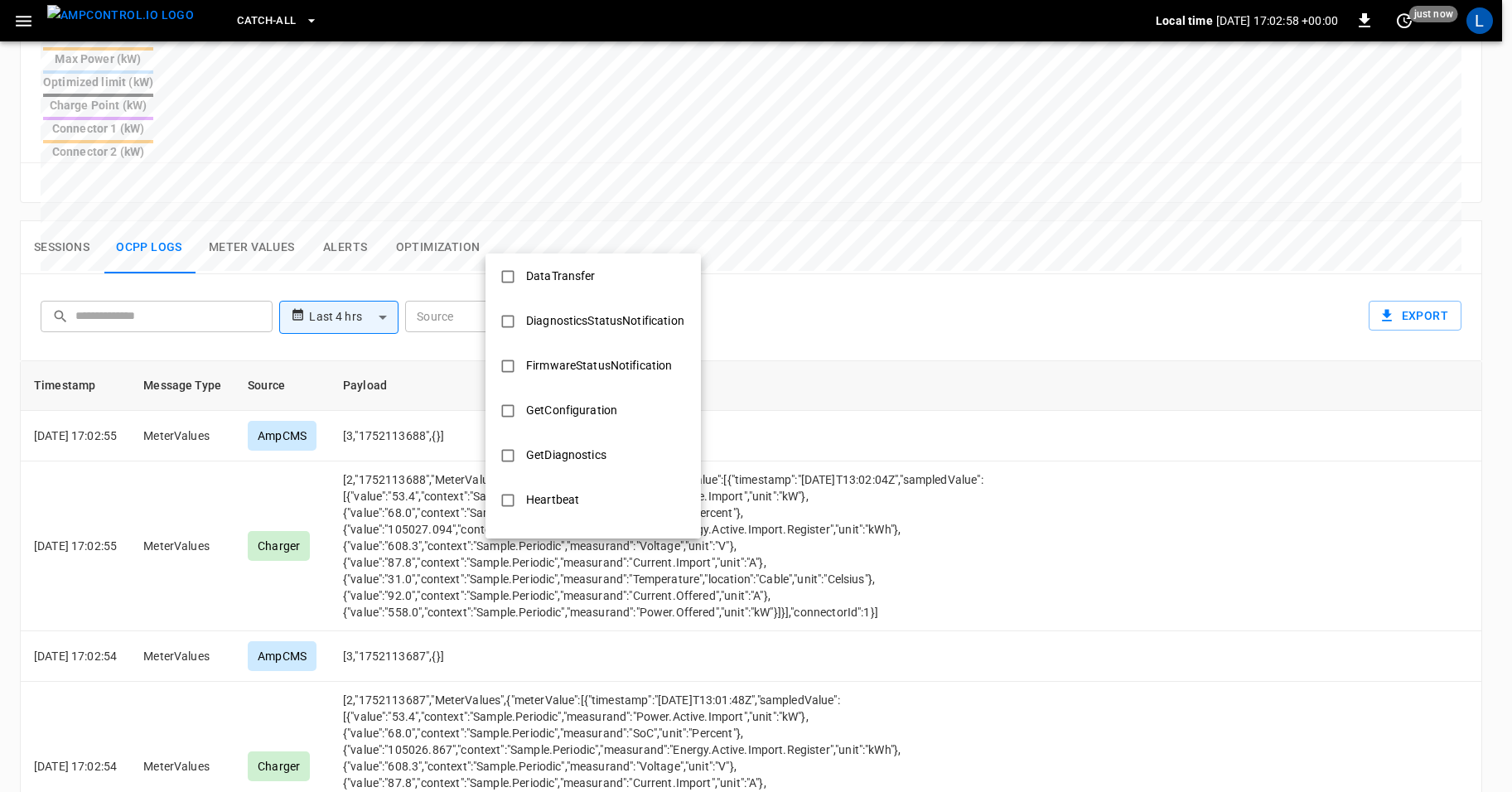 click on "FirmwareStatusNotification" at bounding box center [599, 365] 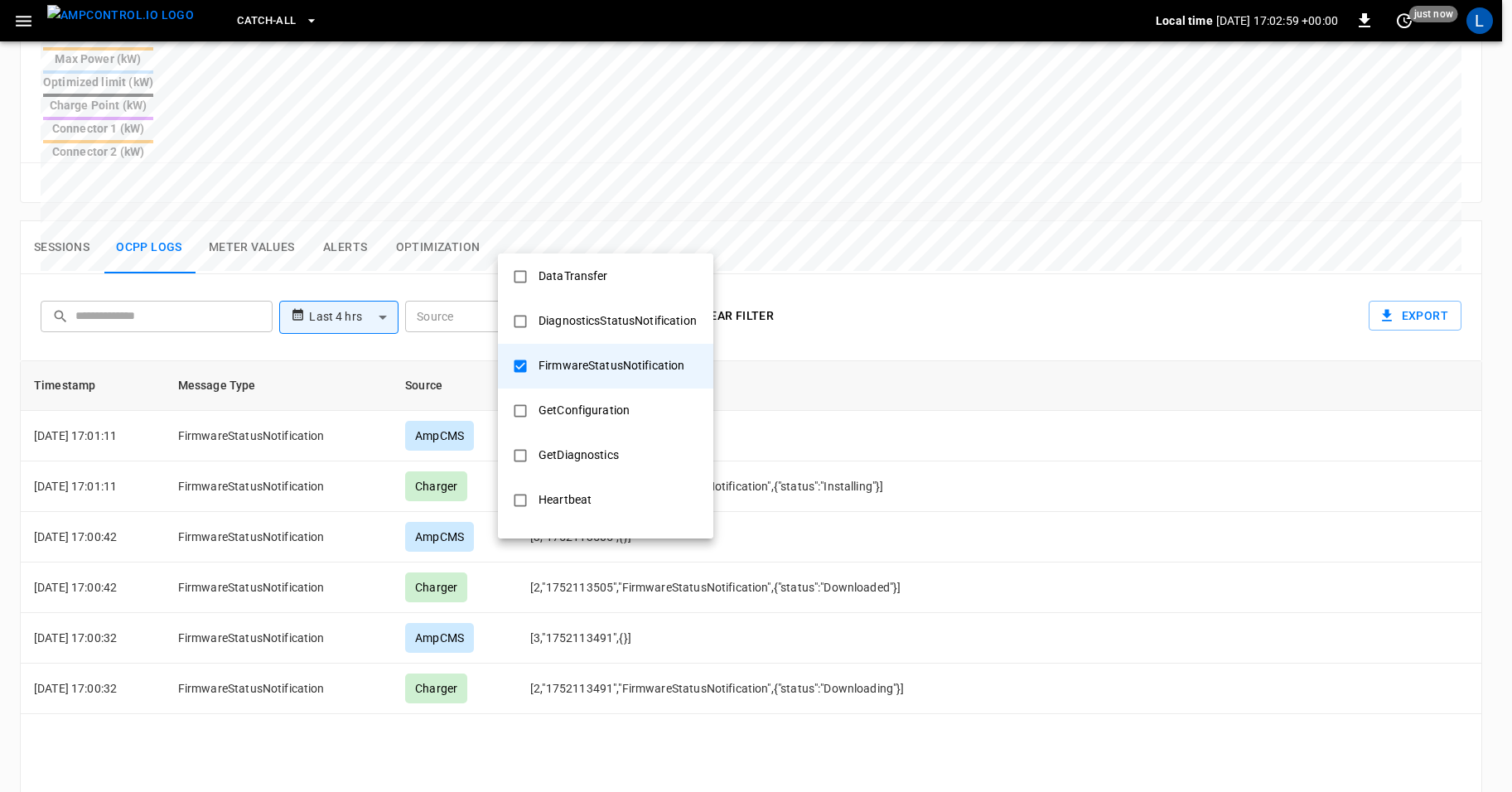 click at bounding box center [756, 396] 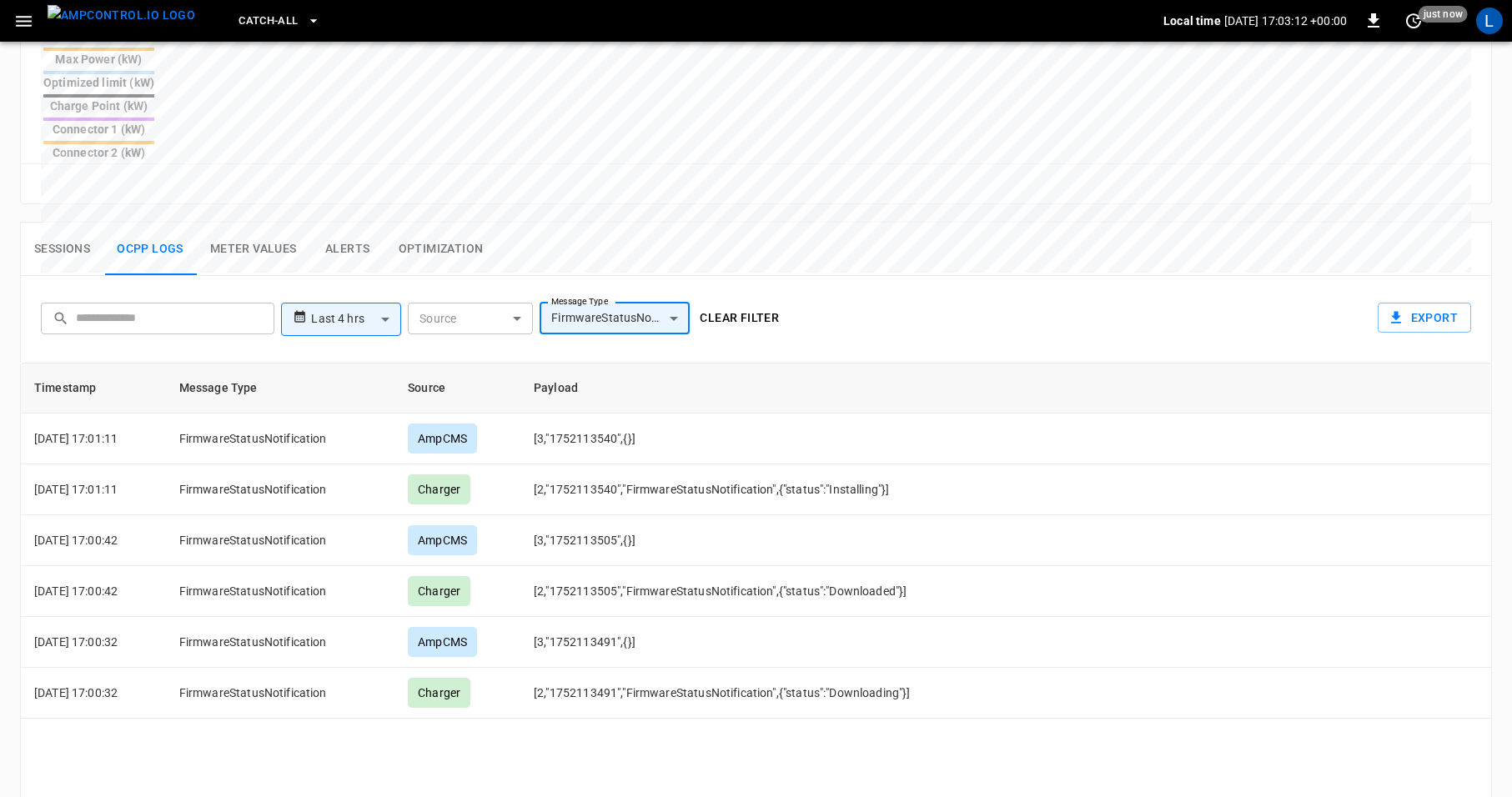 click 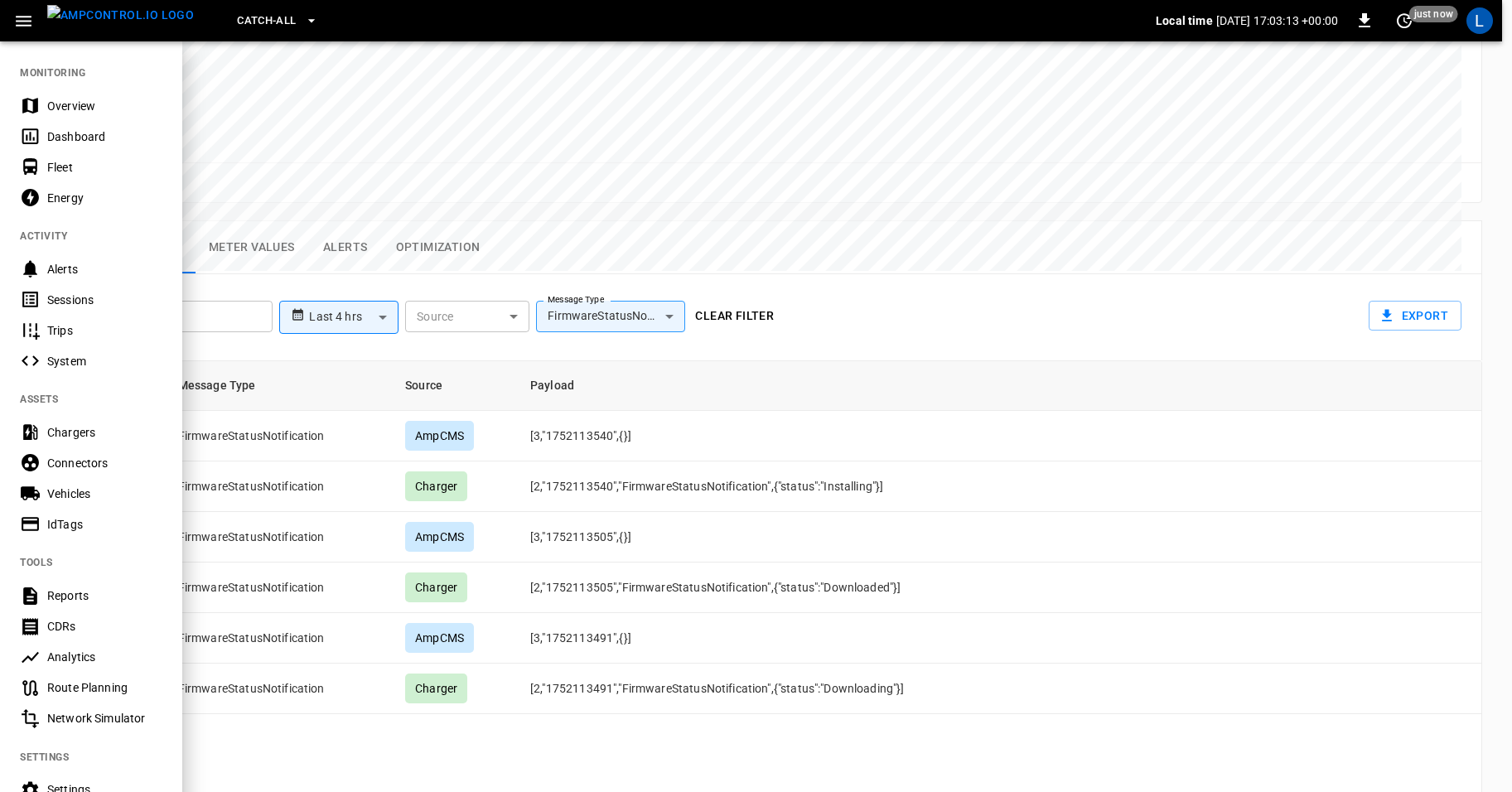 click on "Chargers" at bounding box center [104, 432] 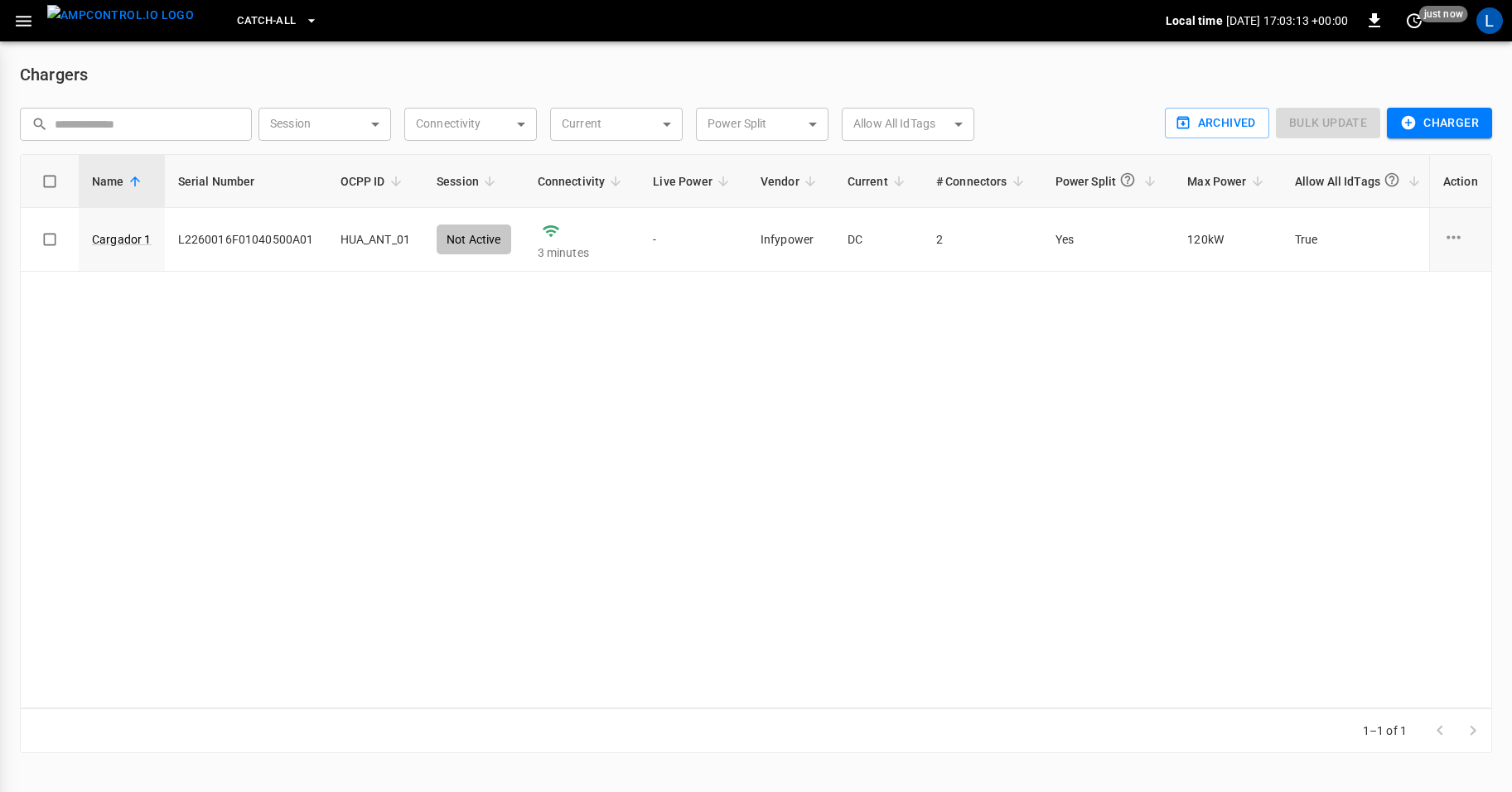 scroll, scrollTop: 0, scrollLeft: 0, axis: both 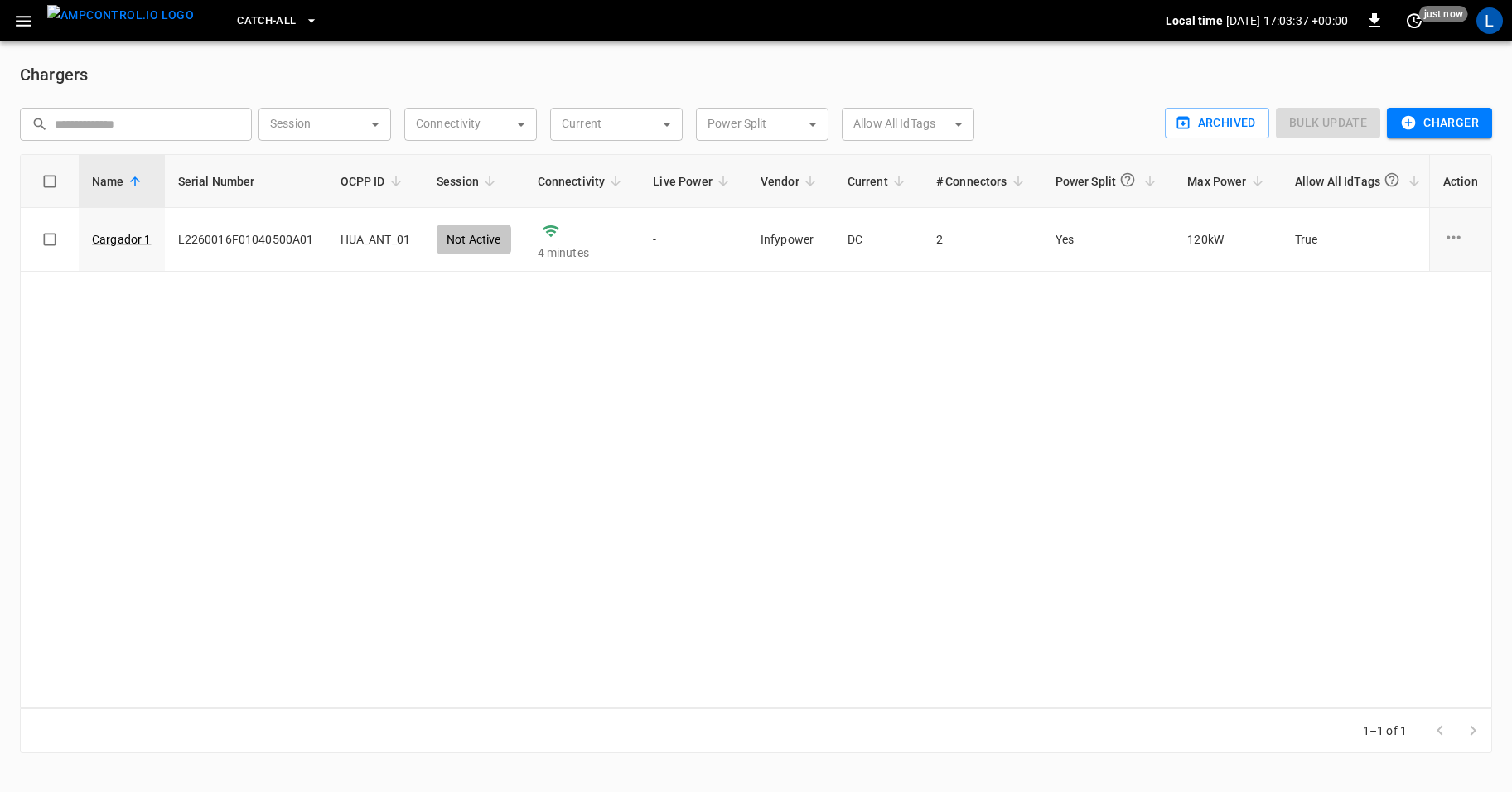 click 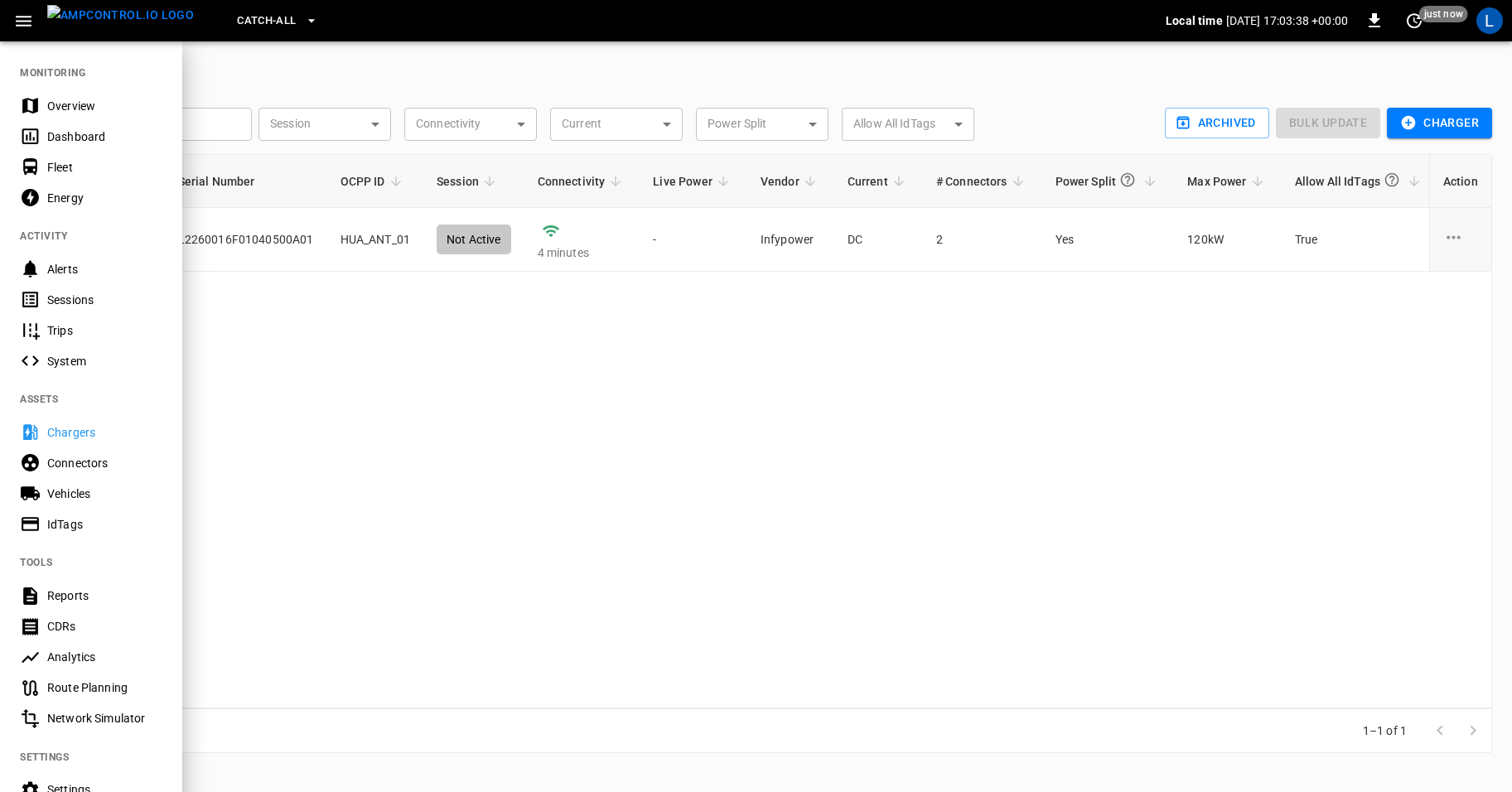 click on "Overview" at bounding box center [91, 105] 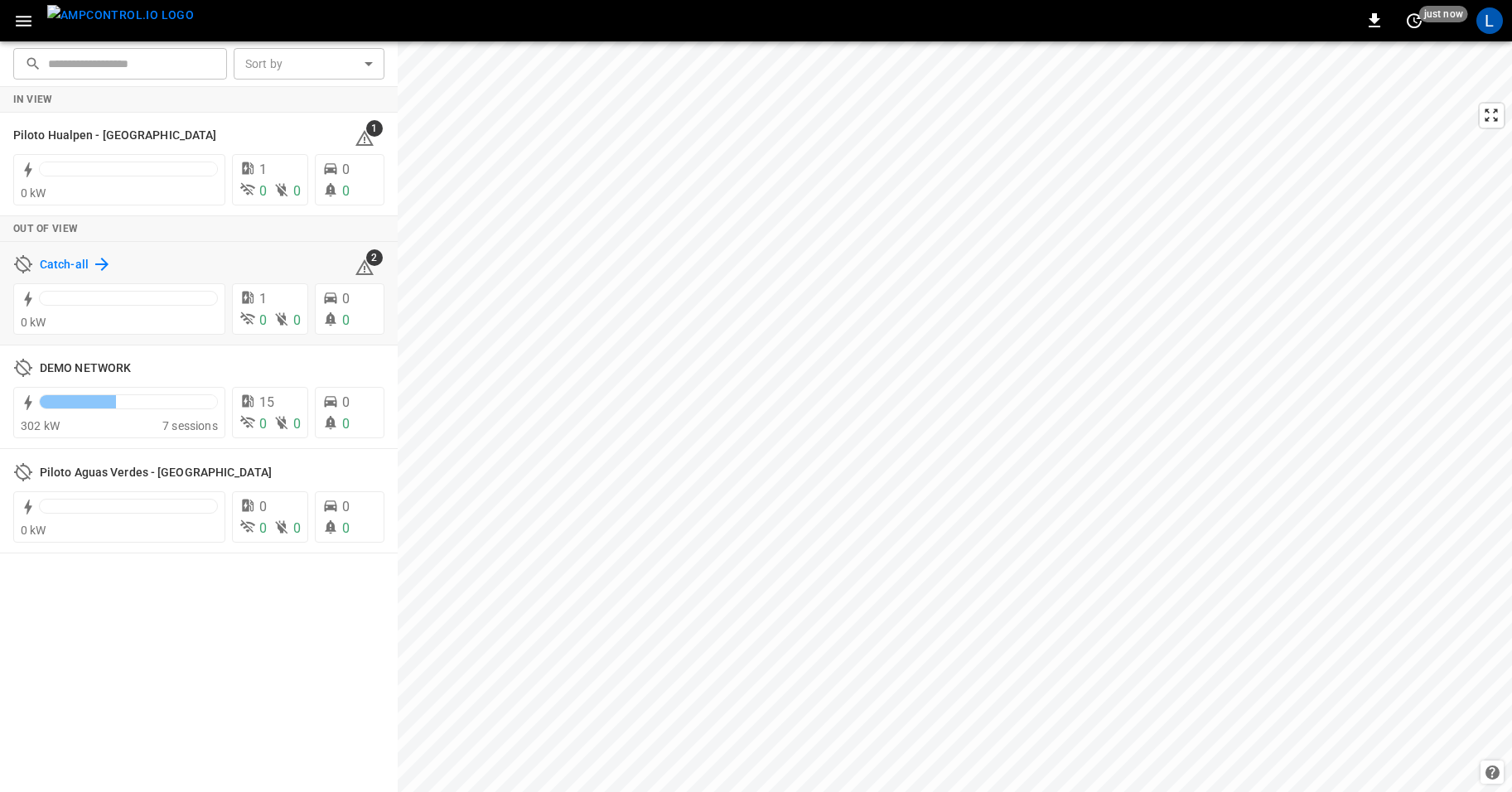 click on "Catch-all" at bounding box center [64, 265] 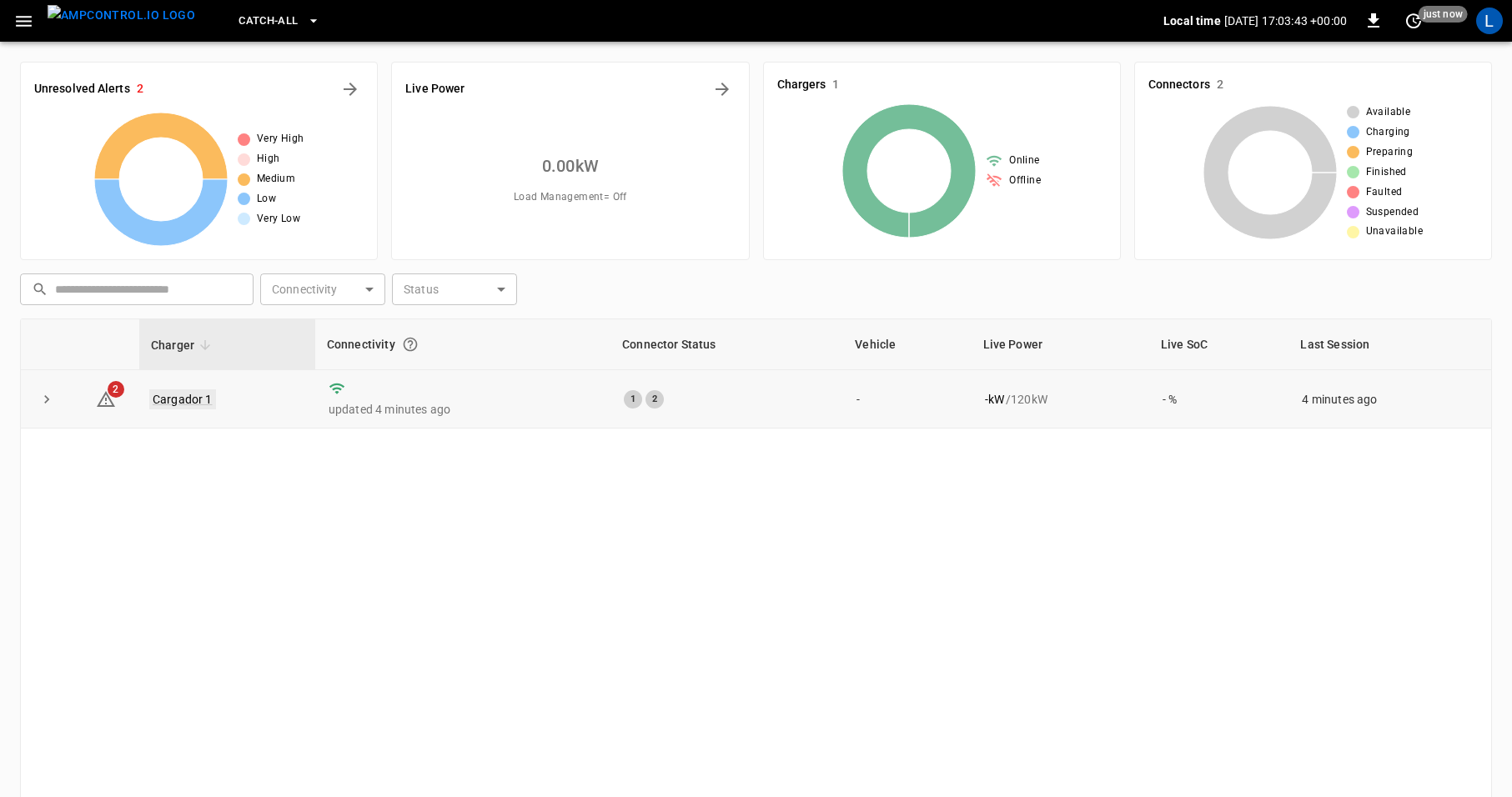 click on "Cargador 1" at bounding box center [183, 399] 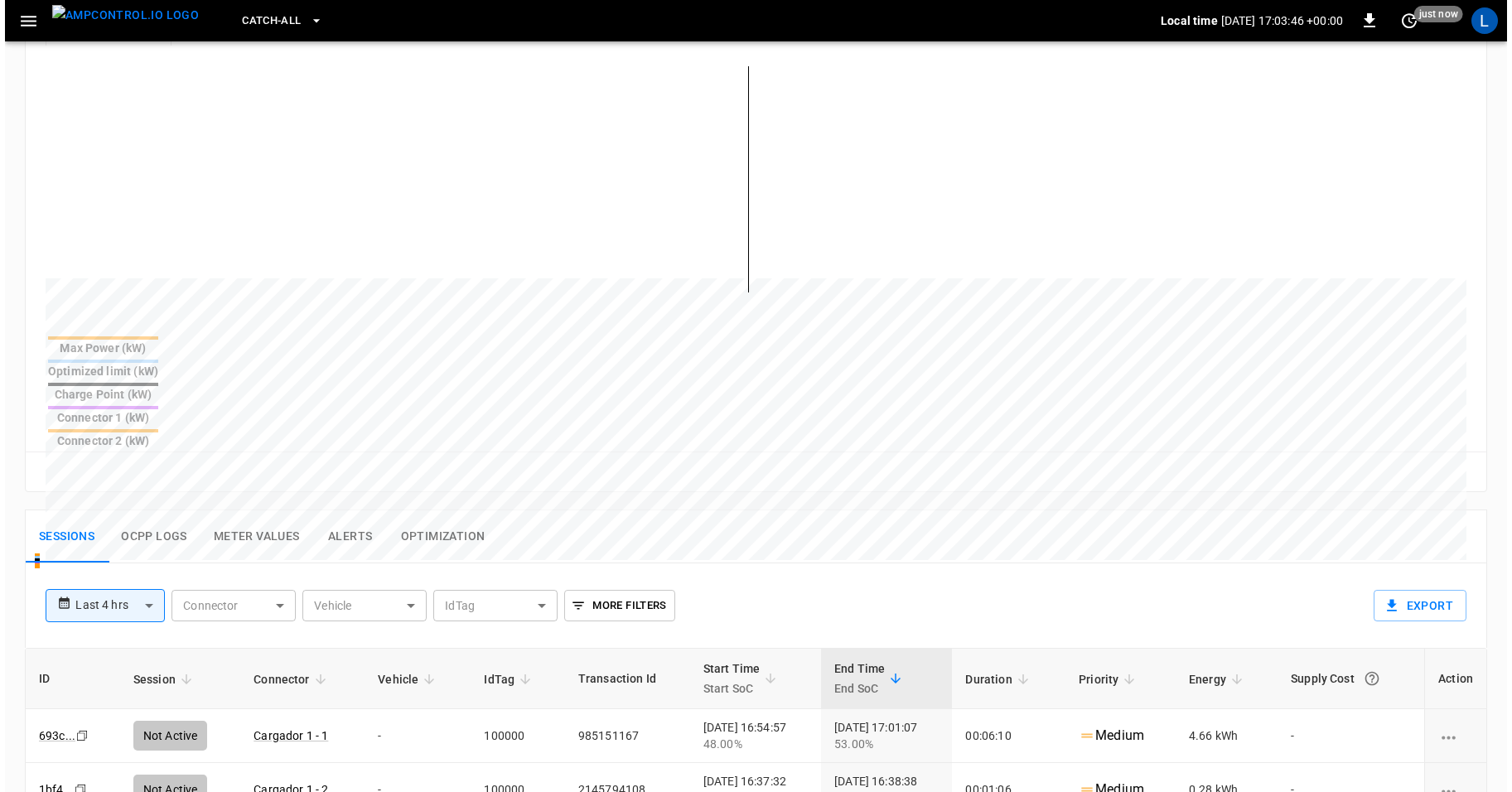 scroll, scrollTop: 493, scrollLeft: 0, axis: vertical 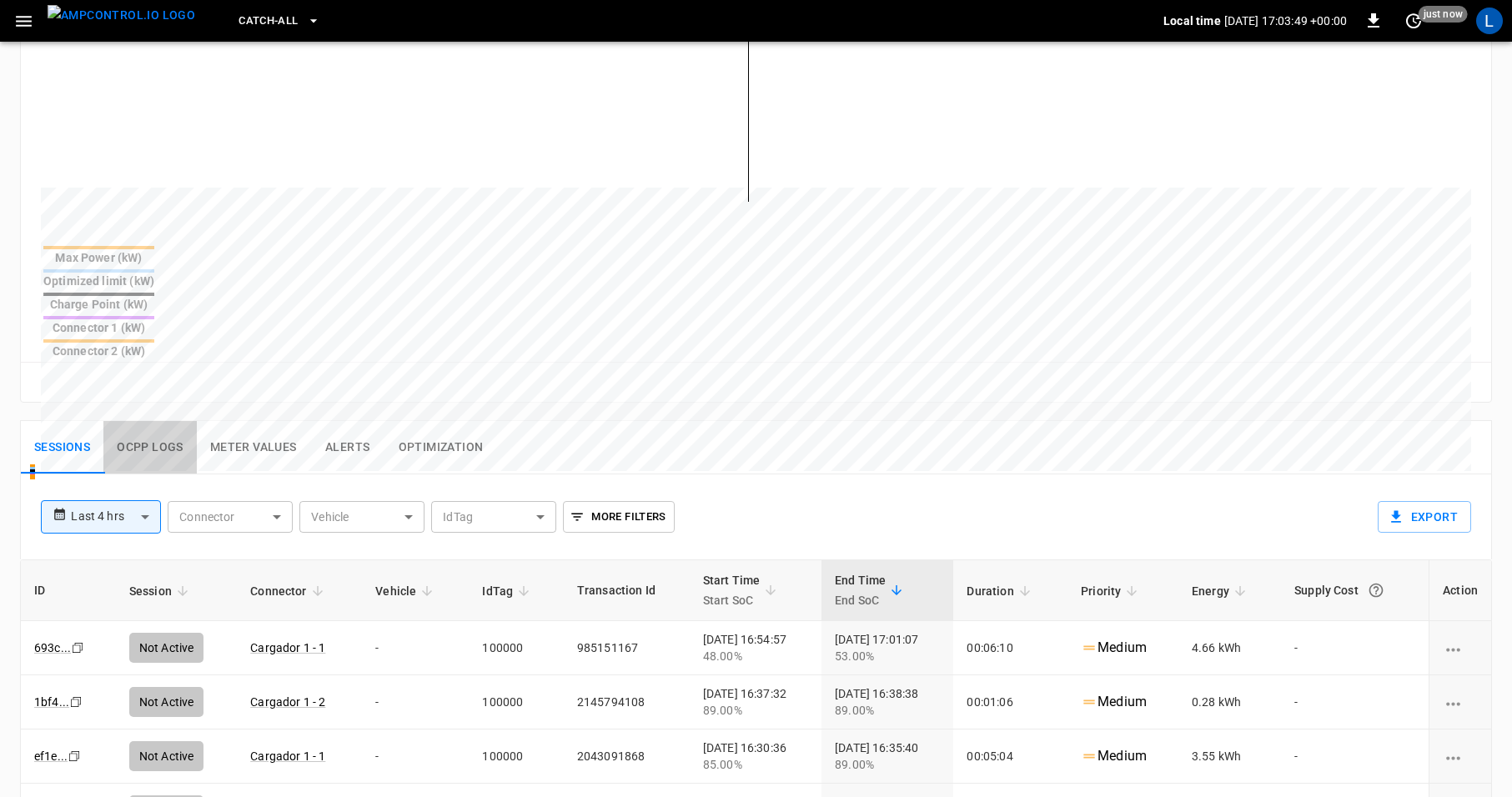 click on "Ocpp logs" at bounding box center [150, 448] 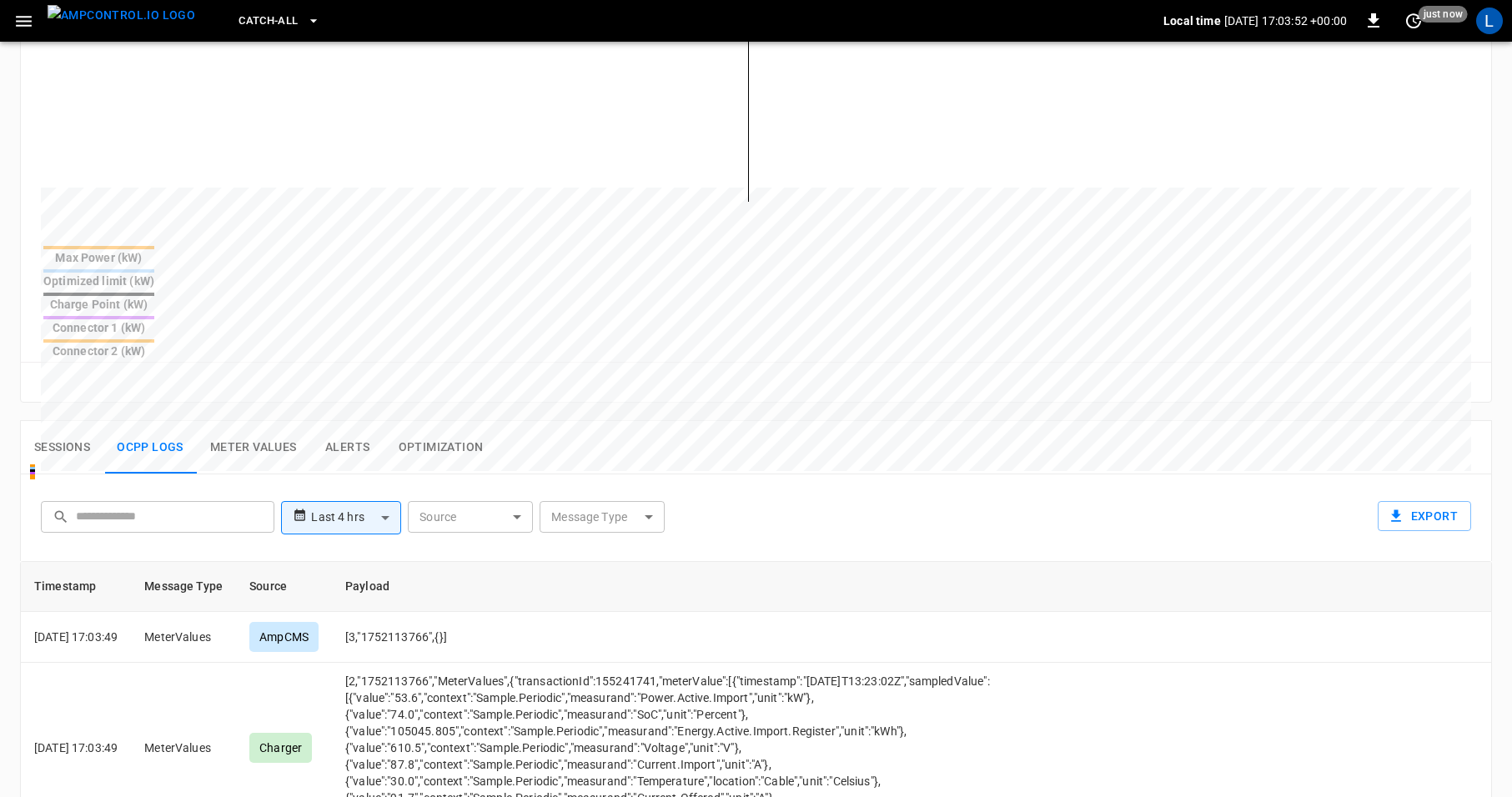 click on "**********" at bounding box center (756, 343) 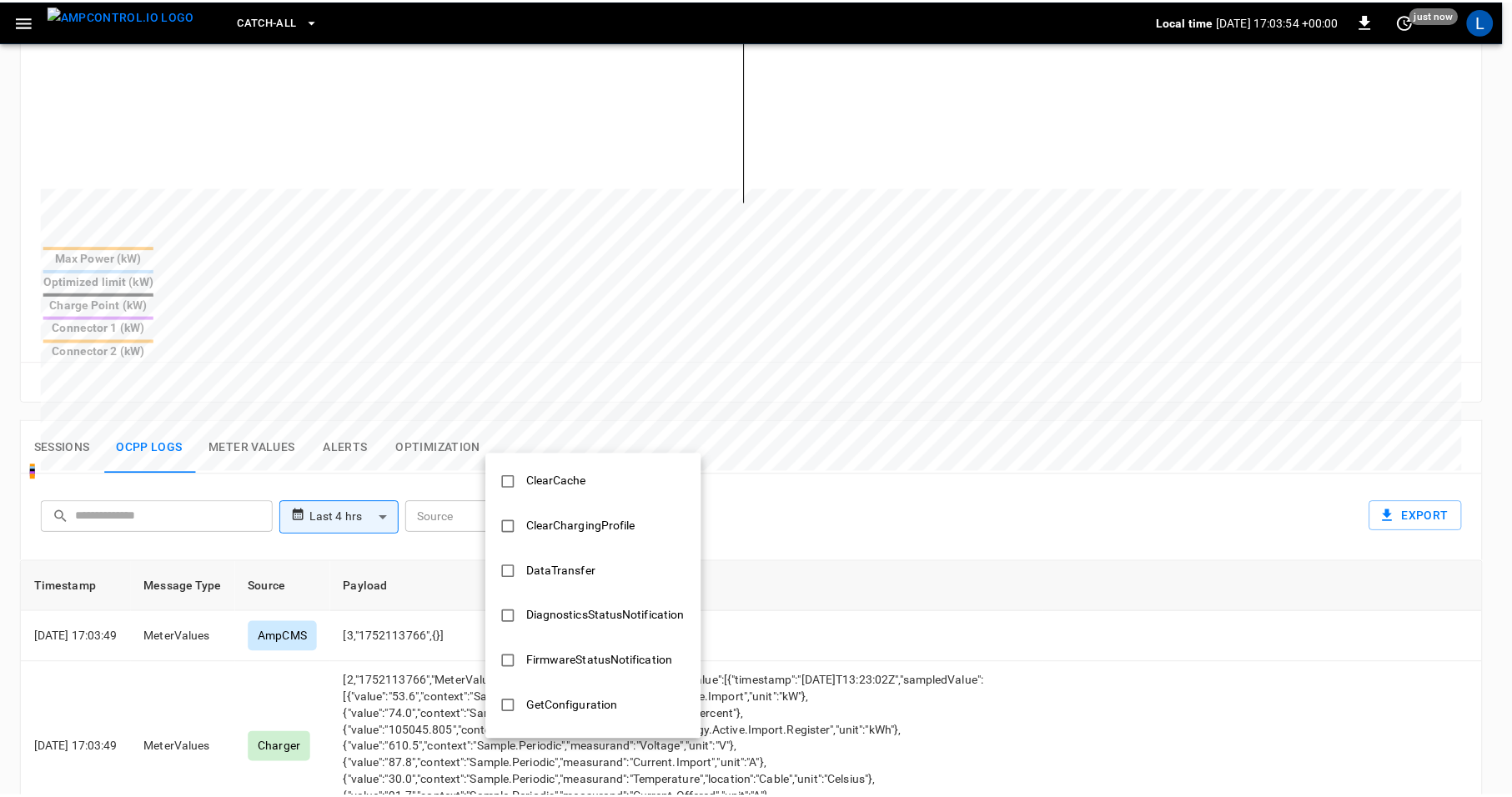 scroll, scrollTop: 261, scrollLeft: 0, axis: vertical 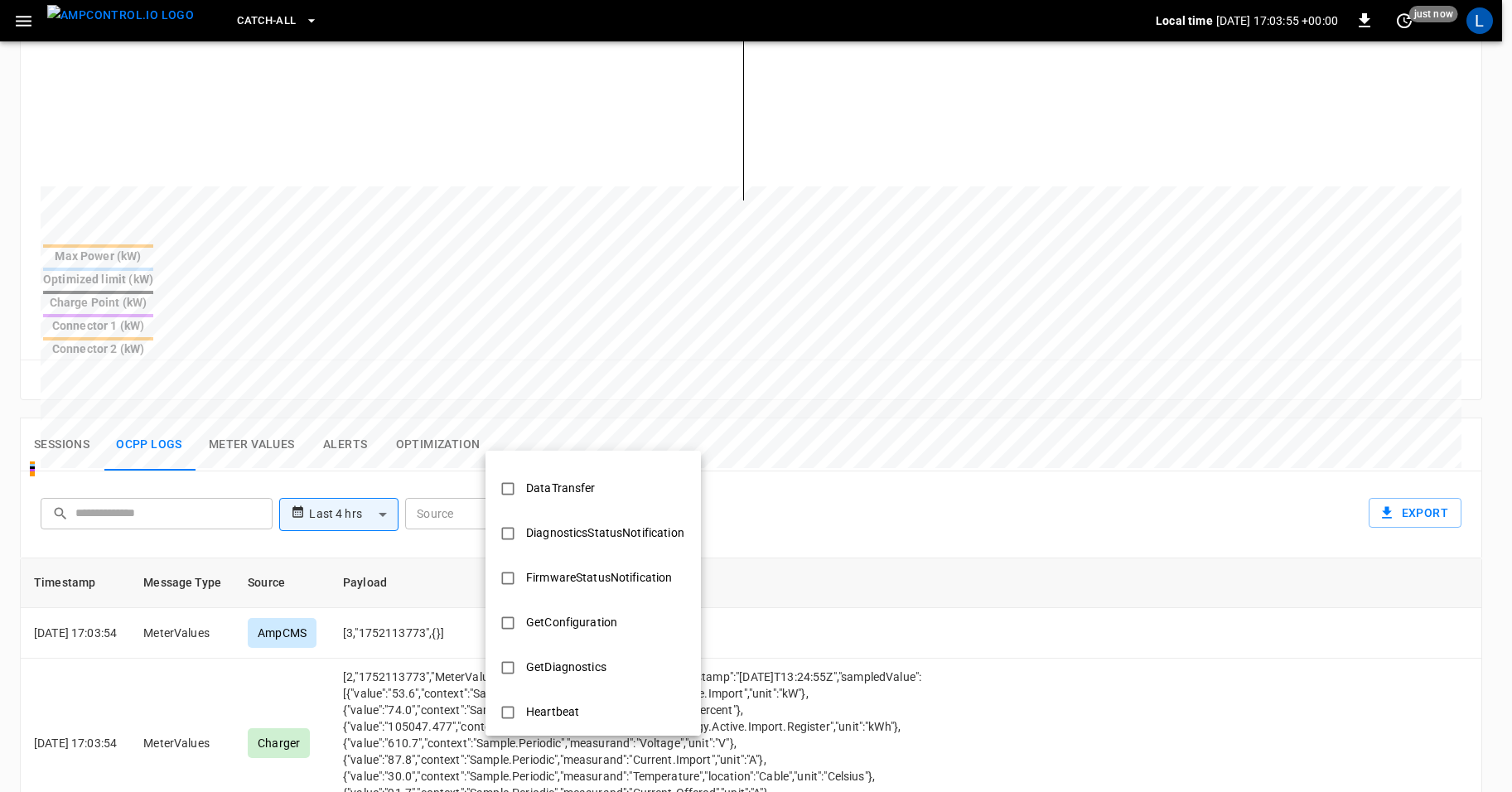 click on "FirmwareStatusNotification" at bounding box center (599, 577) 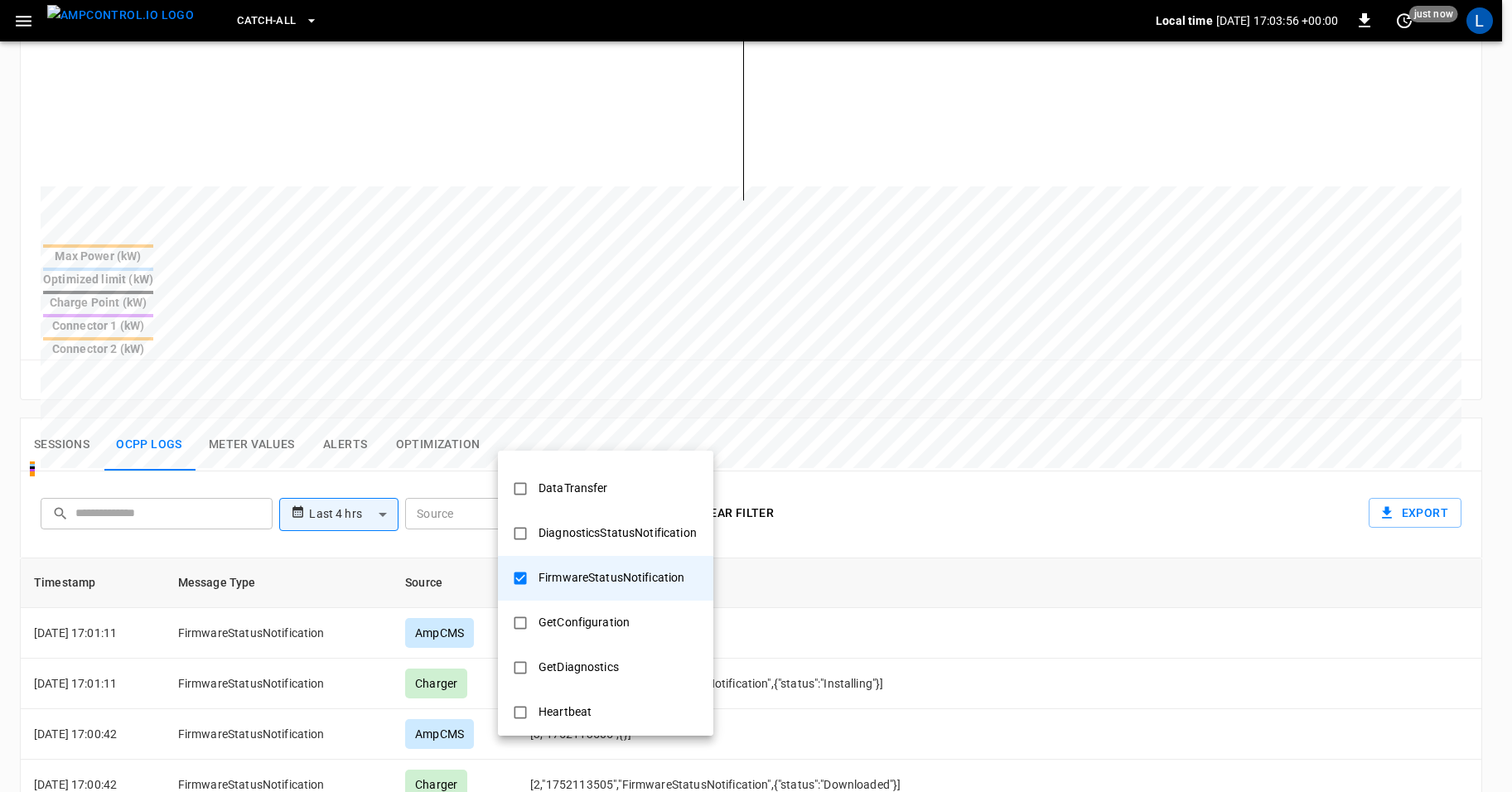 click at bounding box center (756, 396) 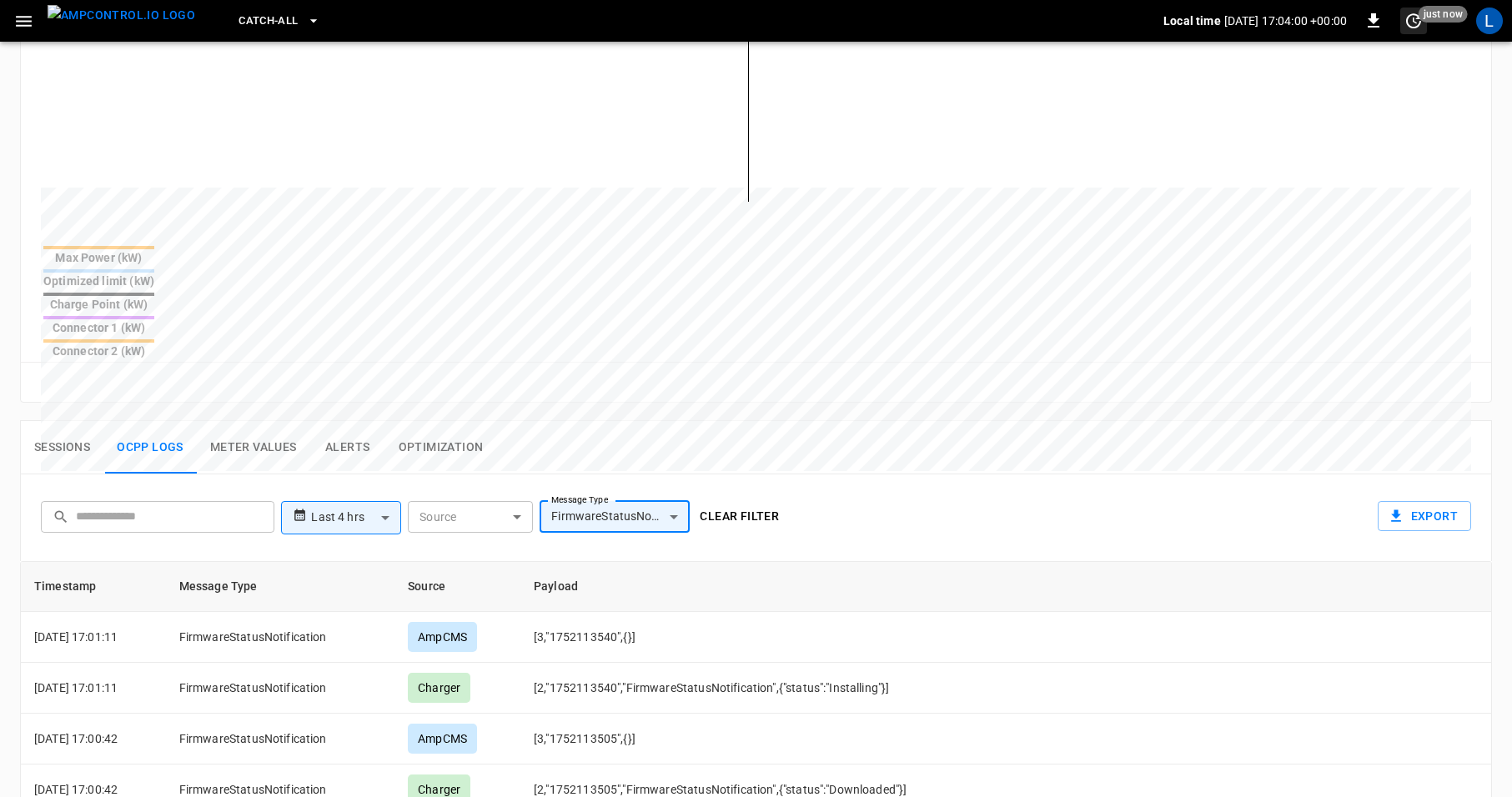 click on "just now" at bounding box center [1443, 14] 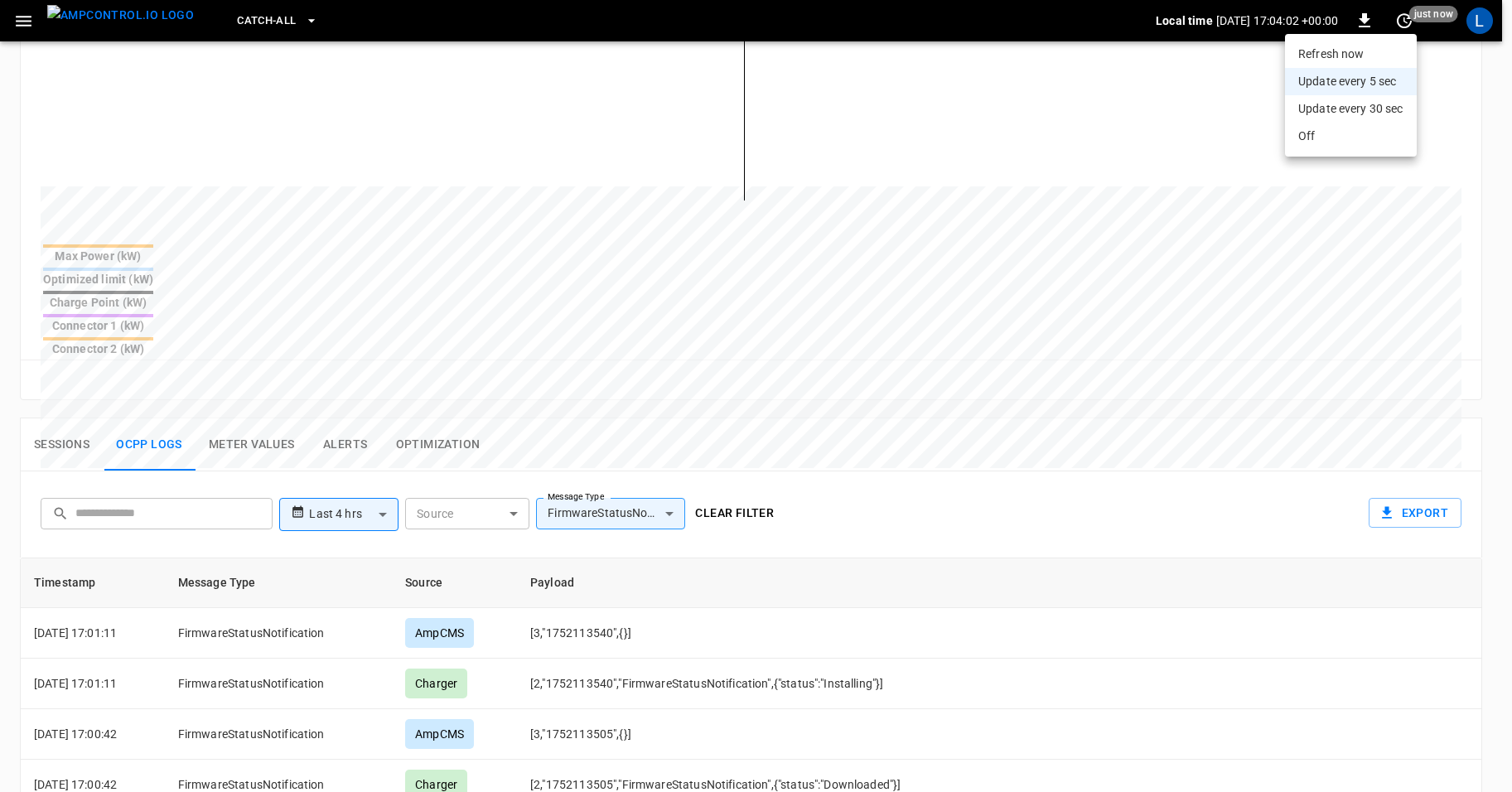 click at bounding box center (756, 396) 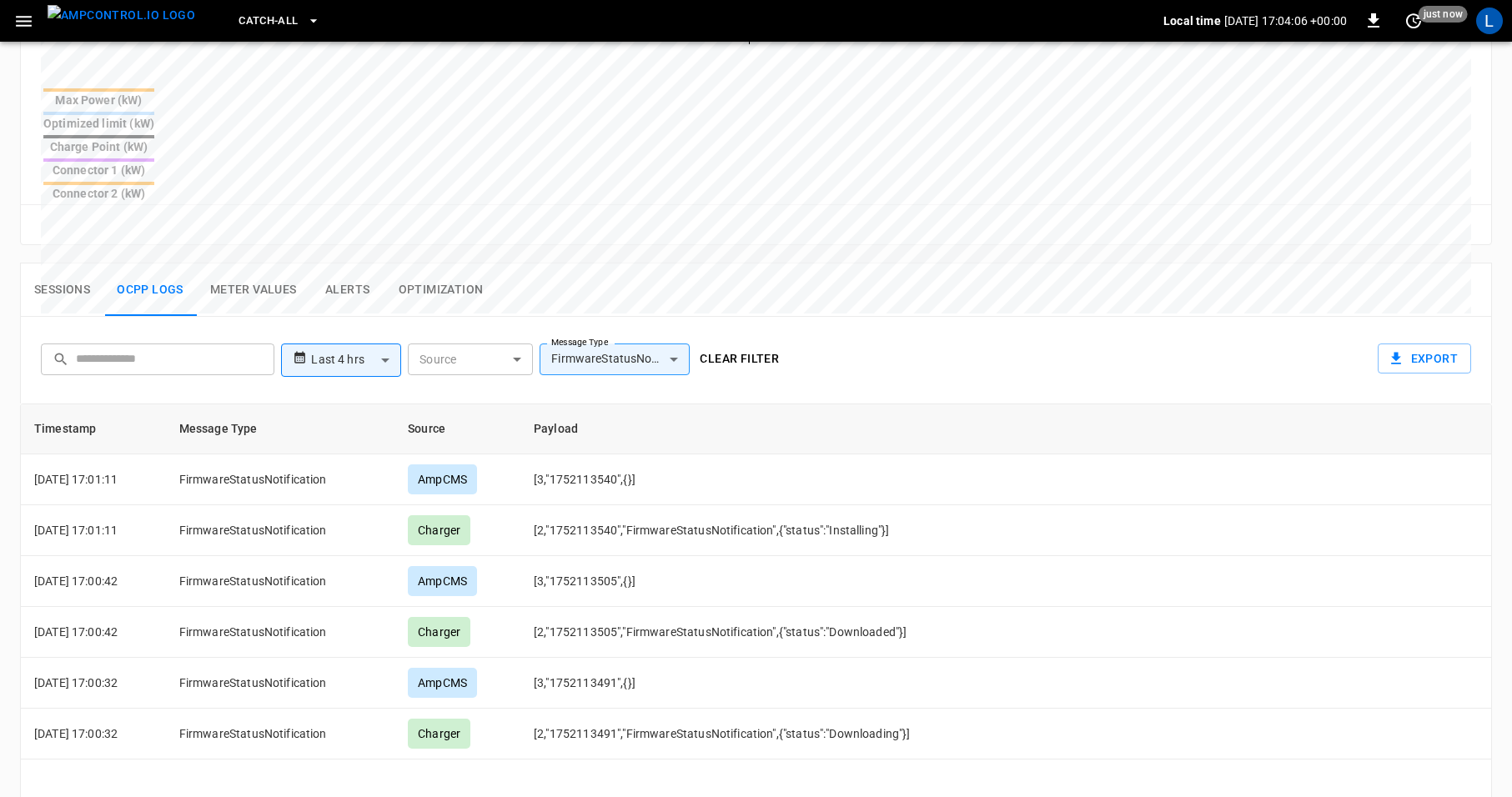 scroll, scrollTop: 659, scrollLeft: 0, axis: vertical 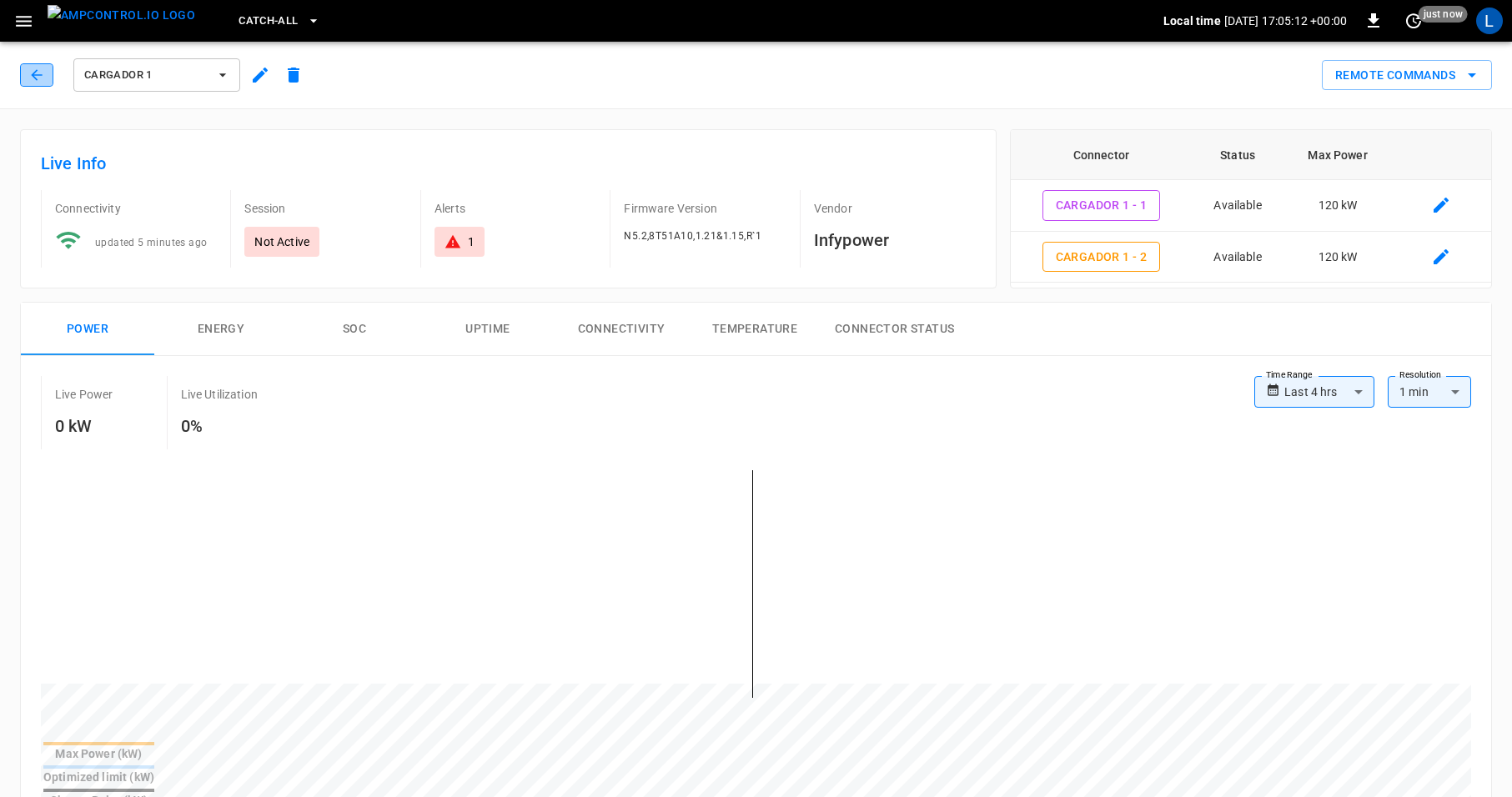 click 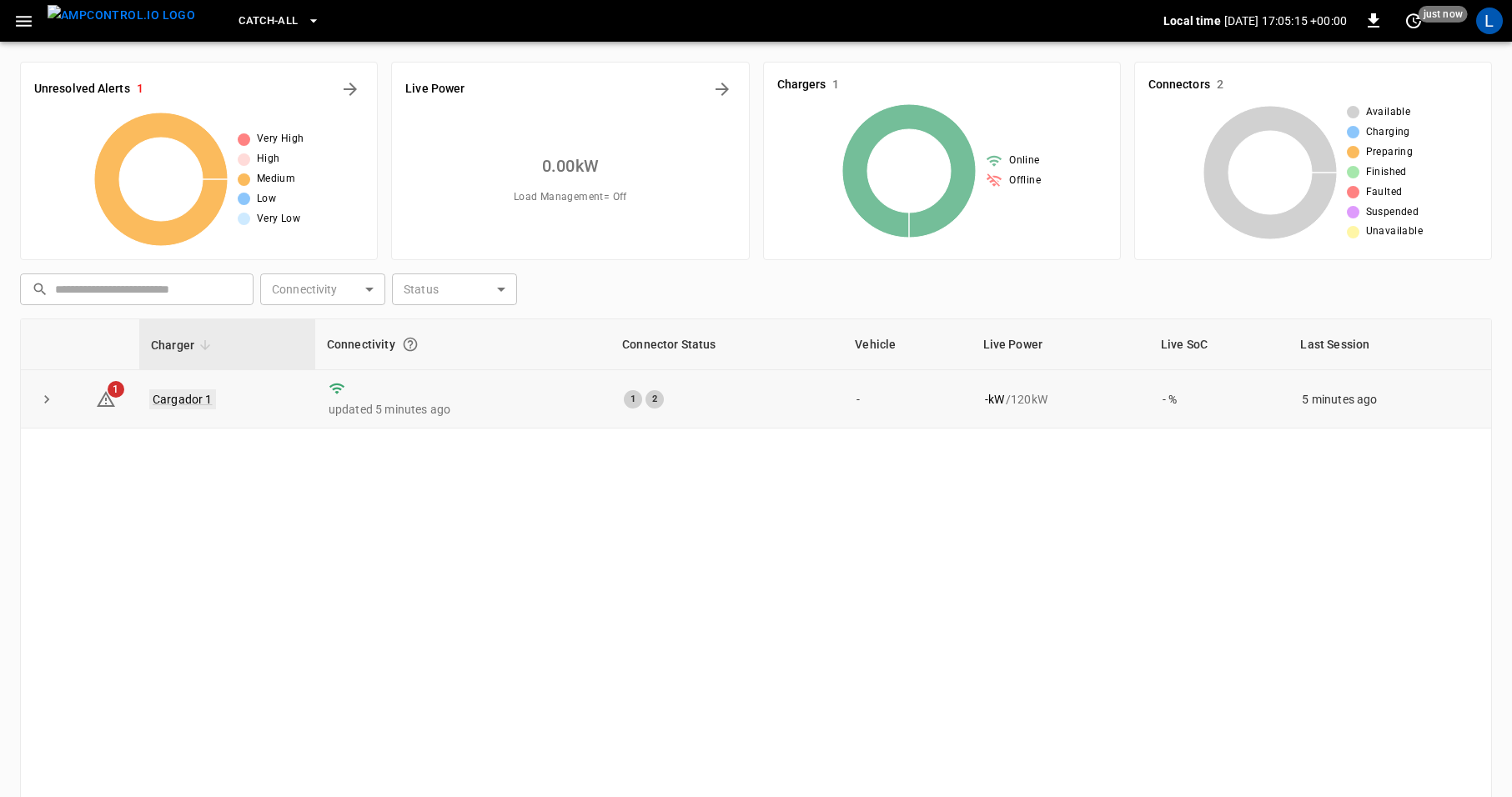 click on "Cargador 1" at bounding box center (183, 399) 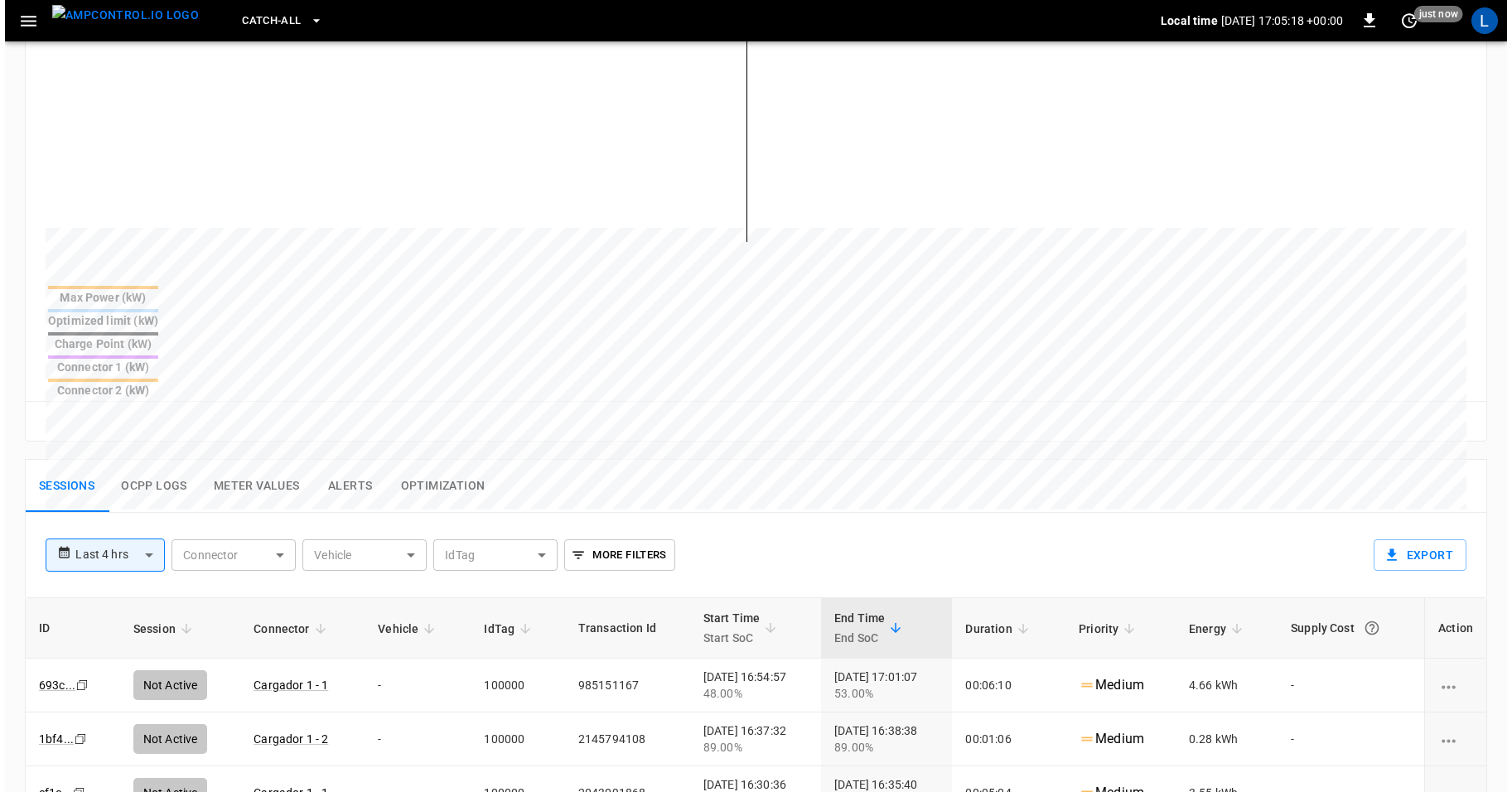 scroll, scrollTop: 531, scrollLeft: 0, axis: vertical 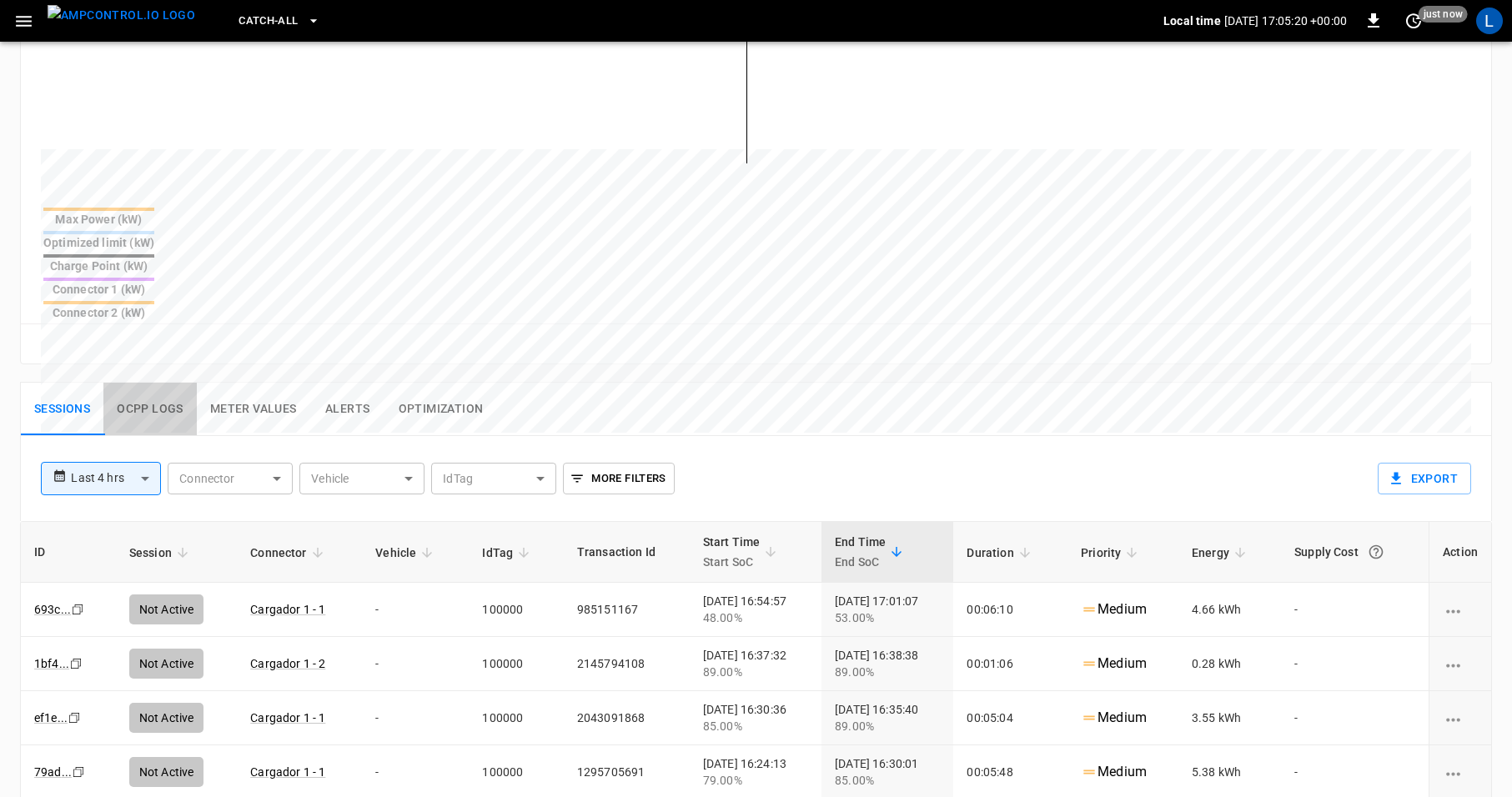 click on "Ocpp logs" at bounding box center (150, 409) 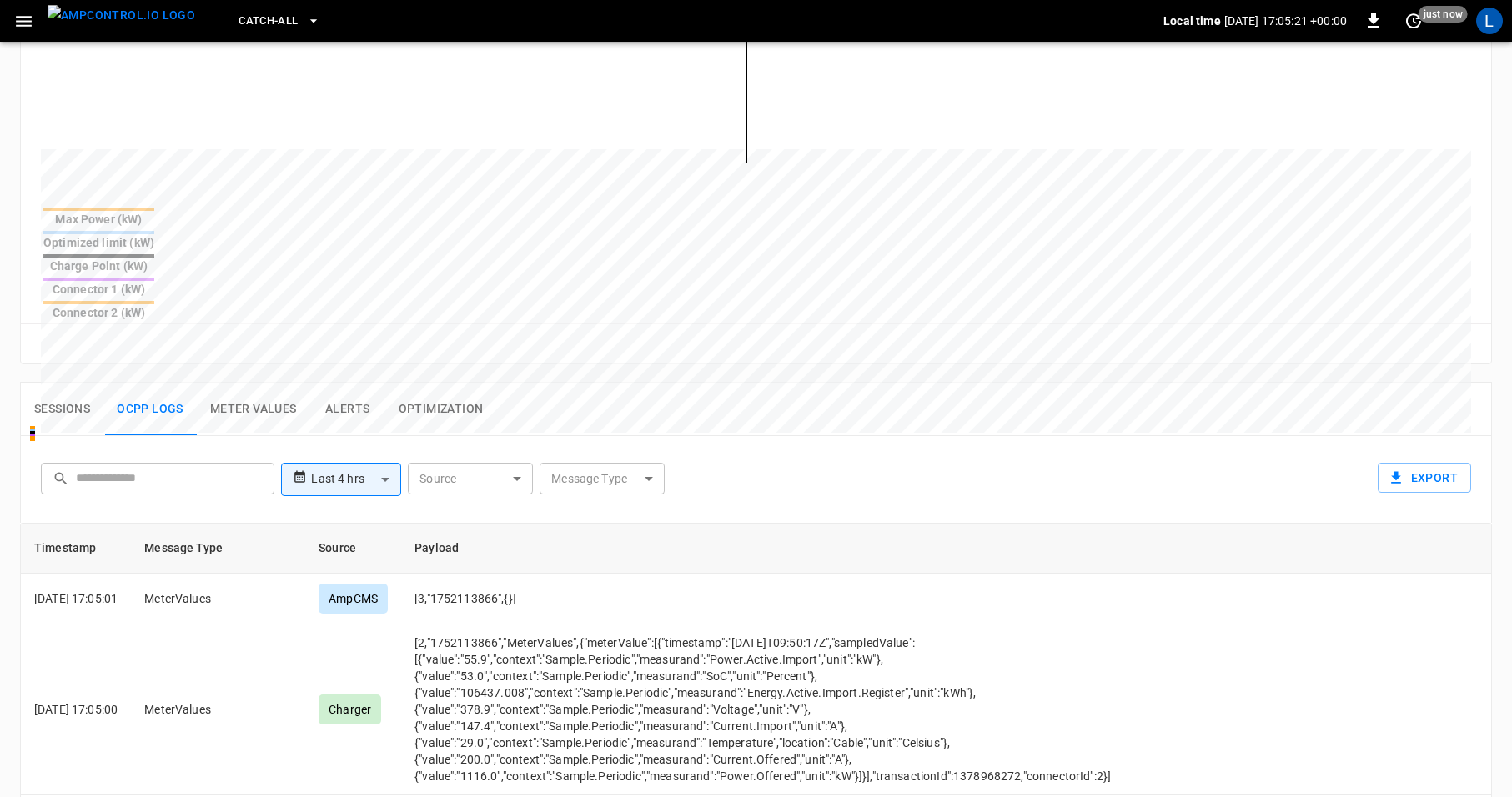 click 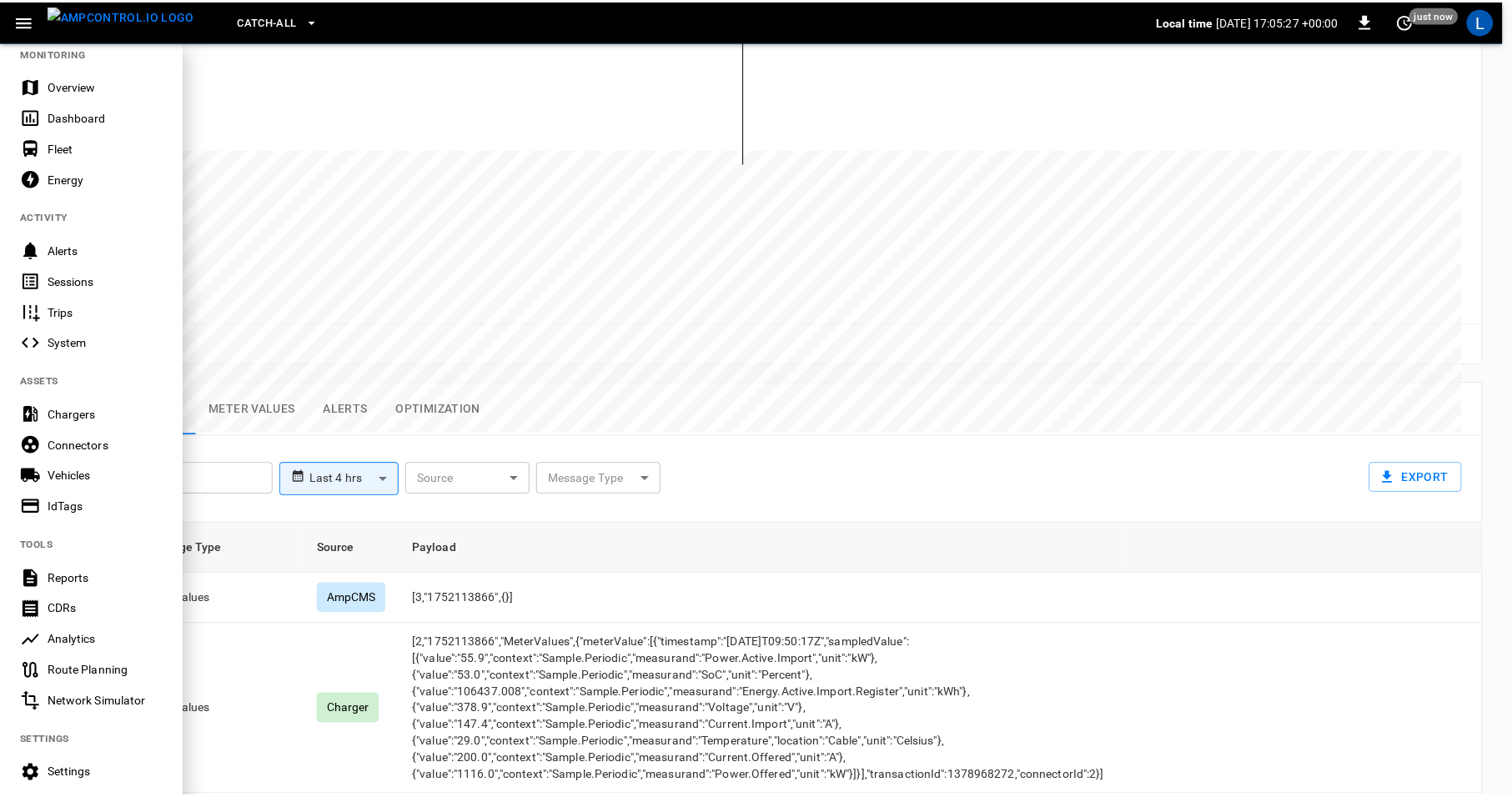 scroll, scrollTop: 13, scrollLeft: 0, axis: vertical 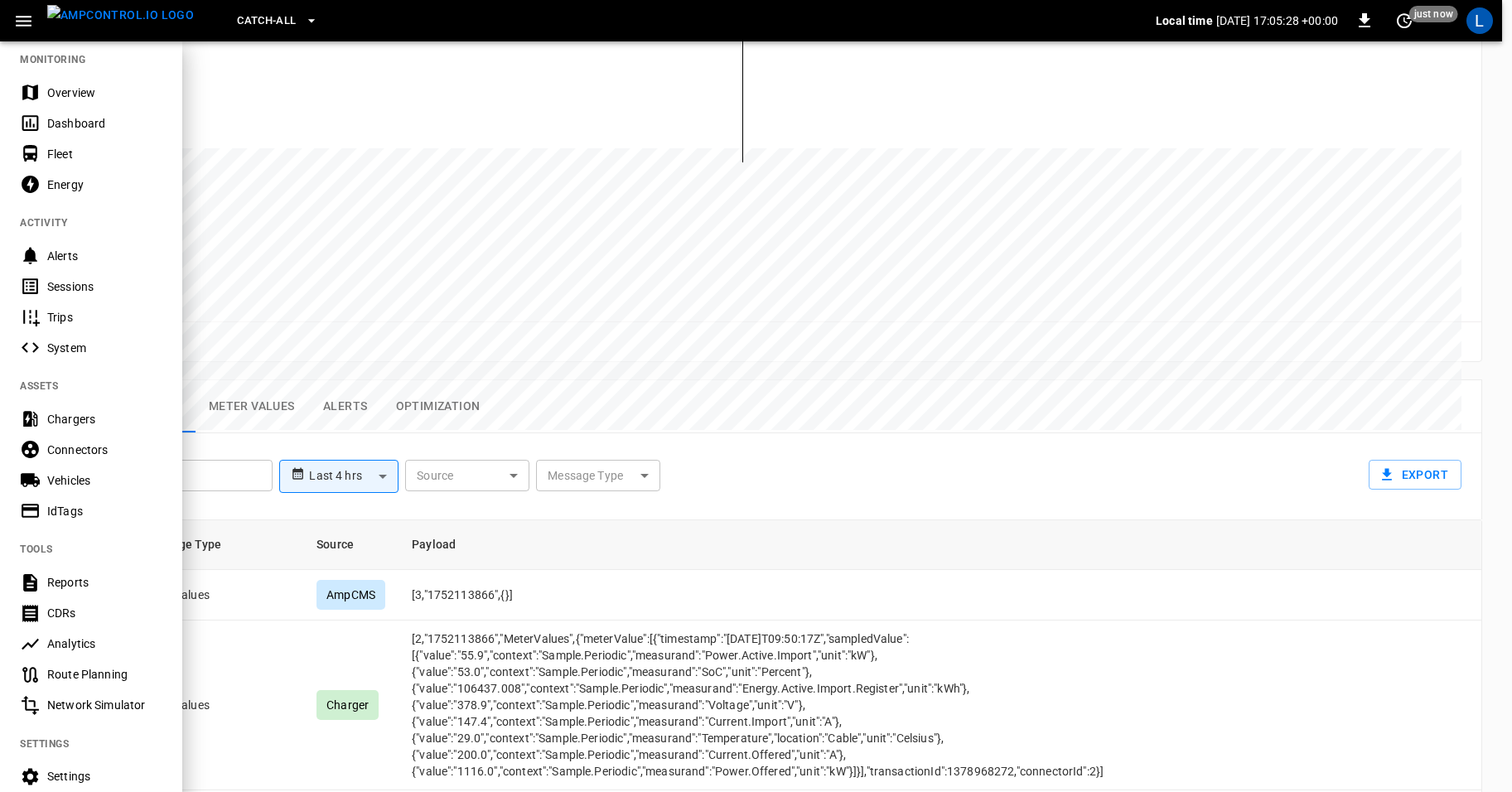 click at bounding box center (756, 396) 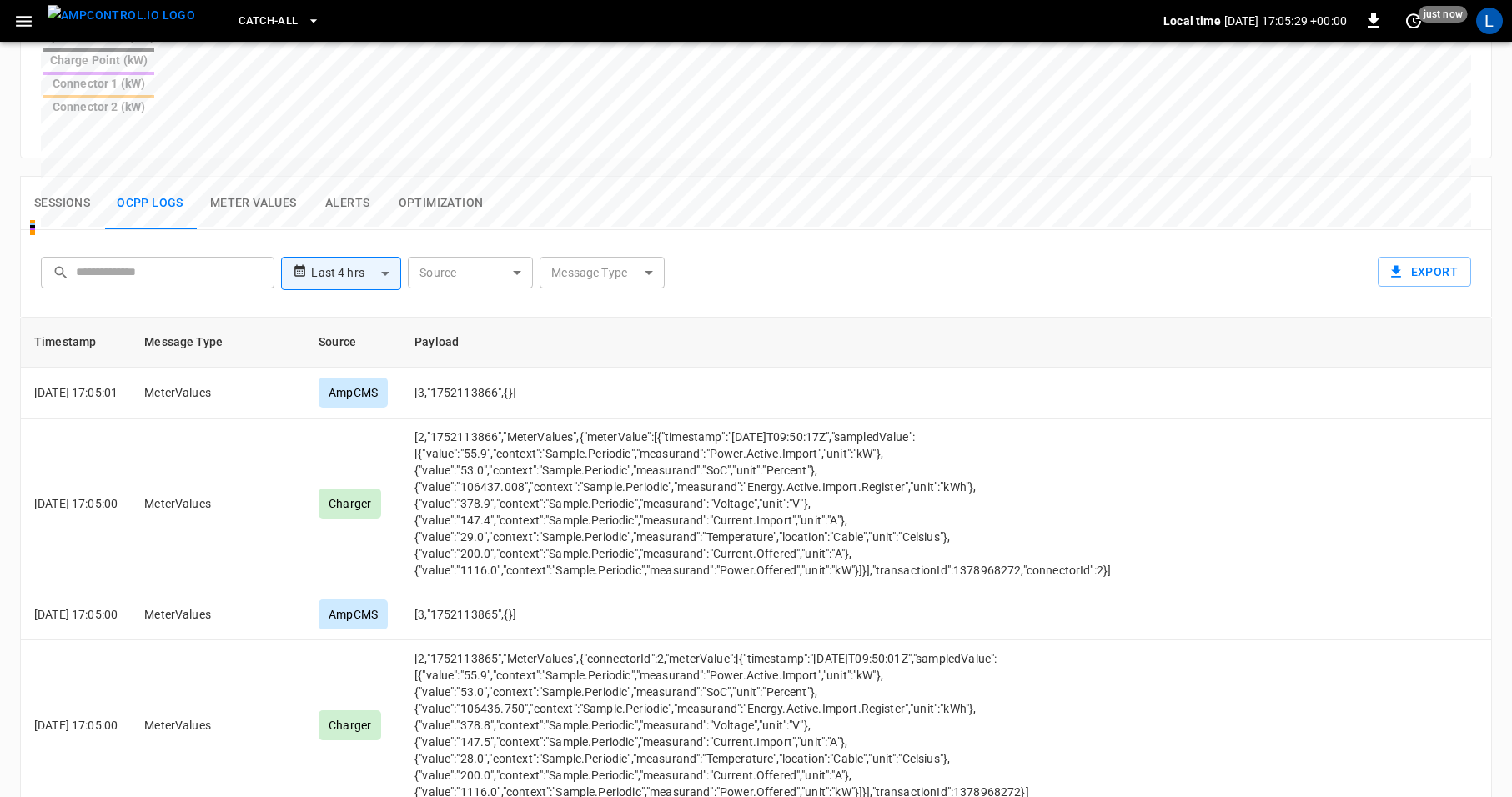 scroll, scrollTop: 804, scrollLeft: 0, axis: vertical 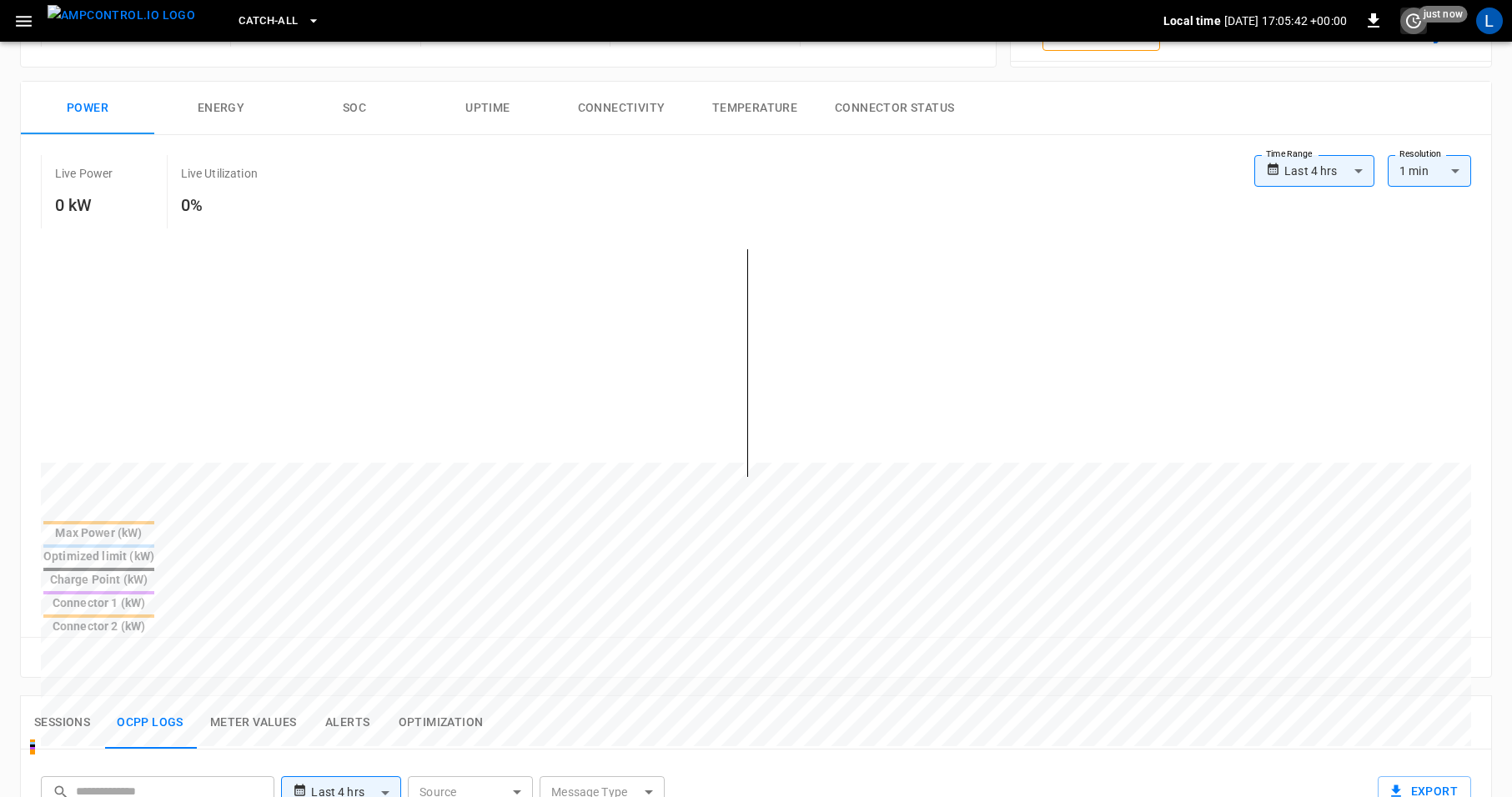 click 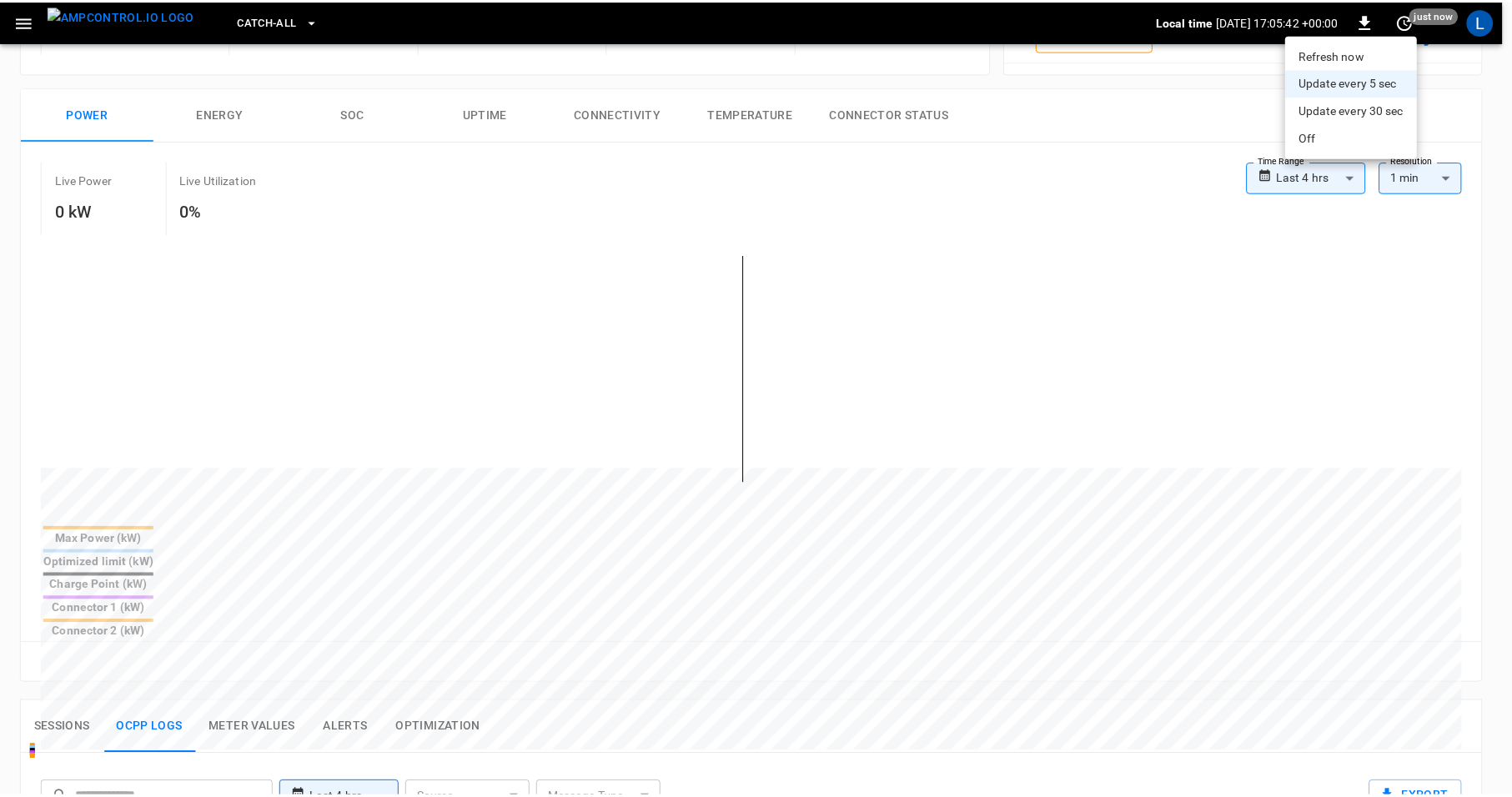 scroll, scrollTop: 223, scrollLeft: 0, axis: vertical 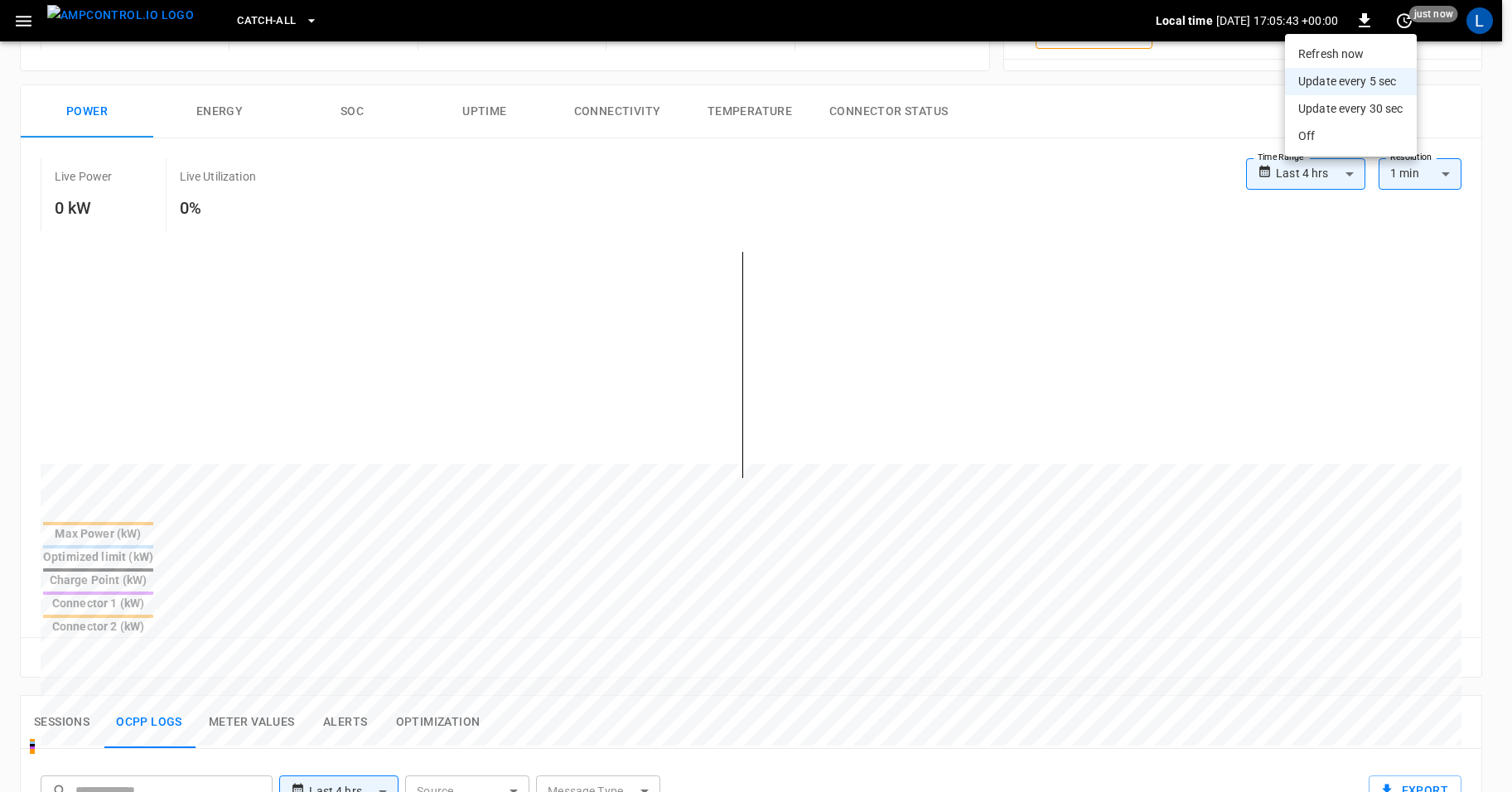 click on "Update every 5 sec" at bounding box center [1350, 81] 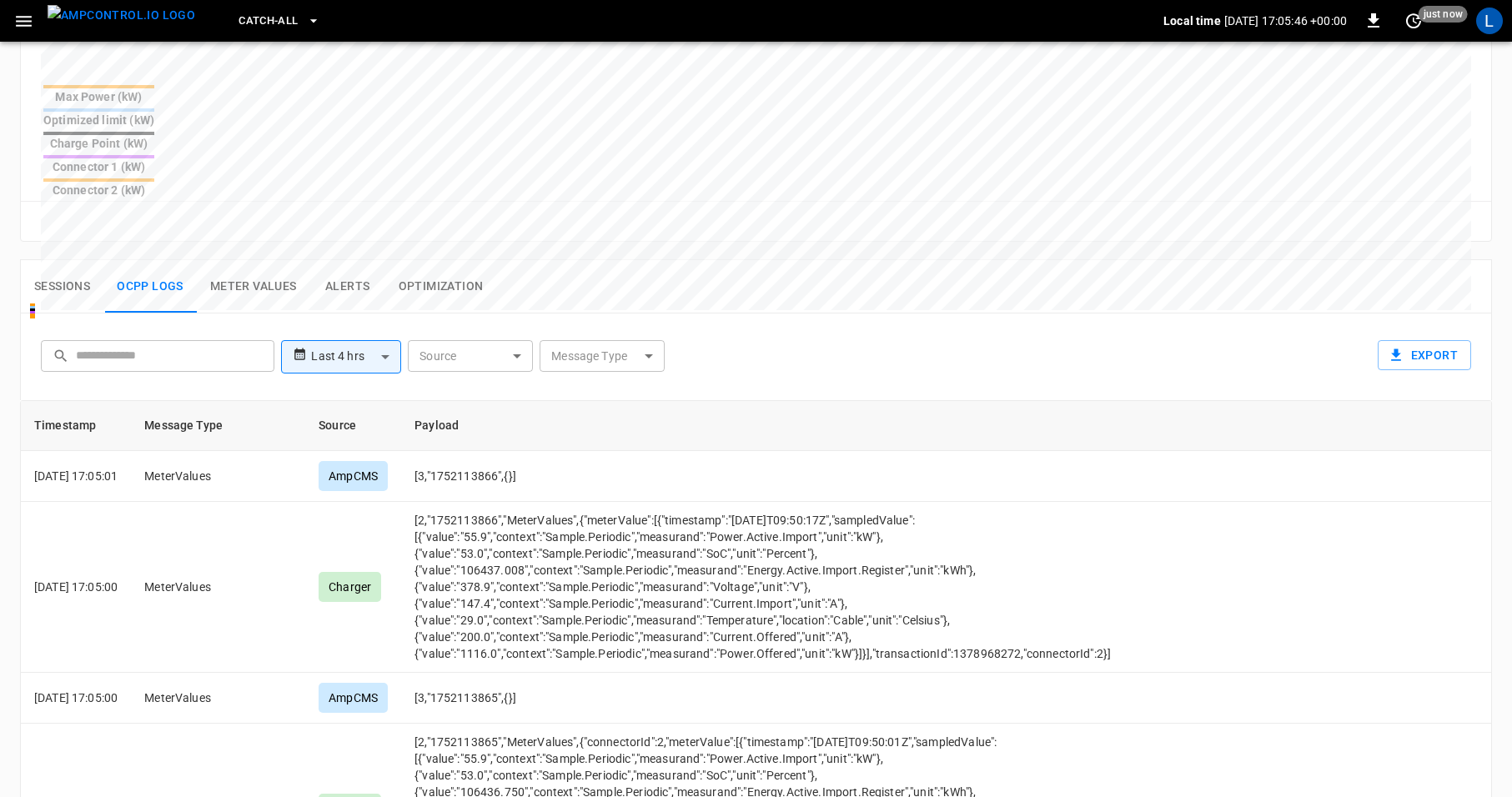 scroll, scrollTop: 698, scrollLeft: 0, axis: vertical 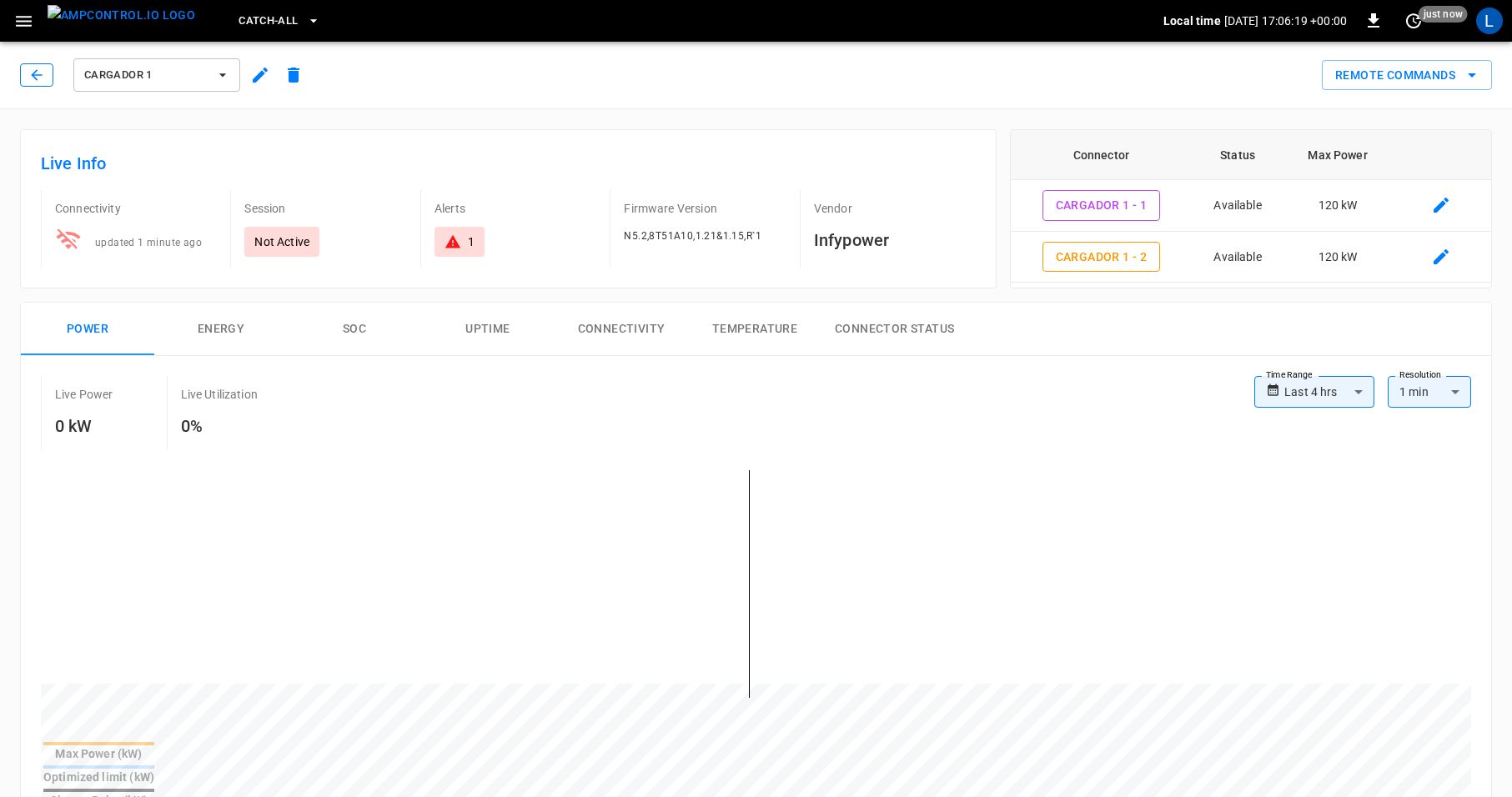 click 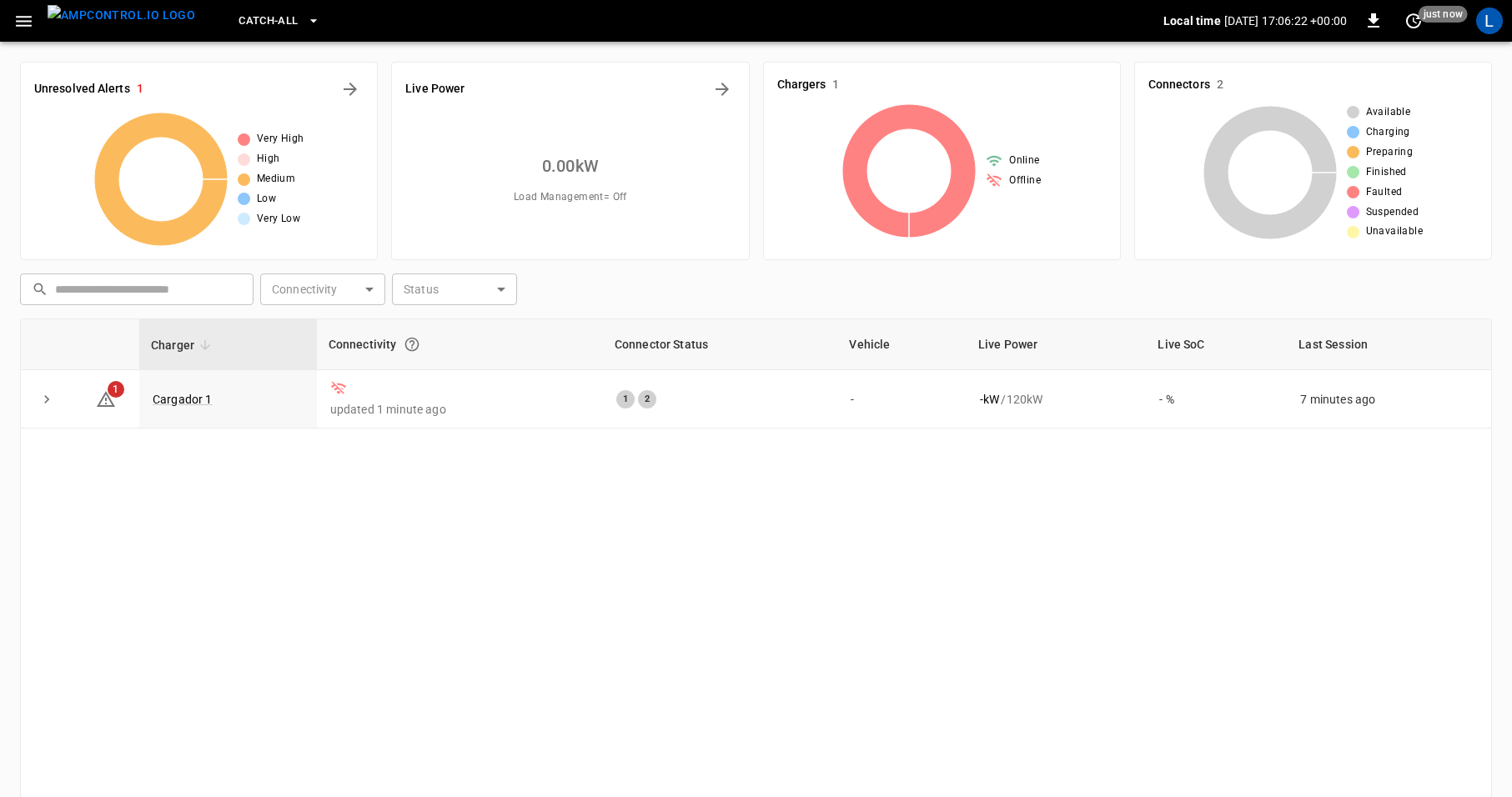click 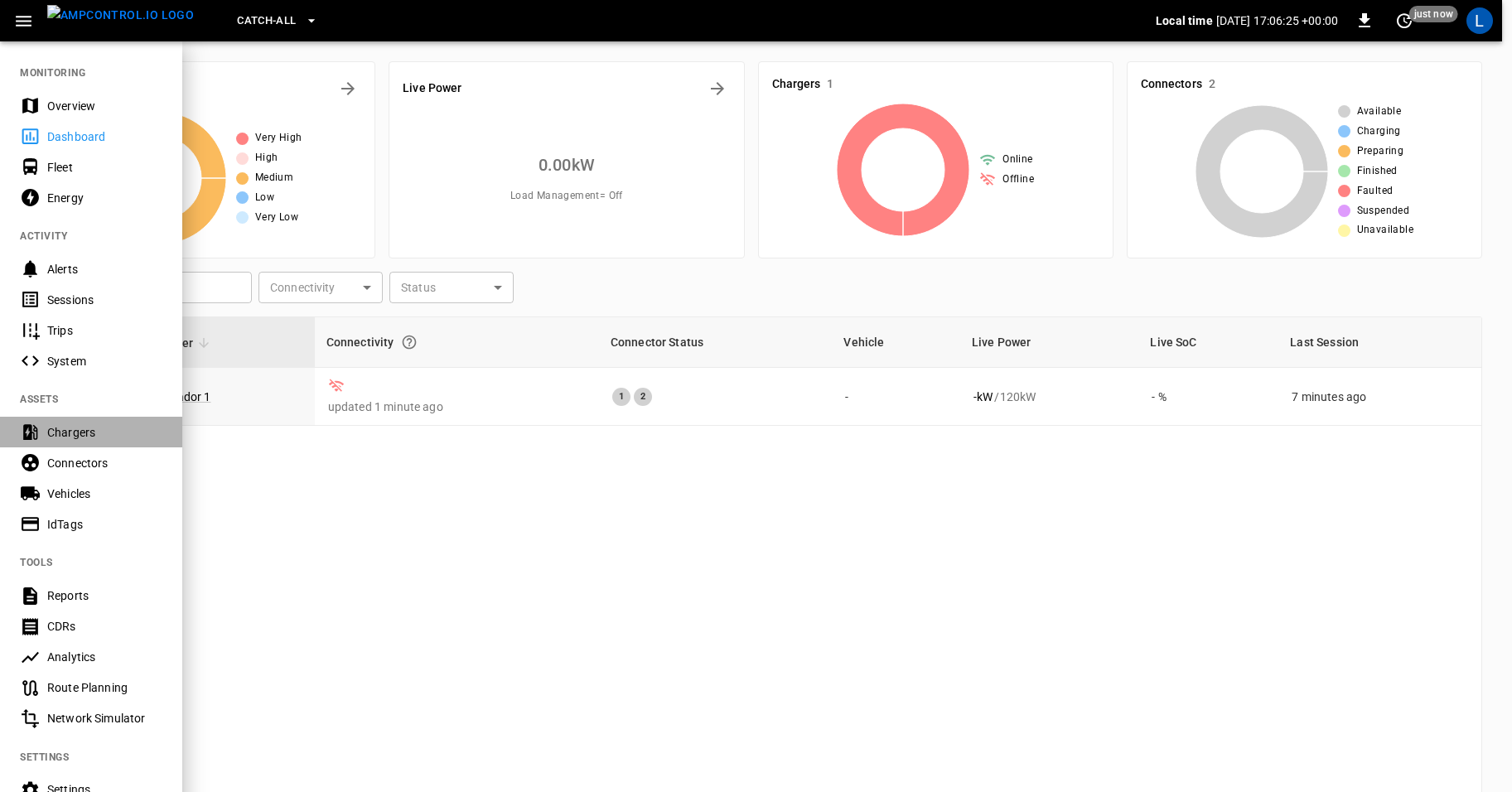click on "Chargers" at bounding box center (104, 432) 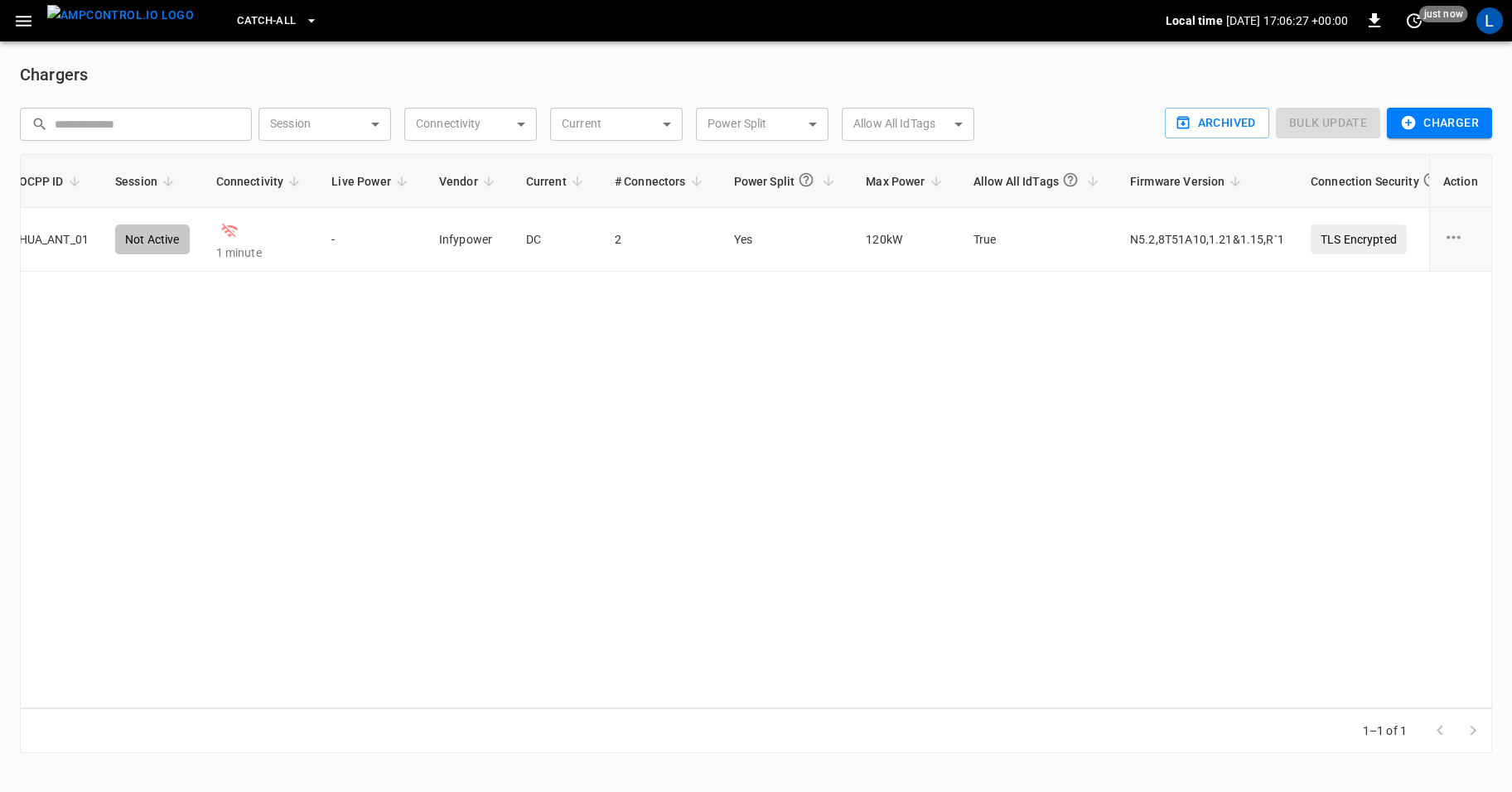 scroll, scrollTop: 0, scrollLeft: 412, axis: horizontal 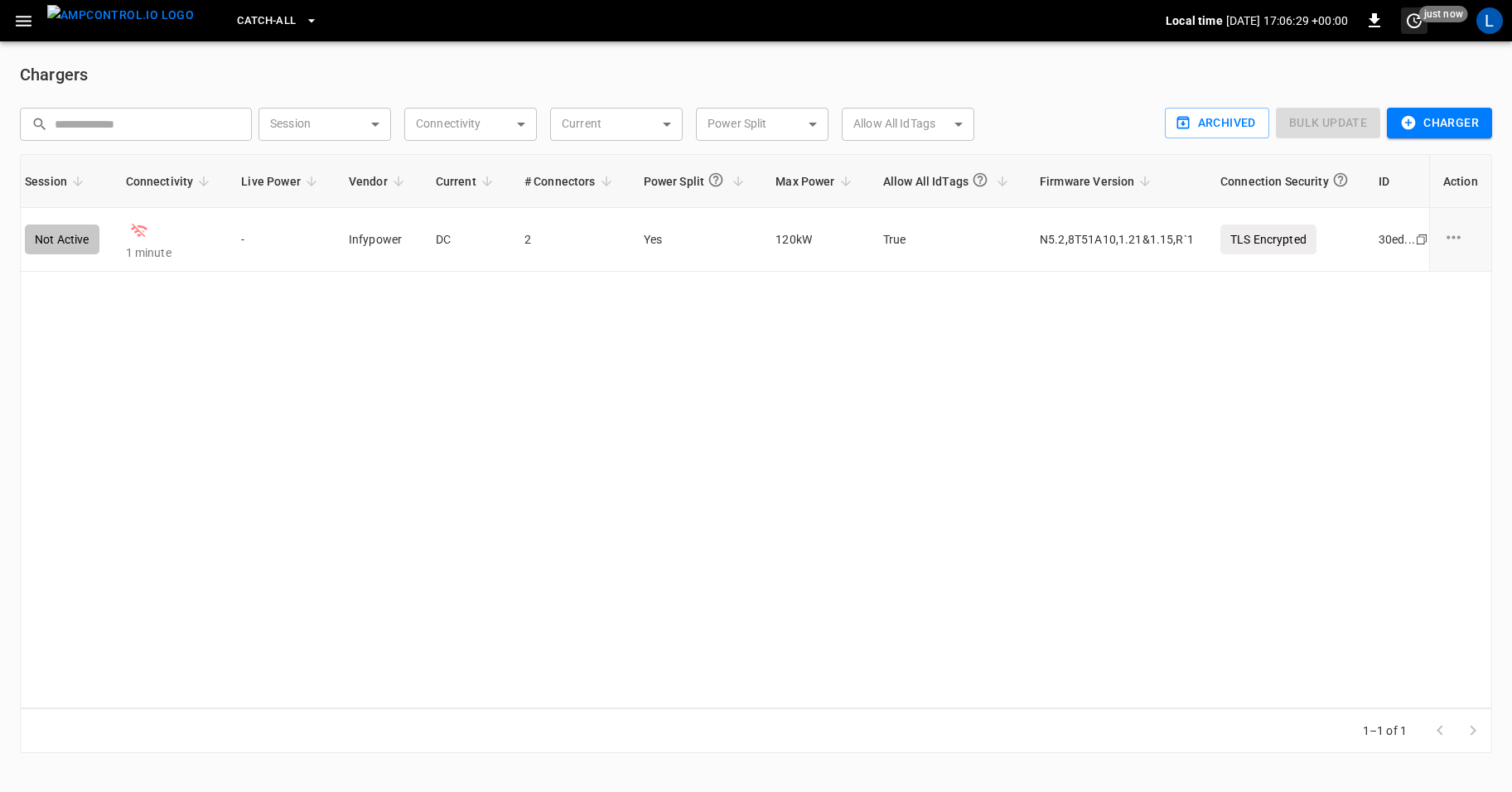 click 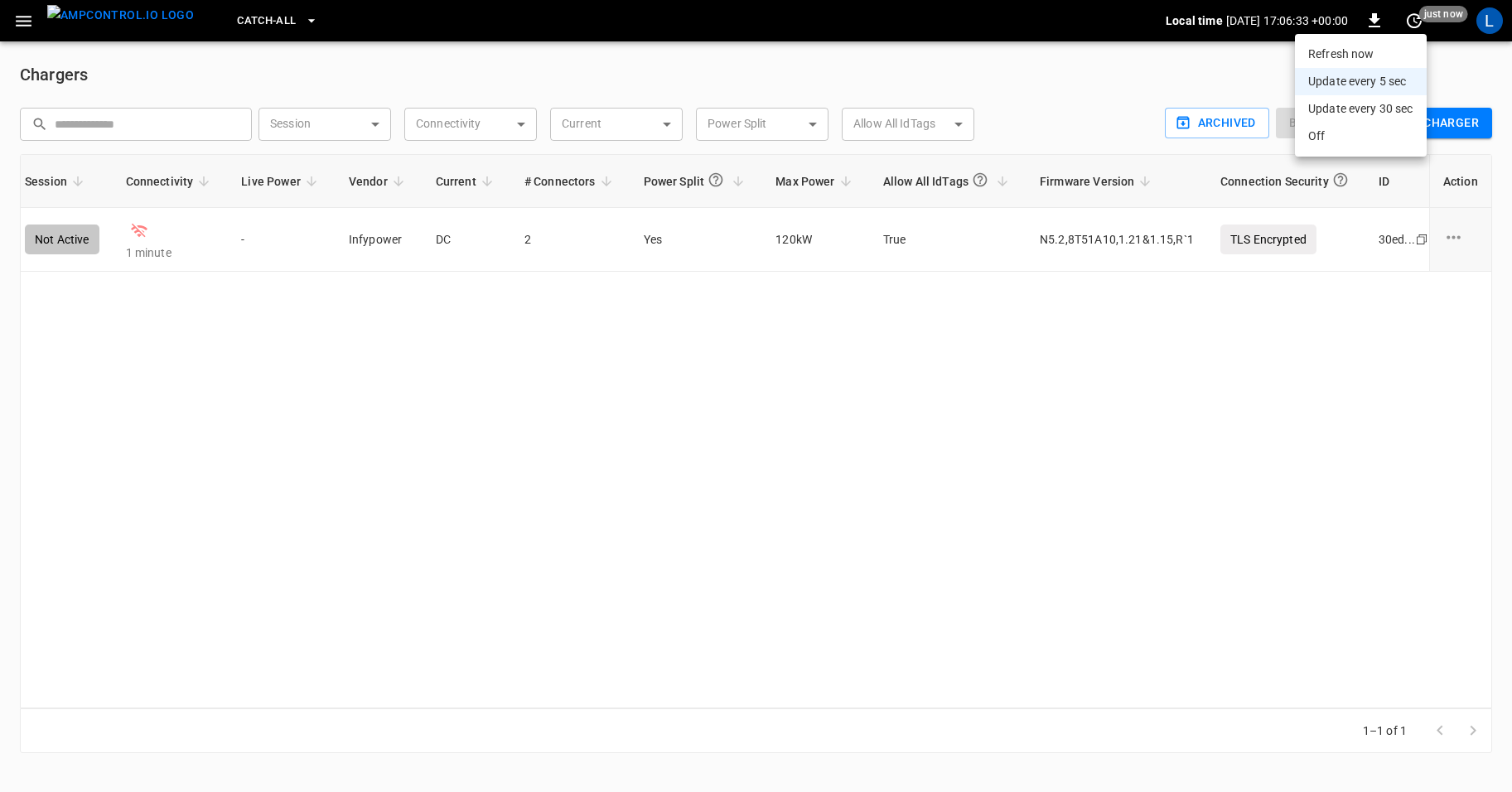drag, startPoint x: 1020, startPoint y: 702, endPoint x: 869, endPoint y: 702, distance: 151 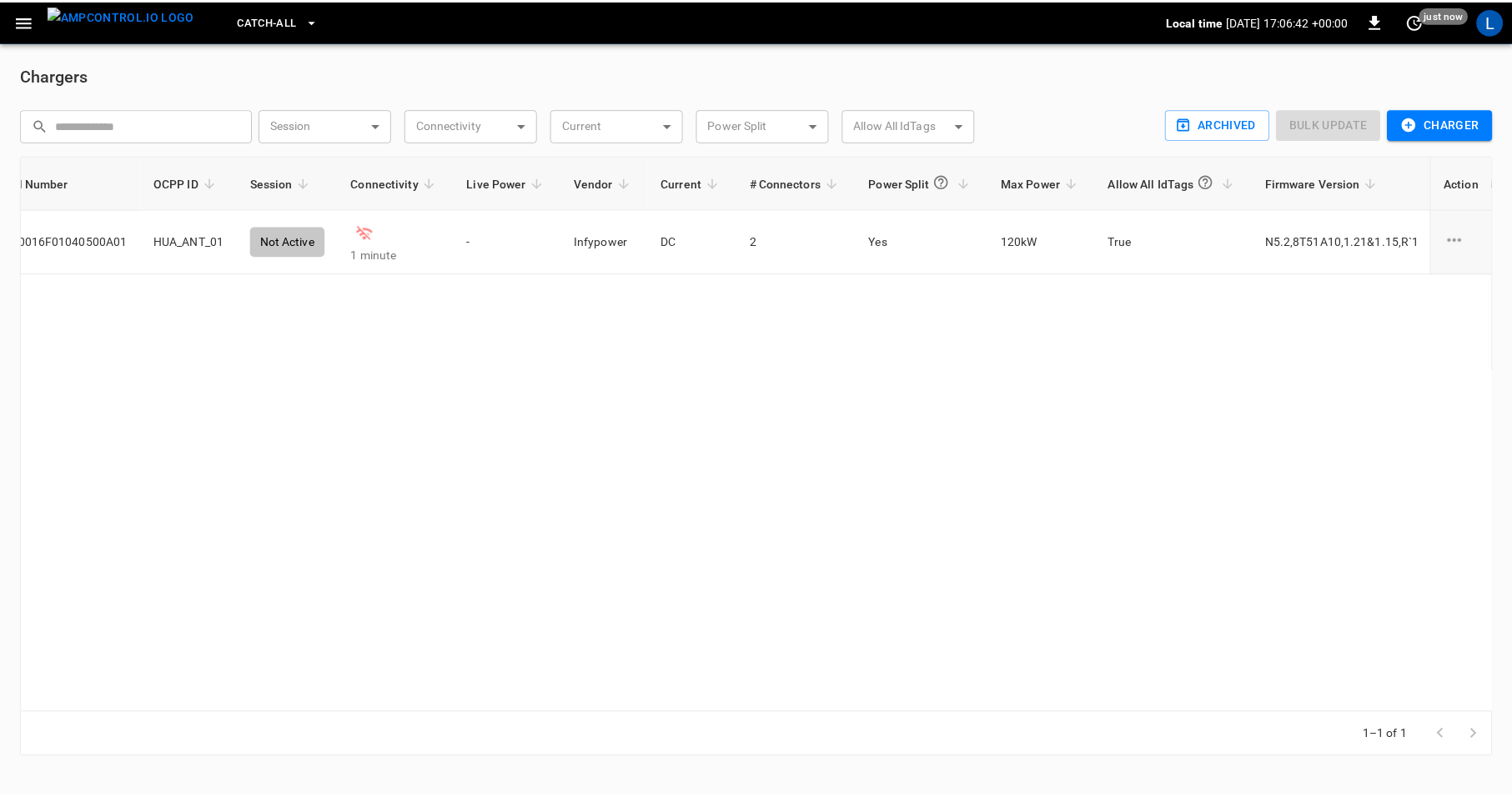 scroll, scrollTop: 0, scrollLeft: 0, axis: both 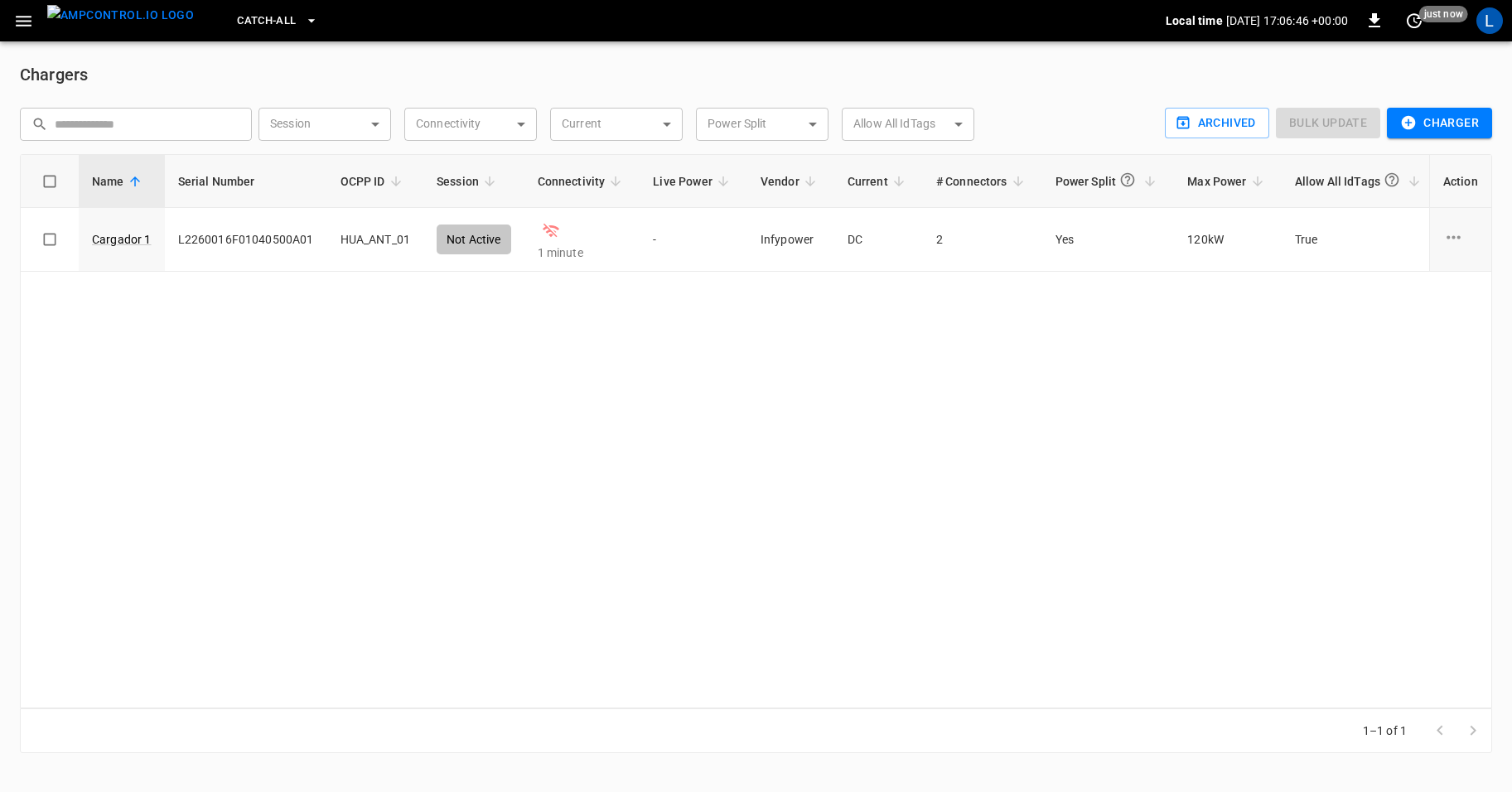 click at bounding box center [23, 21] 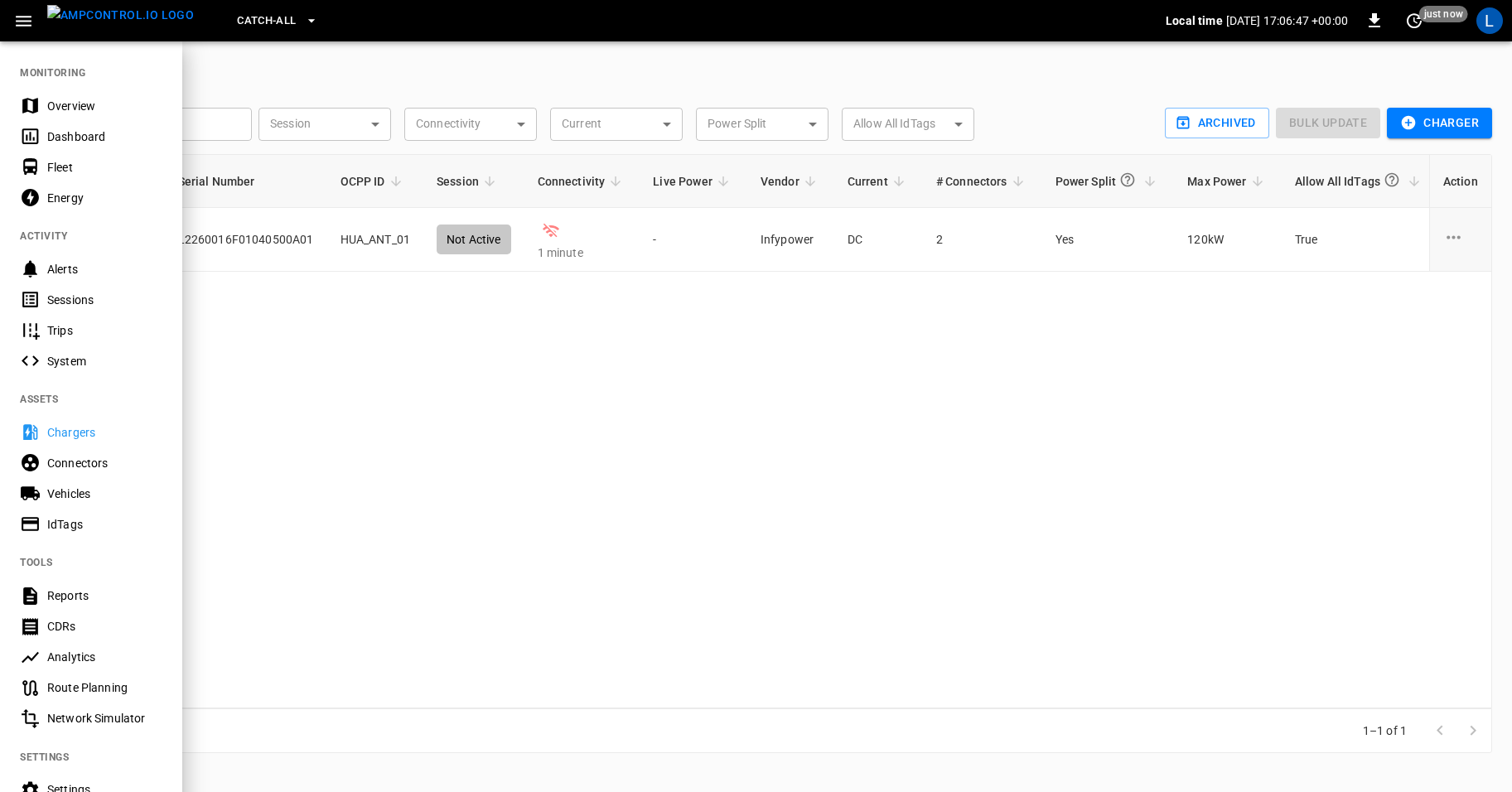 click on "Overview" at bounding box center (91, 105) 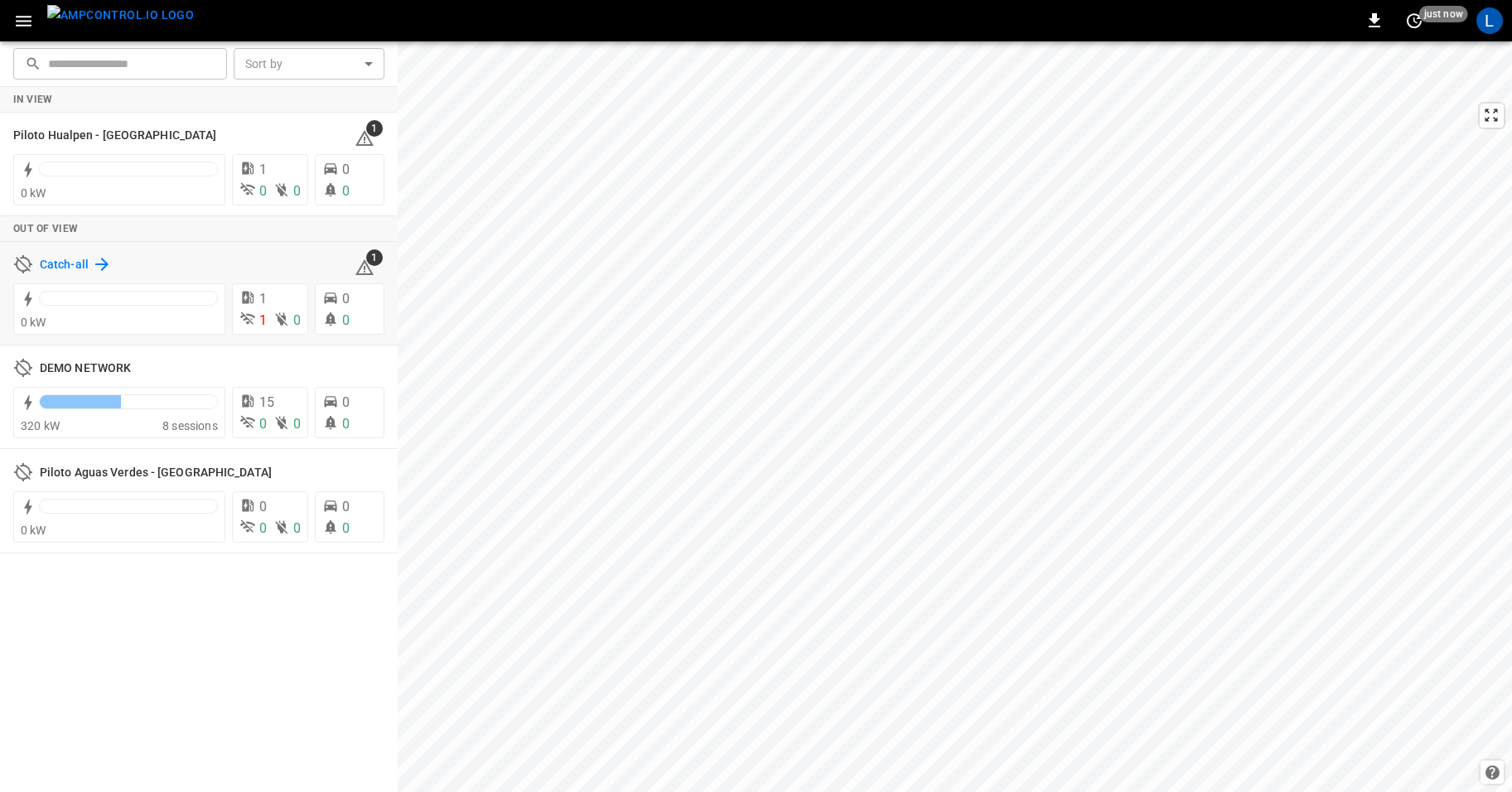 click on "Catch-all" at bounding box center [64, 265] 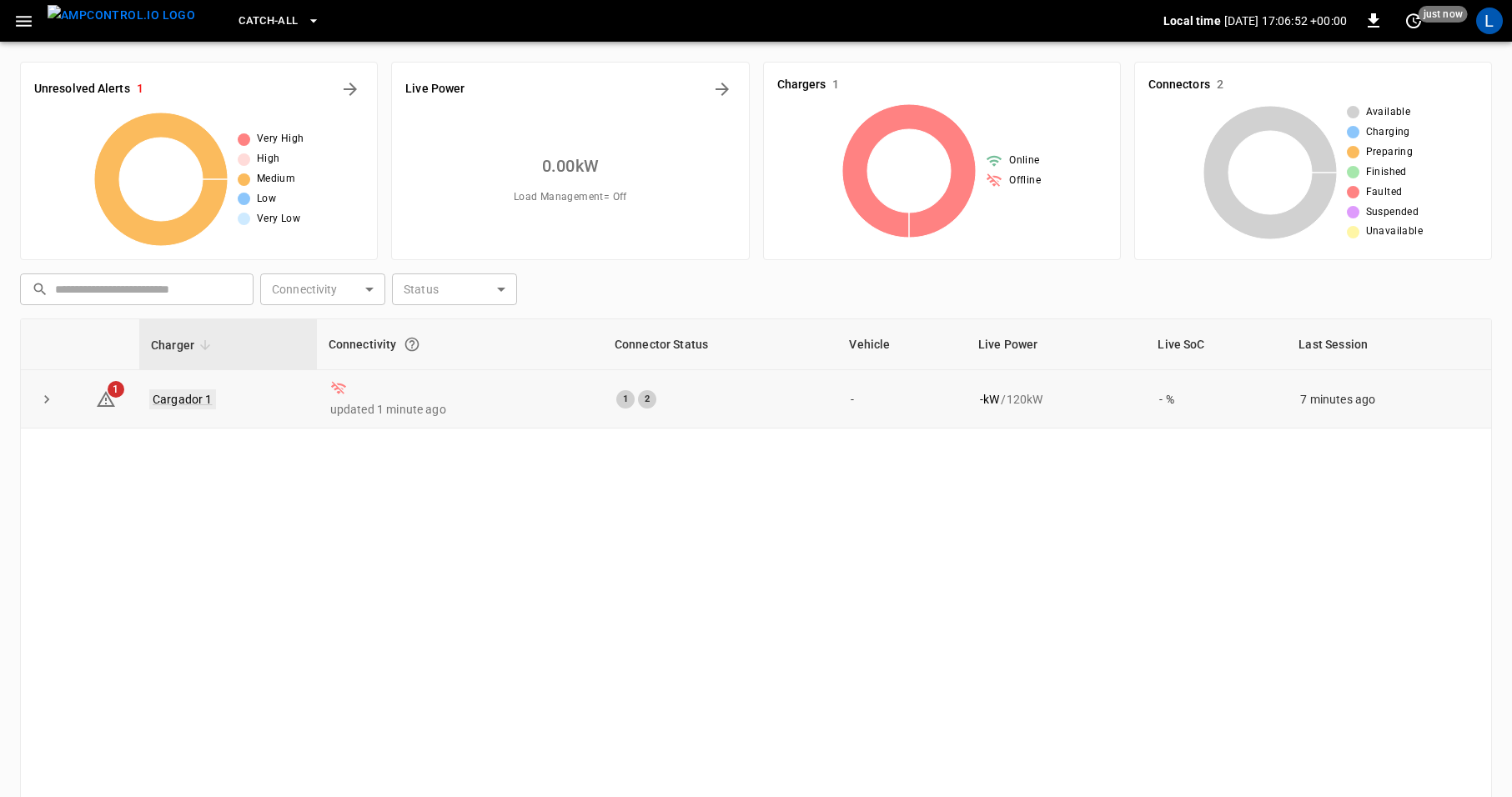 click on "Cargador 1" at bounding box center (183, 399) 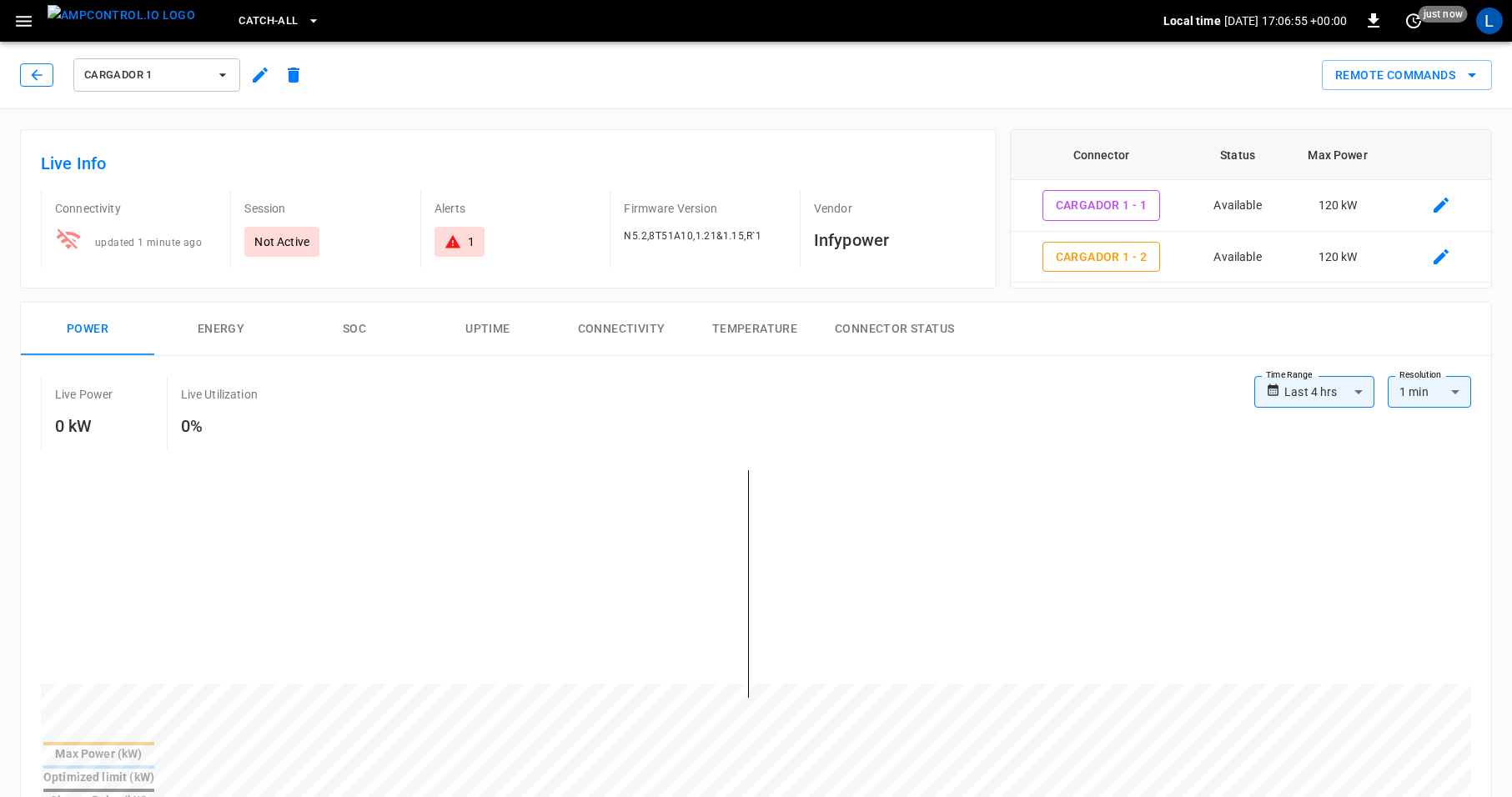 click 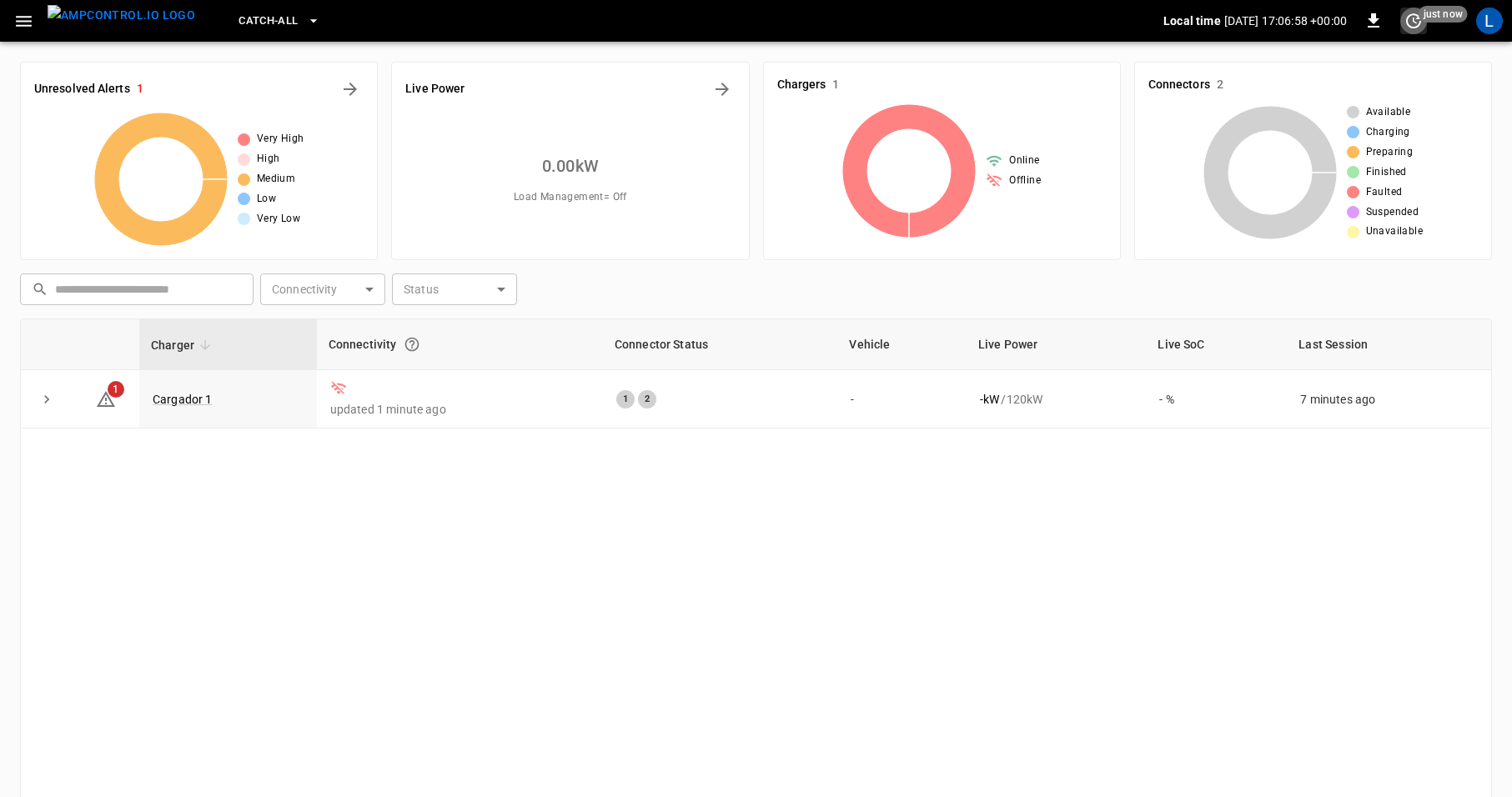 click 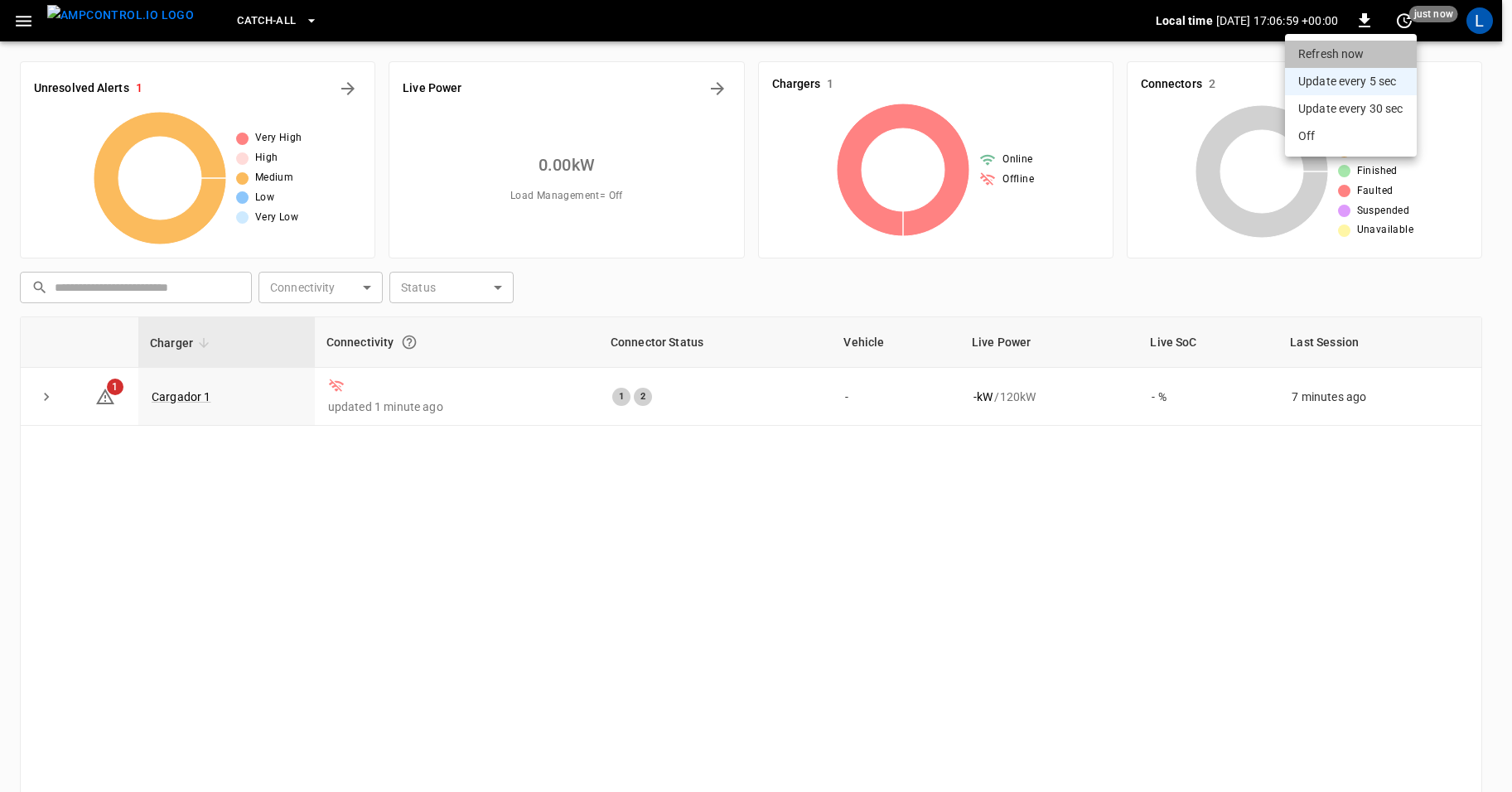 click on "Refresh now" at bounding box center (1350, 54) 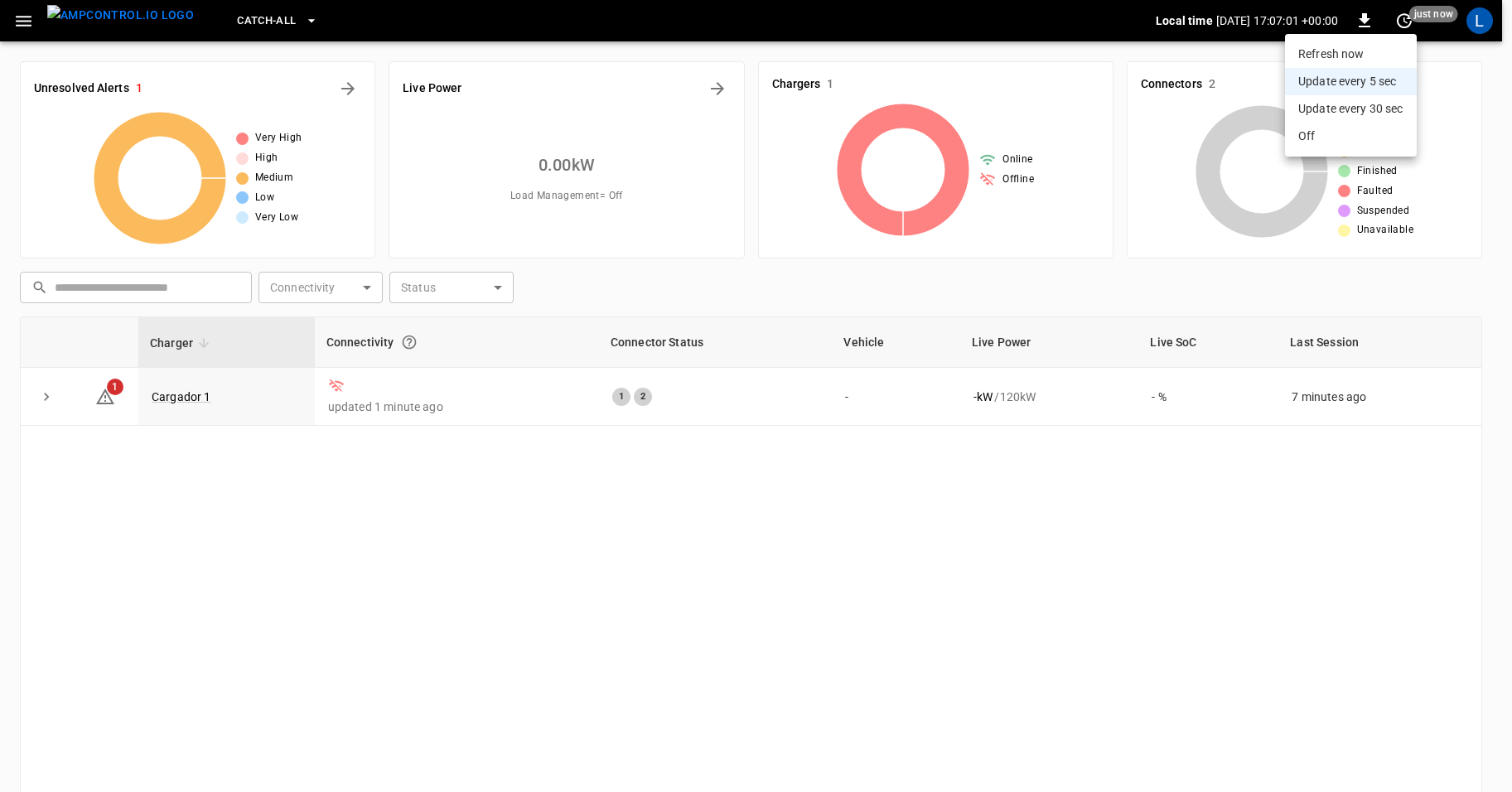 click at bounding box center (756, 396) 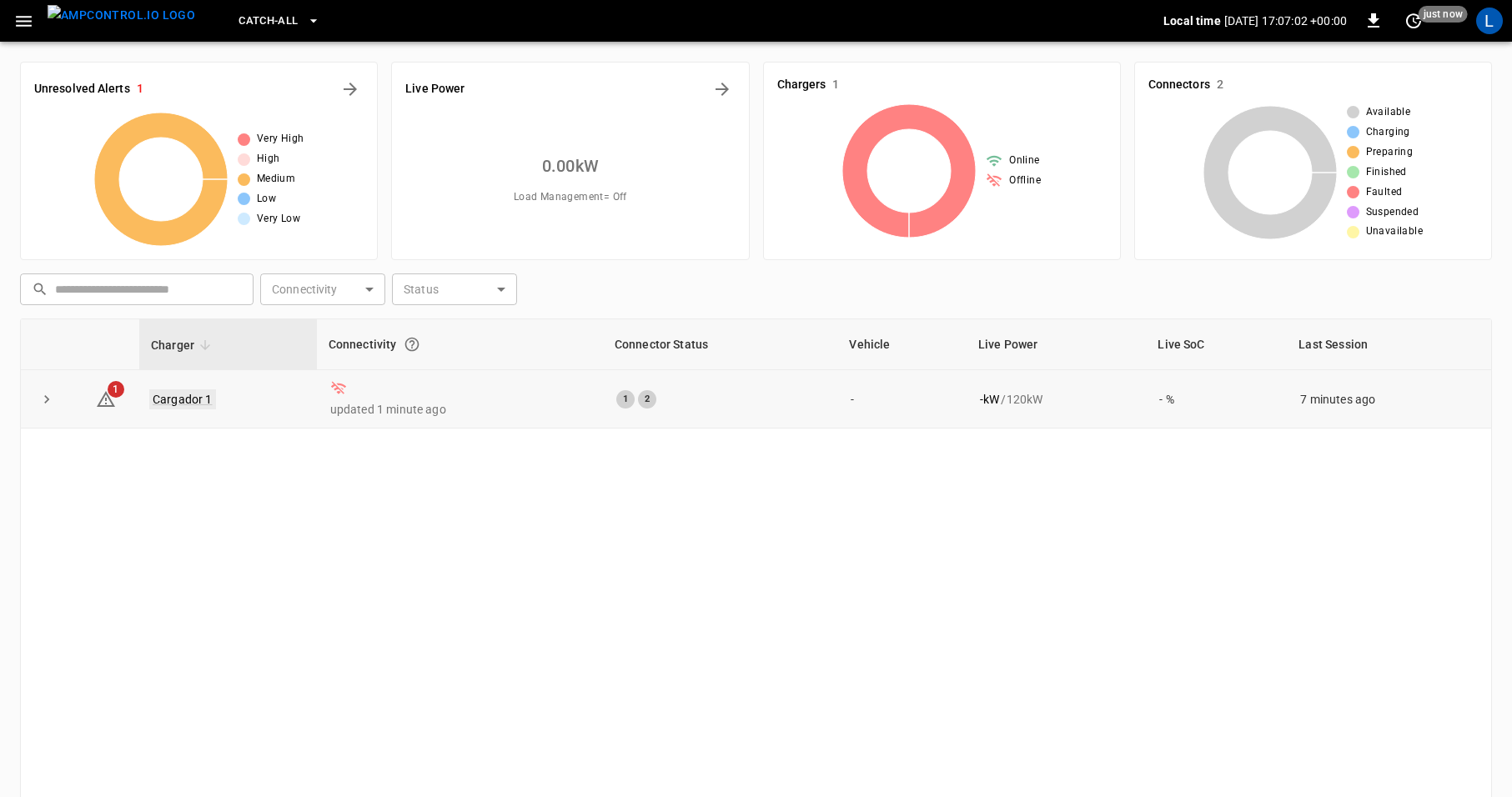 click on "Cargador 1" at bounding box center (183, 399) 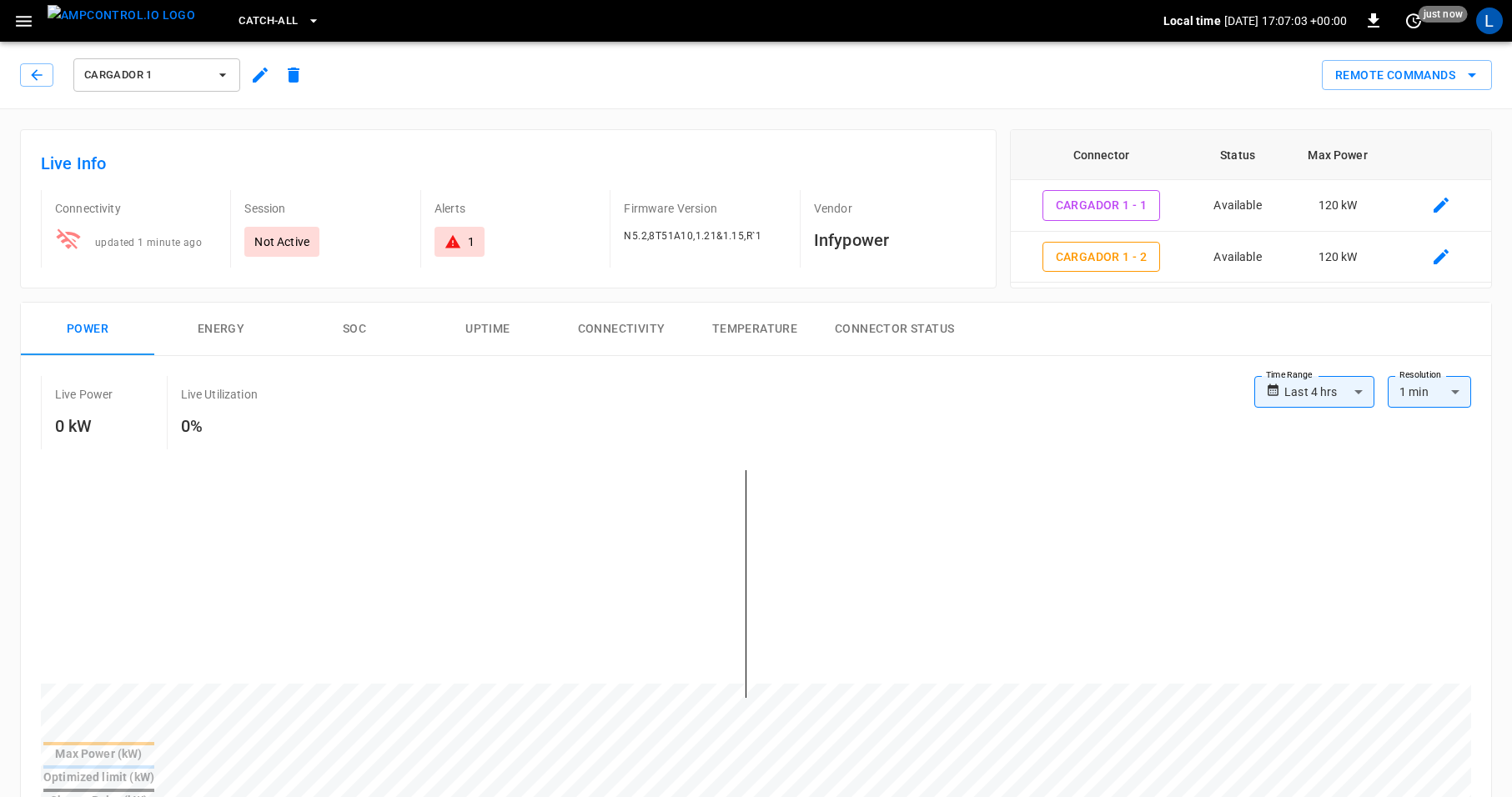 click on "Connectivity" at bounding box center [621, 329] 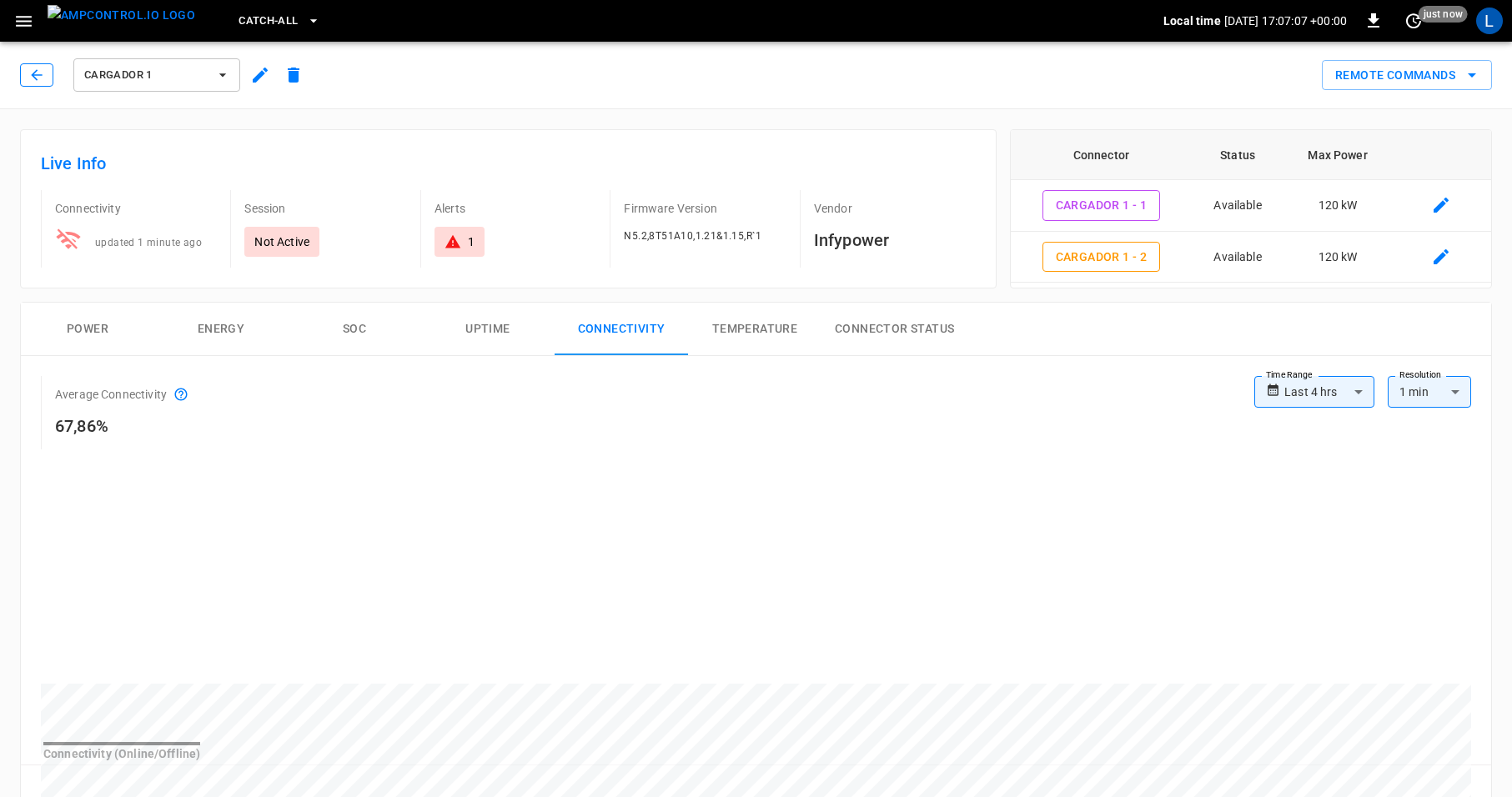click 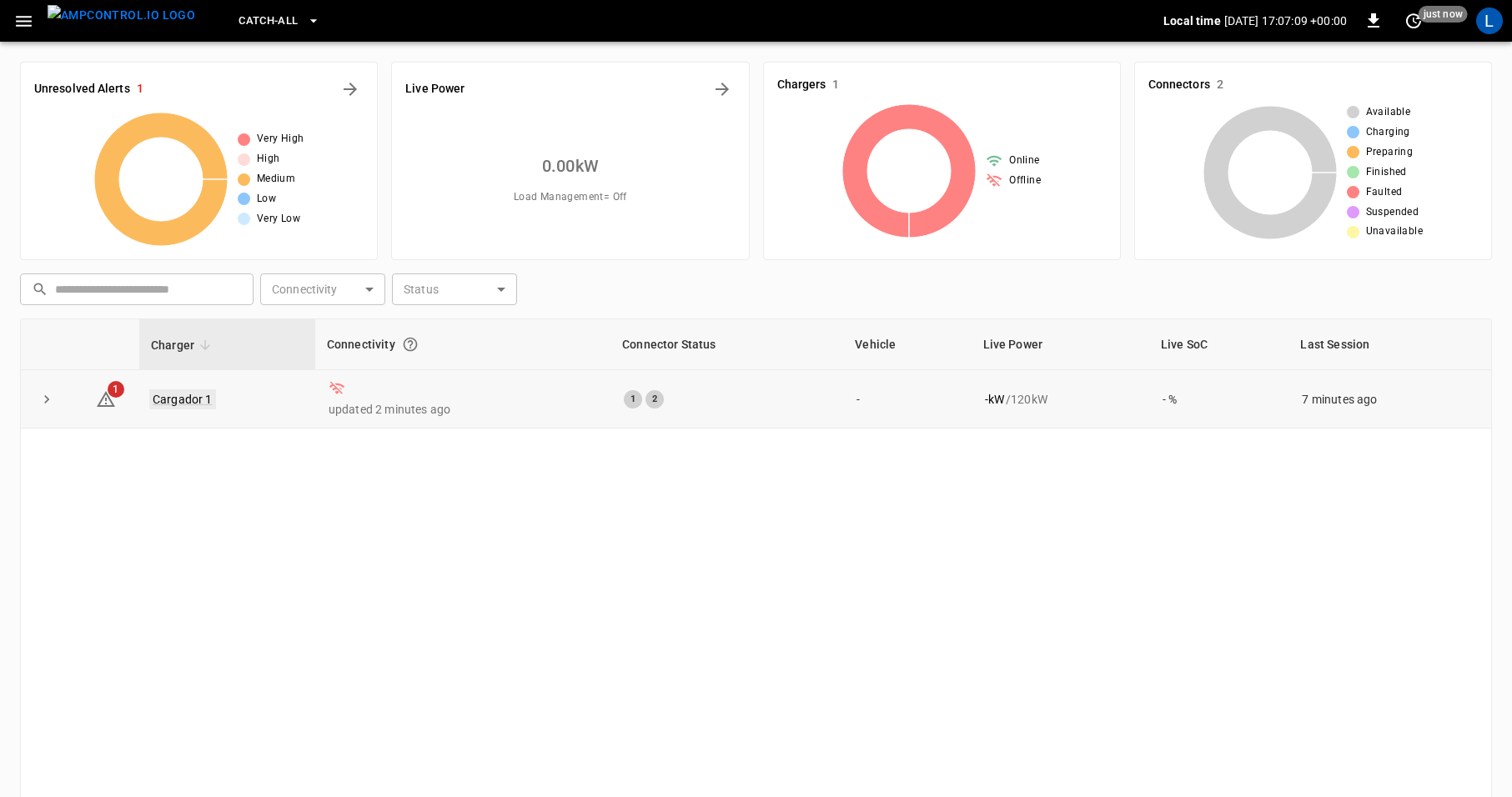 click on "Cargador 1" at bounding box center [183, 399] 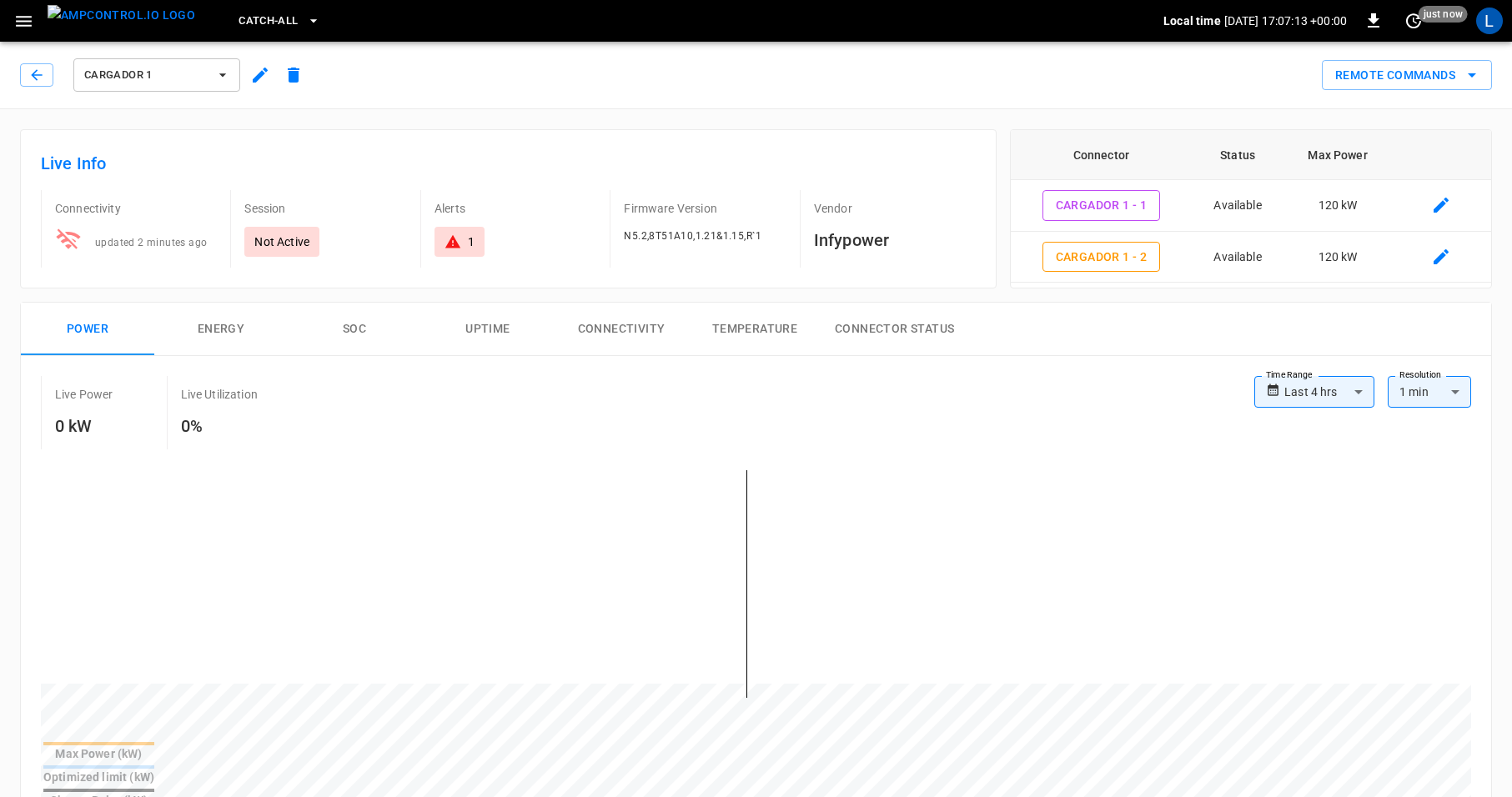 click on "Connectivity" at bounding box center [621, 329] 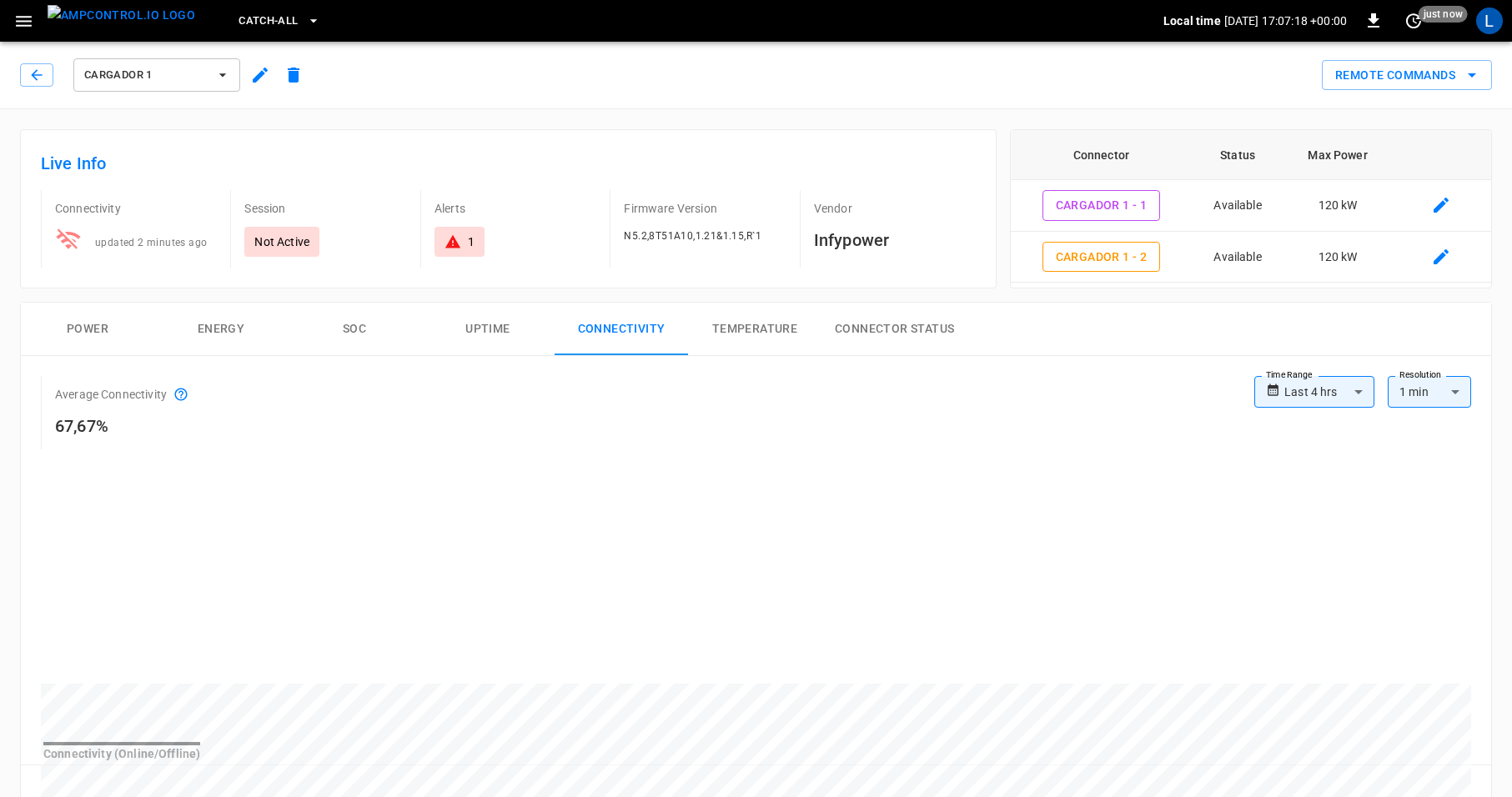 click on "Uptime" at bounding box center (488, 329) 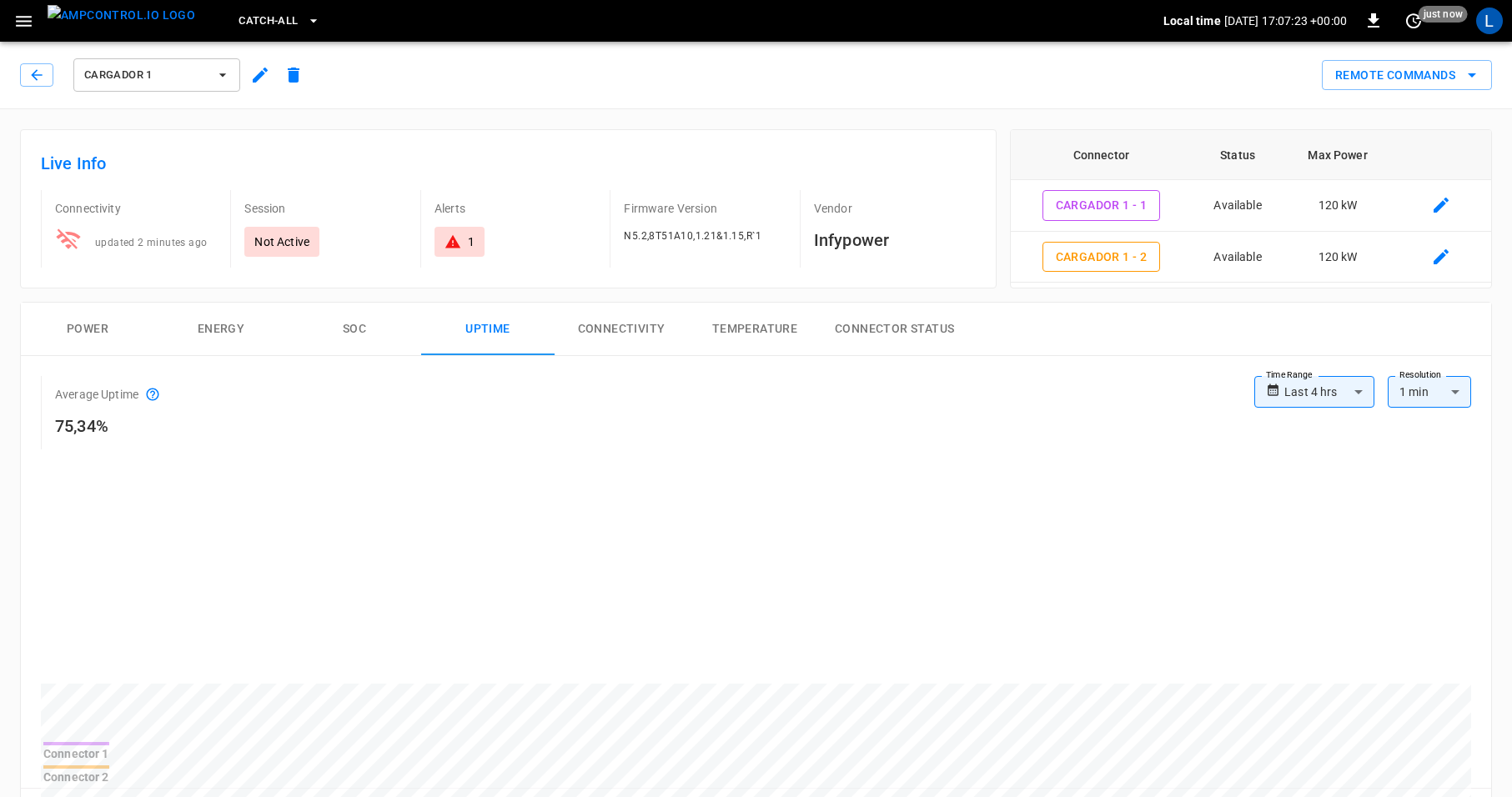 click on "Connectivity" at bounding box center [621, 329] 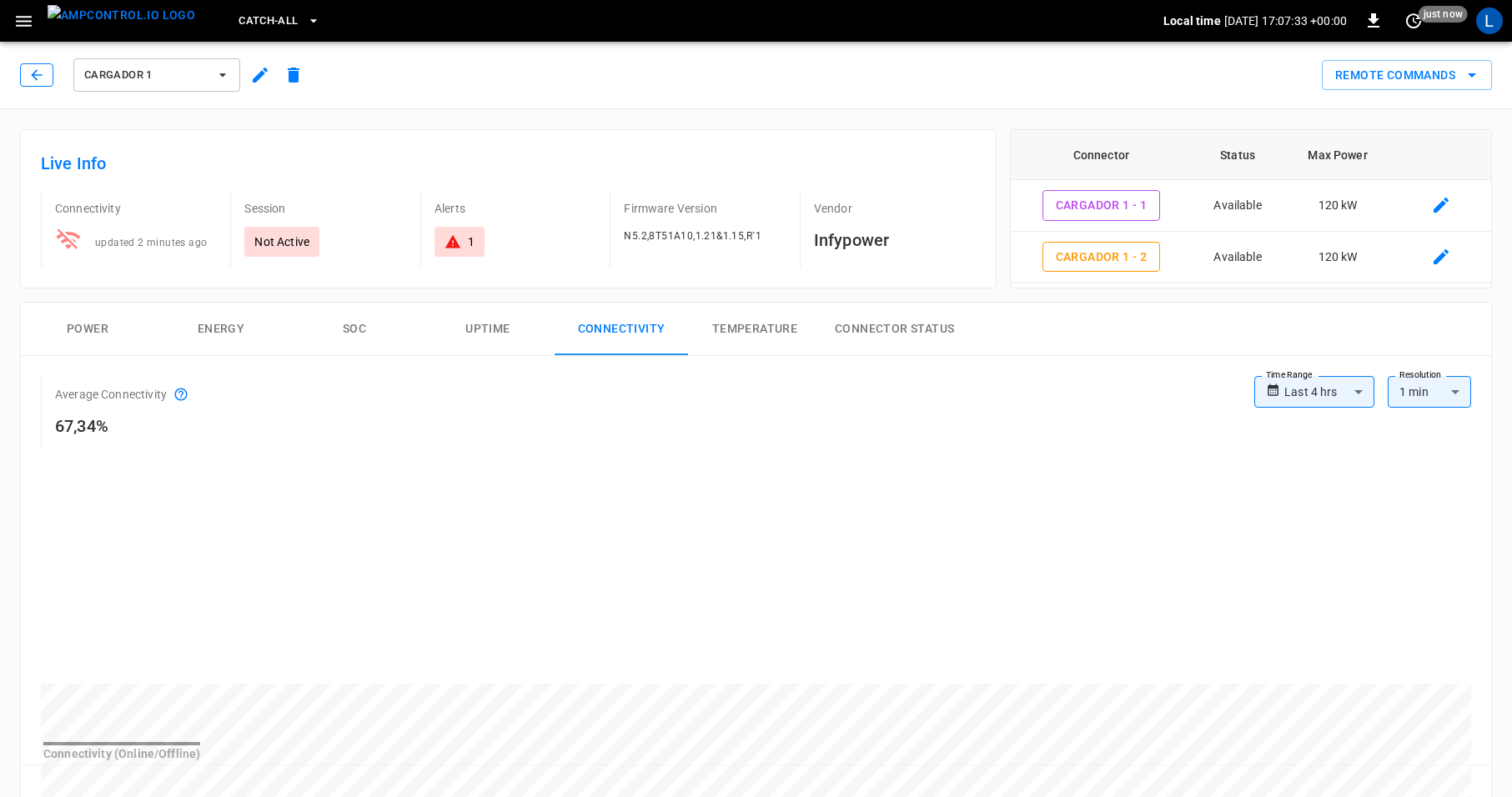 click at bounding box center (37, 75) 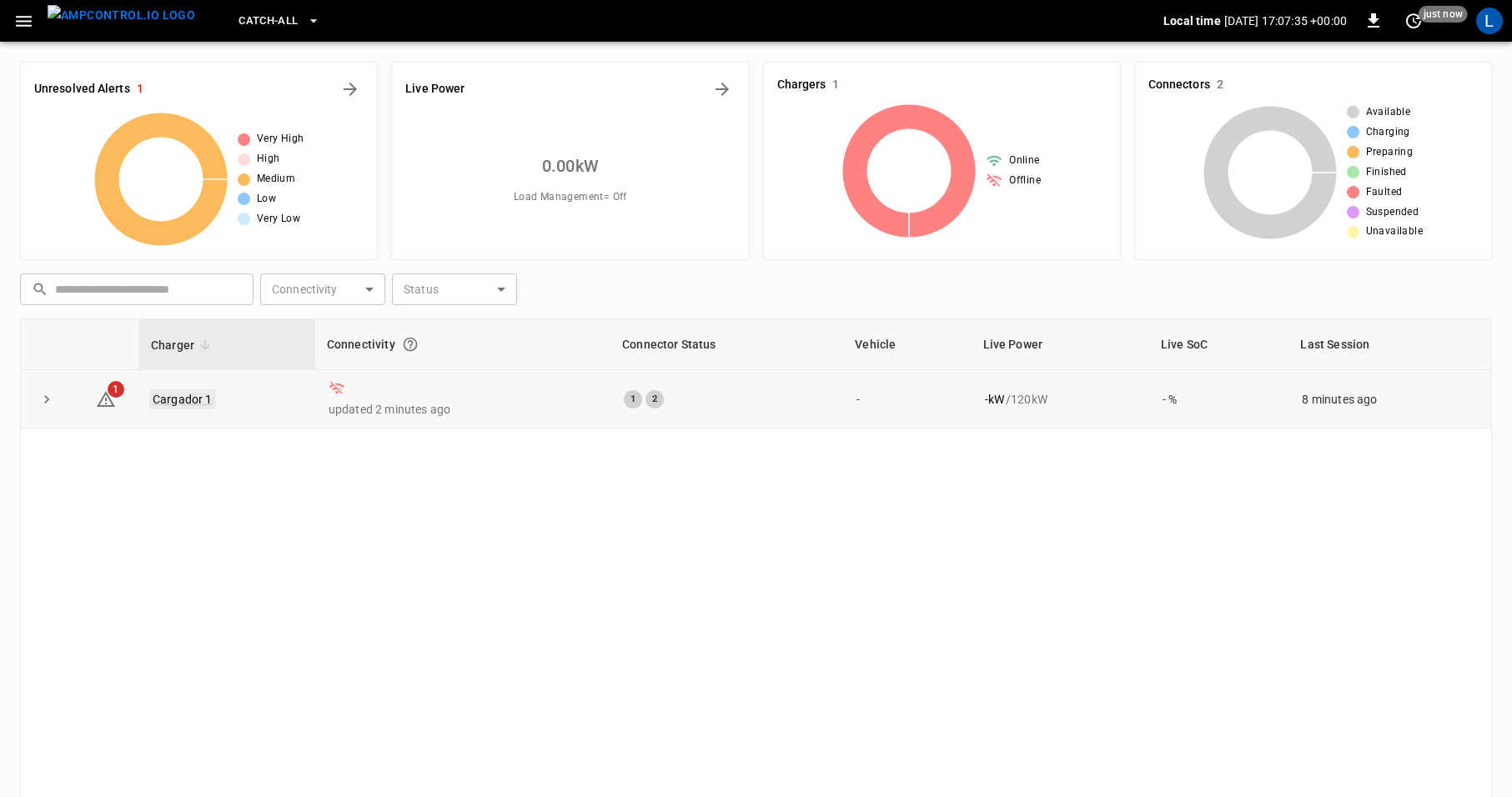 click on "Cargador 1" at bounding box center (183, 399) 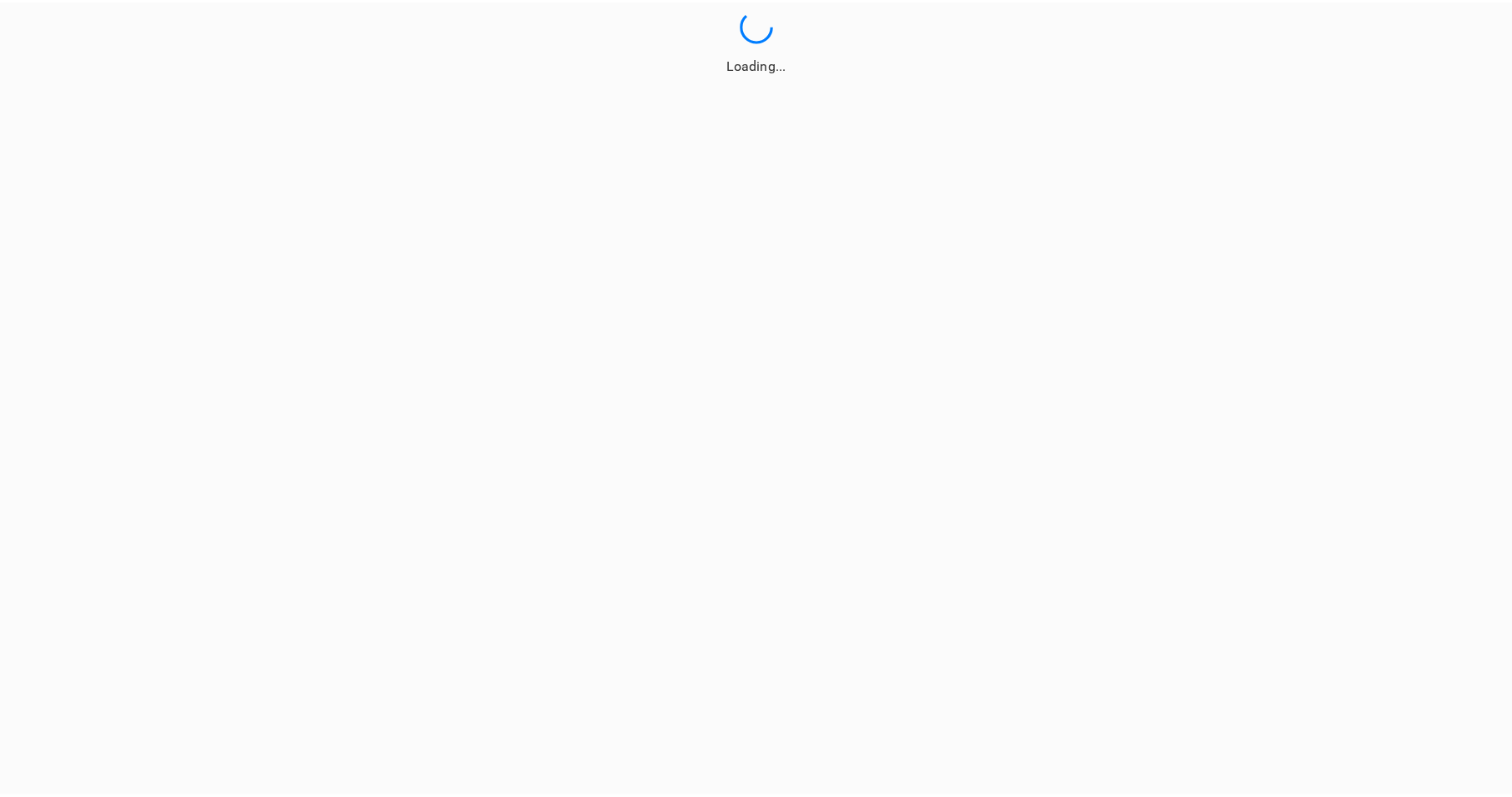 scroll, scrollTop: 0, scrollLeft: 0, axis: both 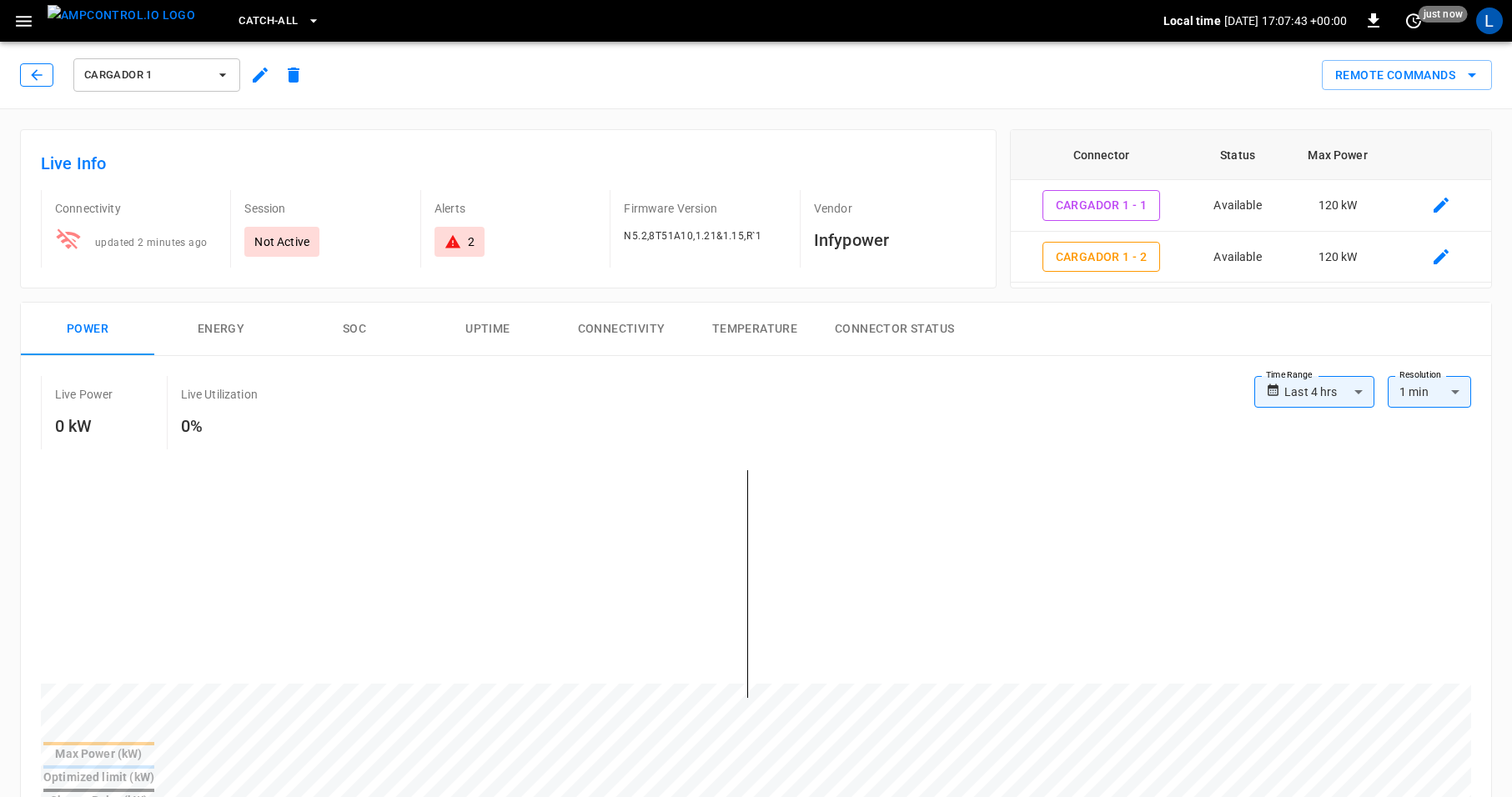 click 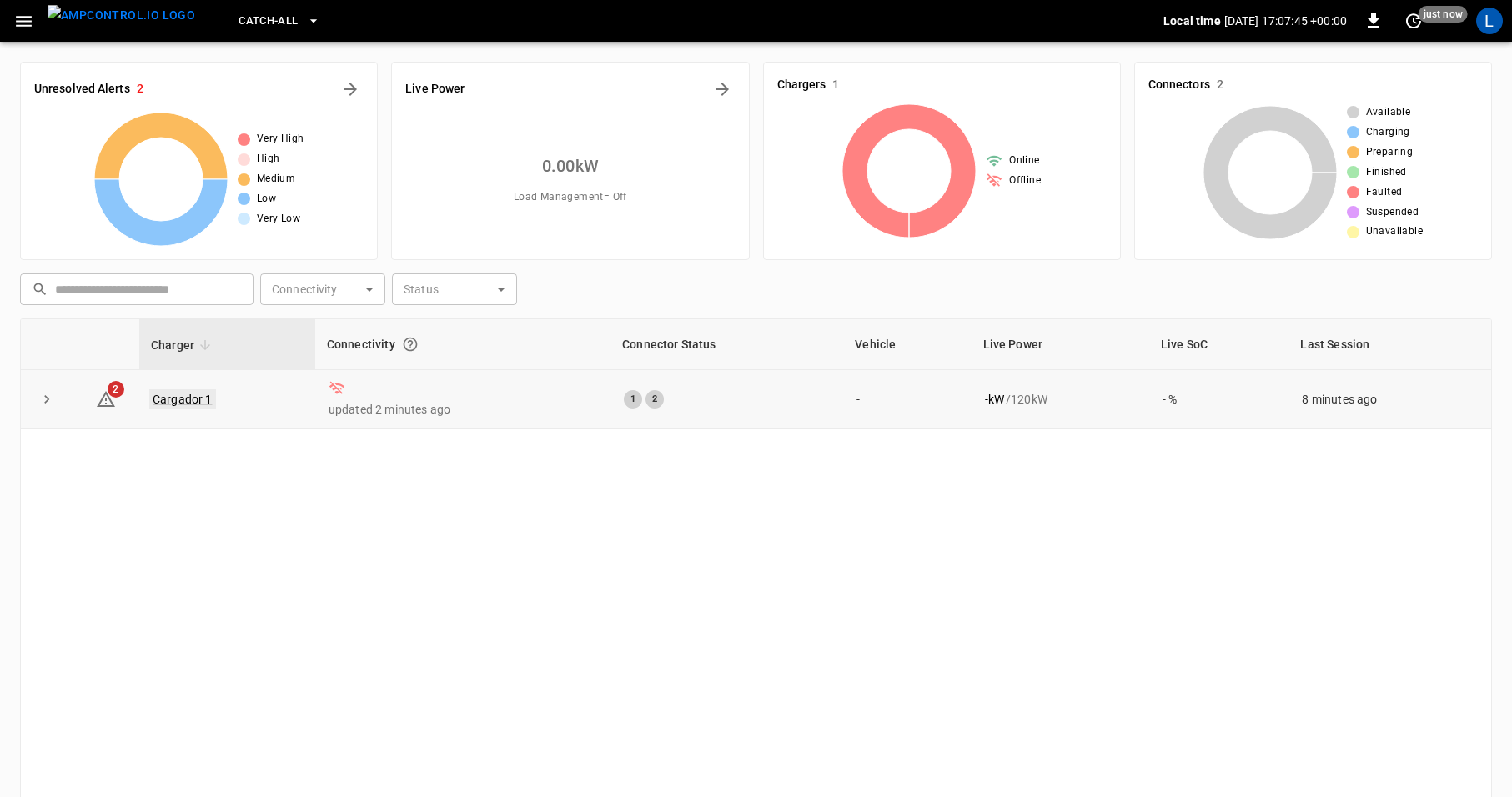 click on "Cargador 1" at bounding box center [183, 399] 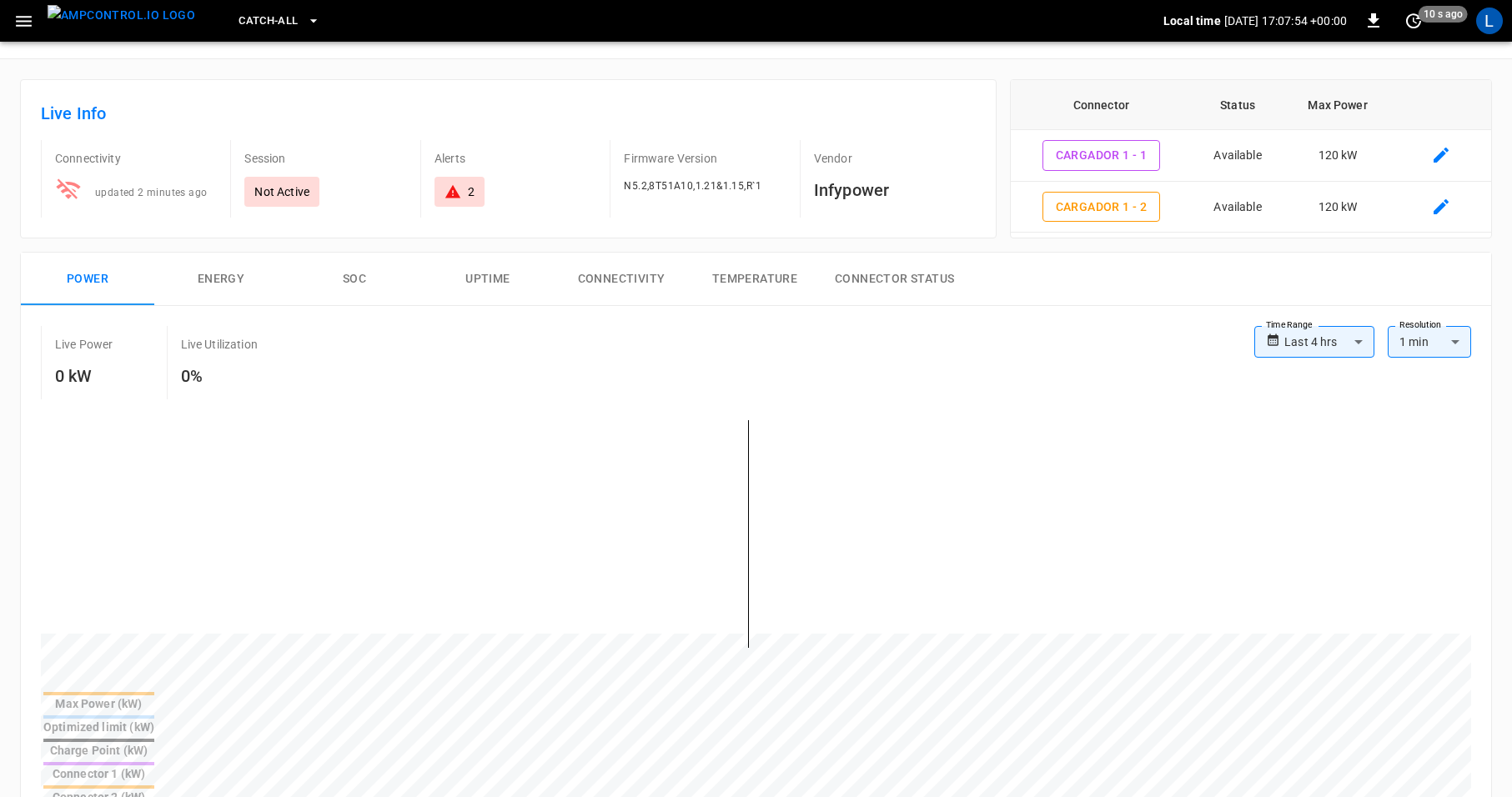 scroll, scrollTop: 0, scrollLeft: 0, axis: both 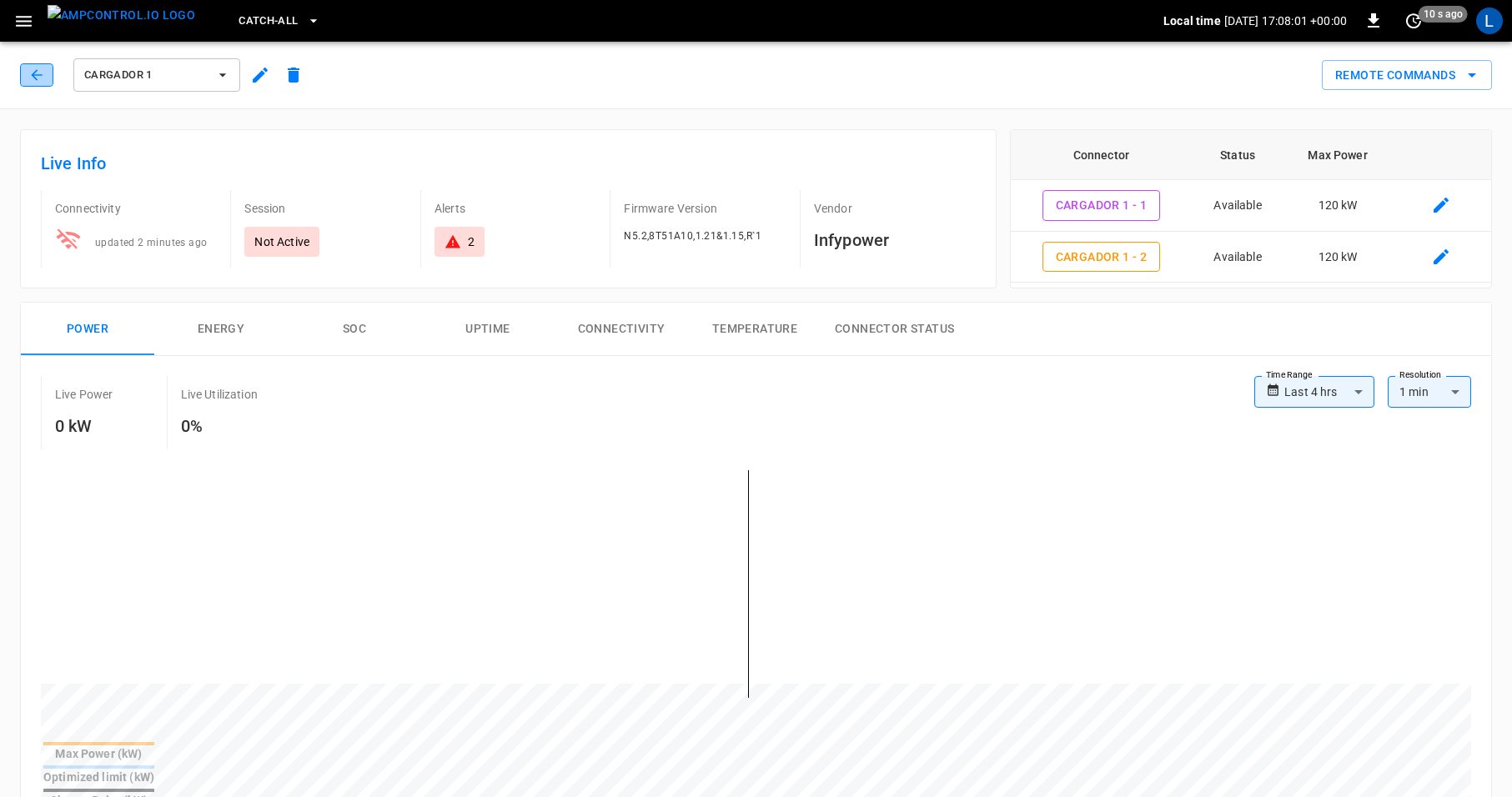 click 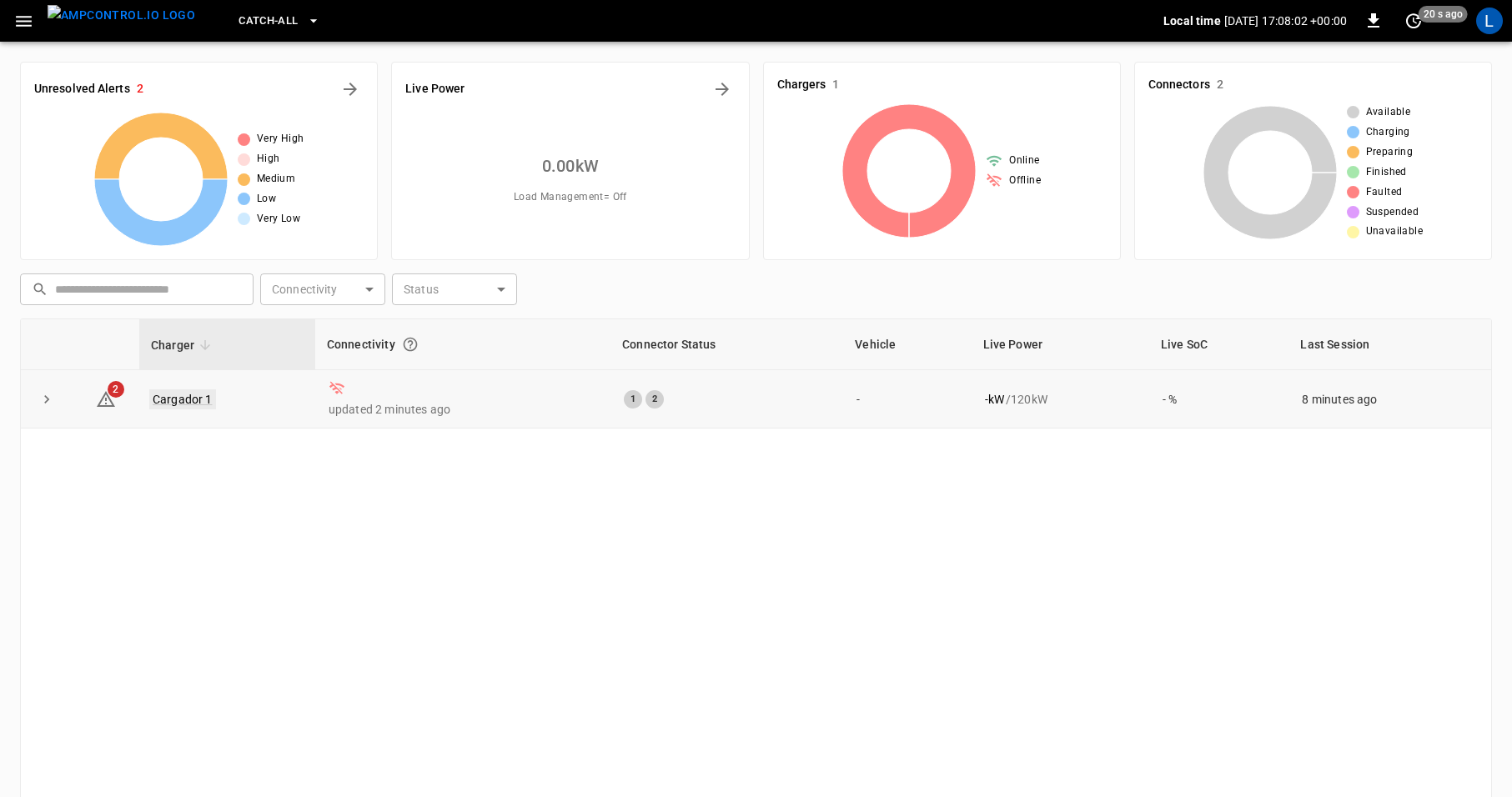 click on "Cargador 1" at bounding box center (183, 399) 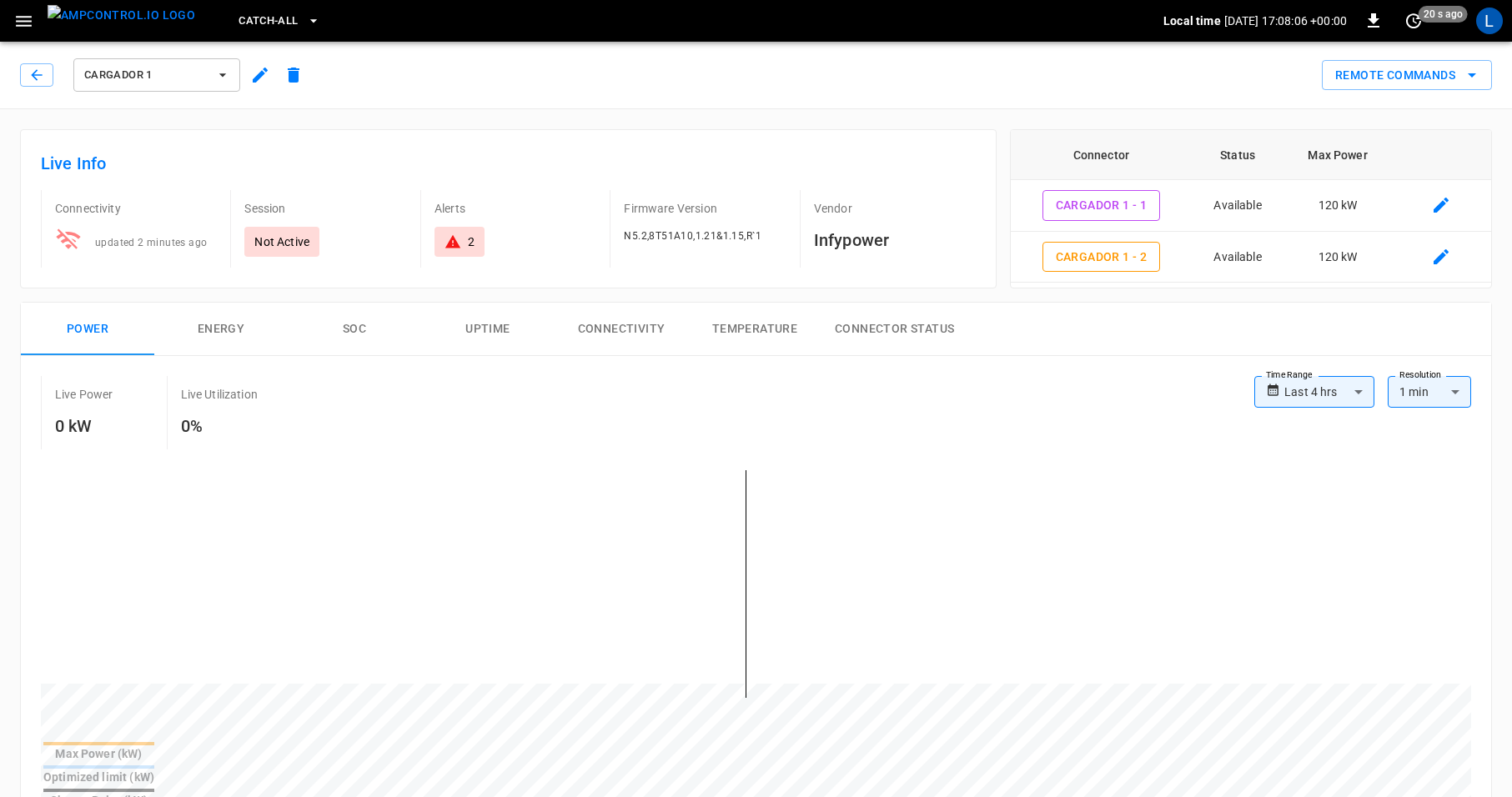 click on "Energy" at bounding box center (221, 329) 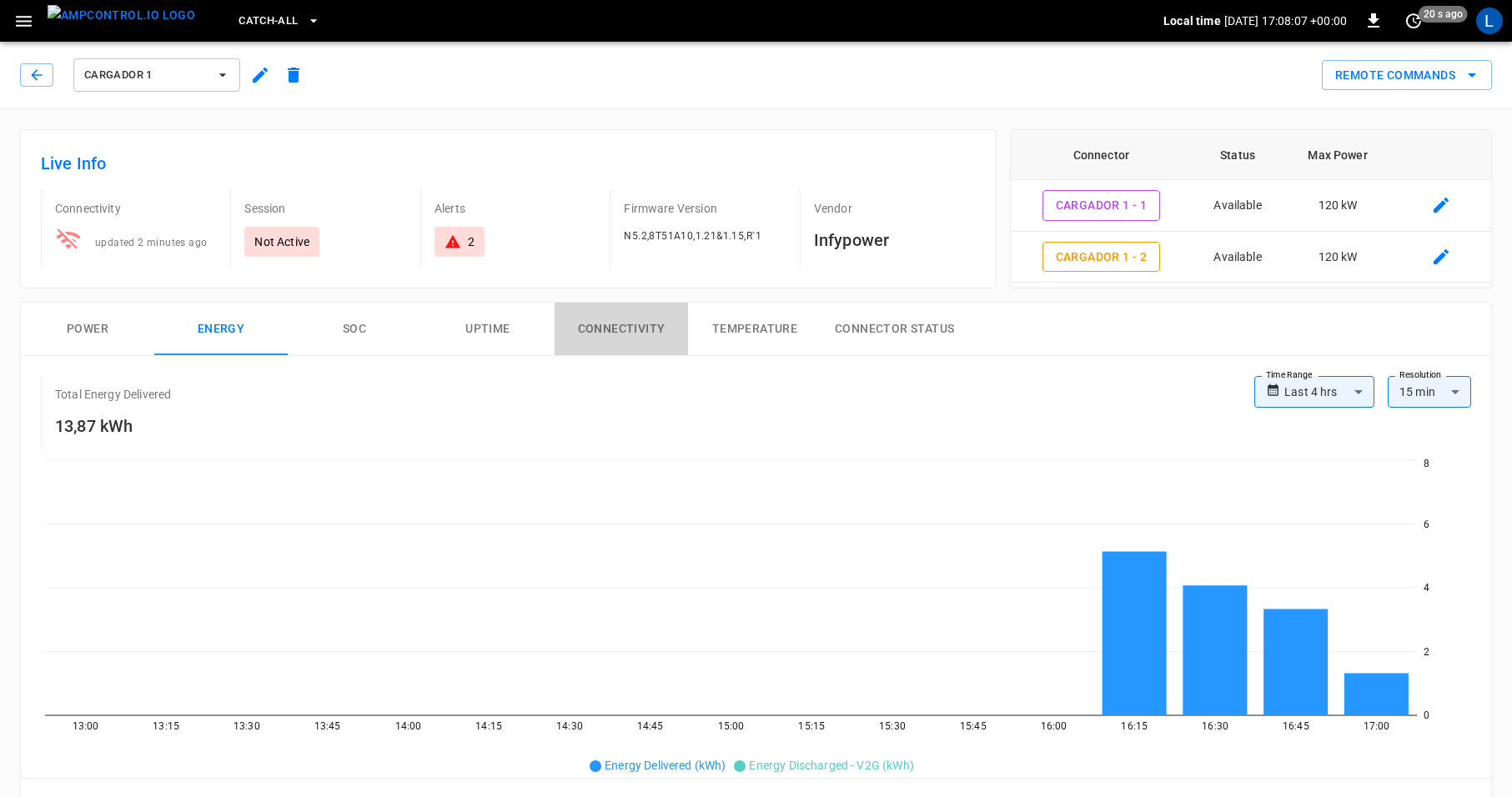 click on "Connectivity" at bounding box center [621, 329] 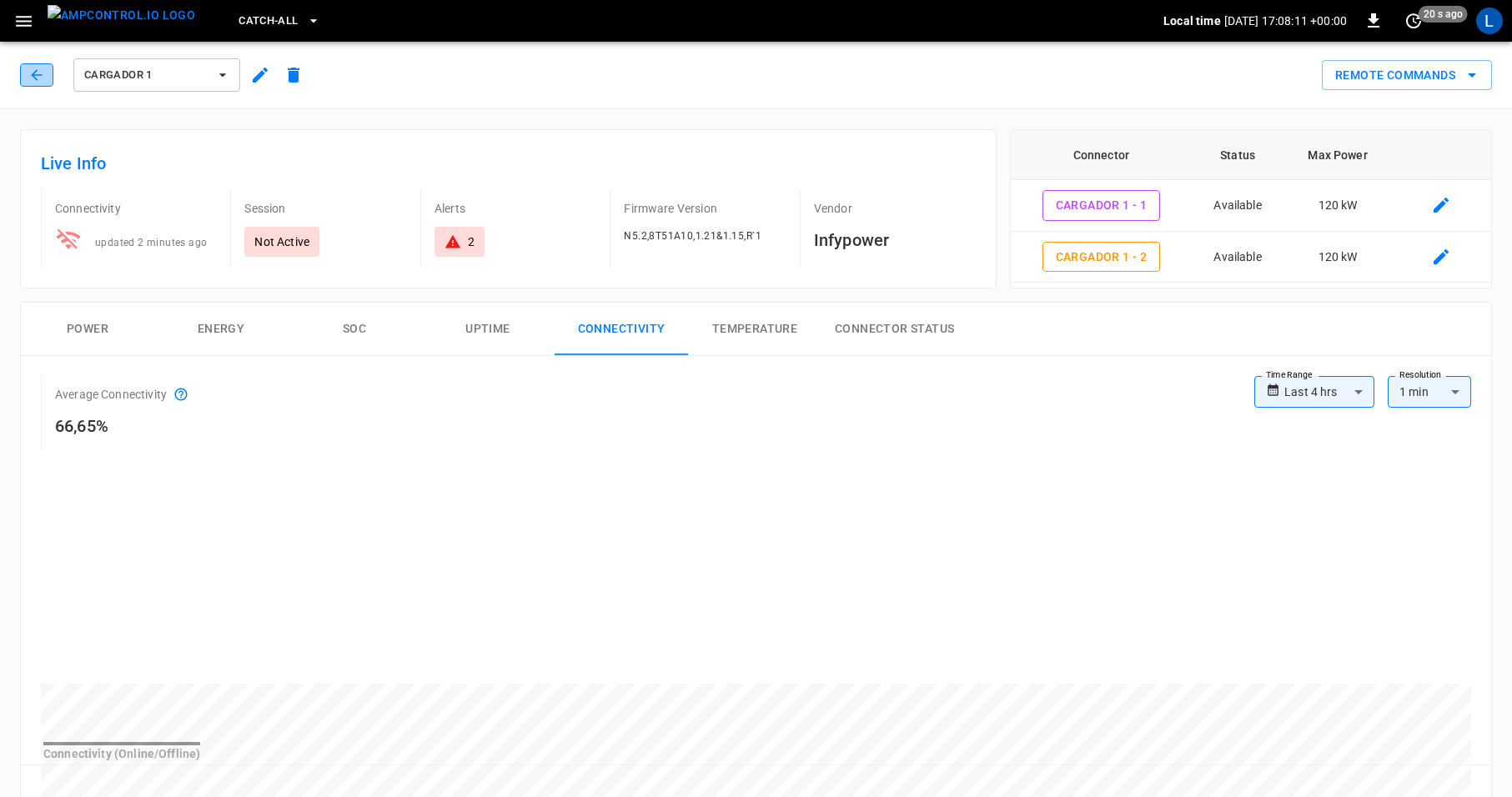 click 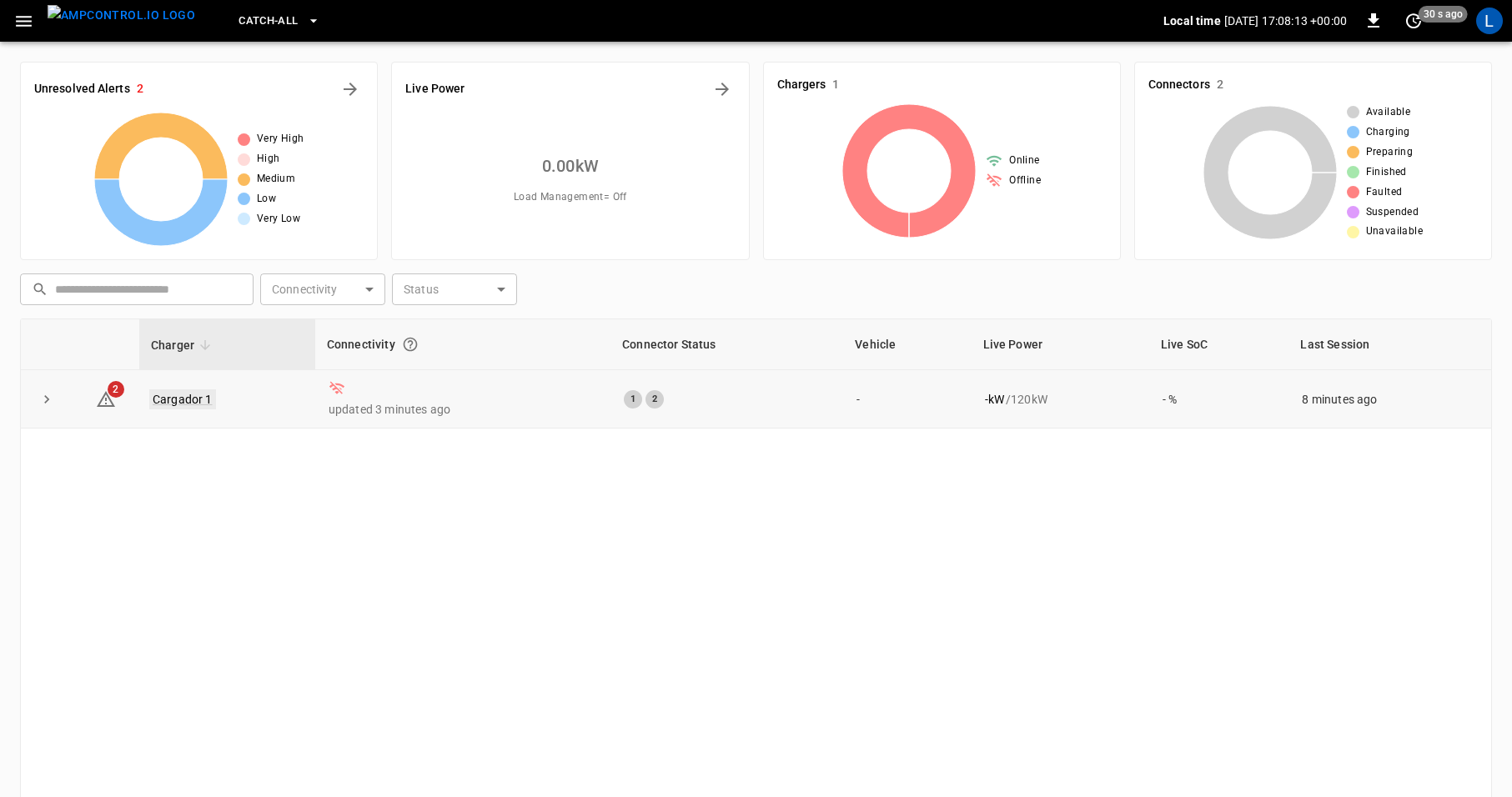 click on "Cargador 1" at bounding box center (183, 399) 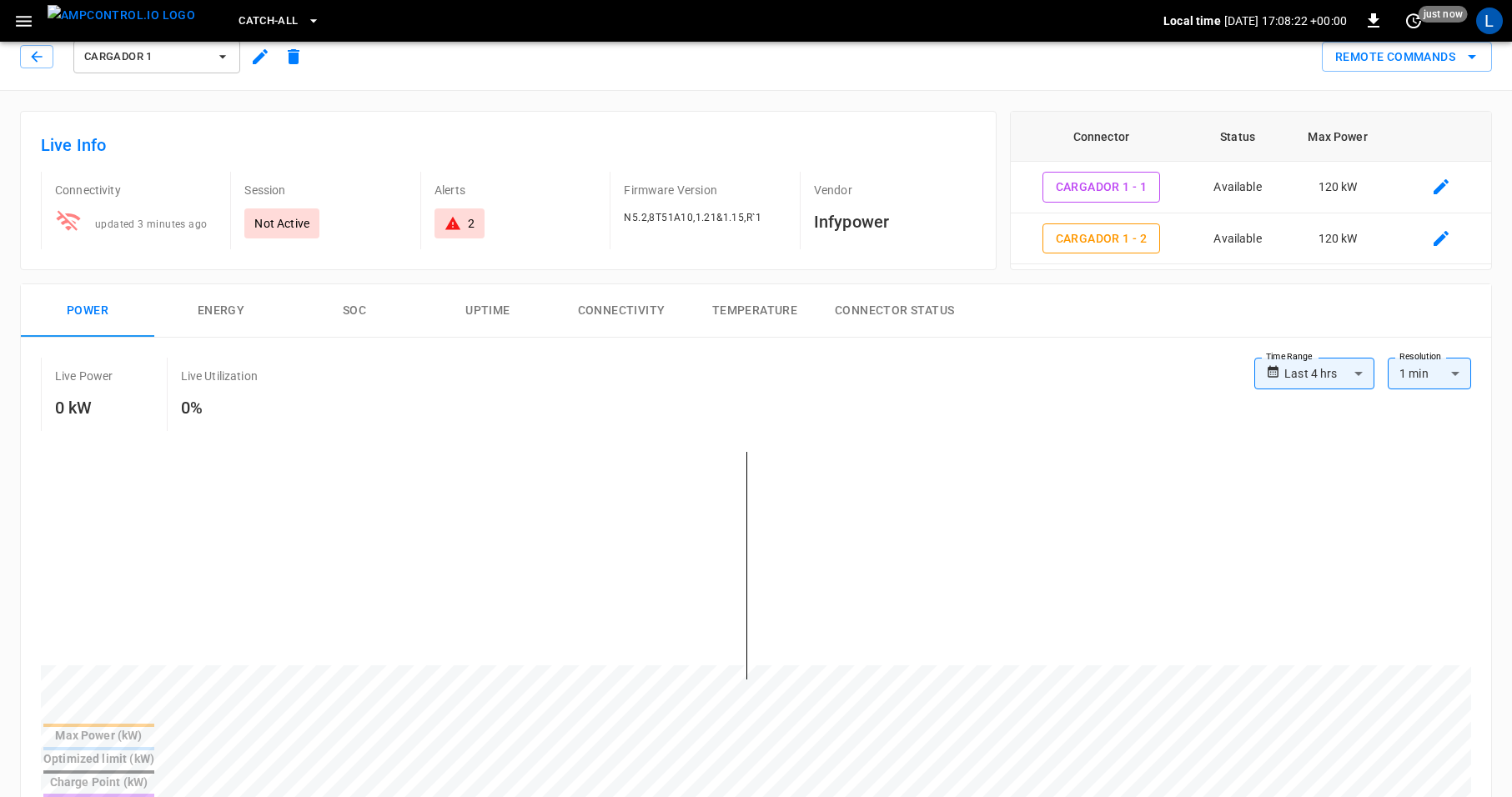scroll, scrollTop: 0, scrollLeft: 0, axis: both 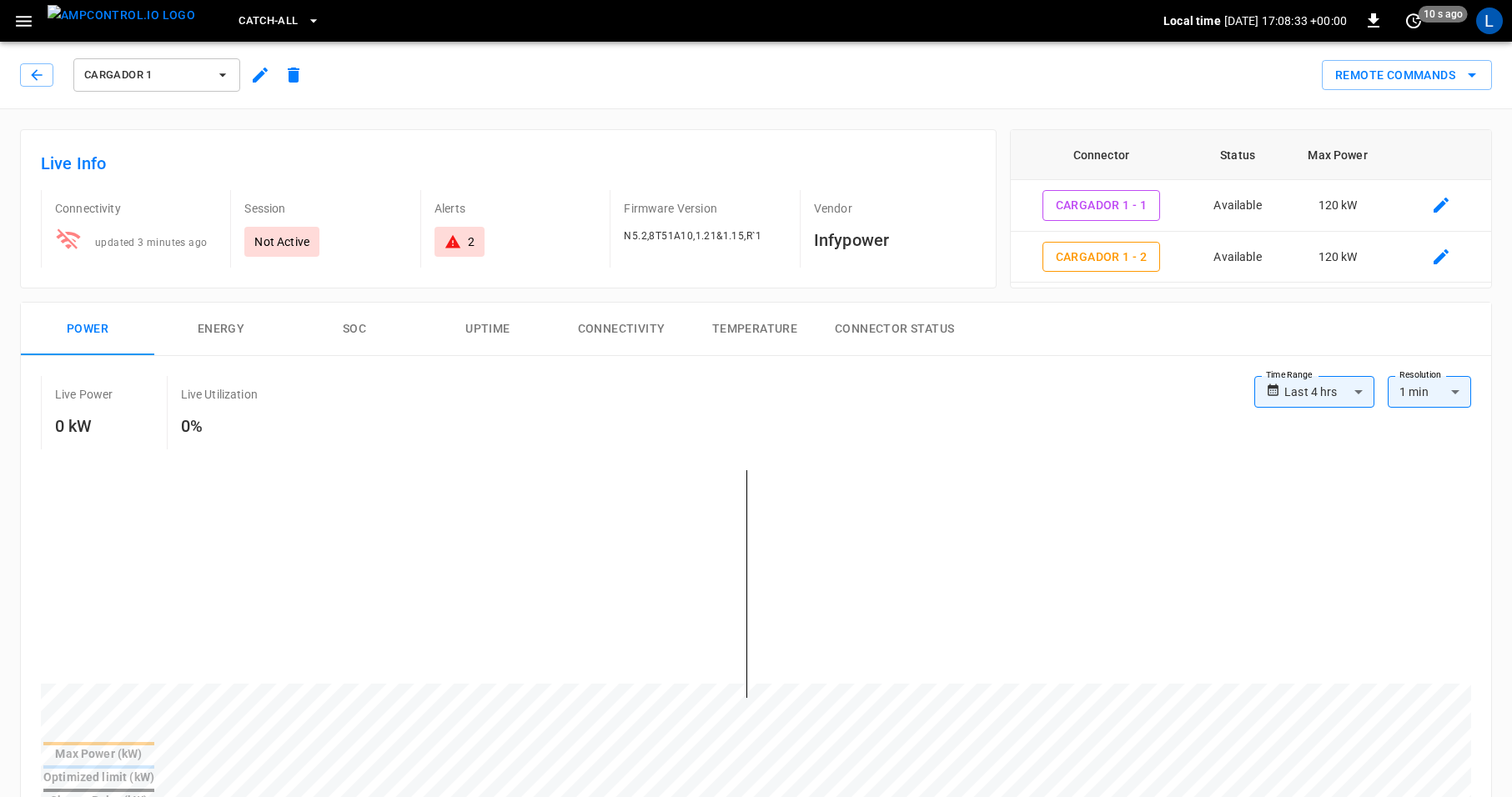 click on "Connectivity" at bounding box center [621, 329] 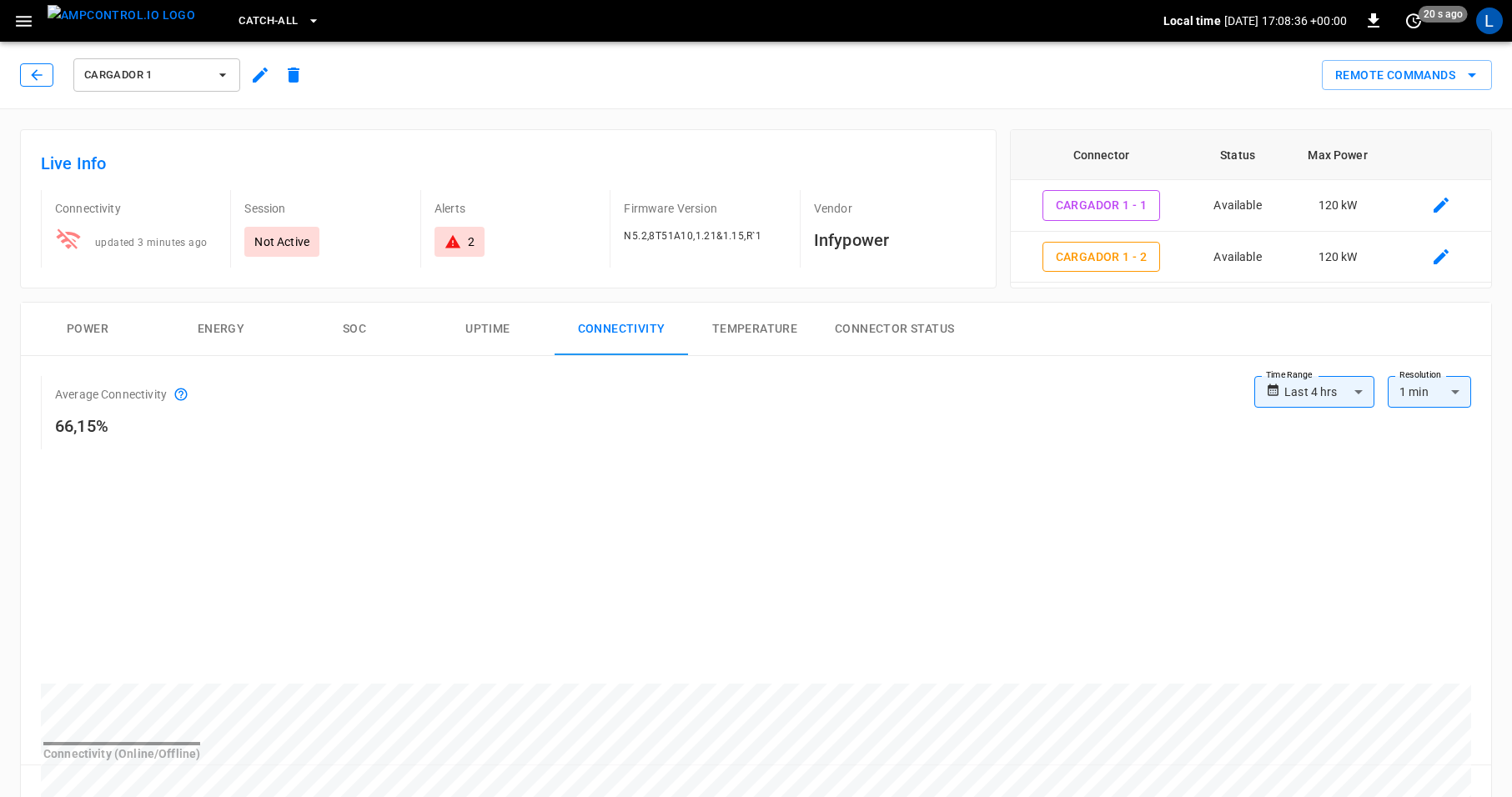 click at bounding box center (37, 75) 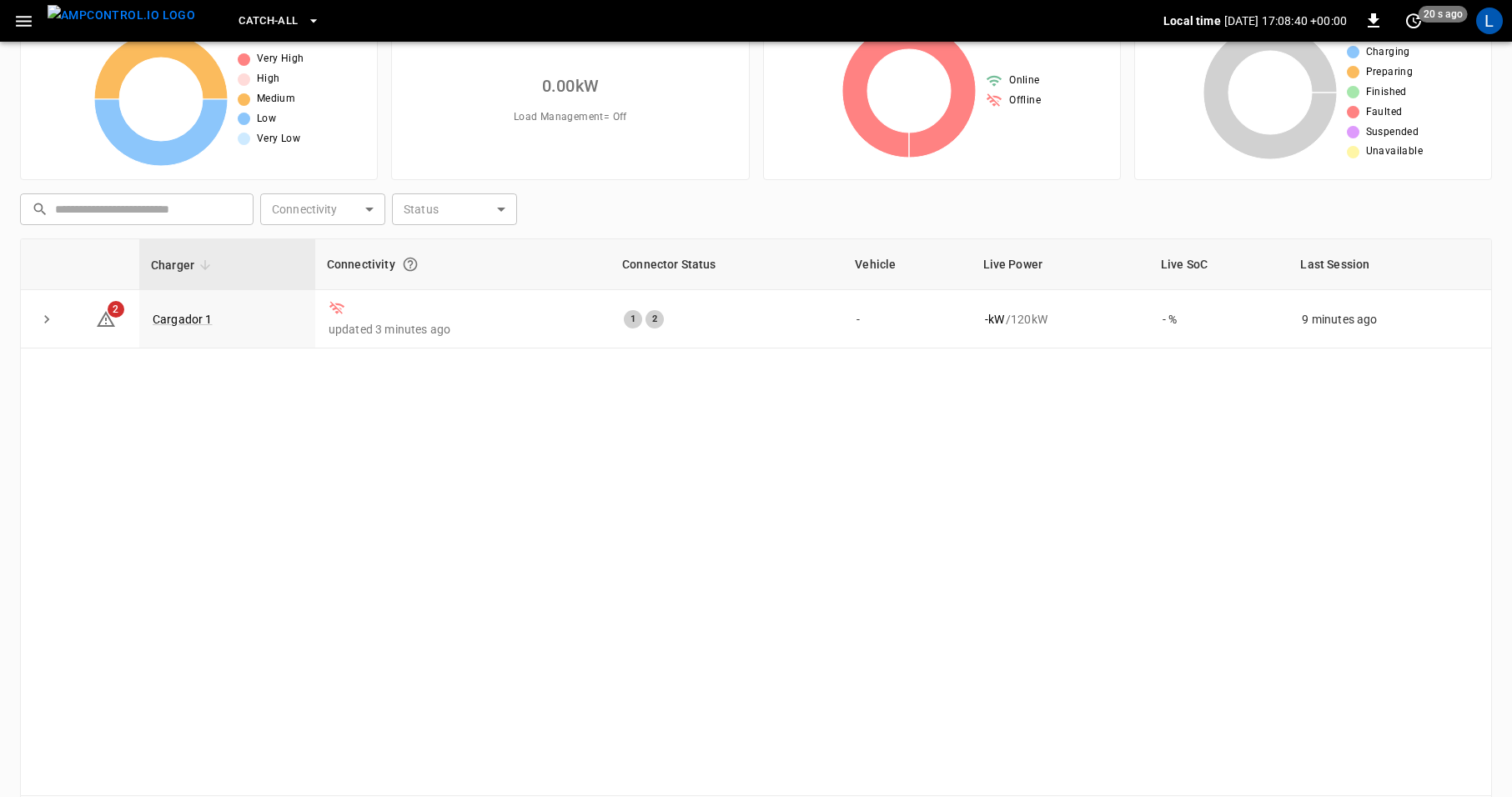 scroll, scrollTop: 0, scrollLeft: 0, axis: both 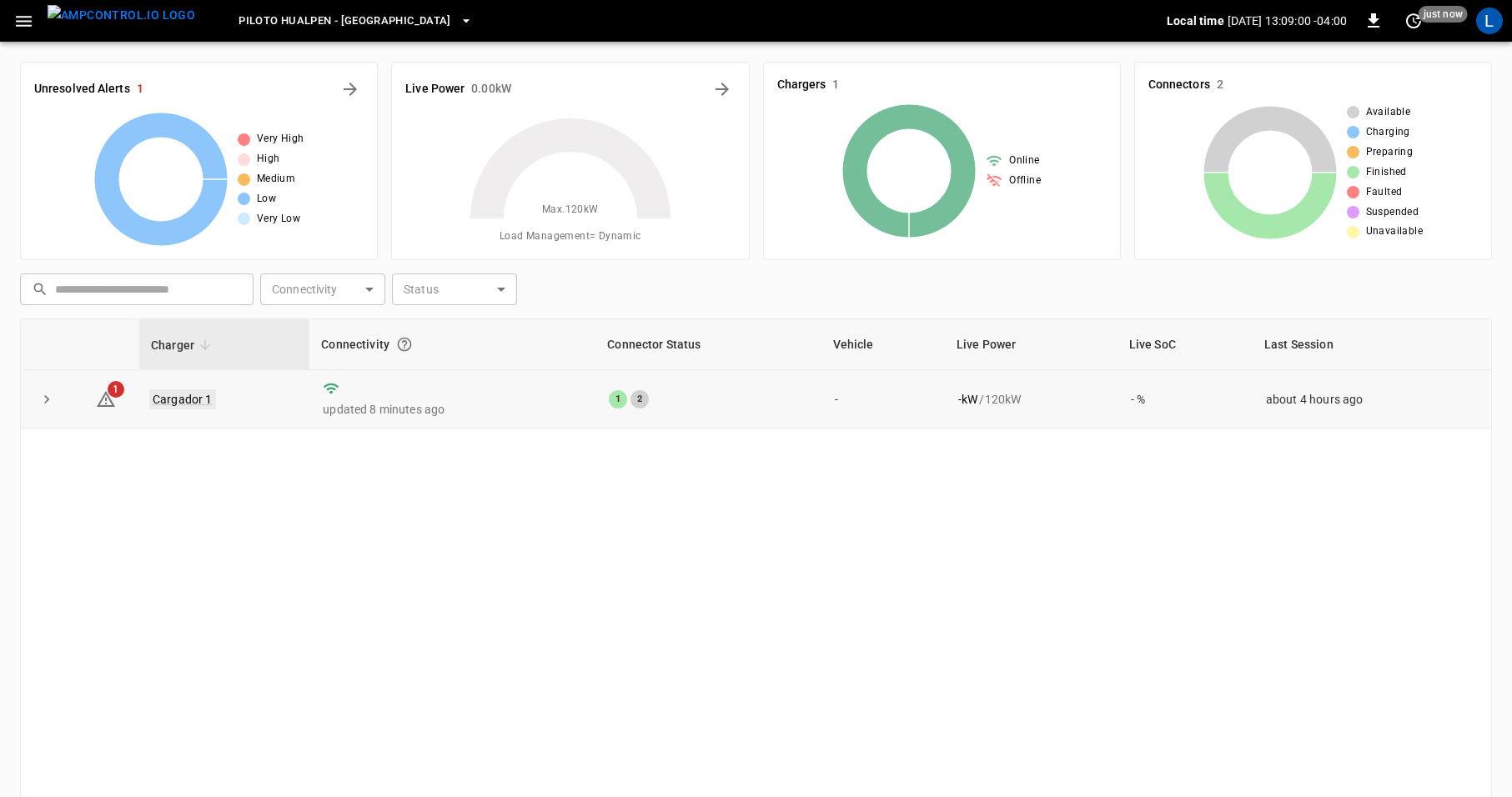 click on "Cargador 1" at bounding box center (183, 399) 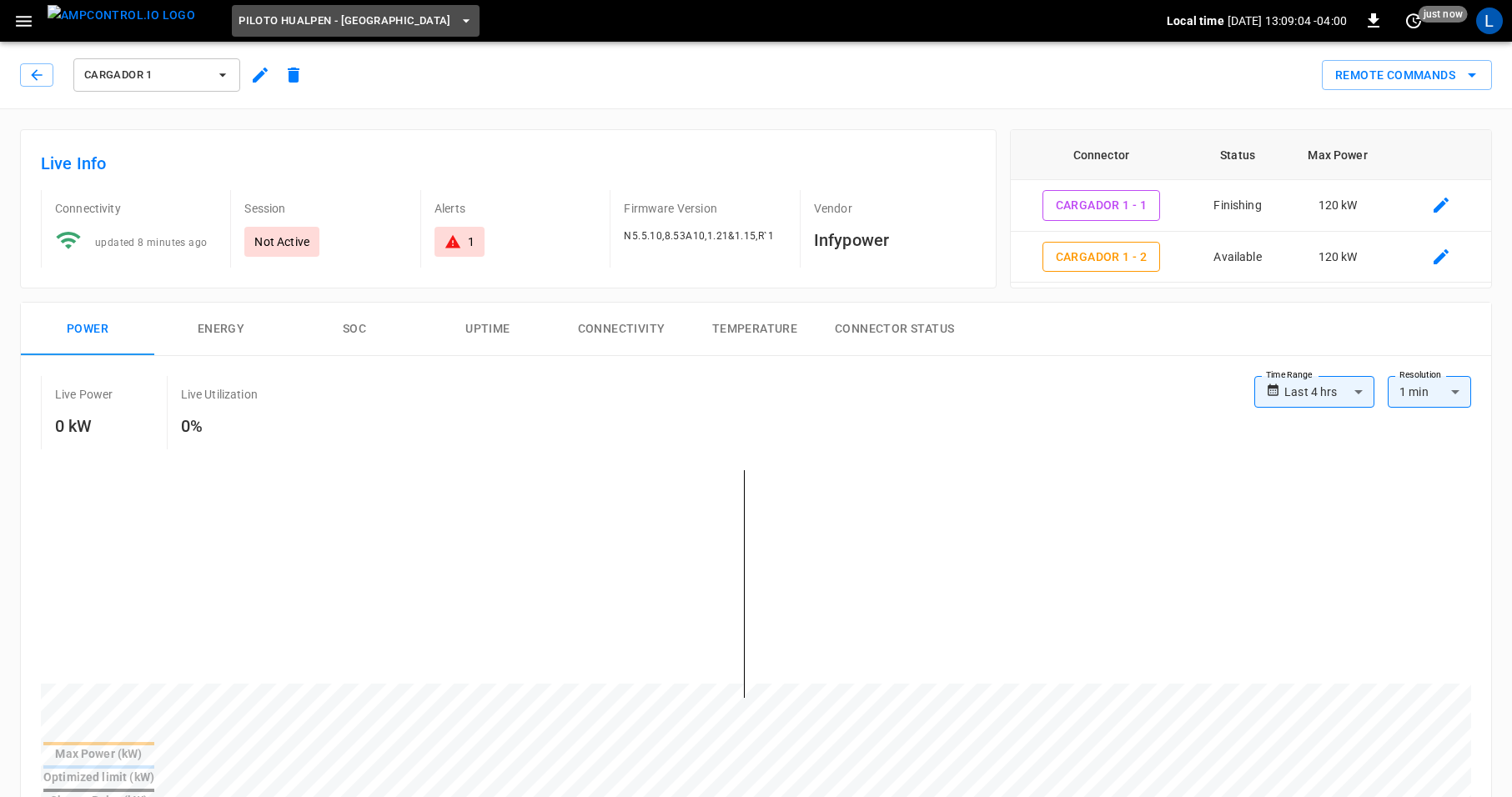 click on "Piloto Hualpen - [GEOGRAPHIC_DATA]" at bounding box center (344, 21) 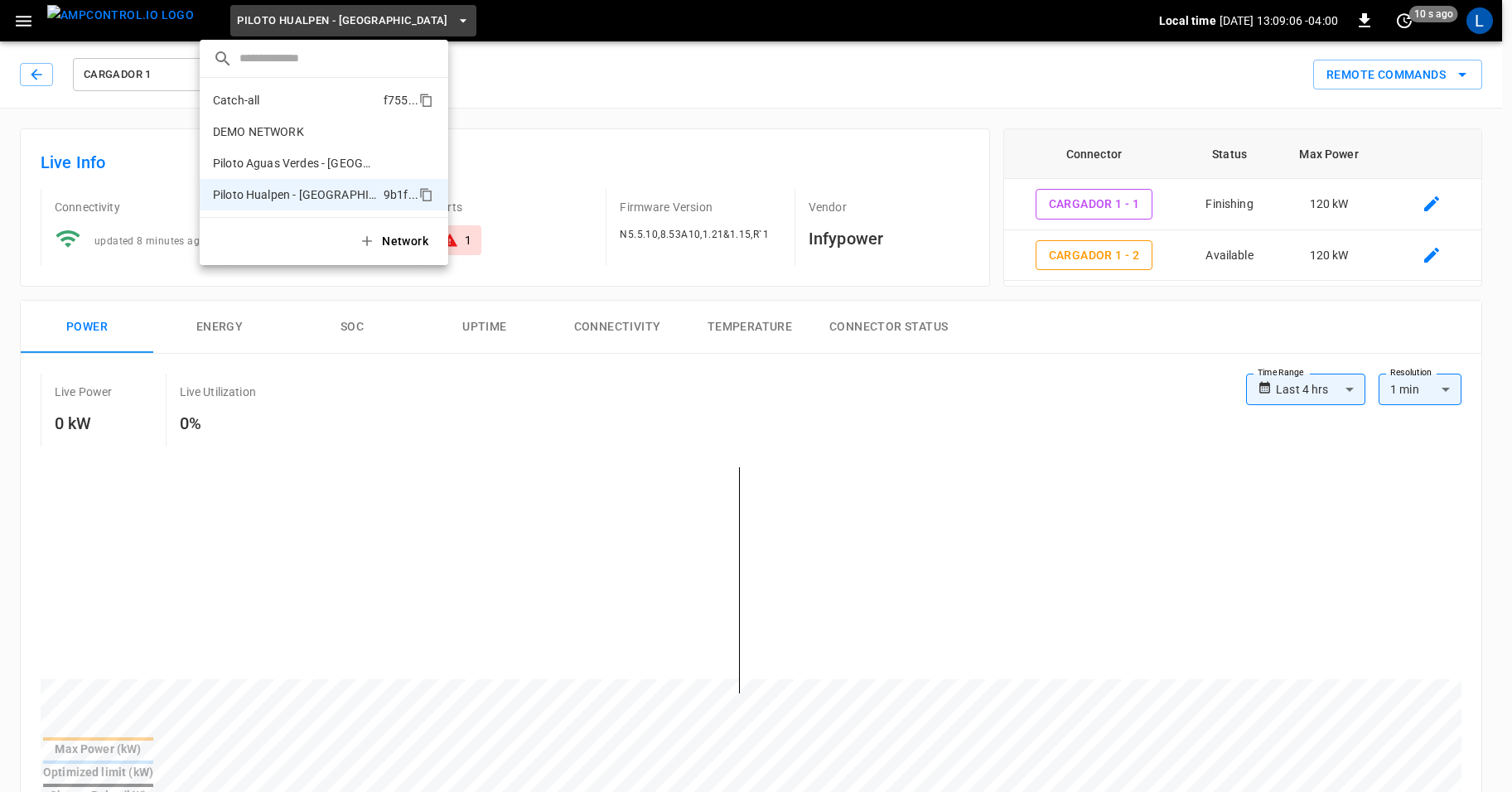 click on "Catch-all f755 ..." at bounding box center (324, 100) 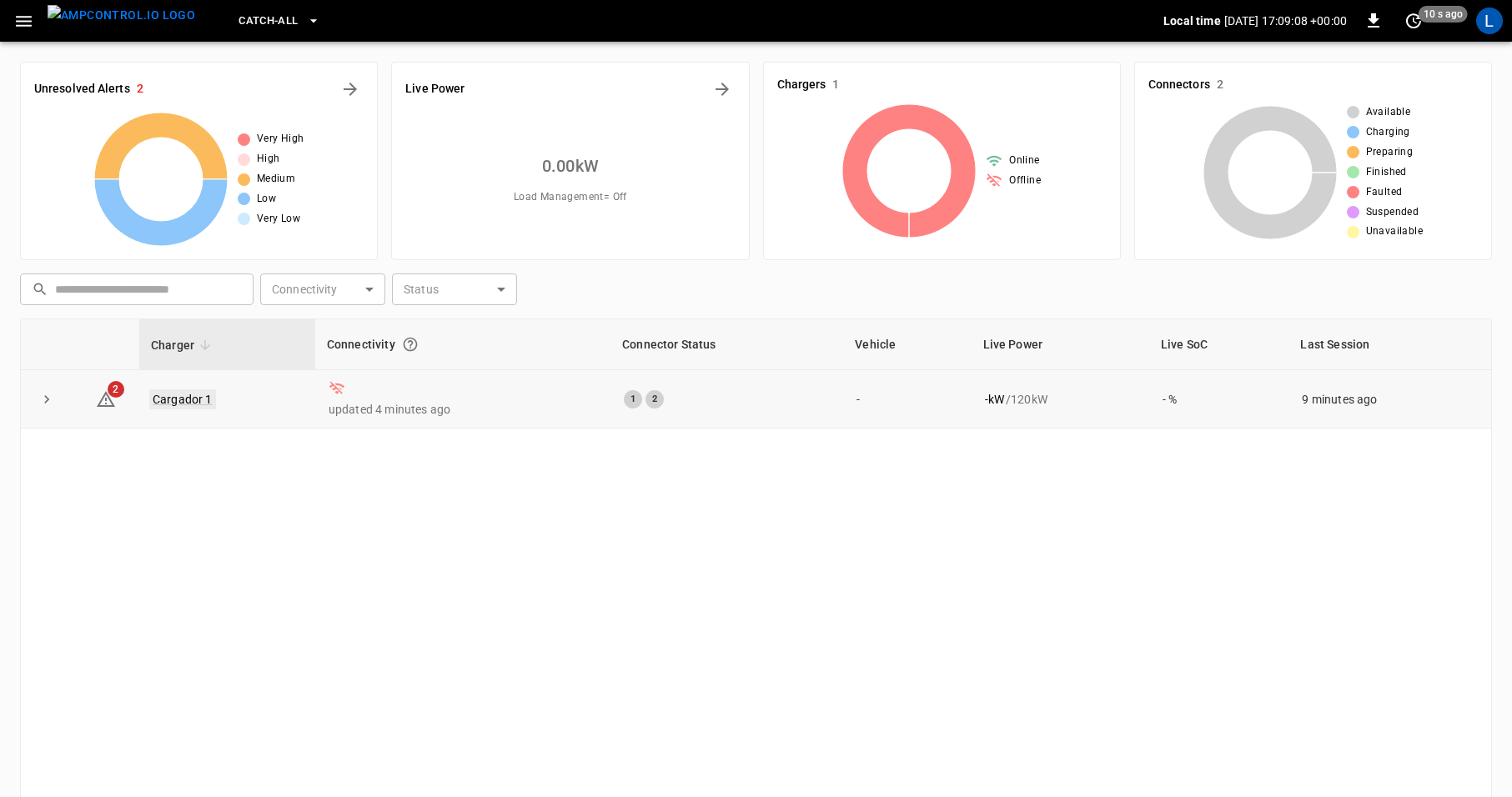 click on "Cargador 1" at bounding box center (183, 399) 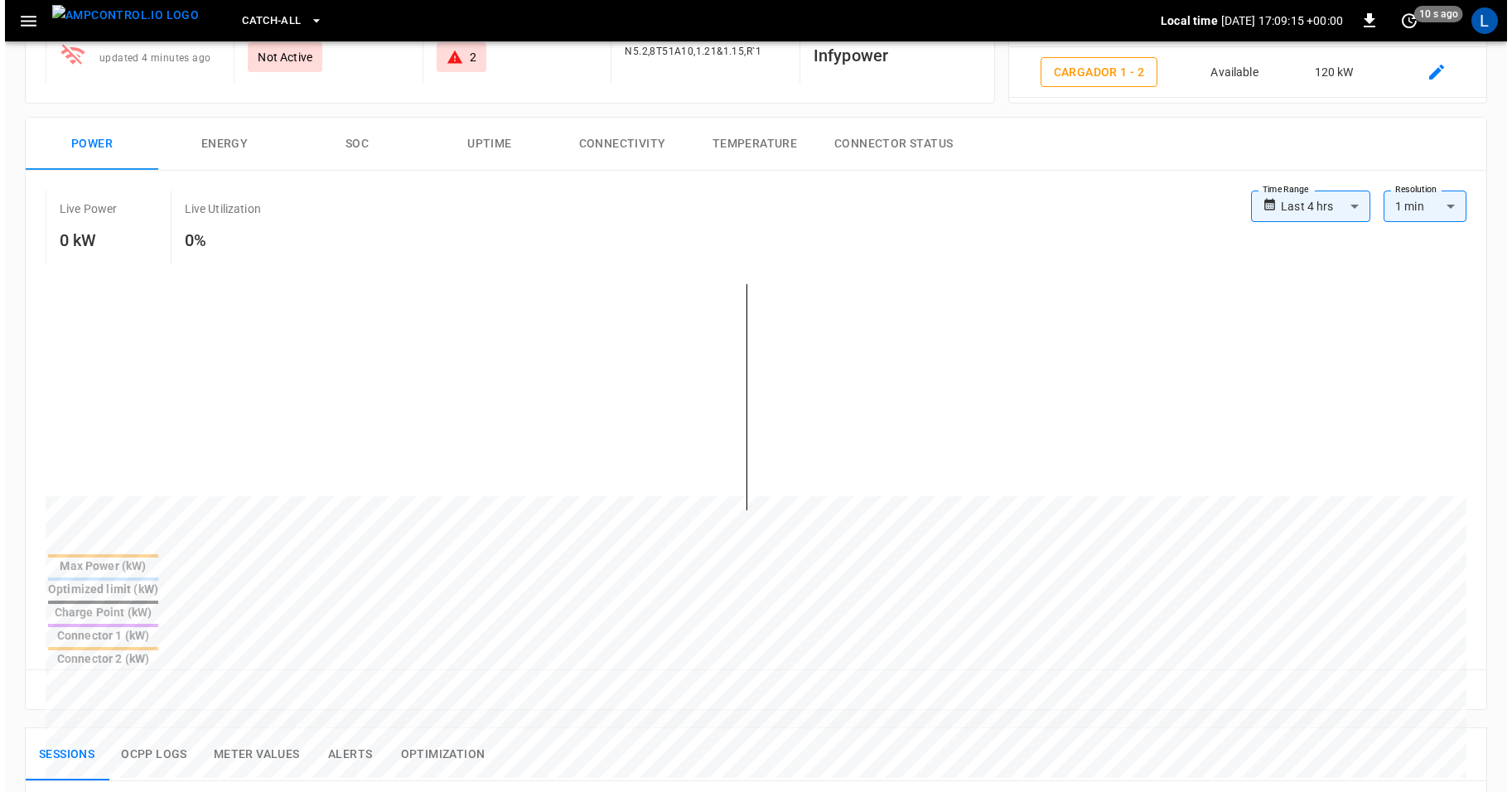 scroll, scrollTop: 0, scrollLeft: 0, axis: both 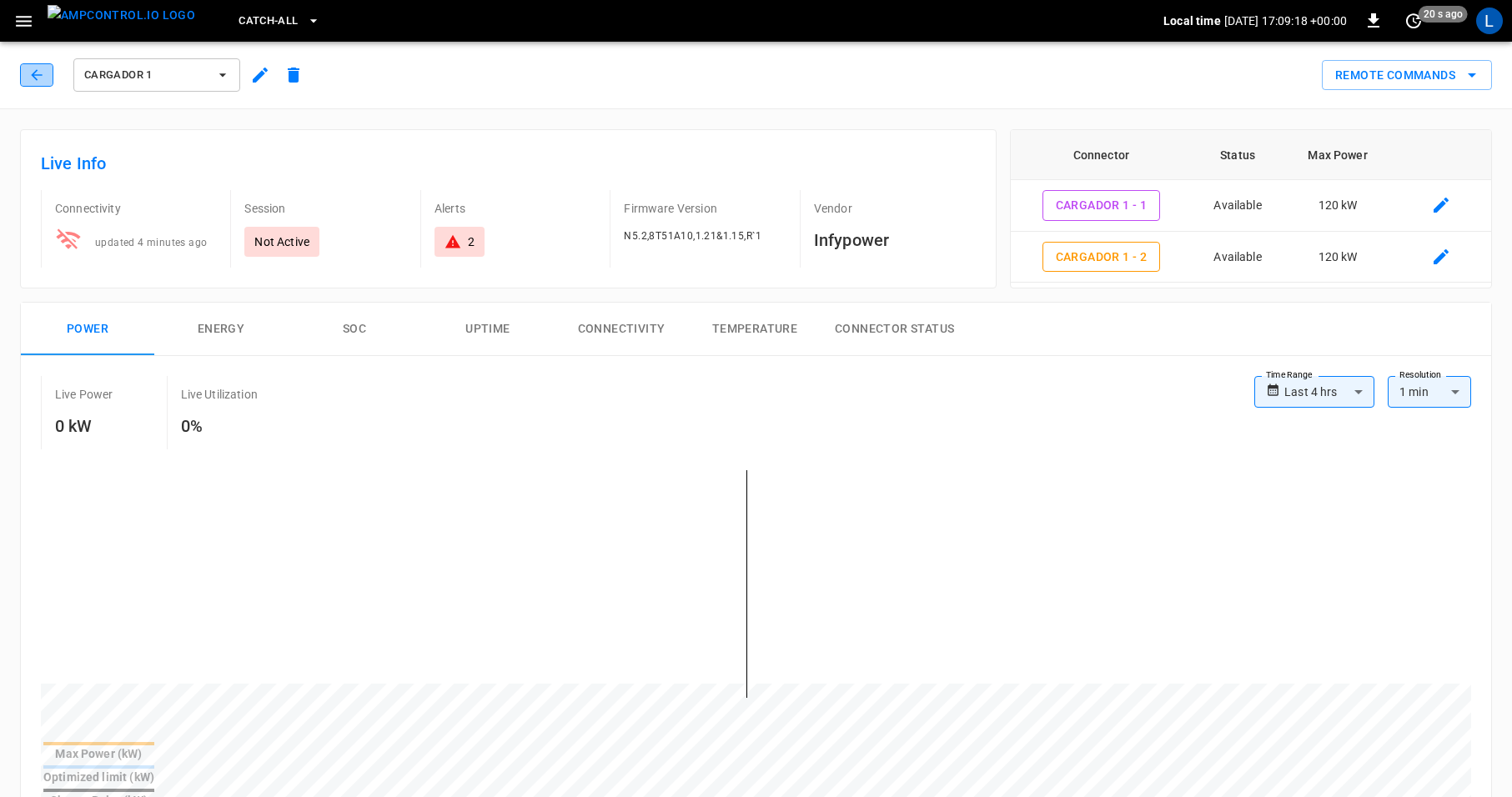 click 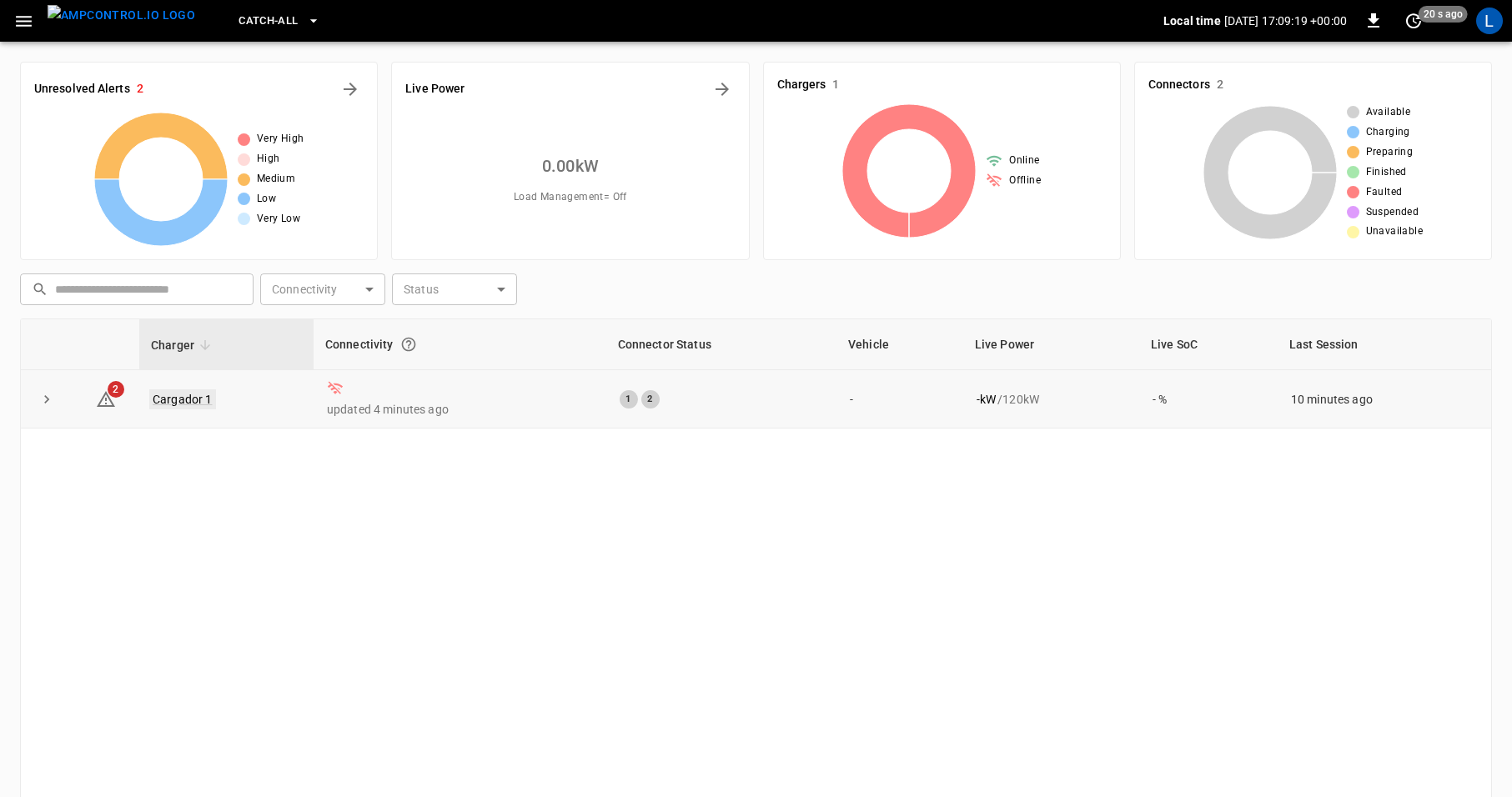click on "Cargador 1" at bounding box center (183, 399) 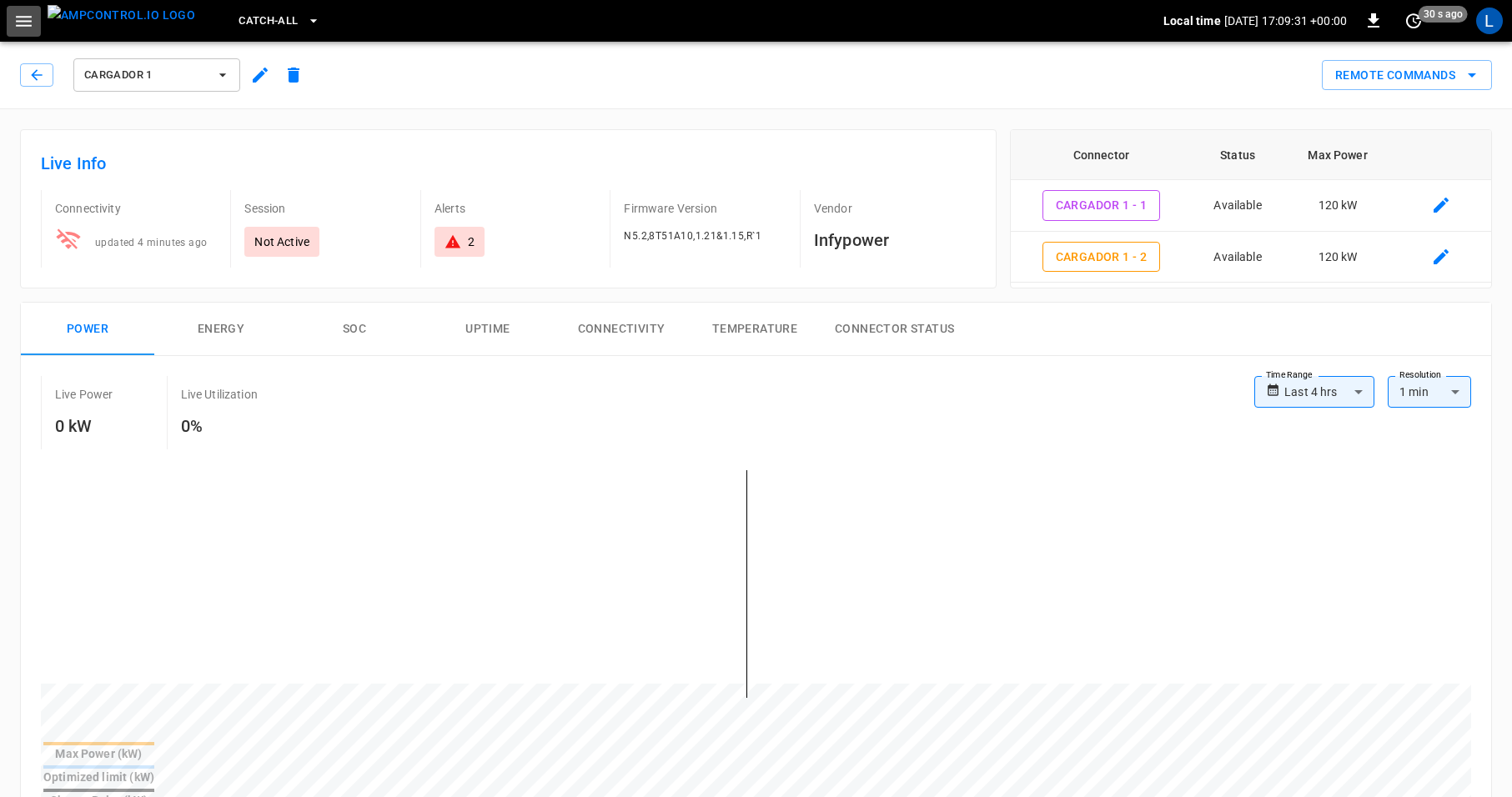click at bounding box center [23, 21] 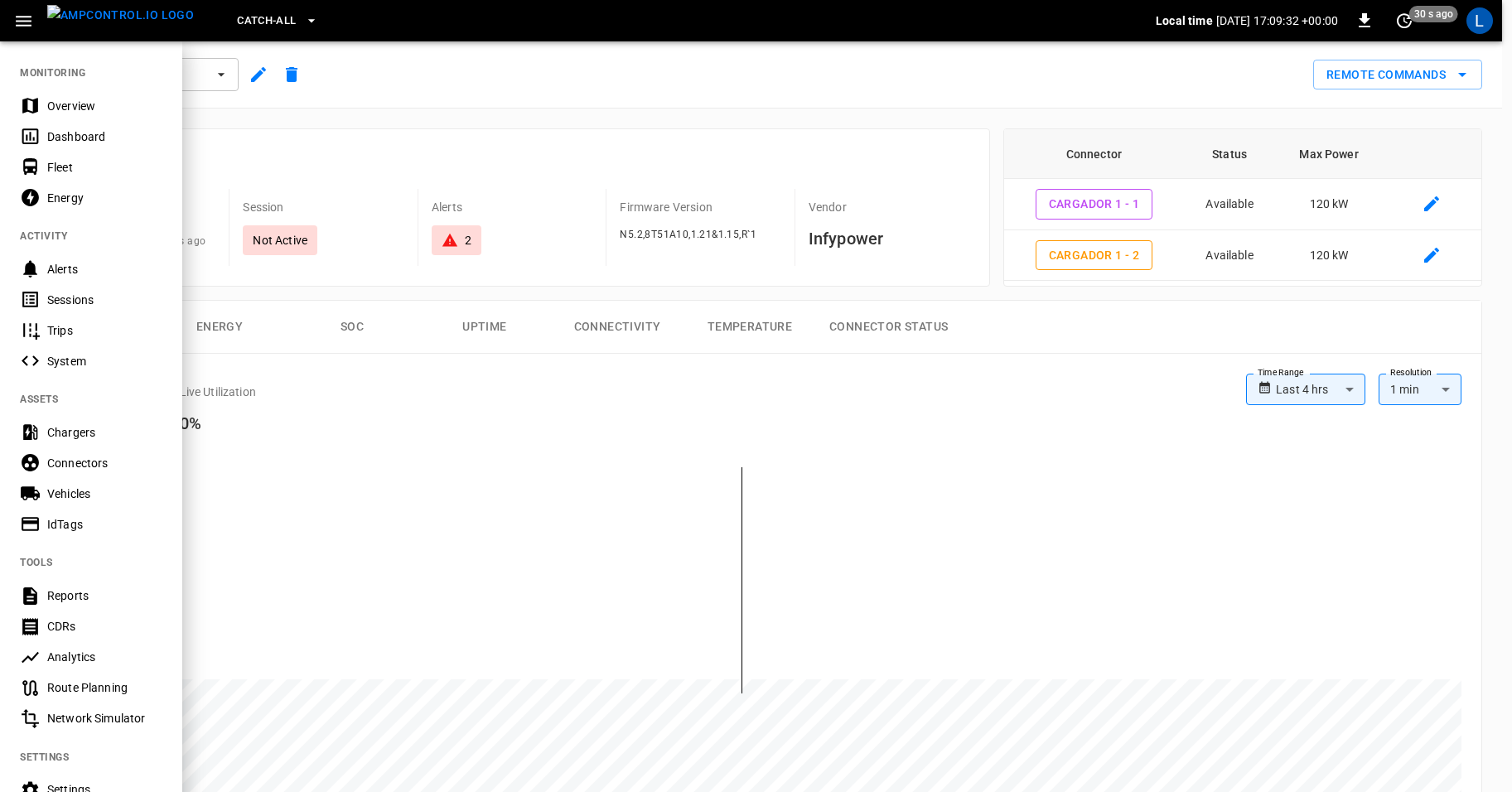 click on "Chargers" at bounding box center [91, 432] 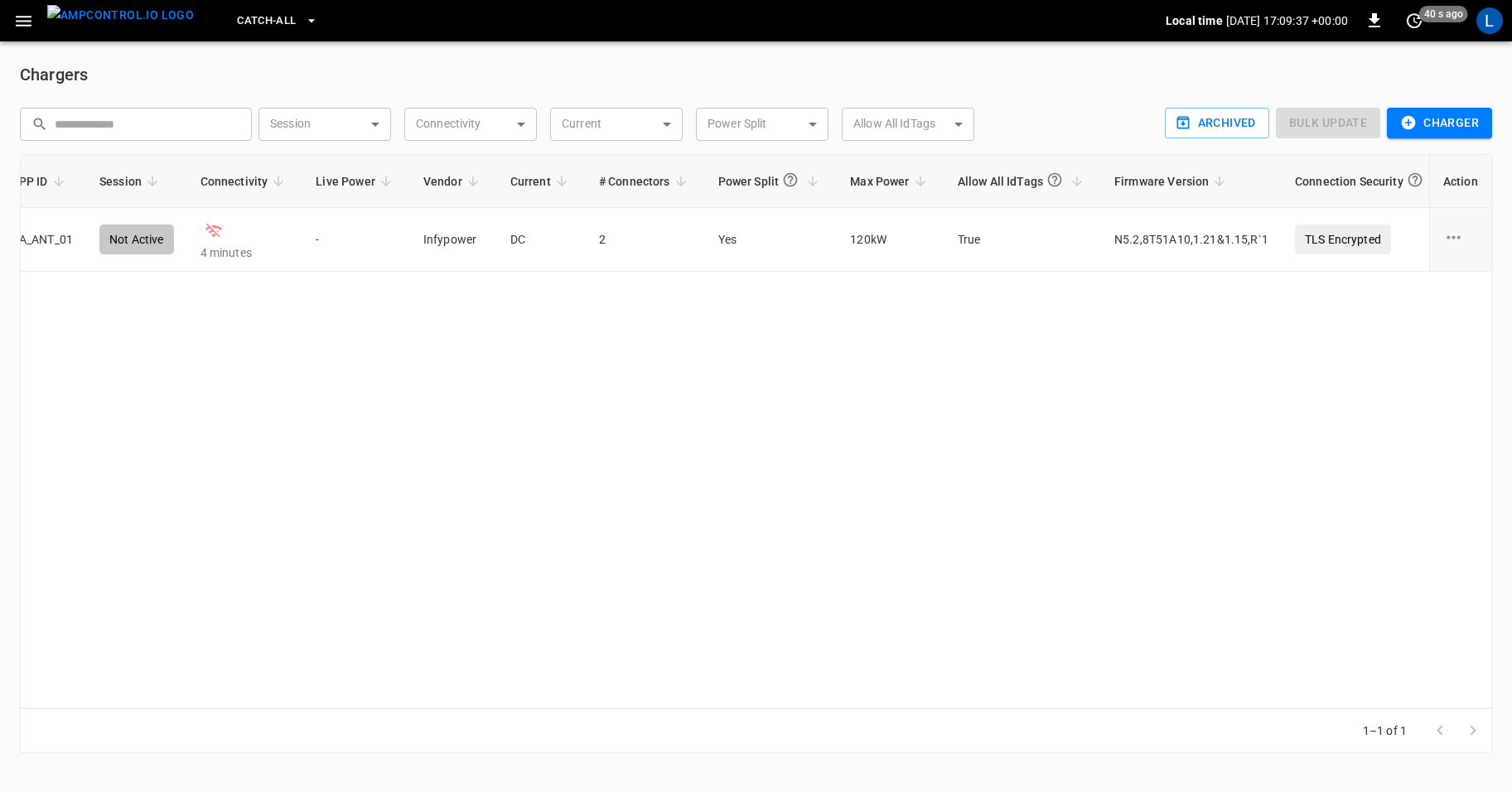 scroll, scrollTop: 0, scrollLeft: 338, axis: horizontal 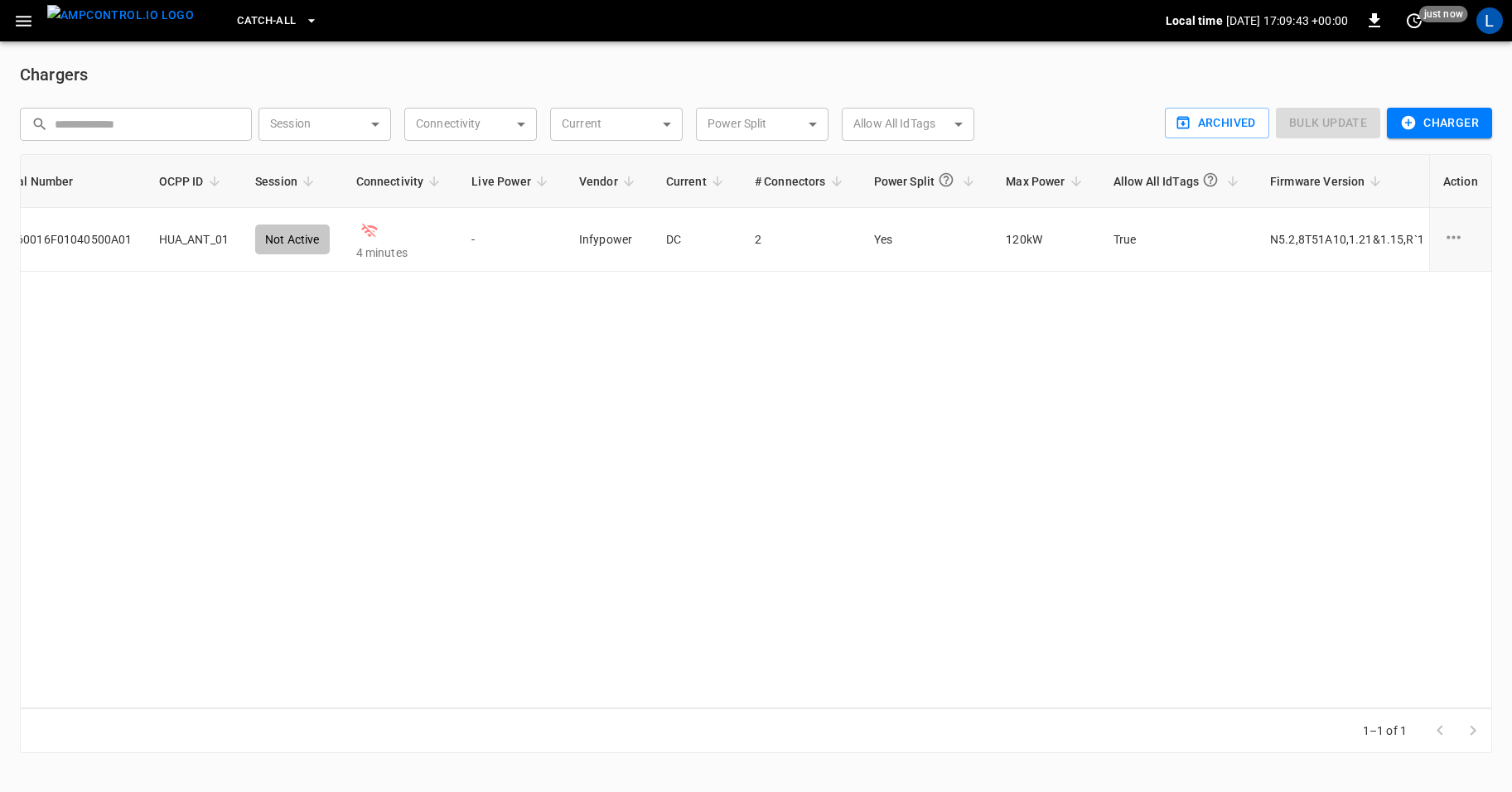 type 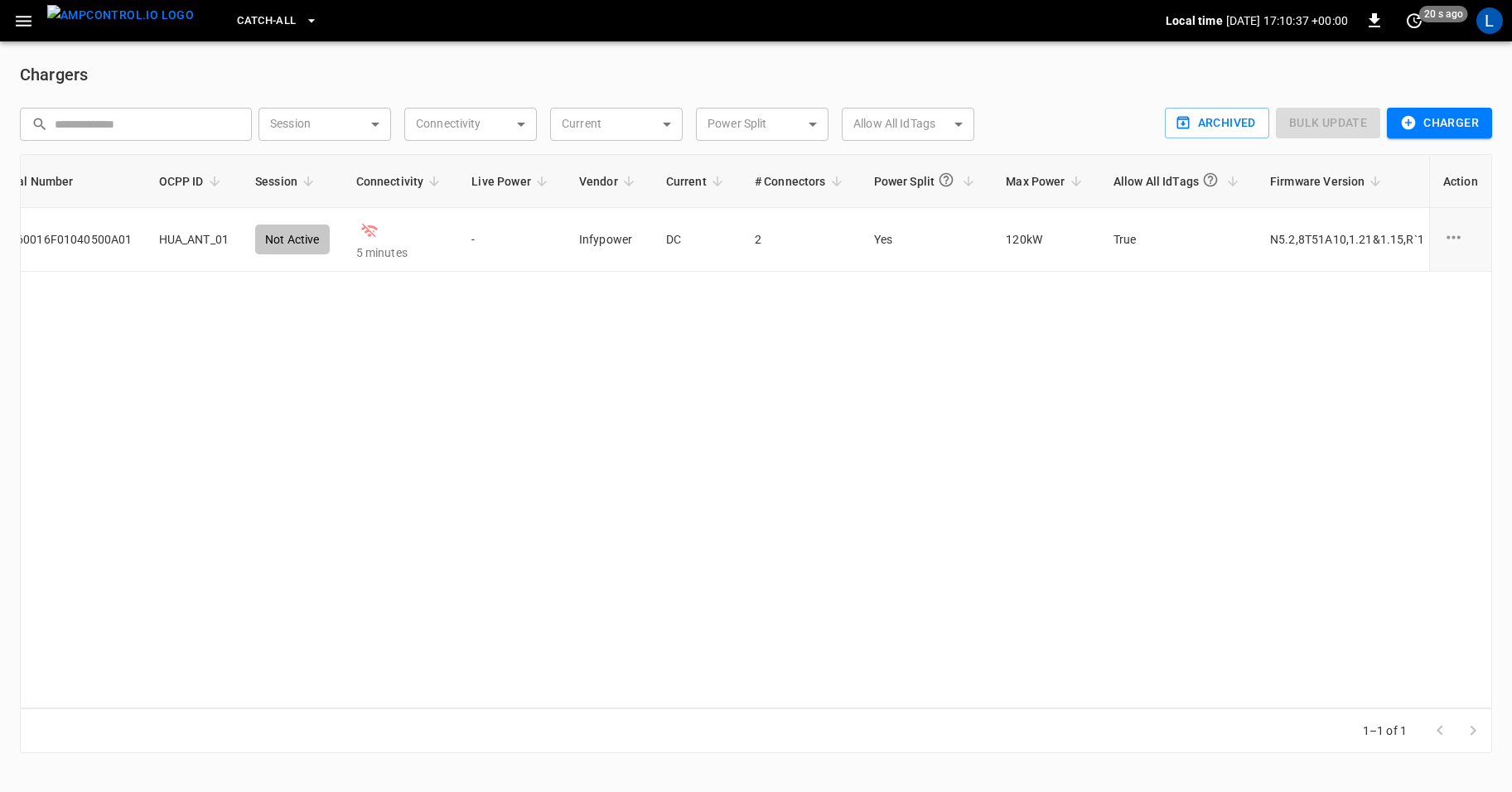 click at bounding box center [23, 21] 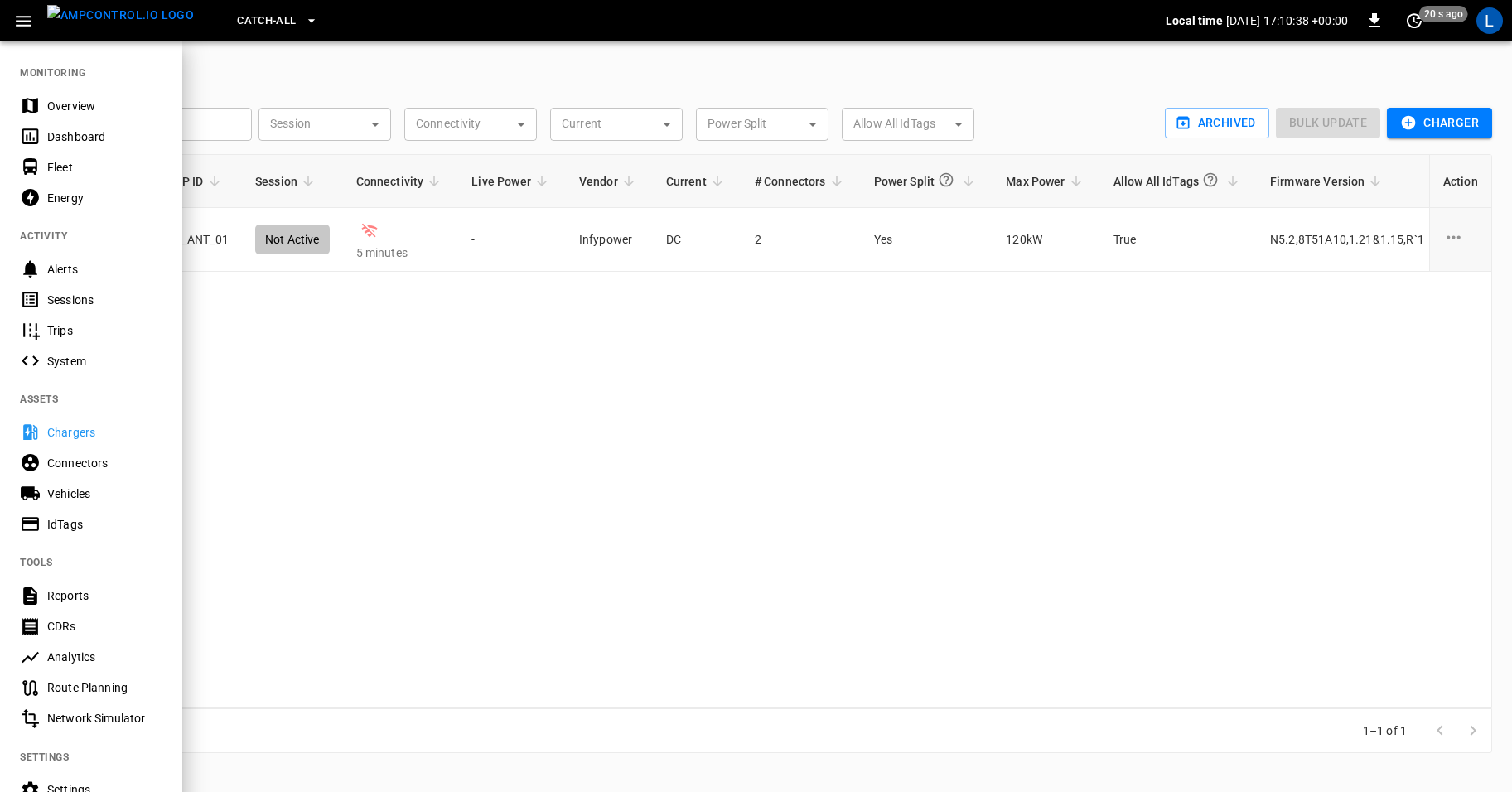 click on "Overview" at bounding box center (104, 106) 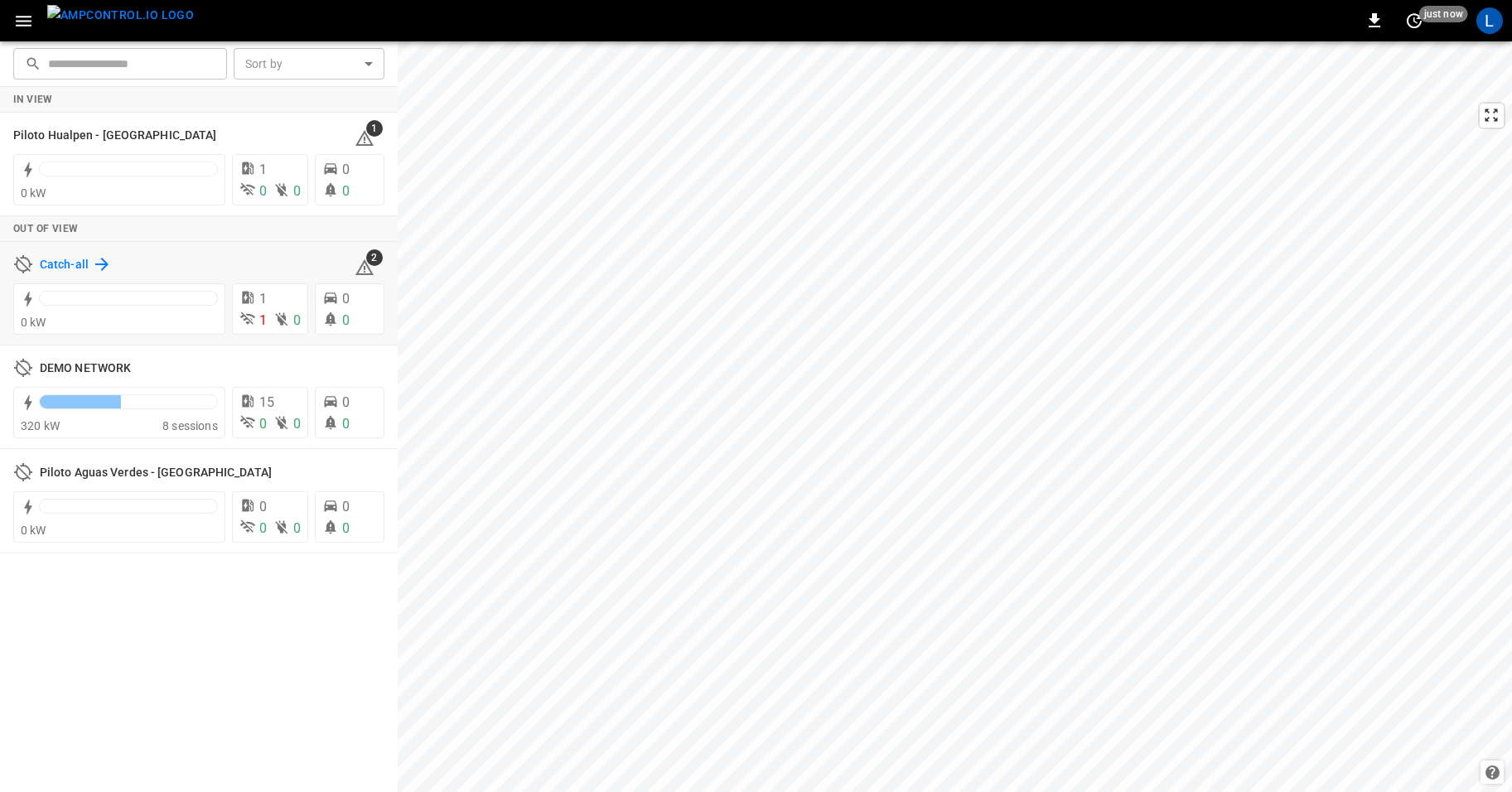 click on "Catch-all" at bounding box center (64, 265) 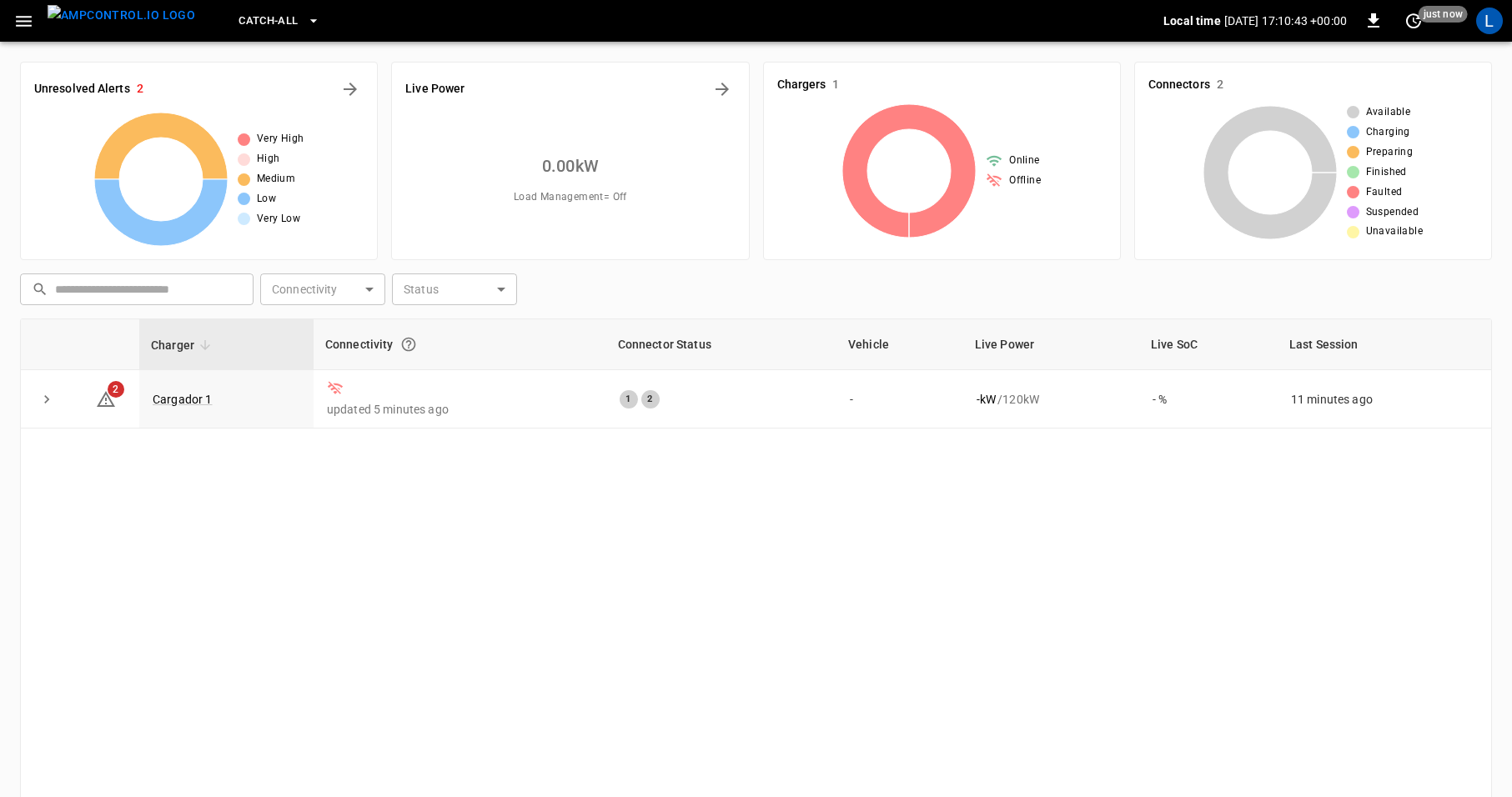 click on "Charger Connectivity Connector Status Vehicle Live Power Live SoC Last Session 2 Cargador 1 updated 5 minutes ago 1 2 - -  kW /  120  kW - % 11 minutes ago" at bounding box center (756, 597) 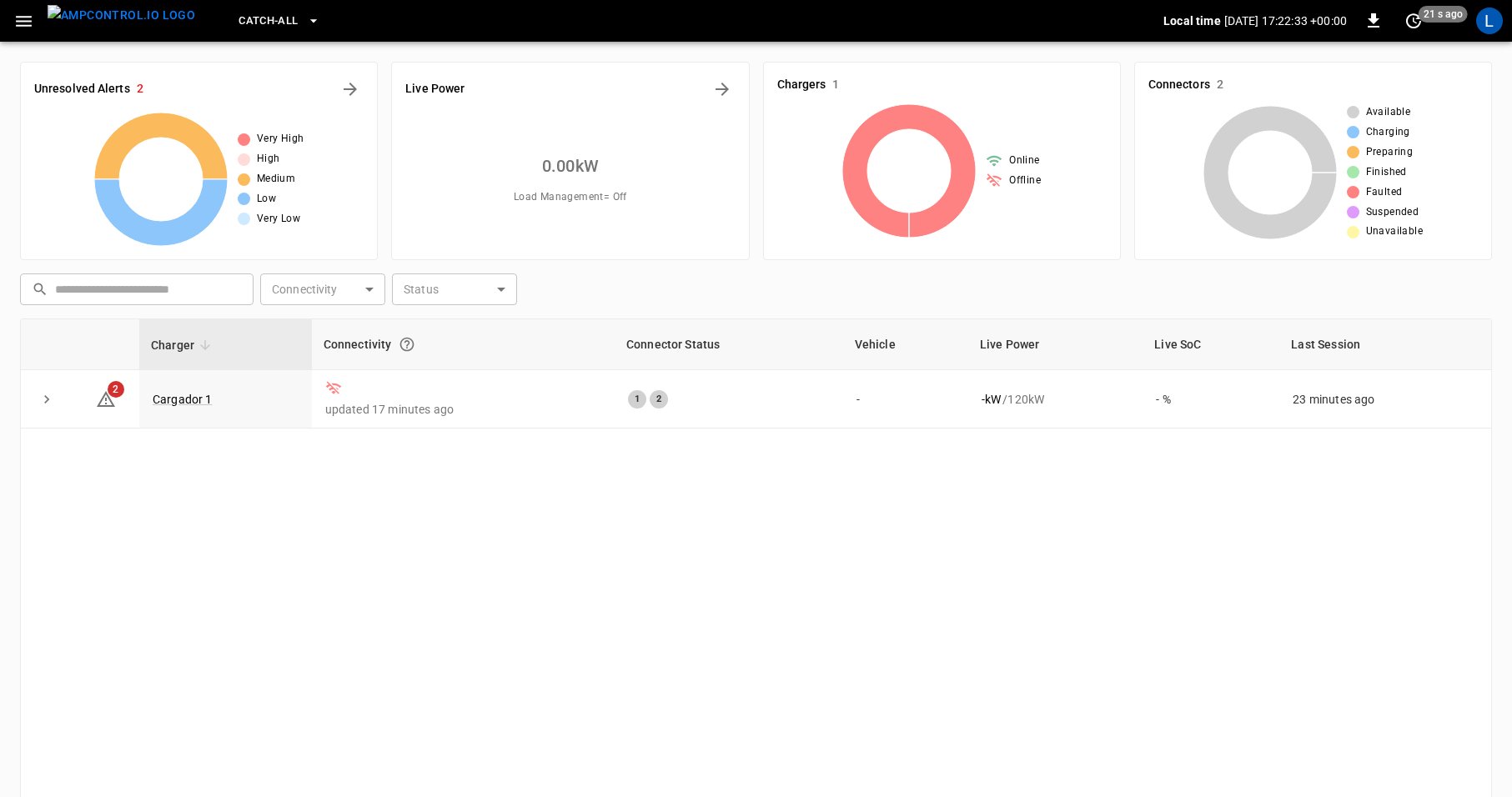 click on "Charger Connectivity Connector Status Vehicle Live Power Live SoC Last Session 2 Cargador 1 updated 17 minutes ago 1 2 - -  kW /  120  kW - % 23 minutes ago" at bounding box center (756, 597) 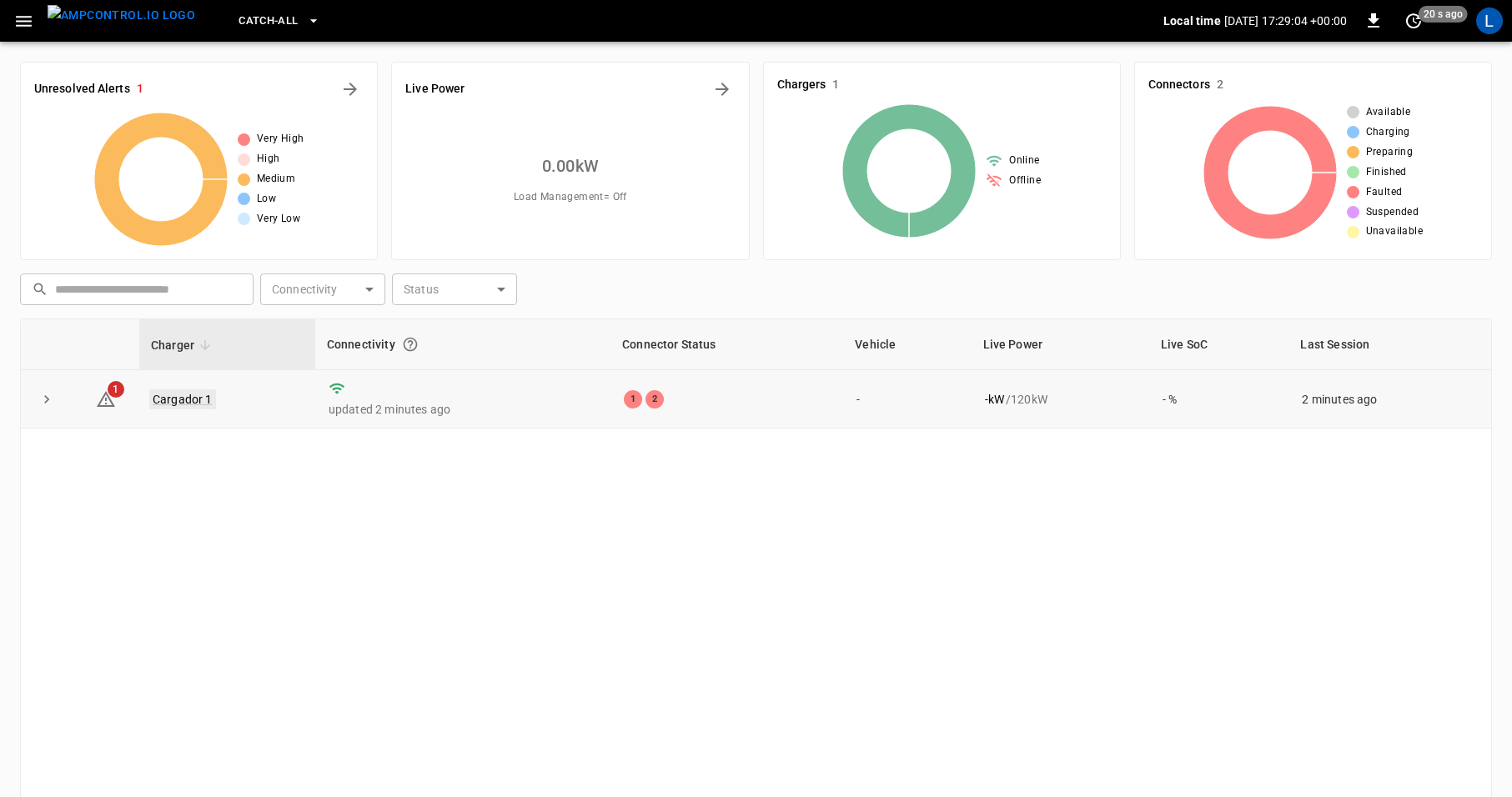 click on "Cargador 1" at bounding box center (183, 399) 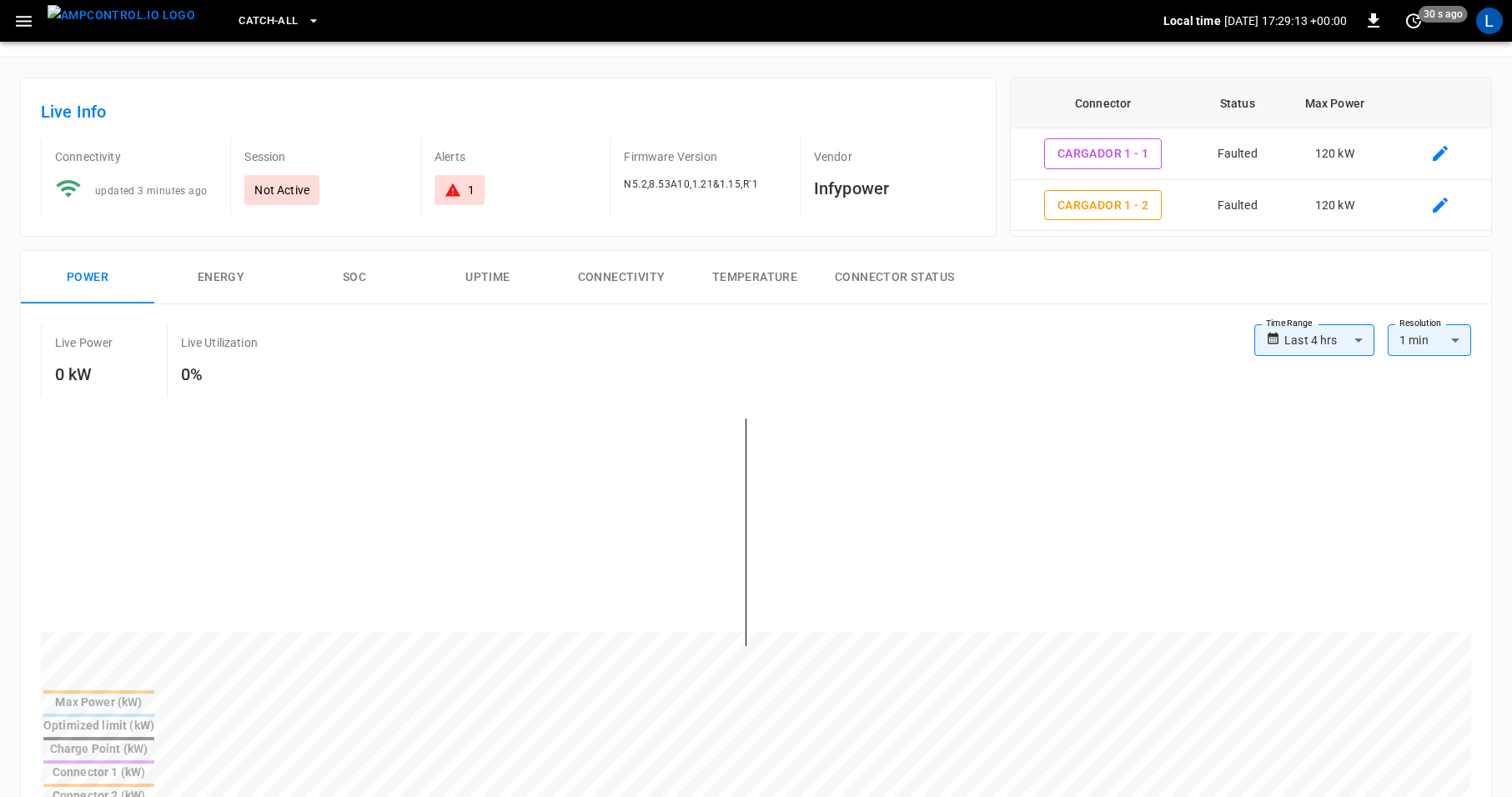 scroll, scrollTop: 10, scrollLeft: 0, axis: vertical 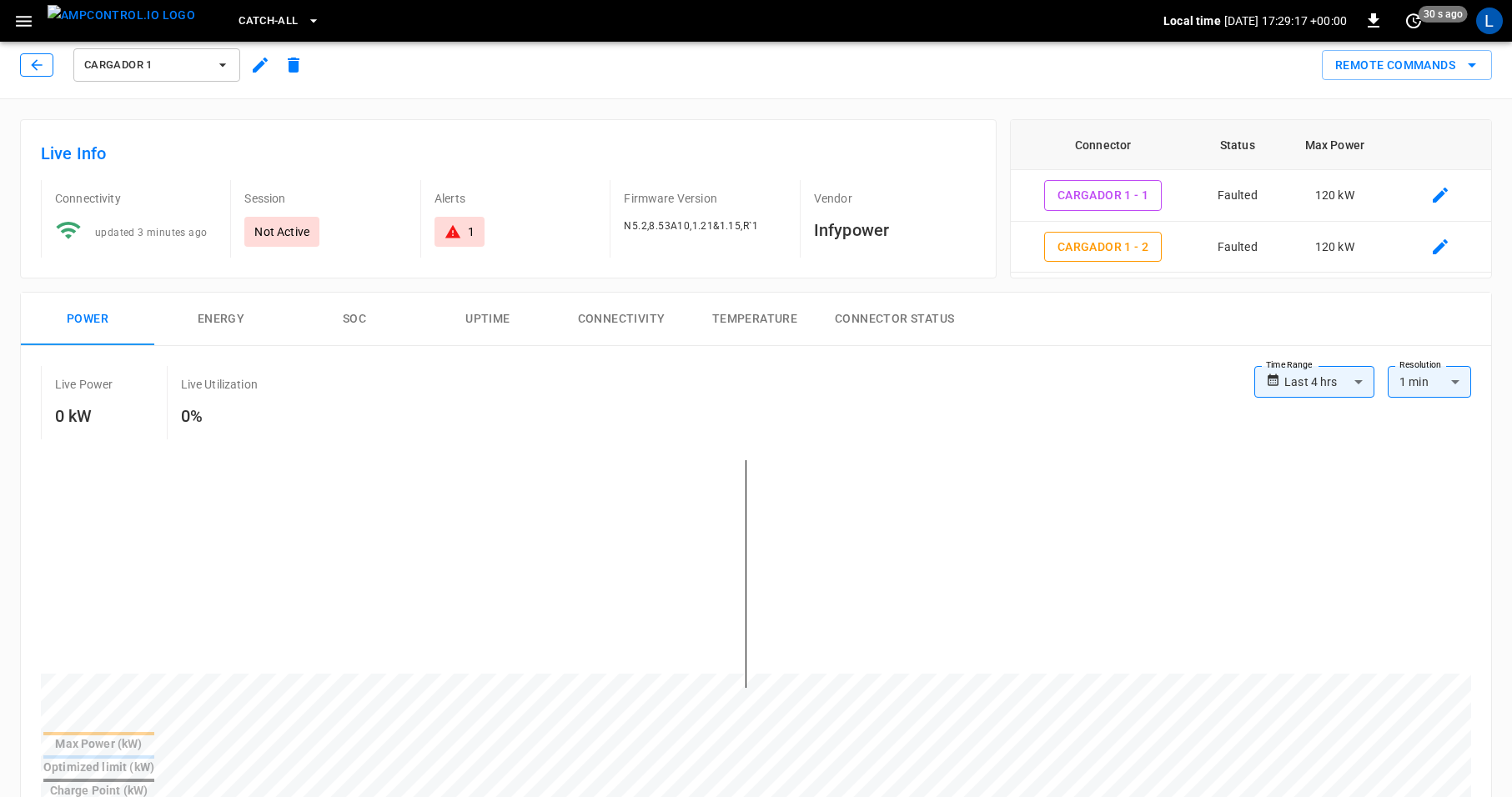 click at bounding box center [37, 65] 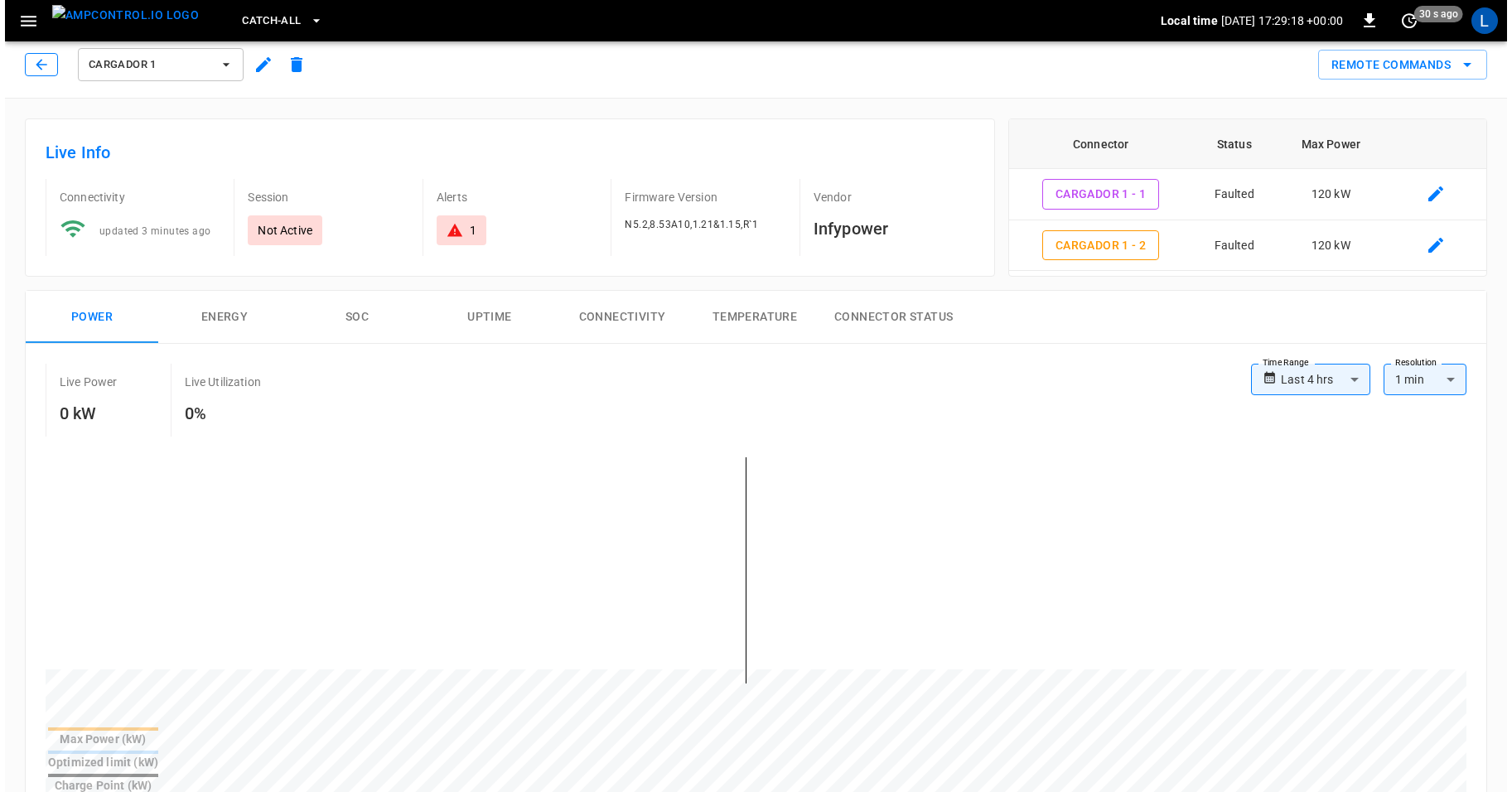 scroll, scrollTop: 0, scrollLeft: 0, axis: both 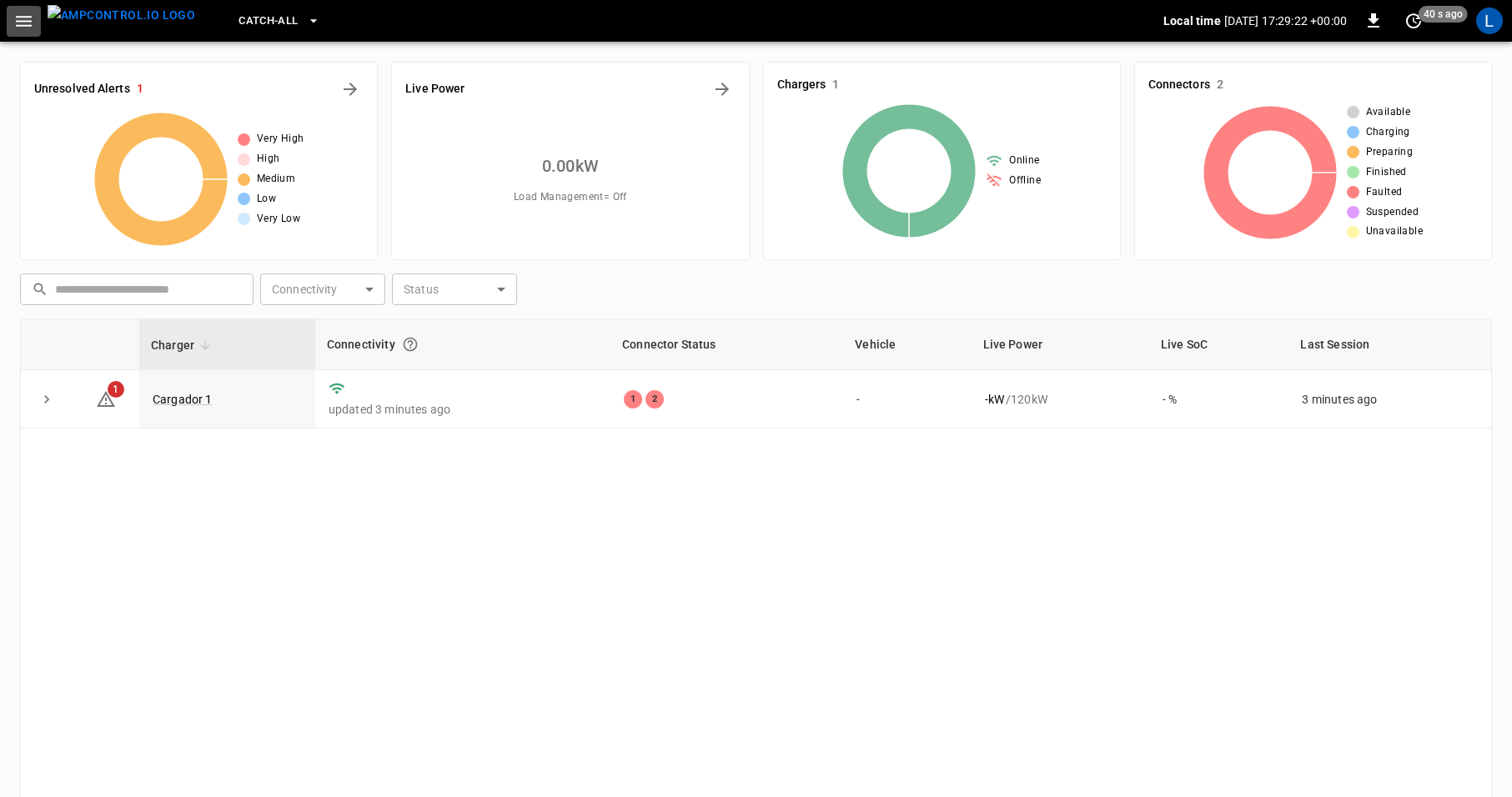 click 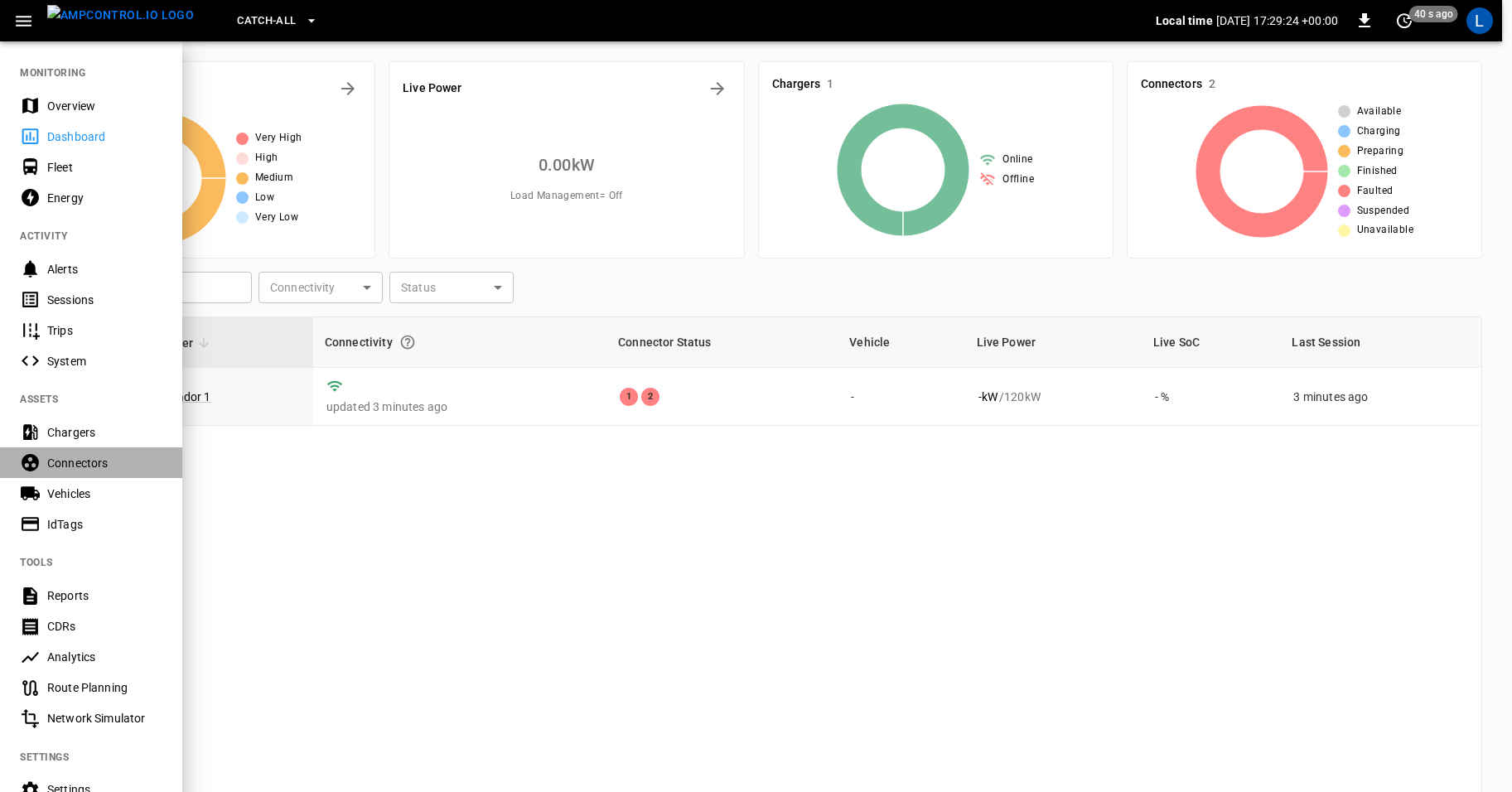 click on "Connectors" at bounding box center (104, 463) 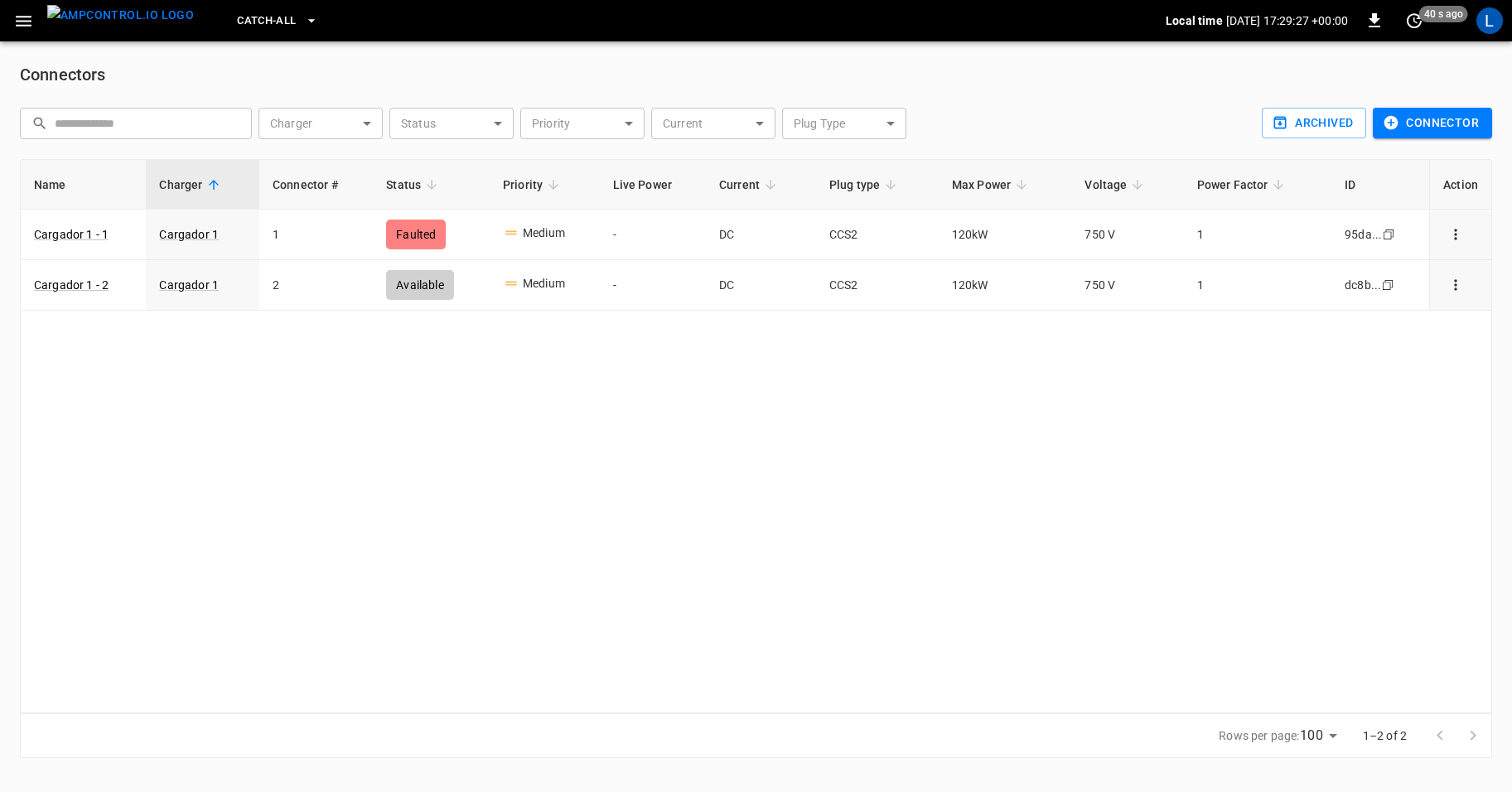 click at bounding box center [23, 21] 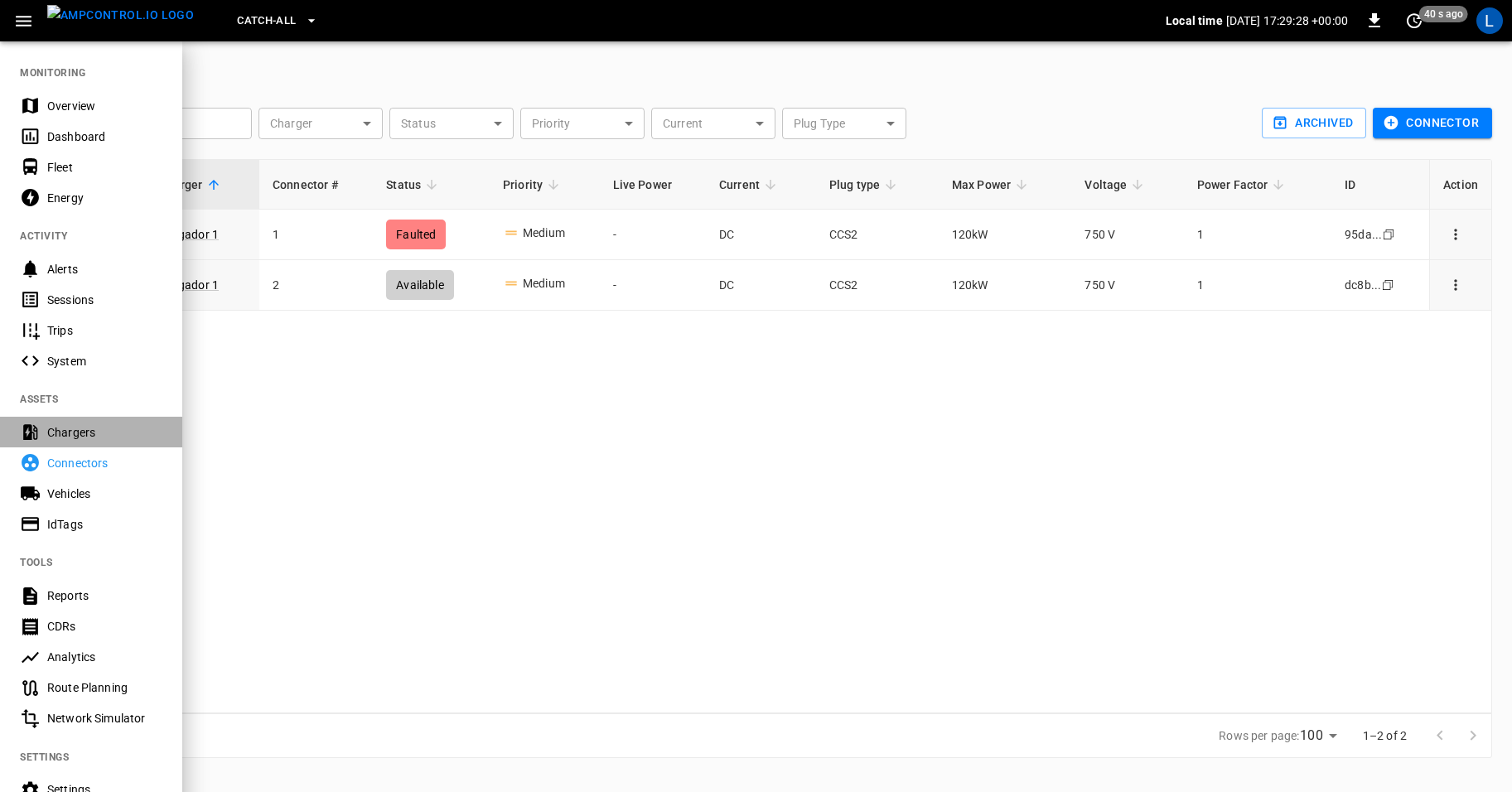 click on "Chargers" at bounding box center [104, 432] 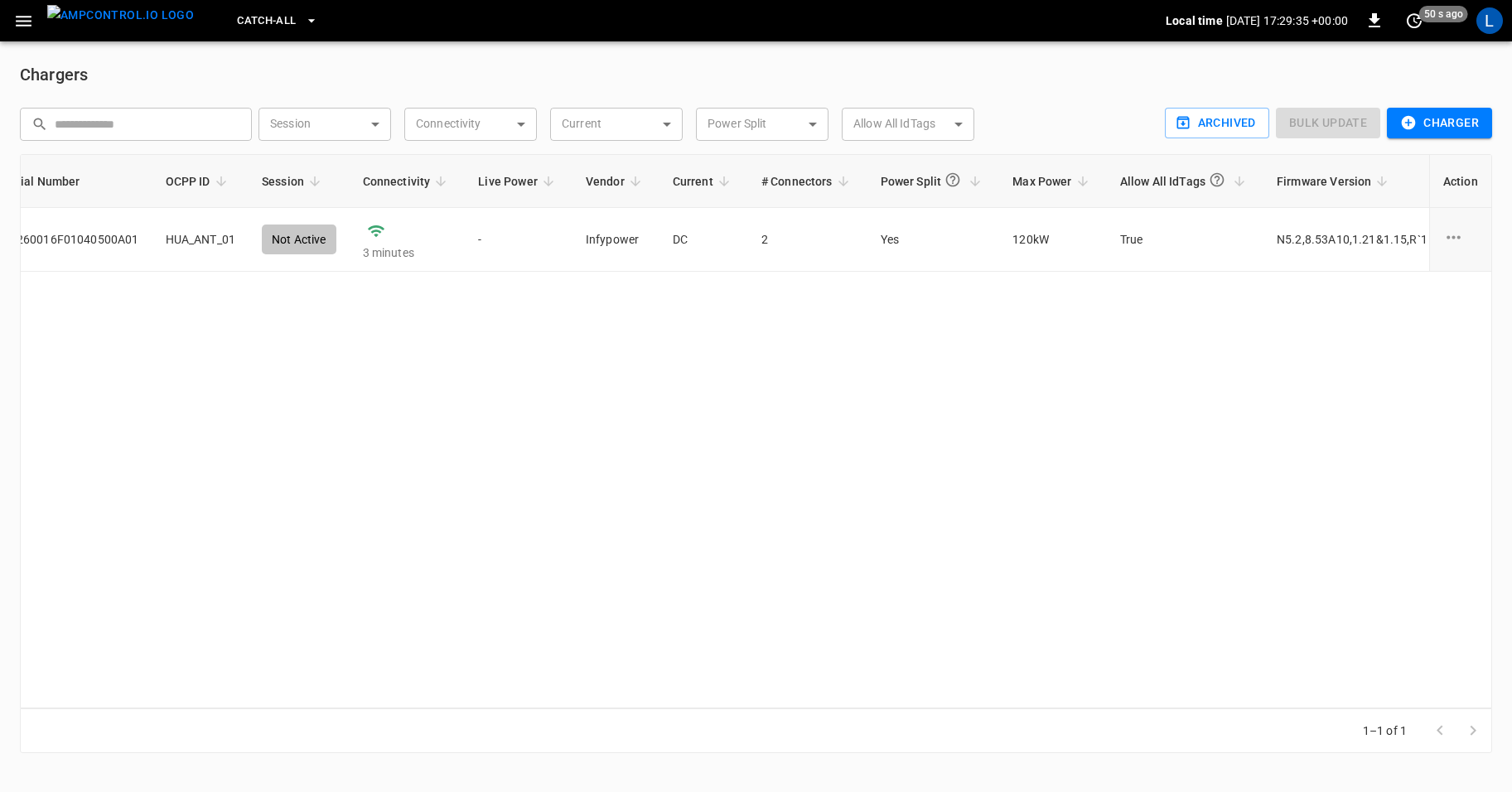 scroll, scrollTop: 0, scrollLeft: 168, axis: horizontal 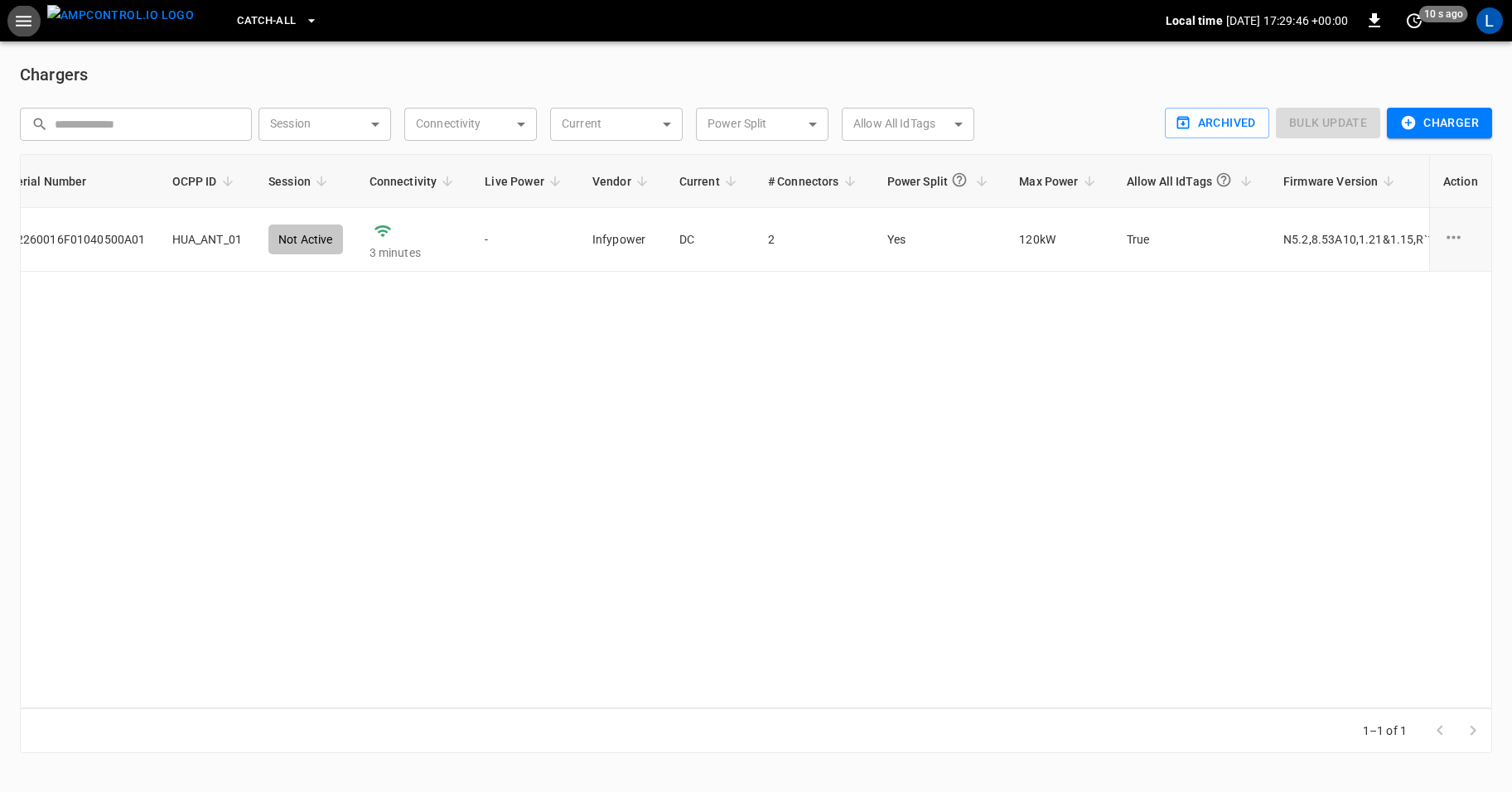 click on "Name Serial Number OCPP ID Session Connectivity Live Power Vendor Current # Connectors Power Split Max Power Allow All IdTags Firmware Version Connection Security ID Action Cargador 1 L2260016F01040500A01 HUA_ANT_01 Not Active 3 minutes - Infypower DC 2 Yes 120  kW   True N5.2,8.53A10,1.21&1.15,R`1 TLS Encrypted 30ed ... Copy" at bounding box center (756, 431) 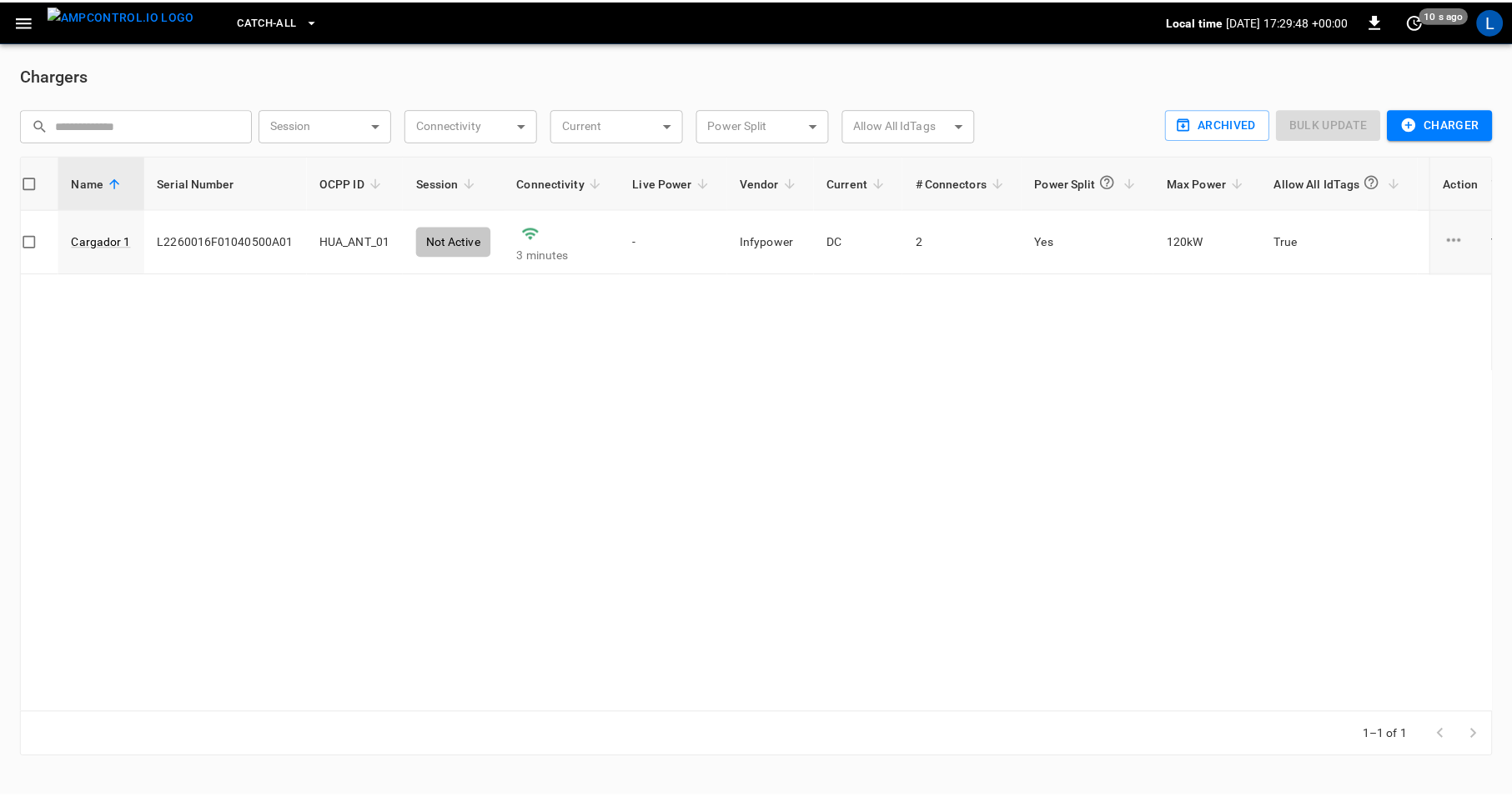 scroll, scrollTop: 0, scrollLeft: 0, axis: both 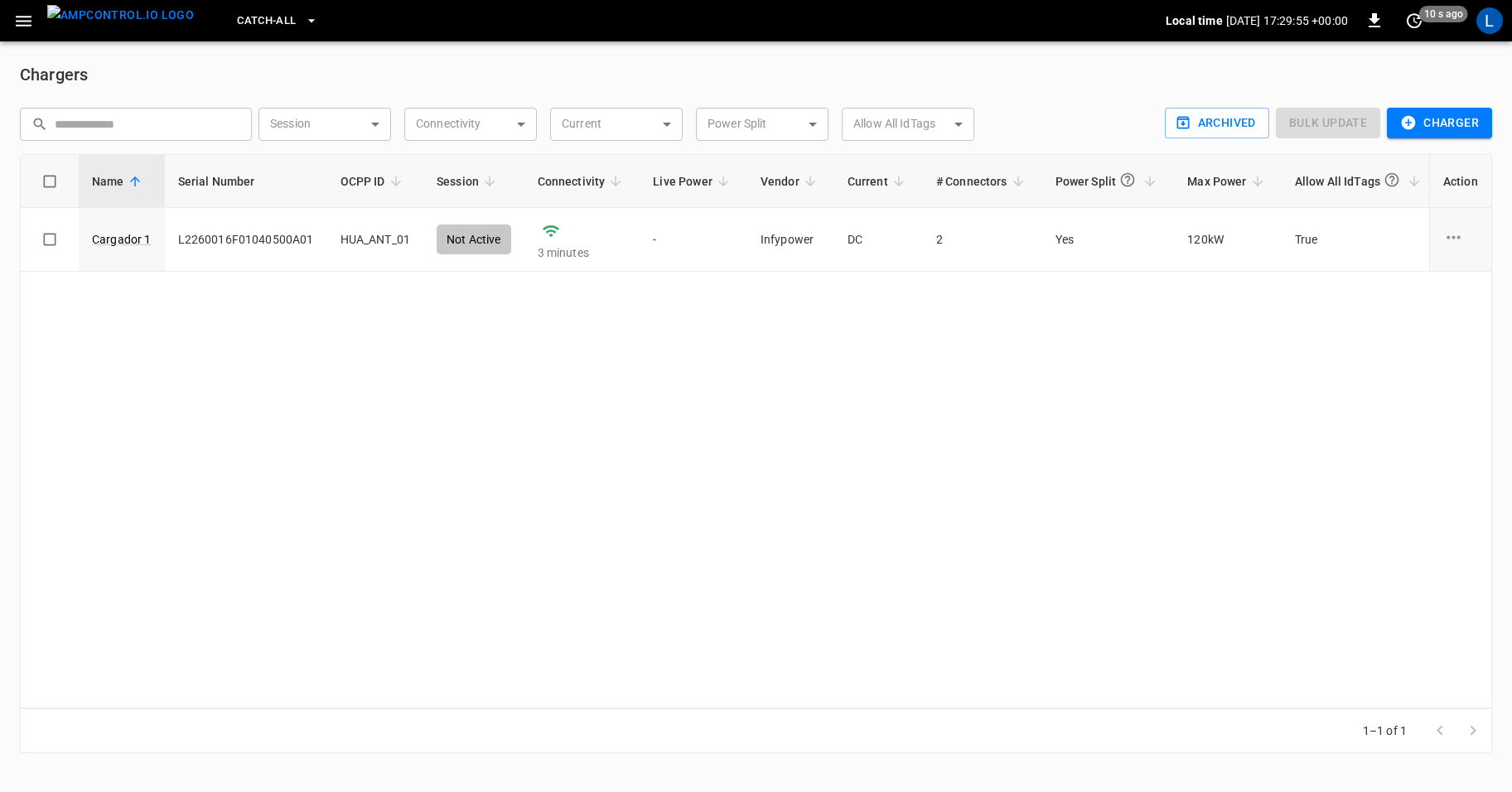 click 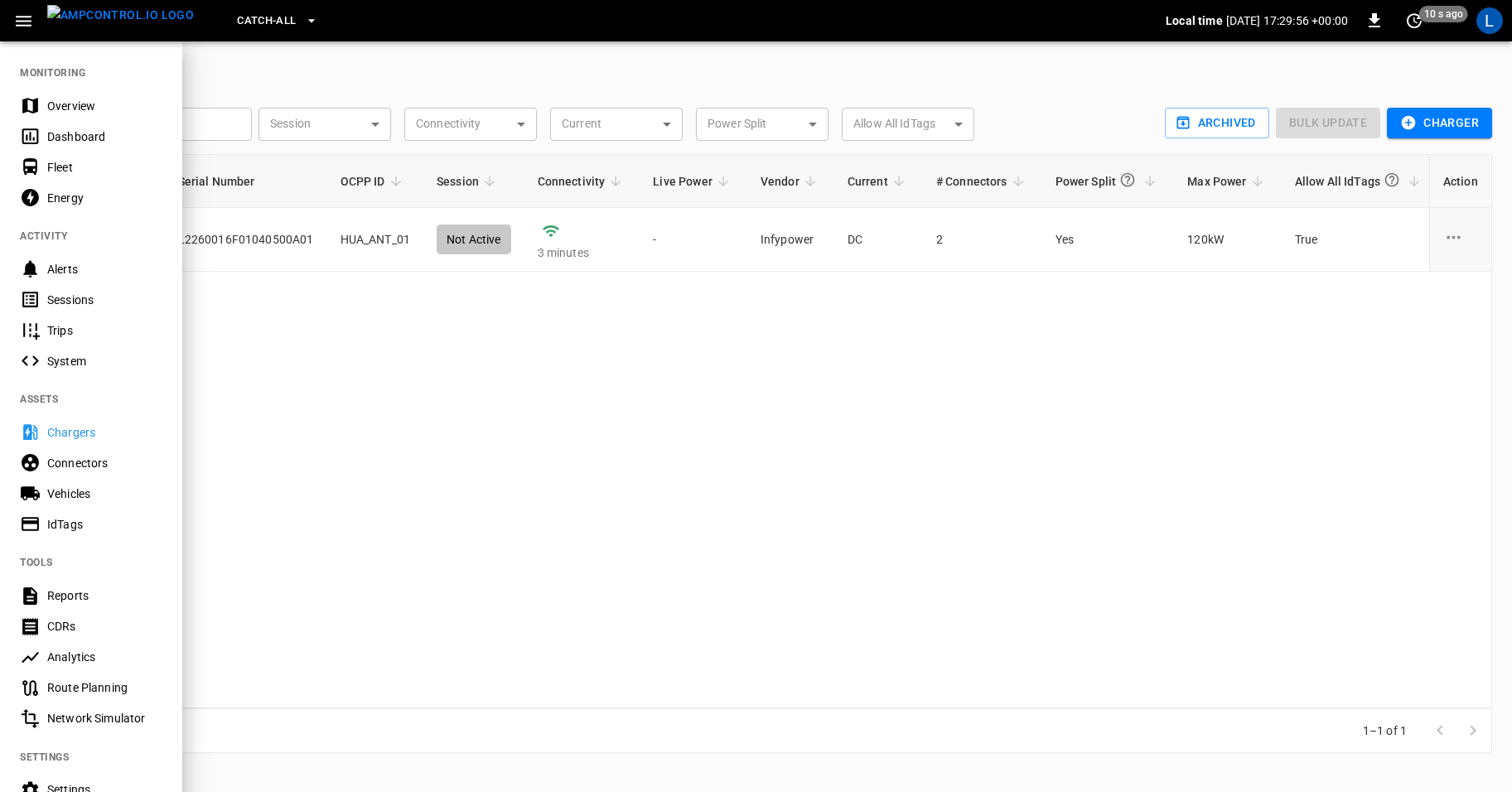 click on "Overview" at bounding box center (104, 106) 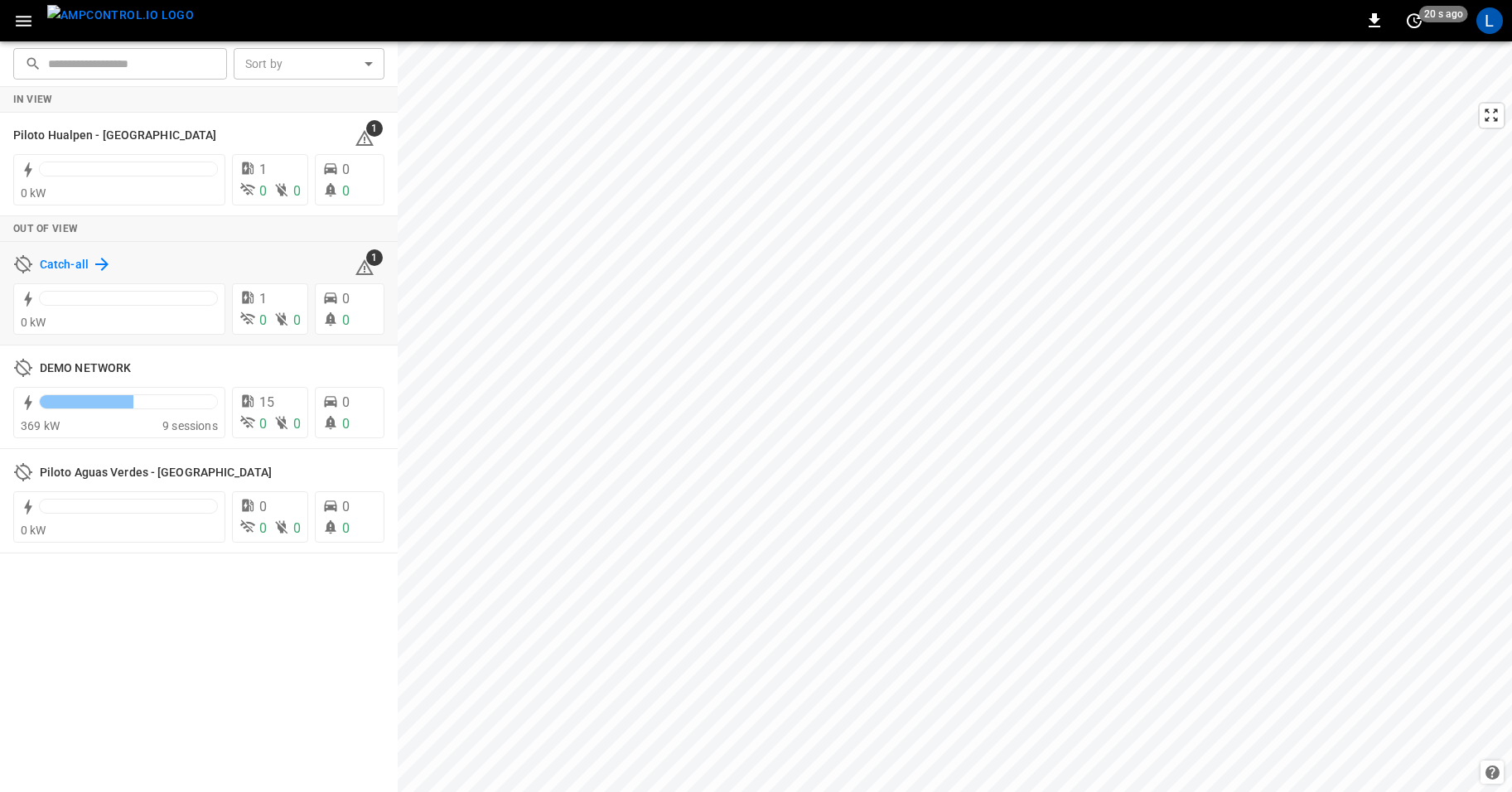 click on "Catch-all" at bounding box center (64, 265) 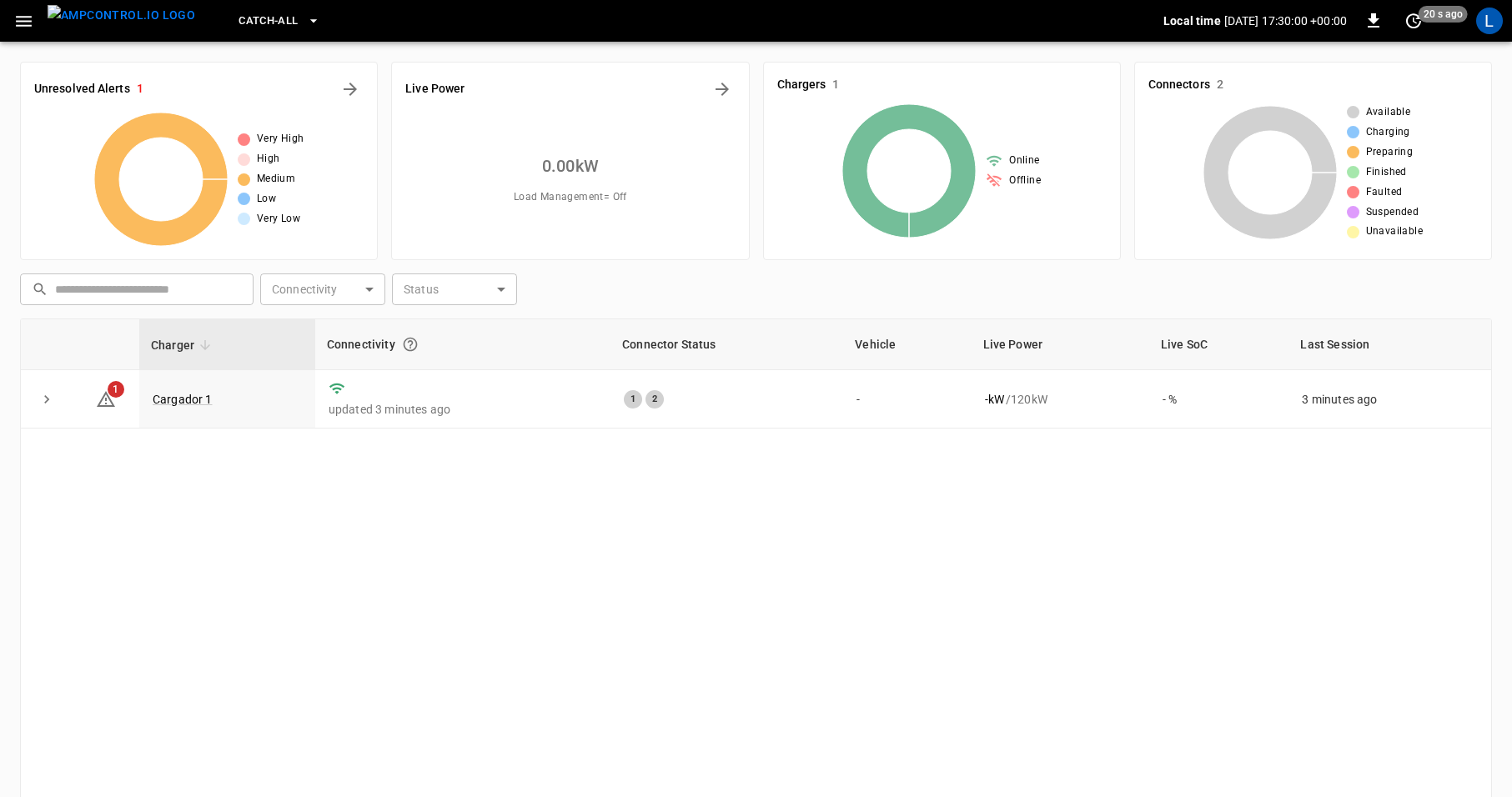 click on "Charger Connectivity Connector Status Vehicle Live Power Live SoC Last Session 1 Cargador 1 updated 3 minutes ago 1 2 - -  kW /  120  kW - % 3 minutes ago" at bounding box center (756, 597) 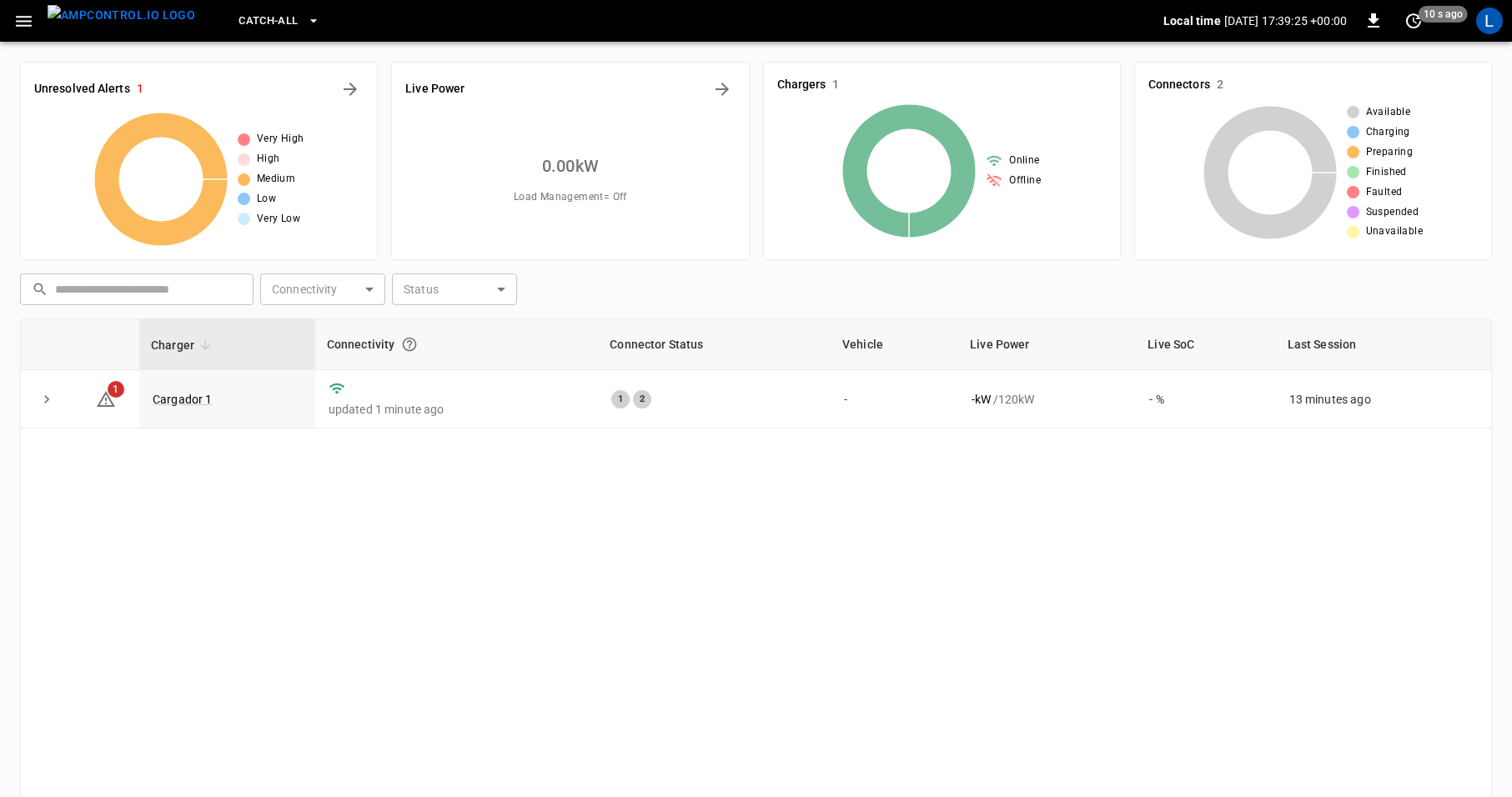 click on "Charger Connectivity Connector Status Vehicle Live Power Live SoC Last Session 1 Cargador 1 updated 1 minute ago 1 2 - -  kW /  120  kW - % 13 minutes ago" at bounding box center [756, 597] 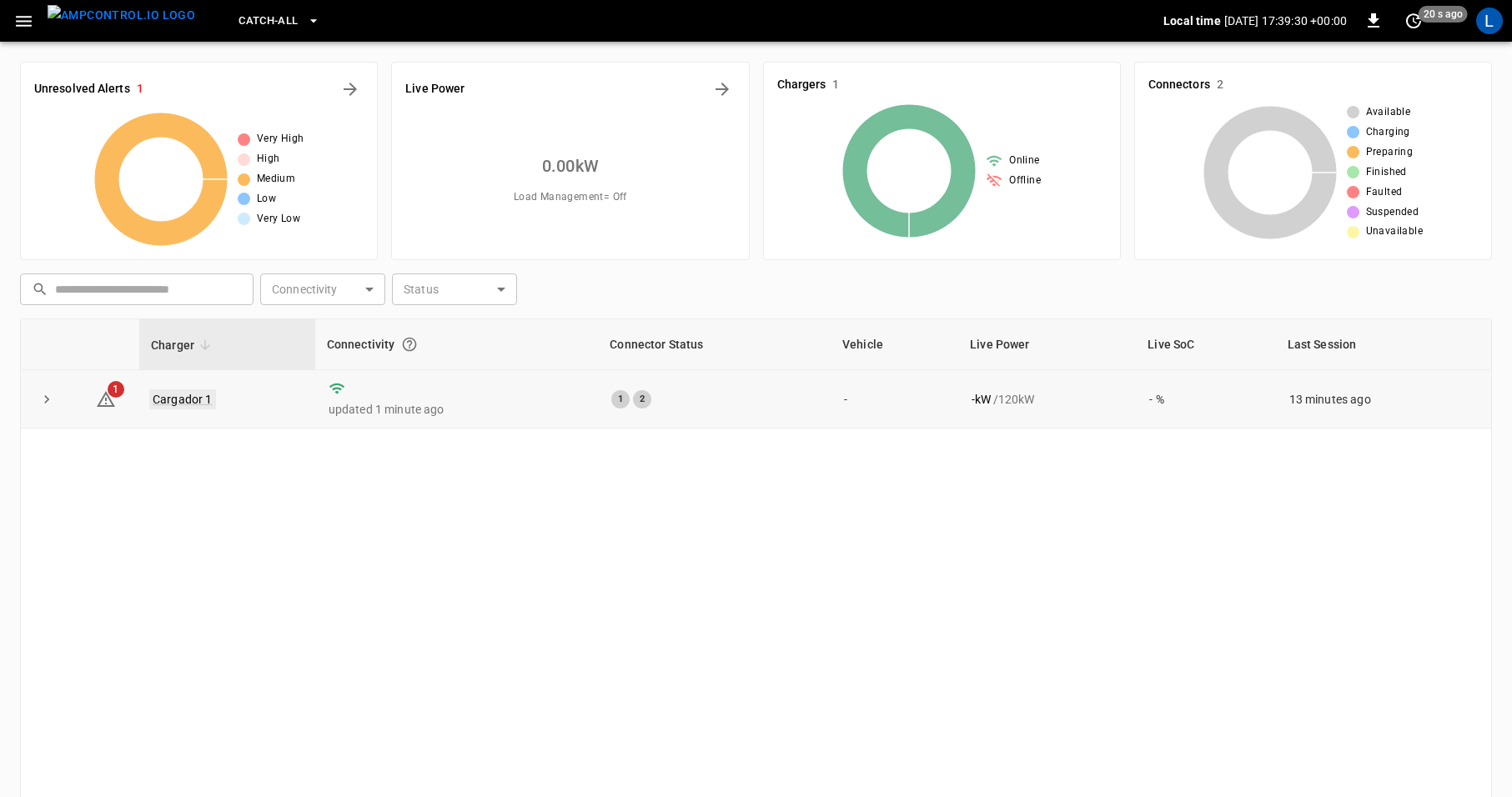 click on "Cargador 1" at bounding box center [183, 399] 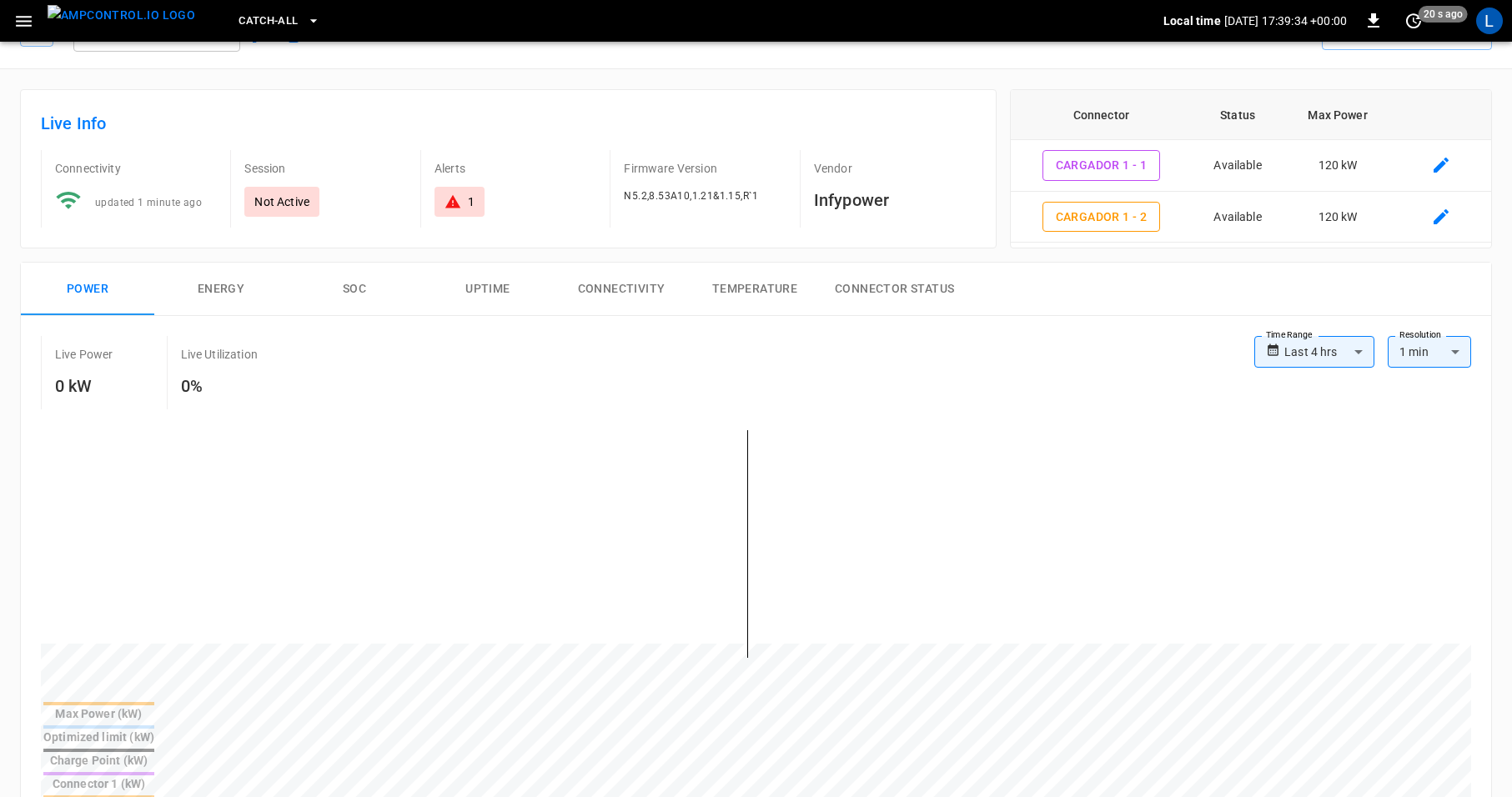 scroll, scrollTop: 0, scrollLeft: 0, axis: both 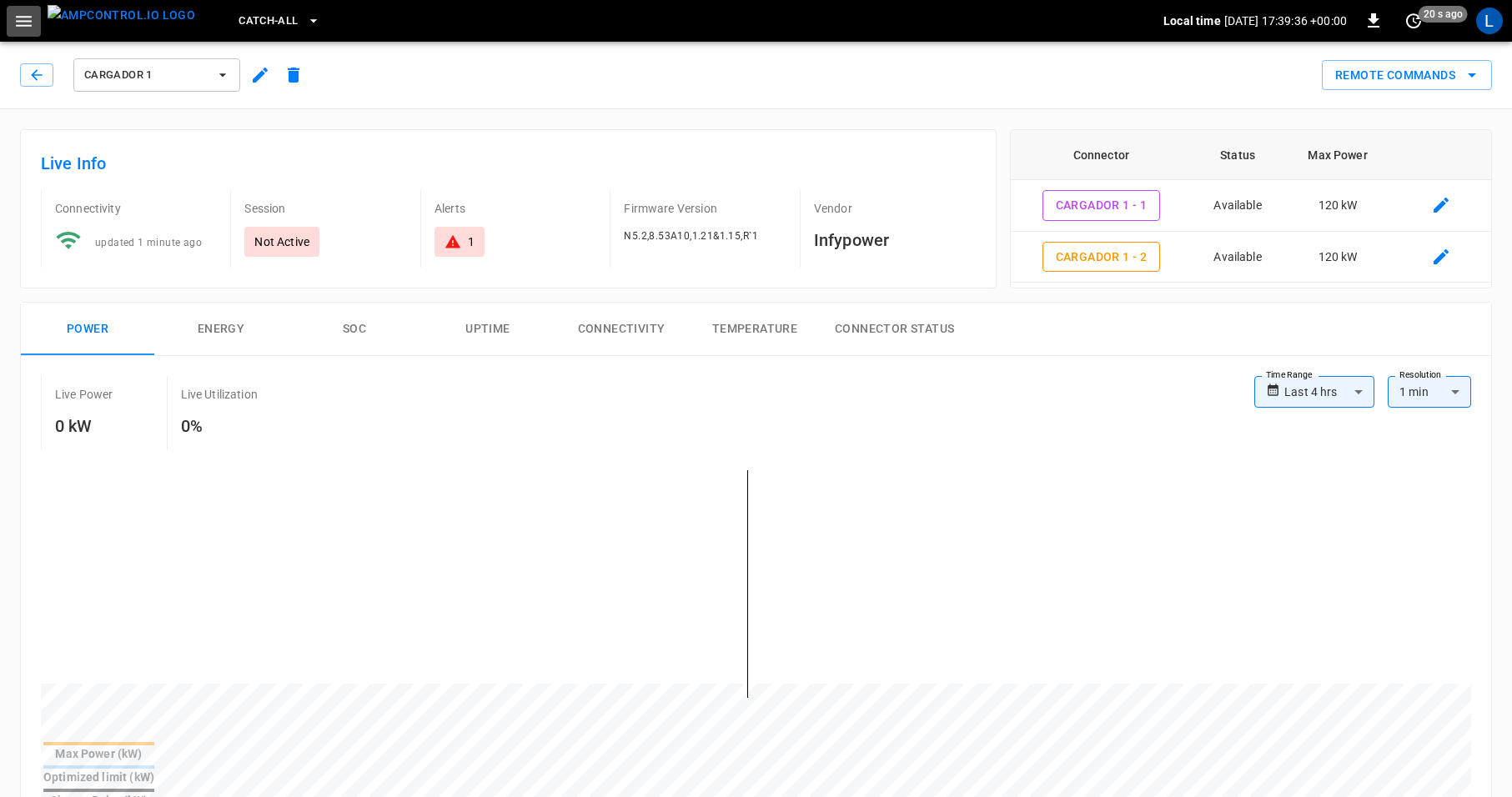 click 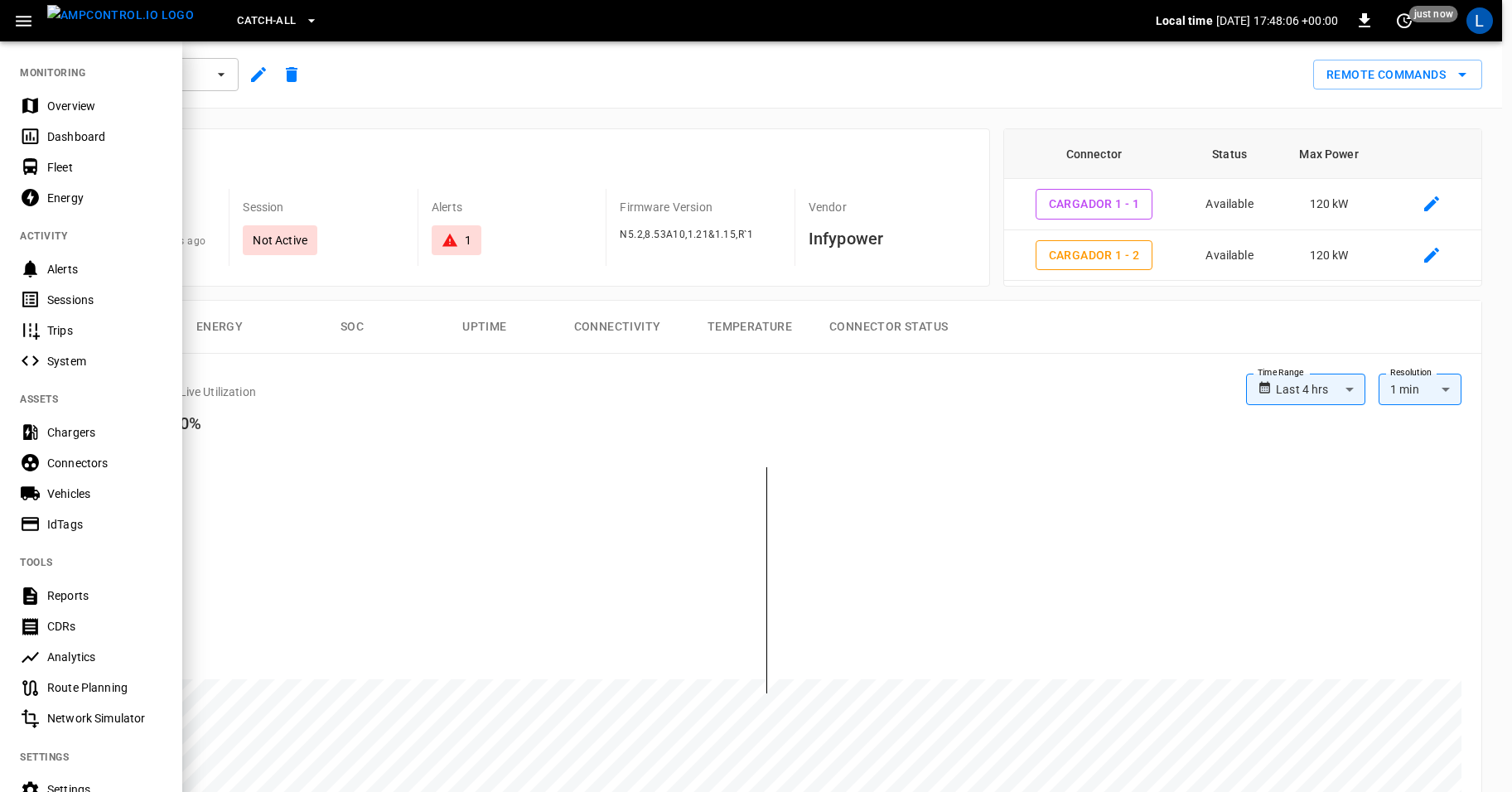click 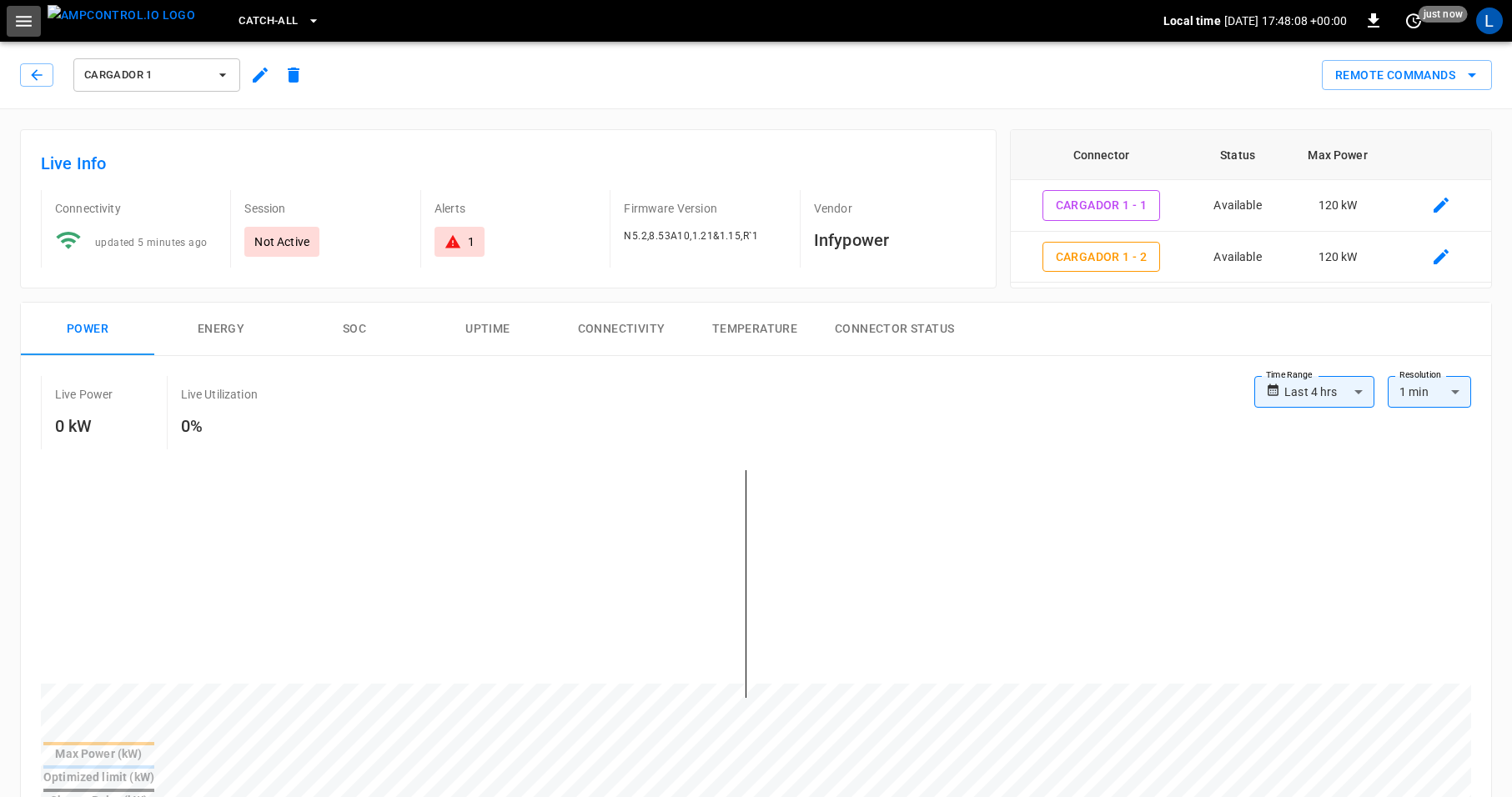 click 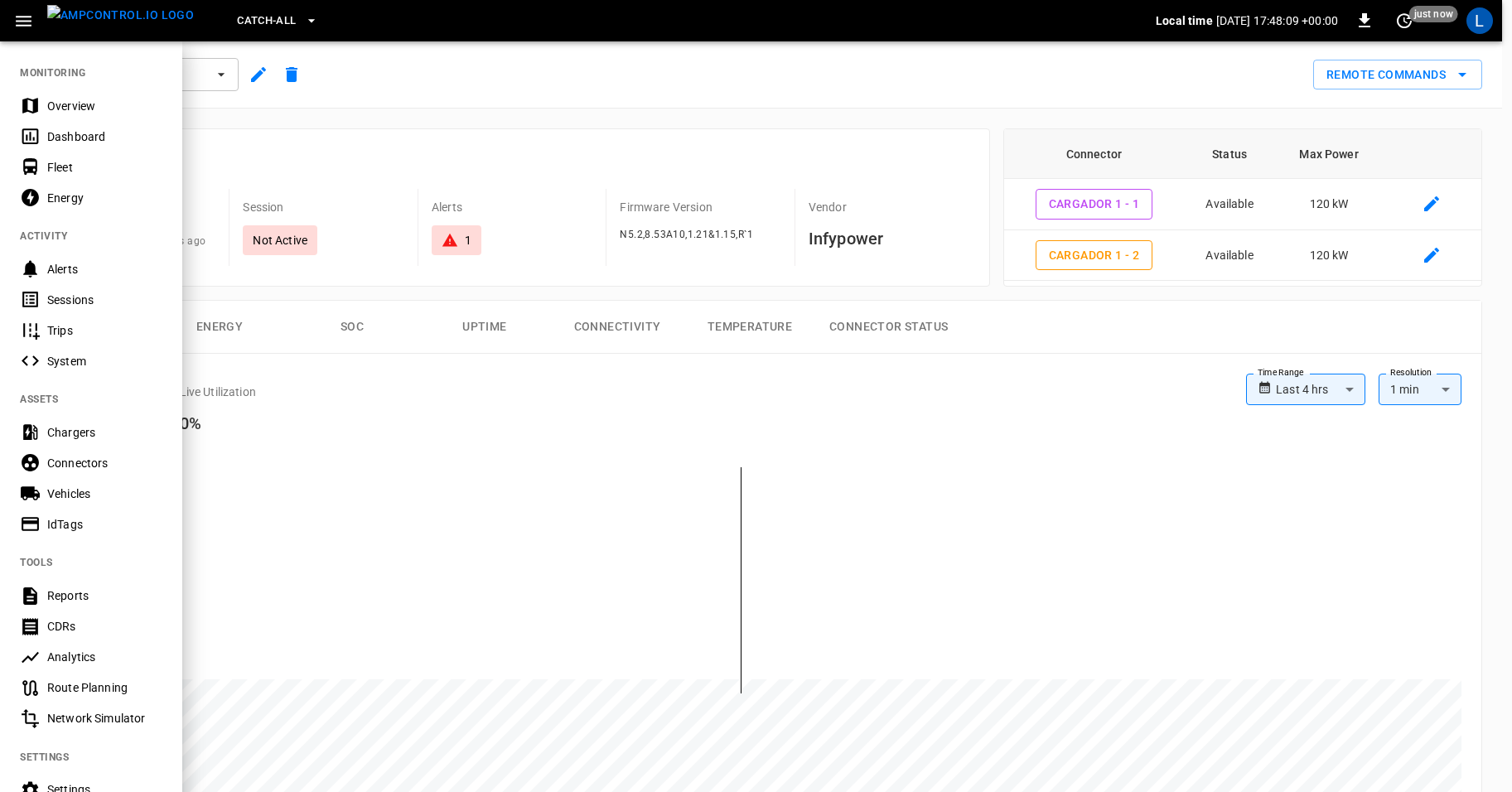 click on "Chargers" at bounding box center [104, 432] 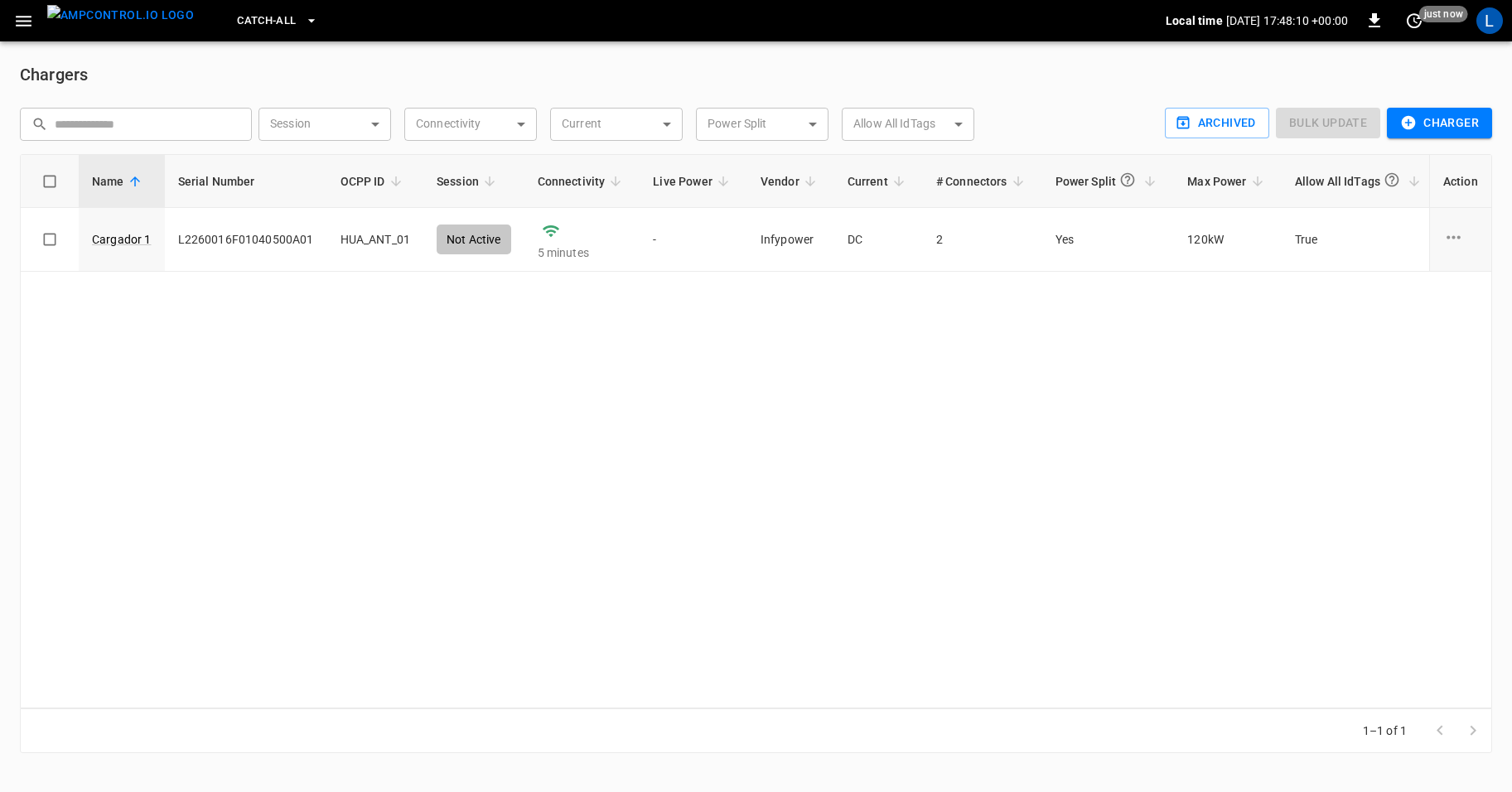 click on "Charger" at bounding box center (1439, 123) 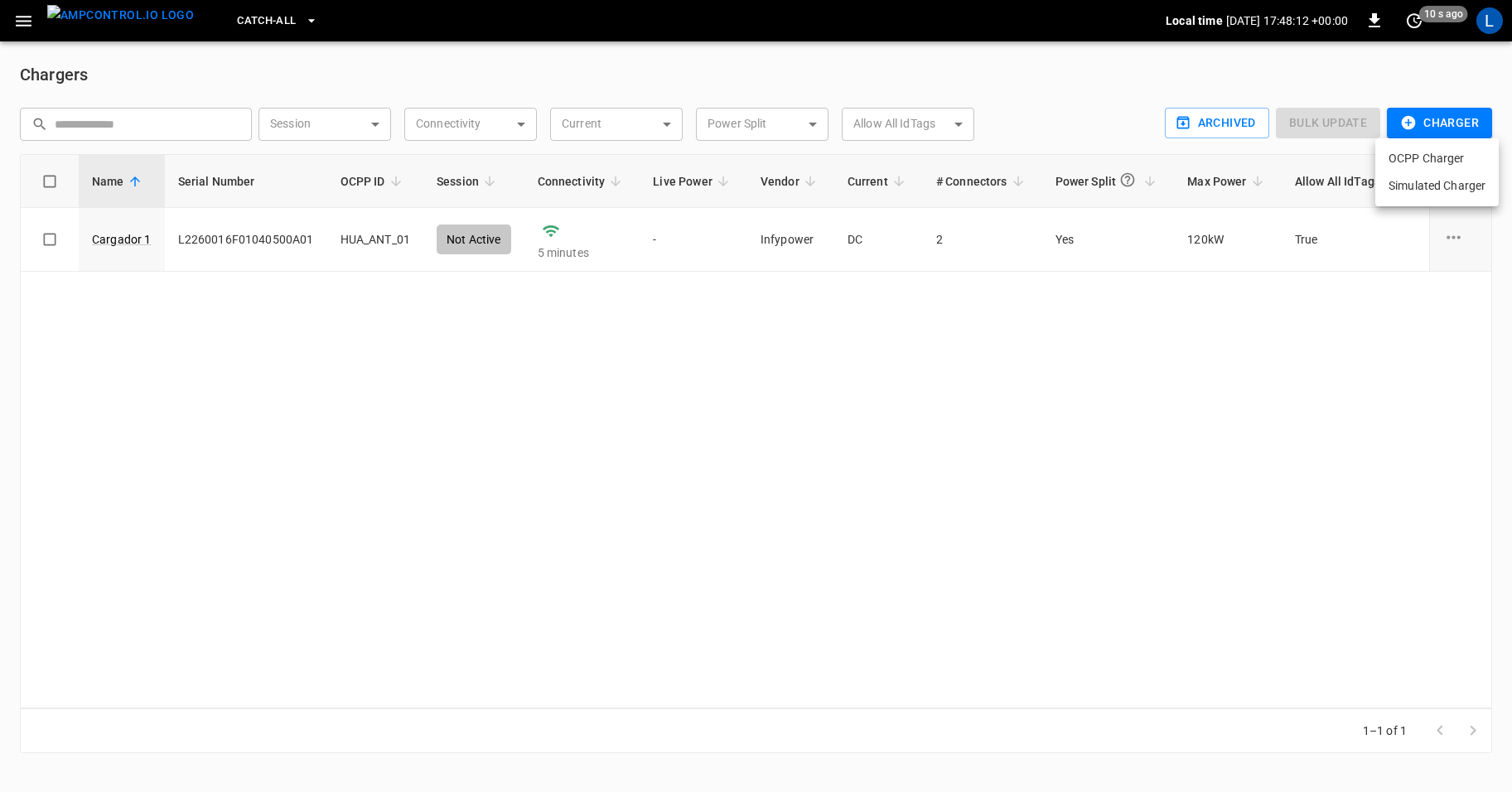 click on "OCPP Charger" at bounding box center [1437, 158] 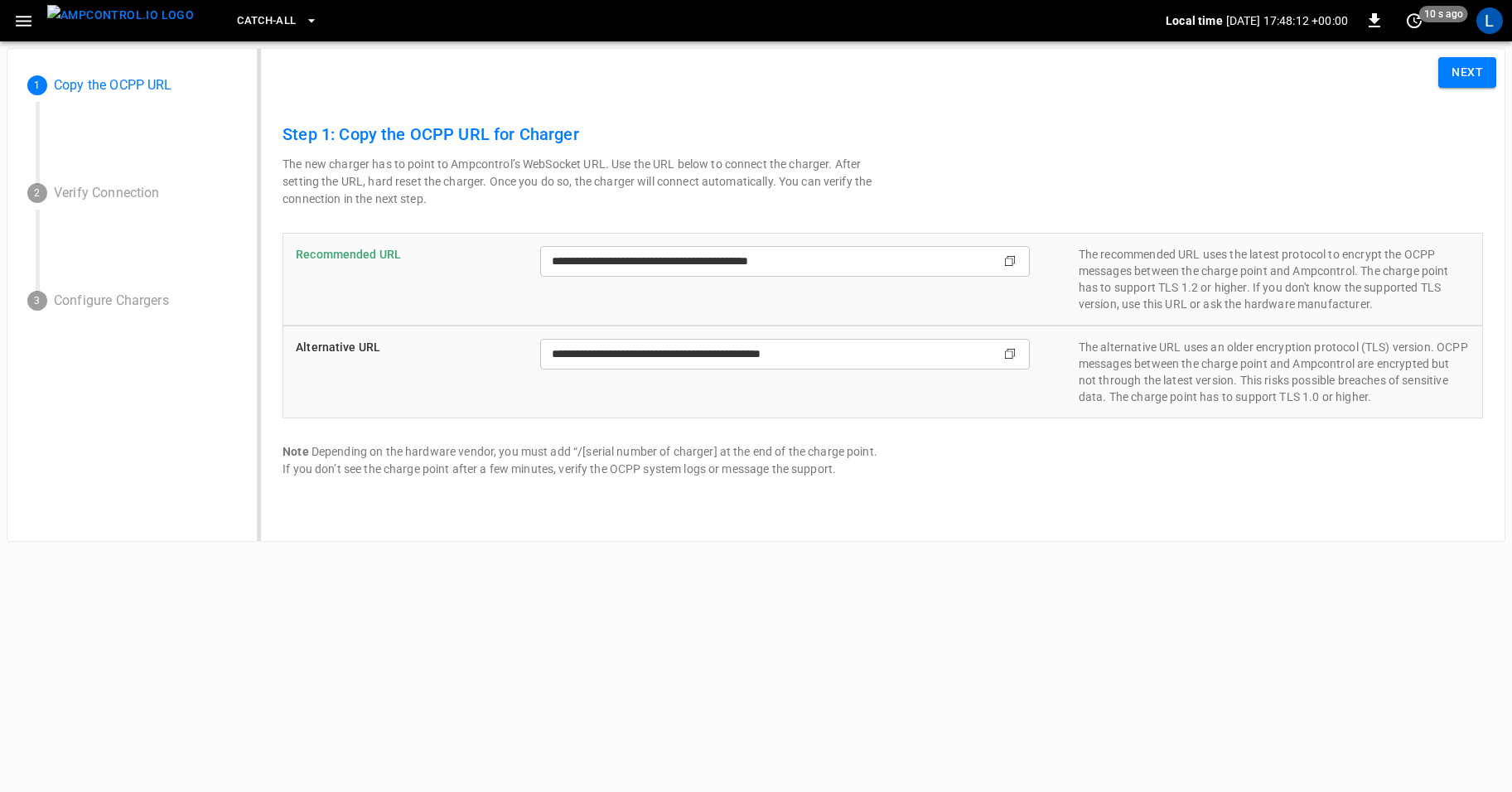 type on "**********" 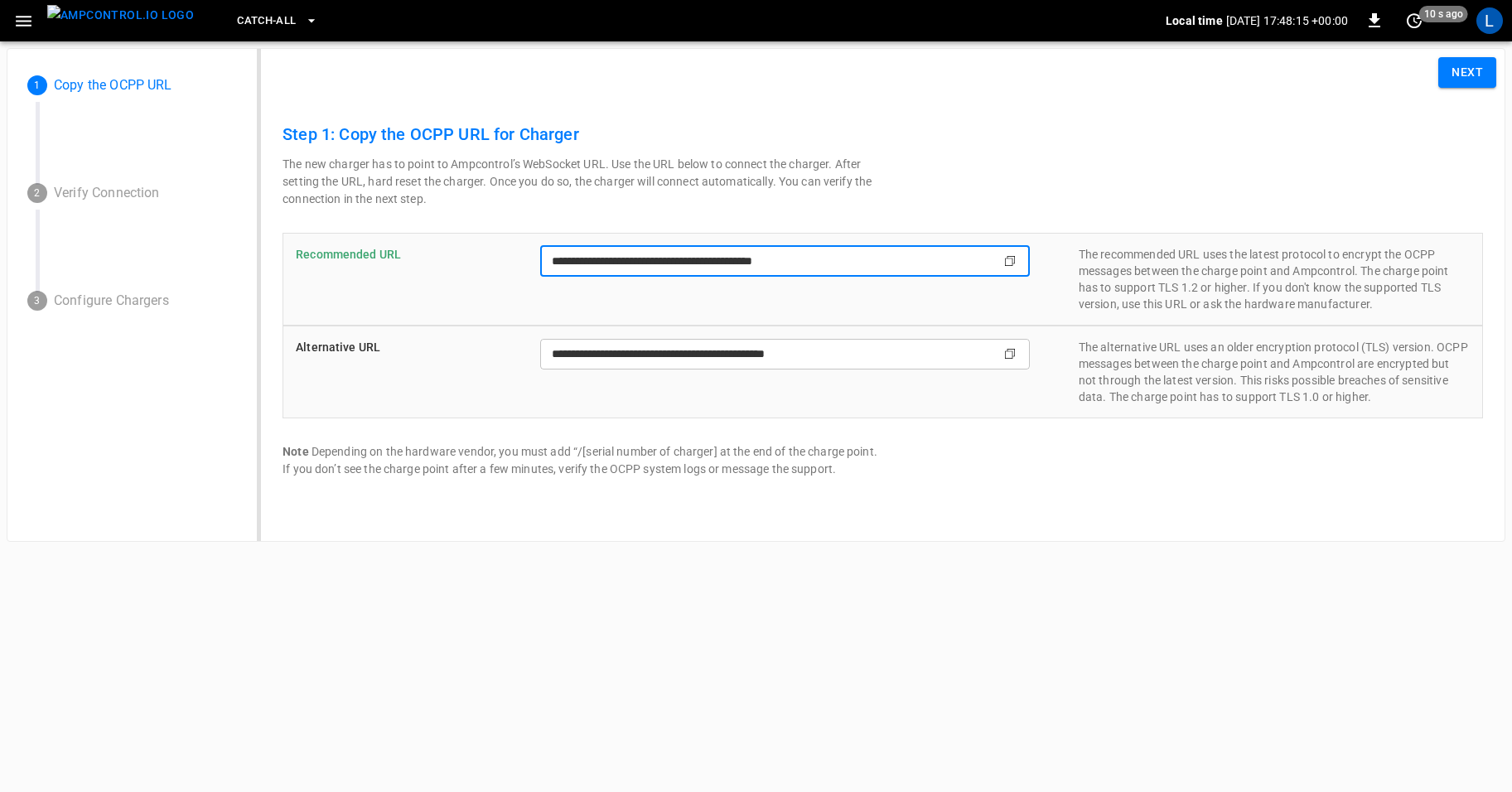 drag, startPoint x: 901, startPoint y: 258, endPoint x: 579, endPoint y: 259, distance: 322.00155 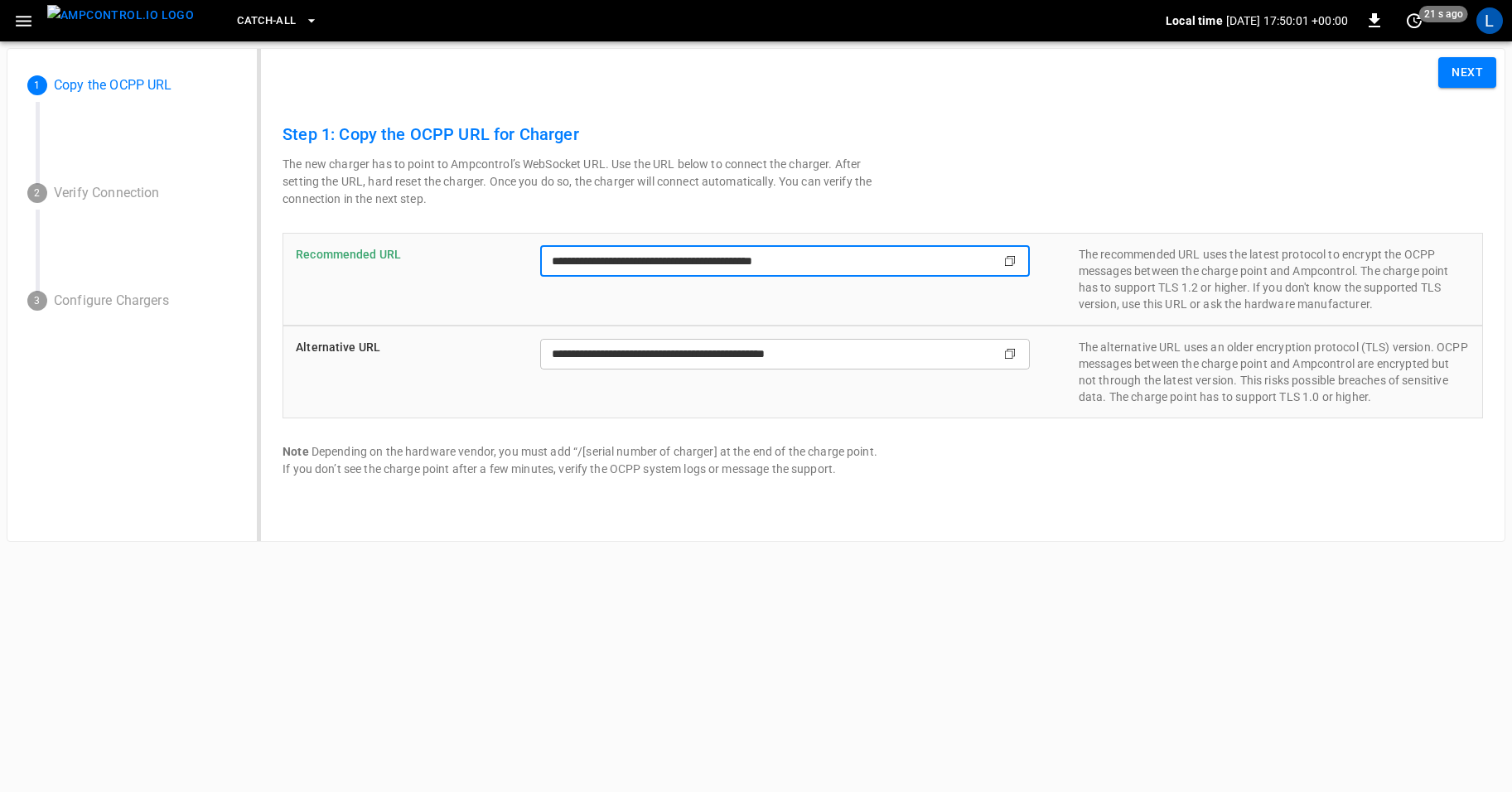 click on "Copy" 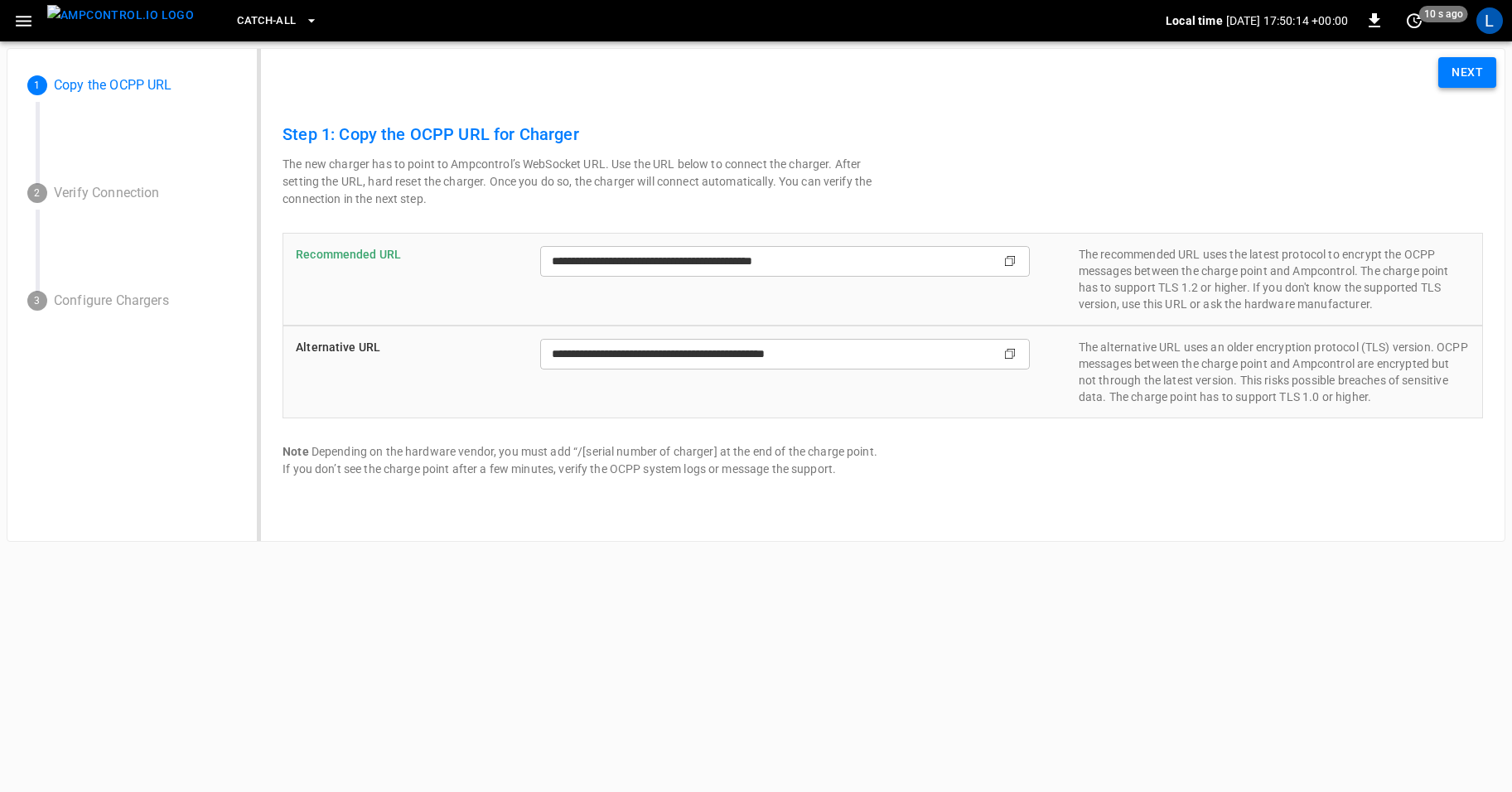 click on "Next" at bounding box center (1467, 72) 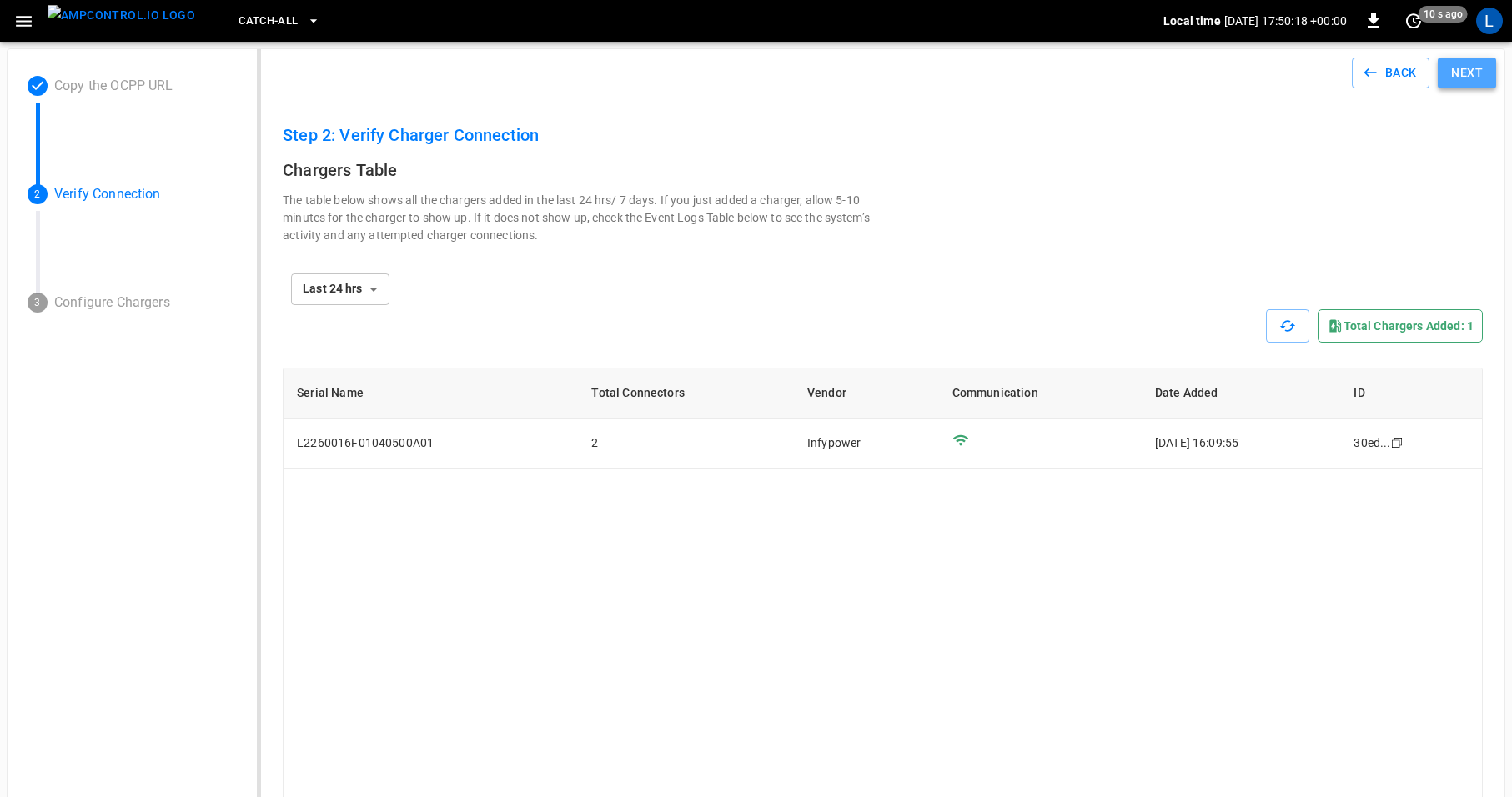 click on "Next" at bounding box center (1467, 73) 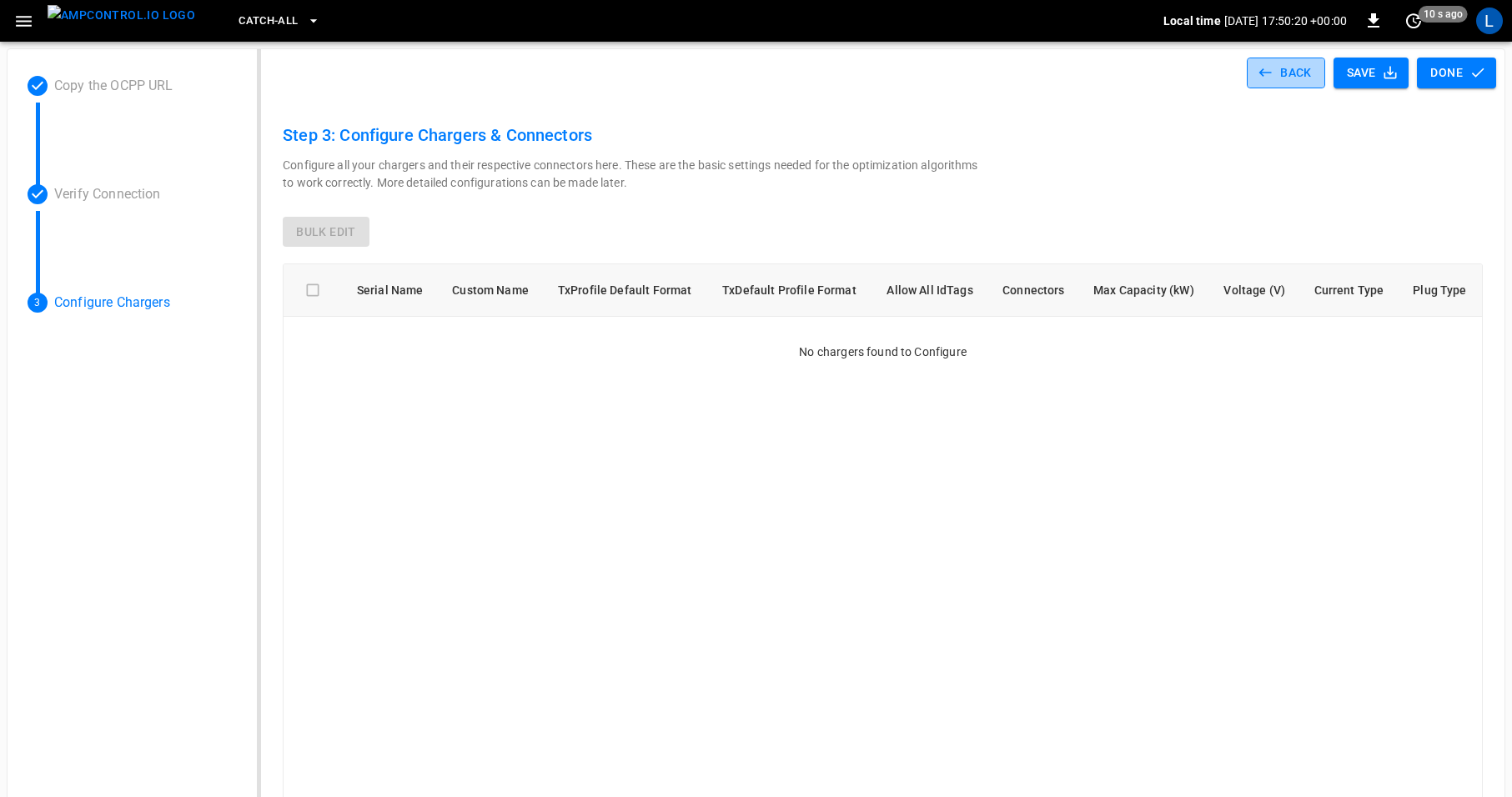 click on "Back" at bounding box center (1286, 73) 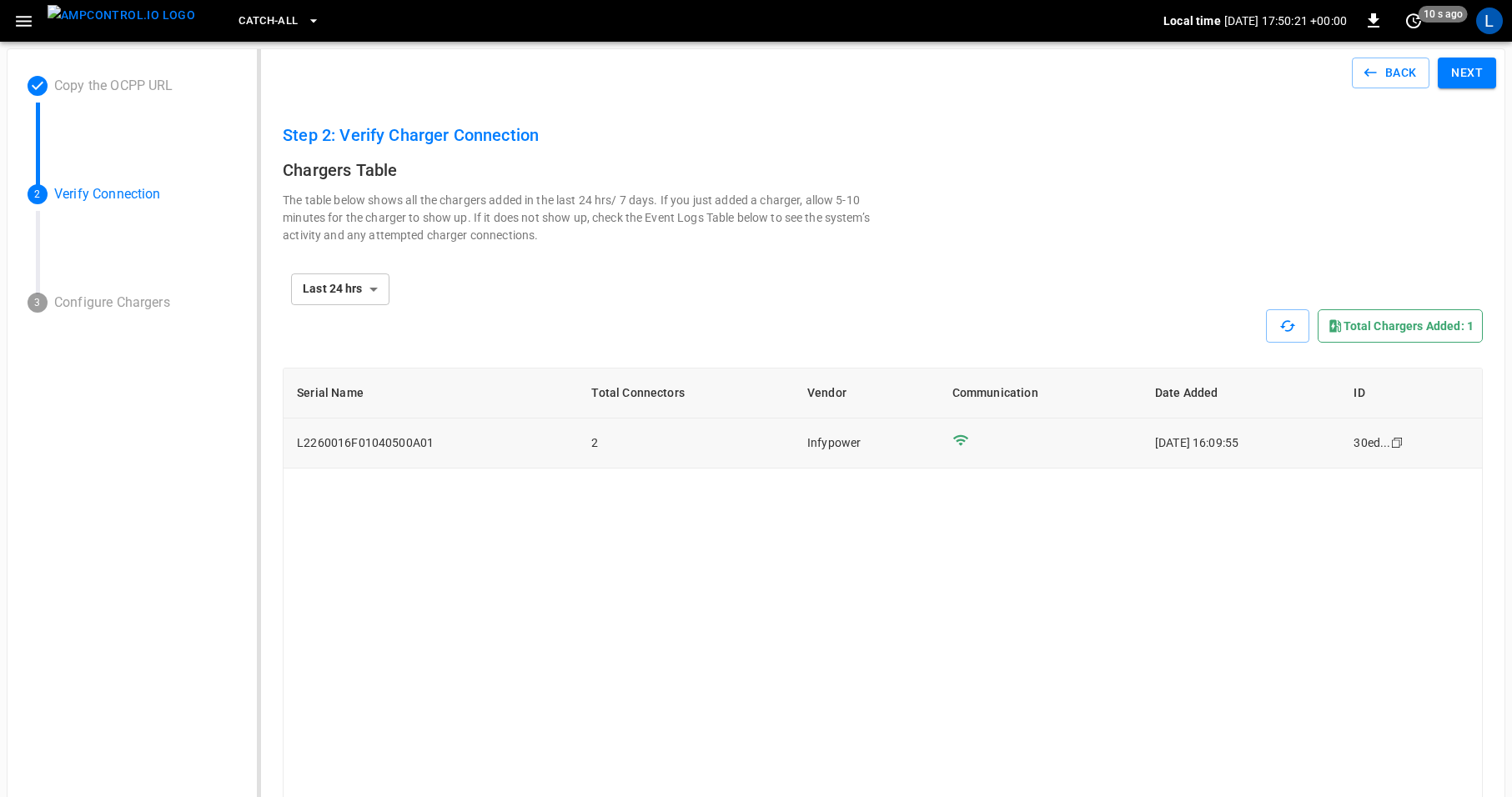 click on "L2260016F01040500A01" at bounding box center [430, 444] 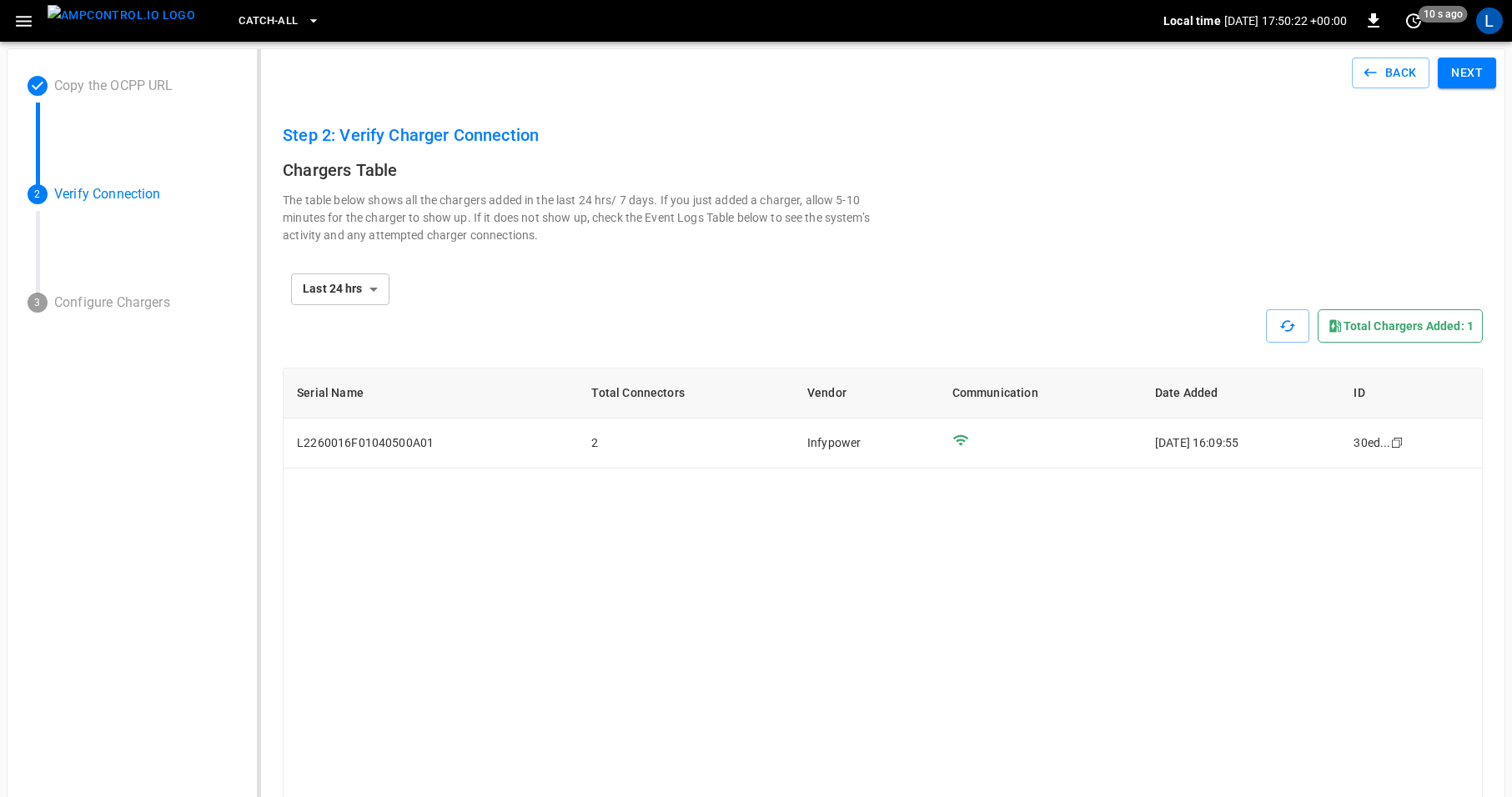 click 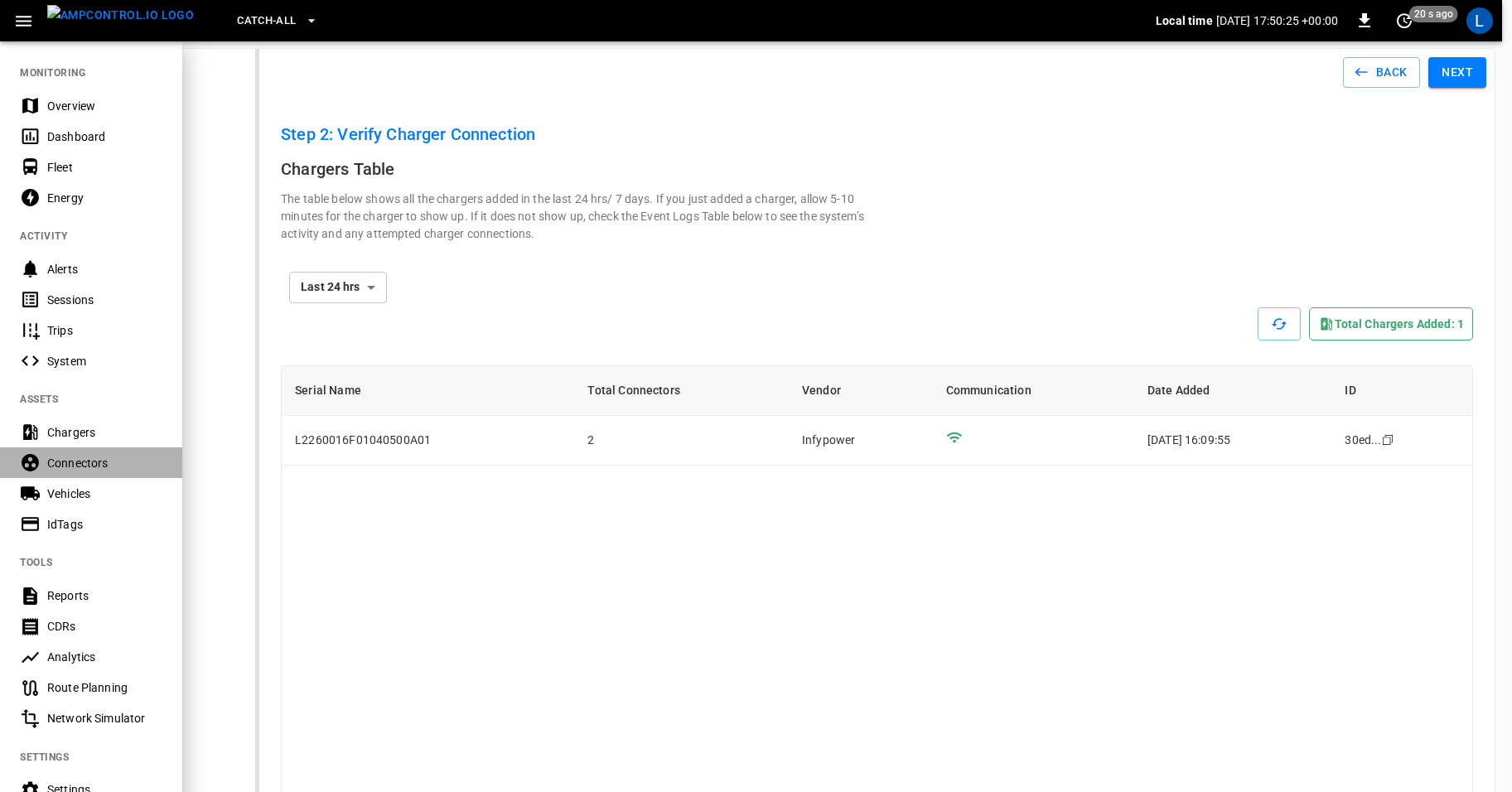 click on "Connectors" at bounding box center (104, 463) 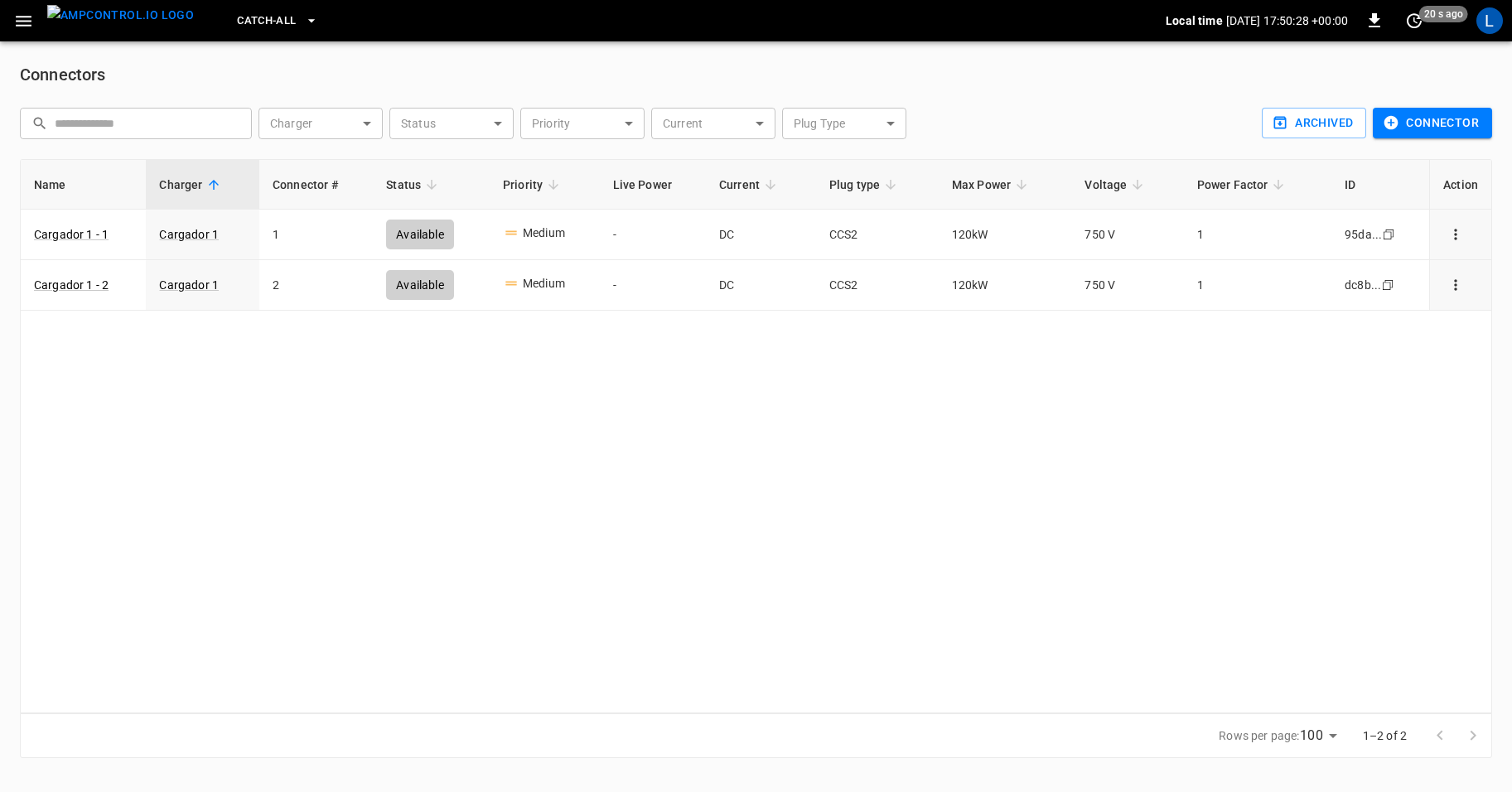 click 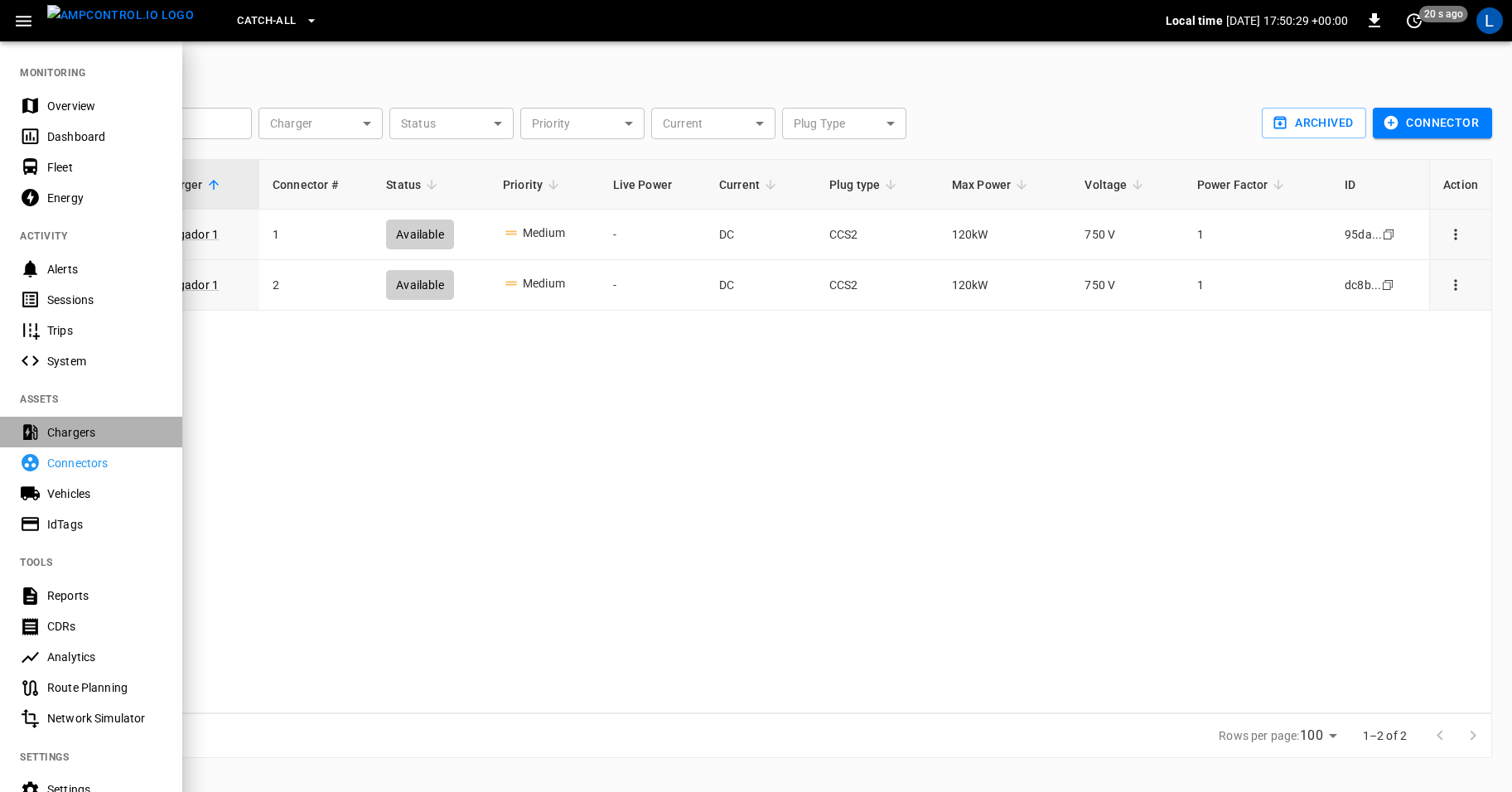 click on "Chargers" at bounding box center (104, 432) 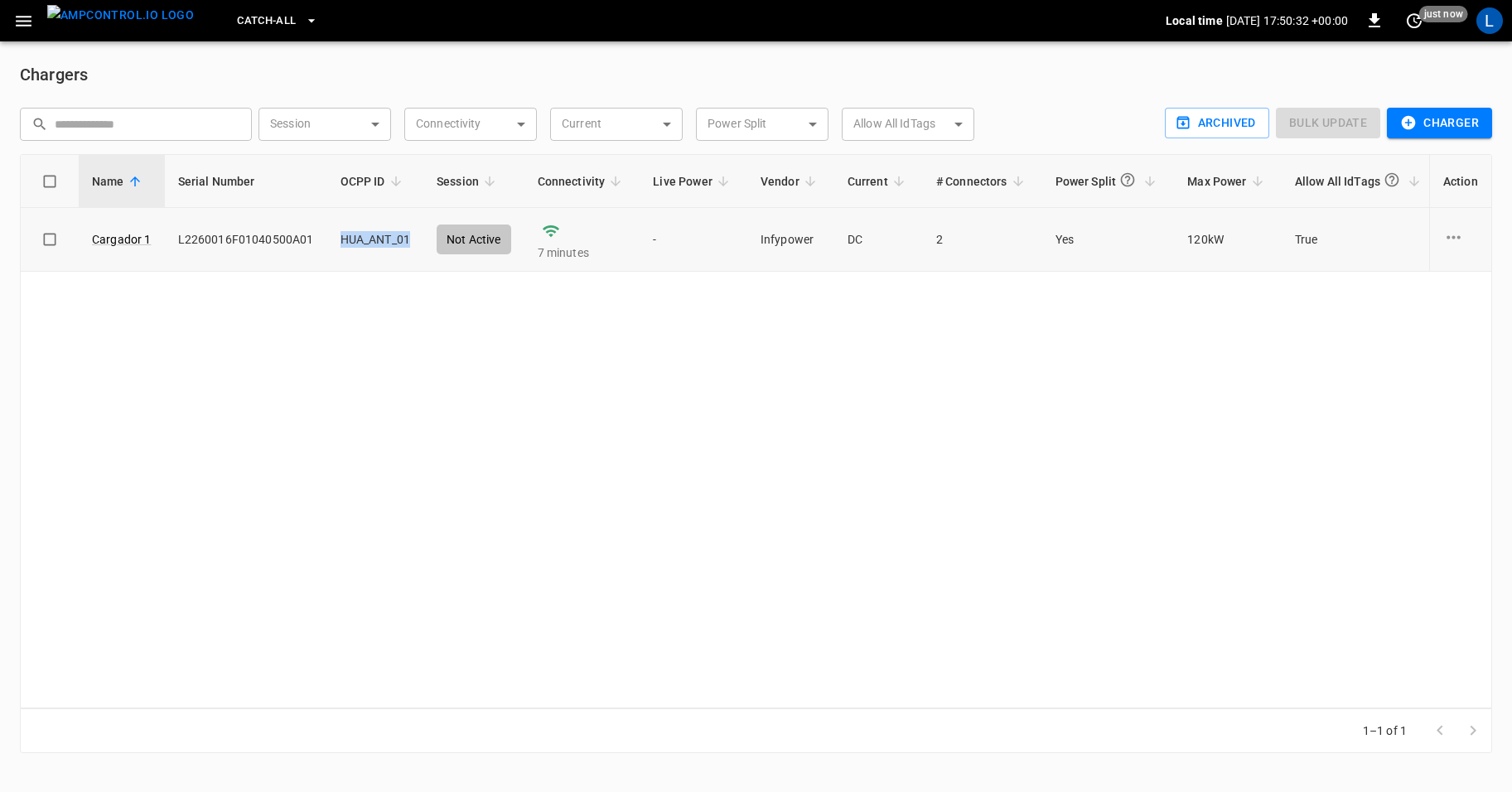 drag, startPoint x: 336, startPoint y: 239, endPoint x: 413, endPoint y: 238, distance: 77.00649 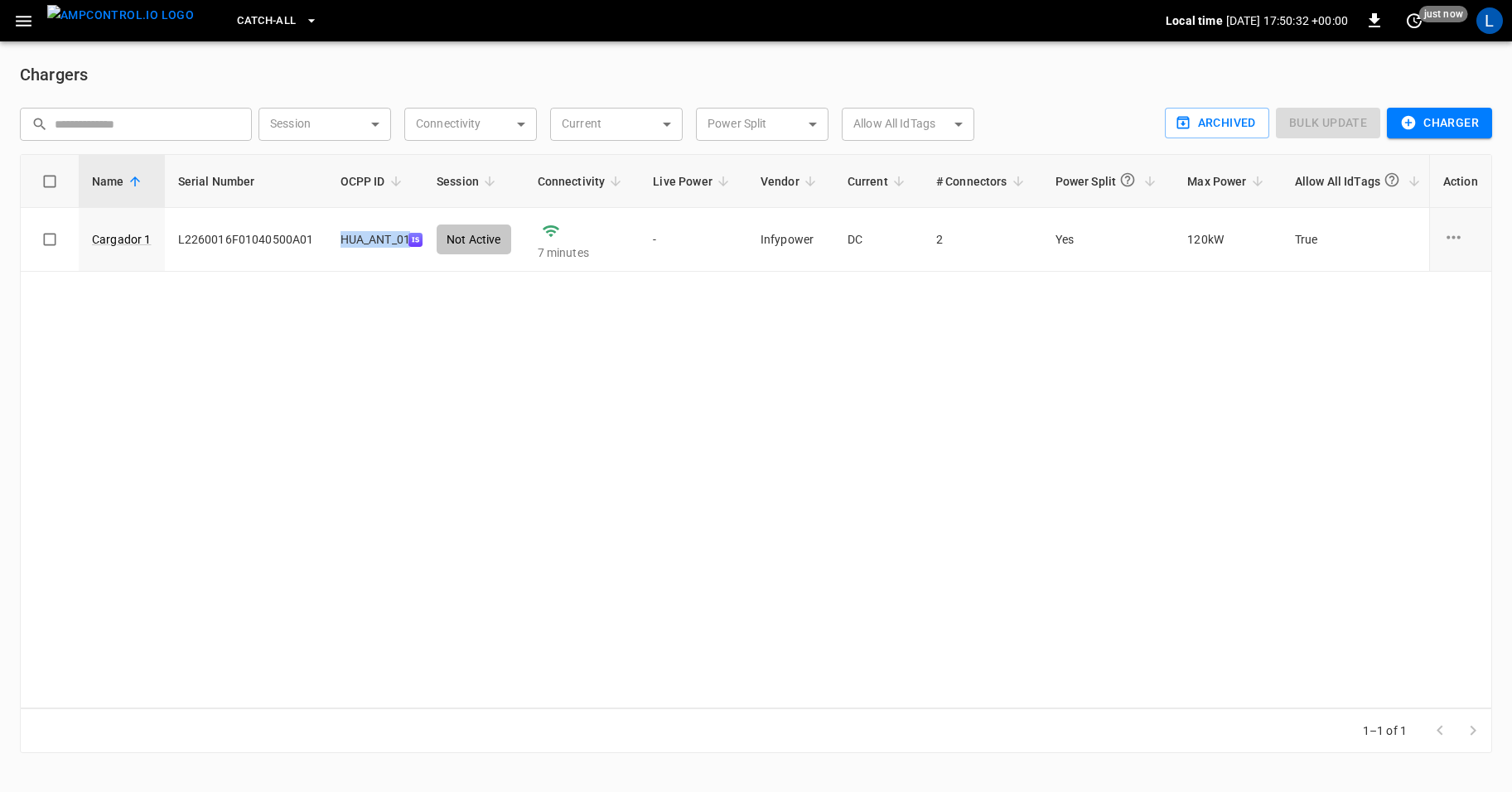 copy on "HUA_ANT_01" 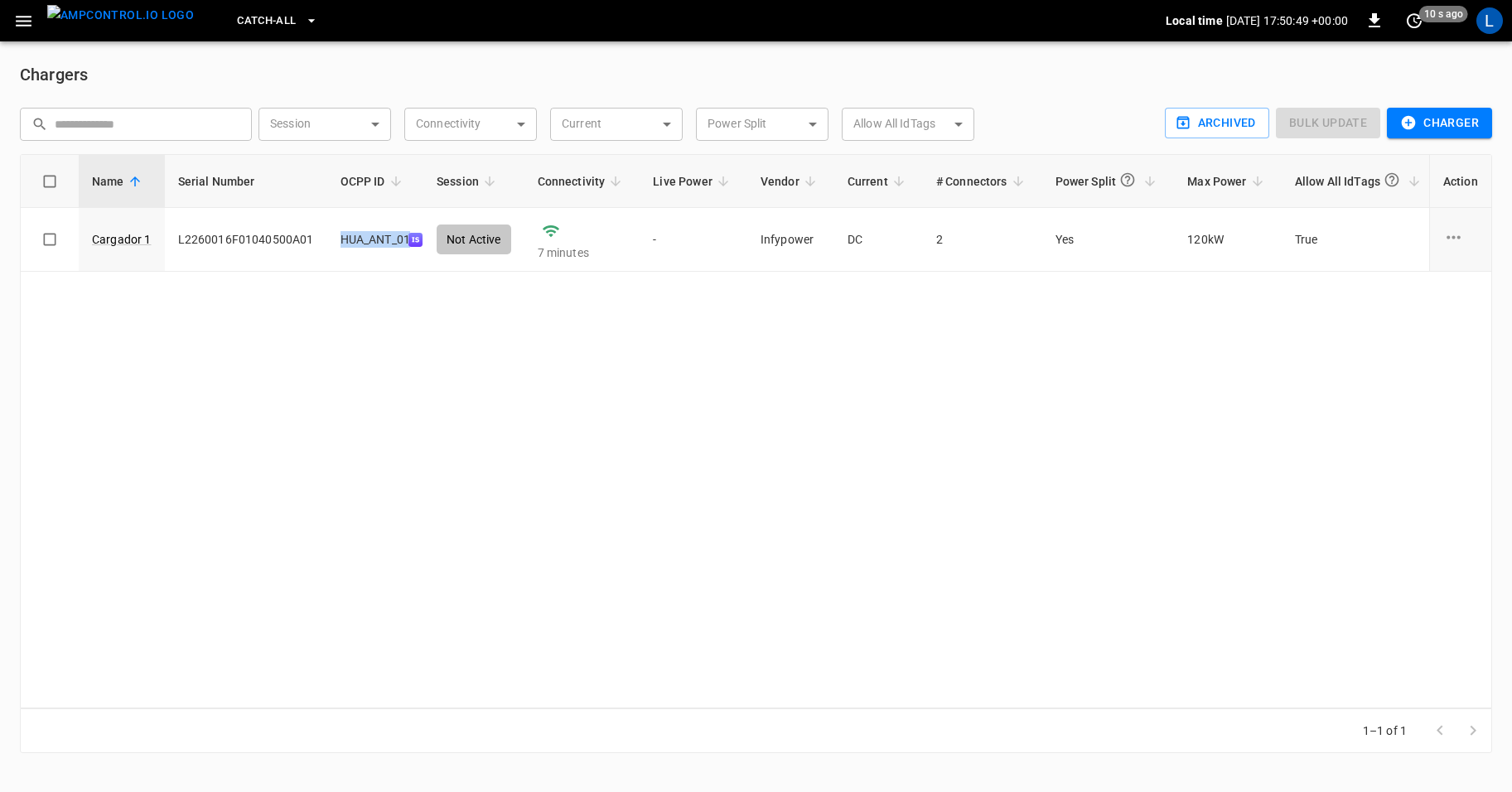 click 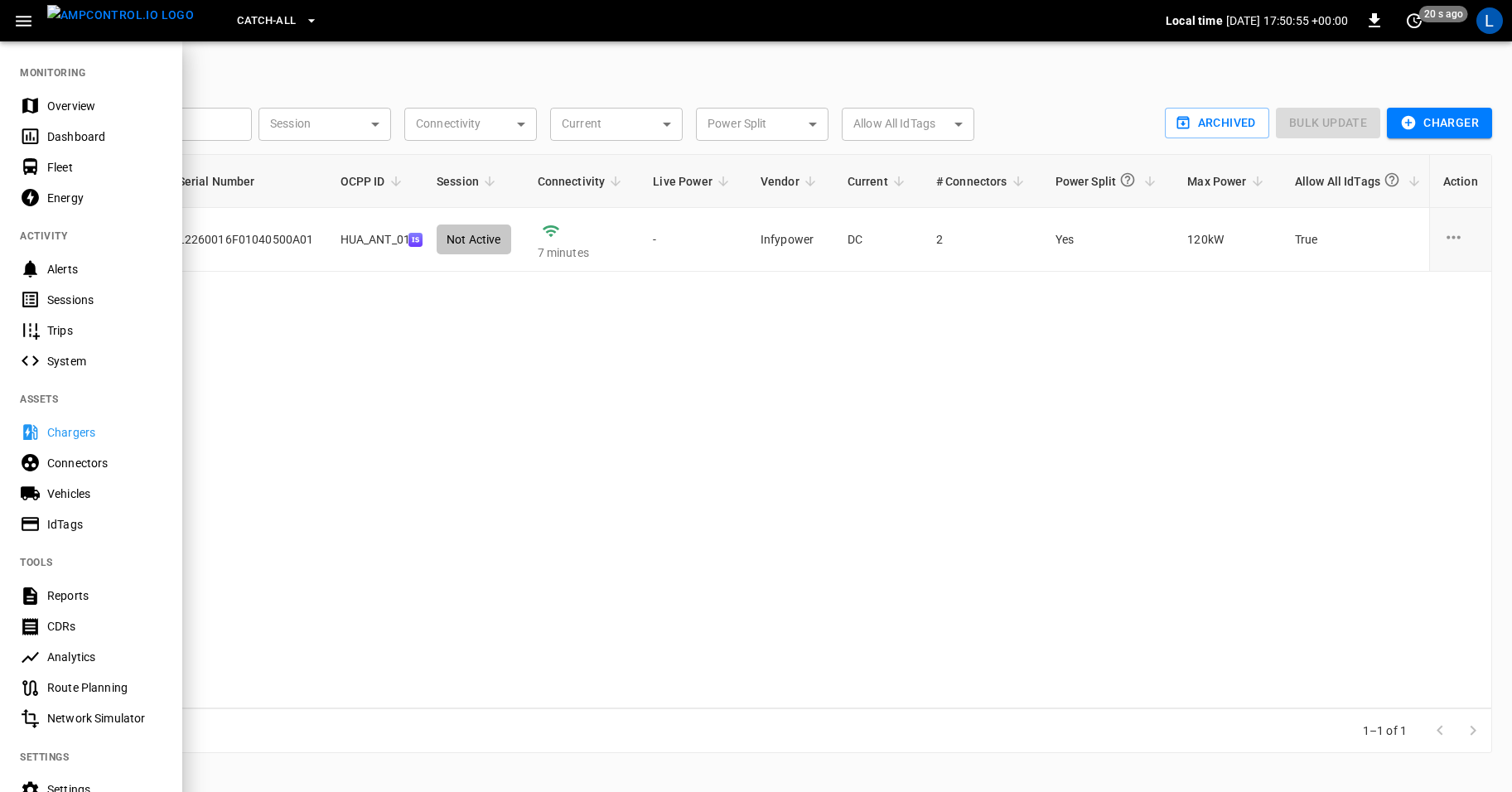 click at bounding box center (756, 396) 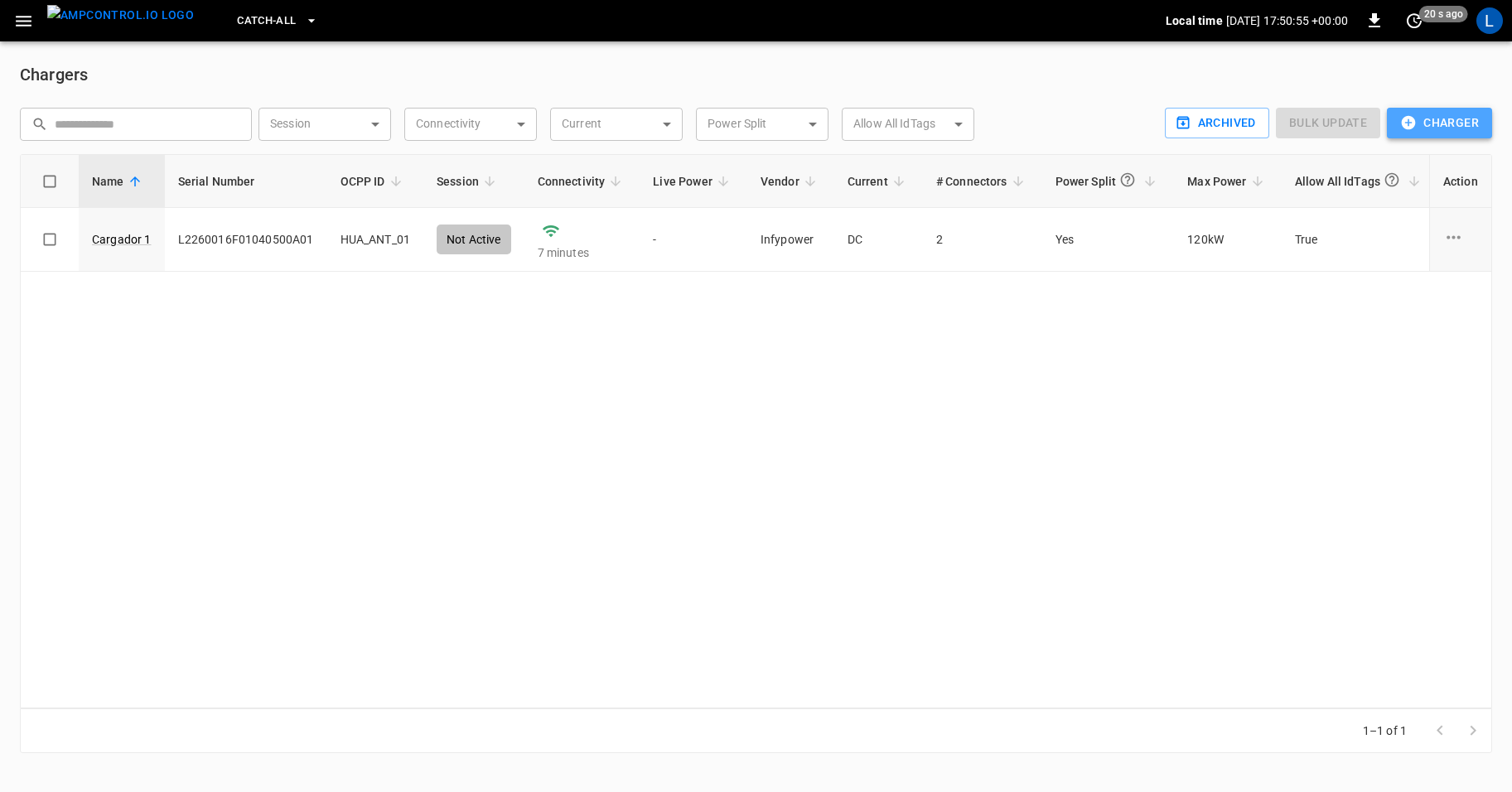 click on "Charger" at bounding box center (1439, 123) 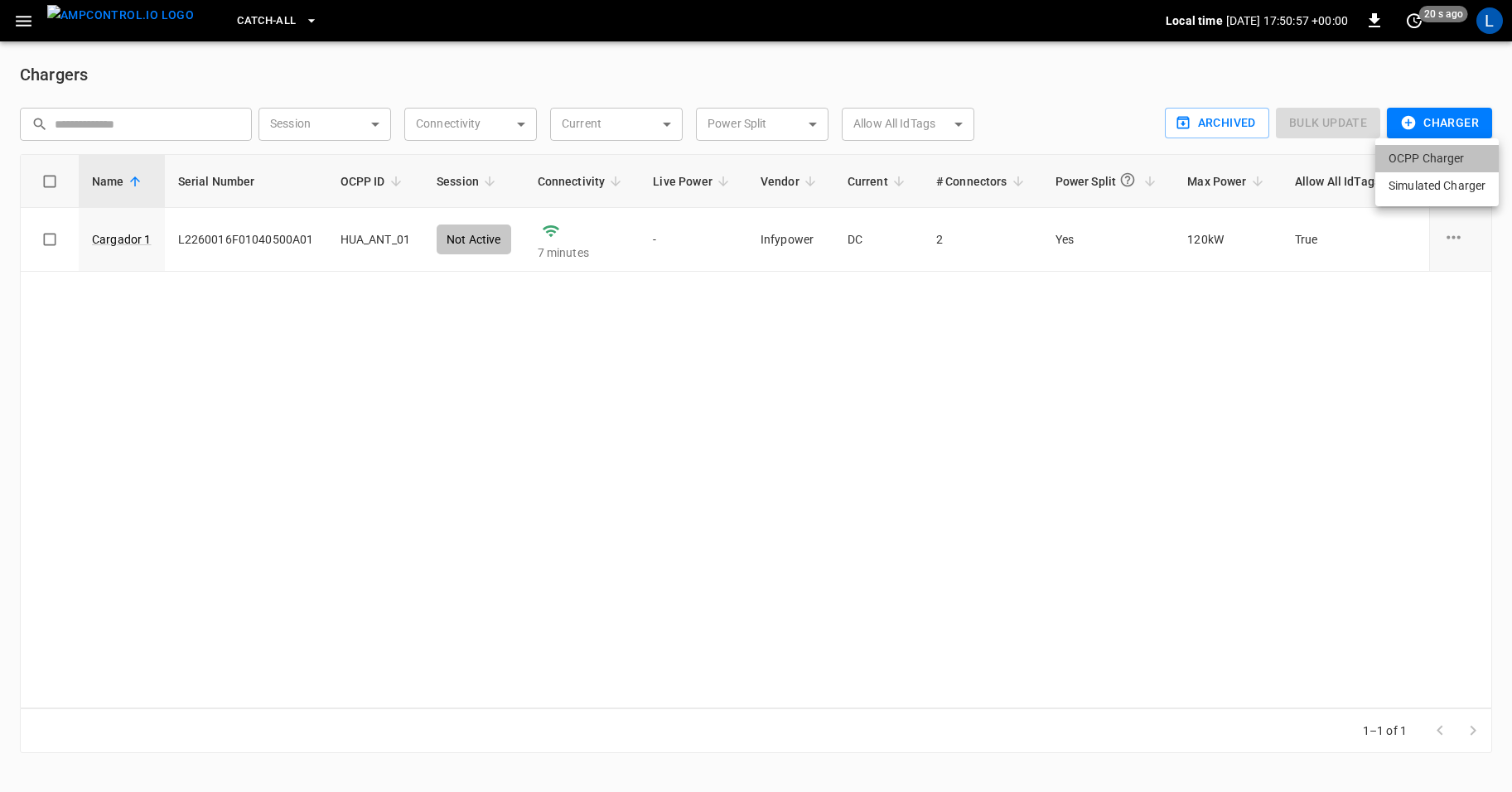 click on "OCPP Charger" at bounding box center (1437, 158) 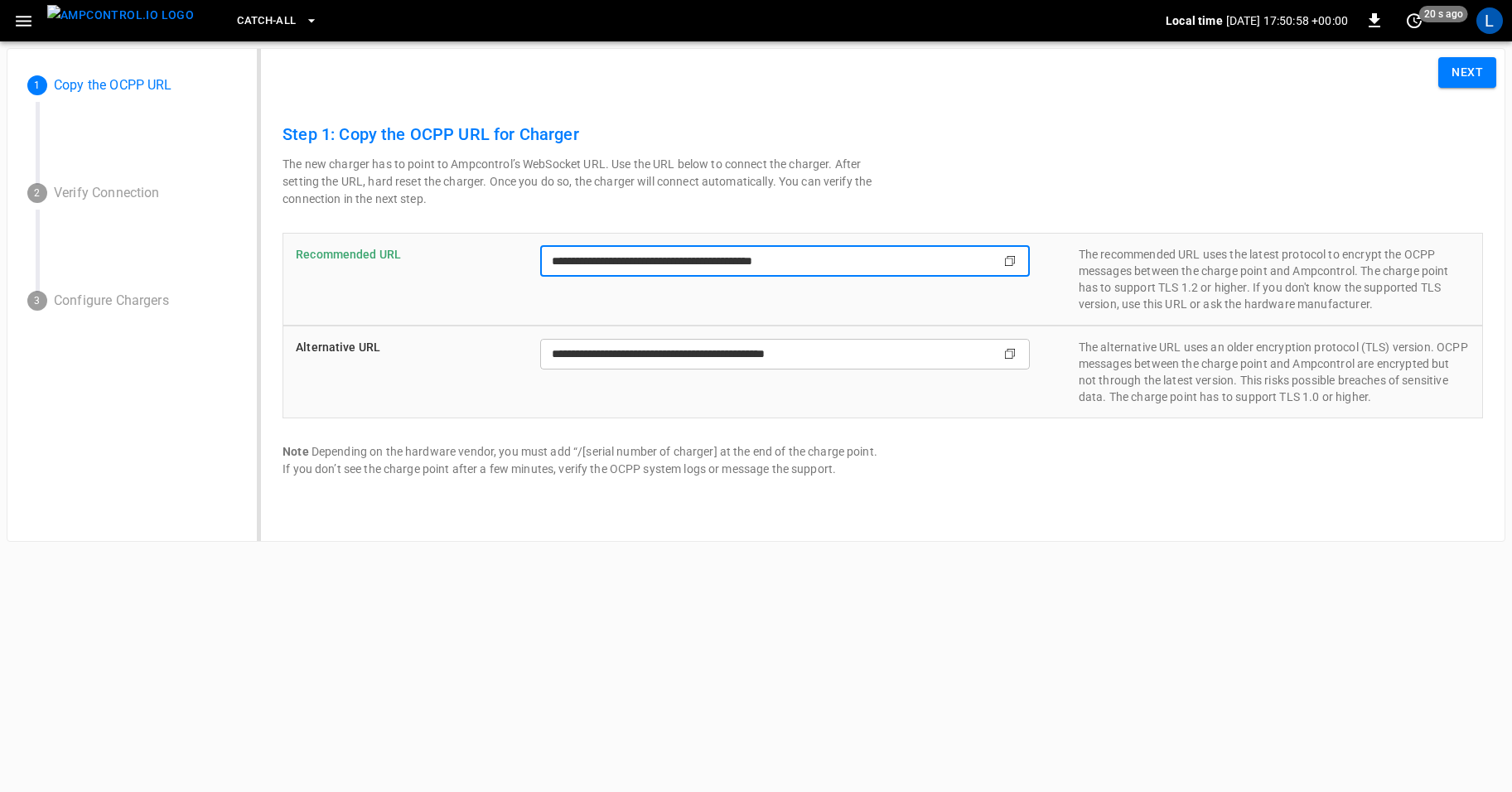 drag, startPoint x: 826, startPoint y: 263, endPoint x: 378, endPoint y: 242, distance: 448.4919 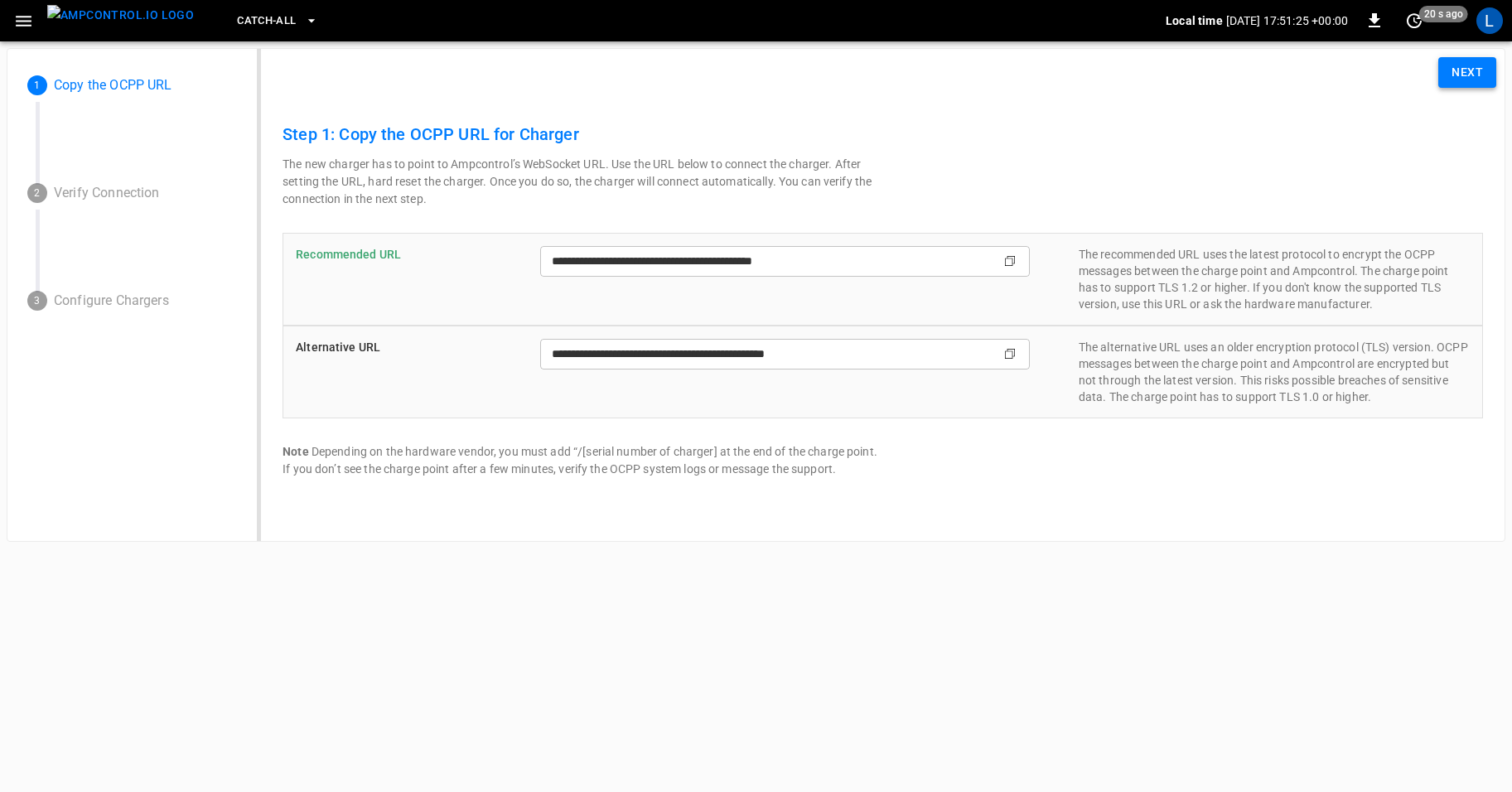 click on "Next" at bounding box center [1467, 72] 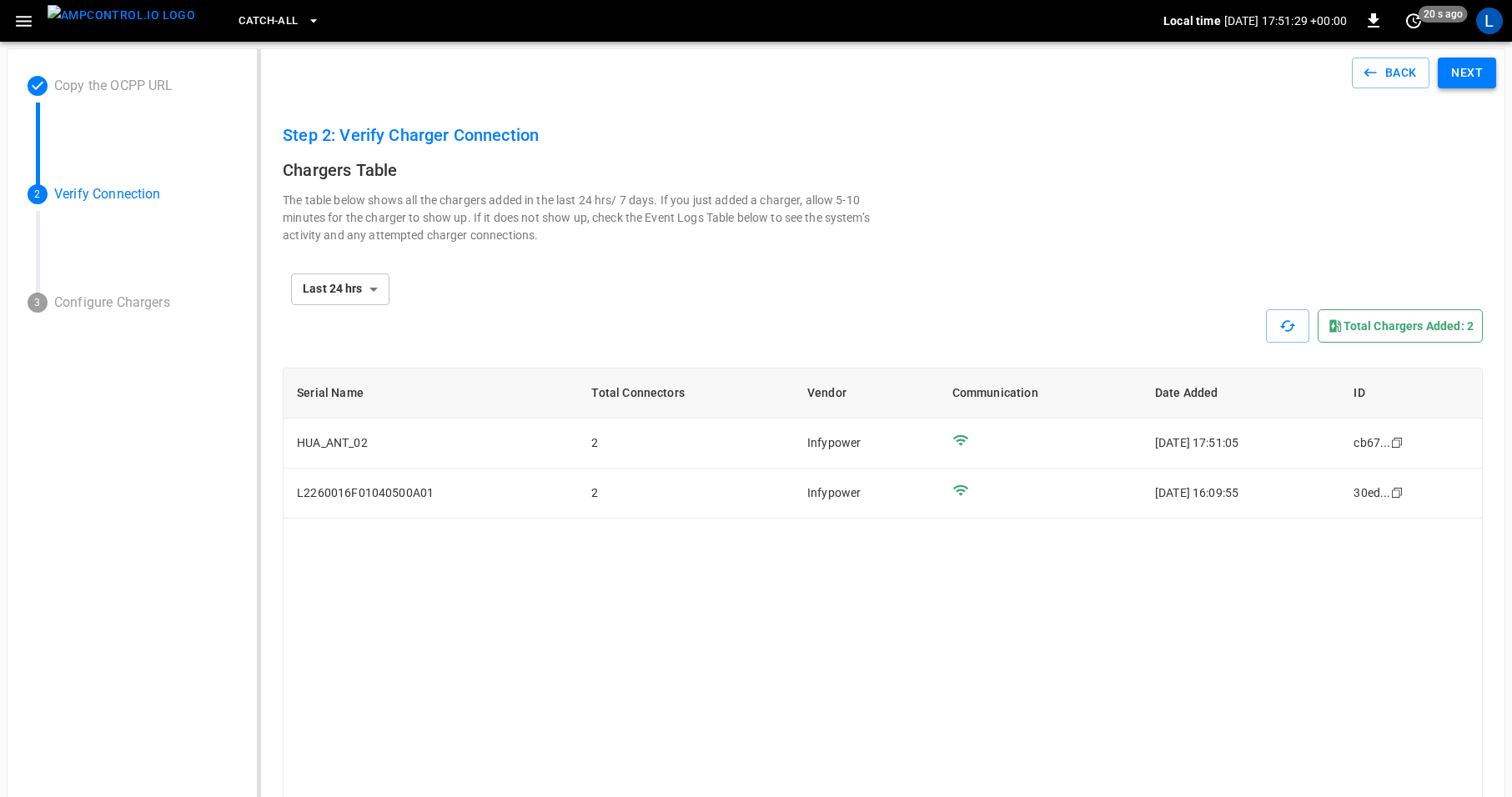 click on "Next" at bounding box center (1467, 73) 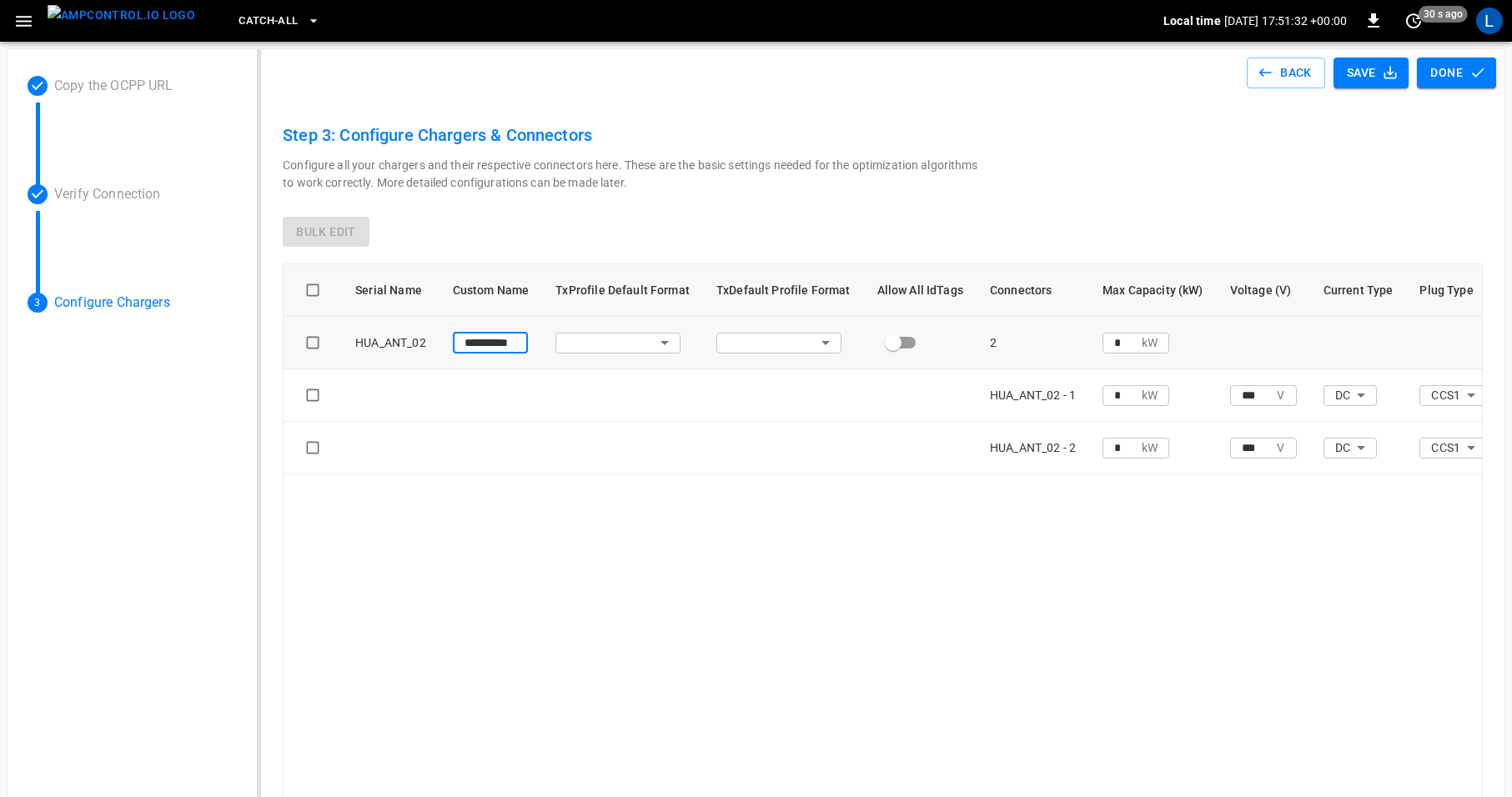 click on "**********" at bounding box center [490, 342] 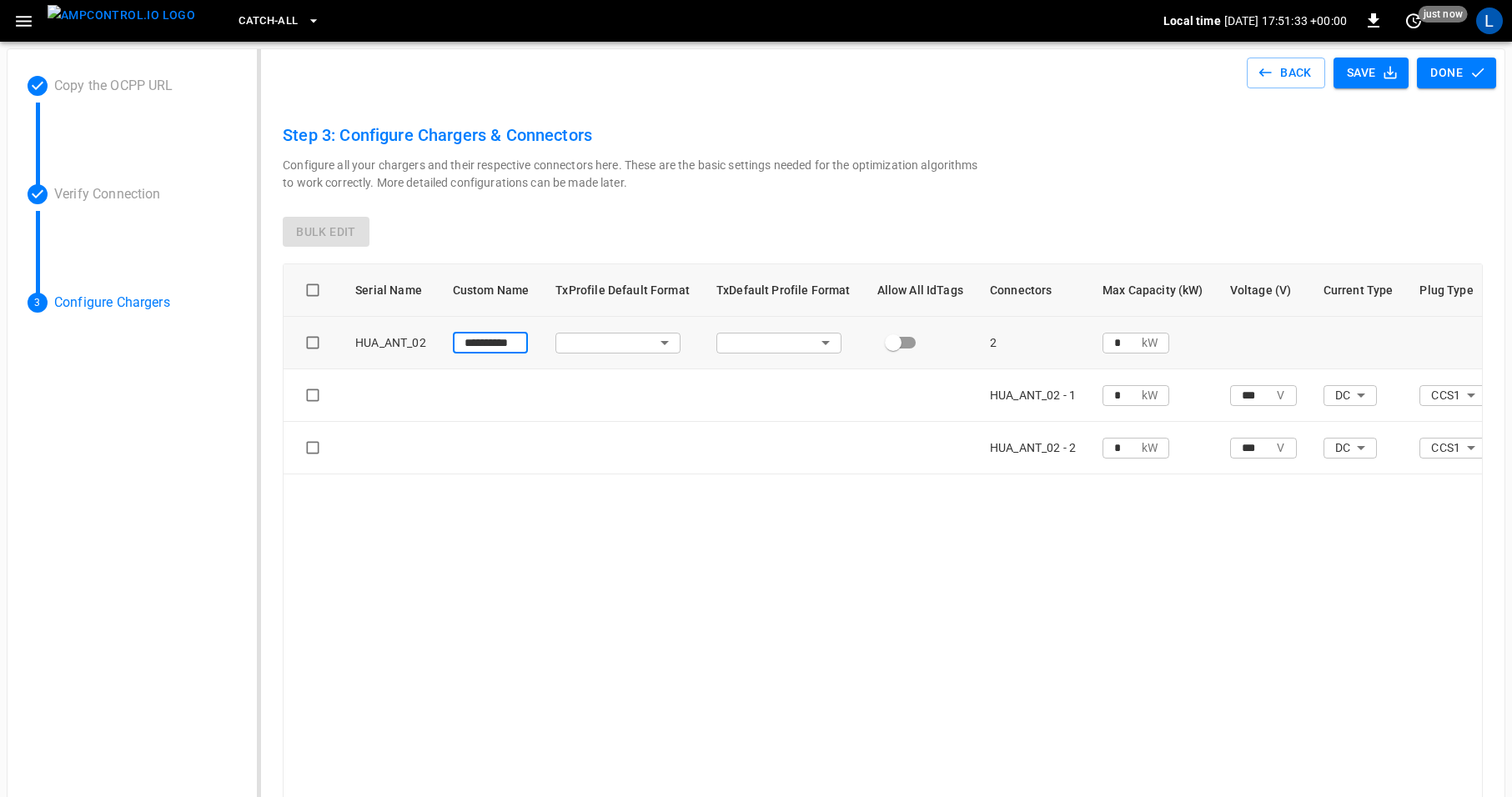 scroll, scrollTop: 0, scrollLeft: 19, axis: horizontal 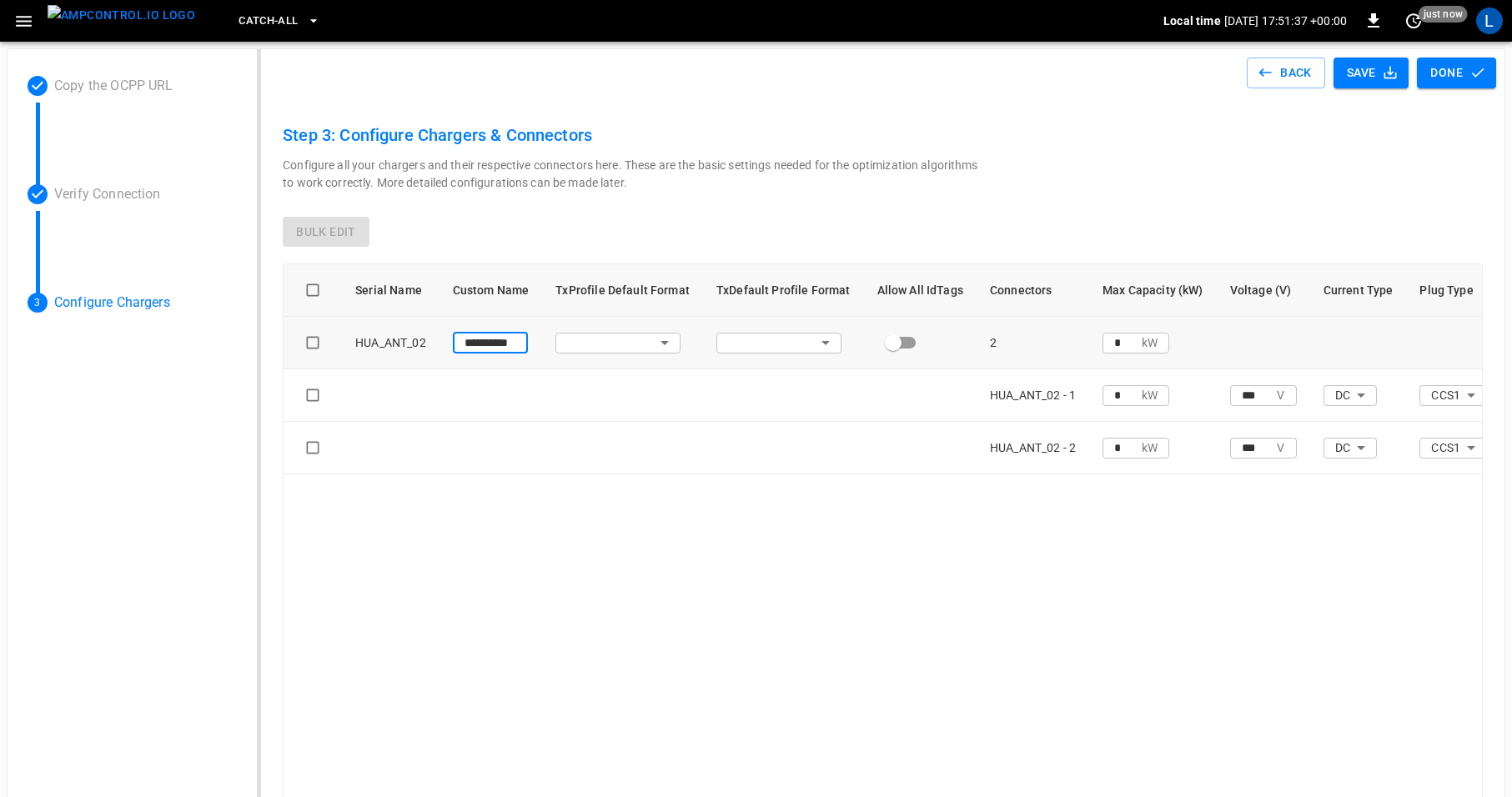 type on "**********" 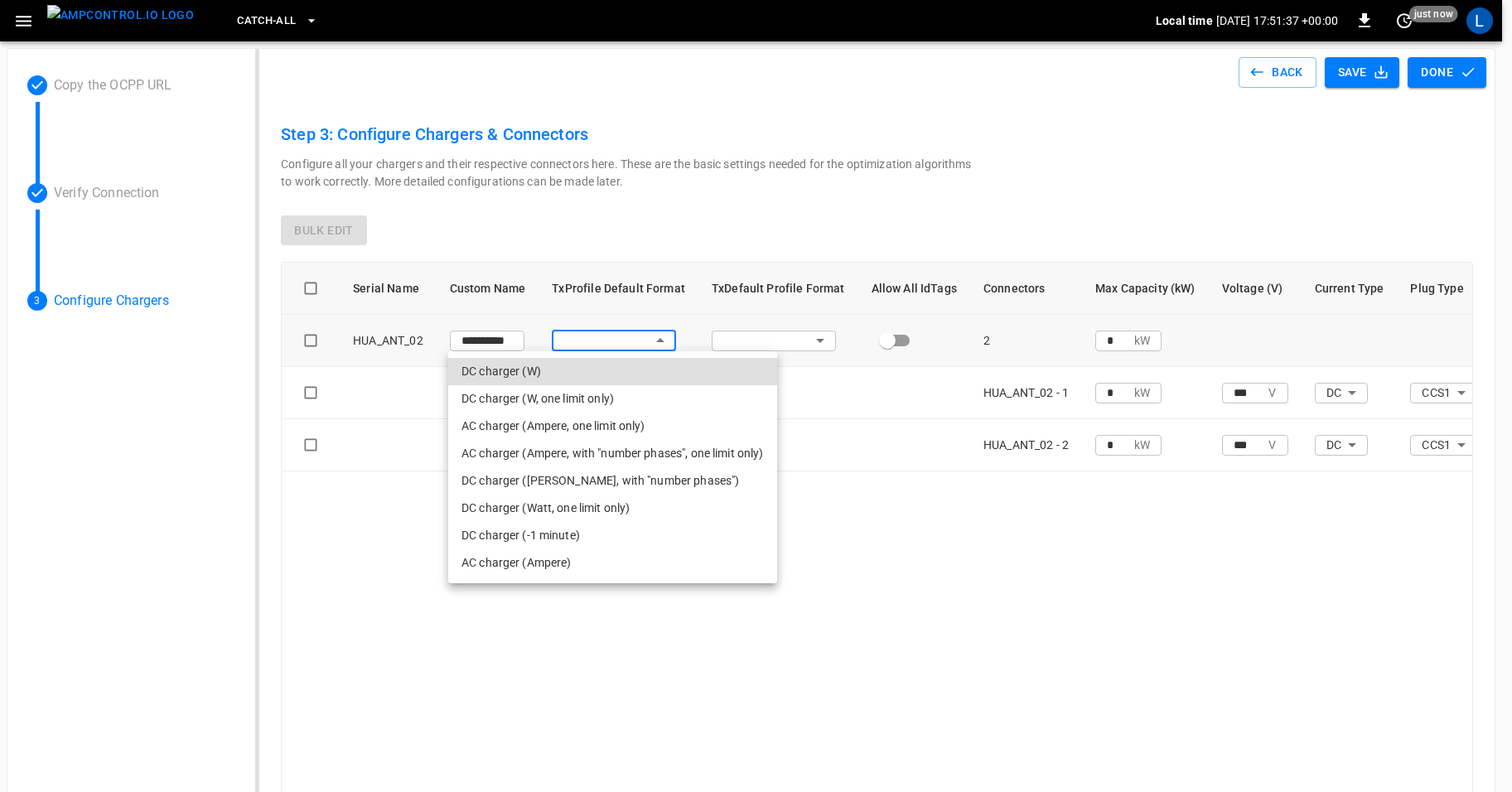 click on "DC charger (W)" at bounding box center (612, 371) 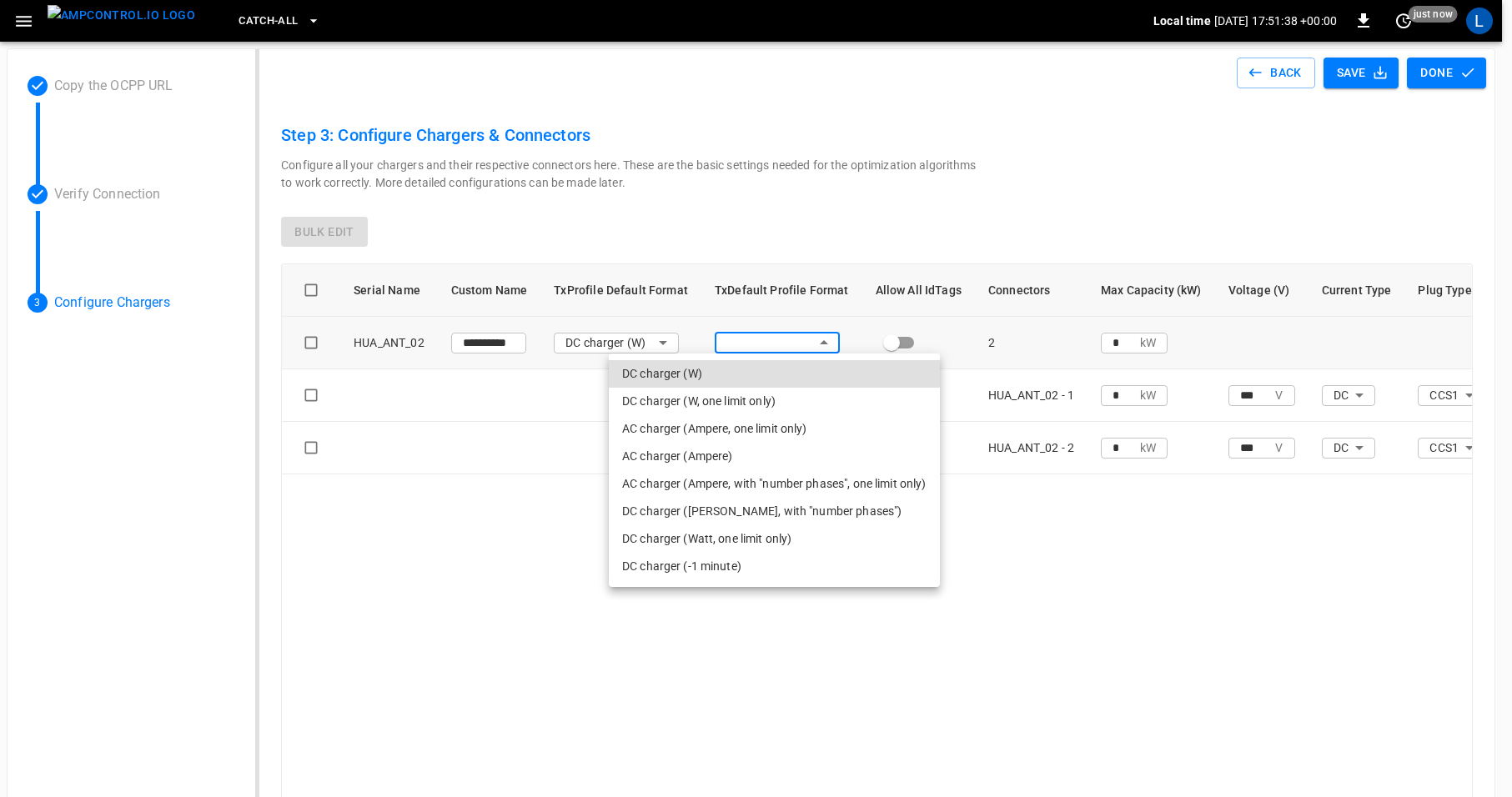click on "**********" at bounding box center [756, 464] 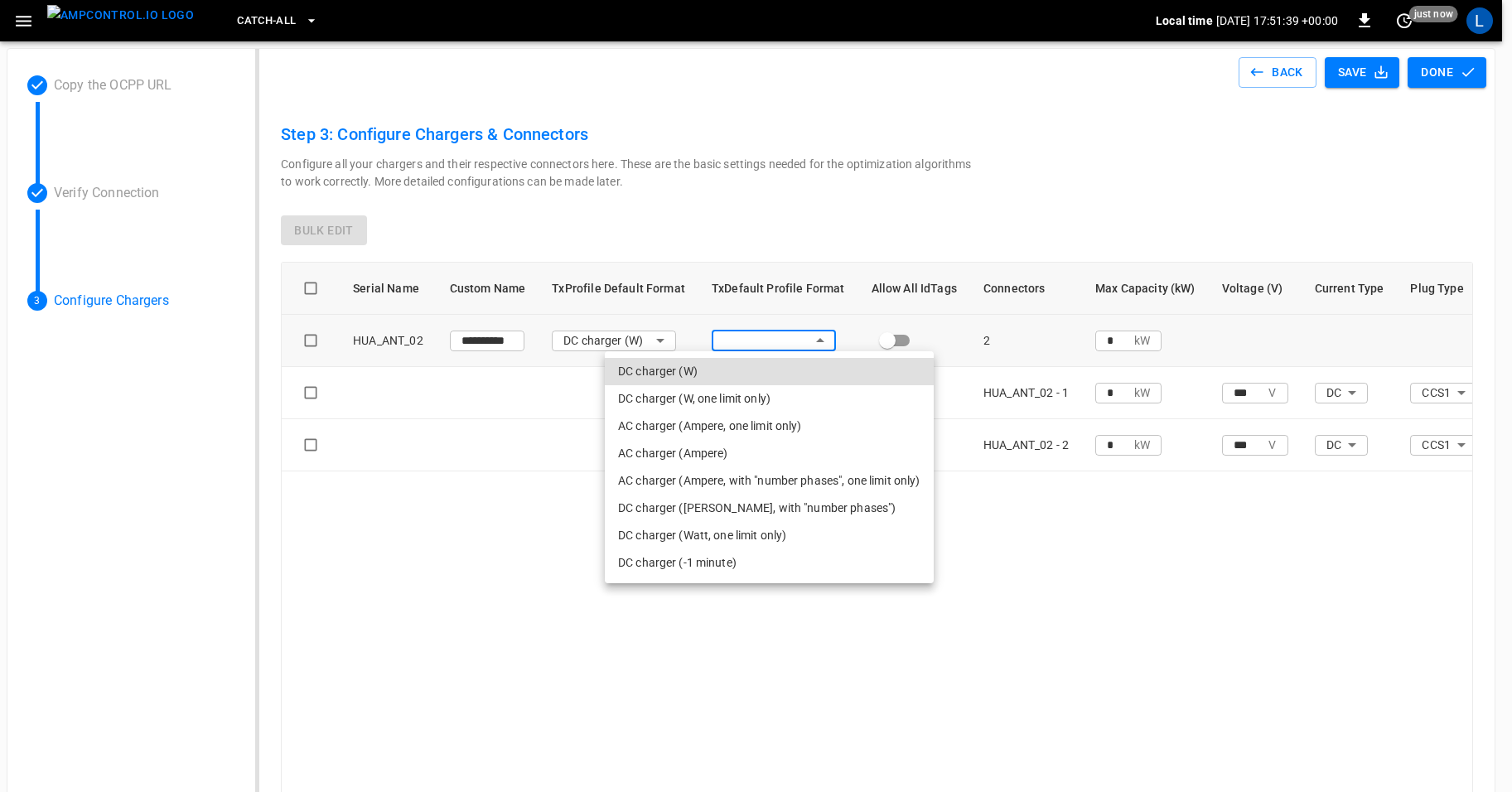 click on "DC charger (W)" at bounding box center (769, 371) 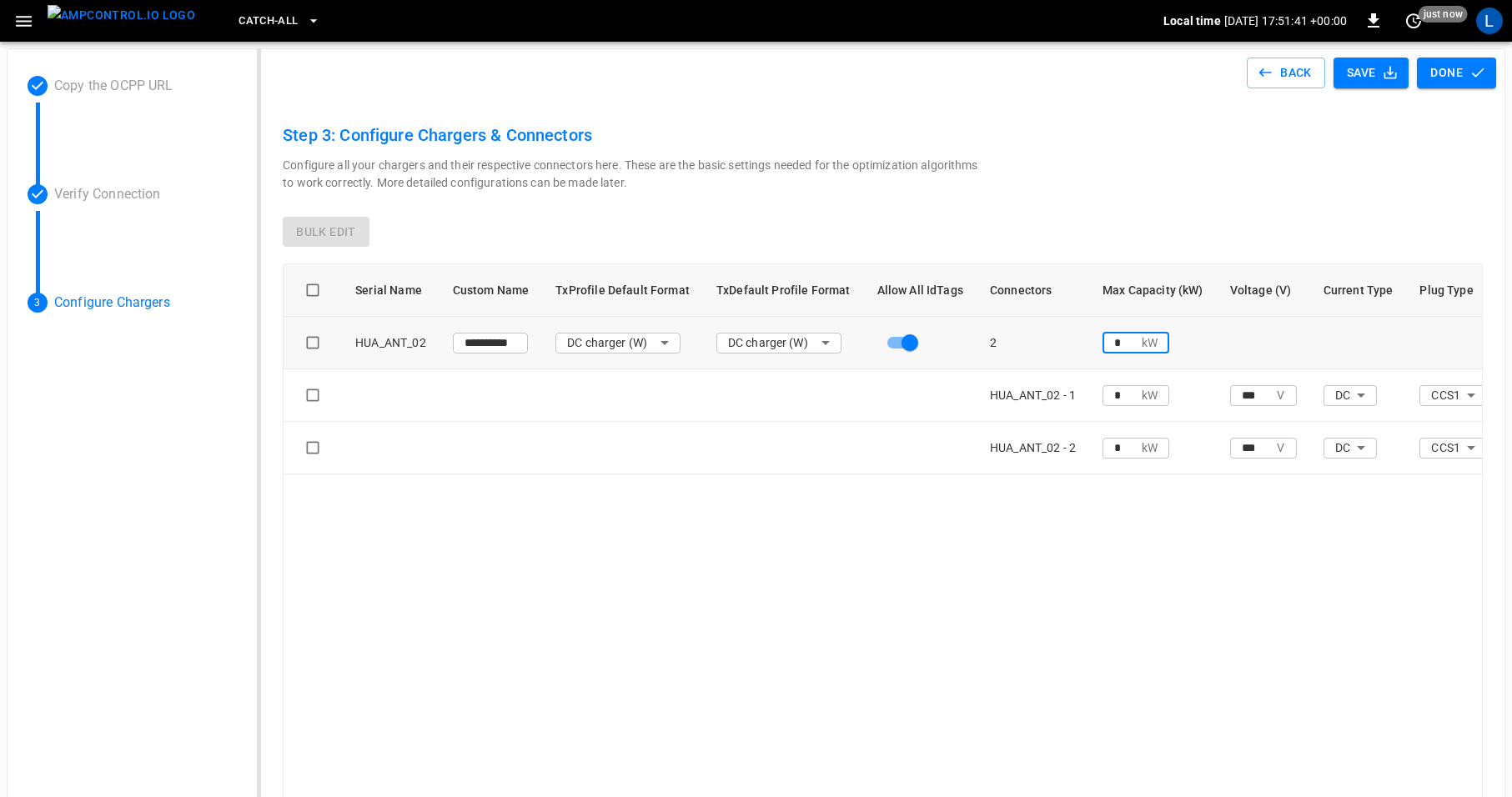 drag, startPoint x: 1129, startPoint y: 347, endPoint x: 1050, endPoint y: 340, distance: 79.30952 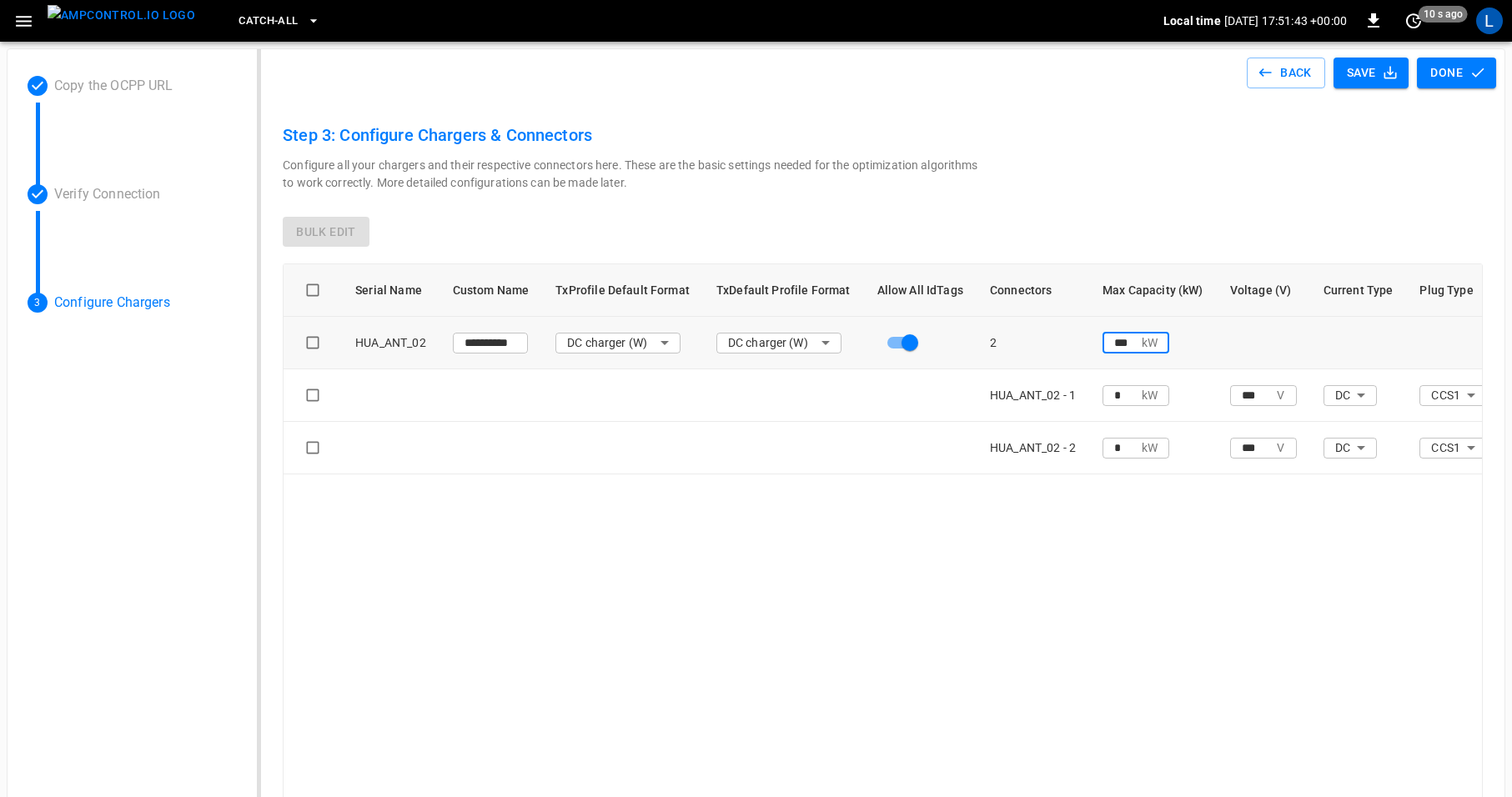 type on "***" 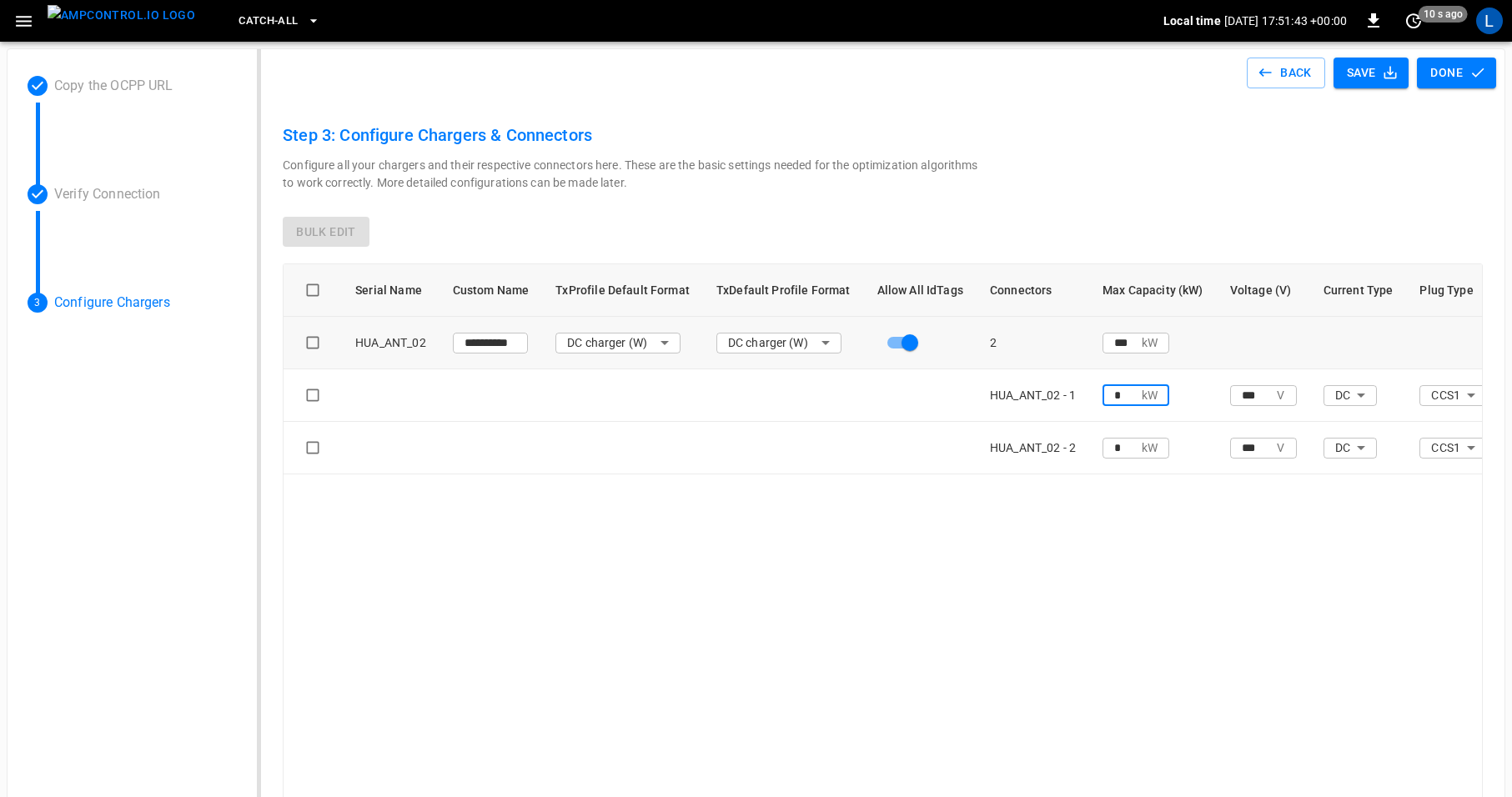 drag, startPoint x: 1119, startPoint y: 398, endPoint x: 1052, endPoint y: 398, distance: 67 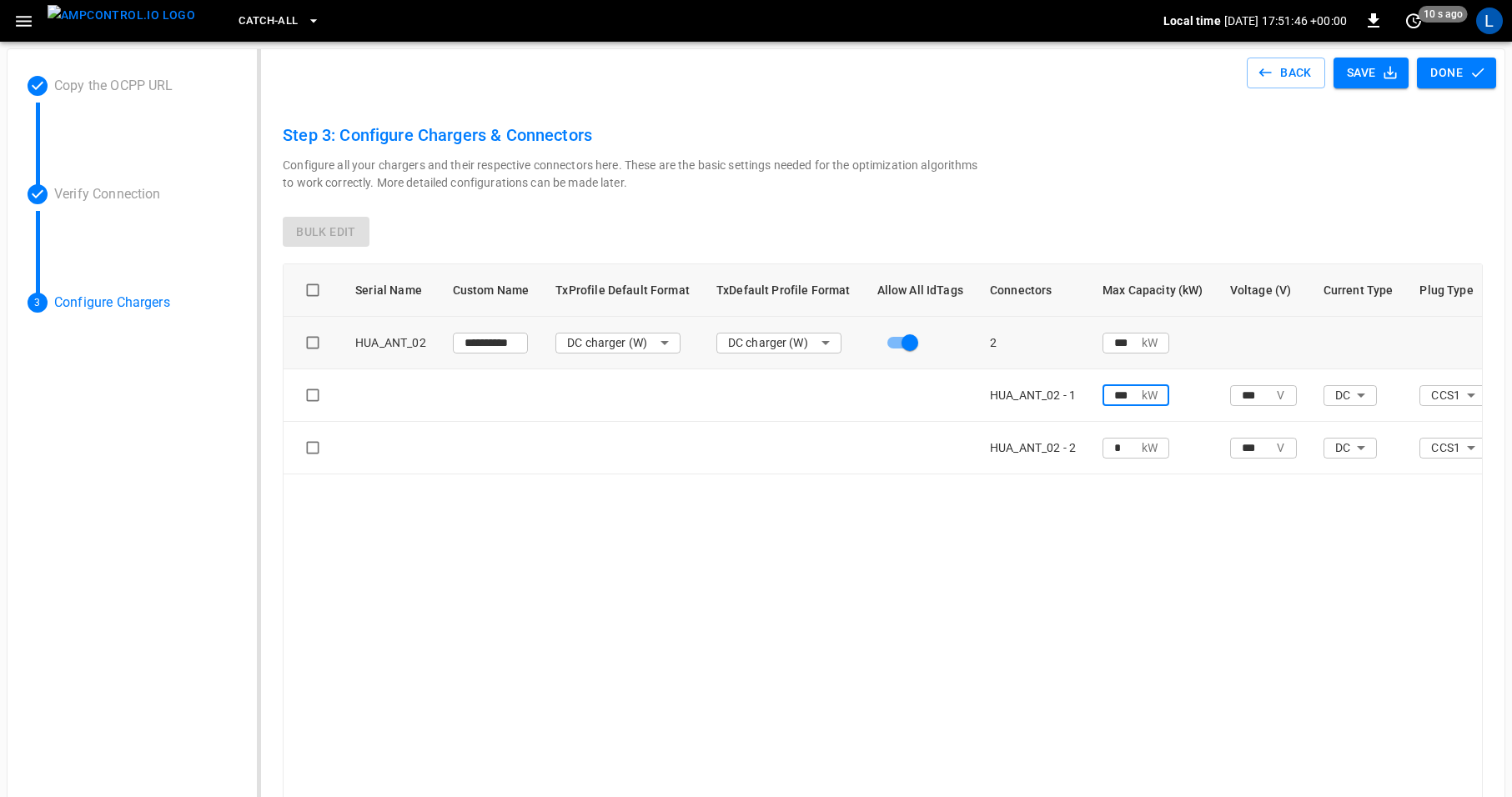 type on "***" 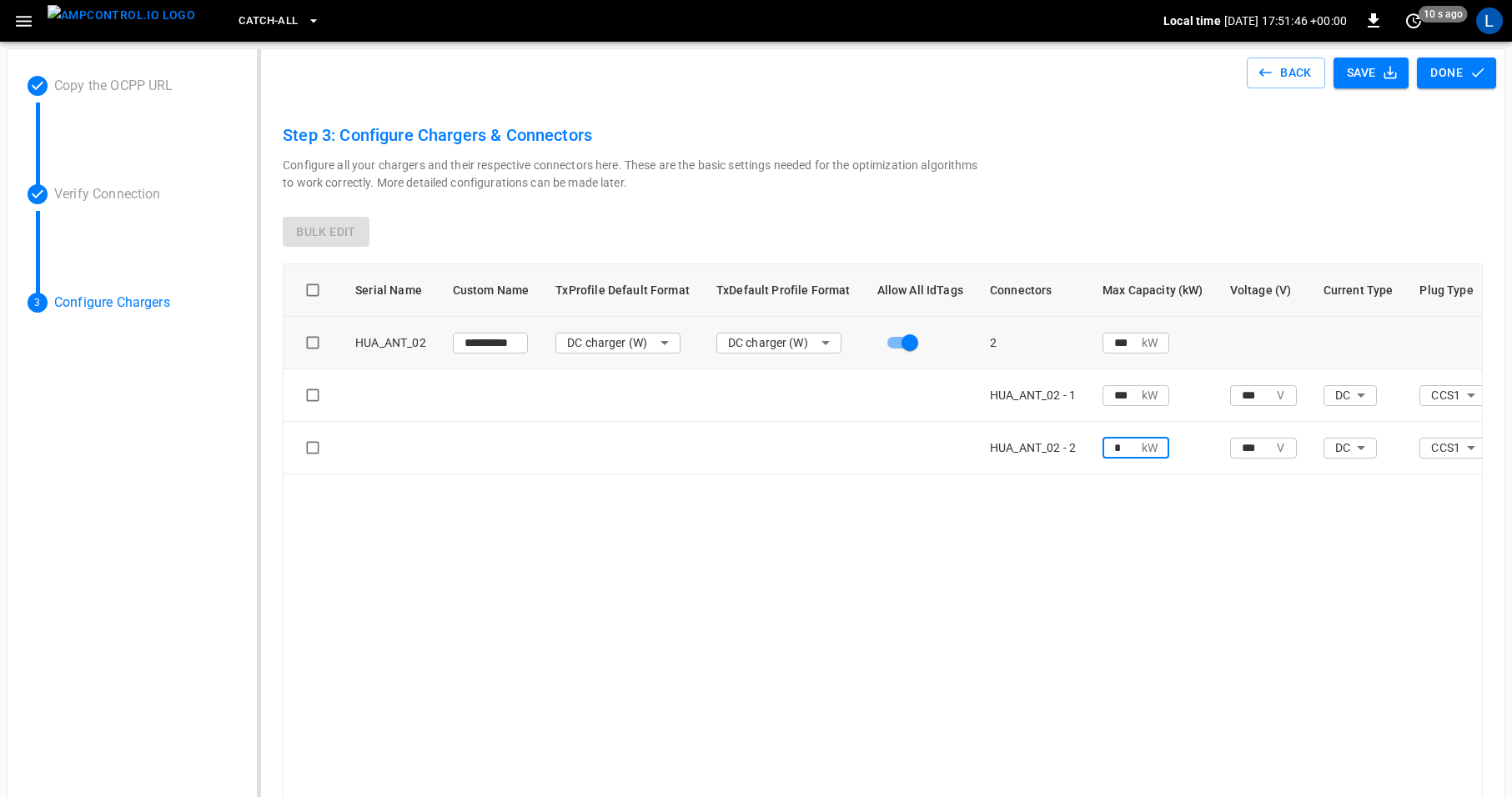 drag, startPoint x: 1117, startPoint y: 444, endPoint x: 1074, endPoint y: 428, distance: 45.880279 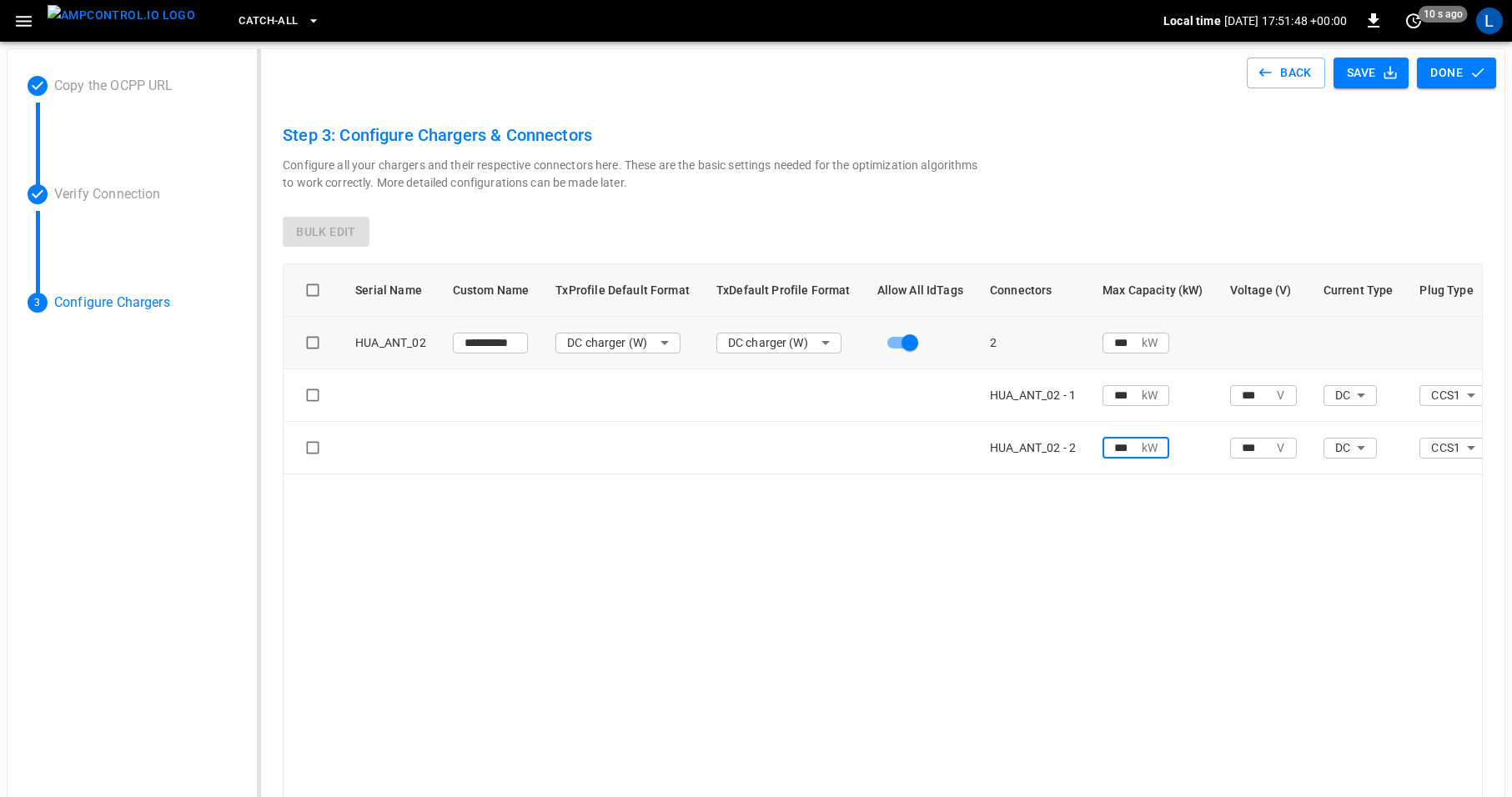 type on "***" 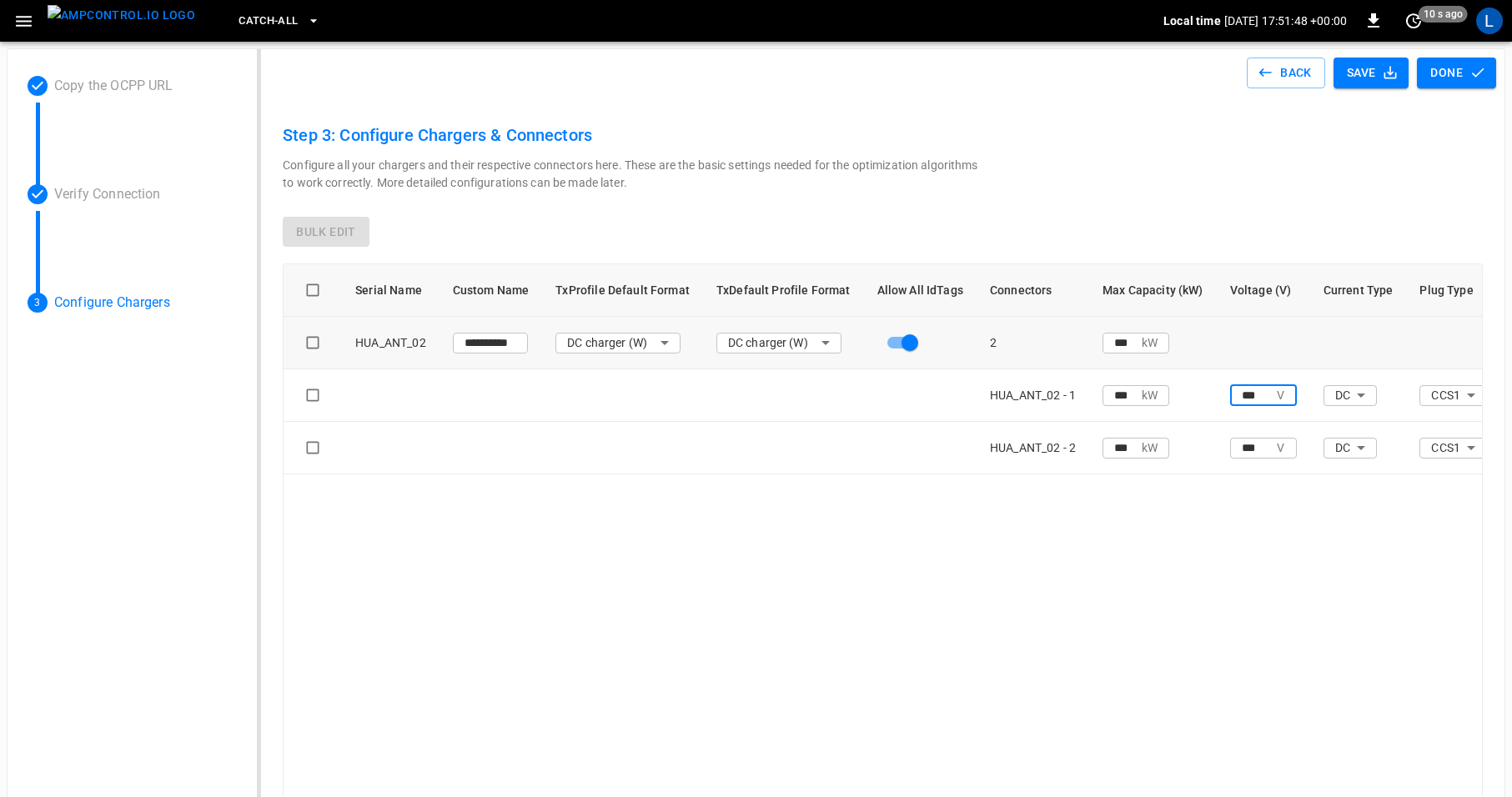 drag, startPoint x: 1259, startPoint y: 398, endPoint x: 1137, endPoint y: 355, distance: 129.3561 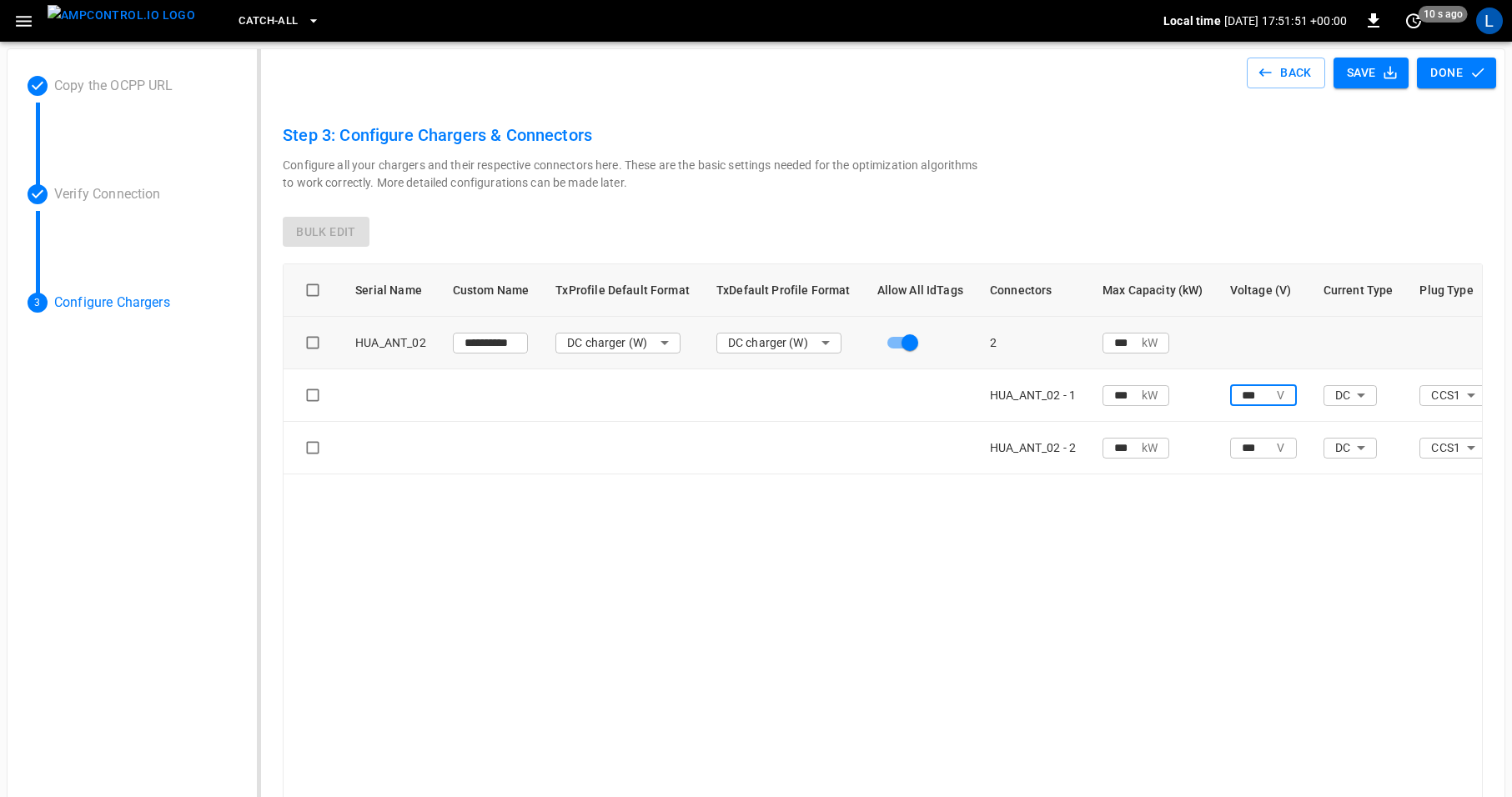 type on "***" 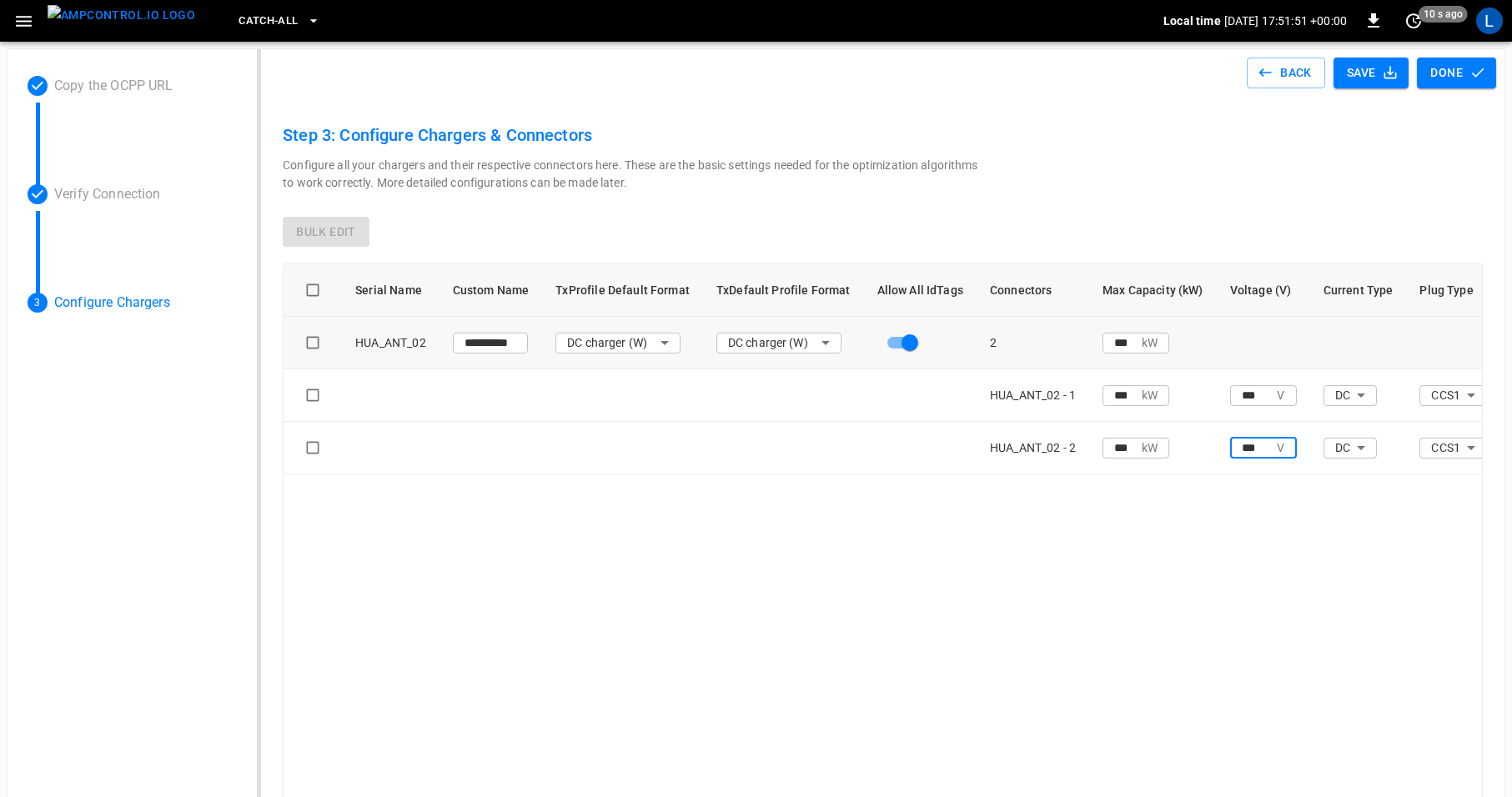 drag, startPoint x: 1253, startPoint y: 452, endPoint x: 1028, endPoint y: 410, distance: 228.8864 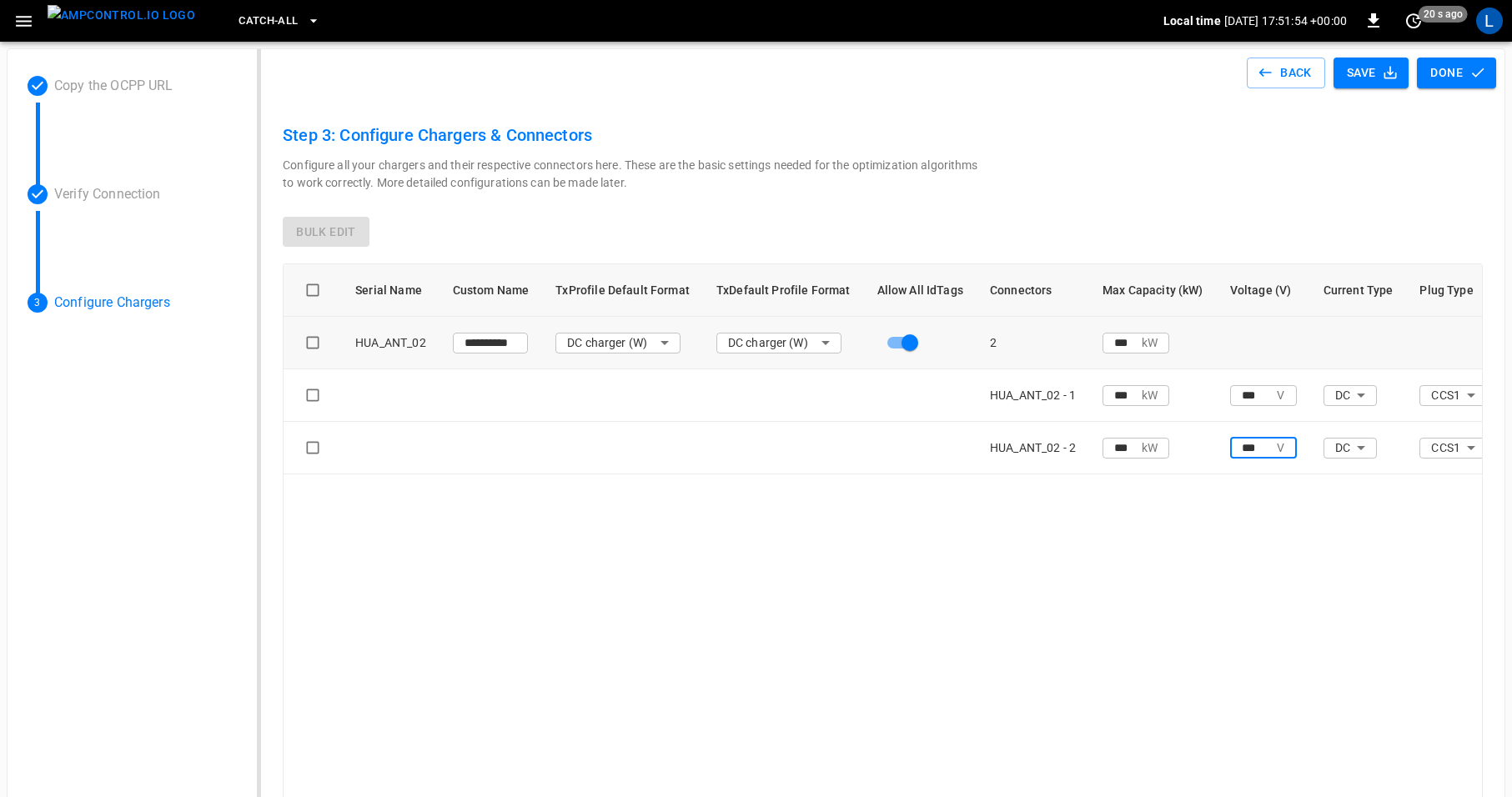 type on "***" 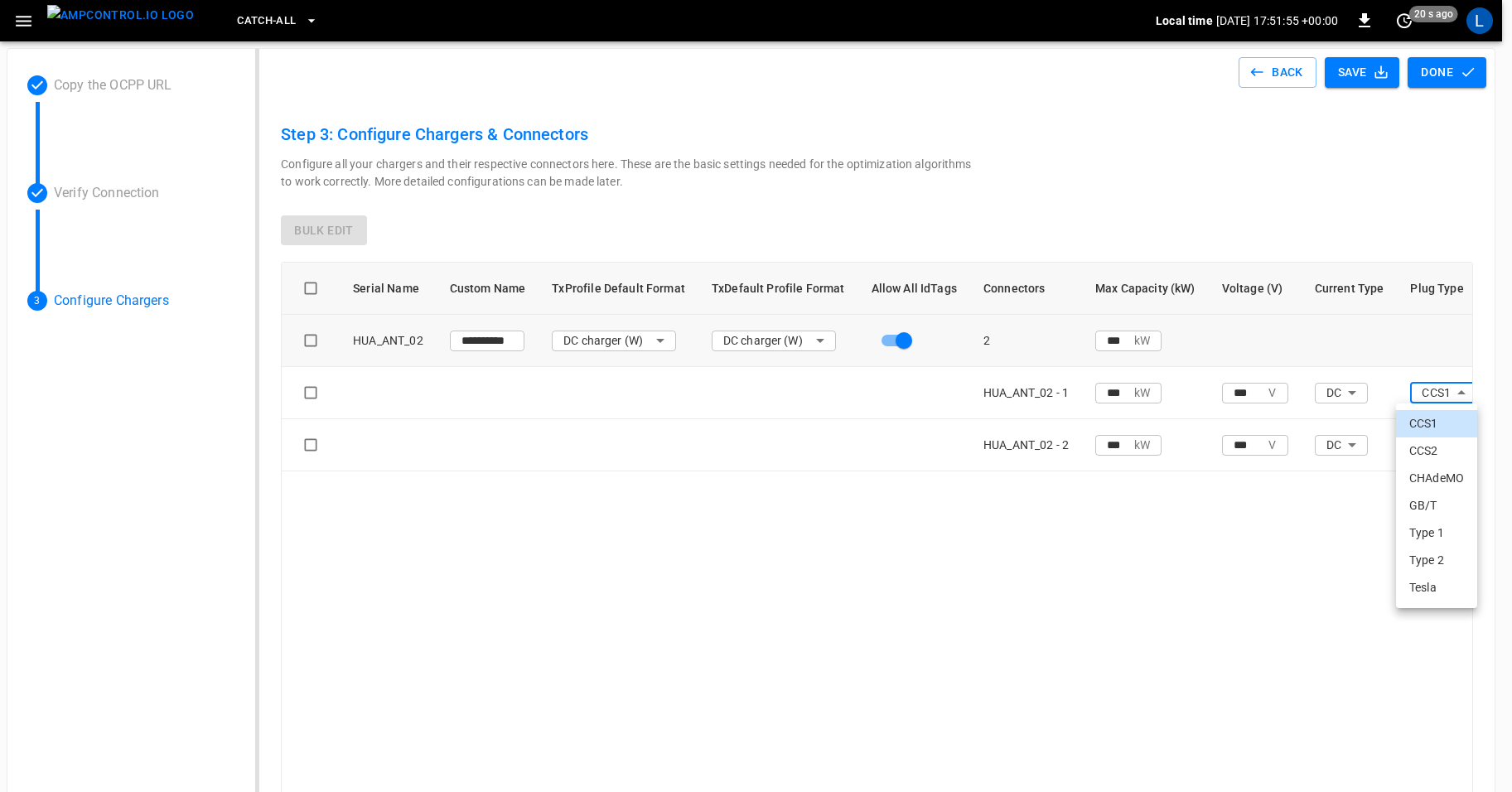 click on "CCS2" at bounding box center (1437, 451) 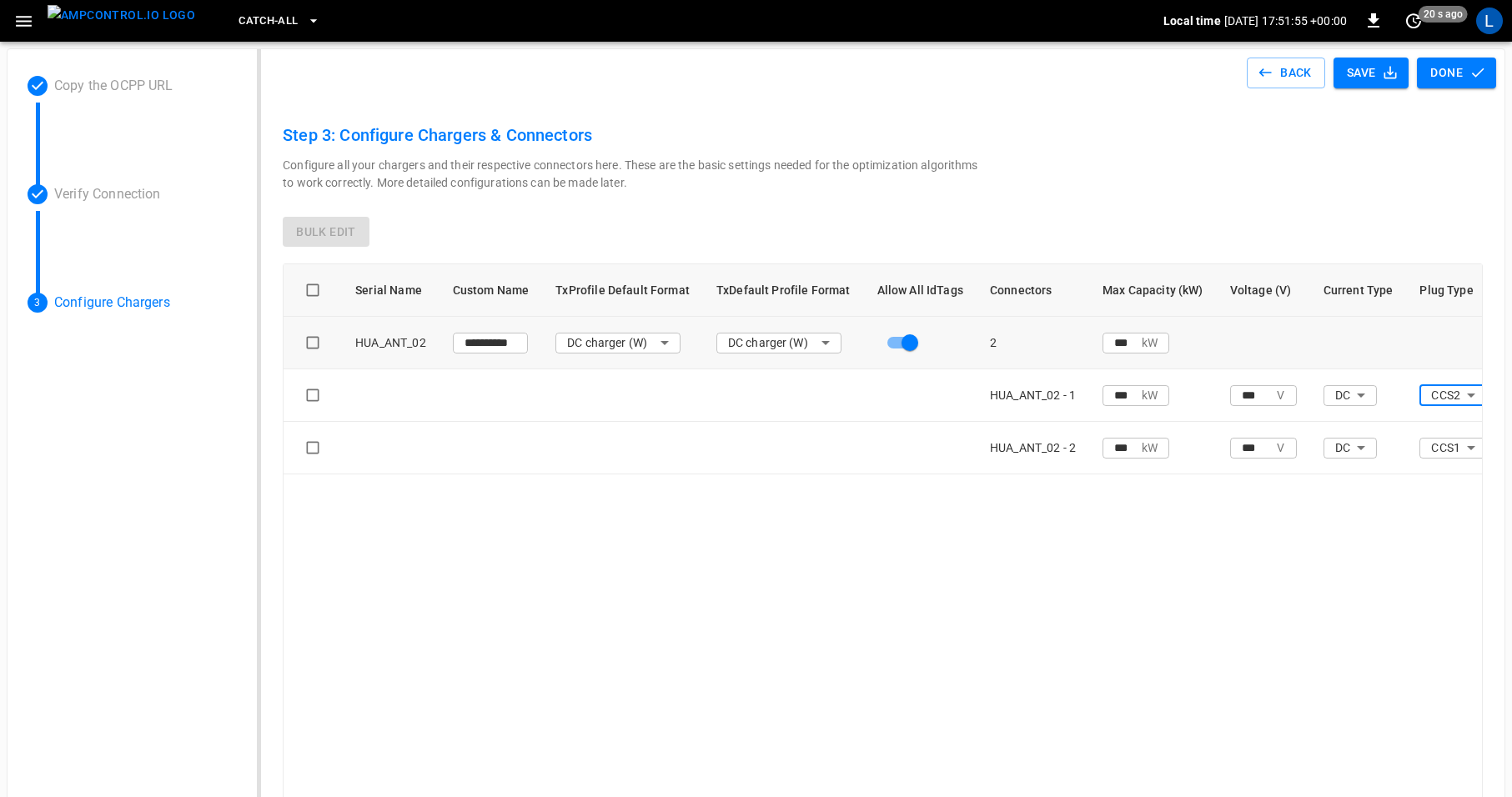 click on "**********" at bounding box center [756, 464] 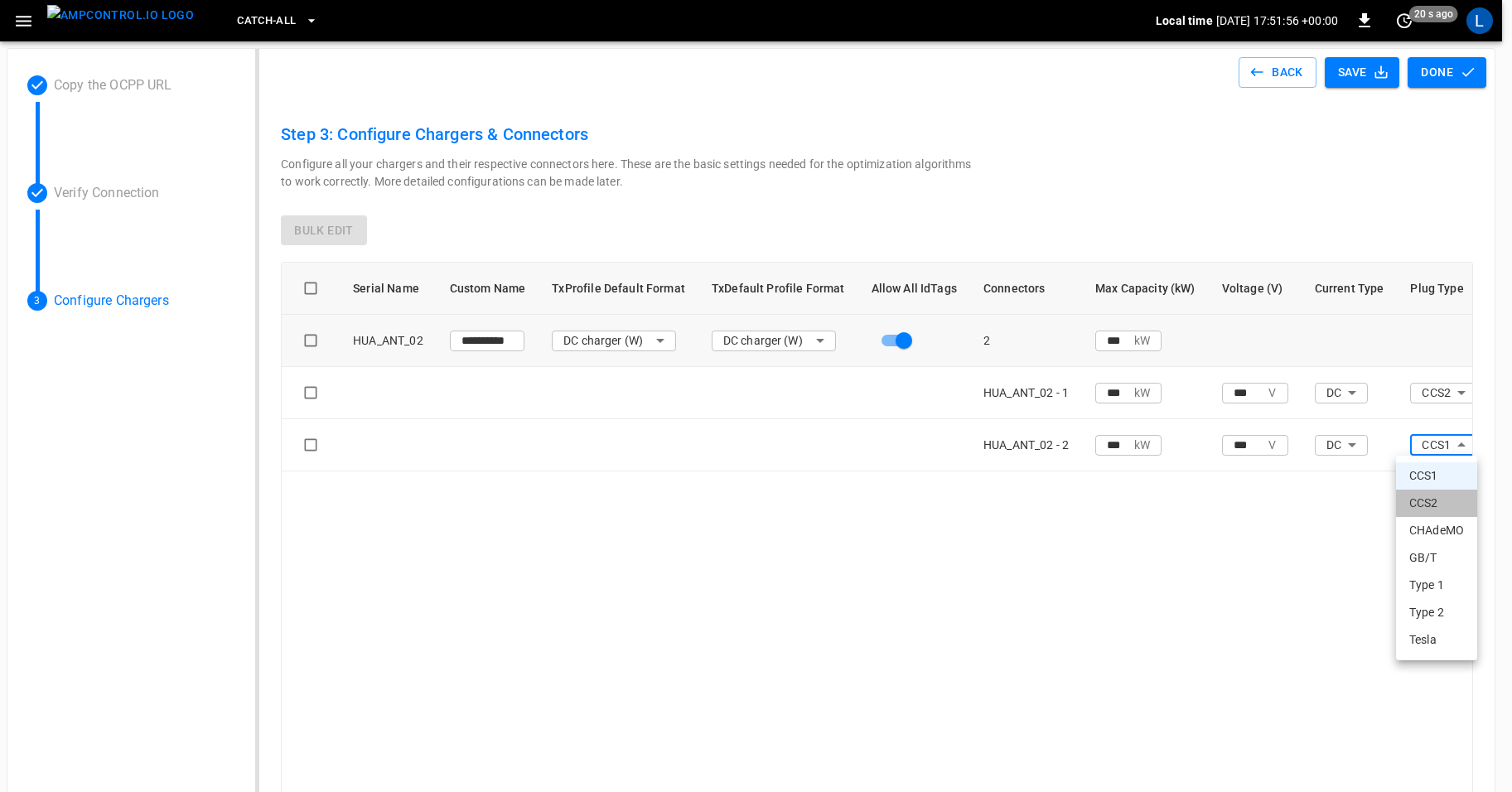 click on "CCS2" at bounding box center [1437, 503] 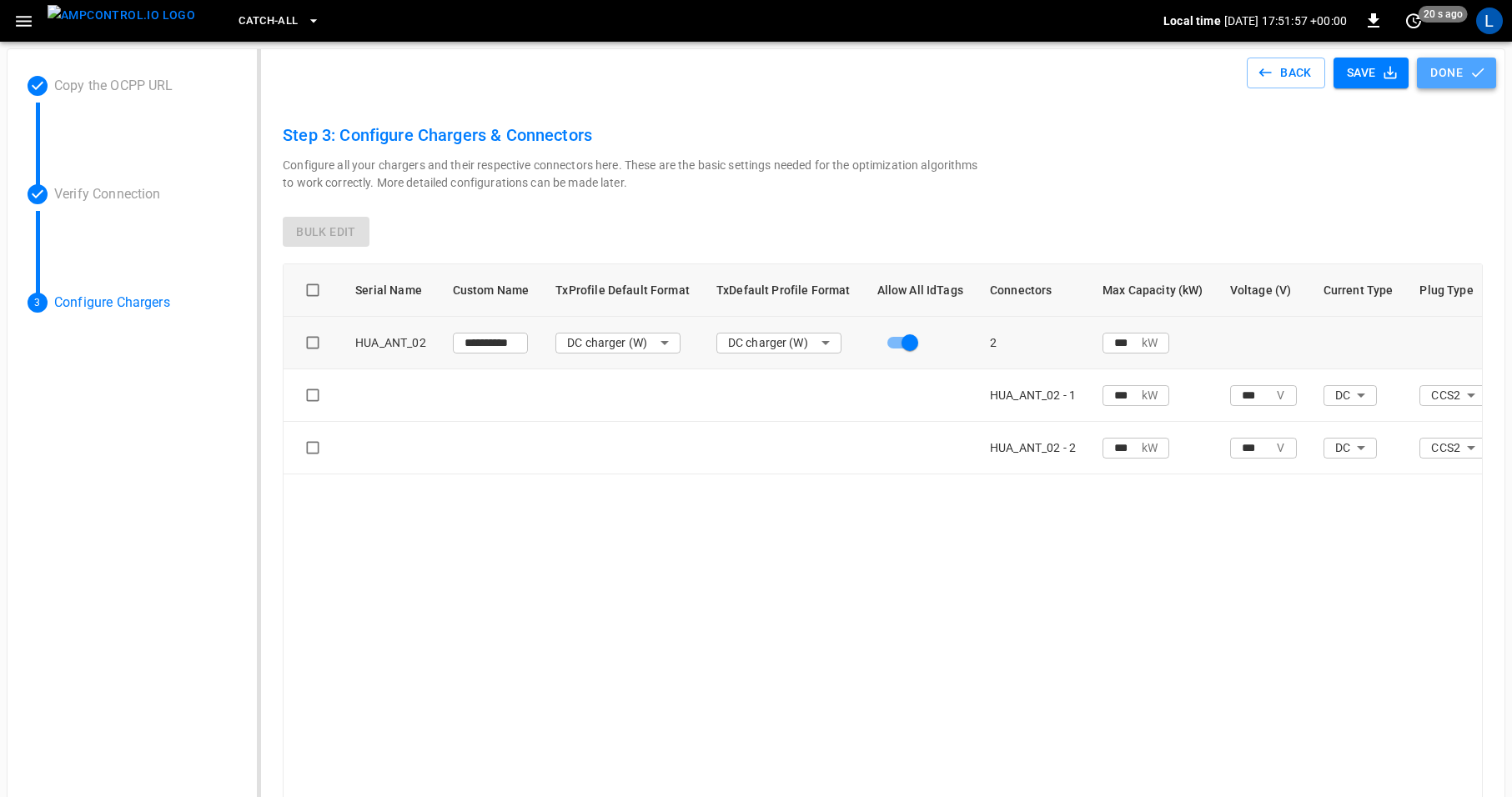 click on "Done" at bounding box center [1456, 73] 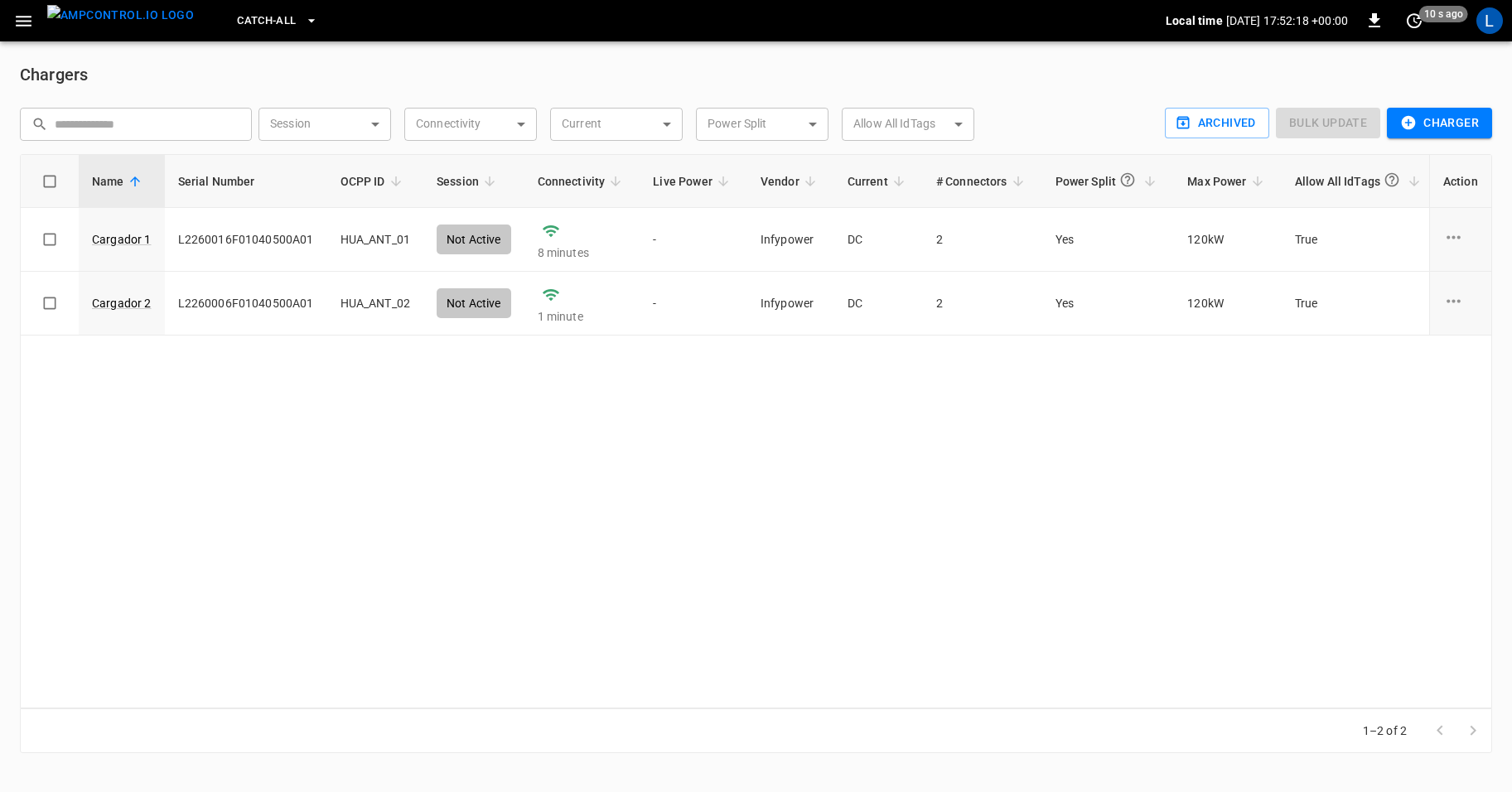 drag, startPoint x: 890, startPoint y: 521, endPoint x: 775, endPoint y: 461, distance: 129.71122 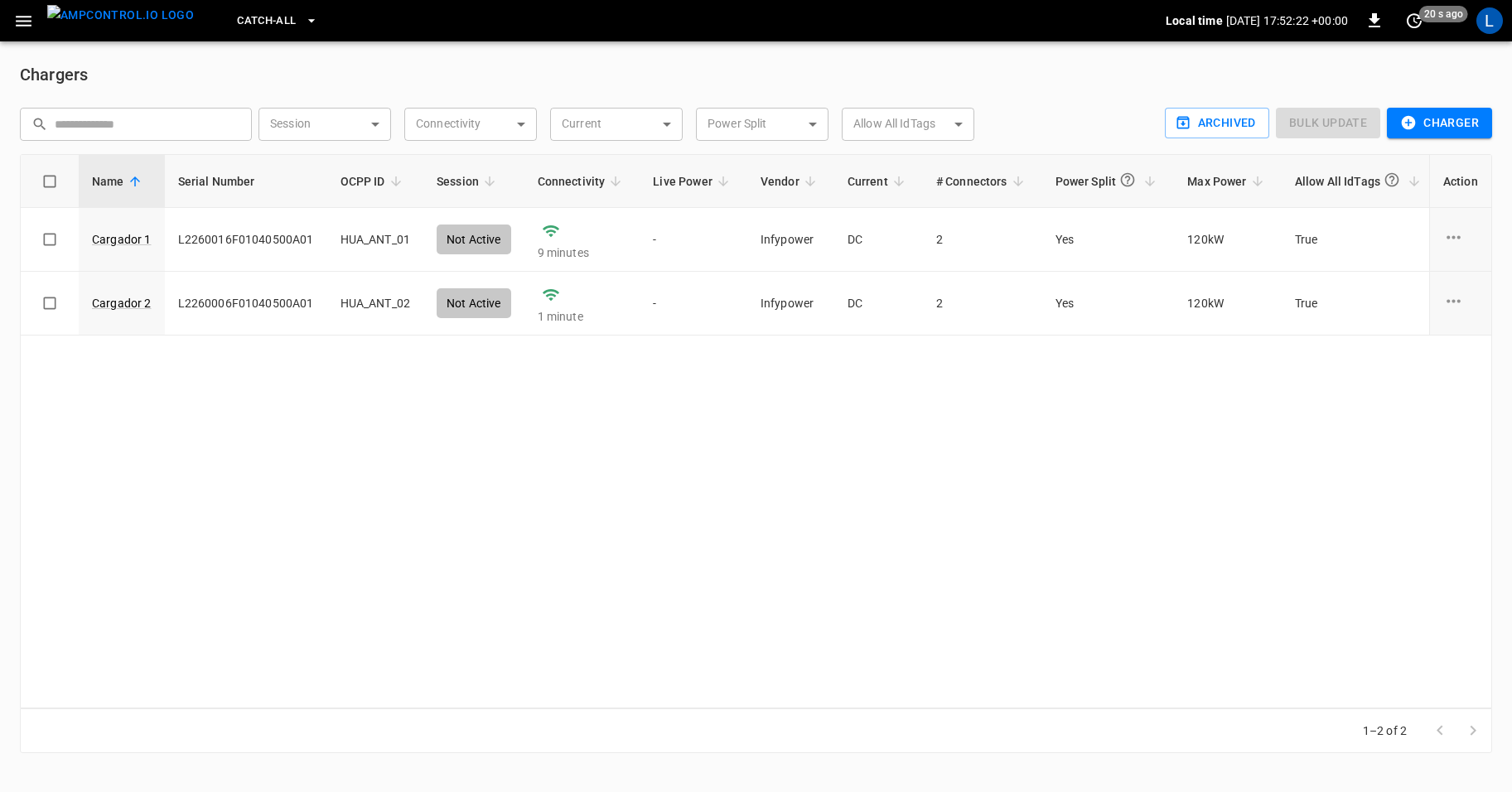 click 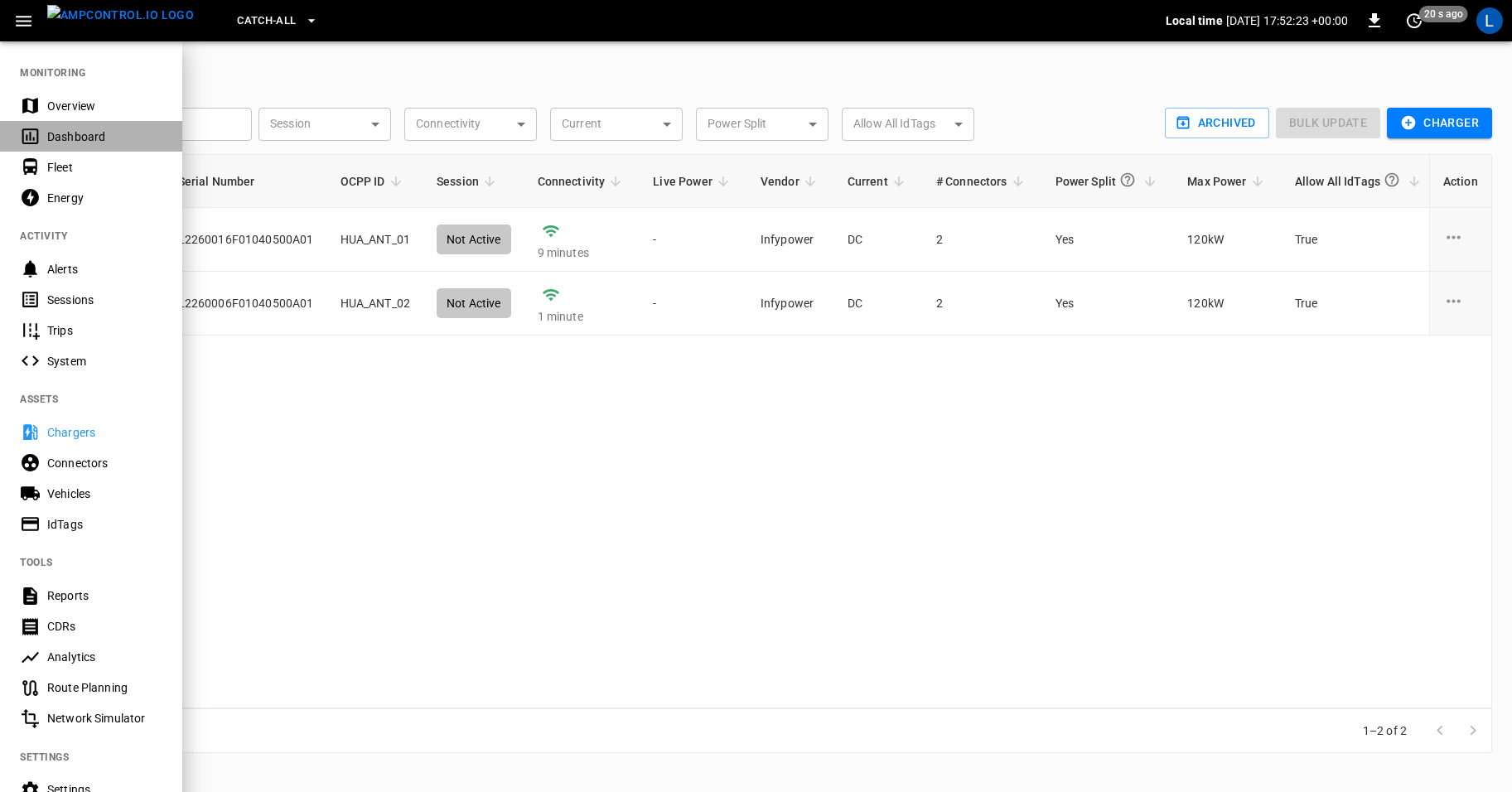 click on "Dashboard" at bounding box center [104, 137] 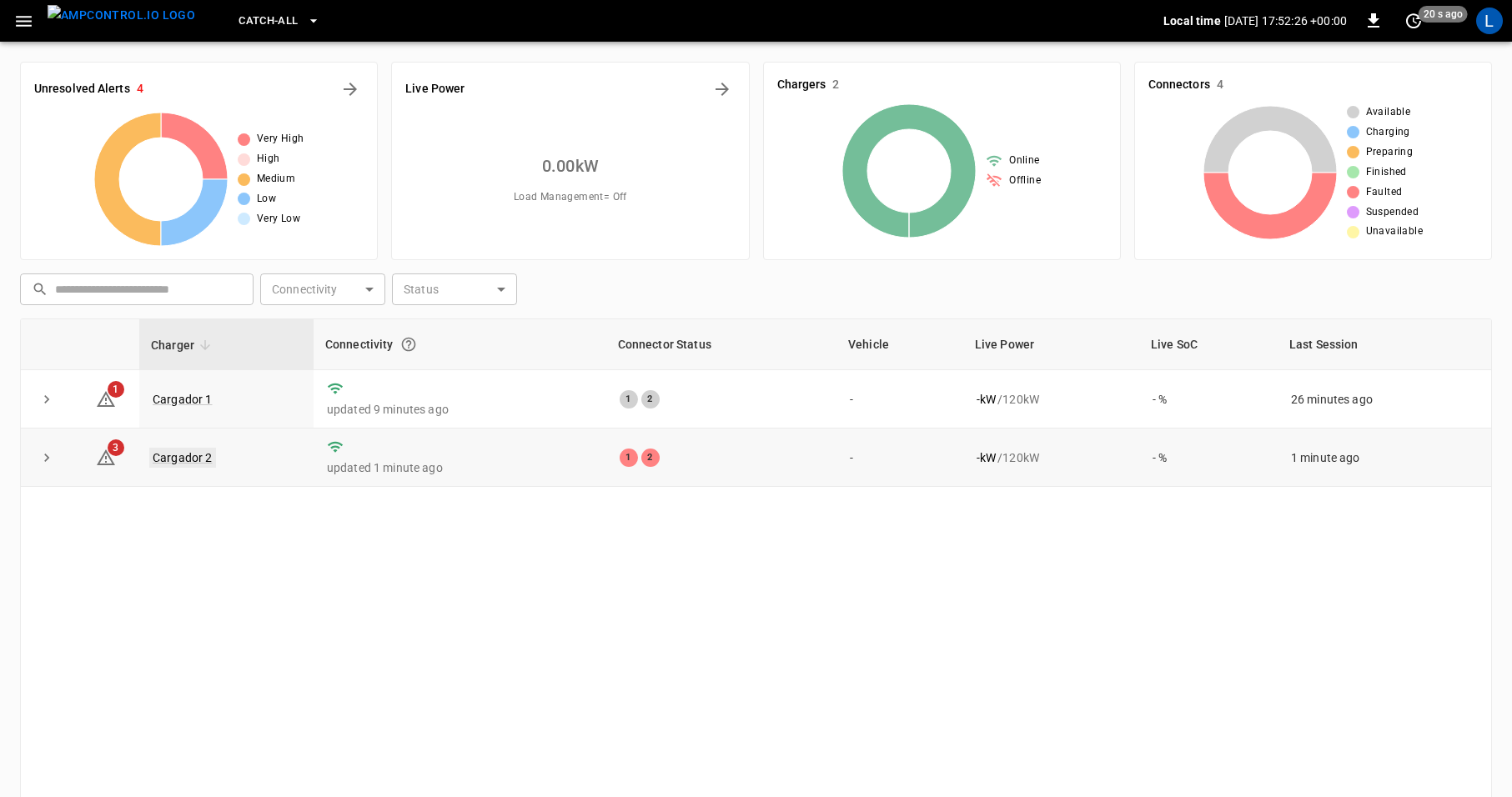 click on "Cargador 2" at bounding box center [183, 458] 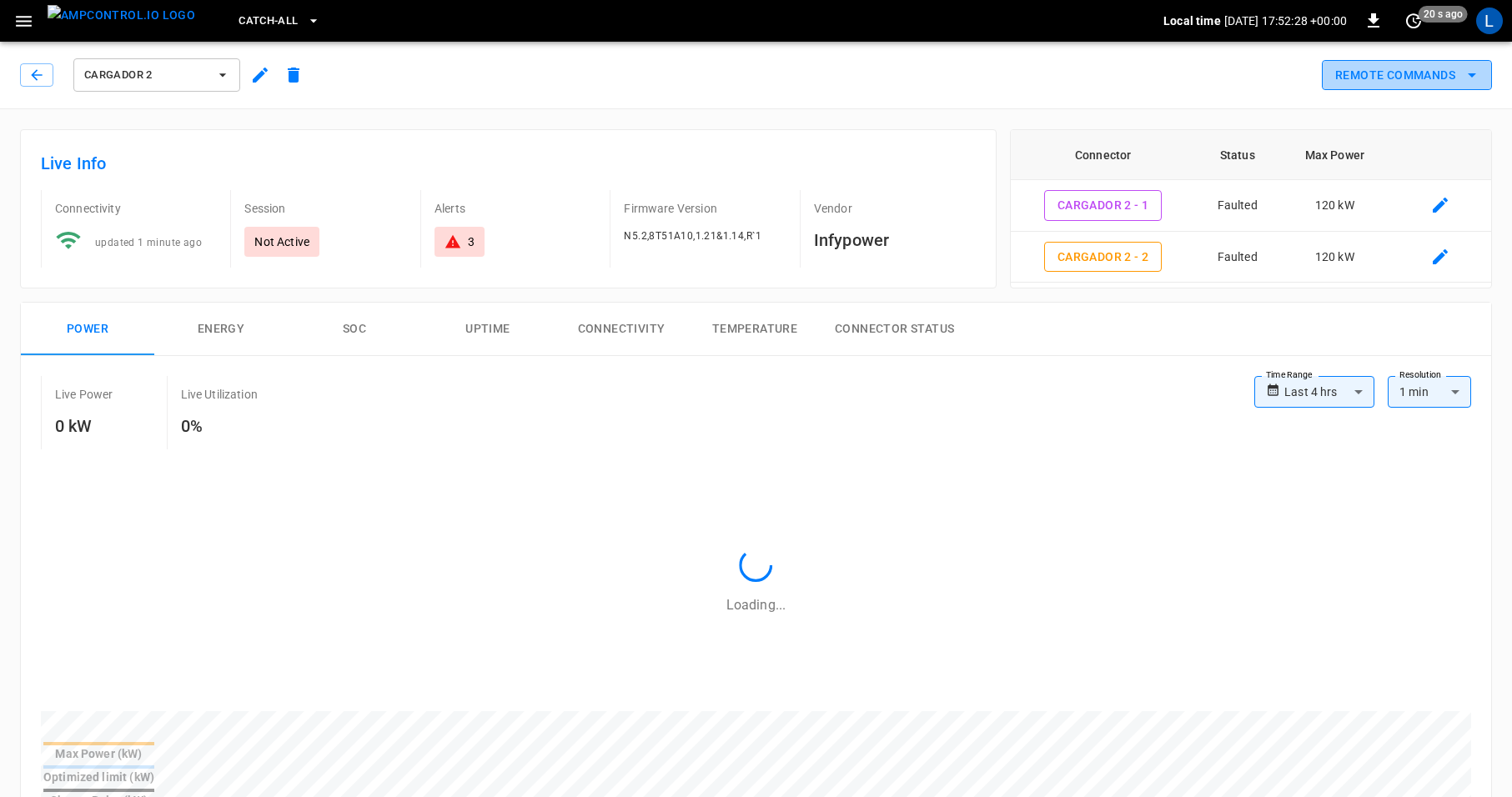 click on "Remote Commands" at bounding box center (1407, 75) 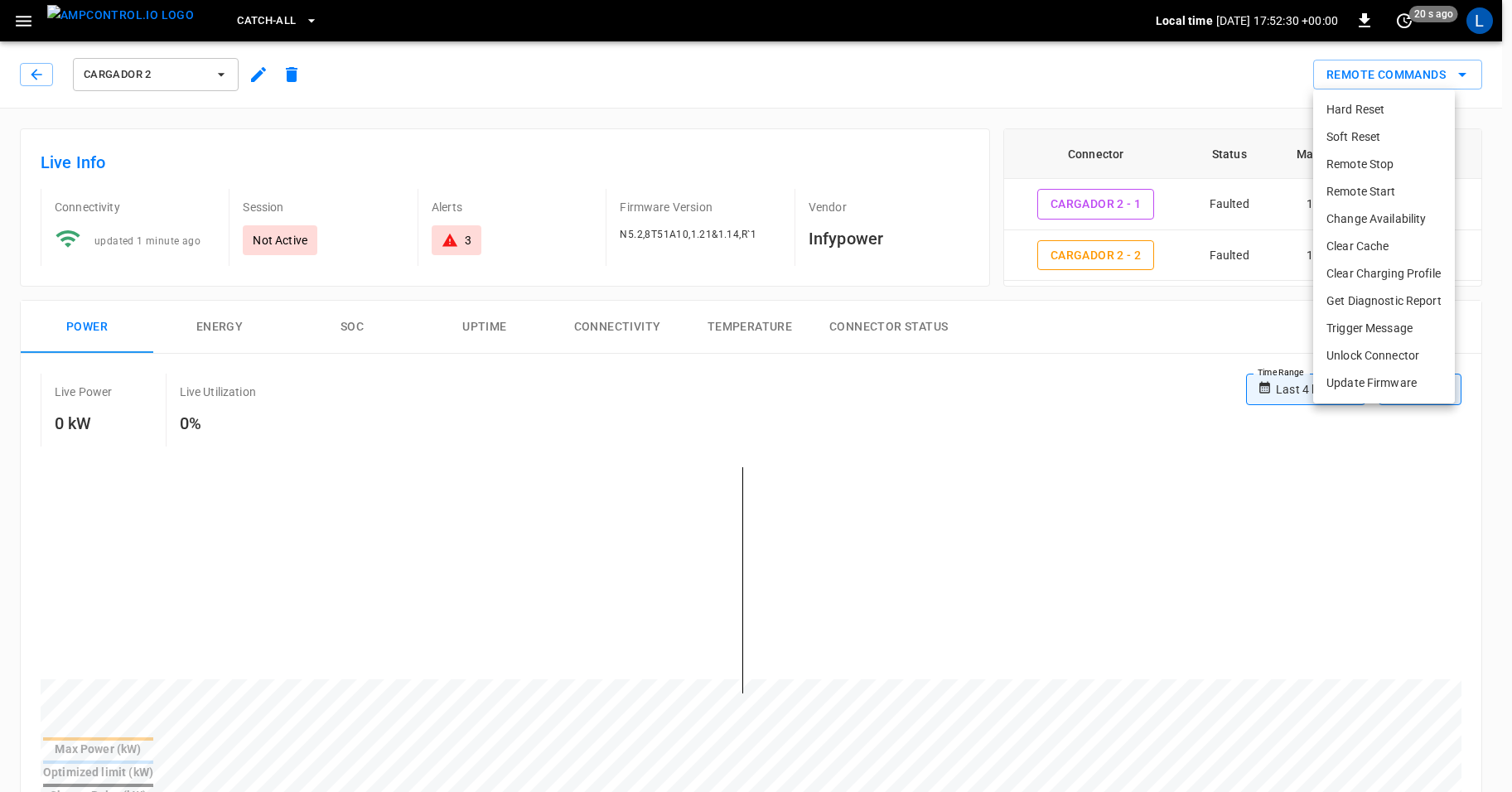click on "Update Firmware" at bounding box center (1384, 383) 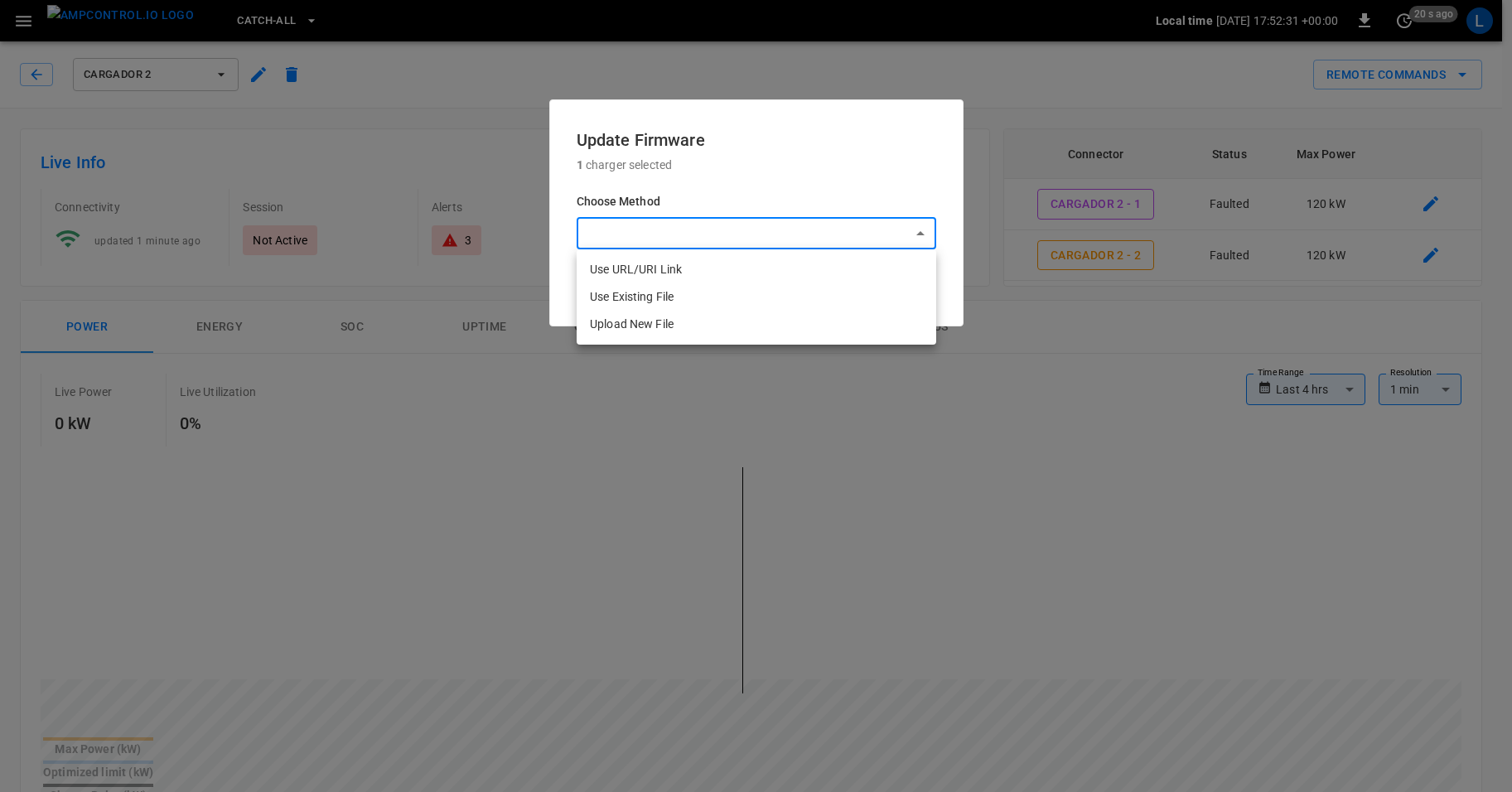 click on "**********" at bounding box center (756, 833) 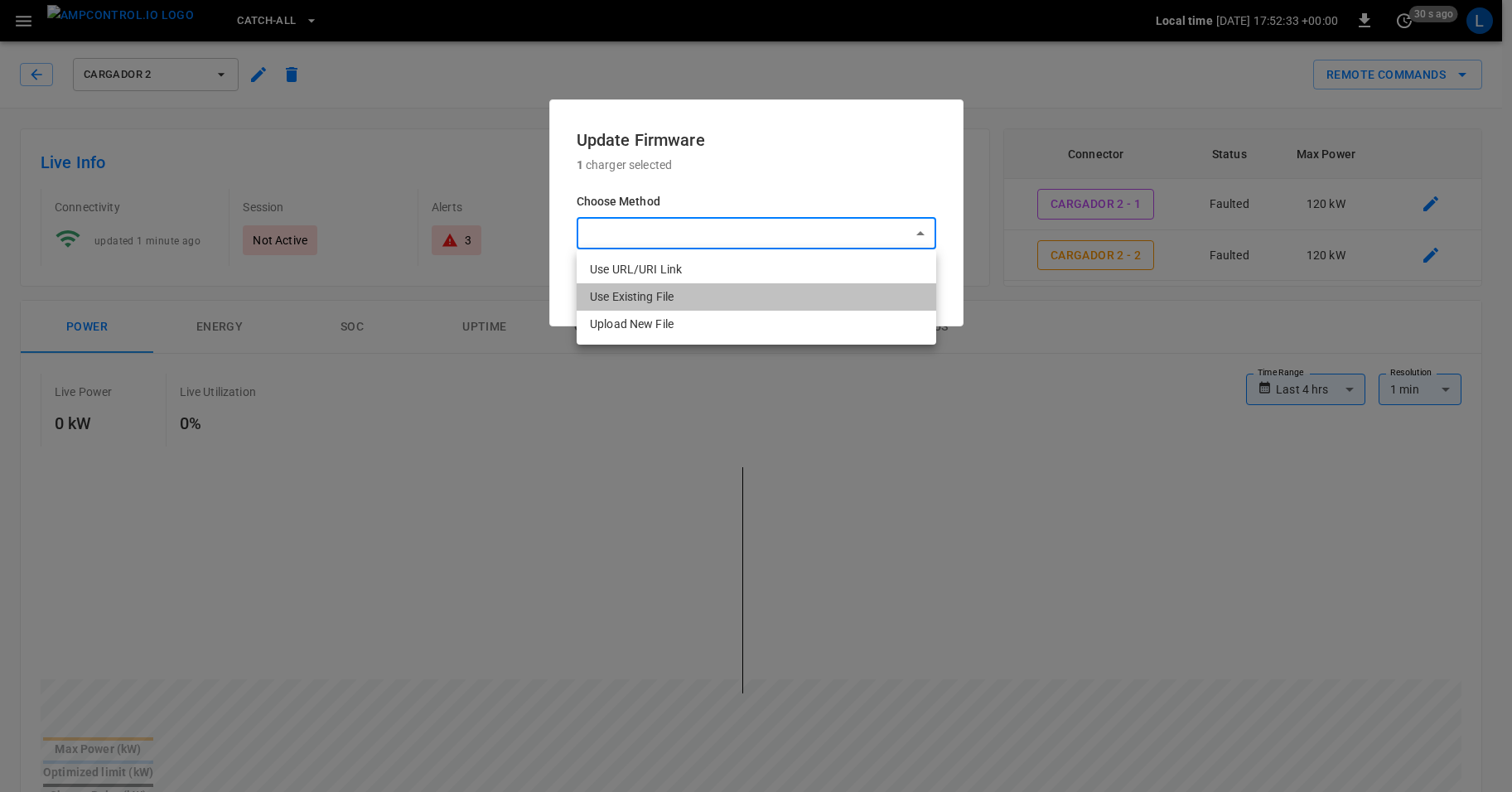 click on "Use Existing File" at bounding box center [756, 297] 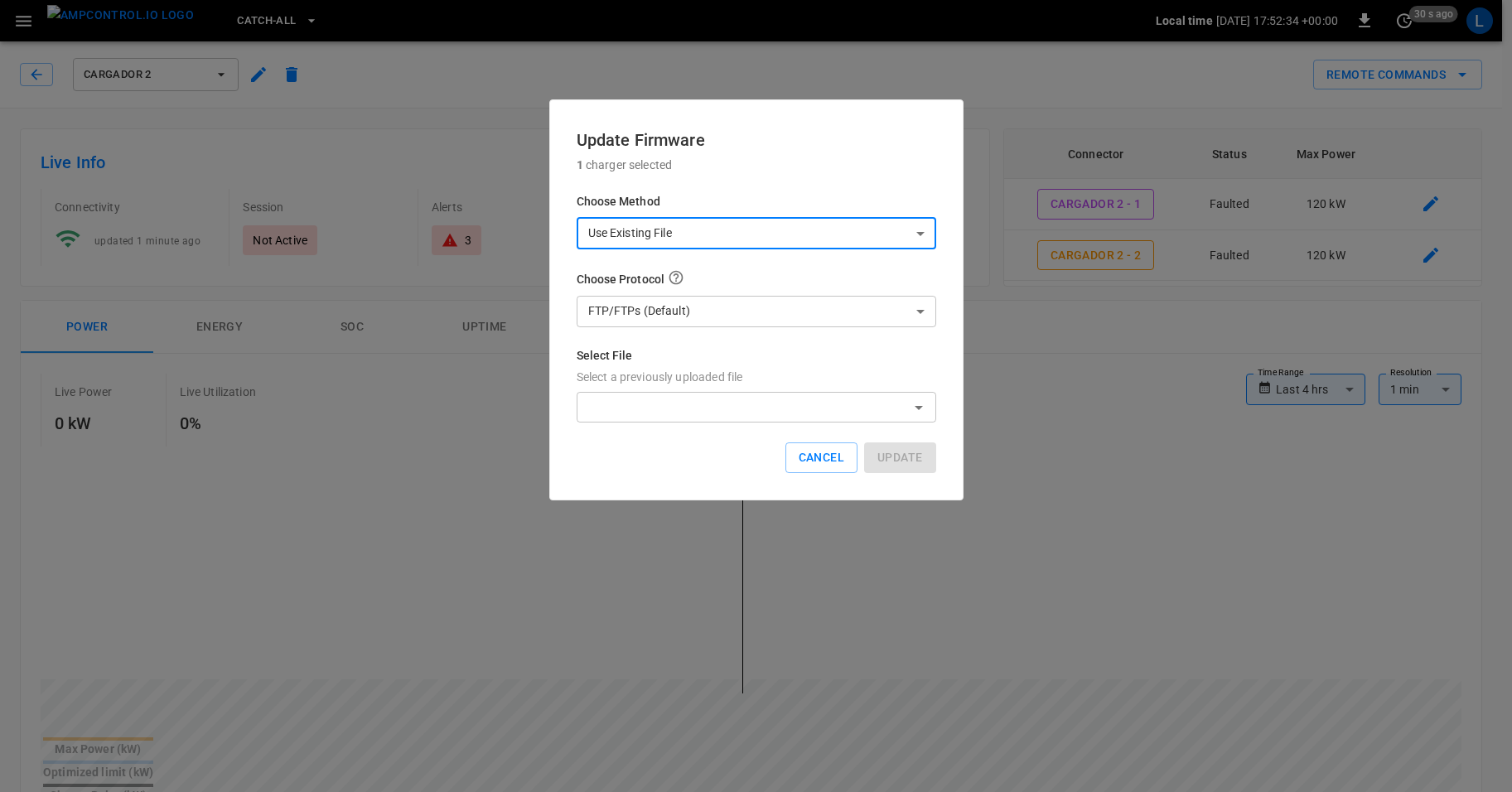 click on "**********" at bounding box center (756, 833) 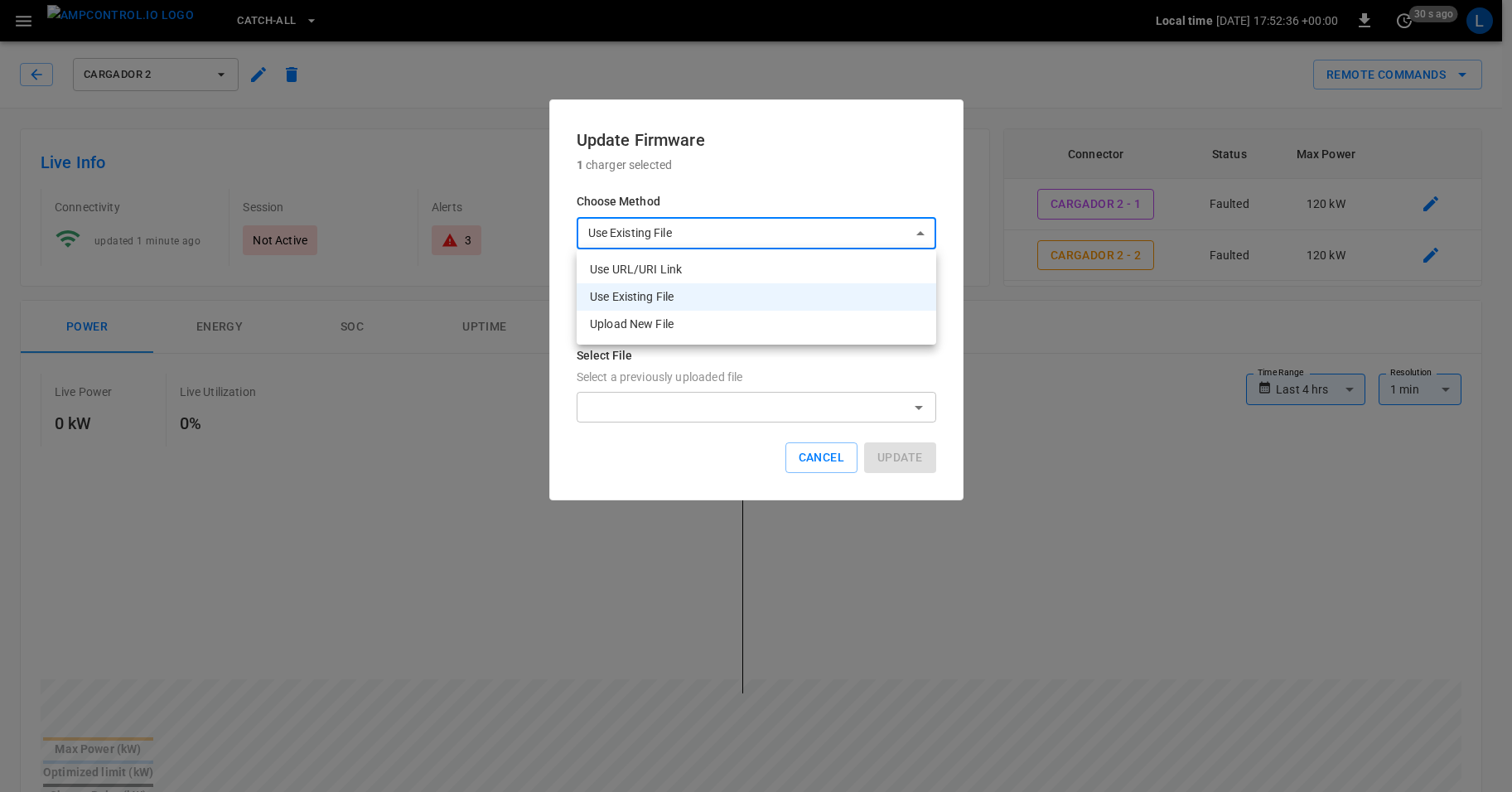 click on "Use Existing File" at bounding box center [756, 297] 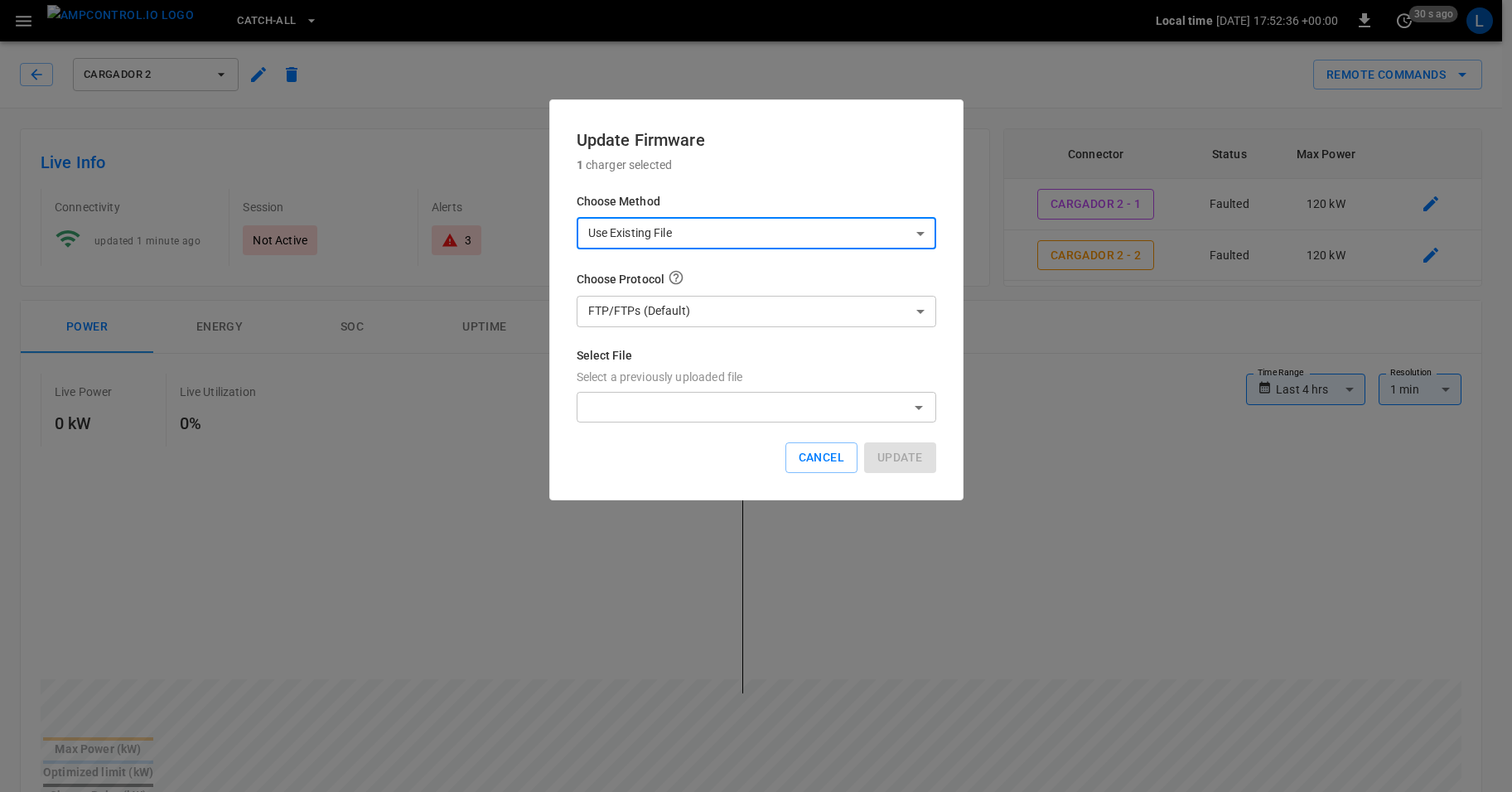 click on "Select File Select a previously uploaded file" at bounding box center (742, 407) 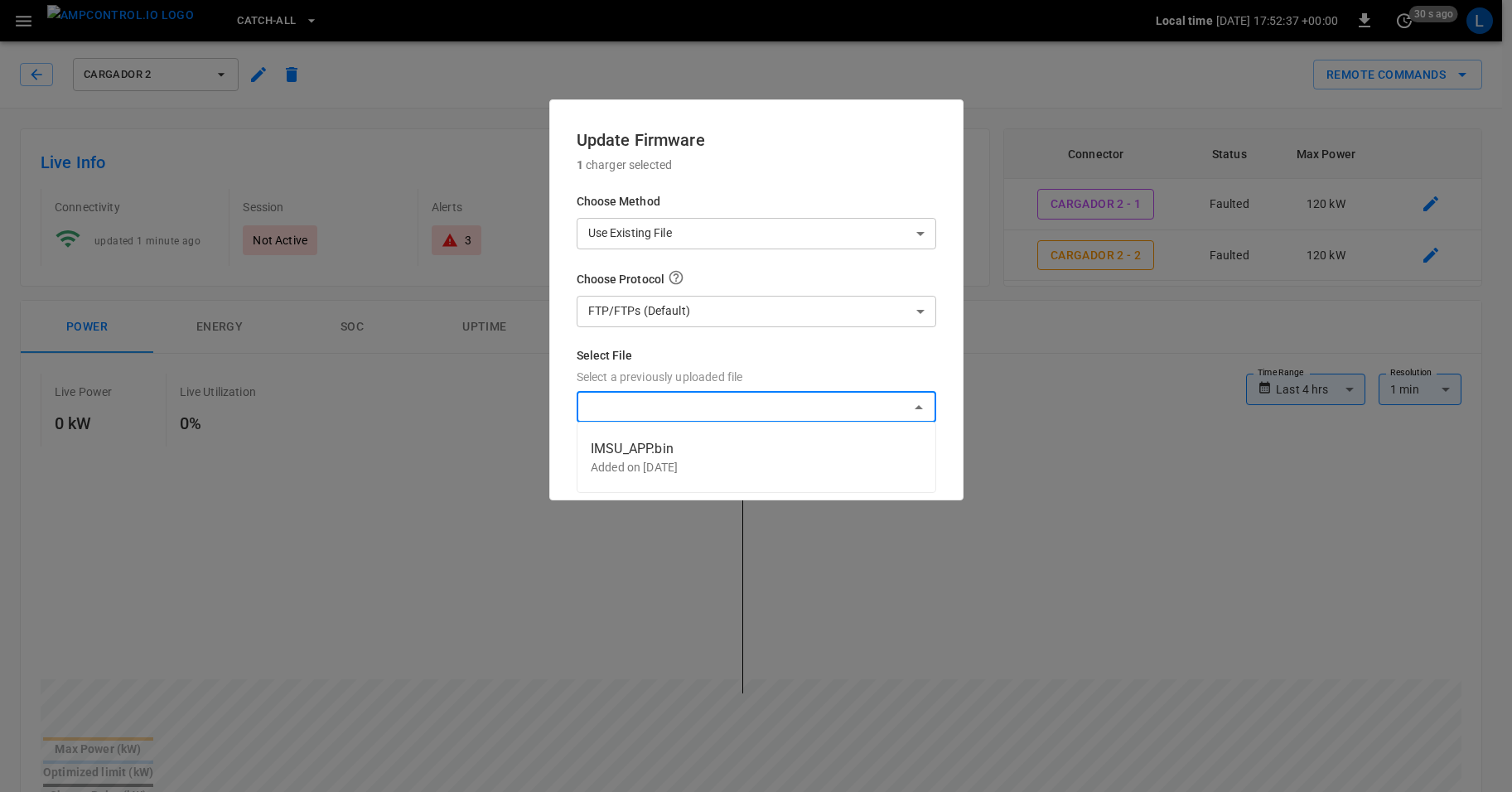 click on "Added on July 08 2025" at bounding box center [756, 467] 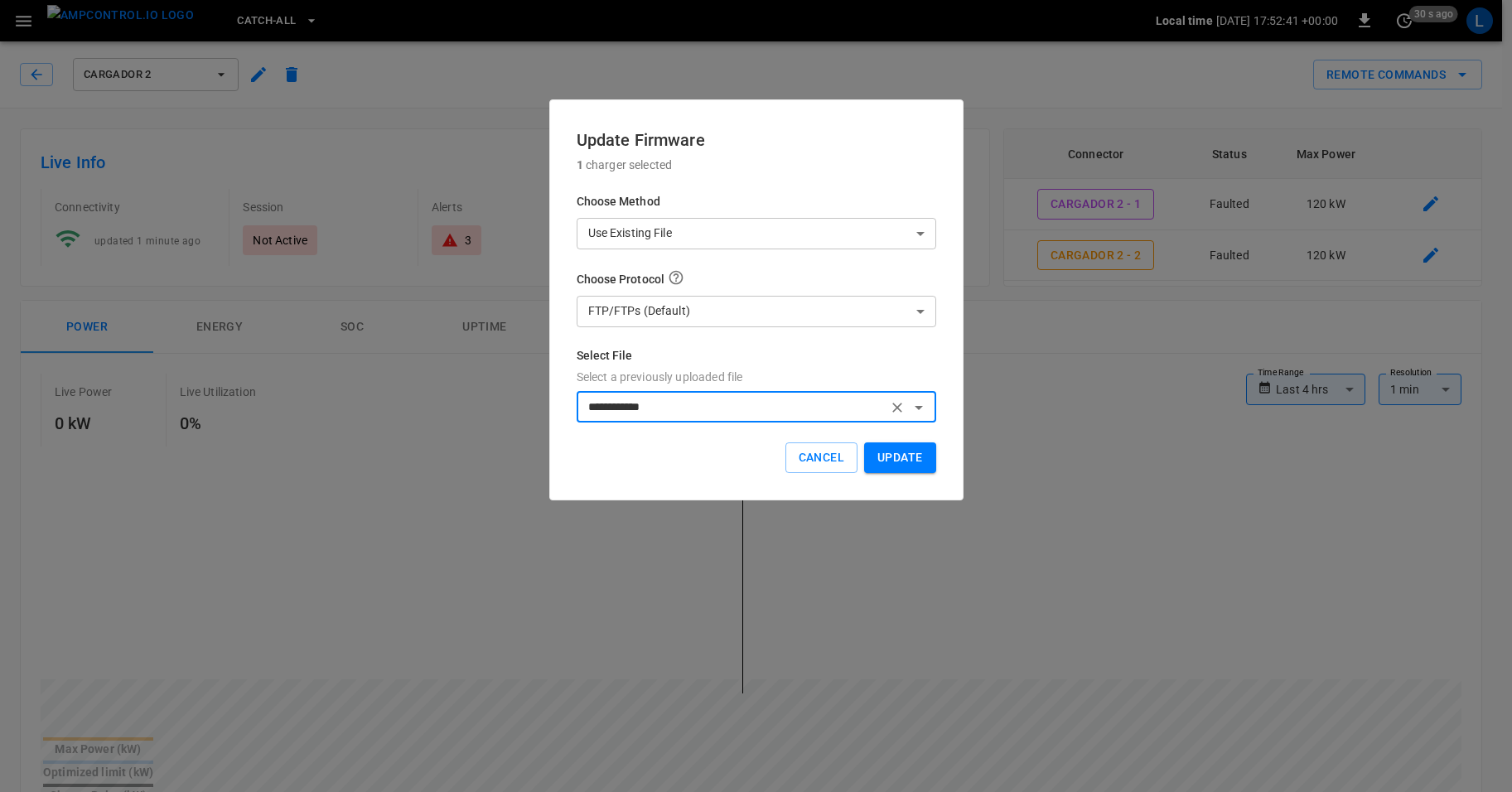 click on "**********" at bounding box center [756, 833] 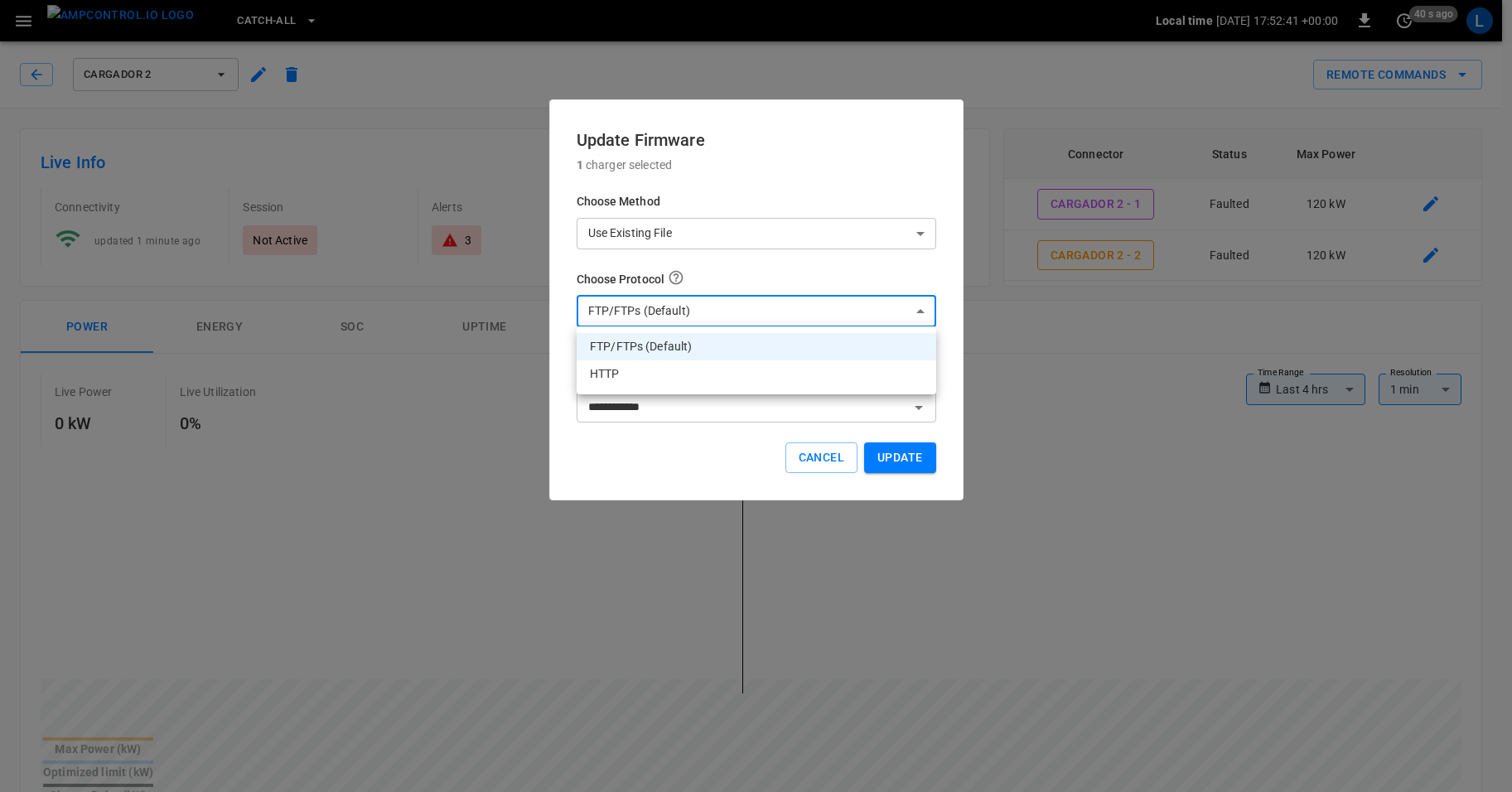 click at bounding box center [756, 396] 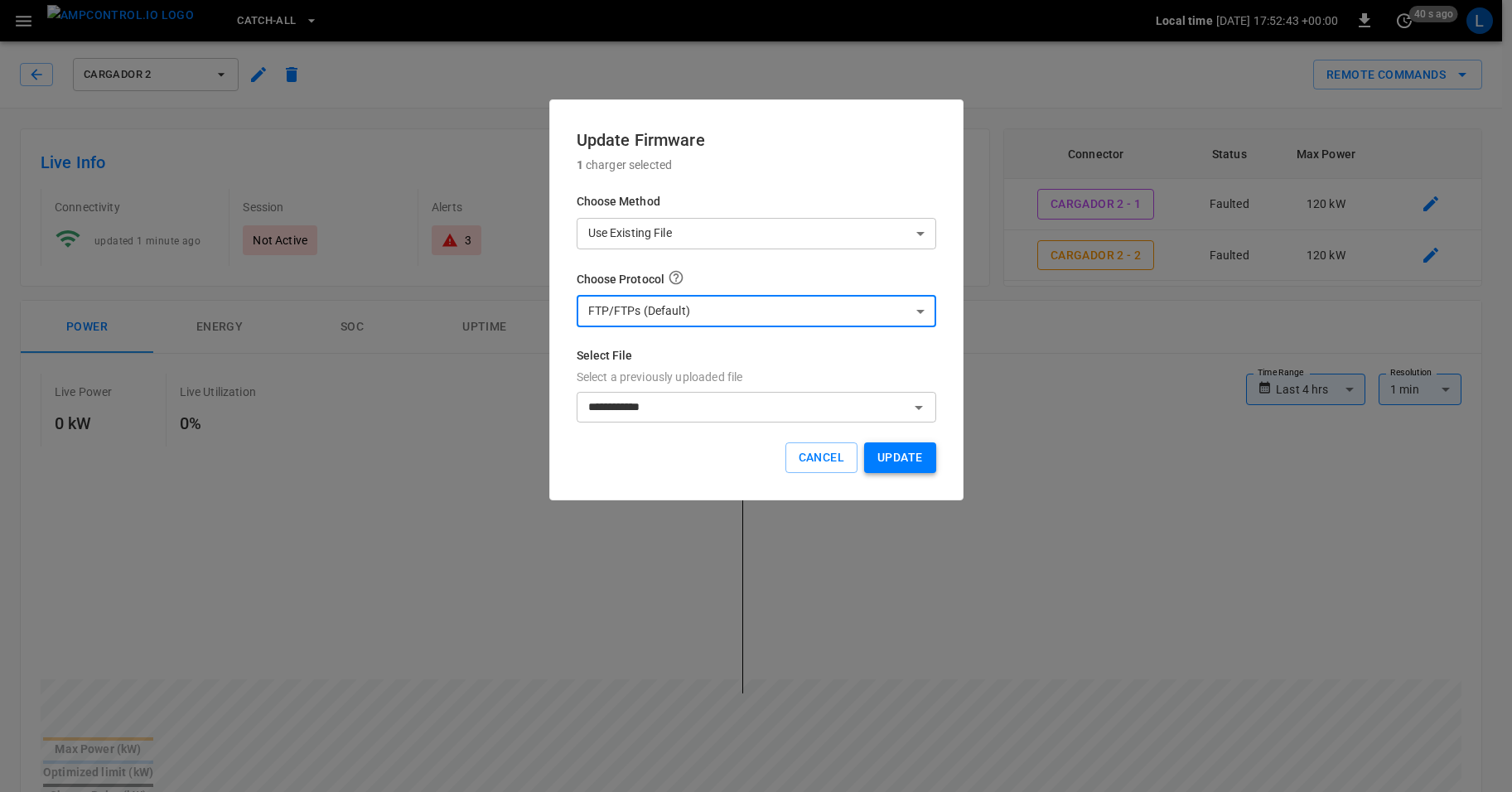 click on "Update" at bounding box center (900, 457) 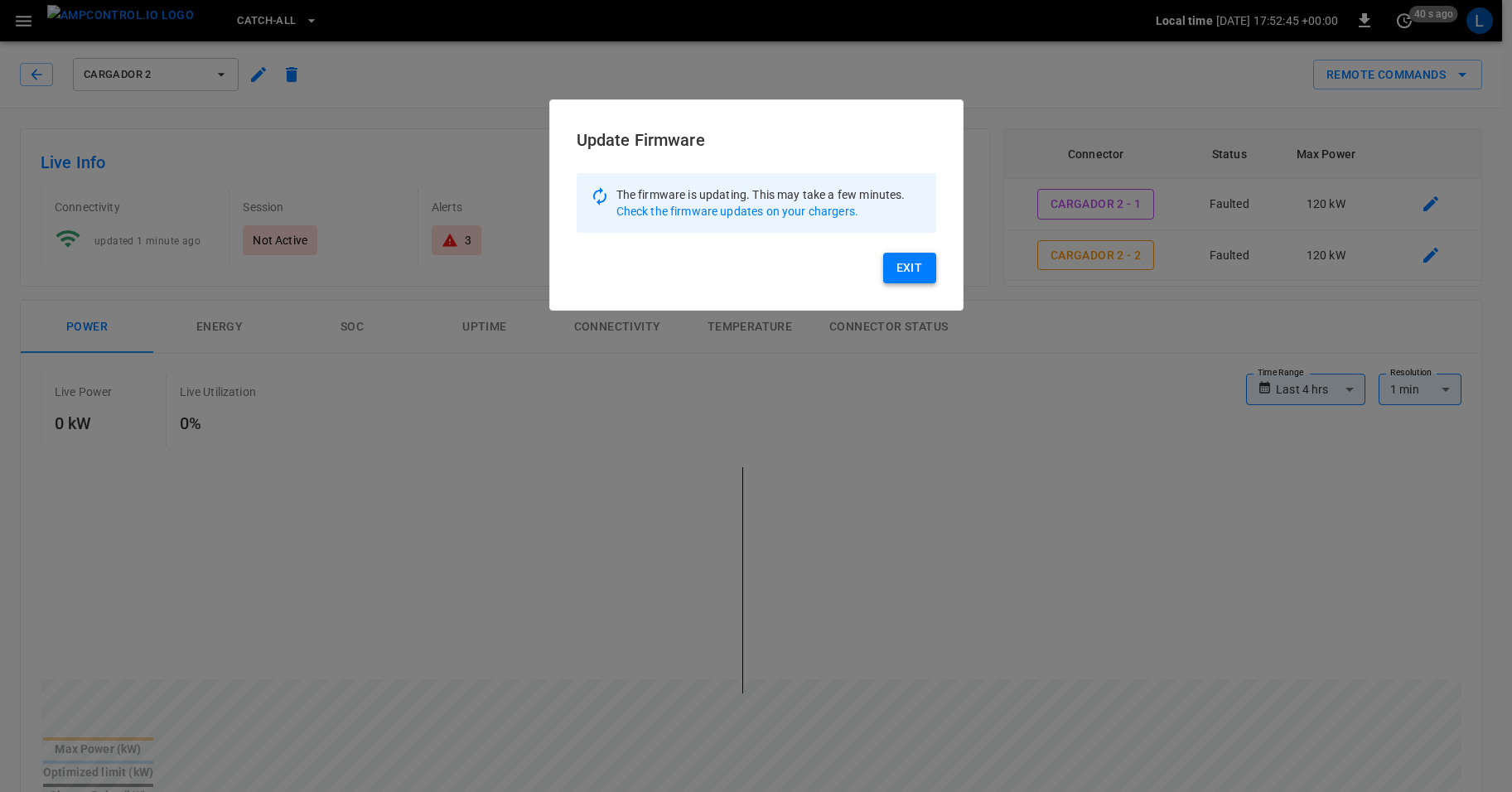 click on "Exit" at bounding box center (910, 268) 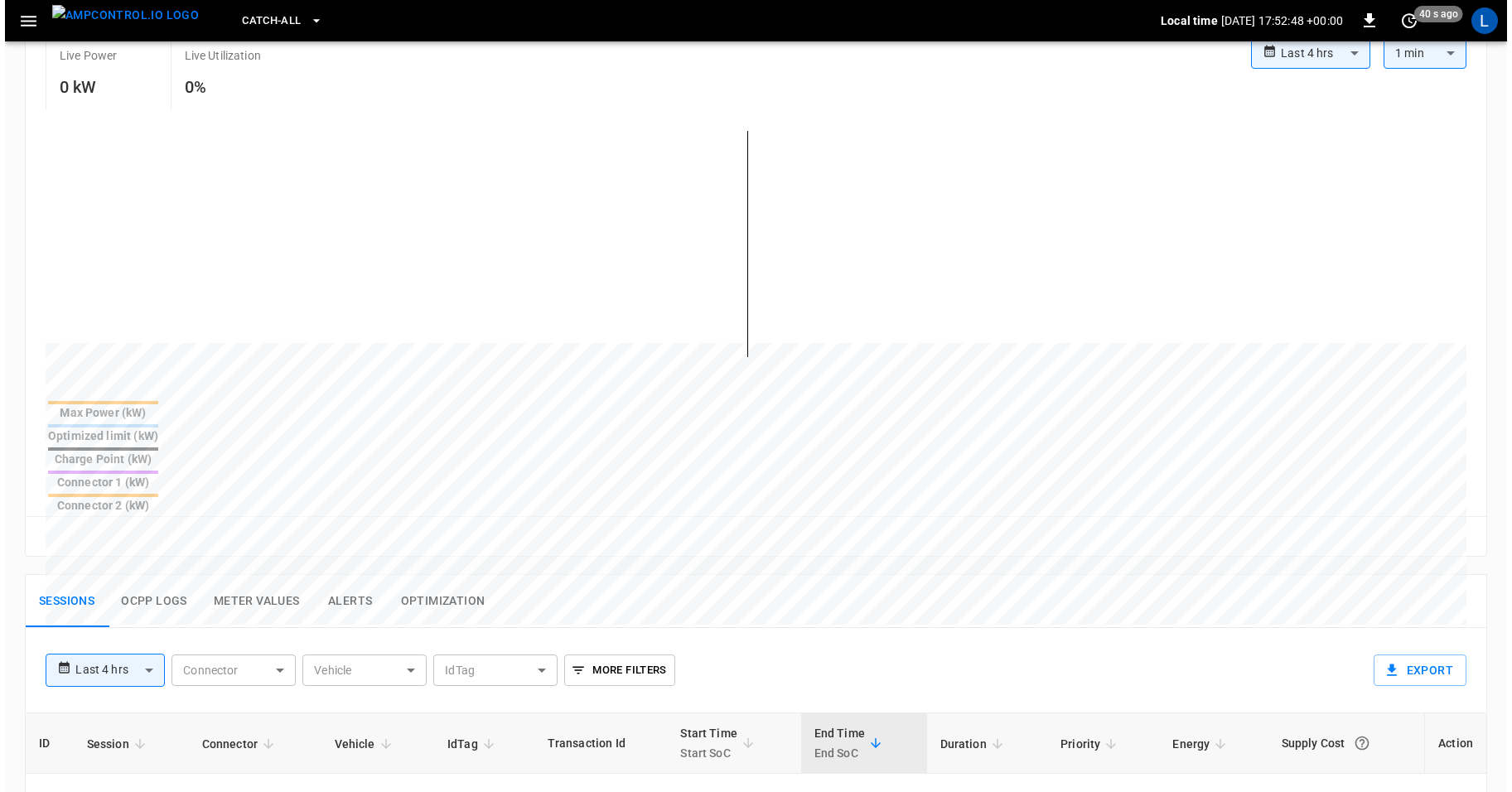 scroll, scrollTop: 345, scrollLeft: 0, axis: vertical 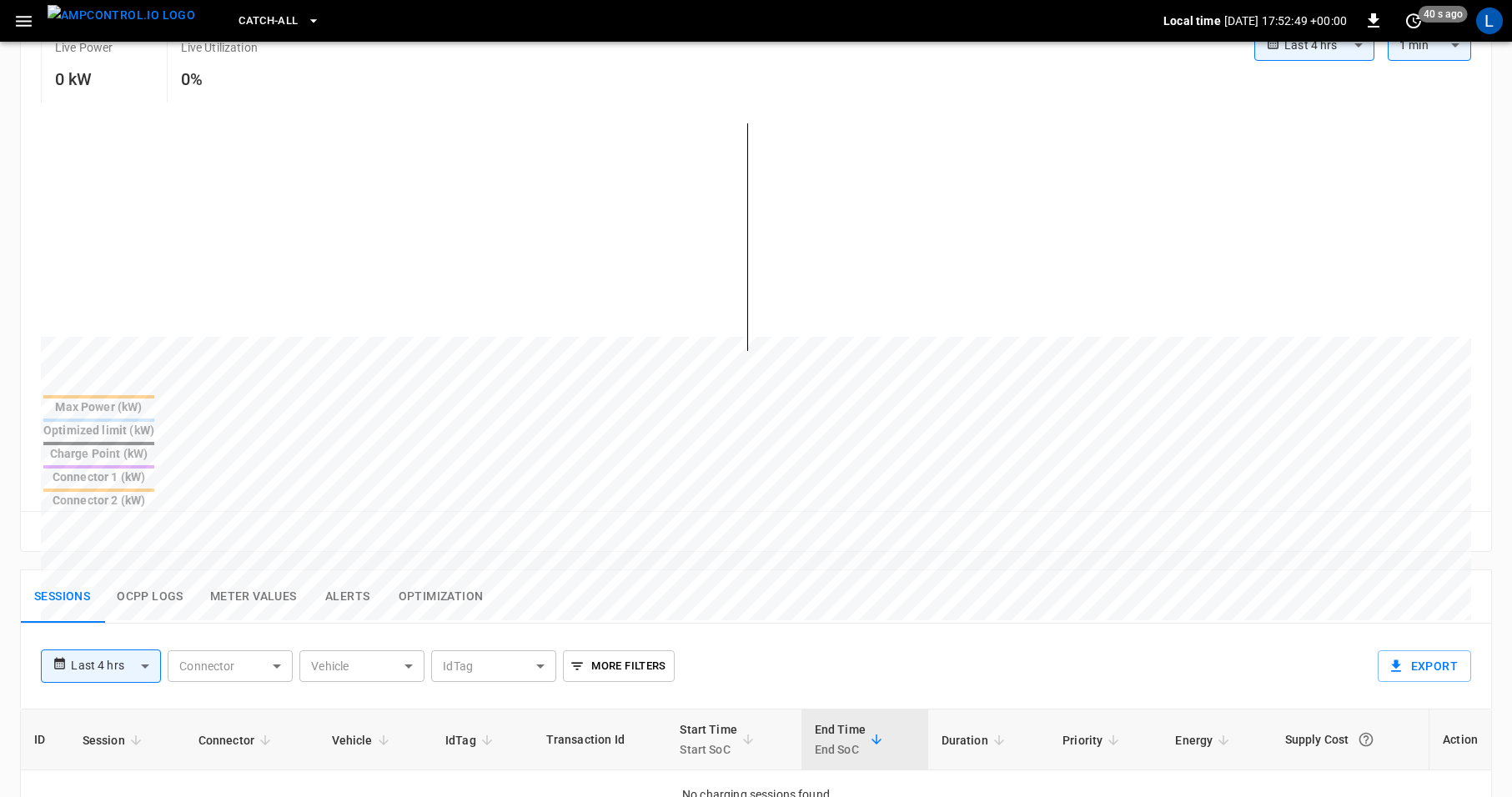 click on "Ocpp logs" at bounding box center (150, 597) 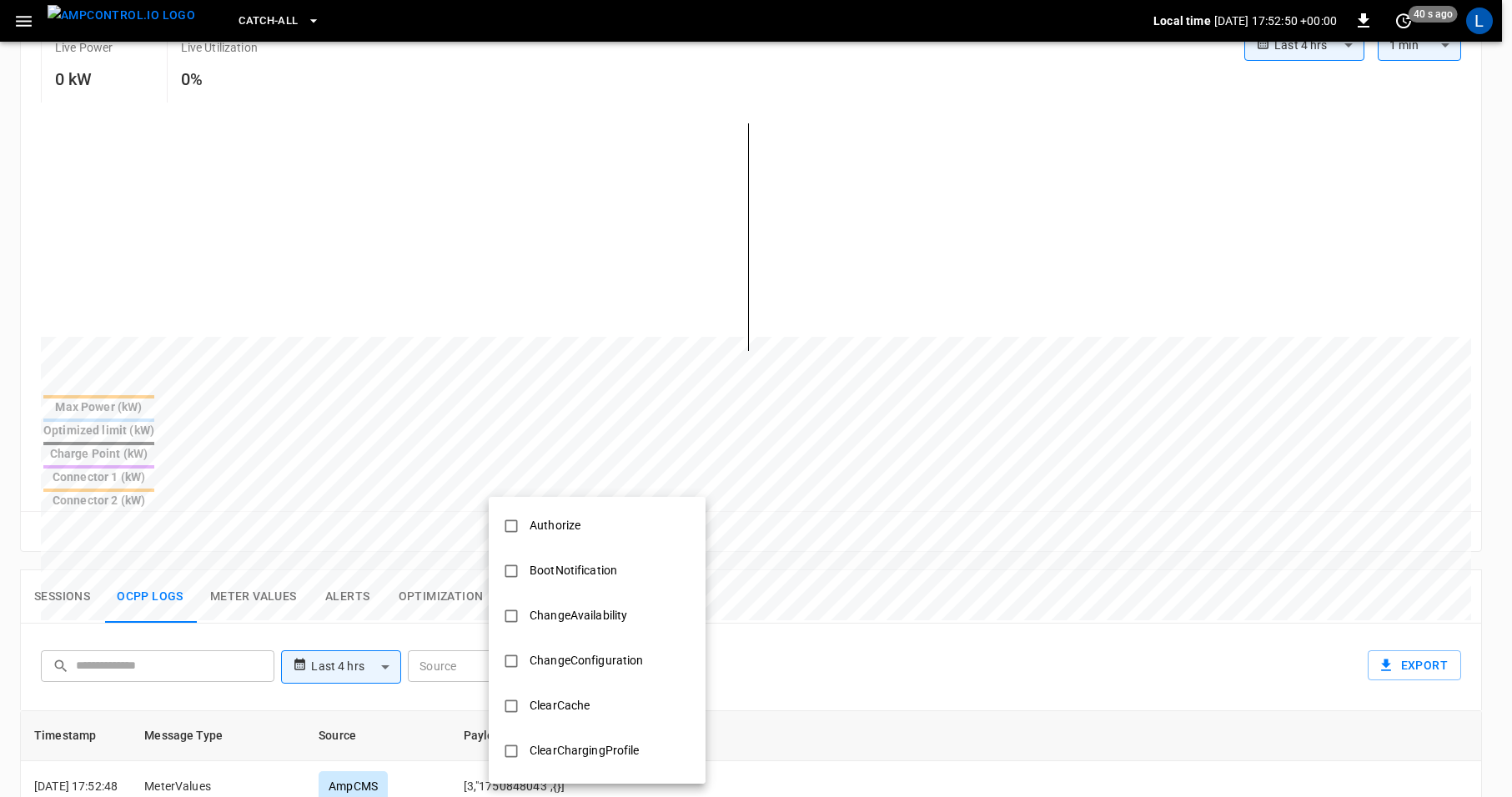 click on "**********" at bounding box center (756, 493) 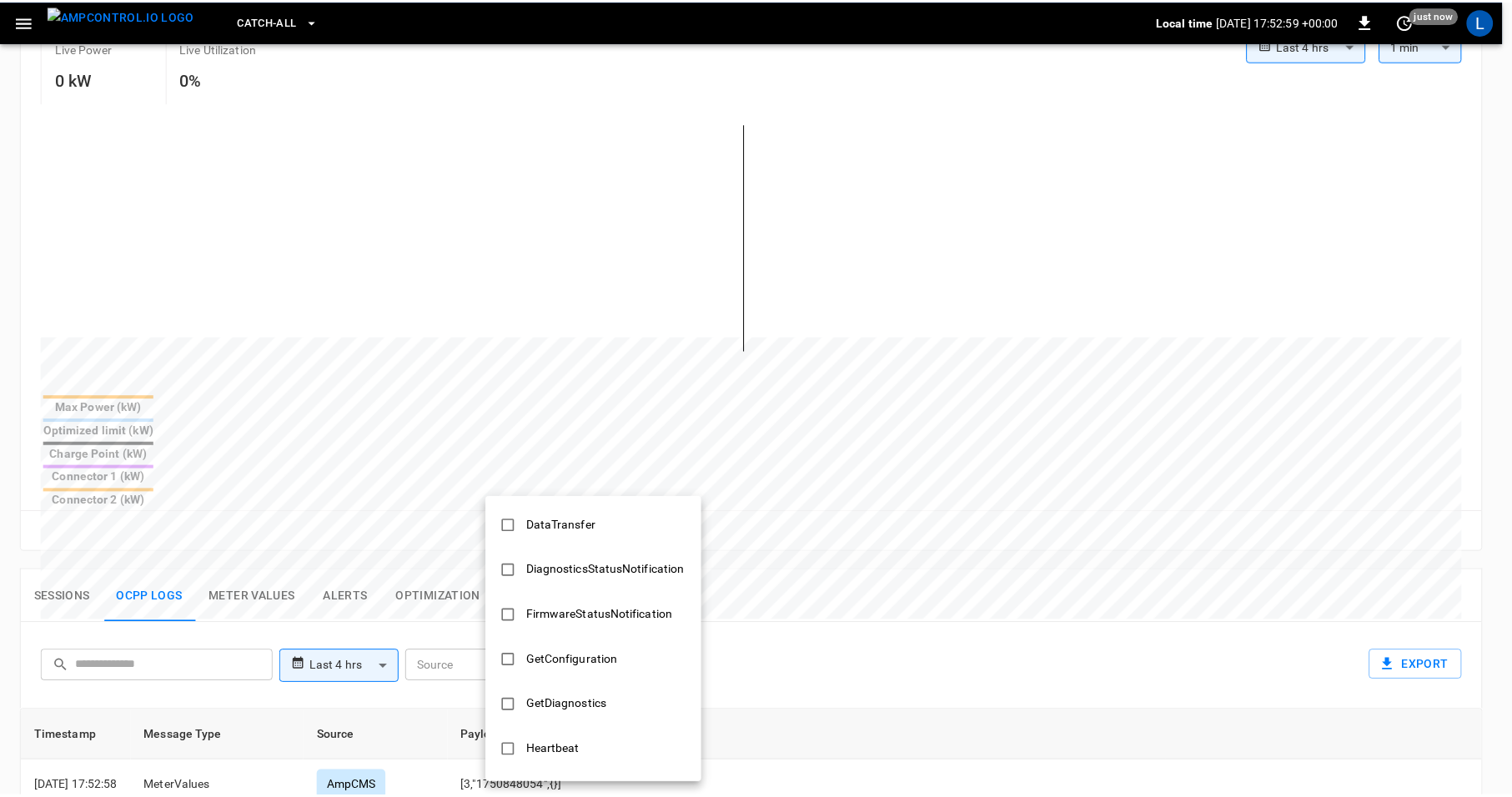 scroll, scrollTop: 245, scrollLeft: 0, axis: vertical 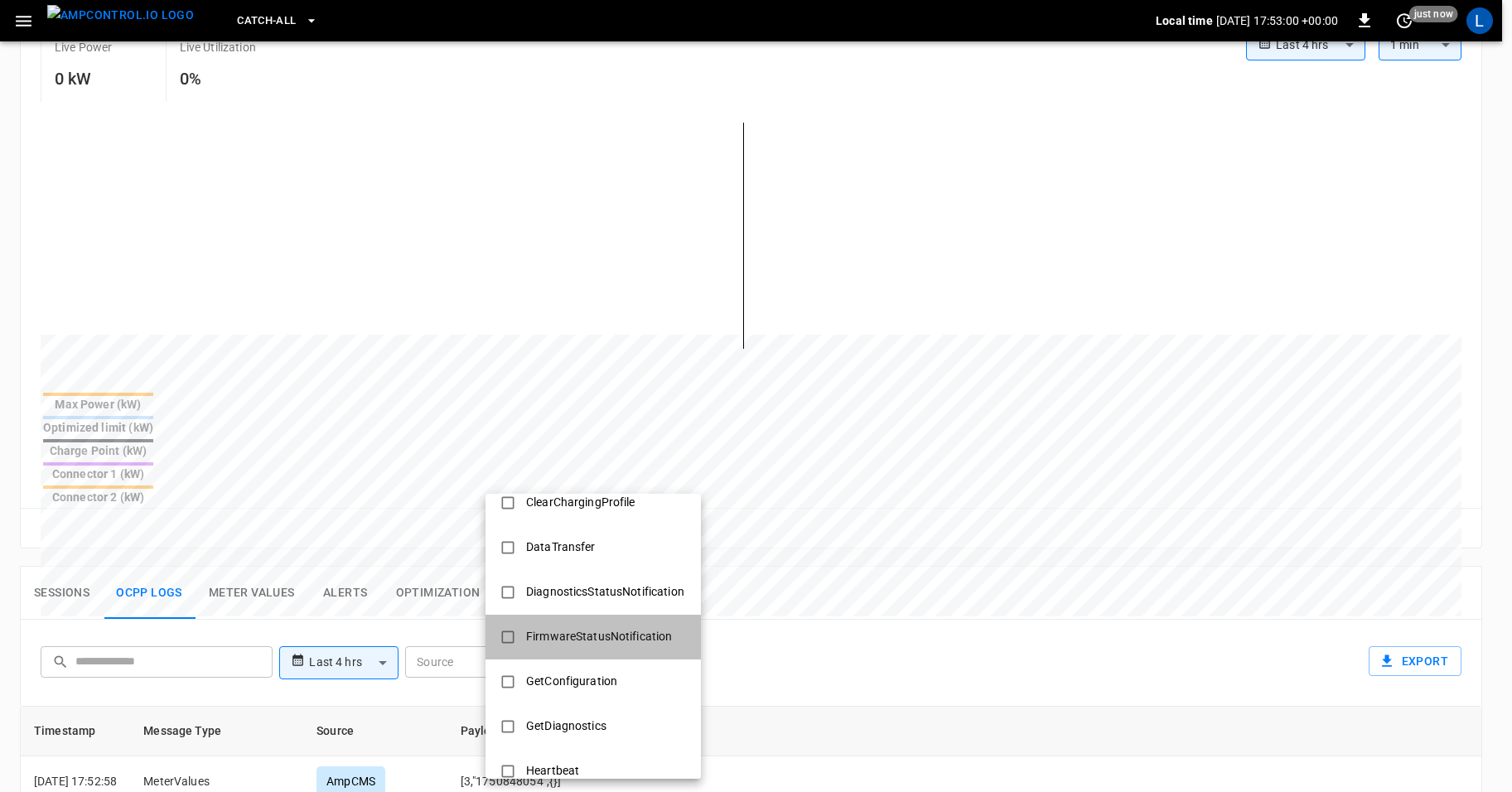 click on "FirmwareStatusNotification" at bounding box center [599, 636] 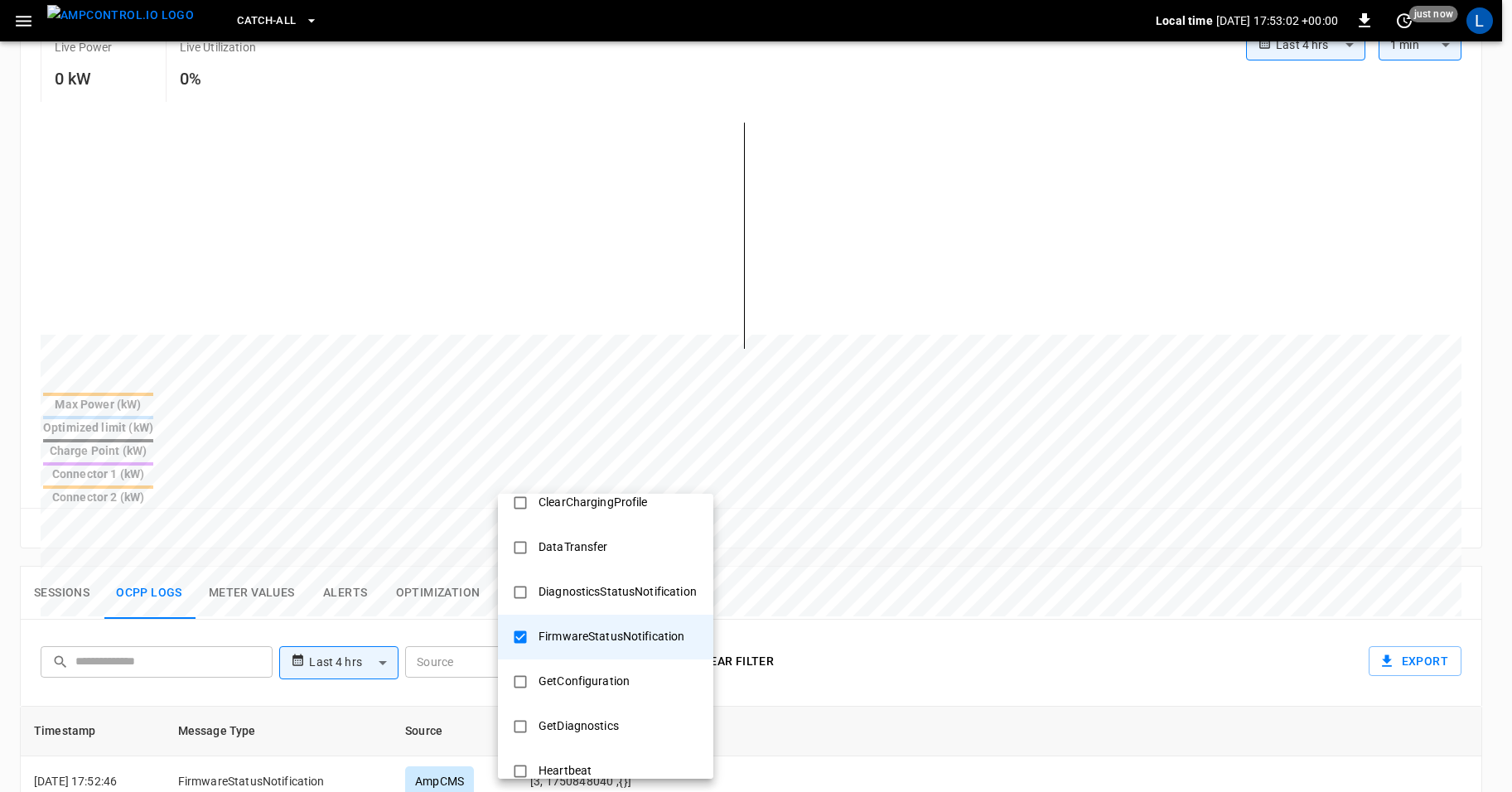 click at bounding box center (756, 396) 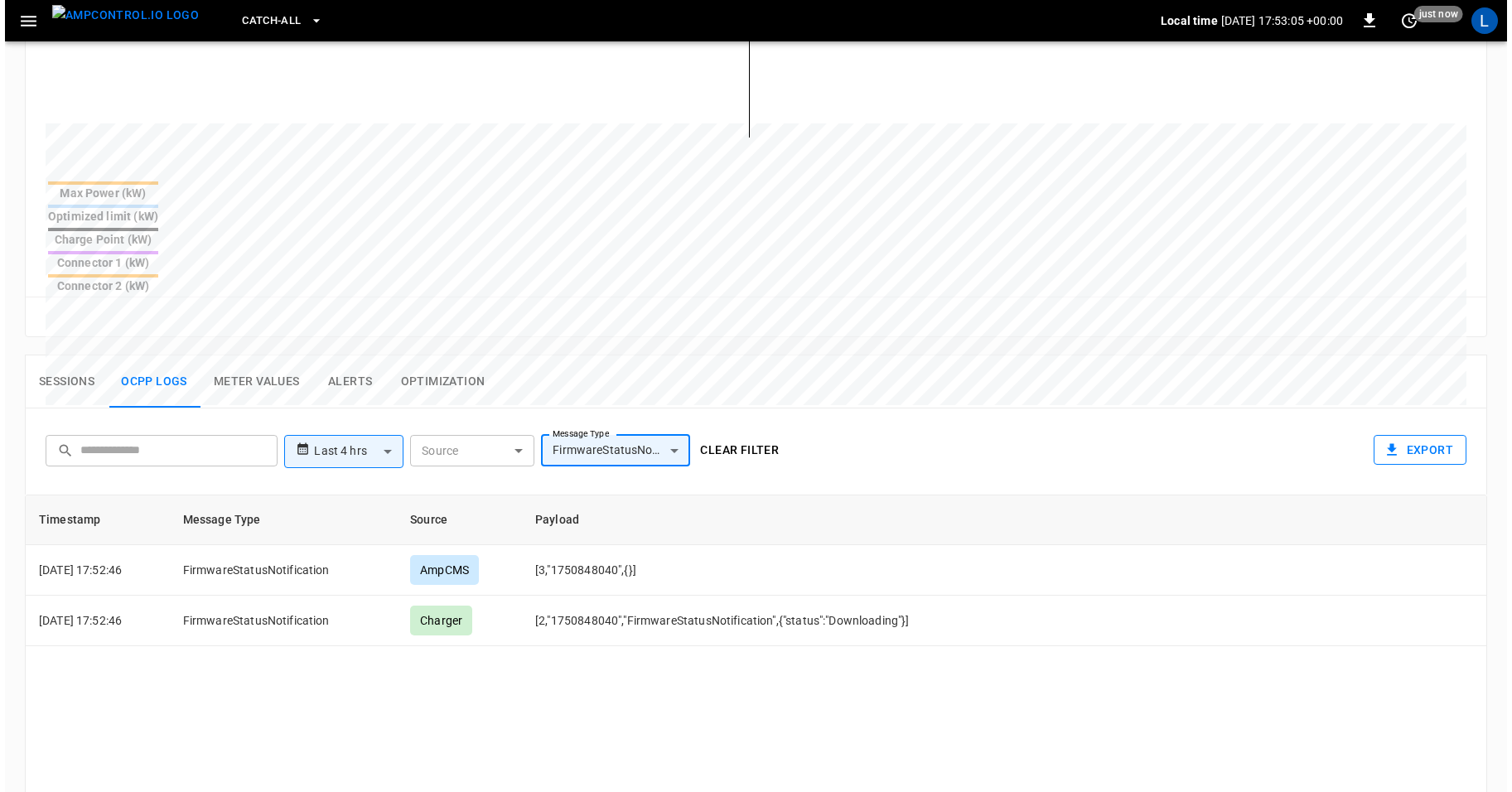 scroll, scrollTop: 558, scrollLeft: 0, axis: vertical 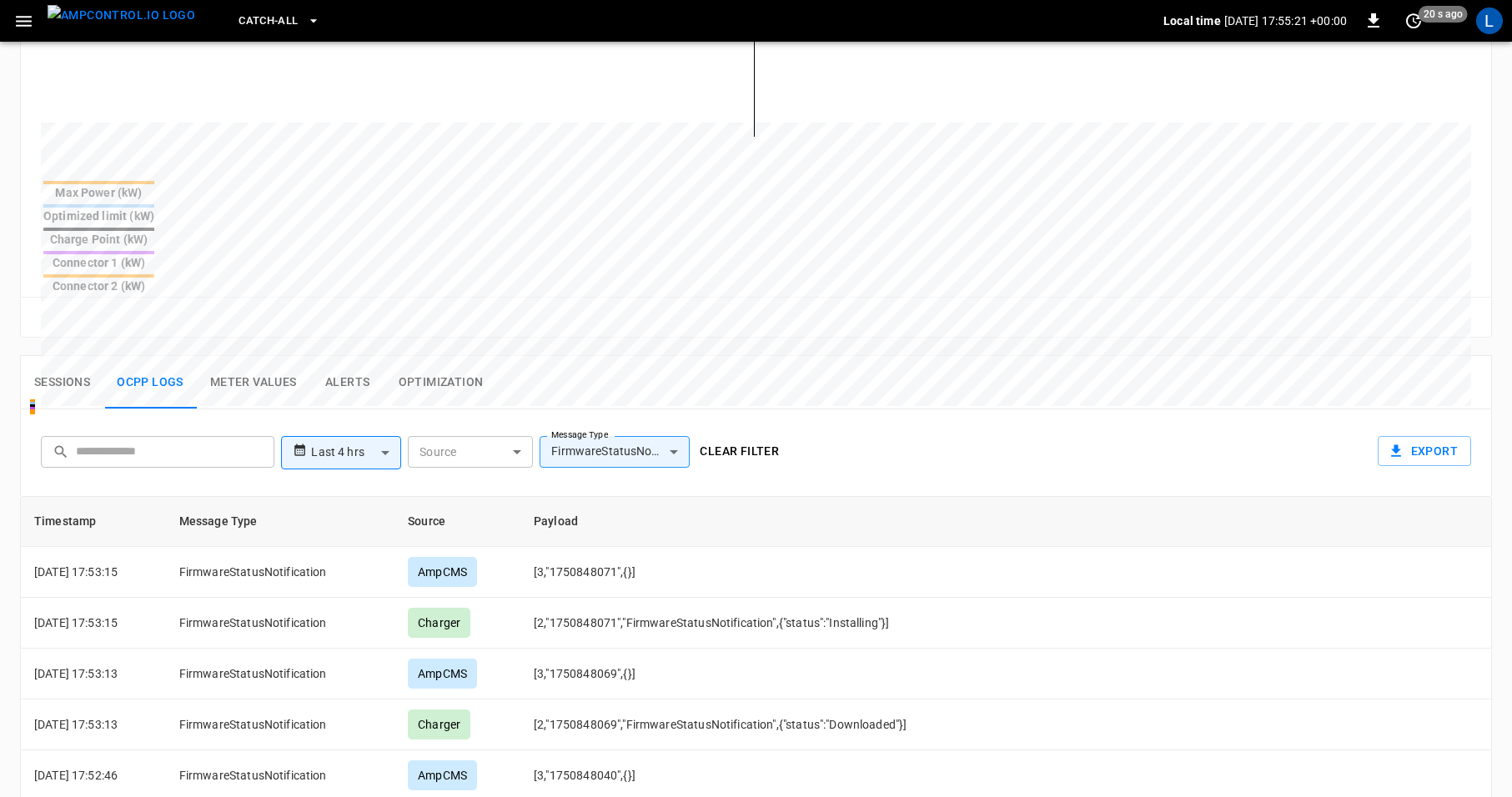 click 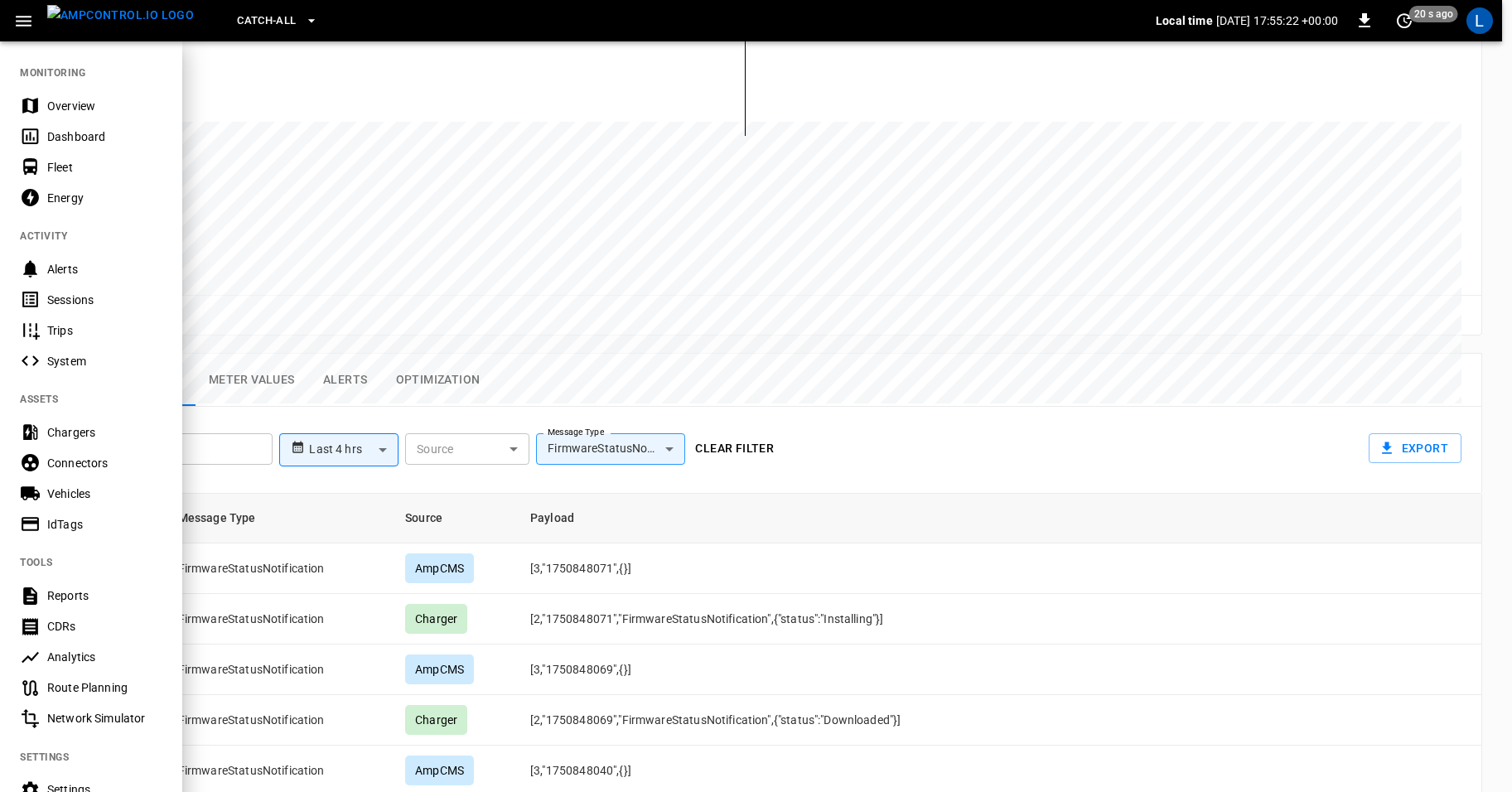 click on "Chargers" at bounding box center [104, 432] 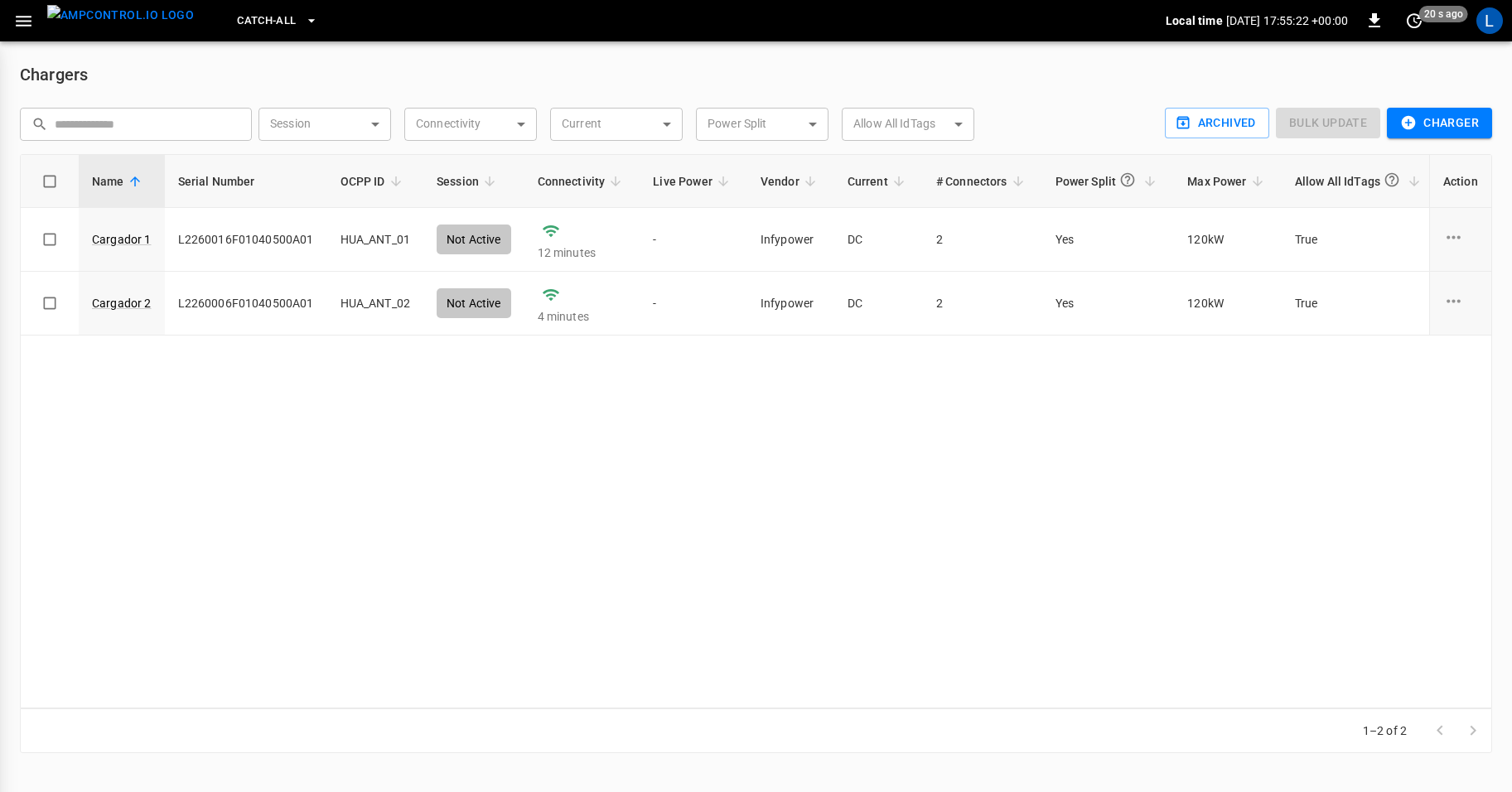 scroll, scrollTop: 0, scrollLeft: 0, axis: both 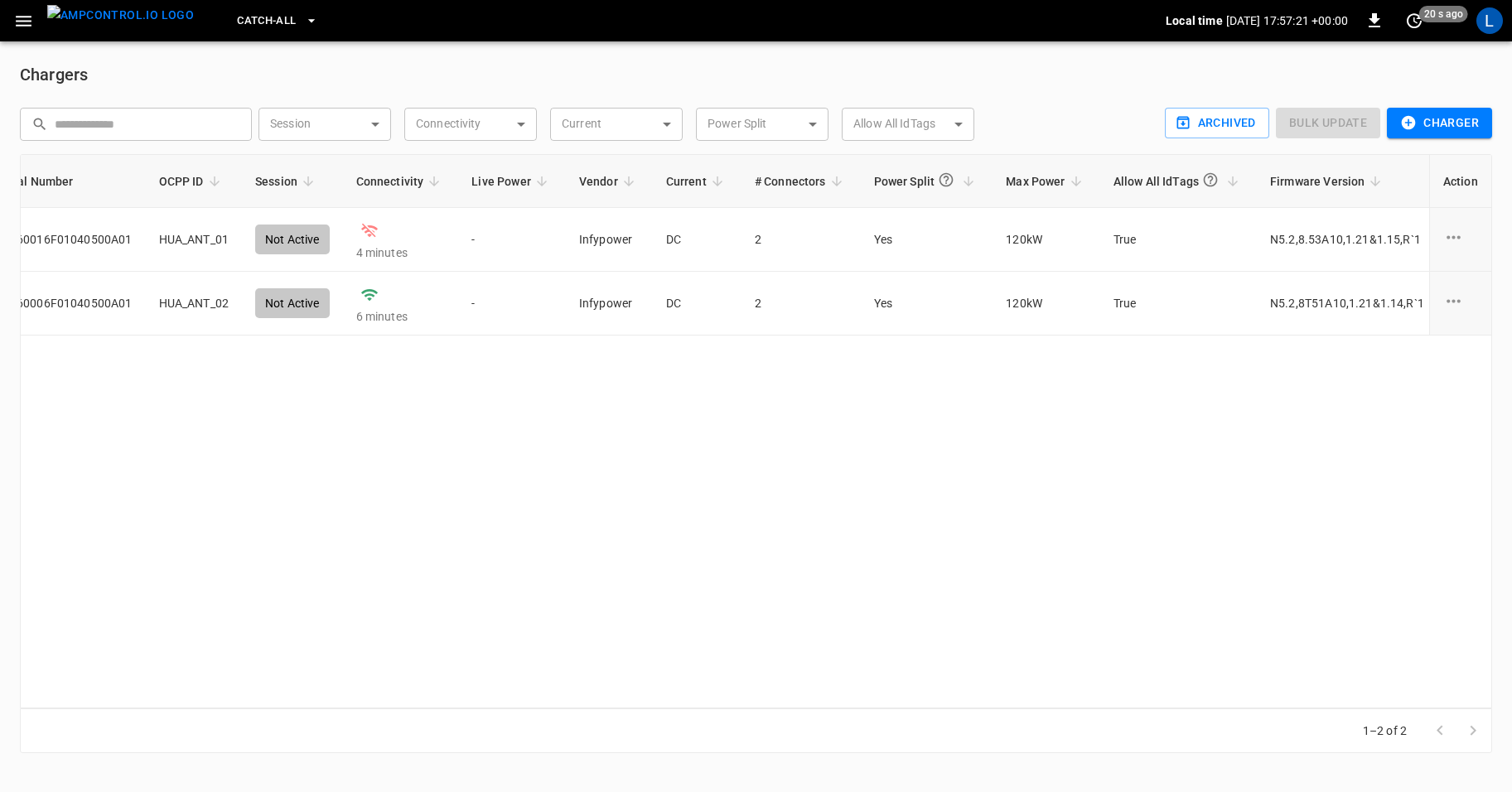click at bounding box center [23, 21] 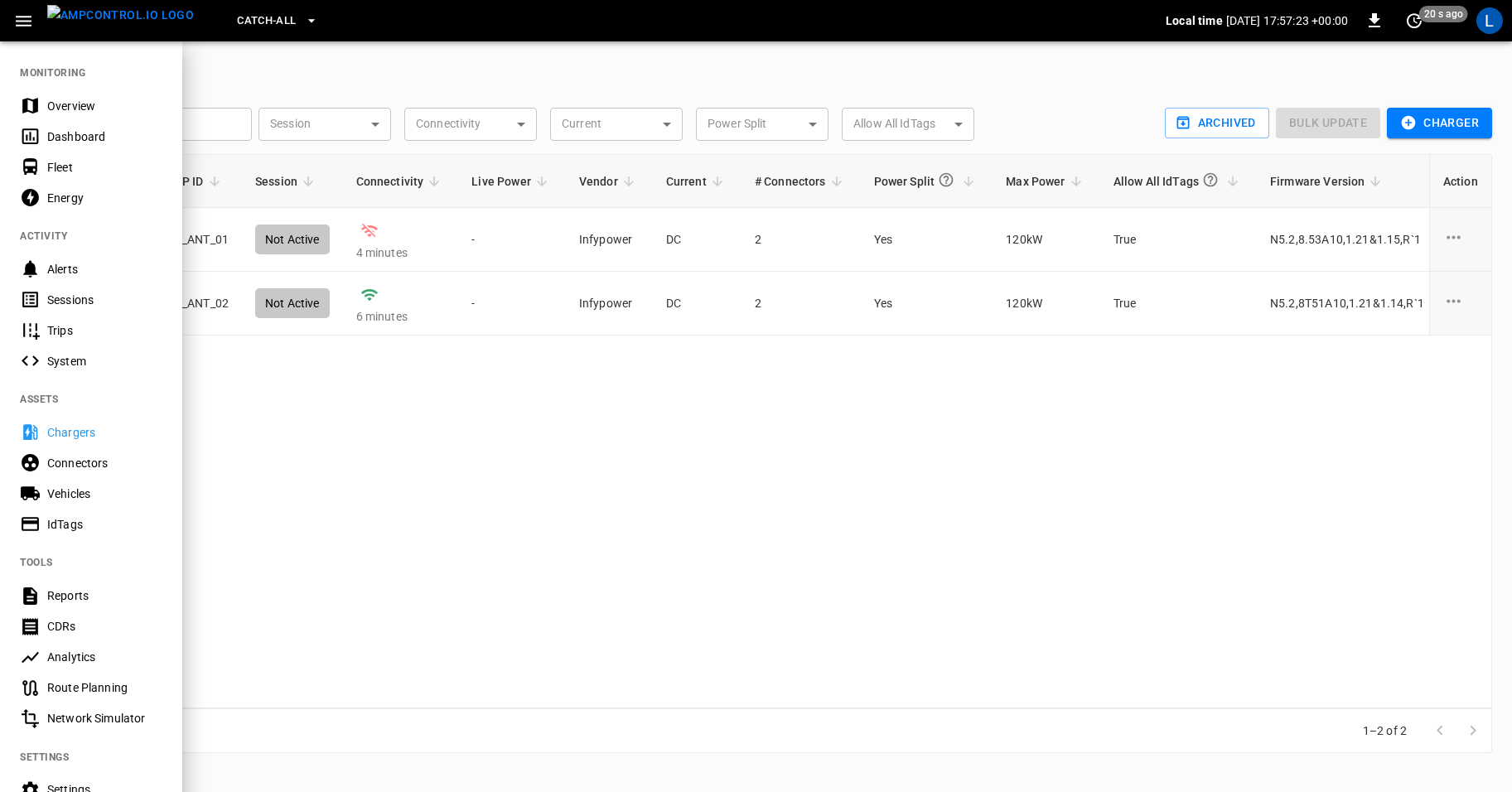 click on "Settings" at bounding box center (104, 790) 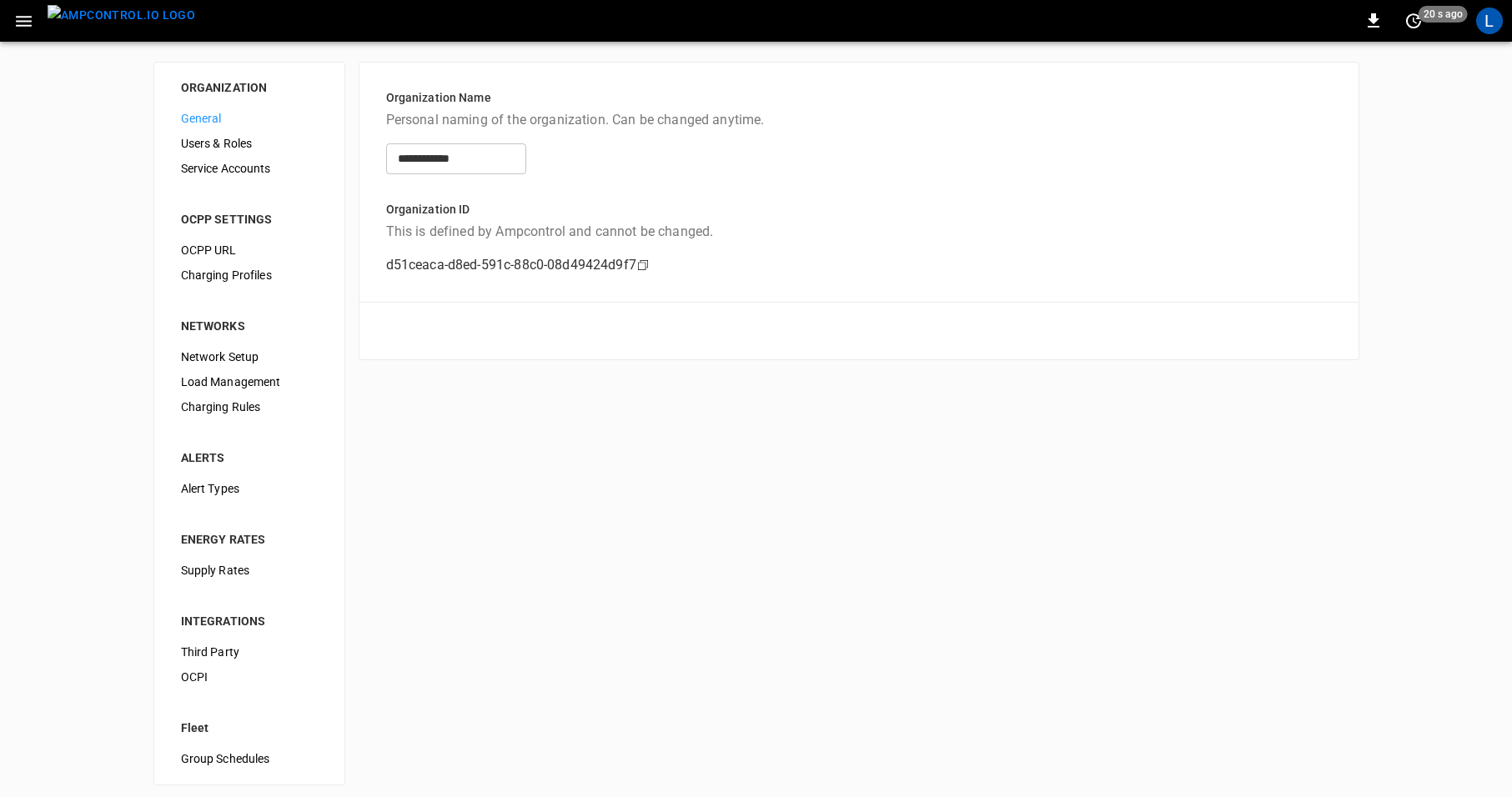 click on "Users & Roles" at bounding box center (249, 143) 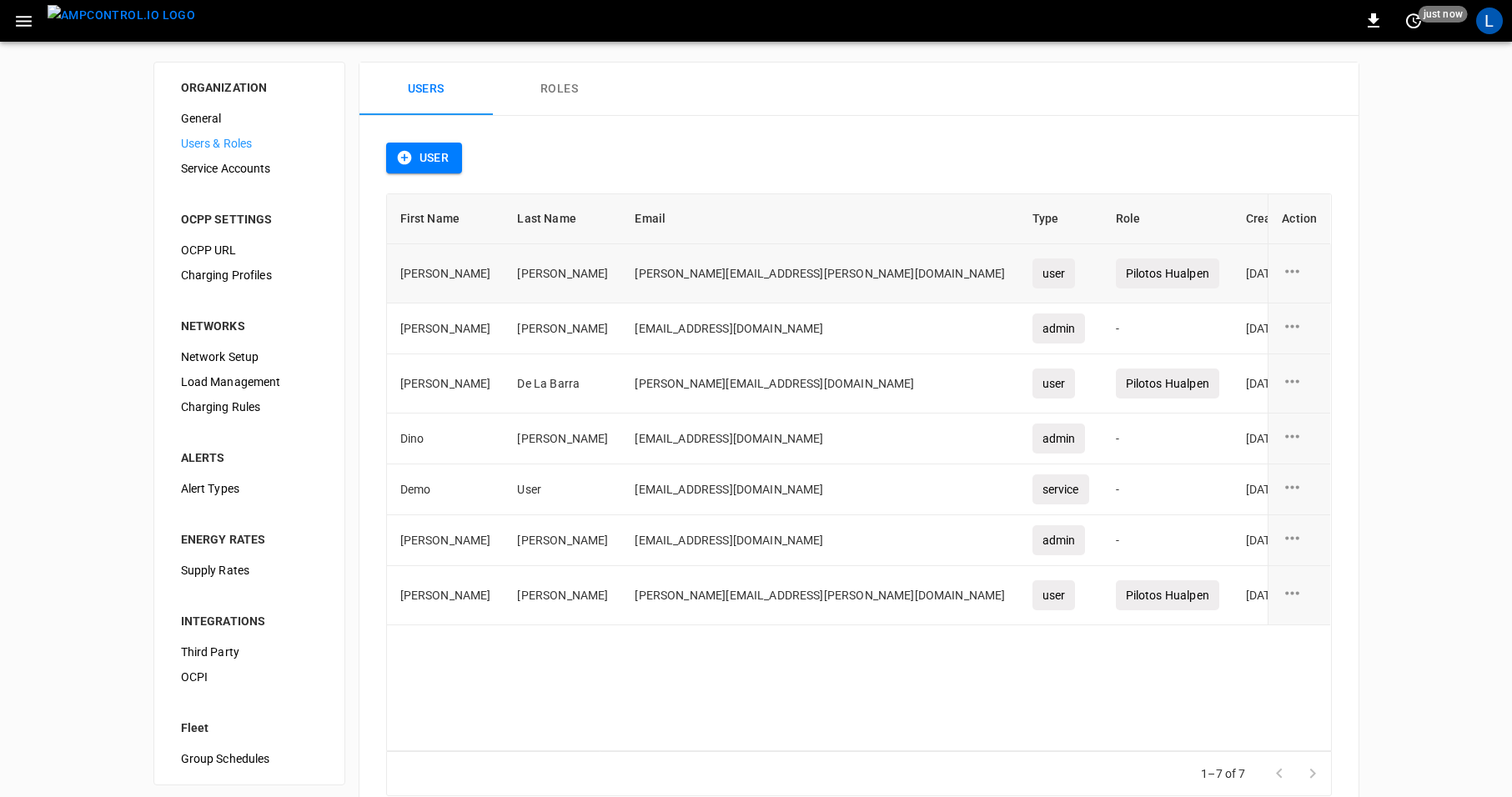 click 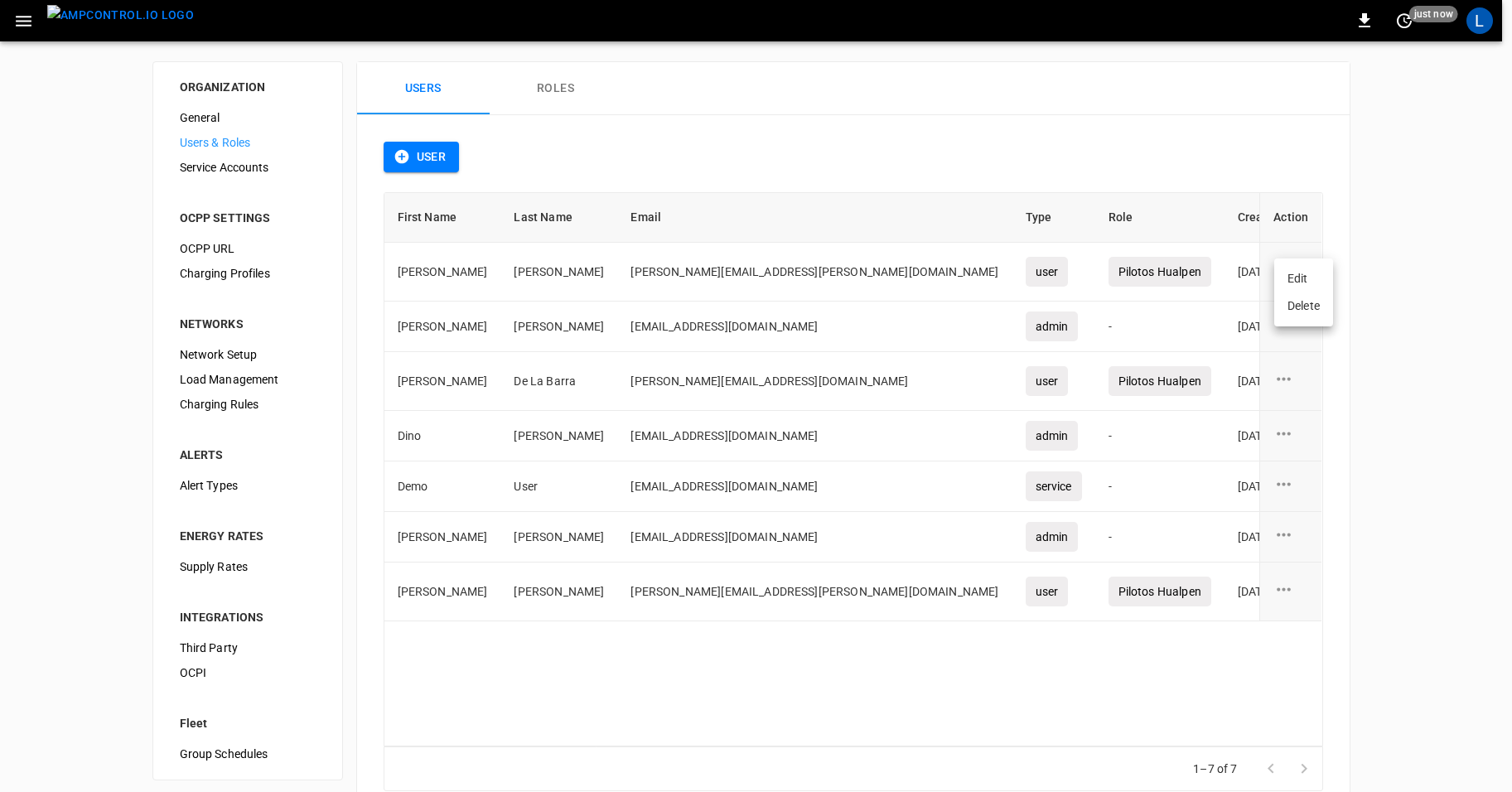 click on "Edit" at bounding box center [1303, 278] 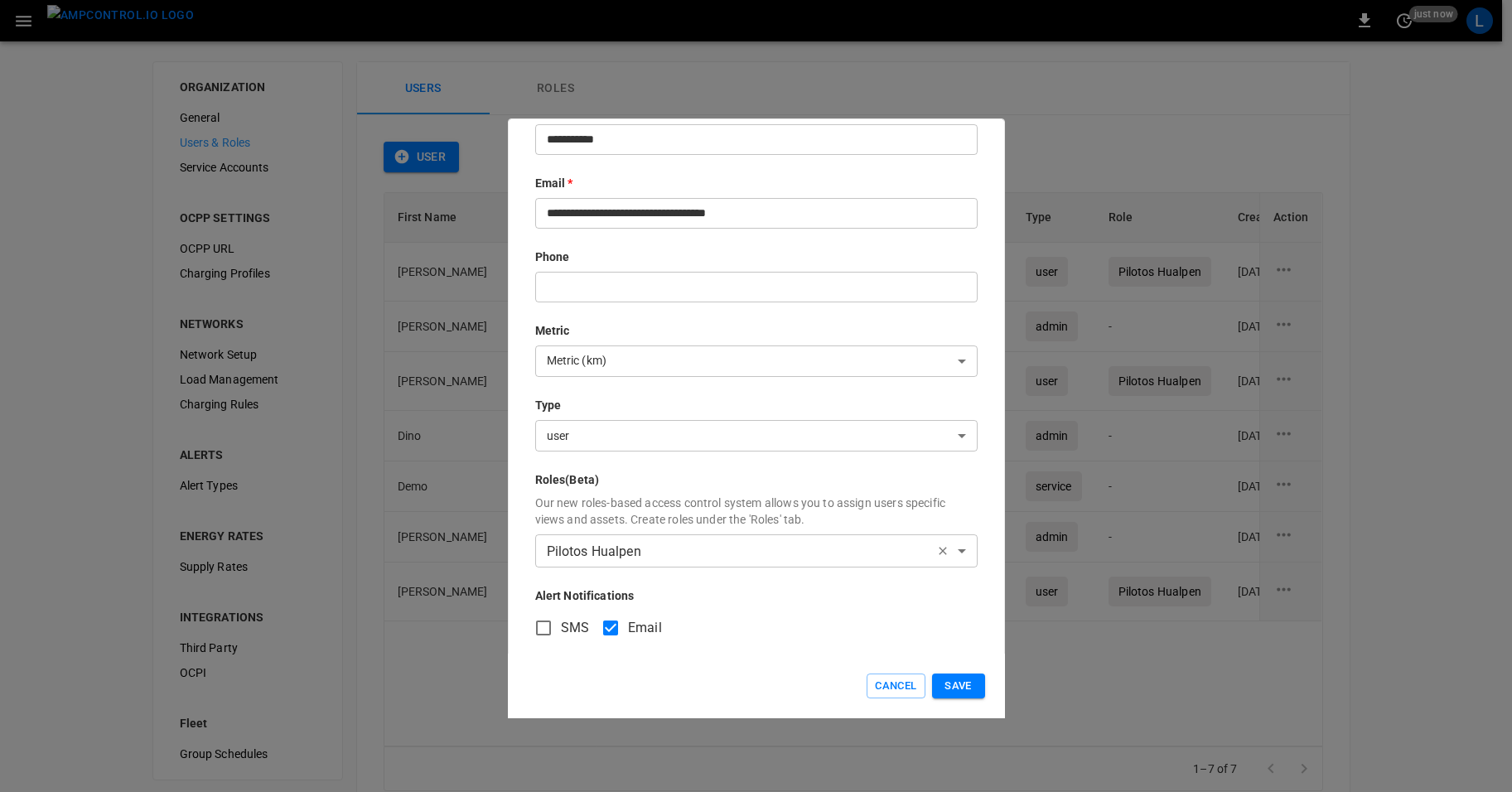 scroll, scrollTop: 175, scrollLeft: 0, axis: vertical 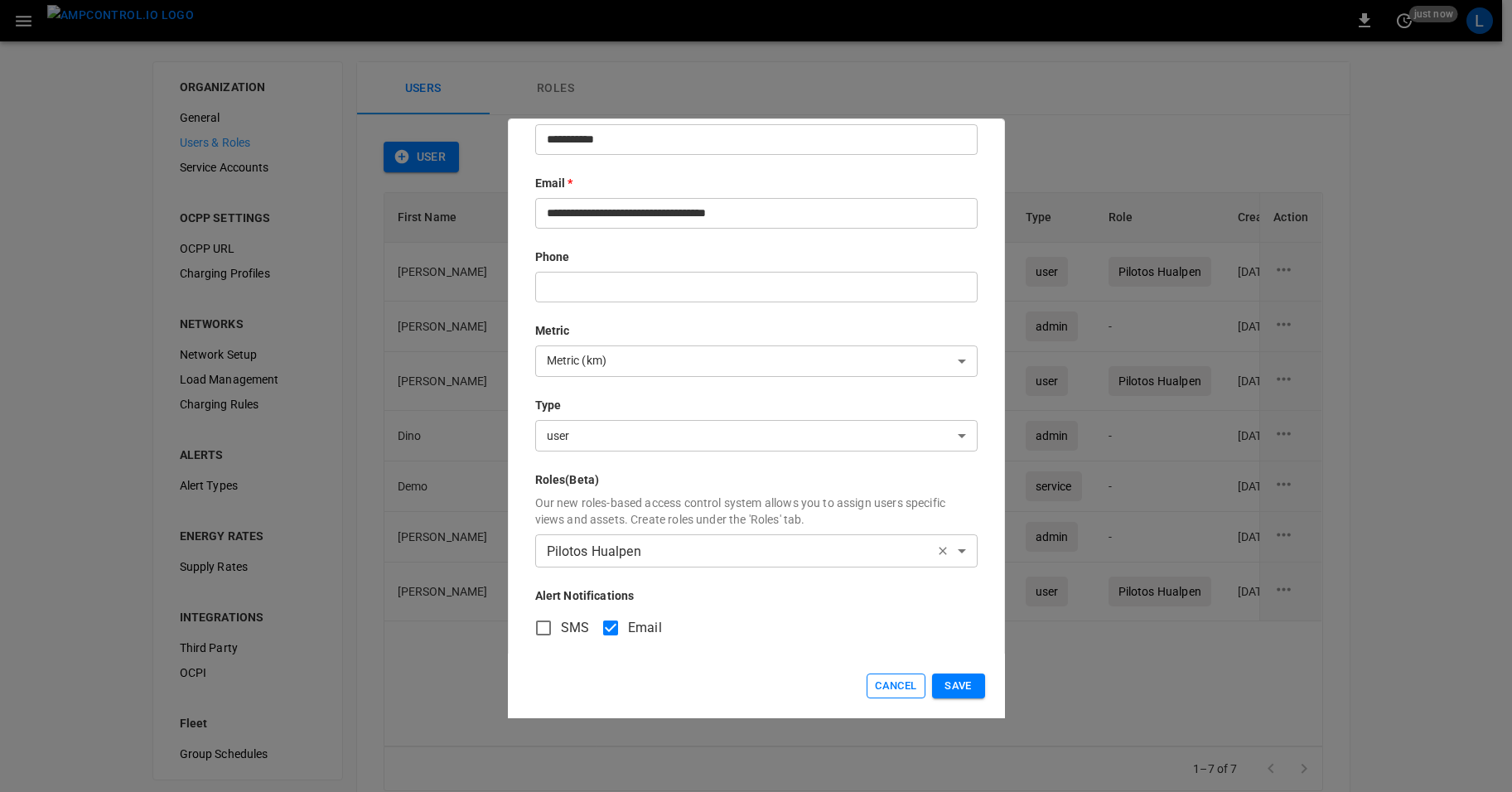click on "Cancel" at bounding box center (896, 686) 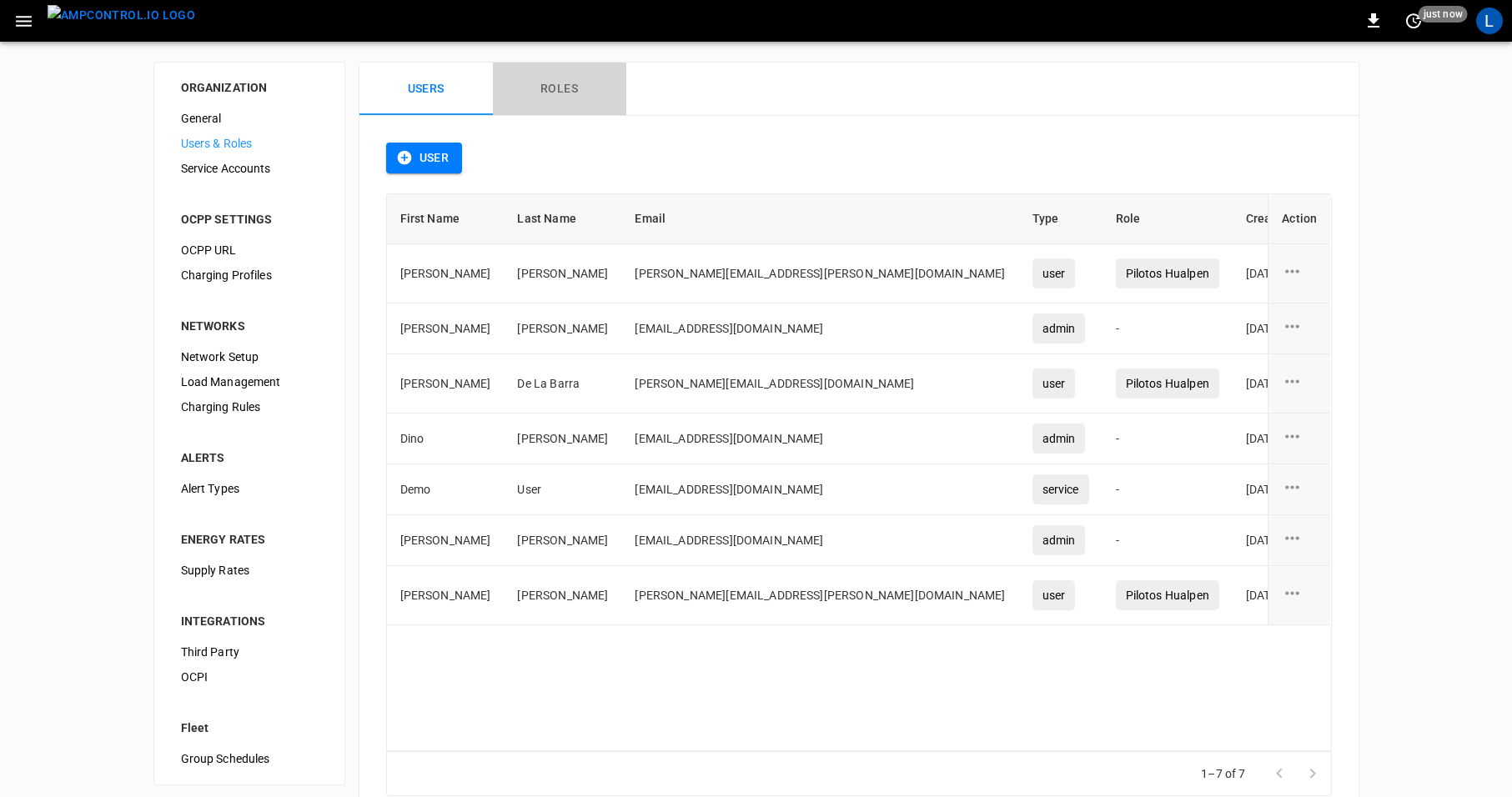 click on "Roles" at bounding box center [560, 89] 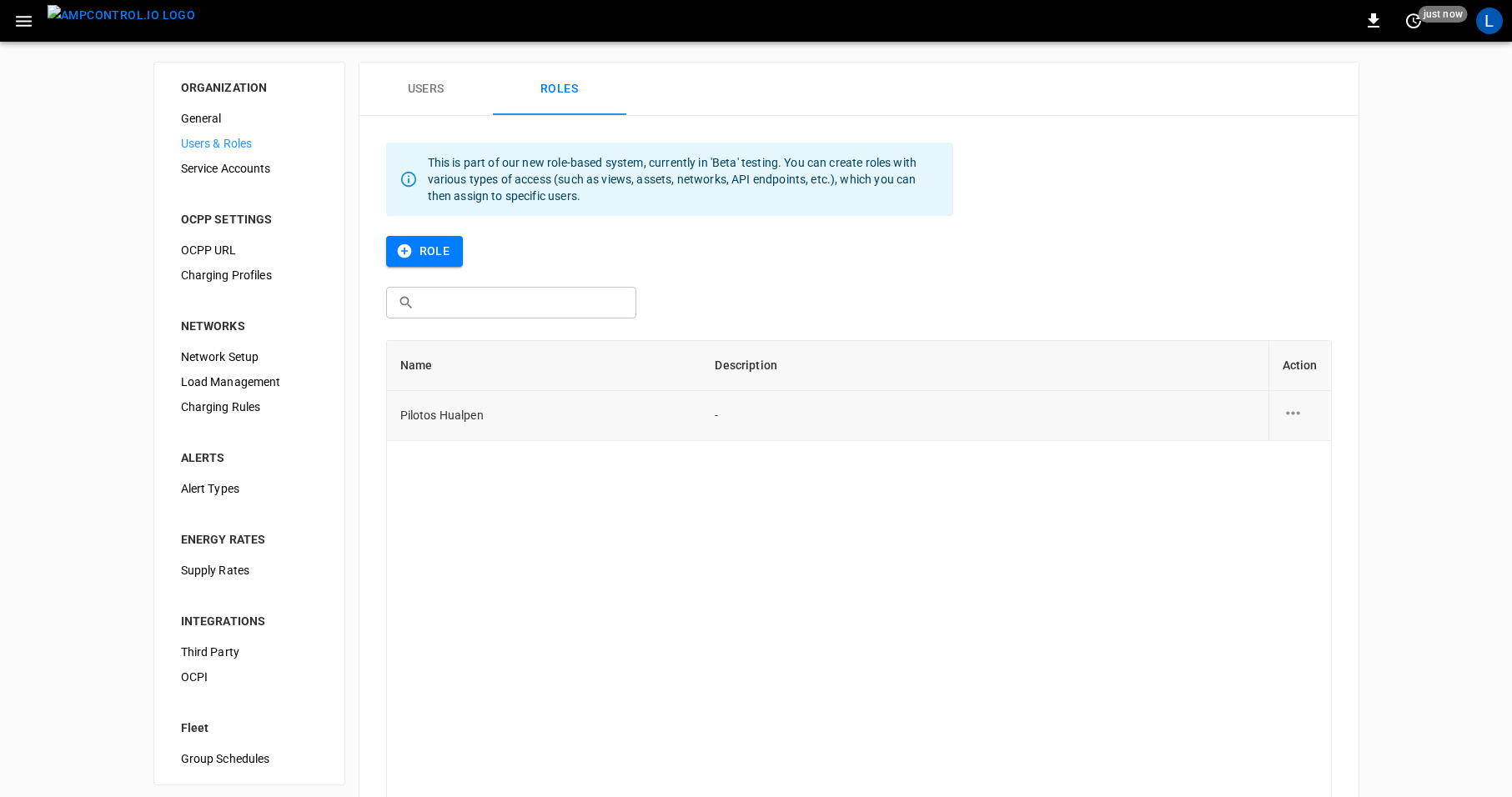 click on "Pilotos Hualpen" at bounding box center (545, 416) 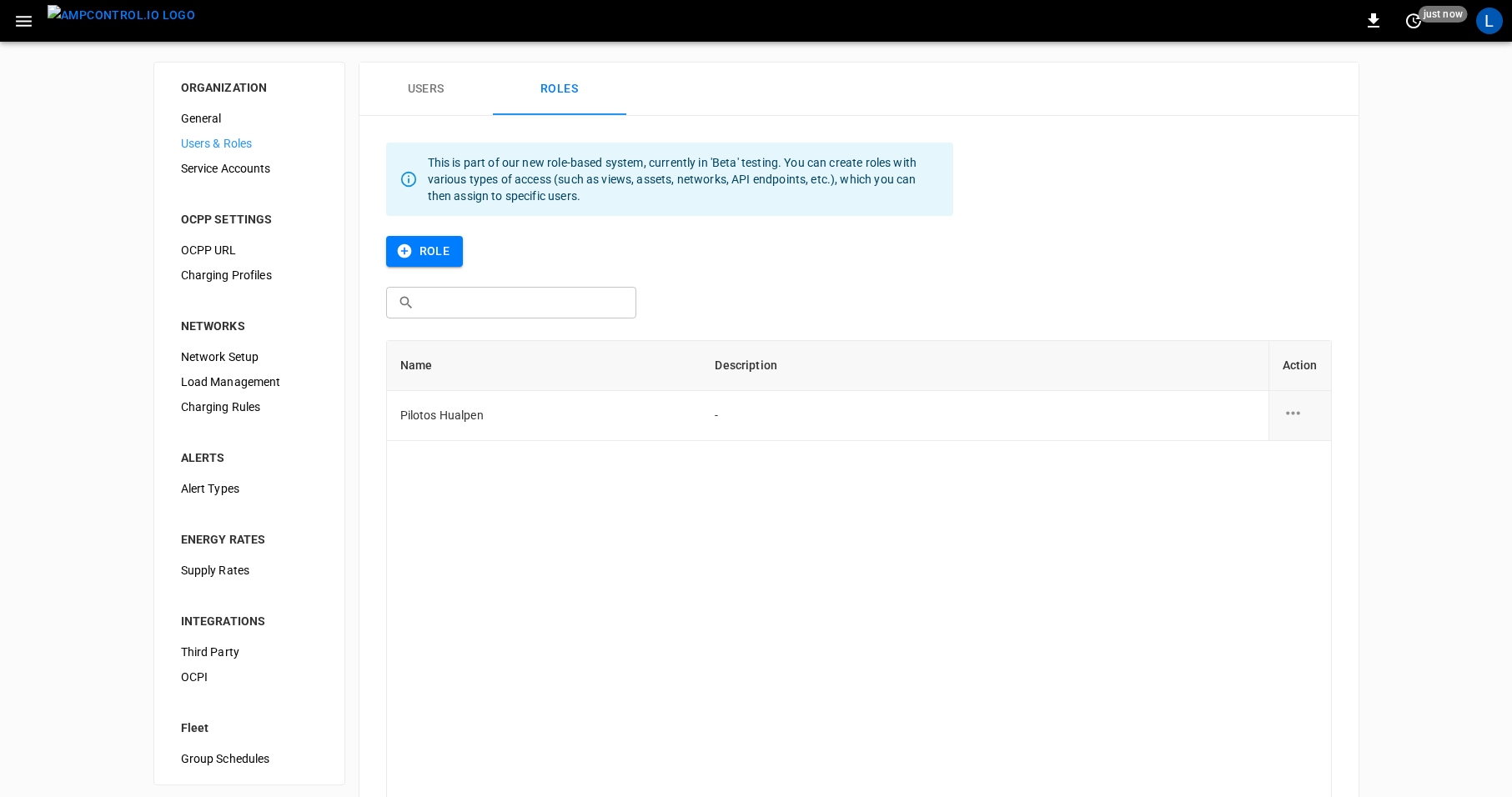 click 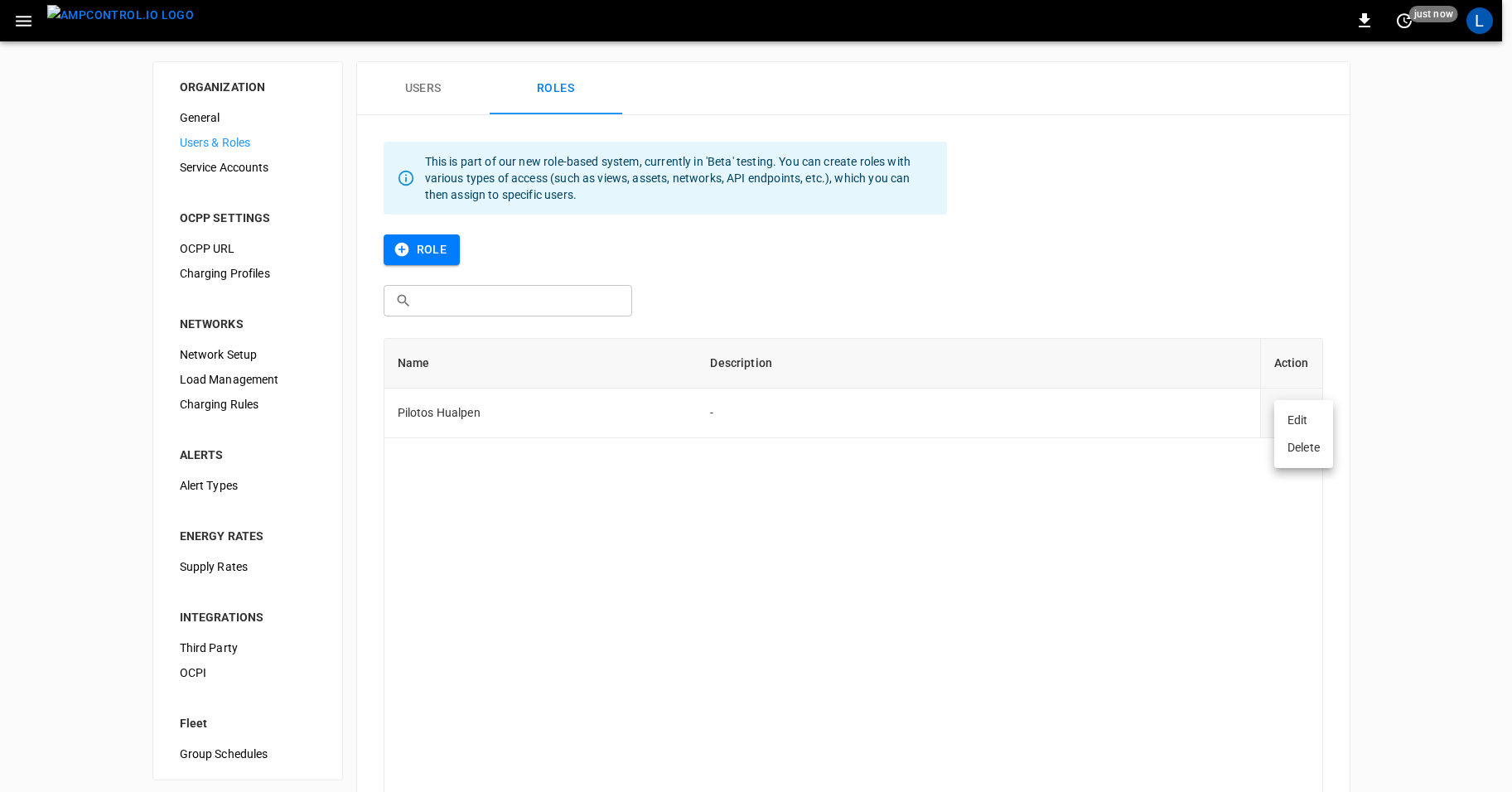 click on "Edit" at bounding box center [1303, 420] 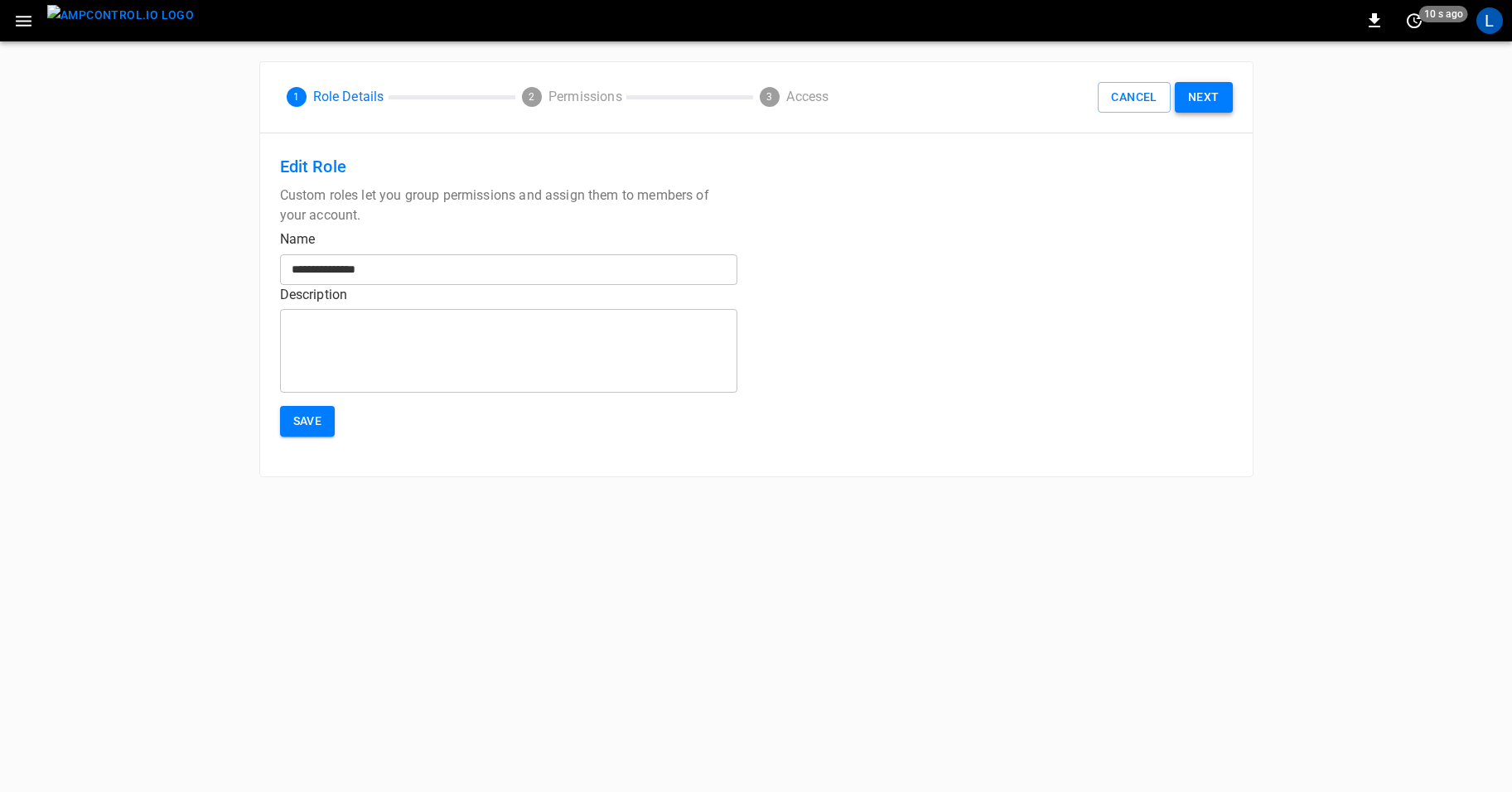 click on "Next" at bounding box center (1204, 97) 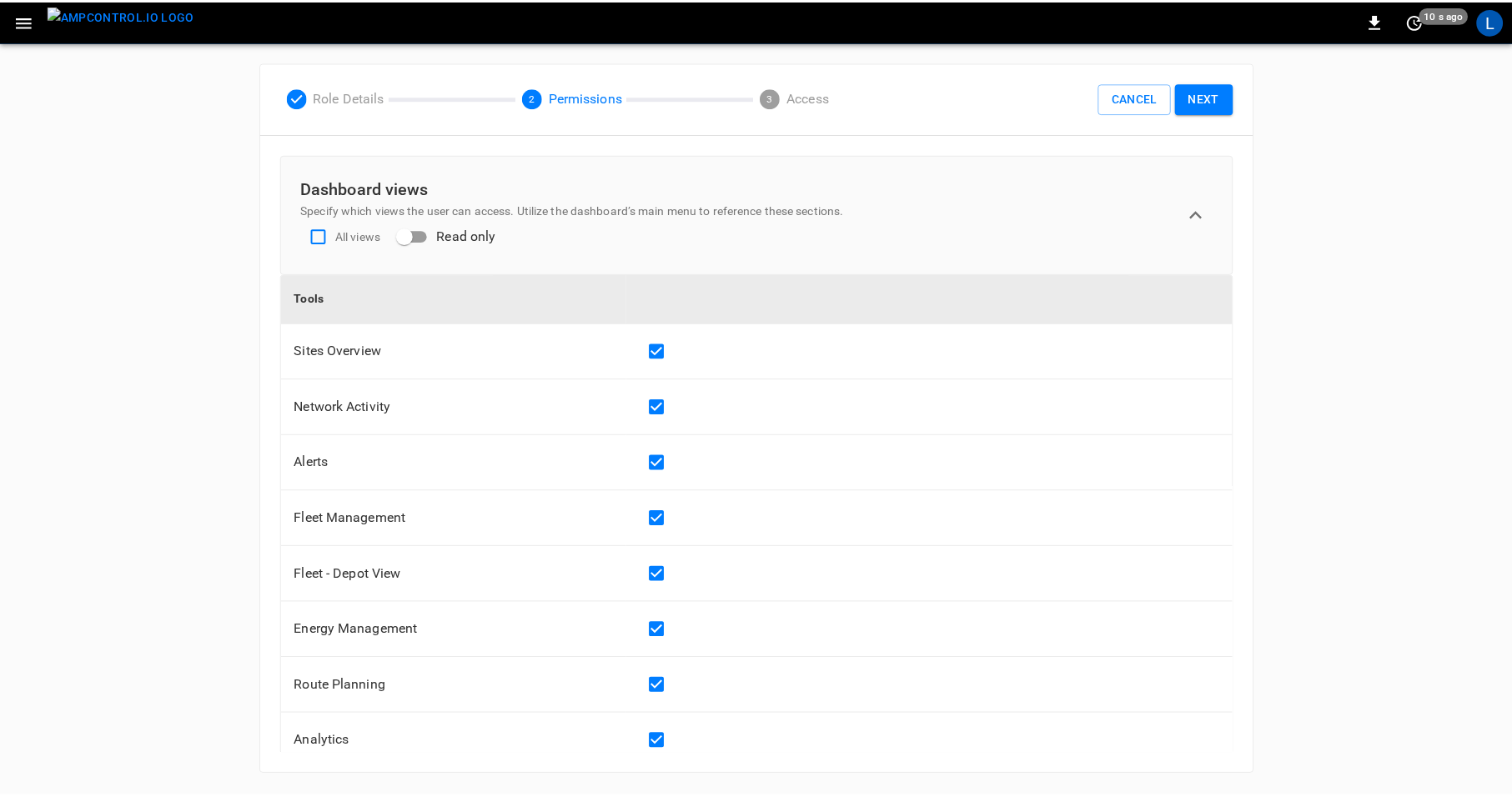 scroll, scrollTop: 0, scrollLeft: 0, axis: both 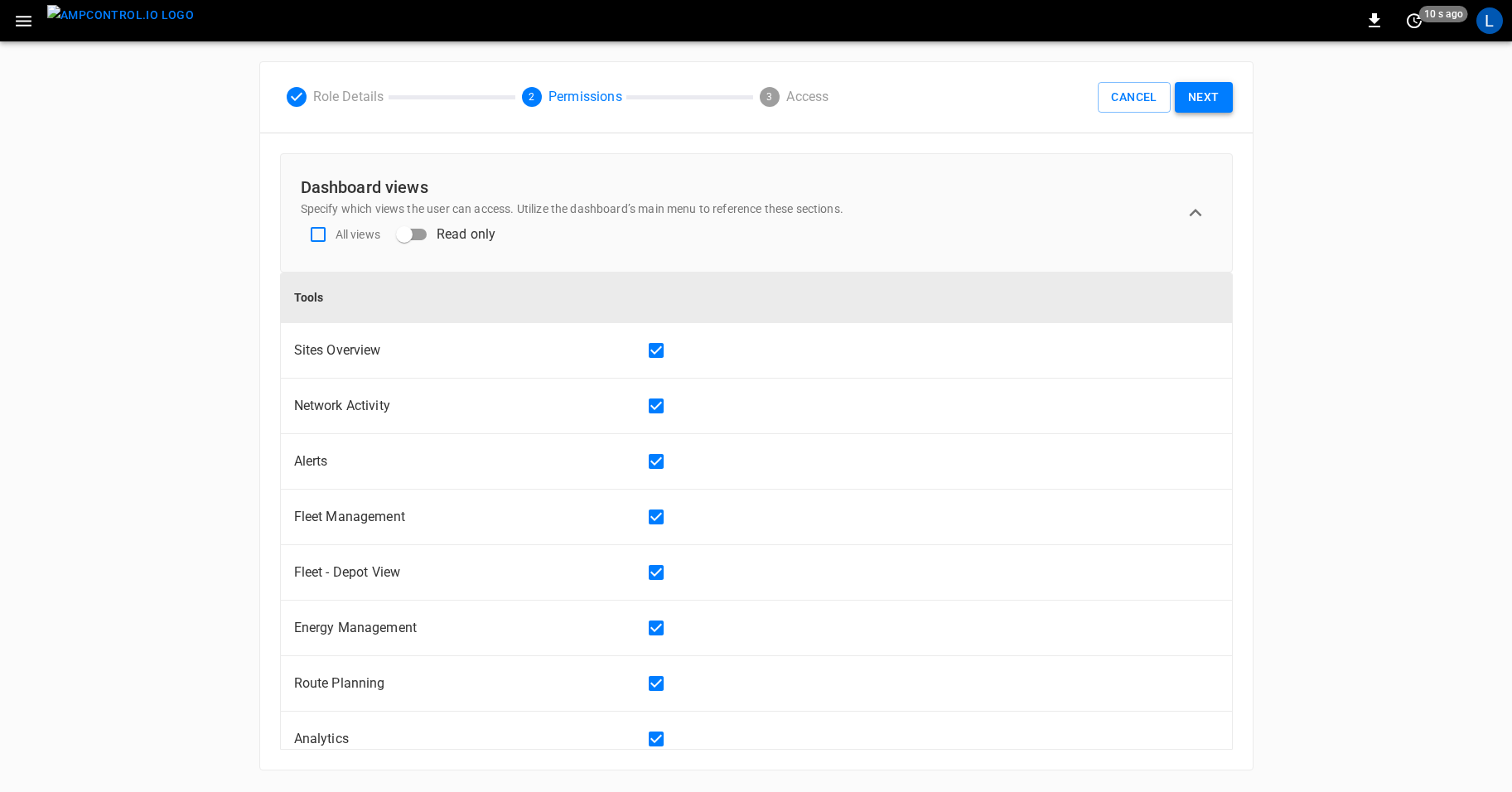 click on "Next" at bounding box center [1204, 97] 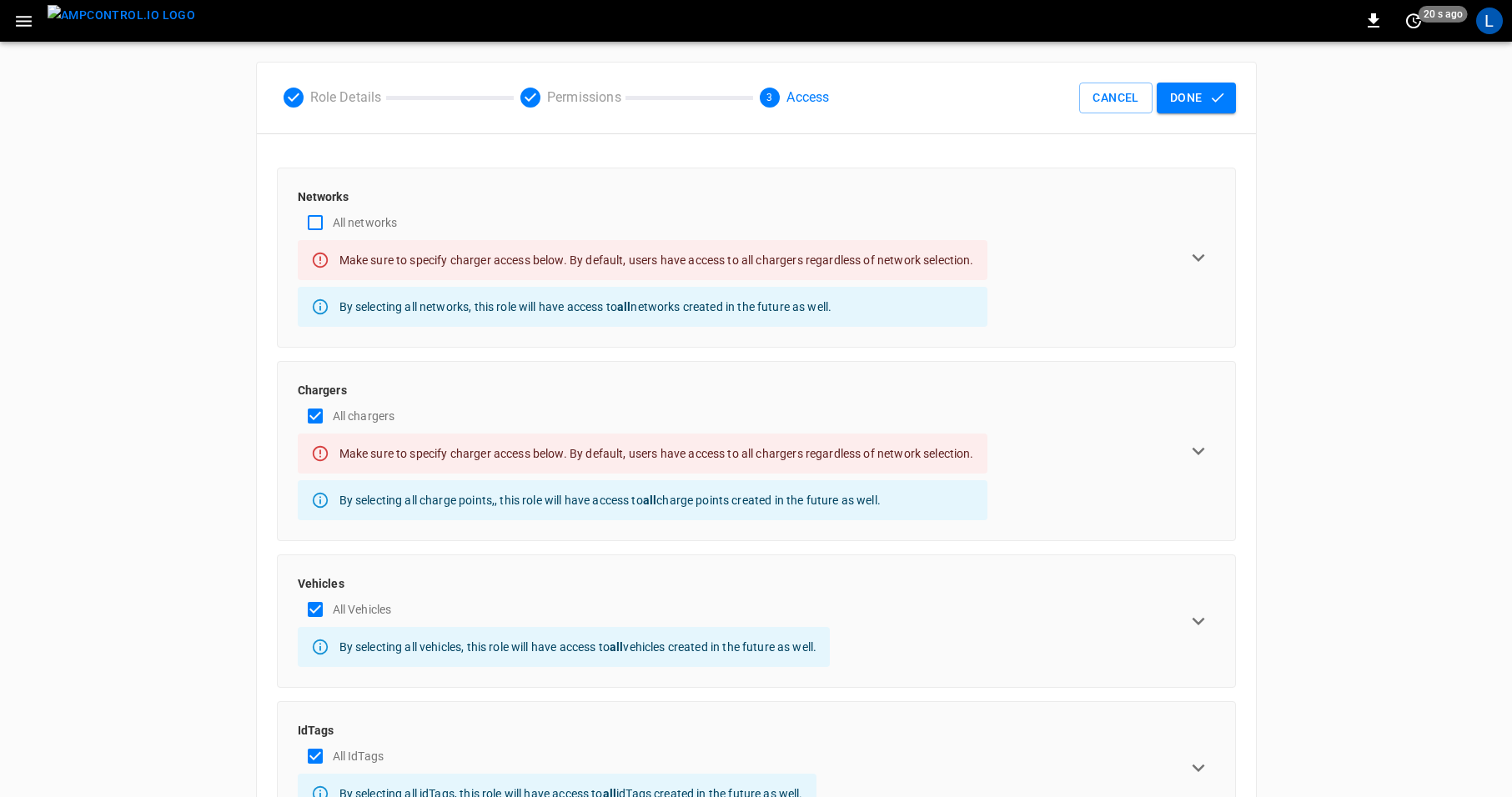 click 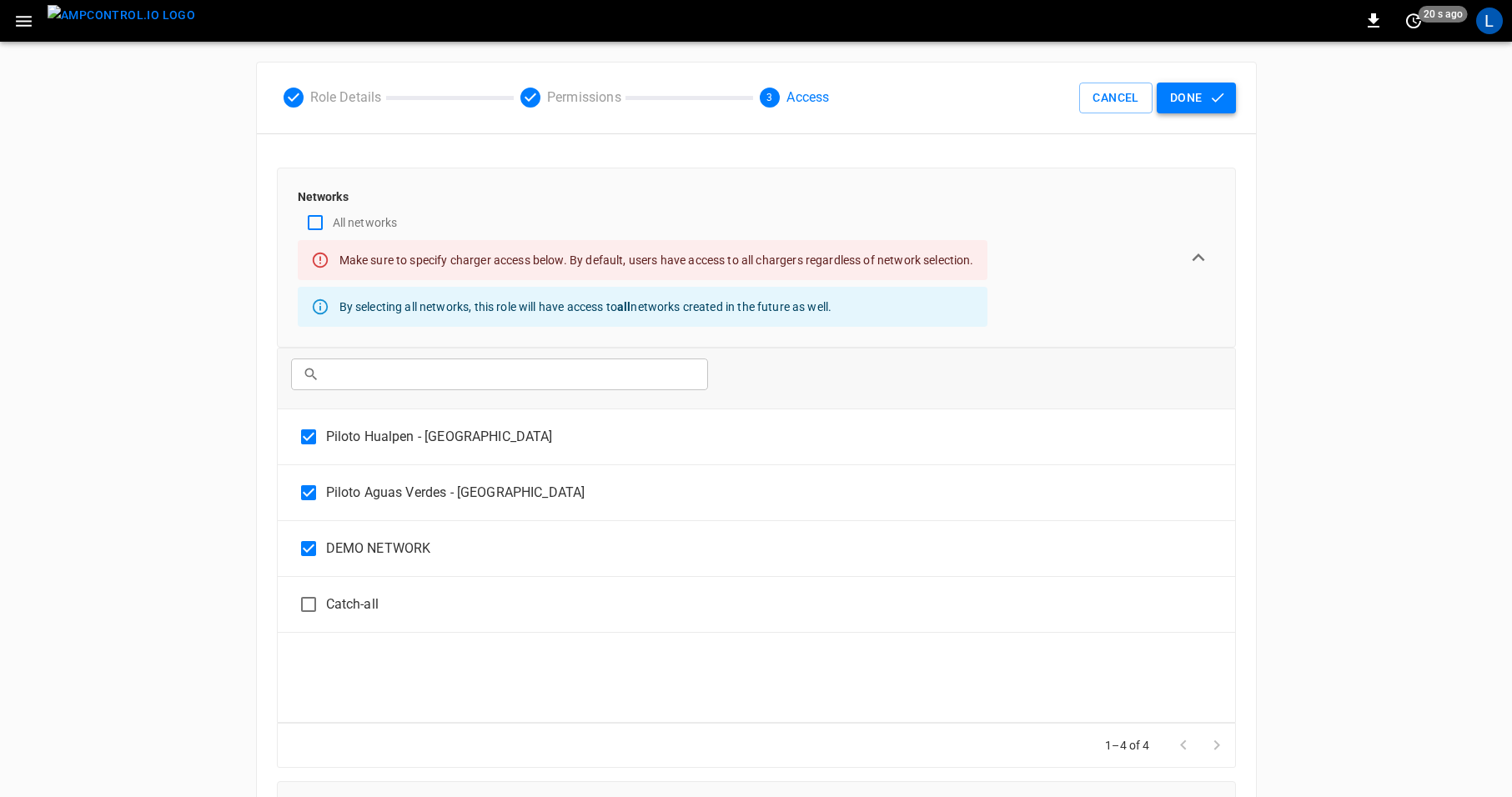 click on "Done" at bounding box center (1196, 98) 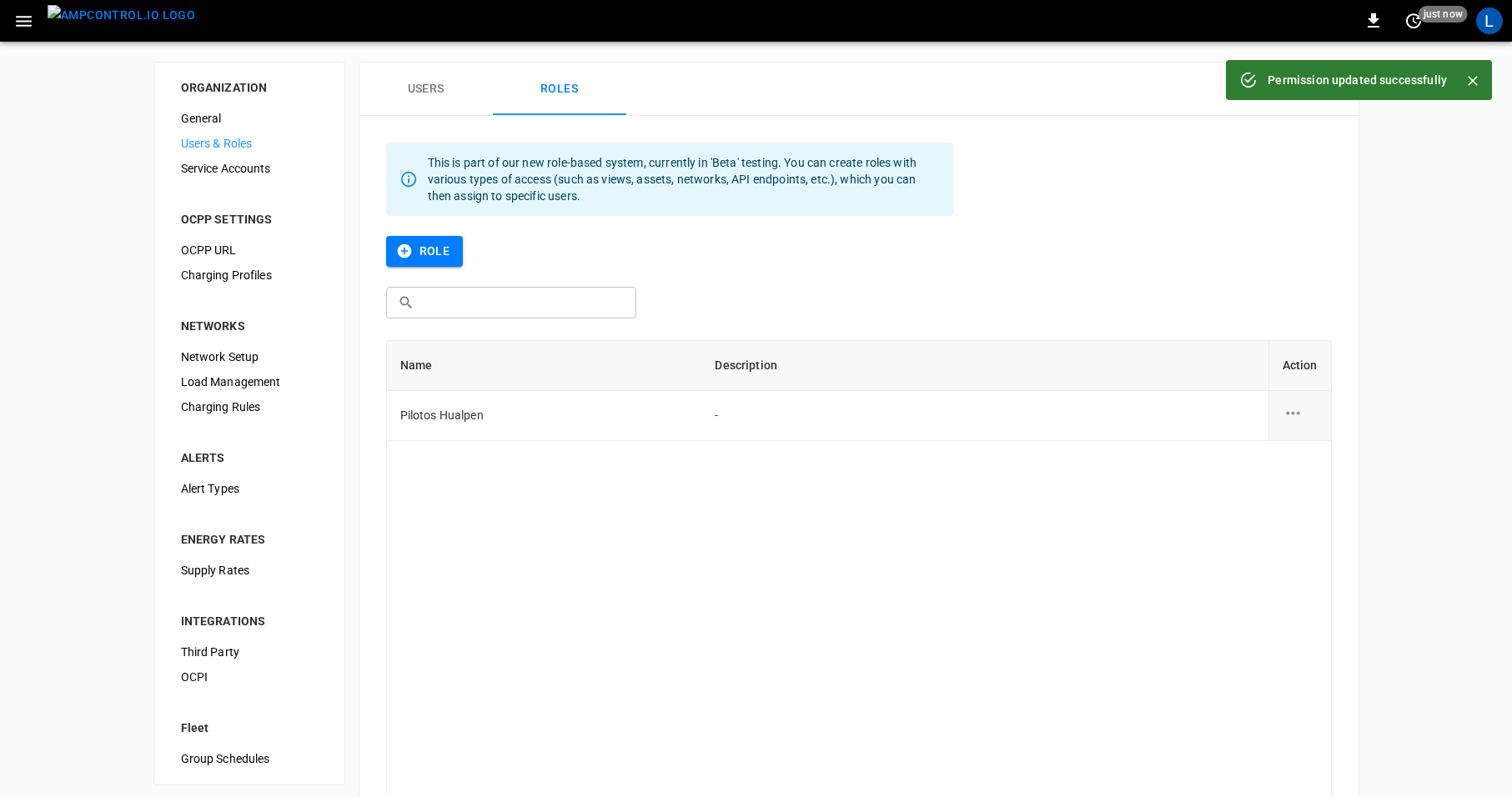 click 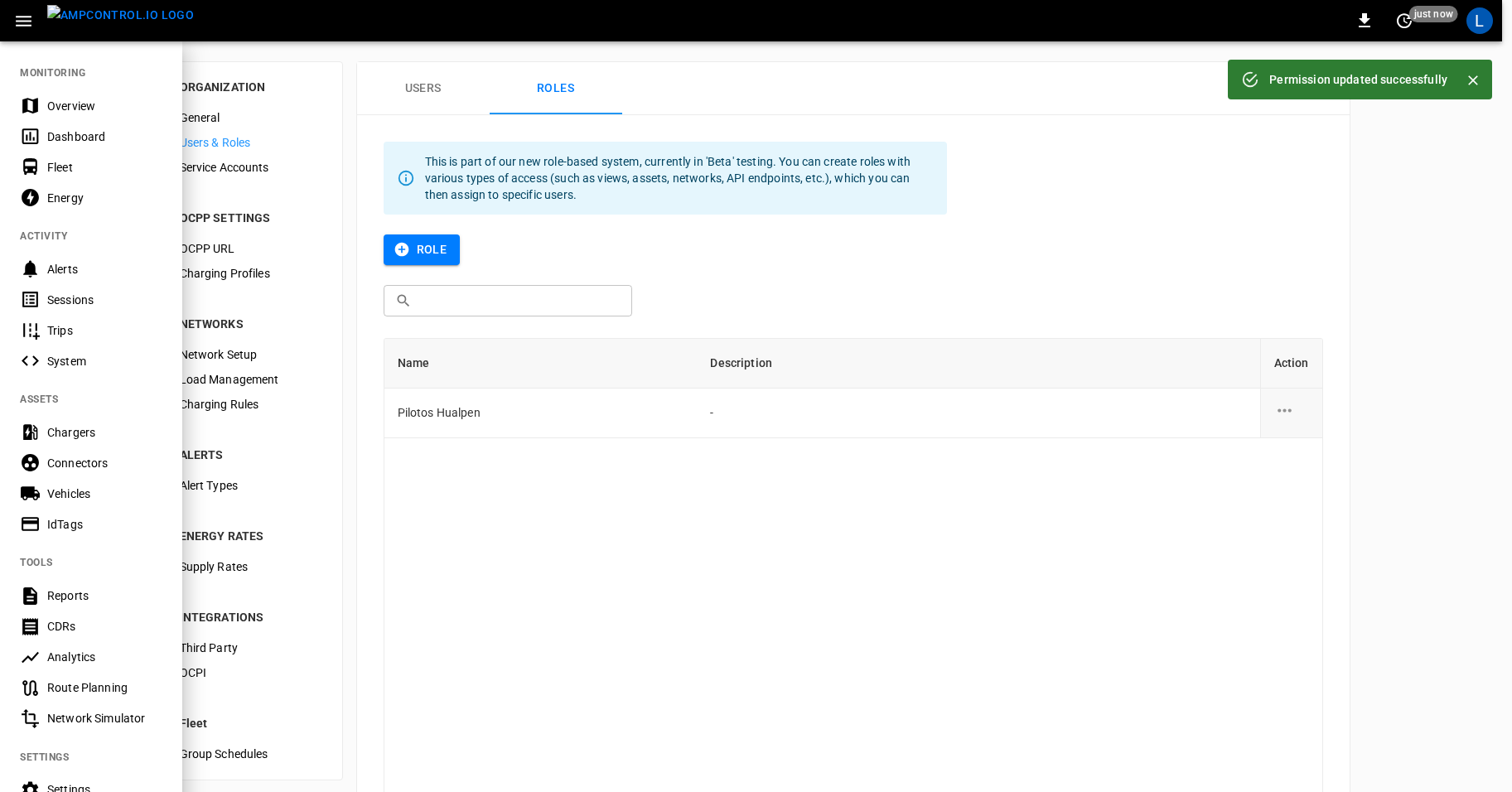 click on "Dashboard" at bounding box center (104, 137) 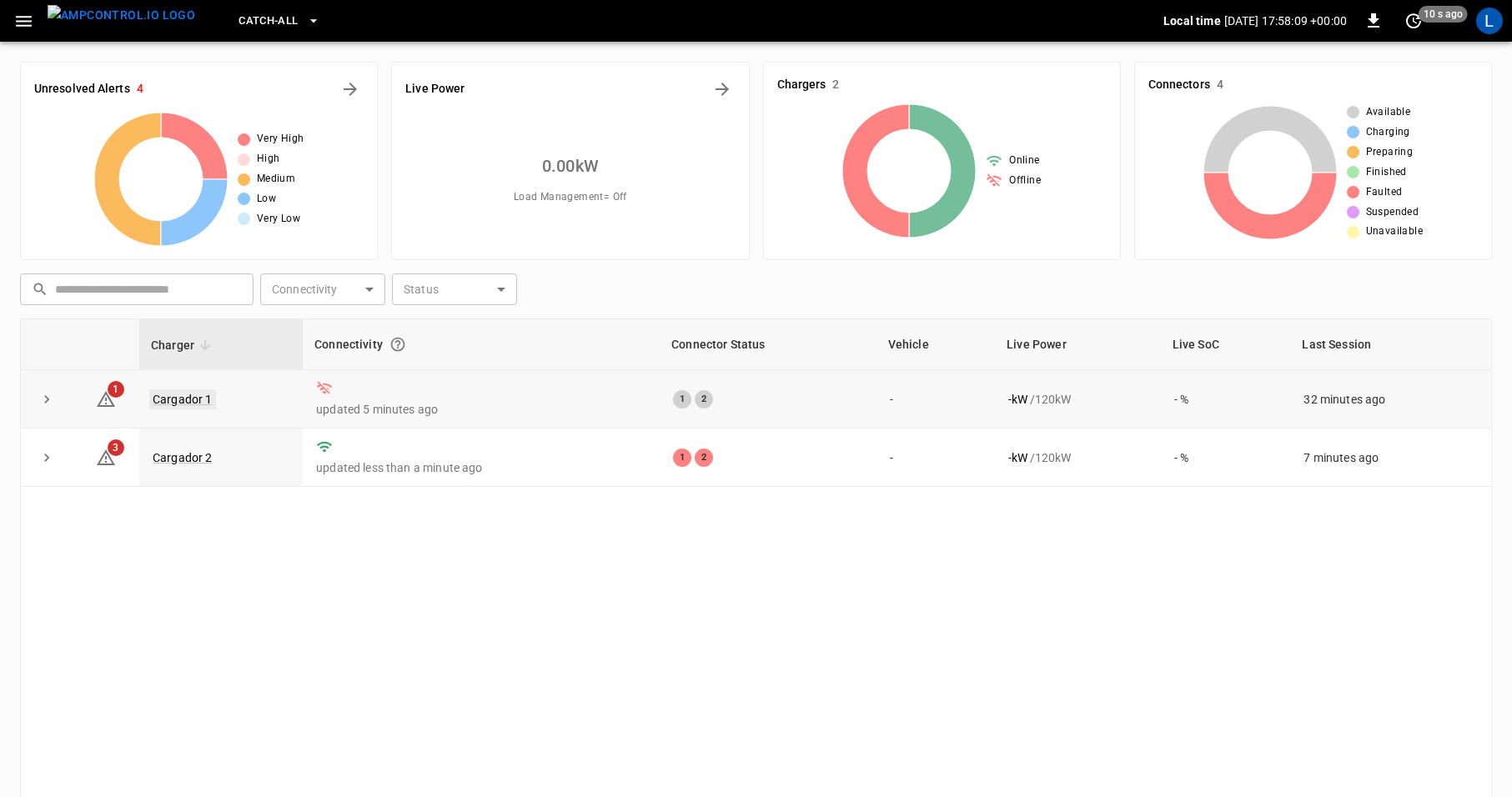 click on "Cargador 1" at bounding box center [183, 399] 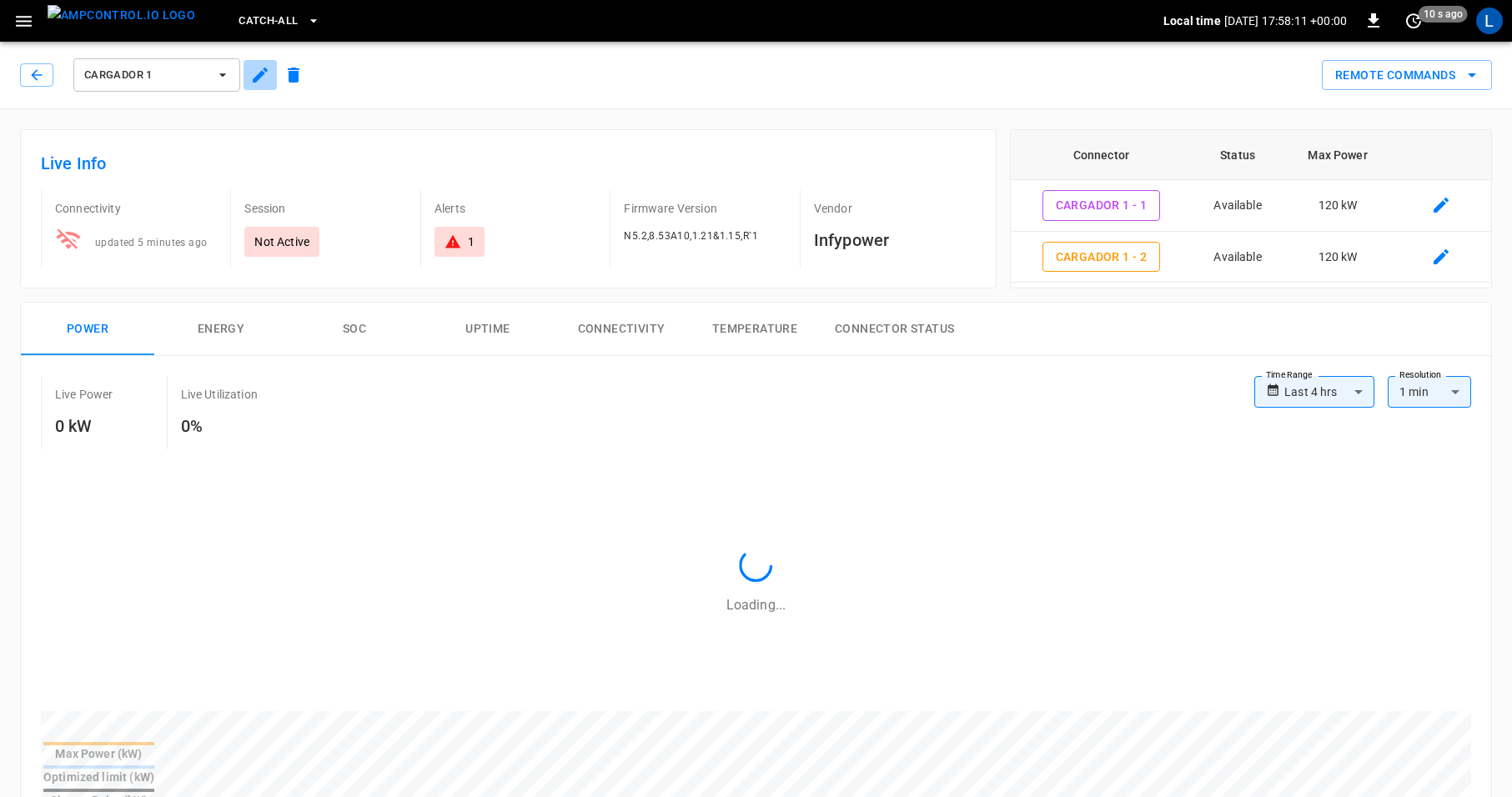 click at bounding box center (260, 75) 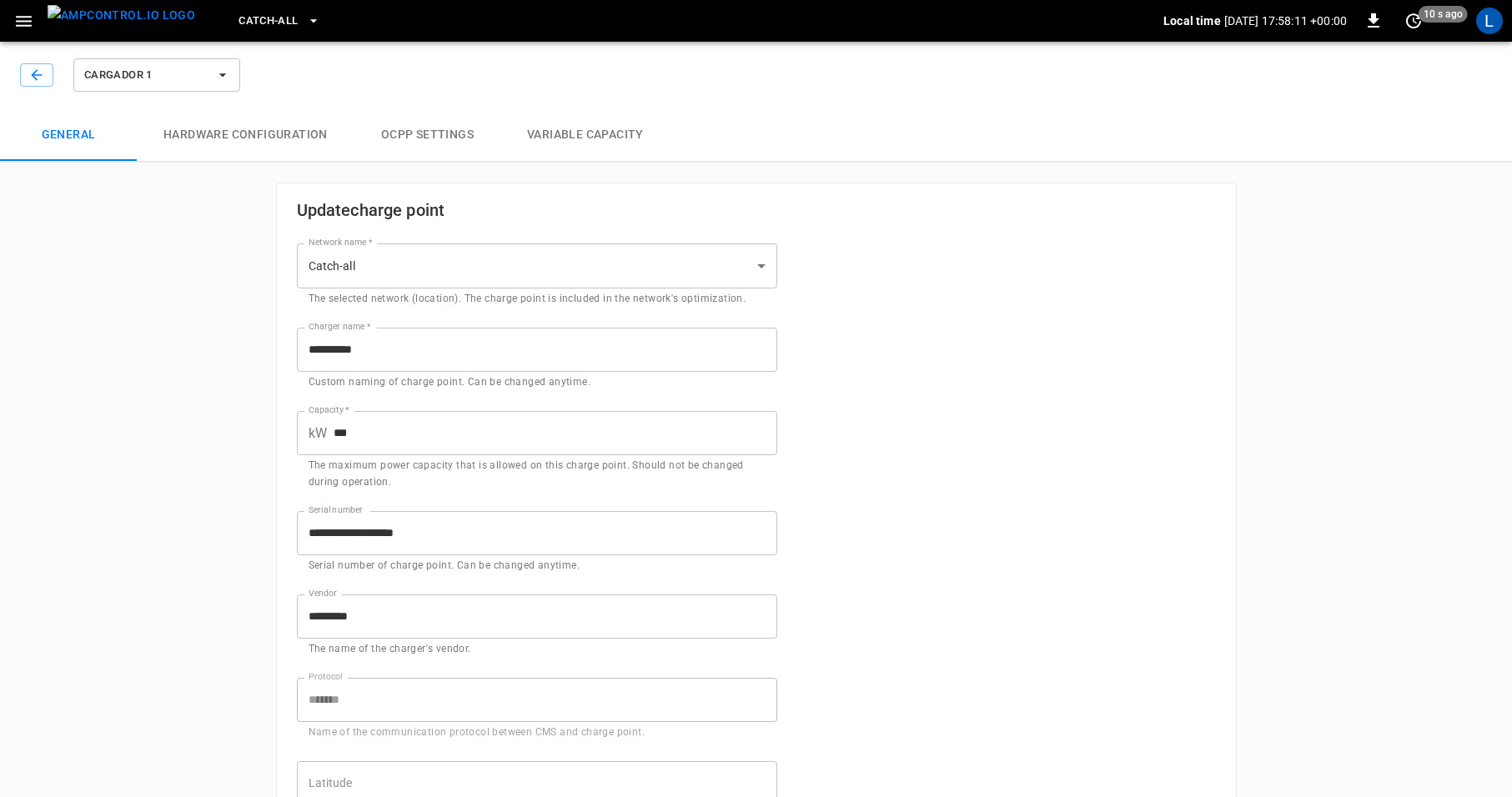 type on "**********" 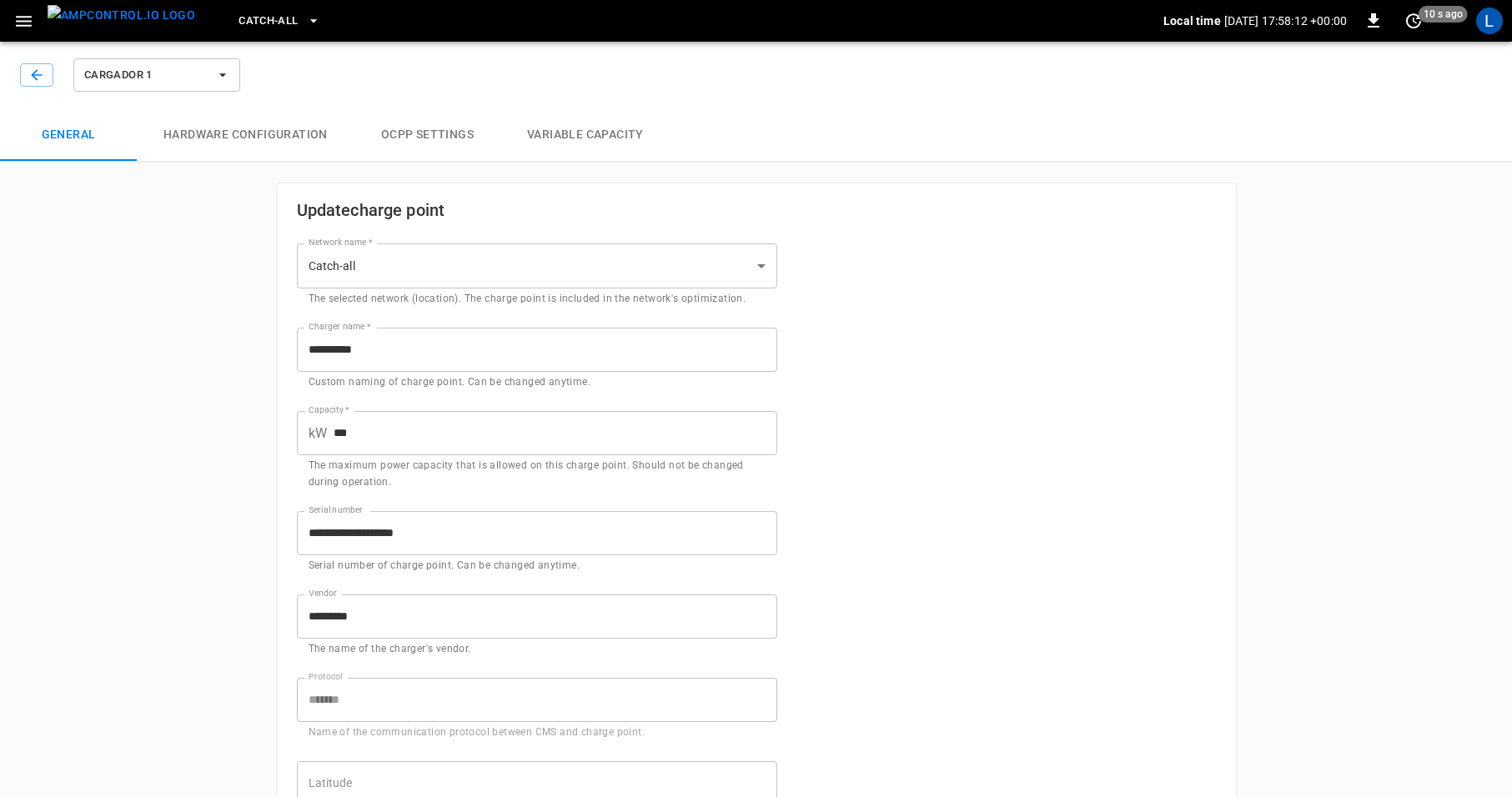 click on "**********" at bounding box center [756, 770] 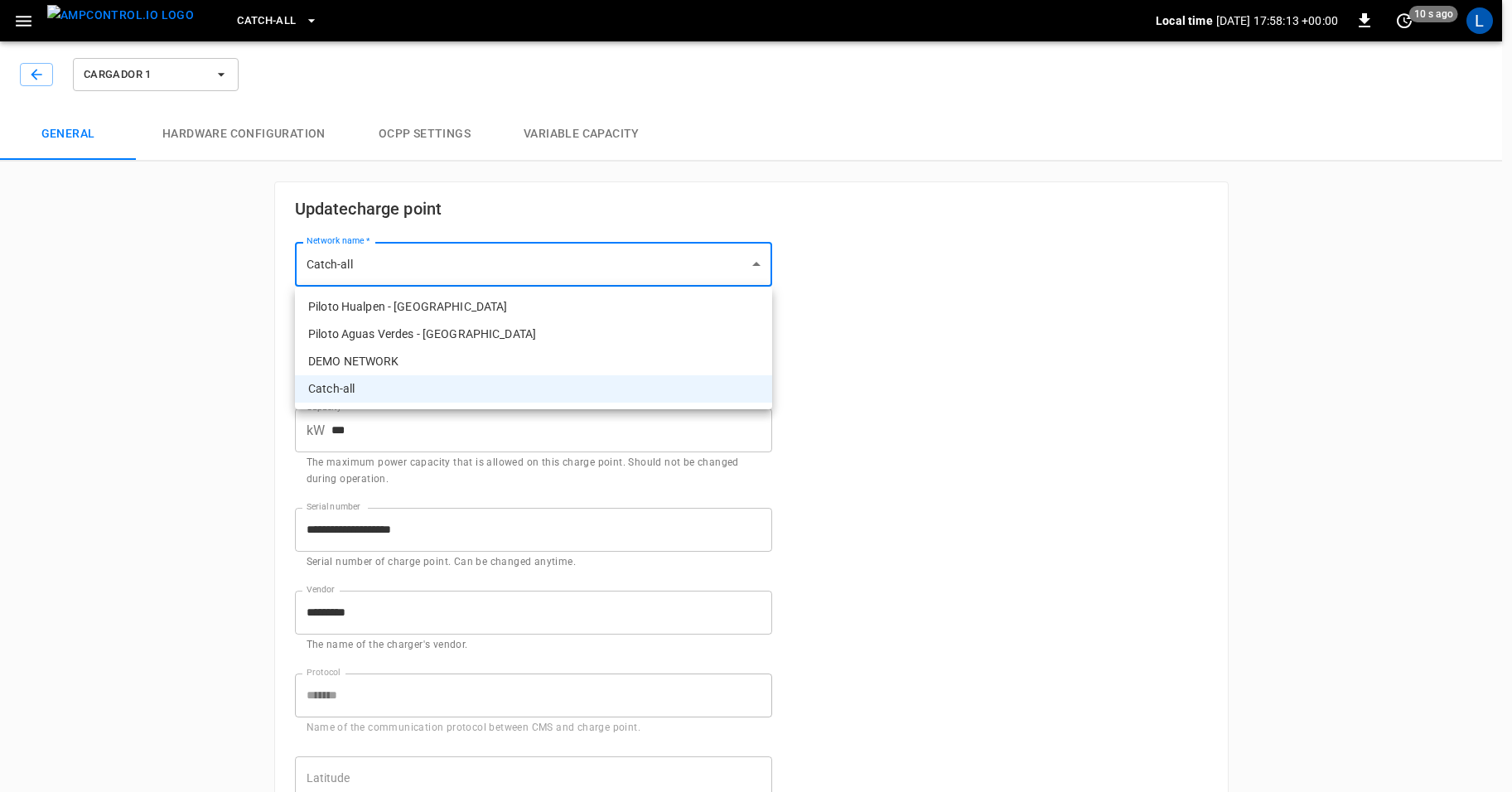 click on "Piloto Aguas Verdes - [GEOGRAPHIC_DATA]" at bounding box center (534, 334) 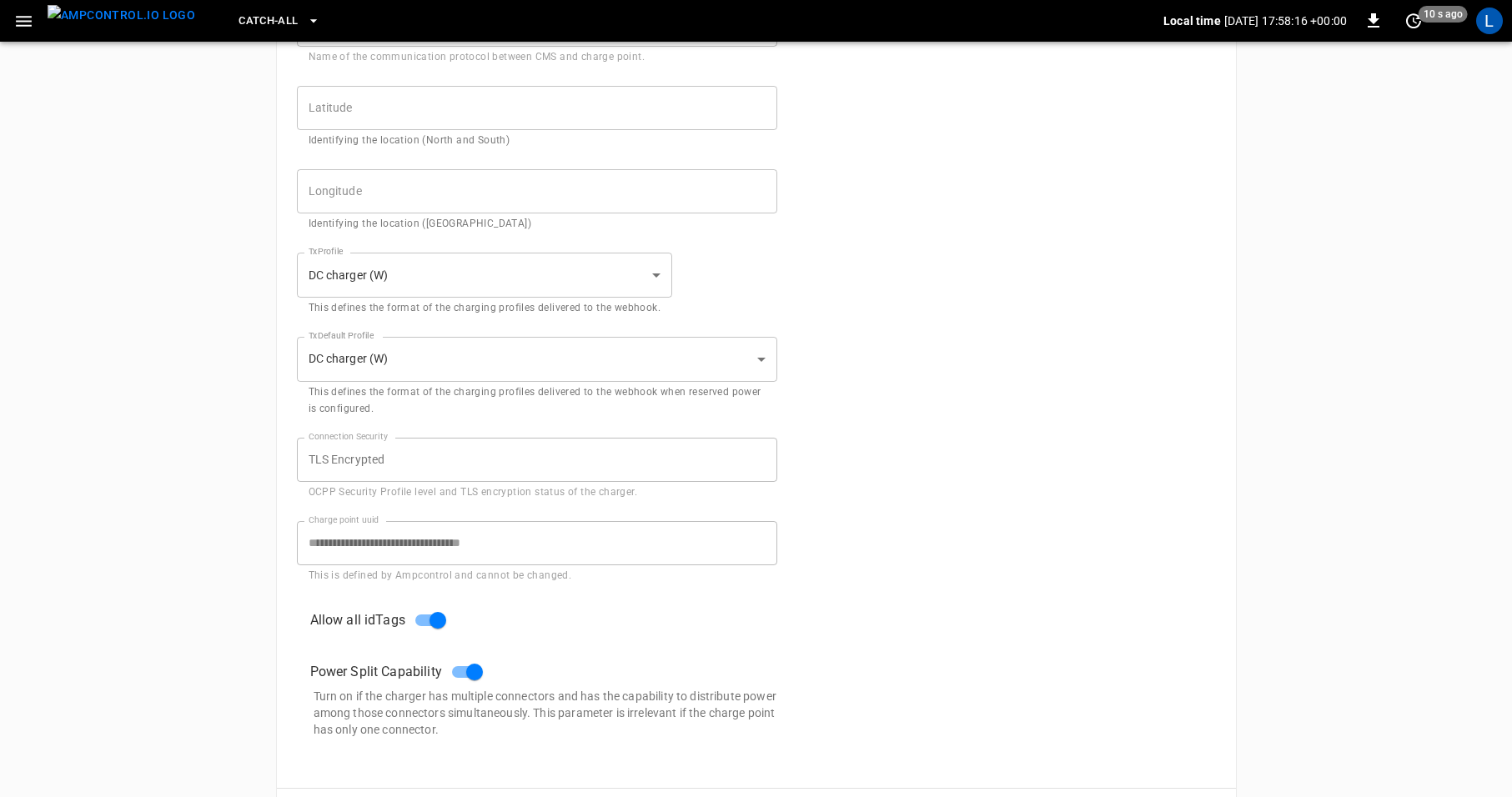 scroll, scrollTop: 744, scrollLeft: 0, axis: vertical 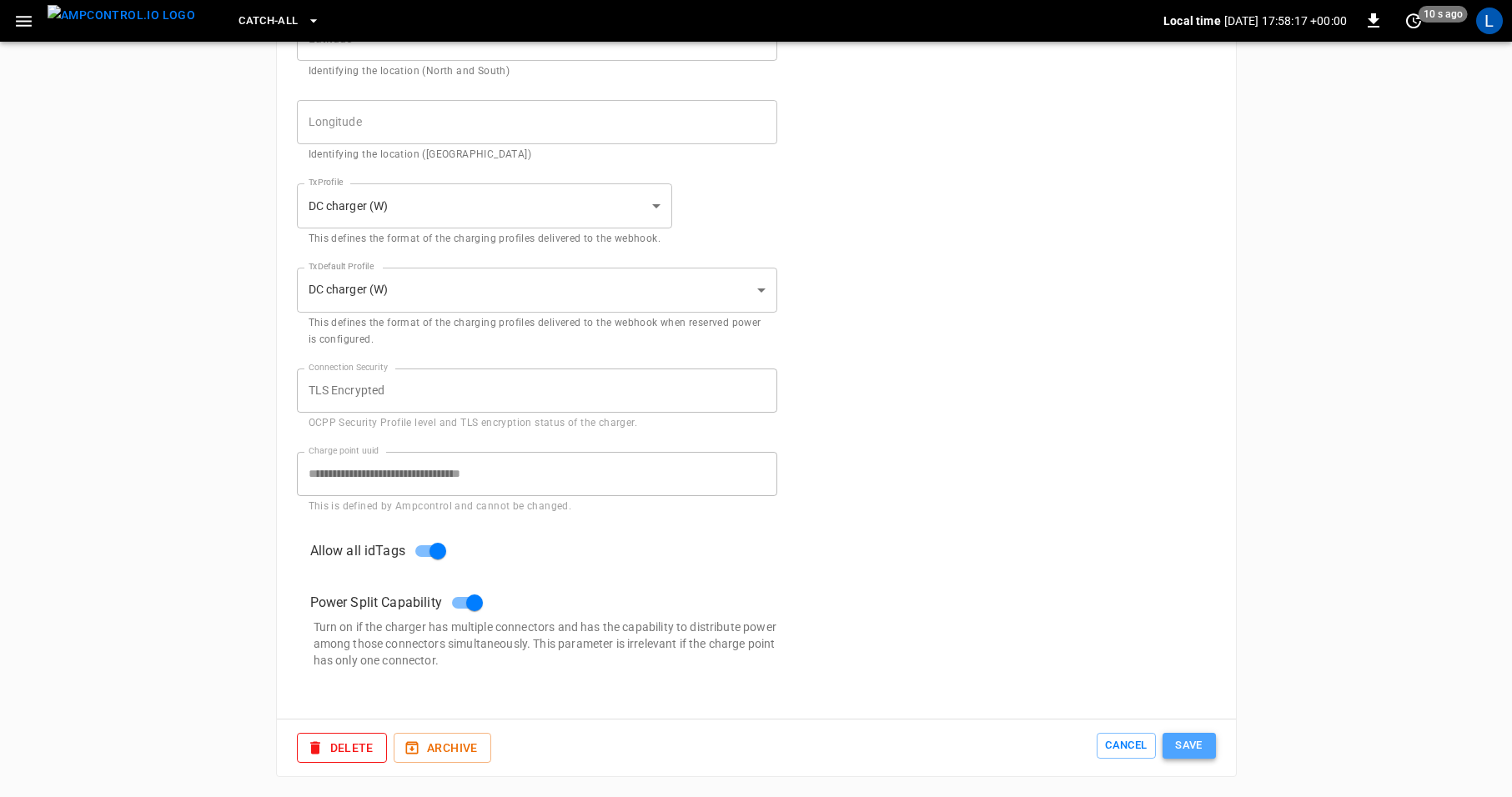click on "Save" at bounding box center (1189, 745) 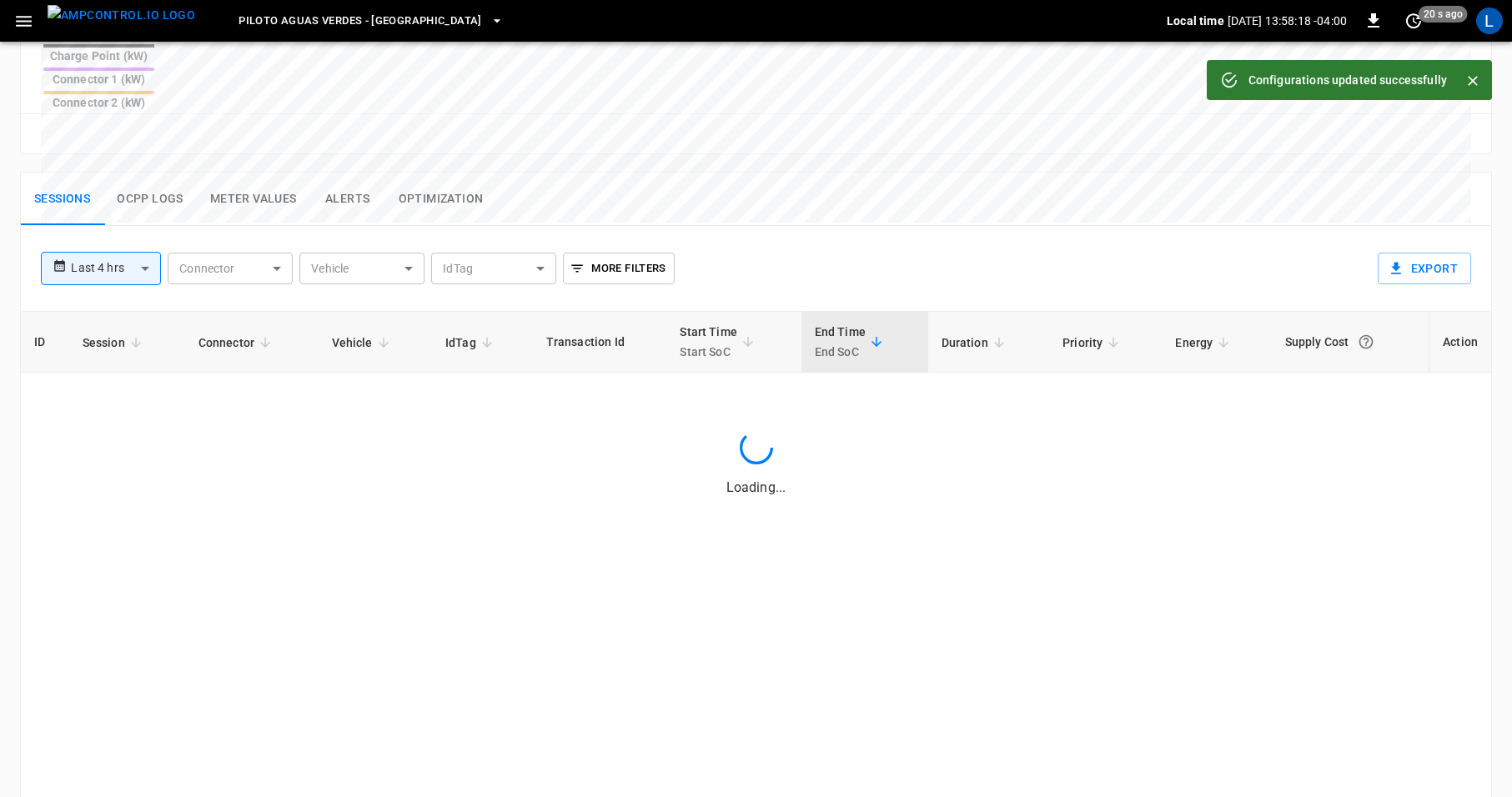 scroll, scrollTop: 0, scrollLeft: 0, axis: both 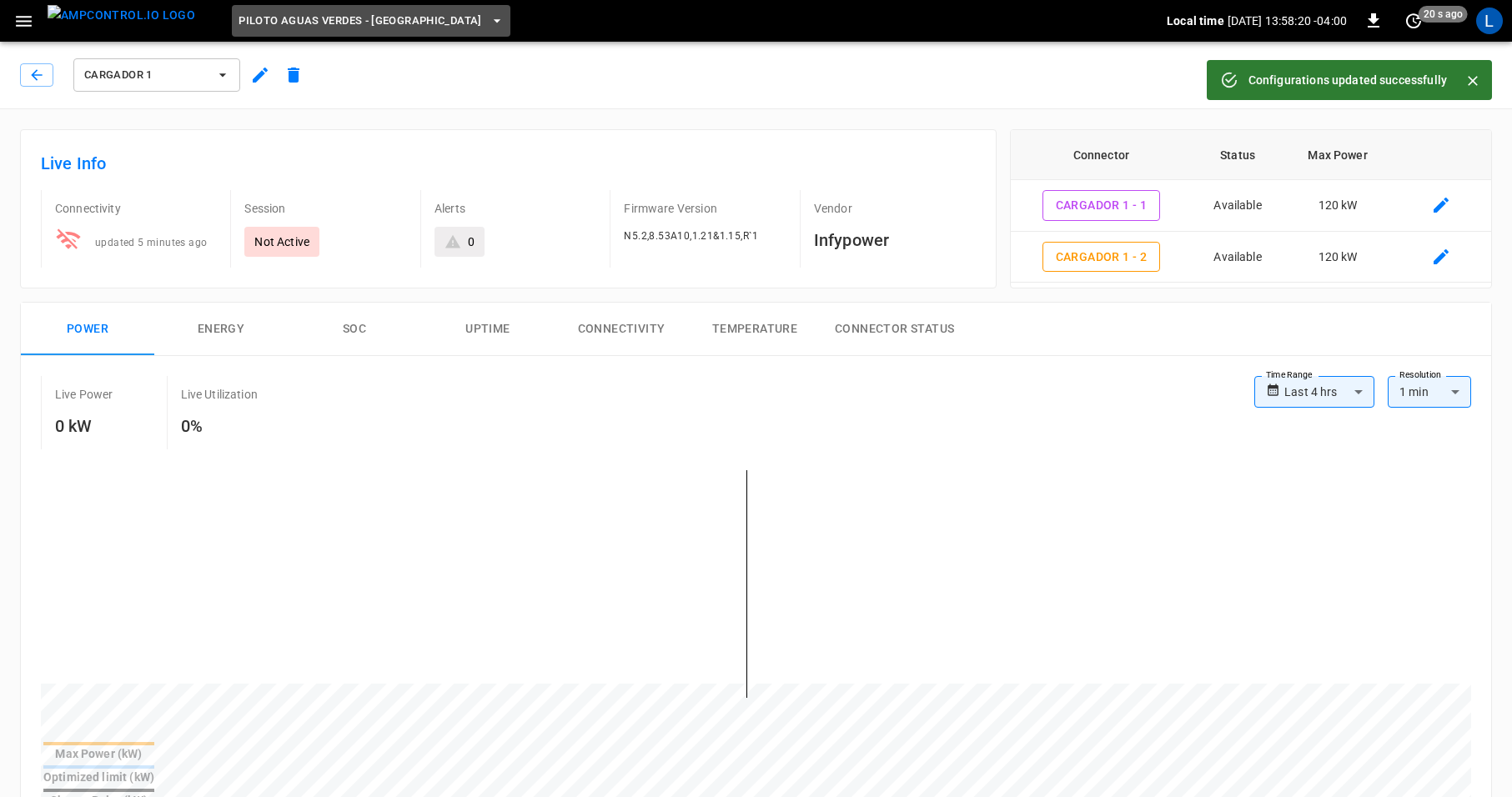 click 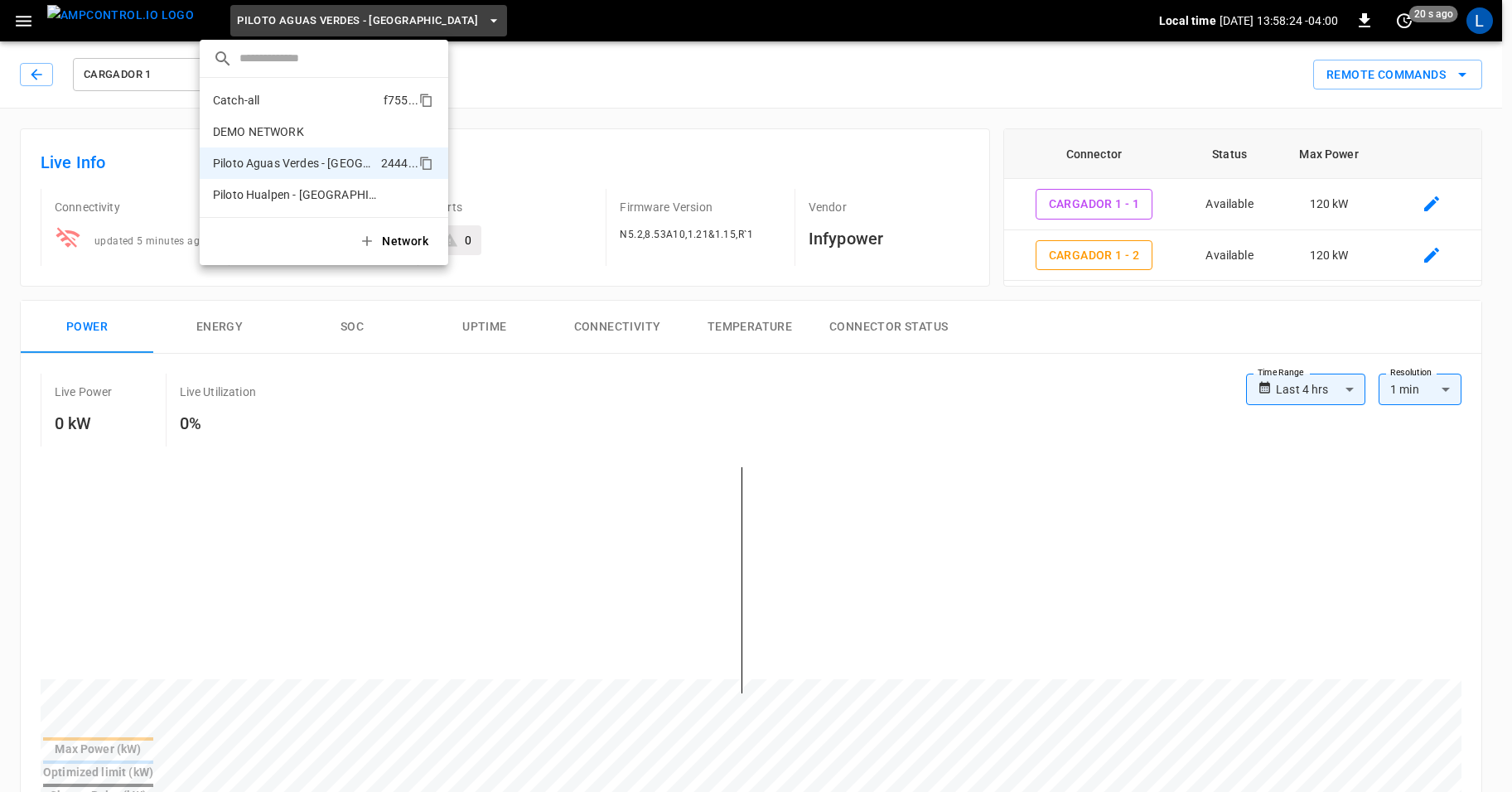 click on "Catch-all f755 ..." at bounding box center [324, 100] 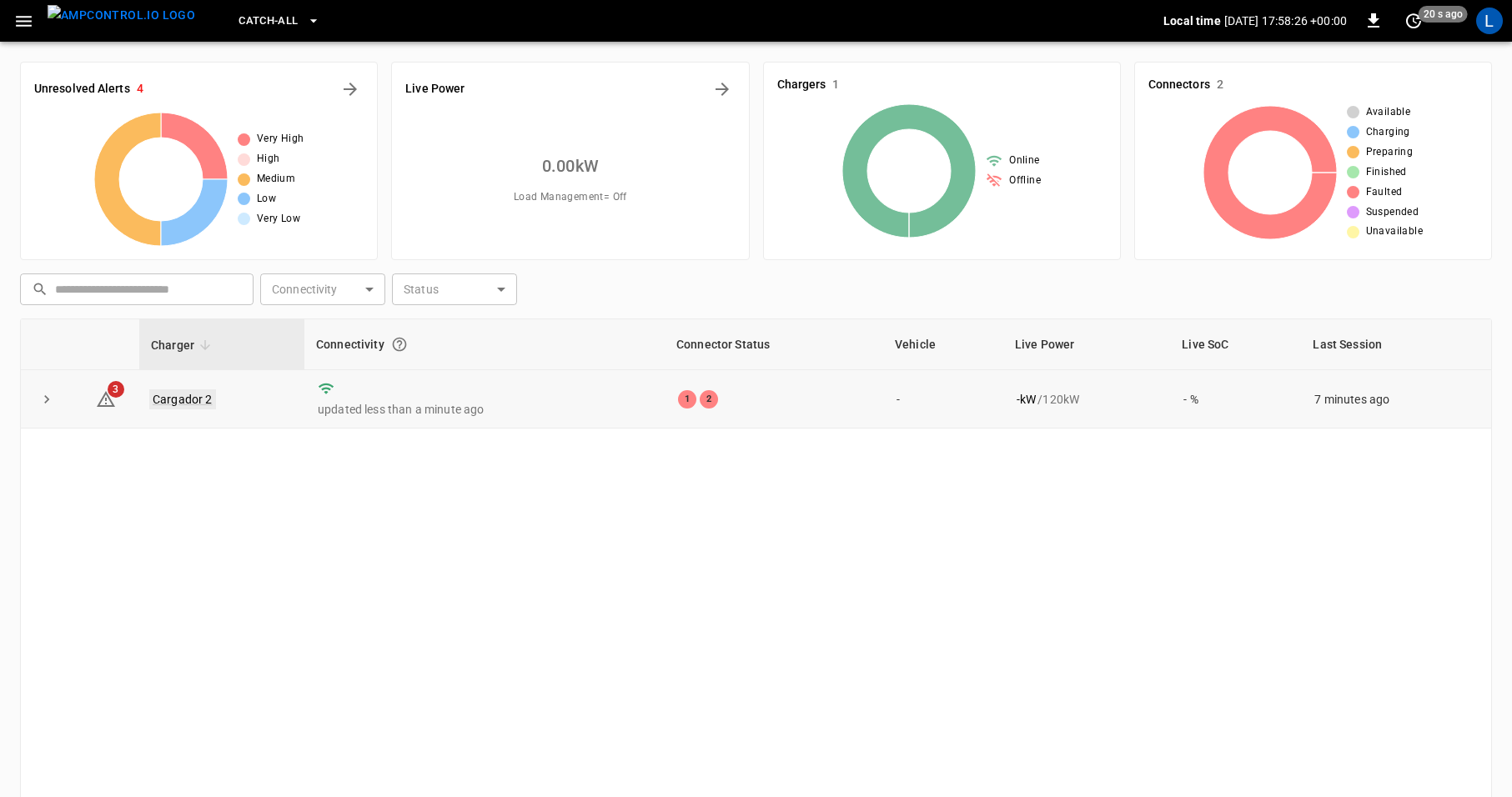 click on "Cargador 2" at bounding box center (183, 399) 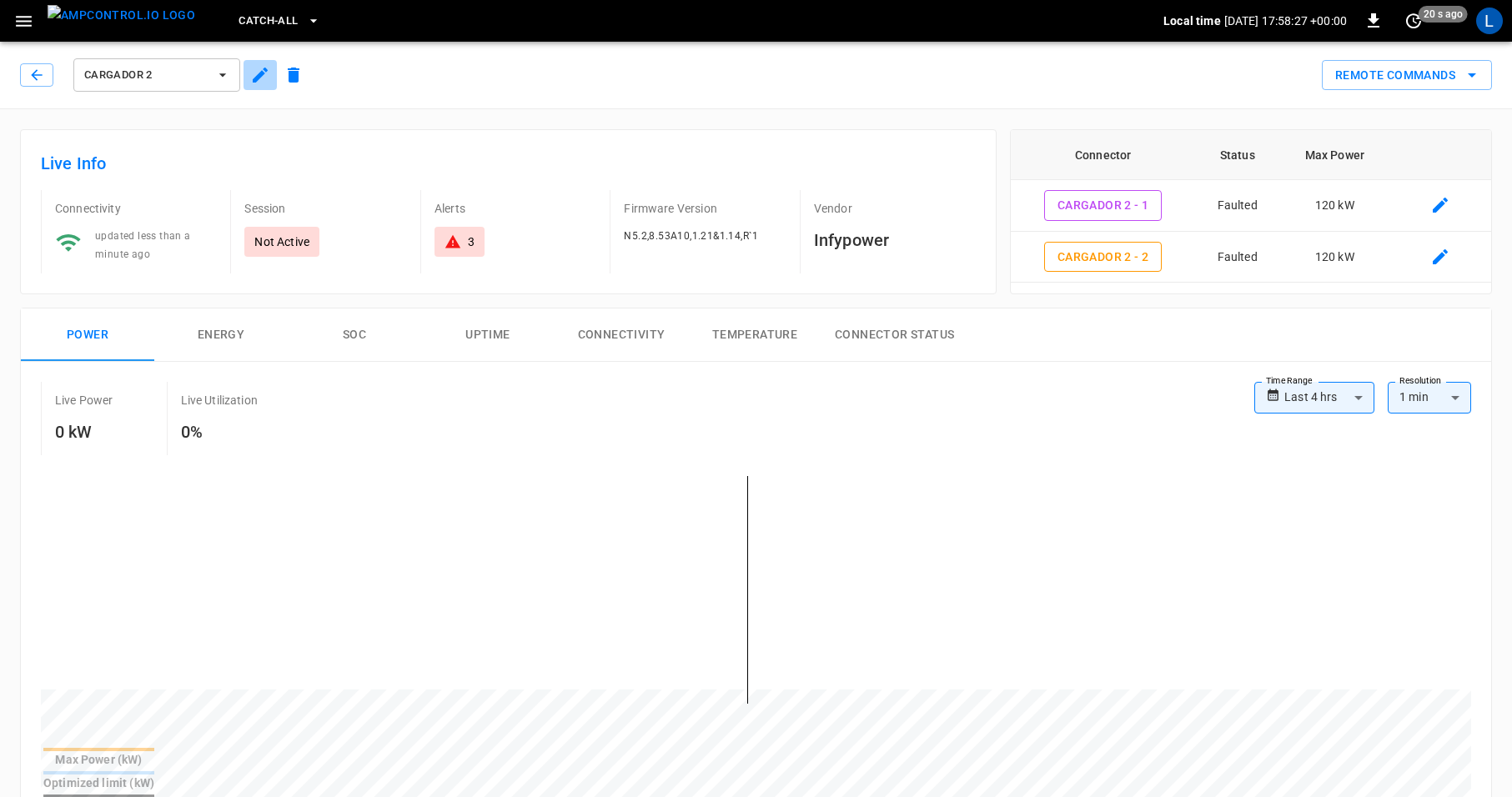 click 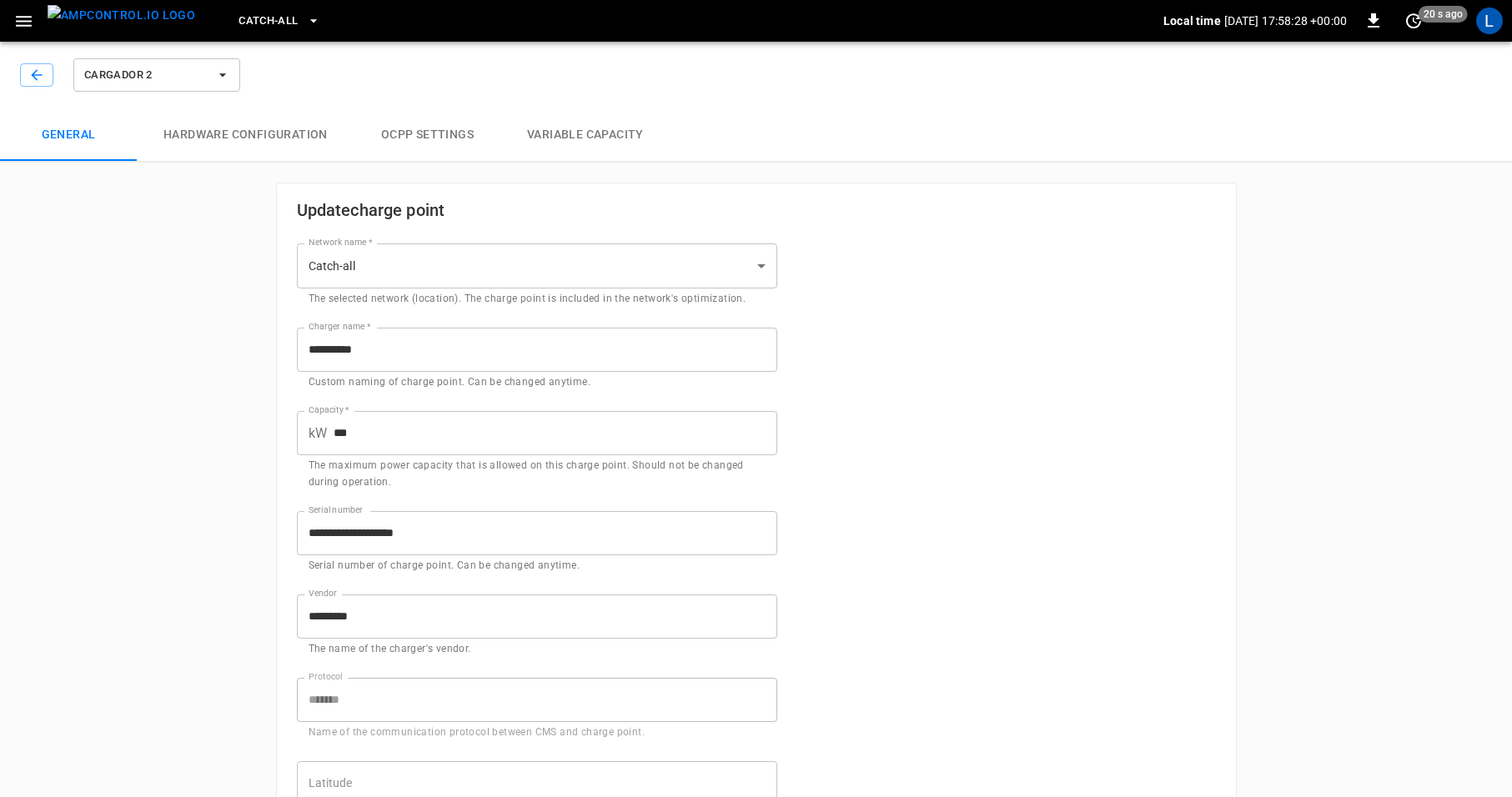 type on "**********" 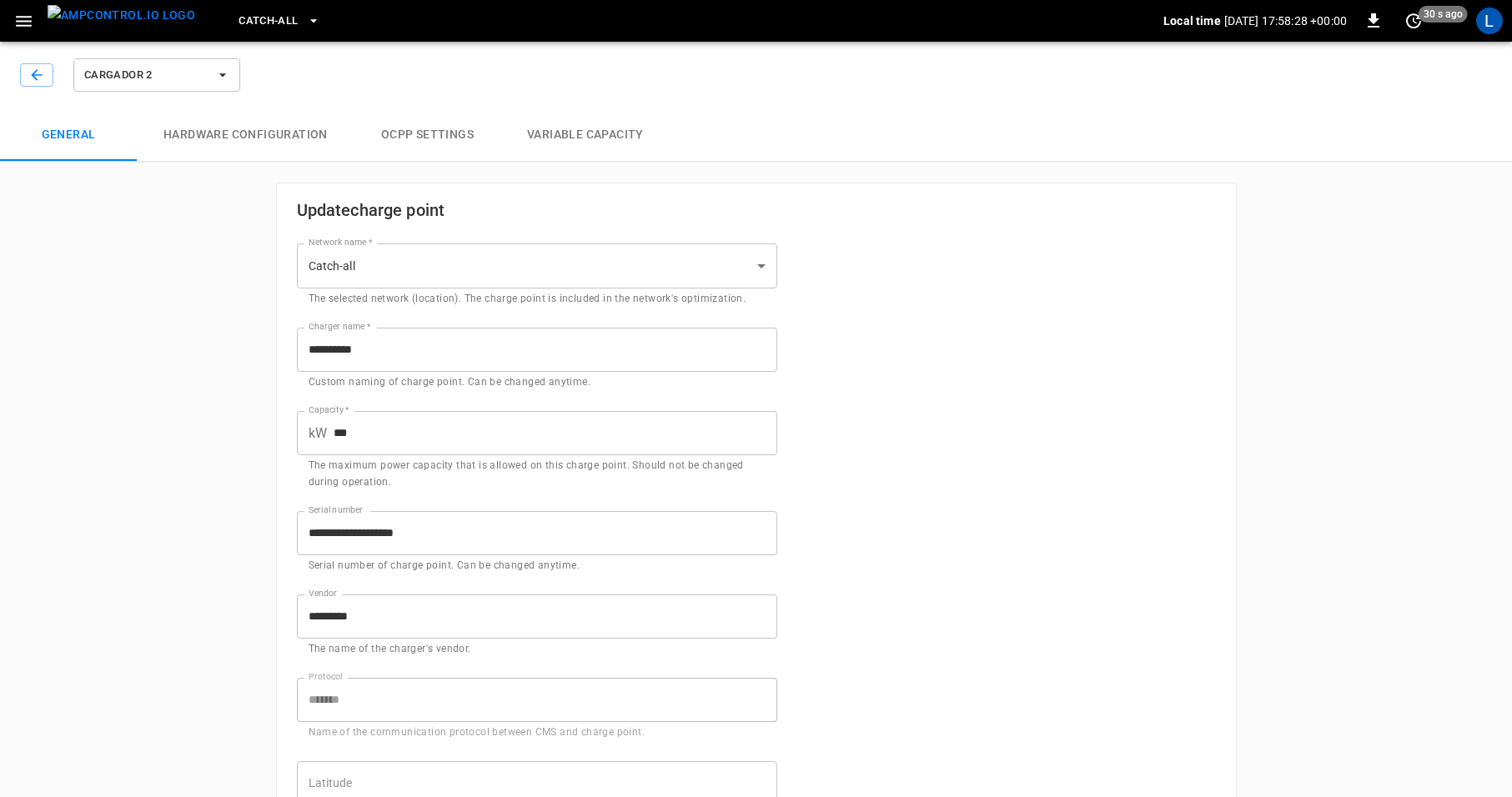 click on "**********" at bounding box center (756, 770) 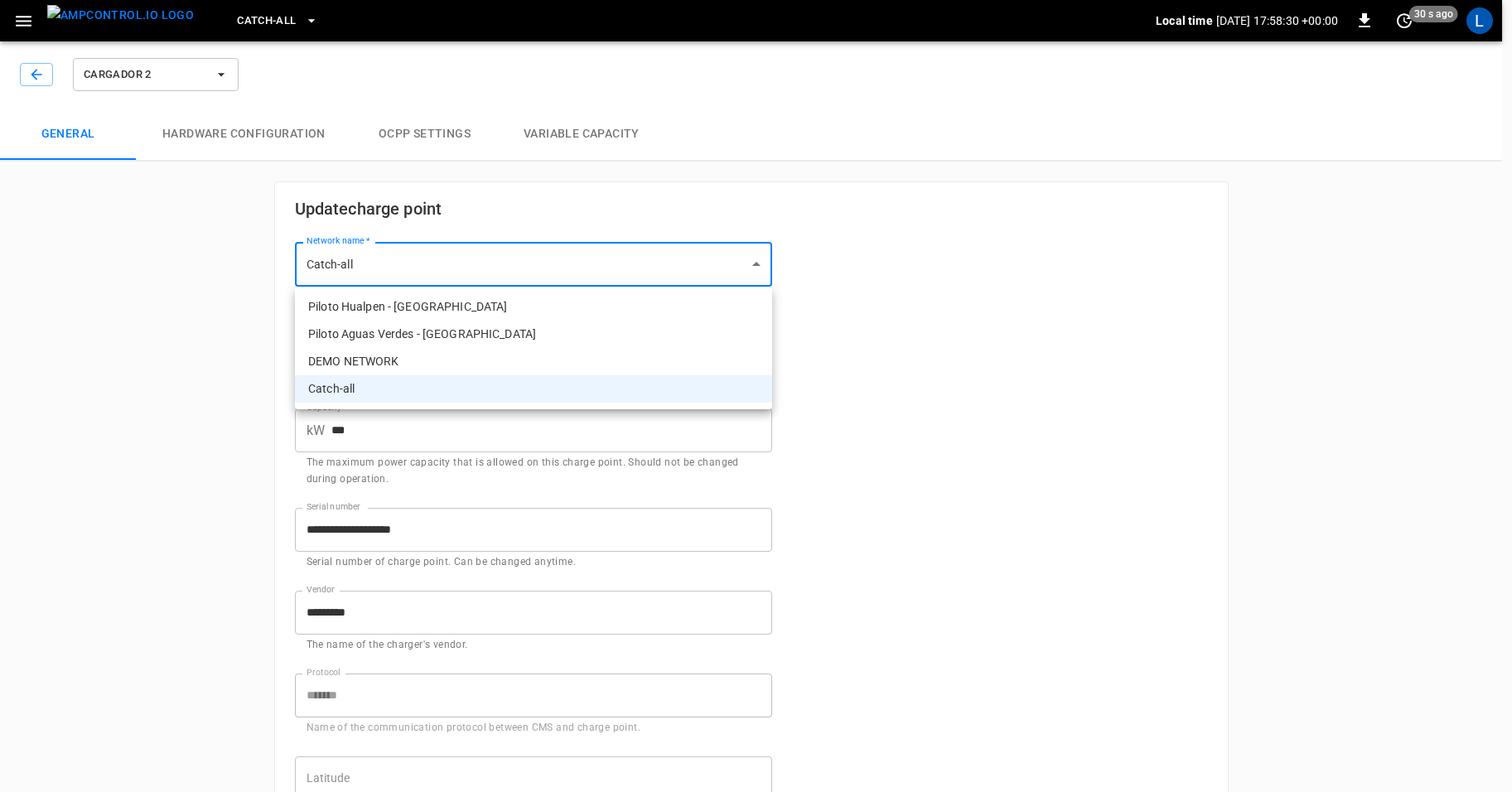 click on "Piloto Aguas Verdes - [GEOGRAPHIC_DATA]" at bounding box center (534, 334) 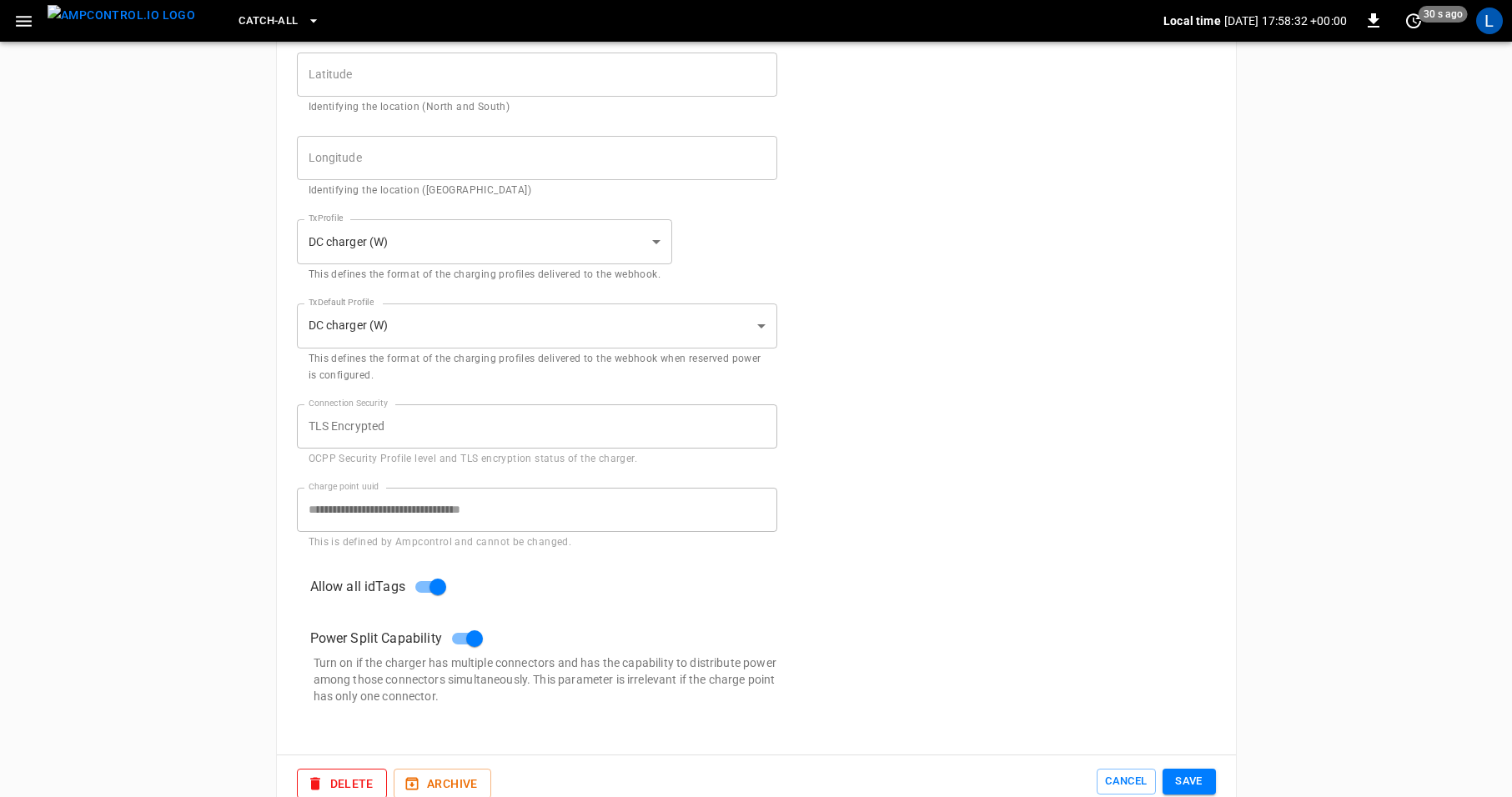 scroll, scrollTop: 744, scrollLeft: 0, axis: vertical 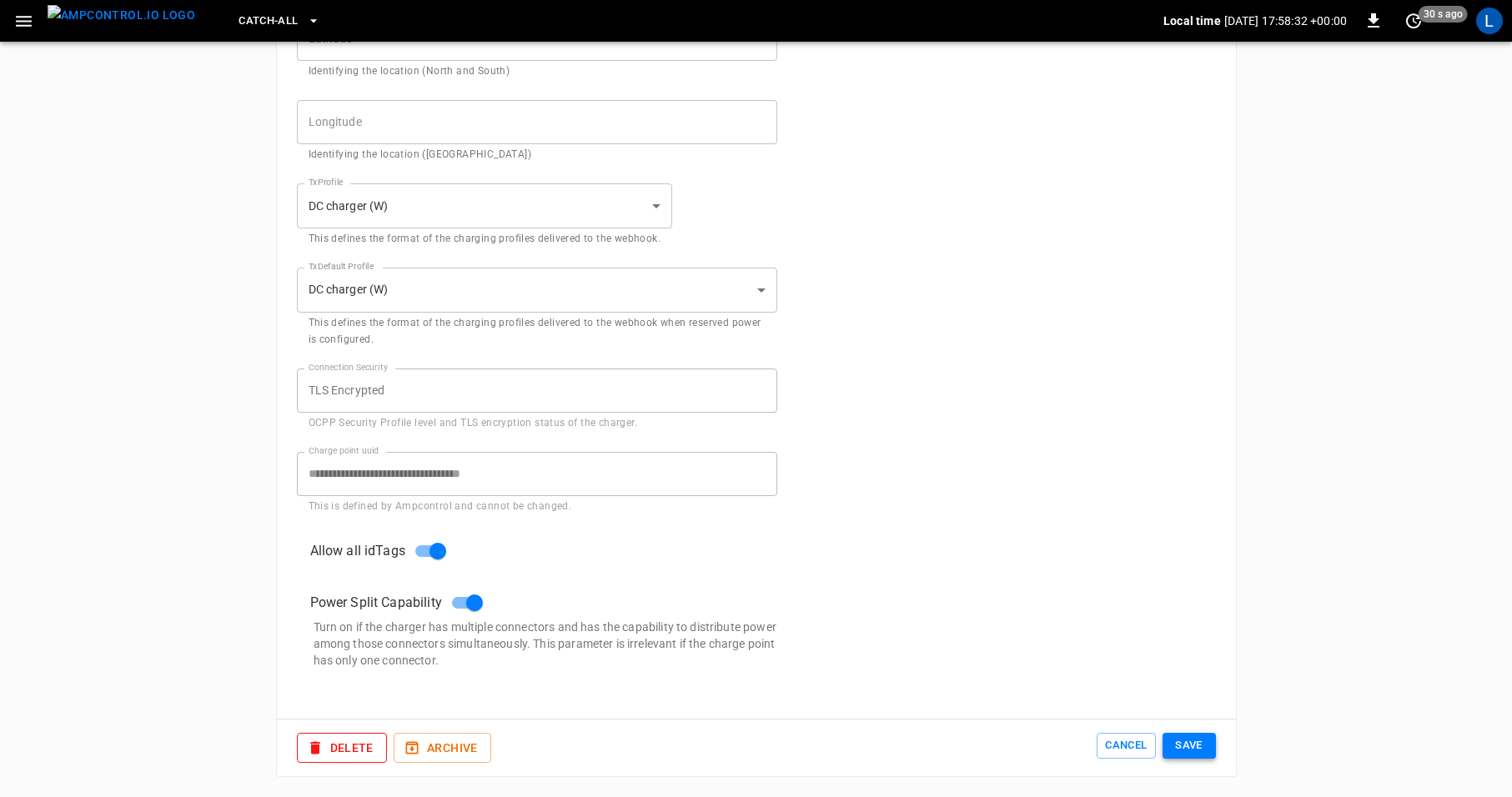 click on "Save" at bounding box center [1189, 745] 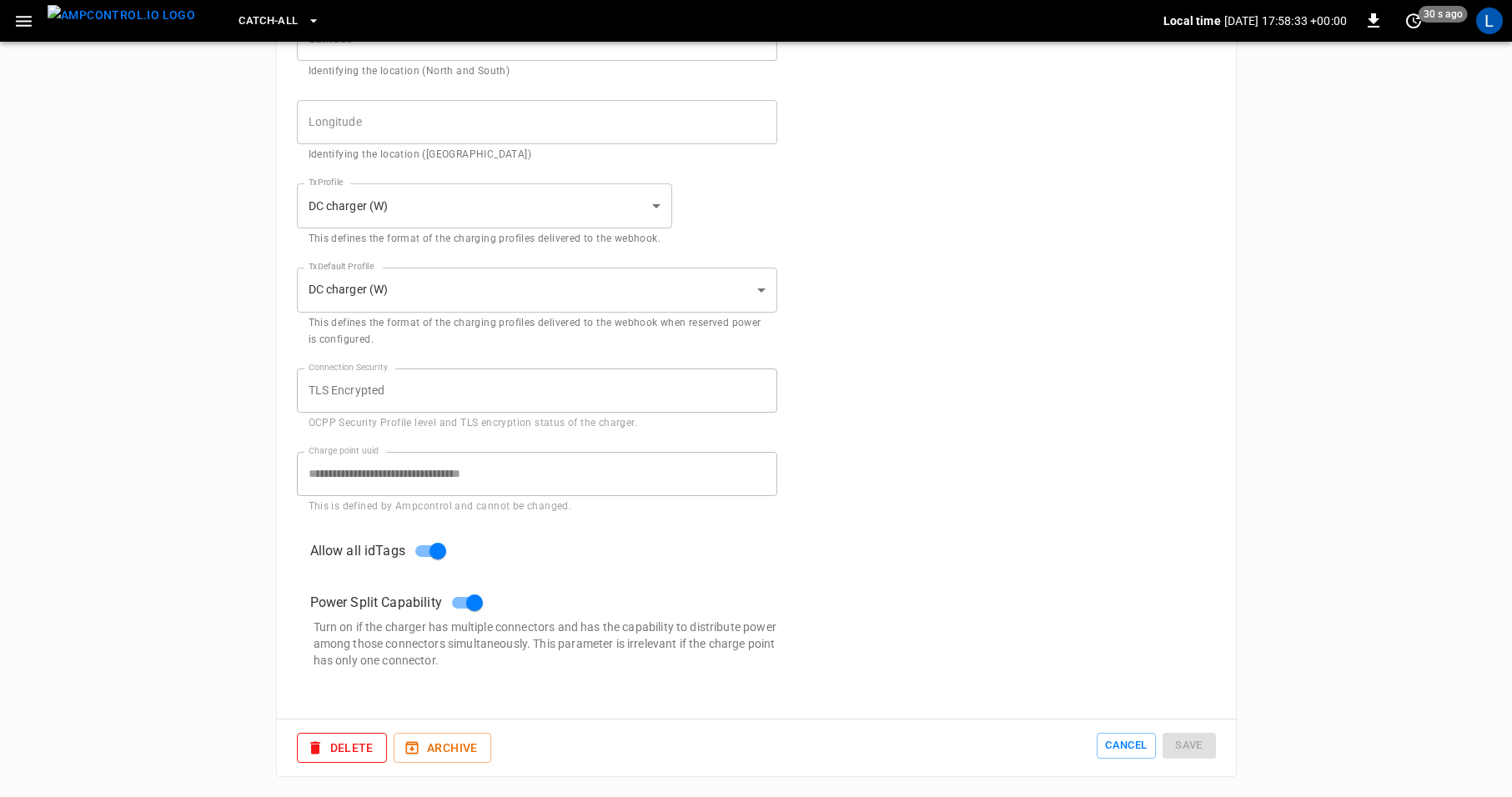 scroll, scrollTop: 0, scrollLeft: 0, axis: both 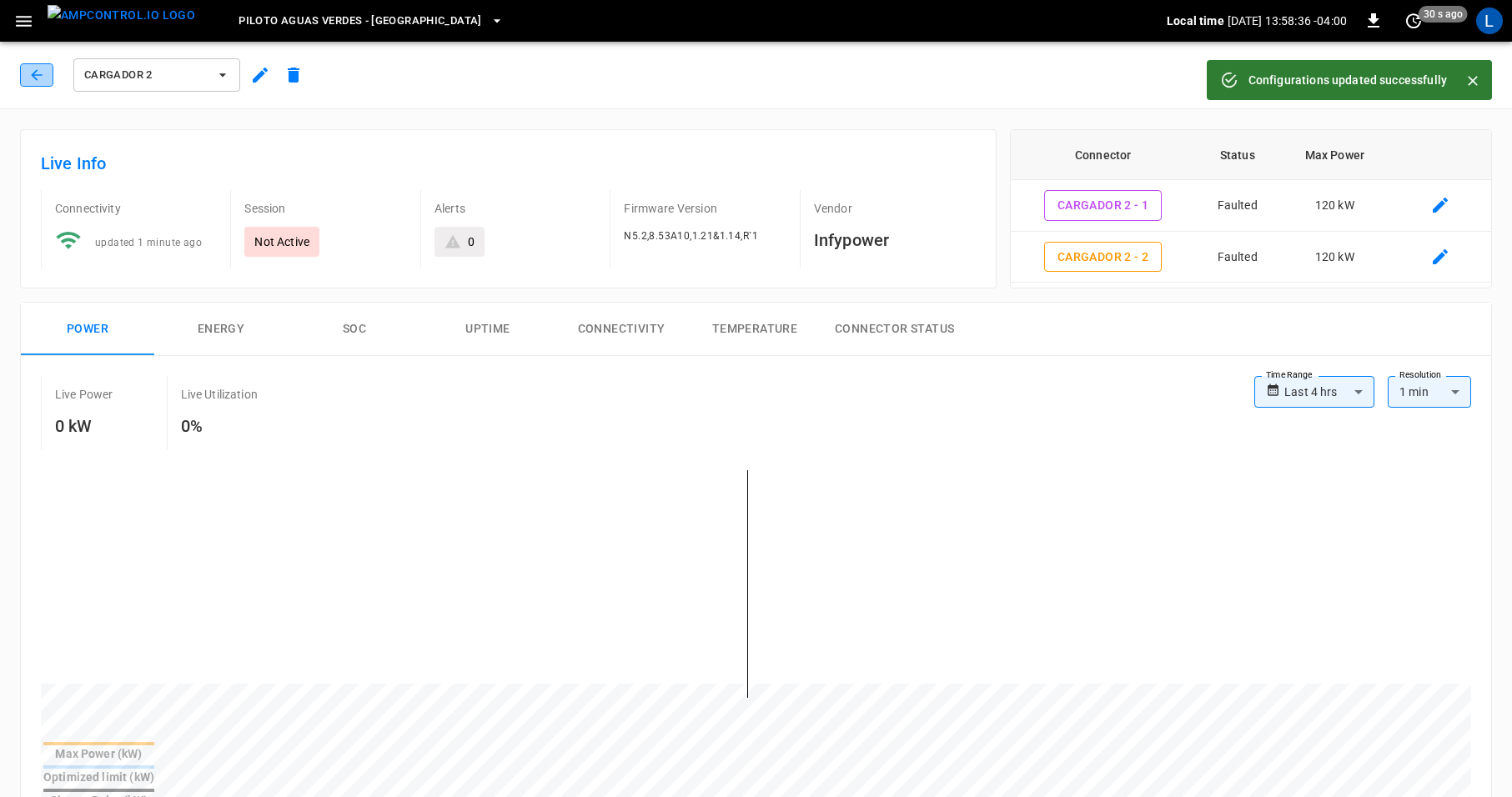 click at bounding box center (37, 75) 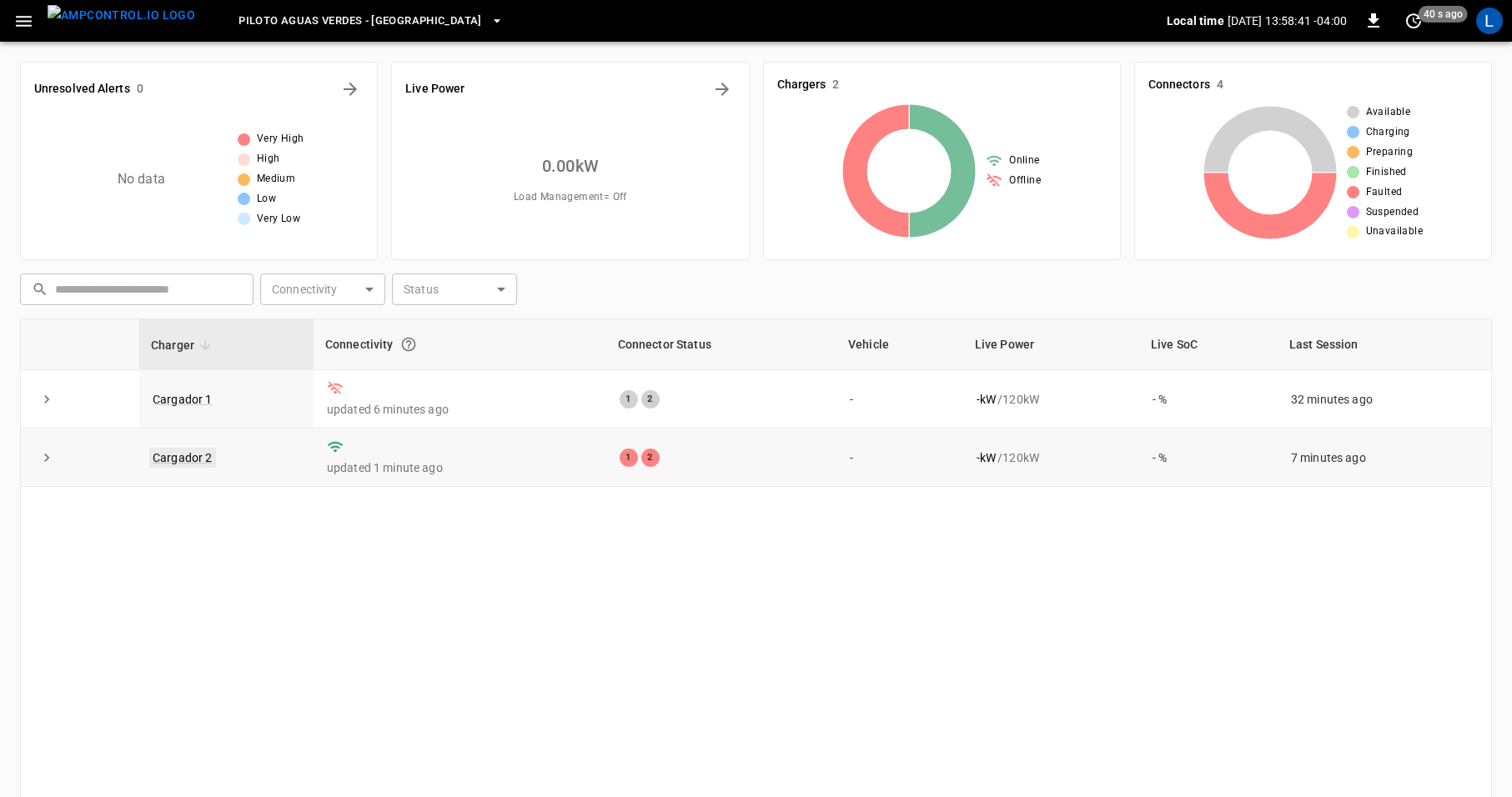 click on "Cargador 2" at bounding box center (183, 458) 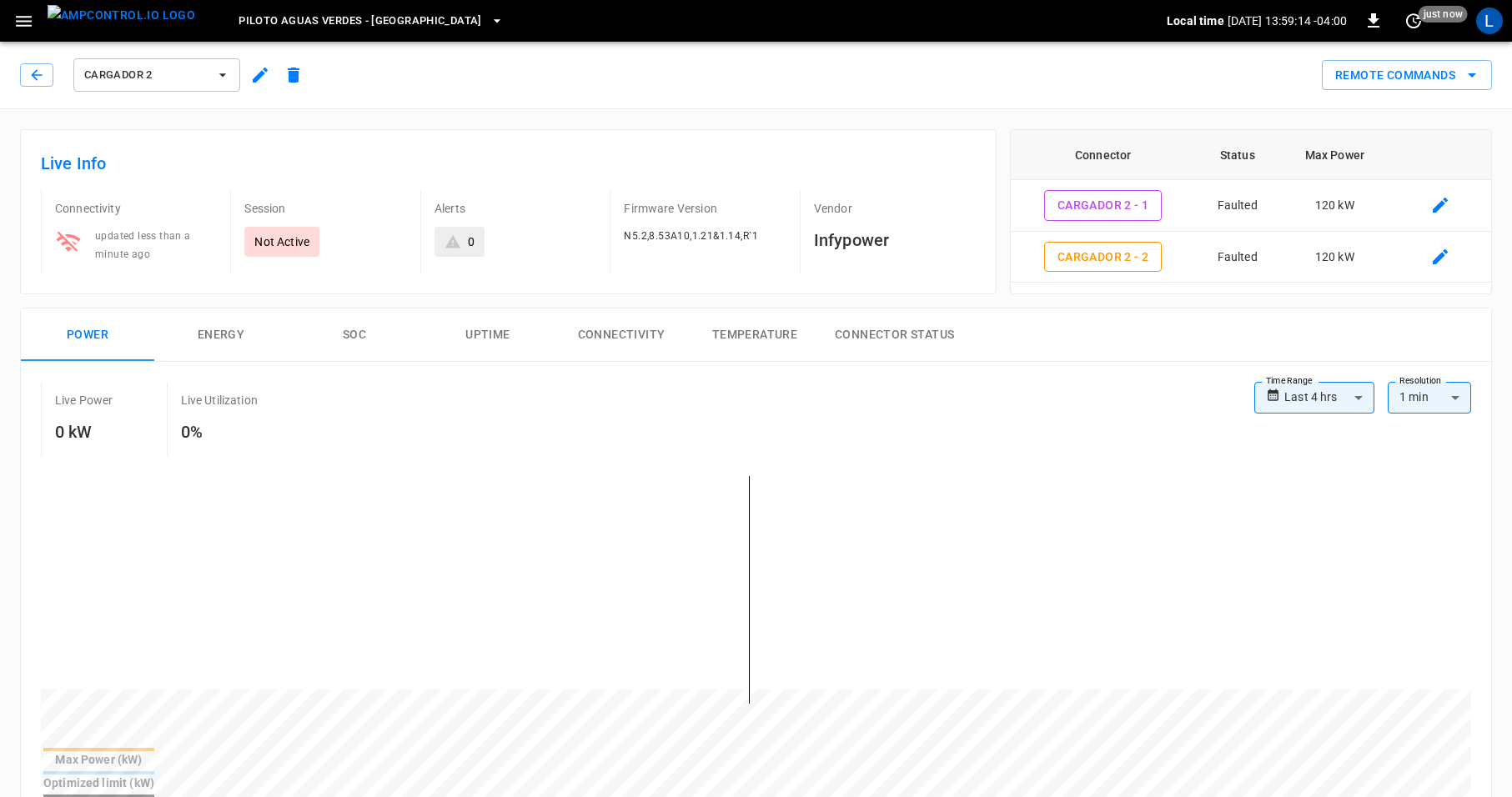 drag, startPoint x: 525, startPoint y: 98, endPoint x: 493, endPoint y: 91, distance: 32.756679 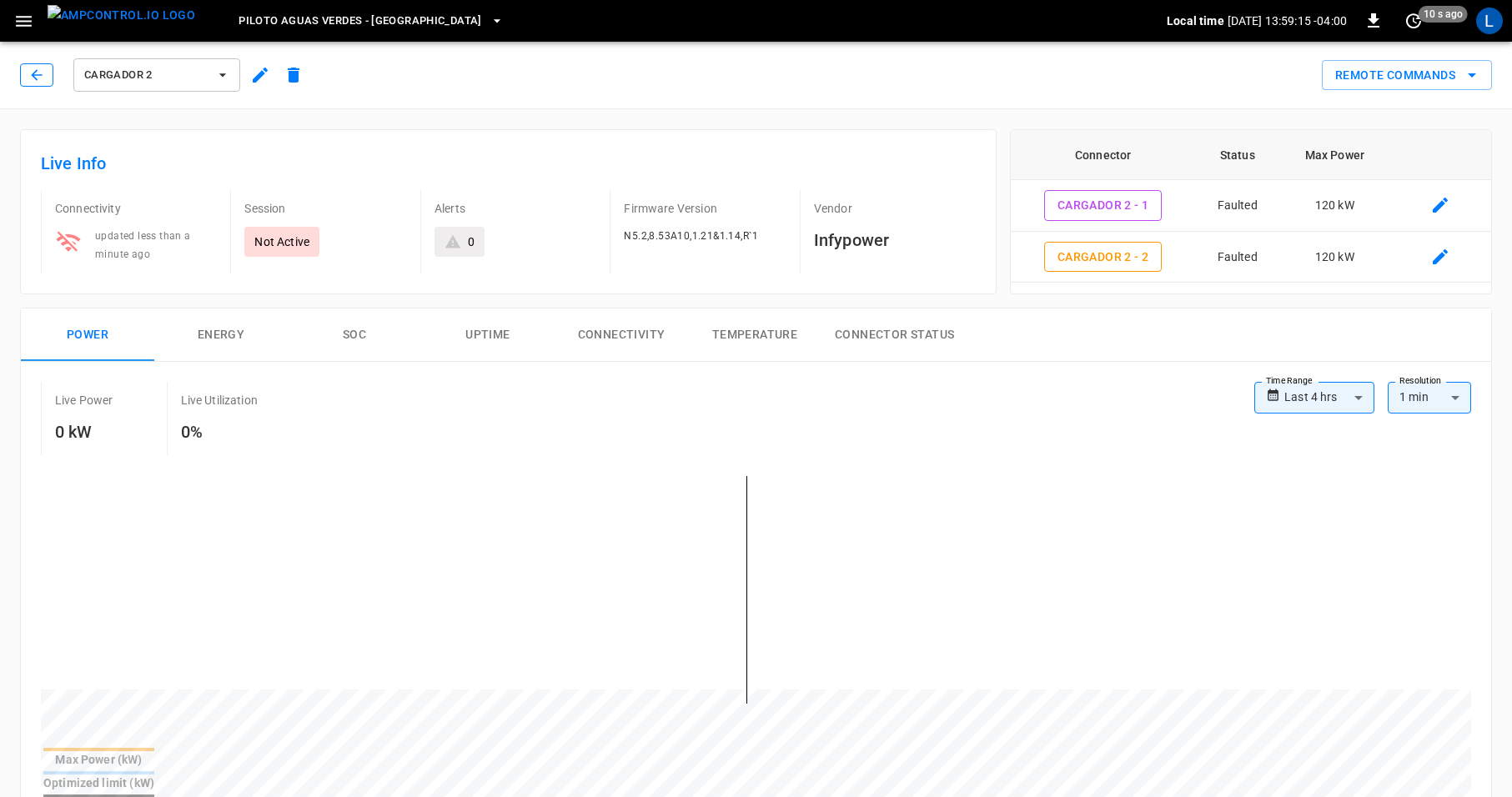 click at bounding box center (37, 75) 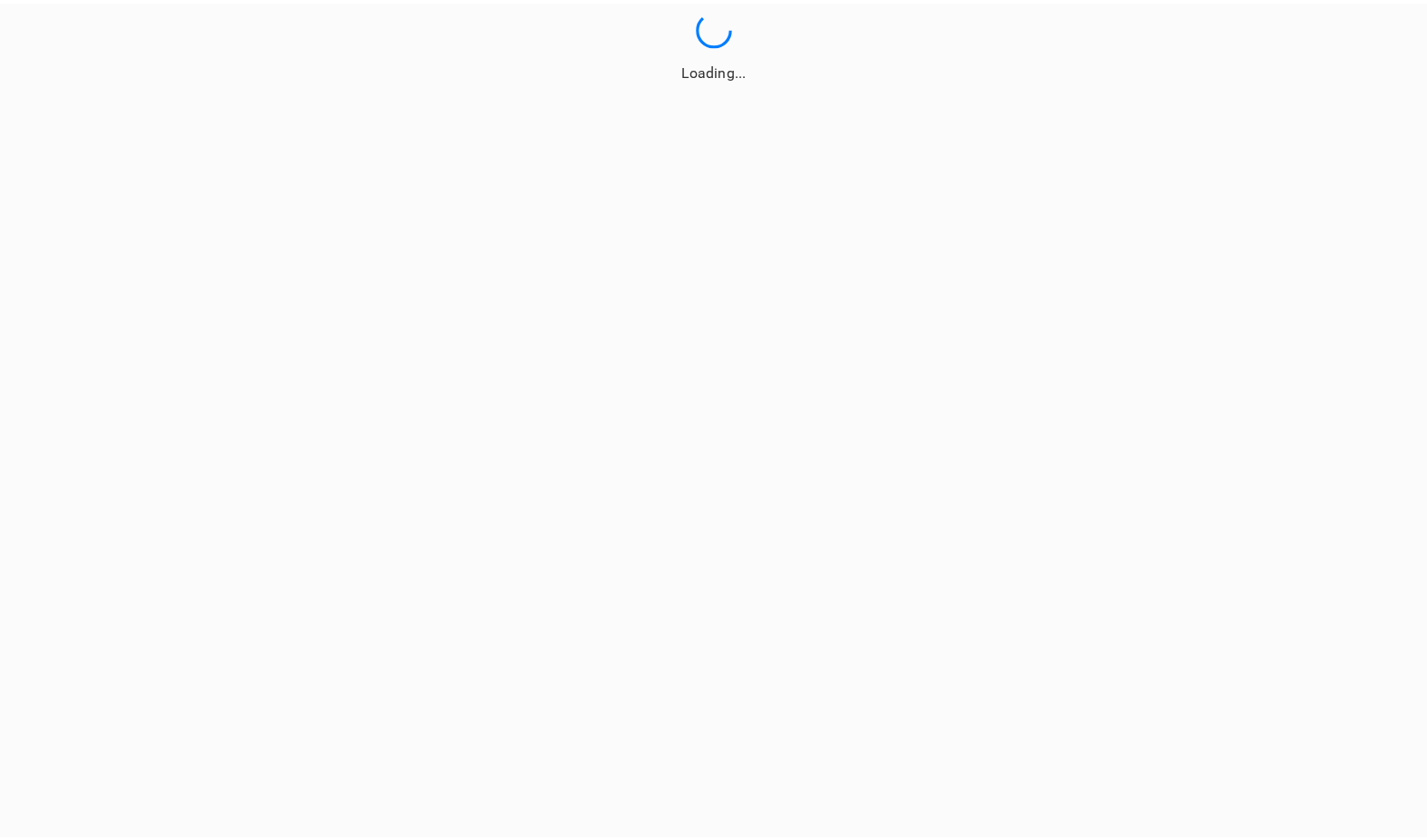 scroll, scrollTop: 0, scrollLeft: 0, axis: both 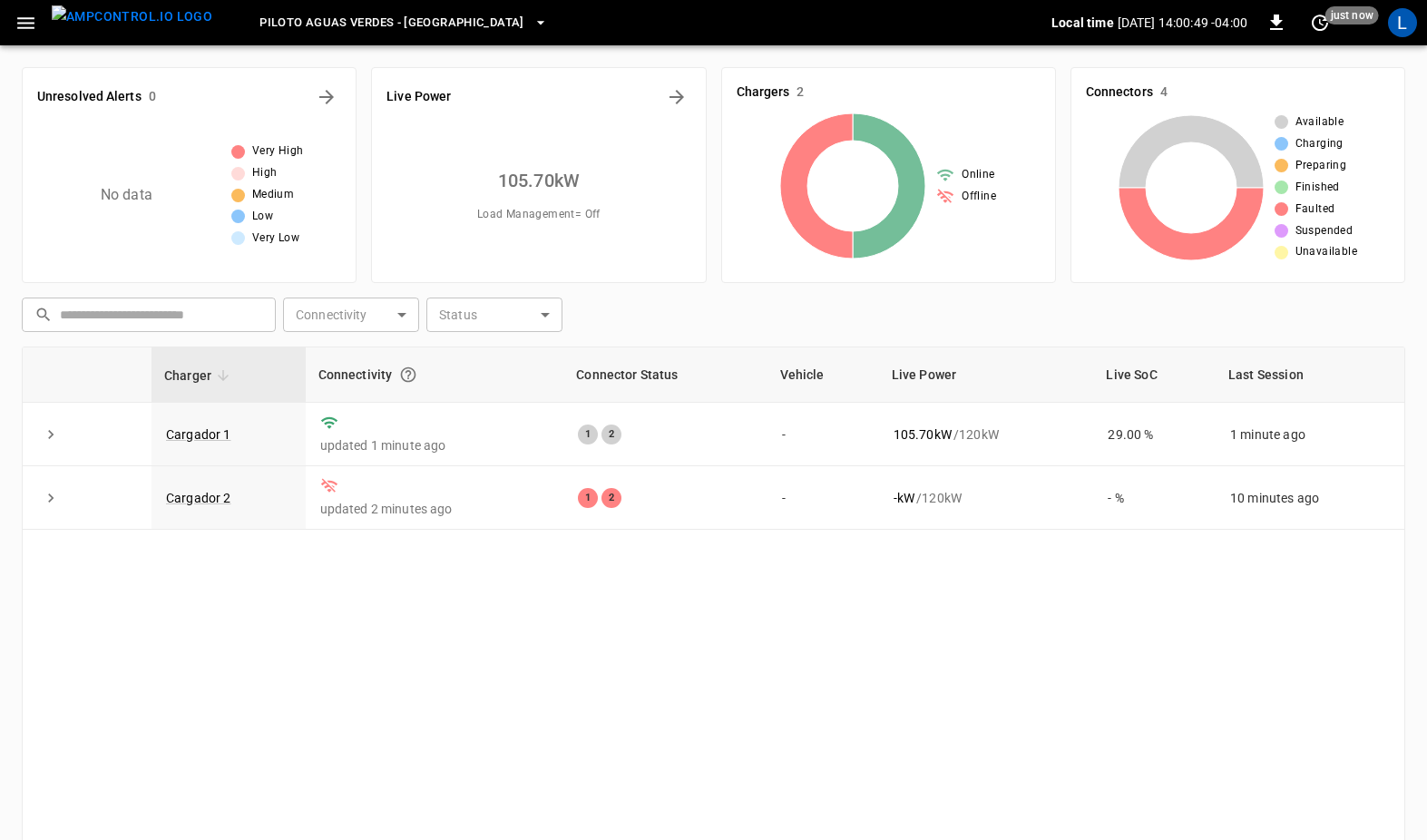 click on "Charger Connectivity Connector Status Vehicle Live Power Live SoC Last Session Cargador 1 updated 1 minute ago 1 2 - 105.70  kW /  120  kW 29.00 % 1 minute ago Cargador 2 updated 2 minutes ago 1 2 - -  kW /  120  kW - % 10 minutes ago" at bounding box center [713, 640] 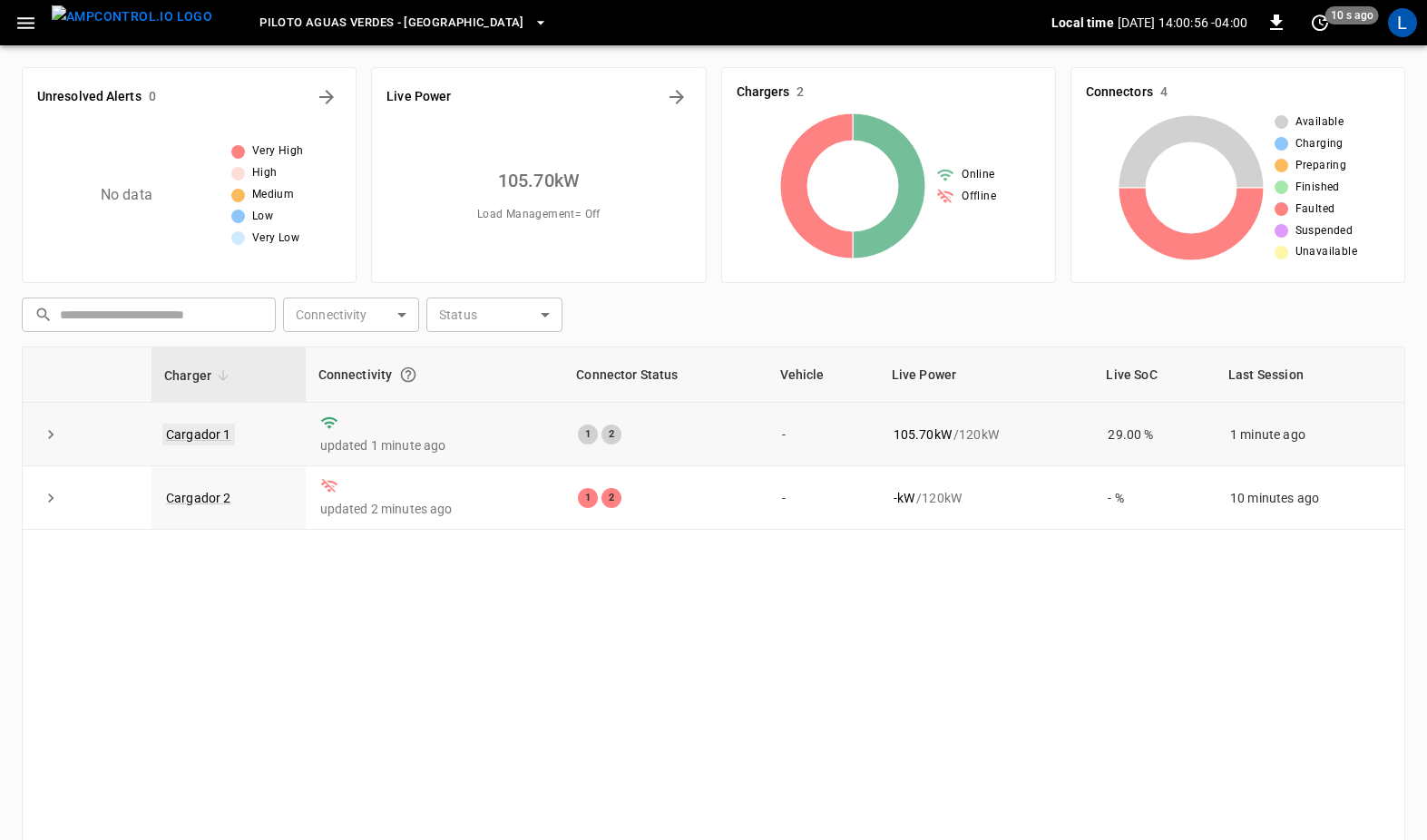 click on "Cargador 1" at bounding box center [199, 435] 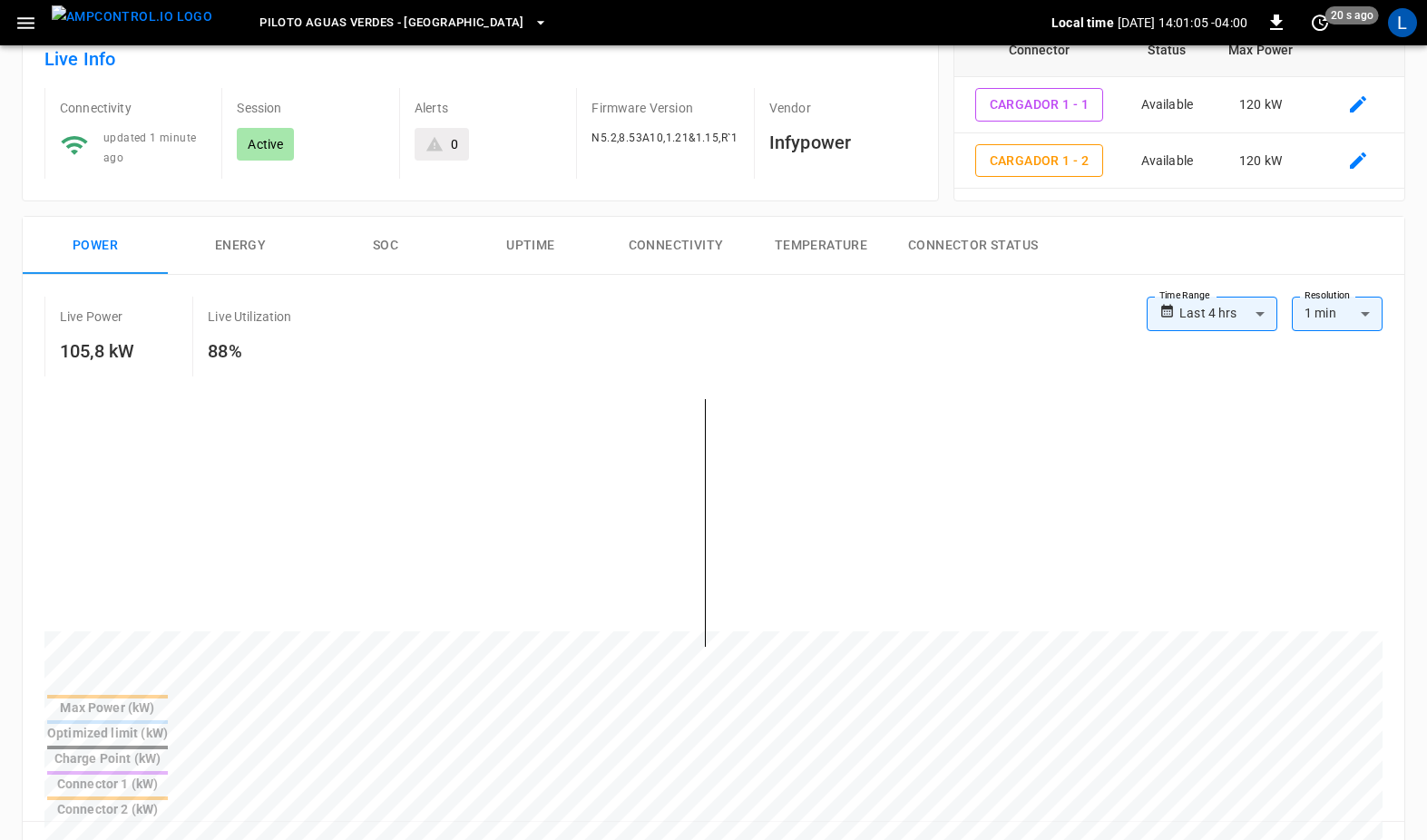 scroll, scrollTop: 0, scrollLeft: 0, axis: both 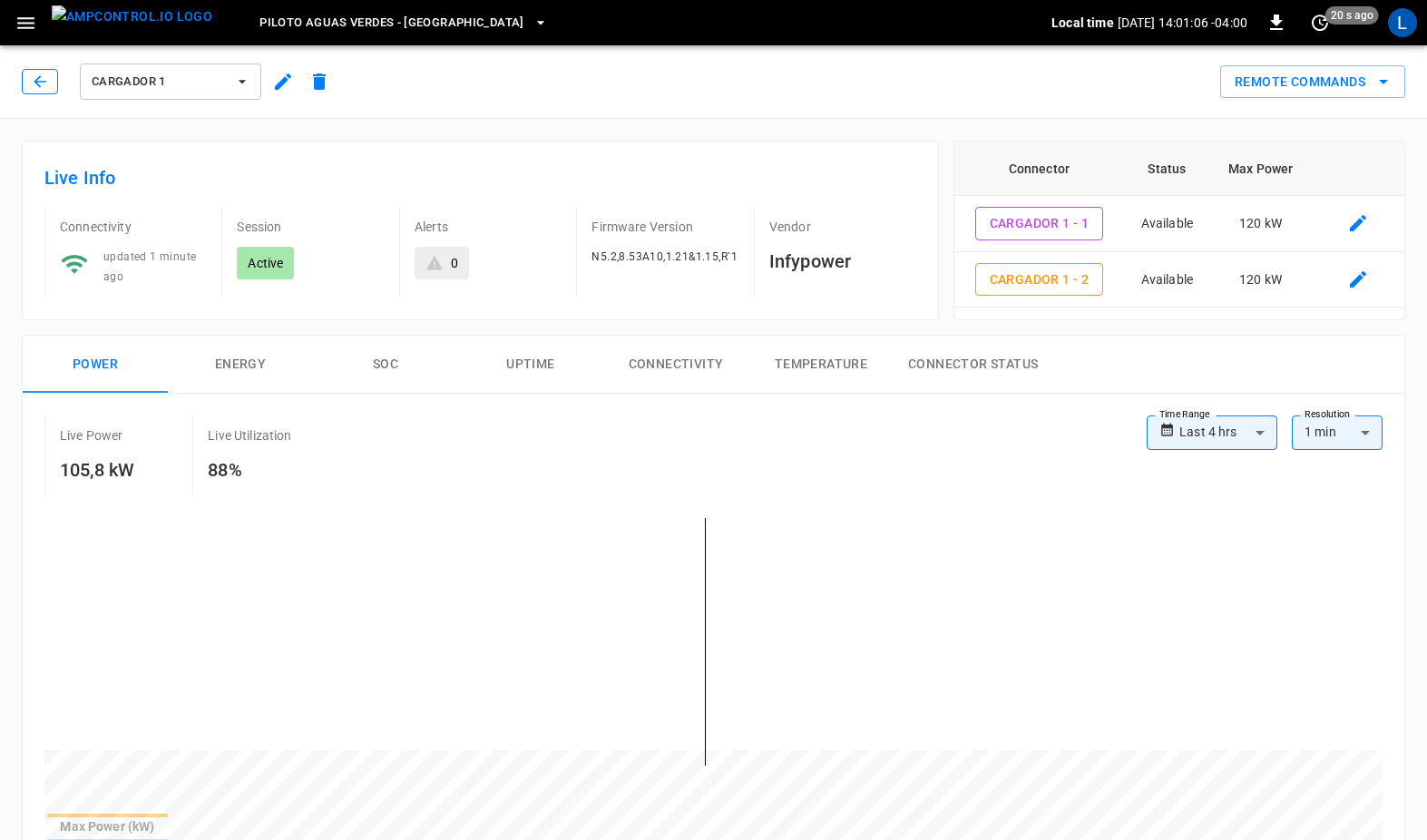 click 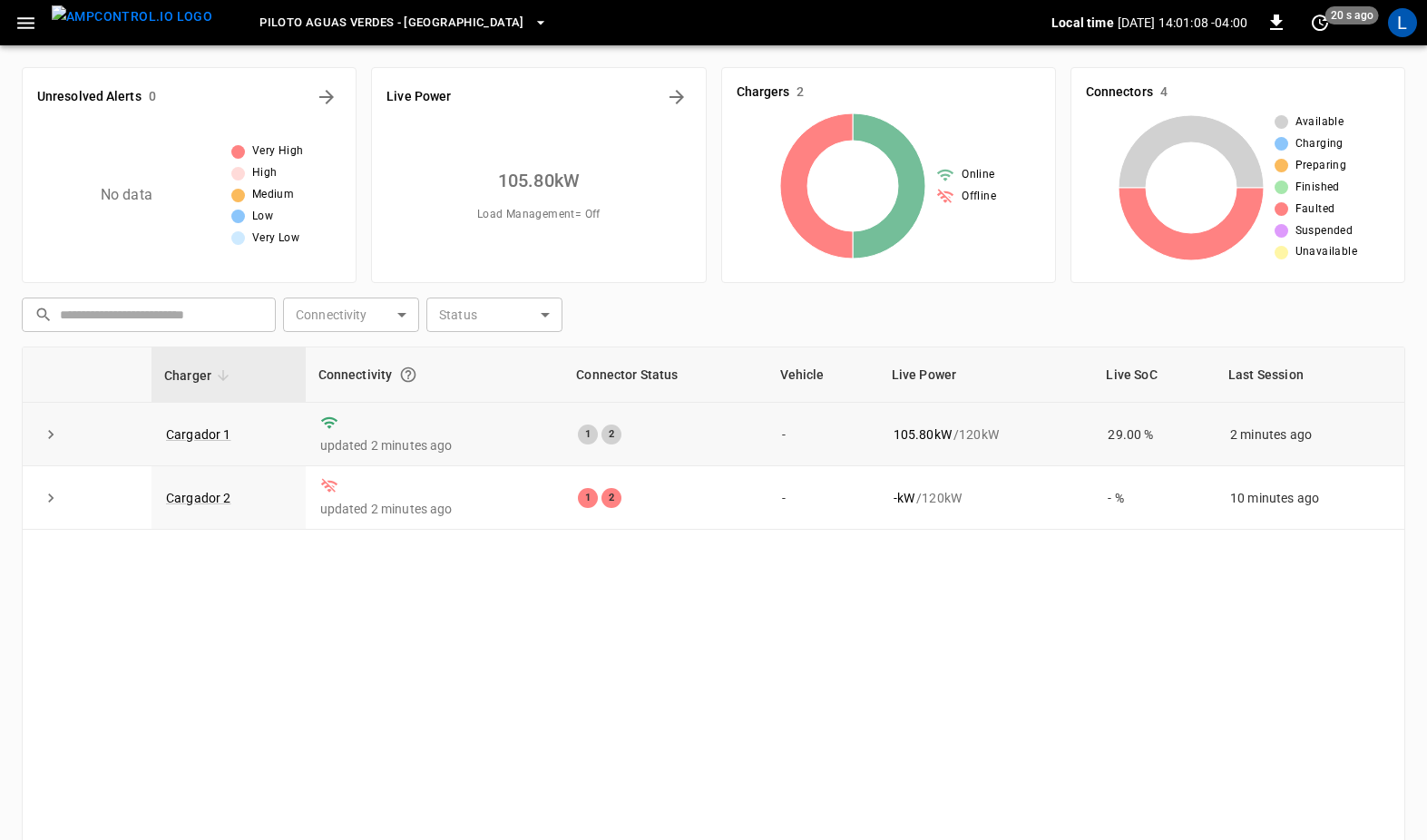drag, startPoint x: 890, startPoint y: 669, endPoint x: 681, endPoint y: 434, distance: 314.4932 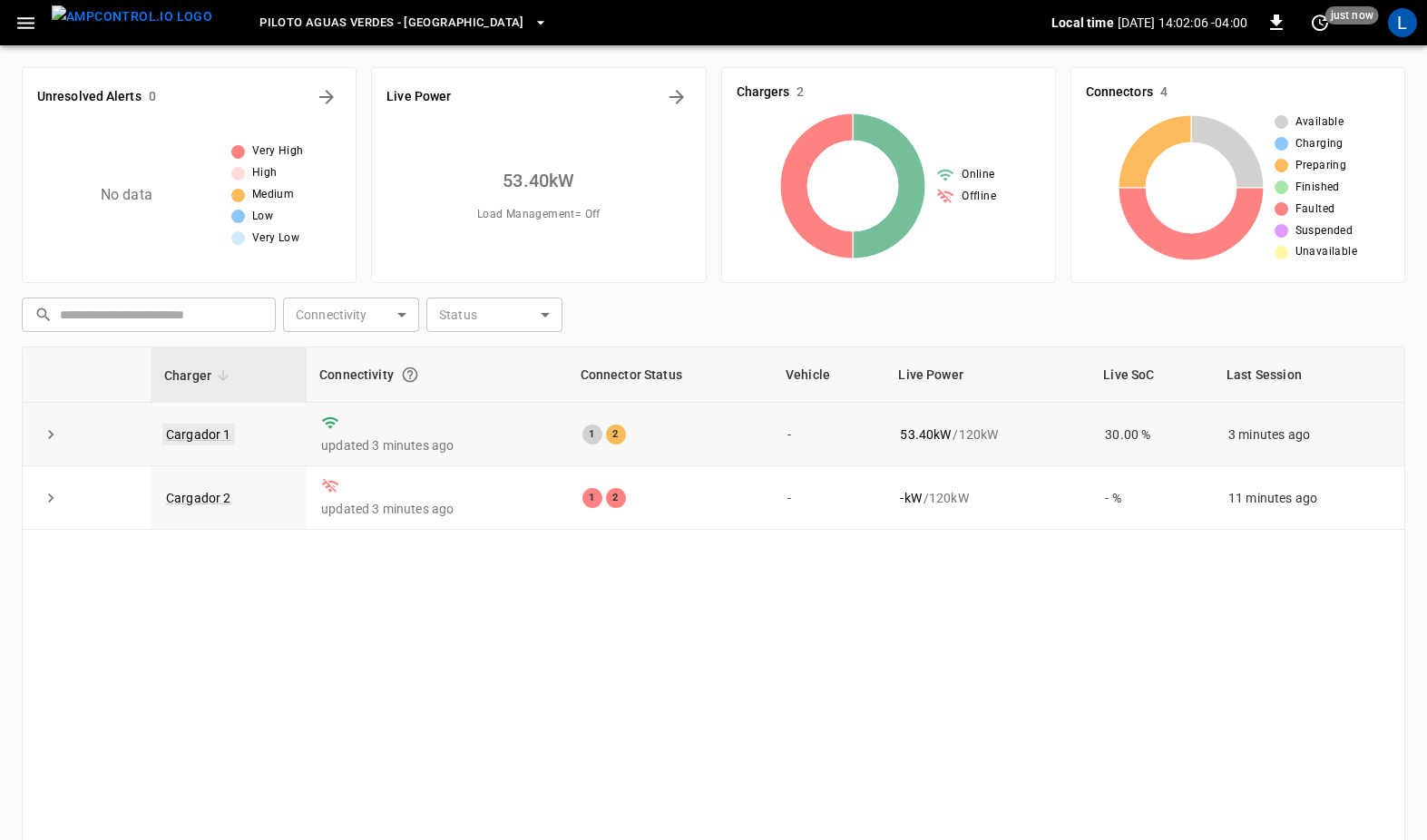 click on "Cargador 1" at bounding box center [199, 435] 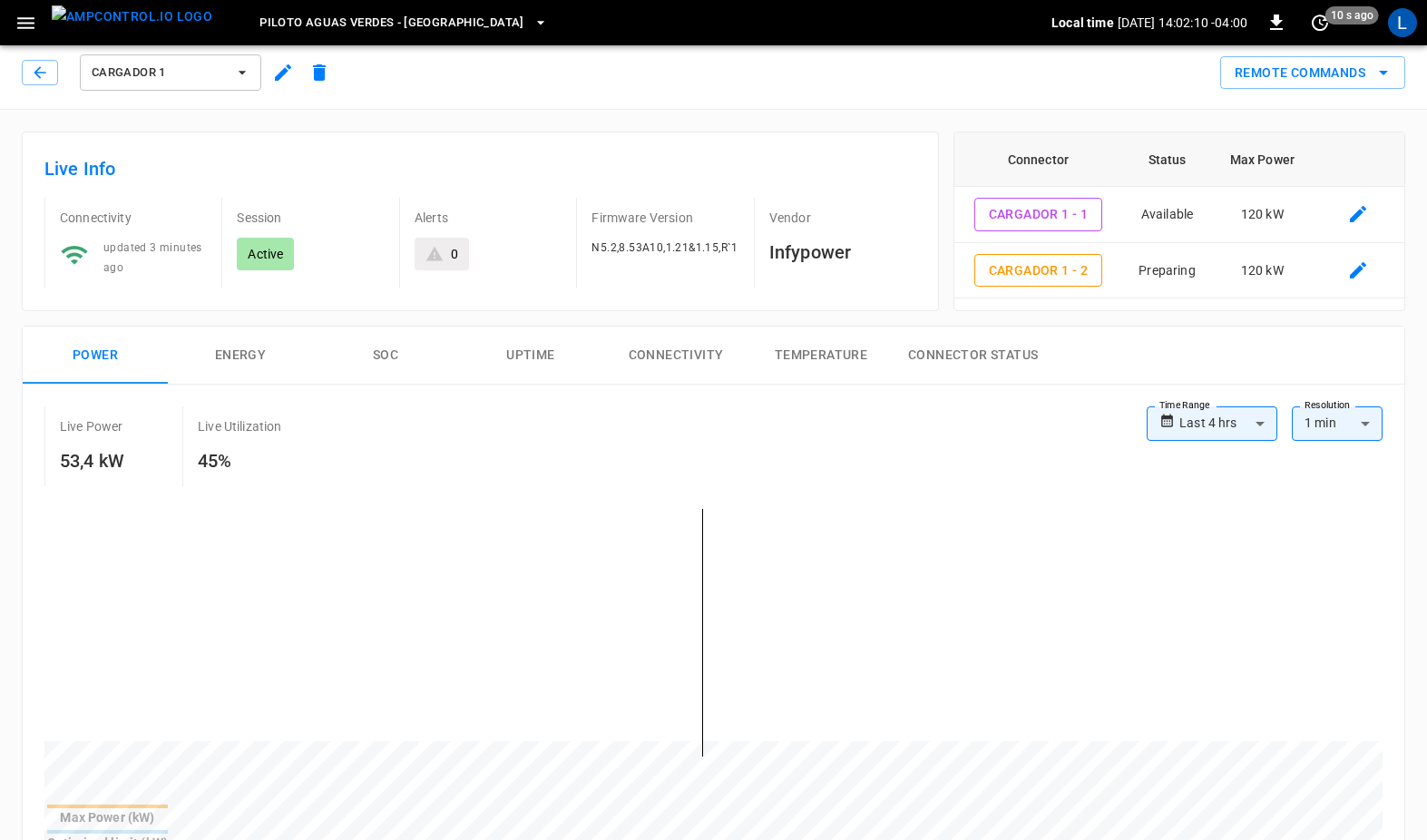 scroll, scrollTop: 0, scrollLeft: 0, axis: both 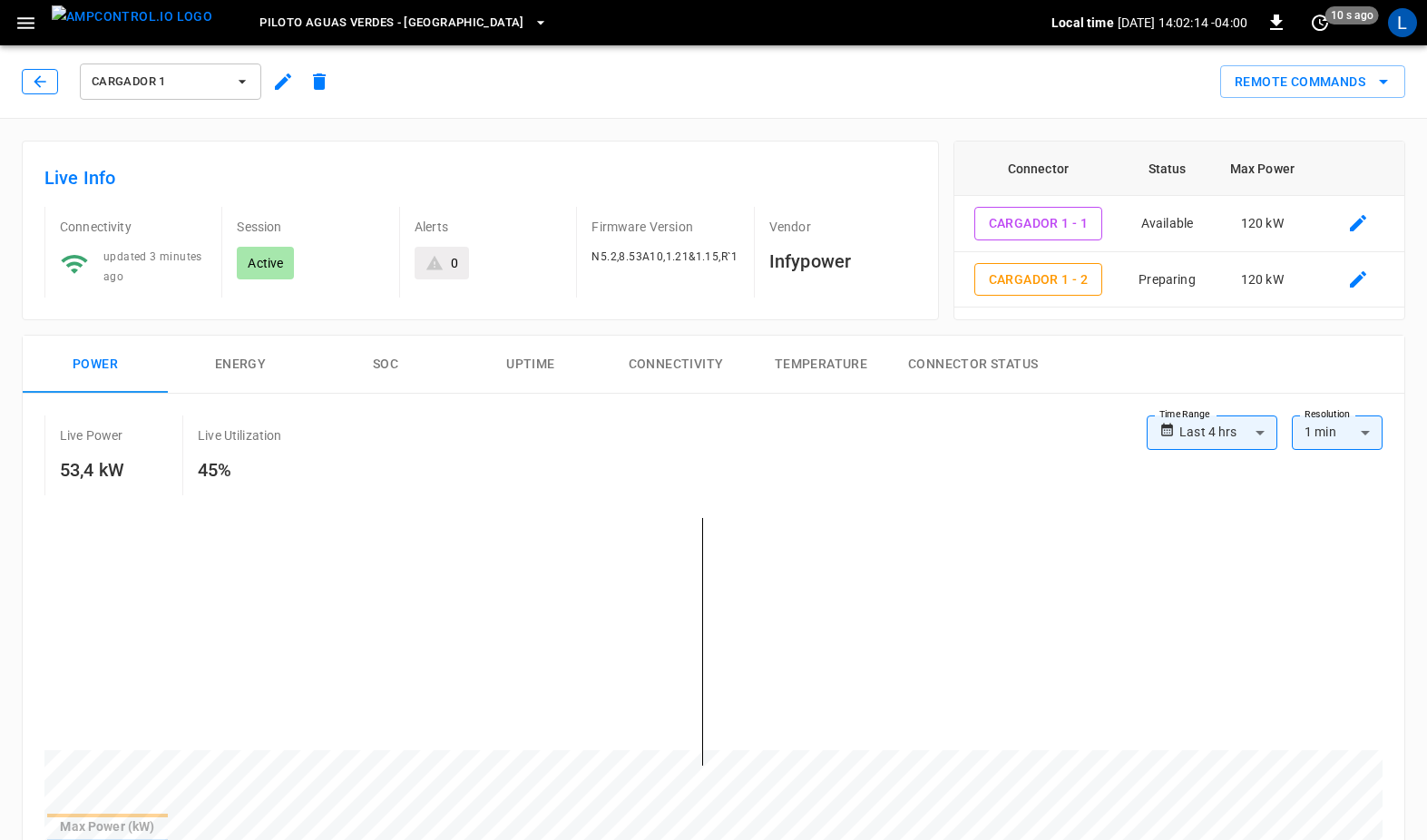 click 